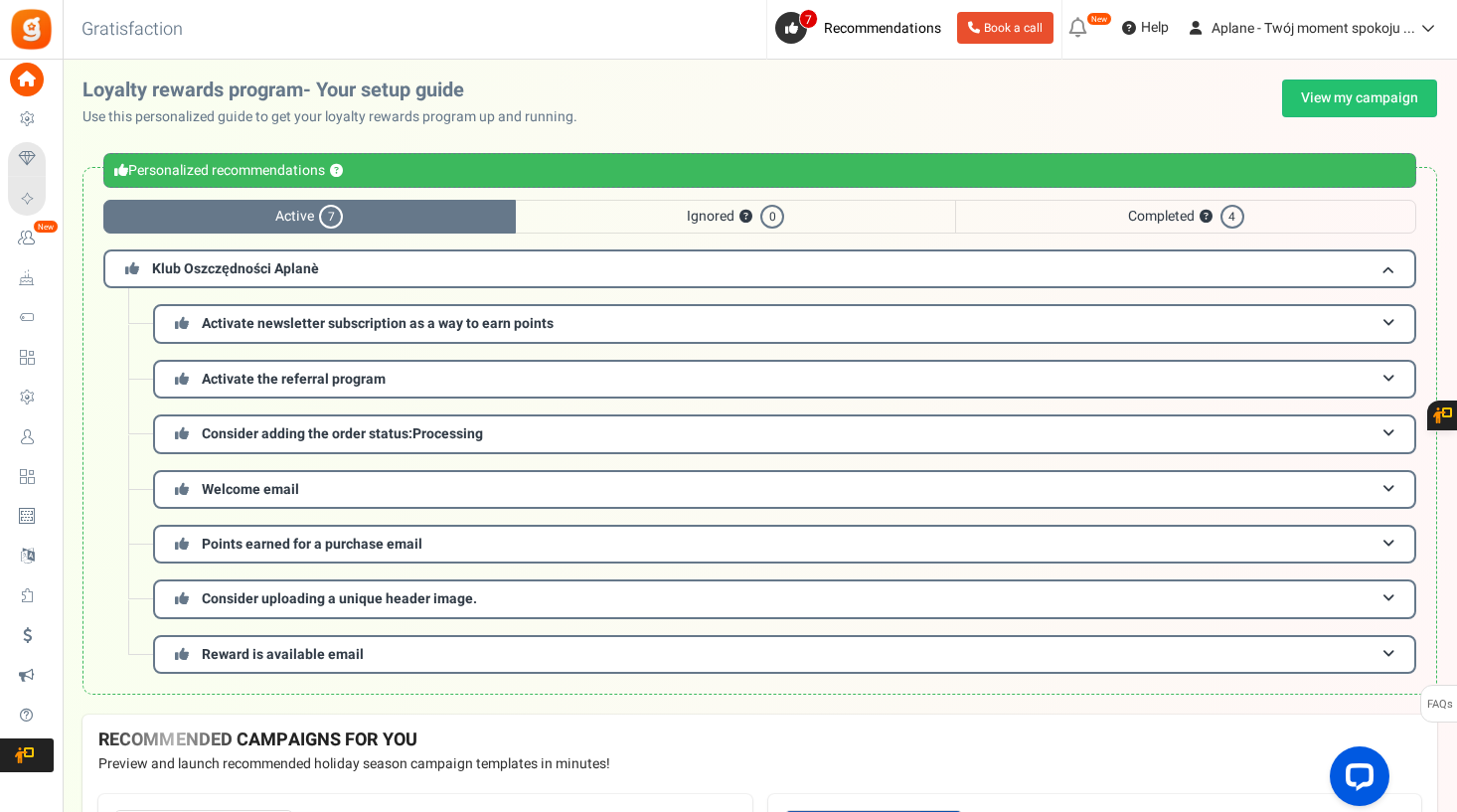scroll, scrollTop: 0, scrollLeft: 0, axis: both 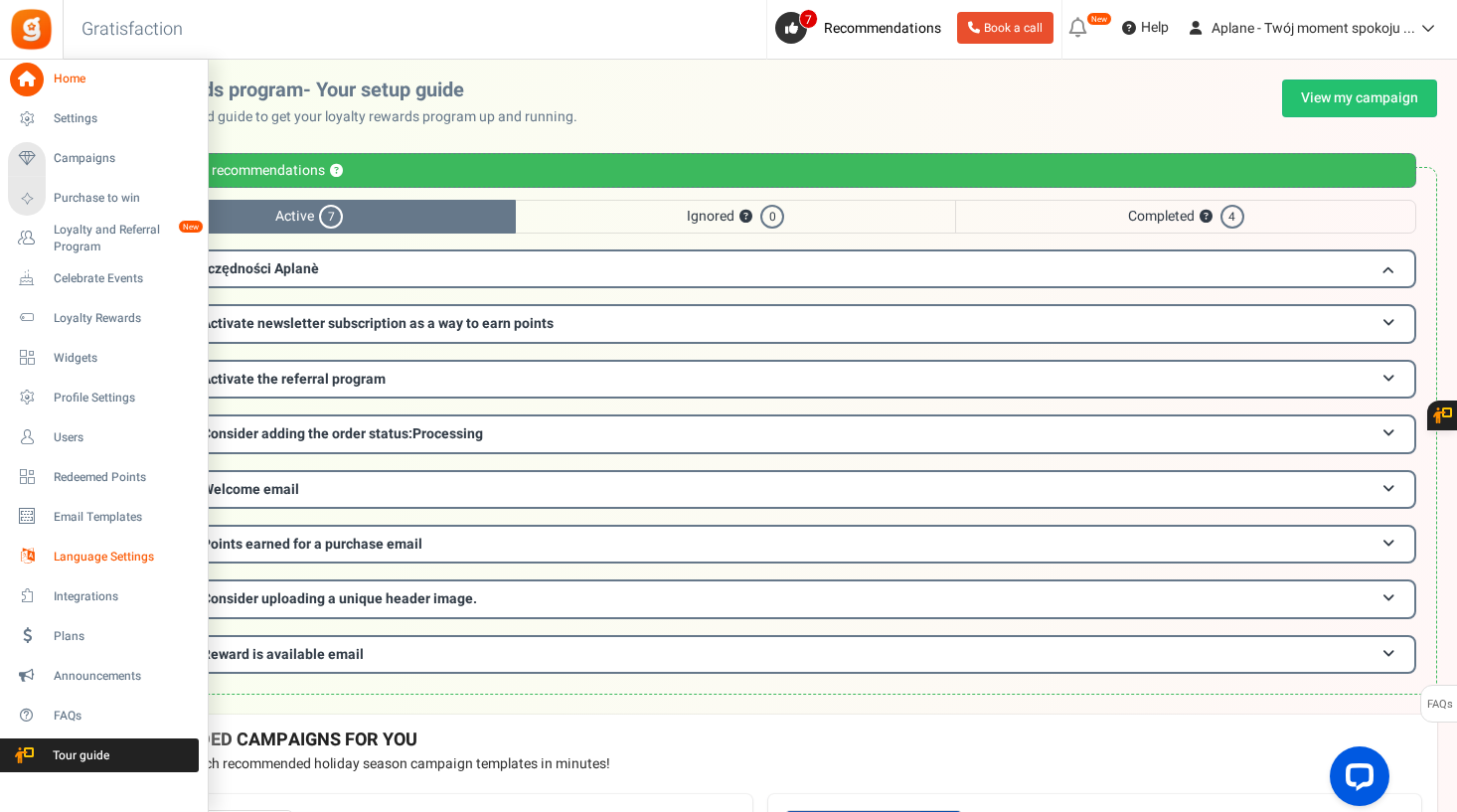 click on "Language Settings" at bounding box center [123, 557] 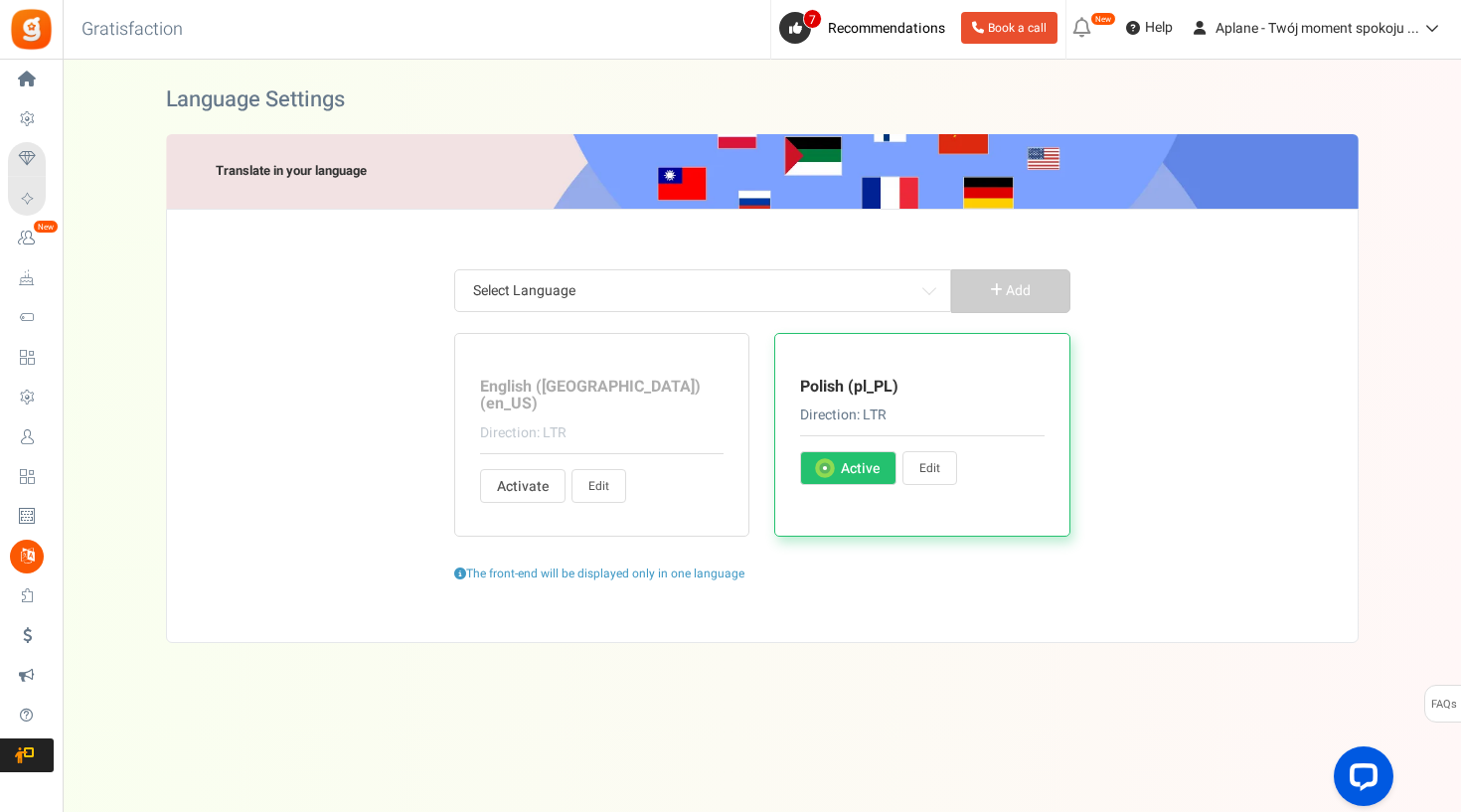 click on "Edit" at bounding box center (929, 468) 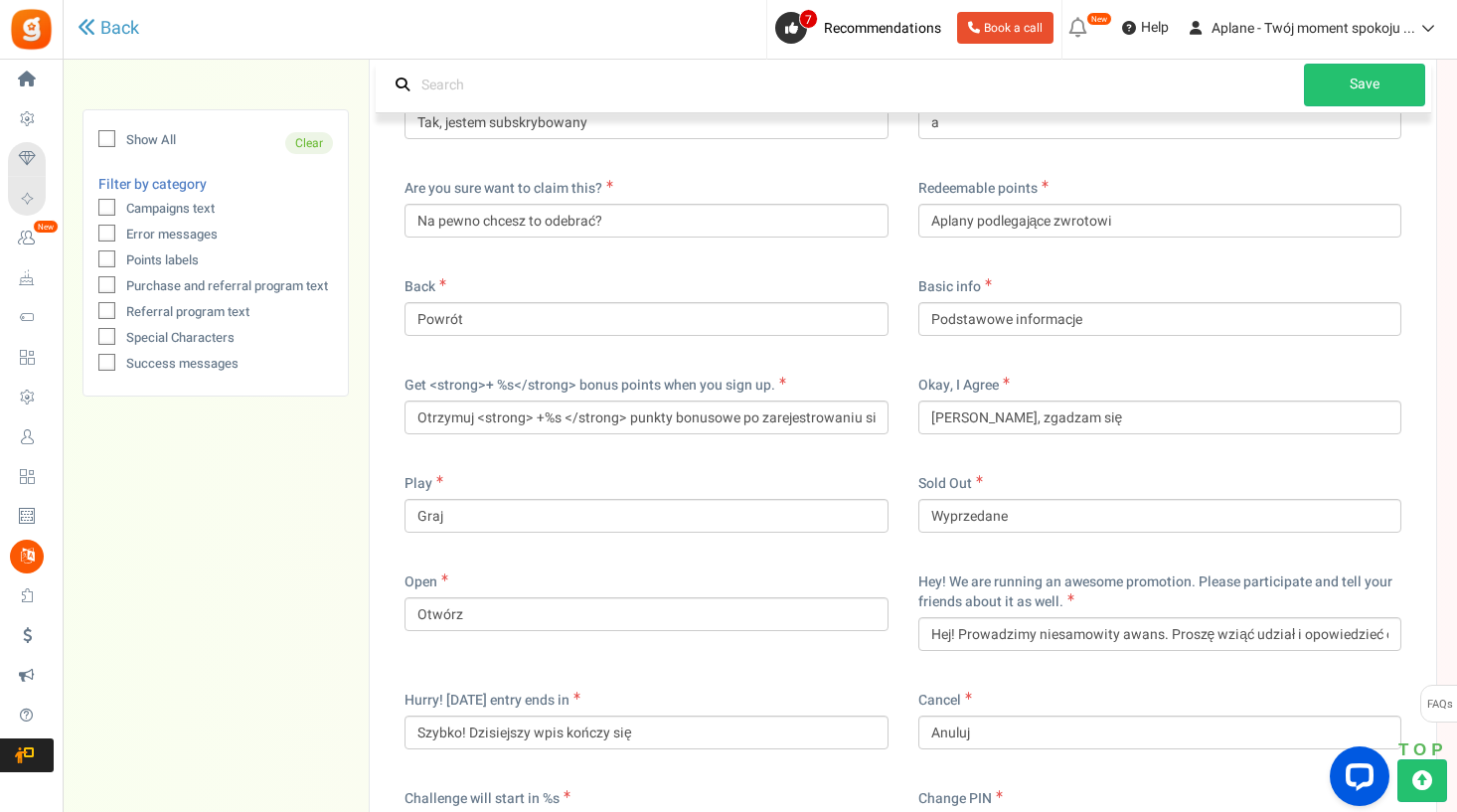 scroll, scrollTop: 326, scrollLeft: 0, axis: vertical 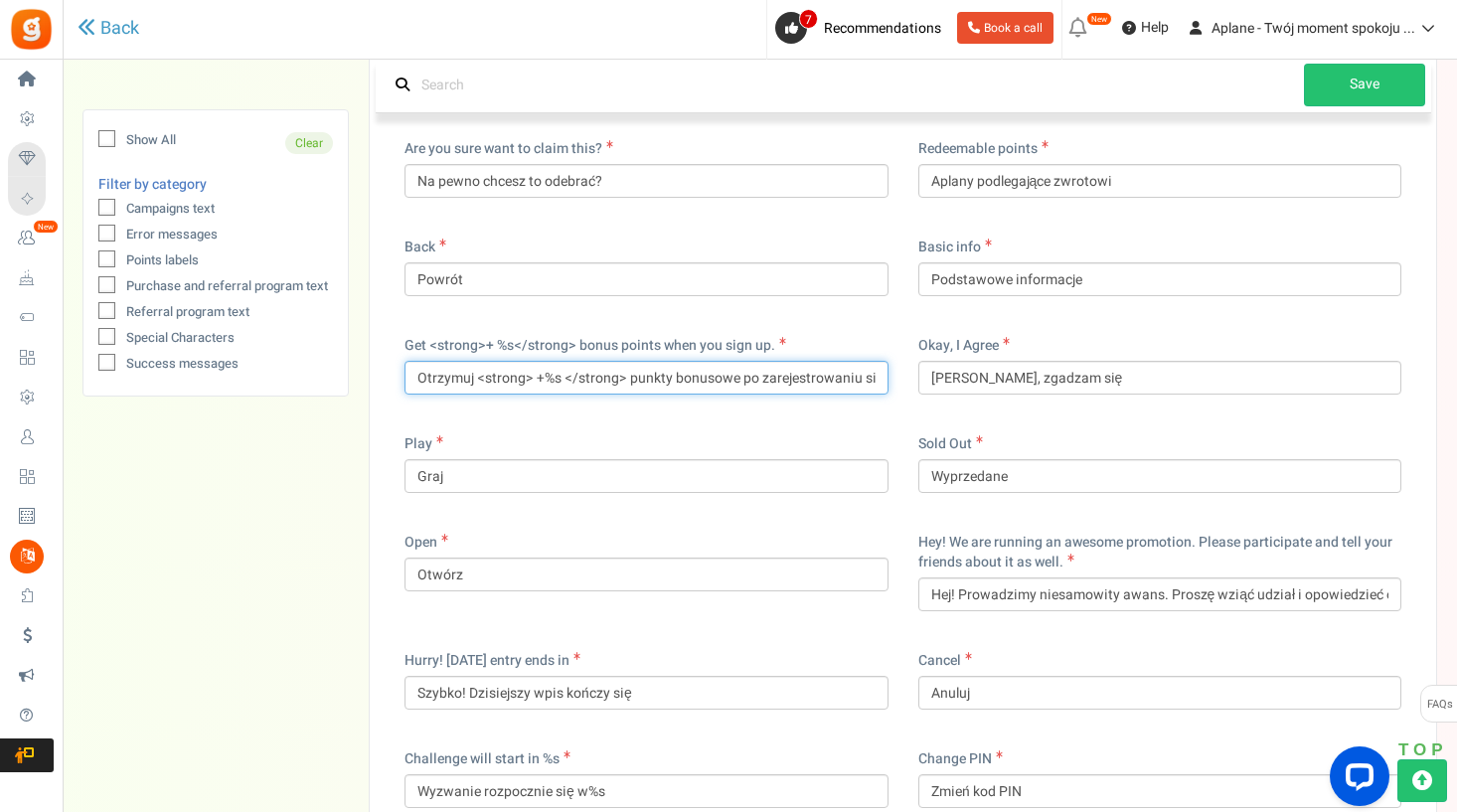 click on "Otrzymuj <strong> +%s </strong> punkty bonusowe po zarejestrowaniu się." at bounding box center [646, 378] 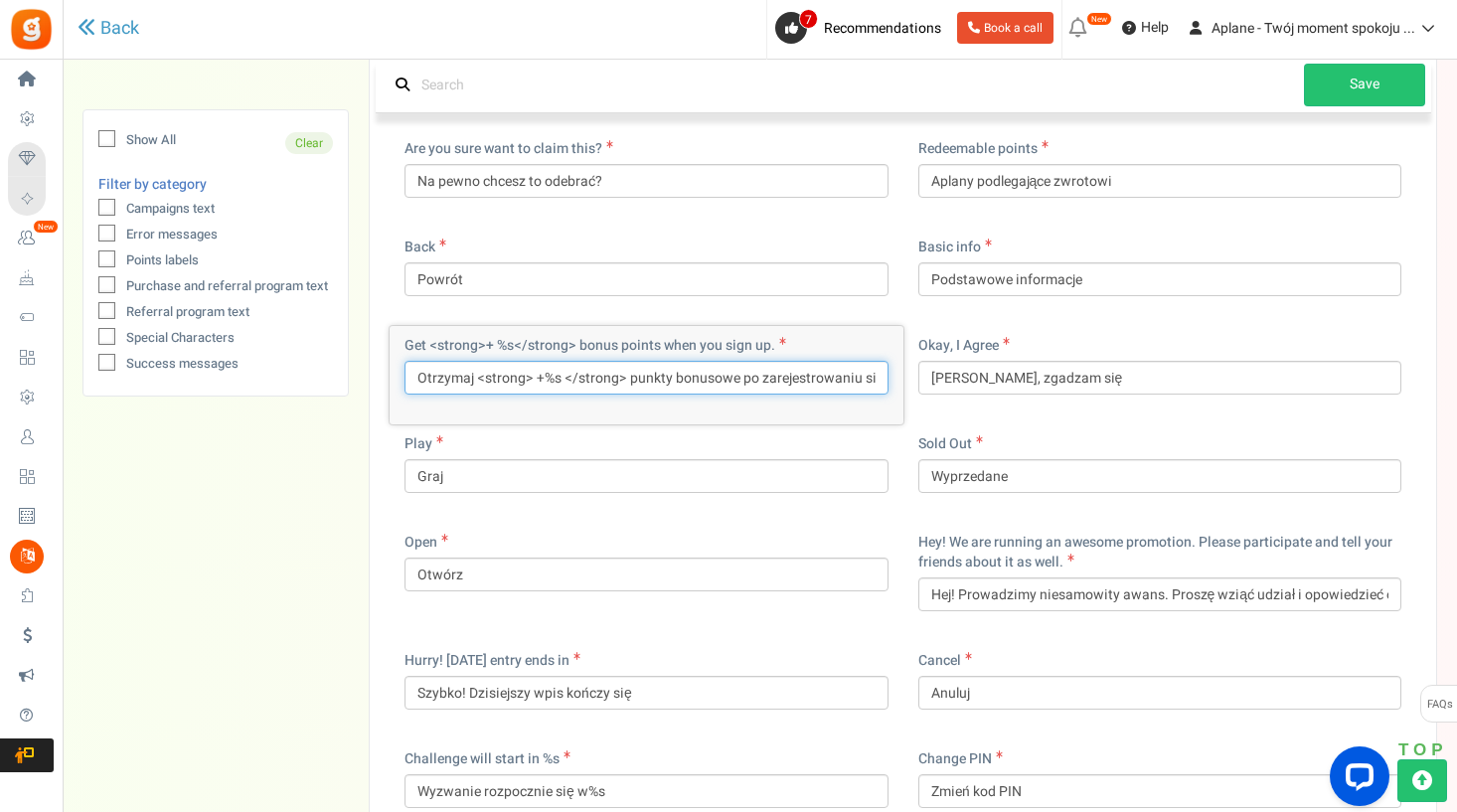 click on "Otrzymaj <strong> +%s </strong> punkty bonusowe po zarejestrowaniu się." at bounding box center [646, 378] 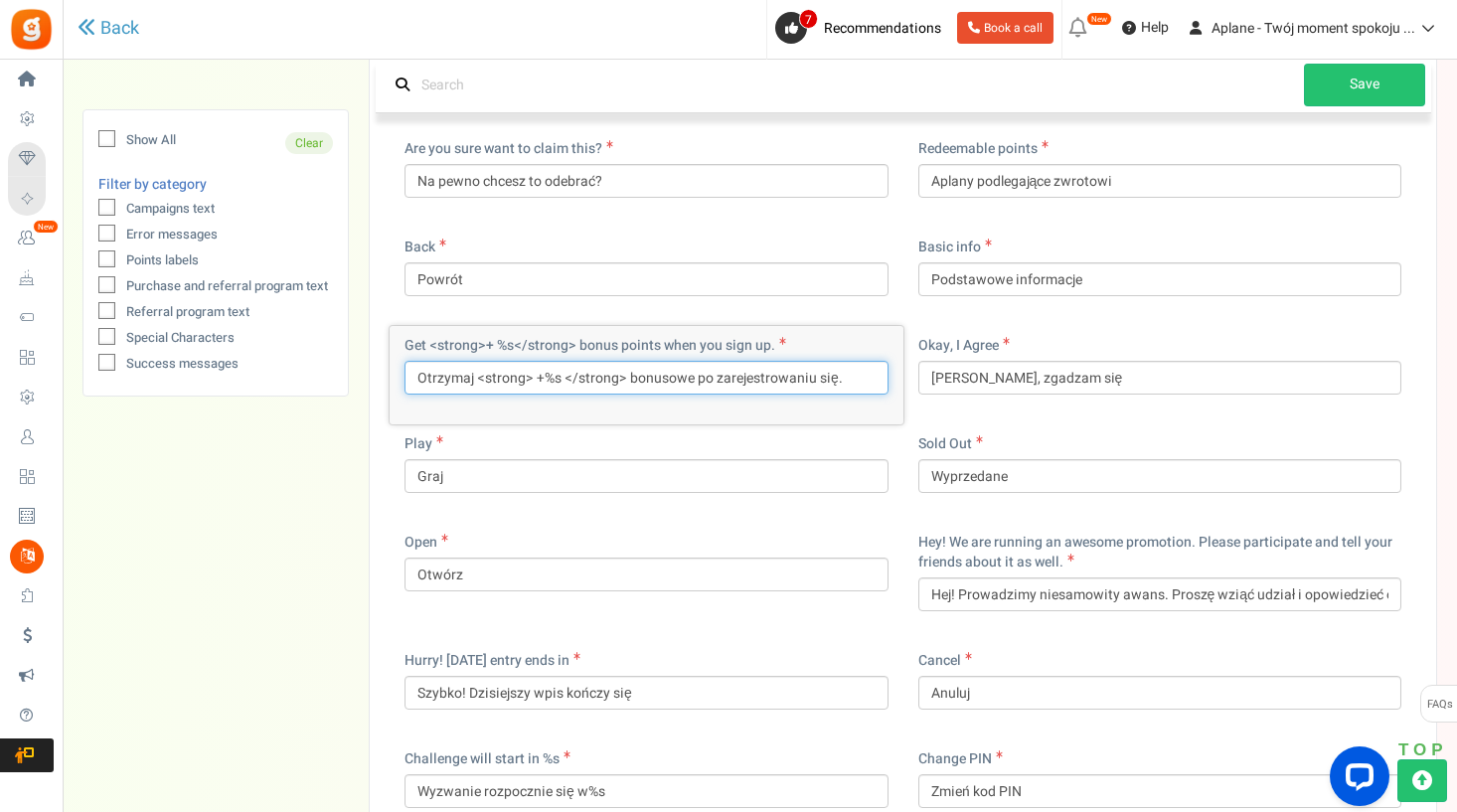 click on "Otrzymaj <strong> +%s </strong> bonusowe po zarejestrowaniu się." at bounding box center (646, 378) 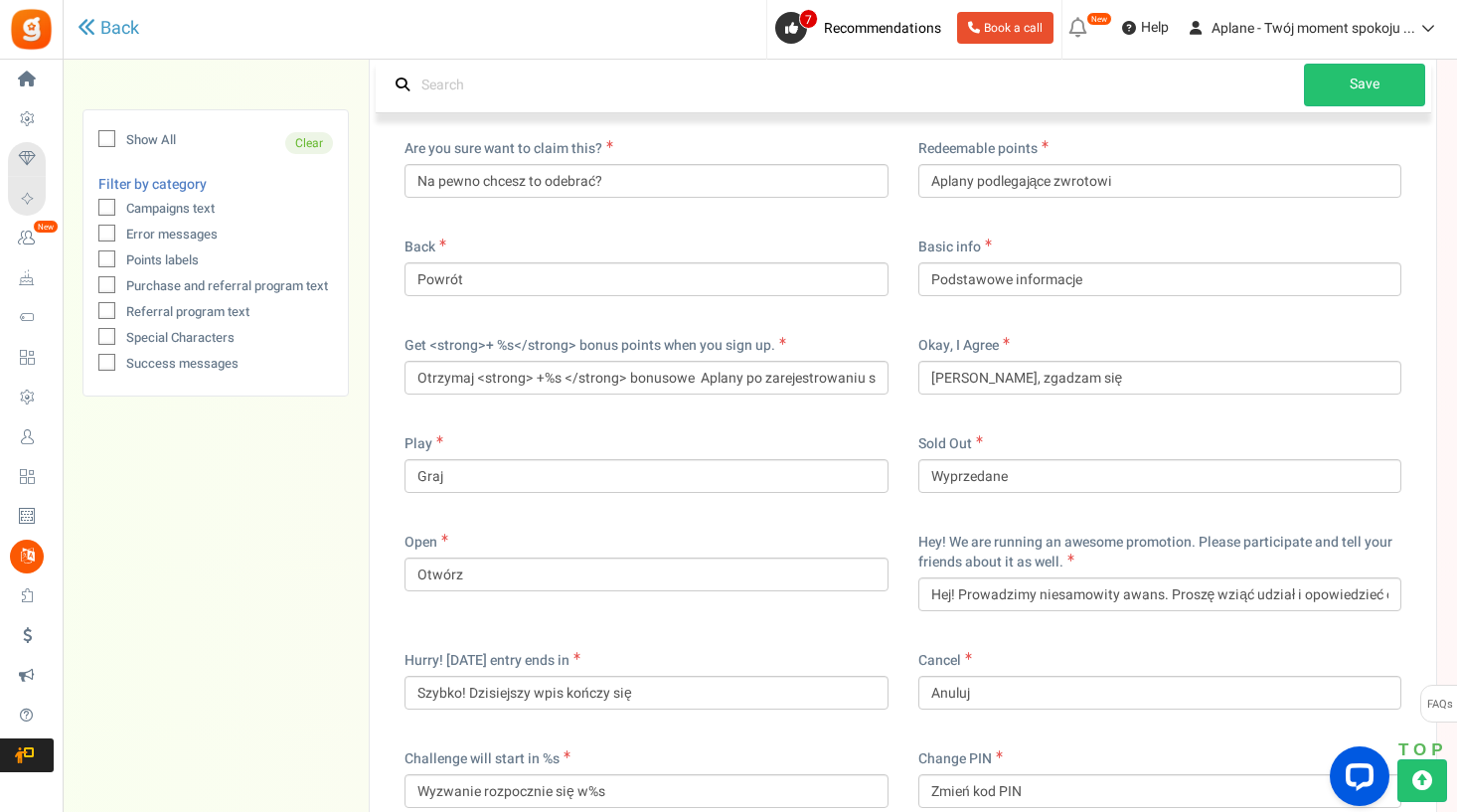click on "Play
Graj" at bounding box center (646, 463) 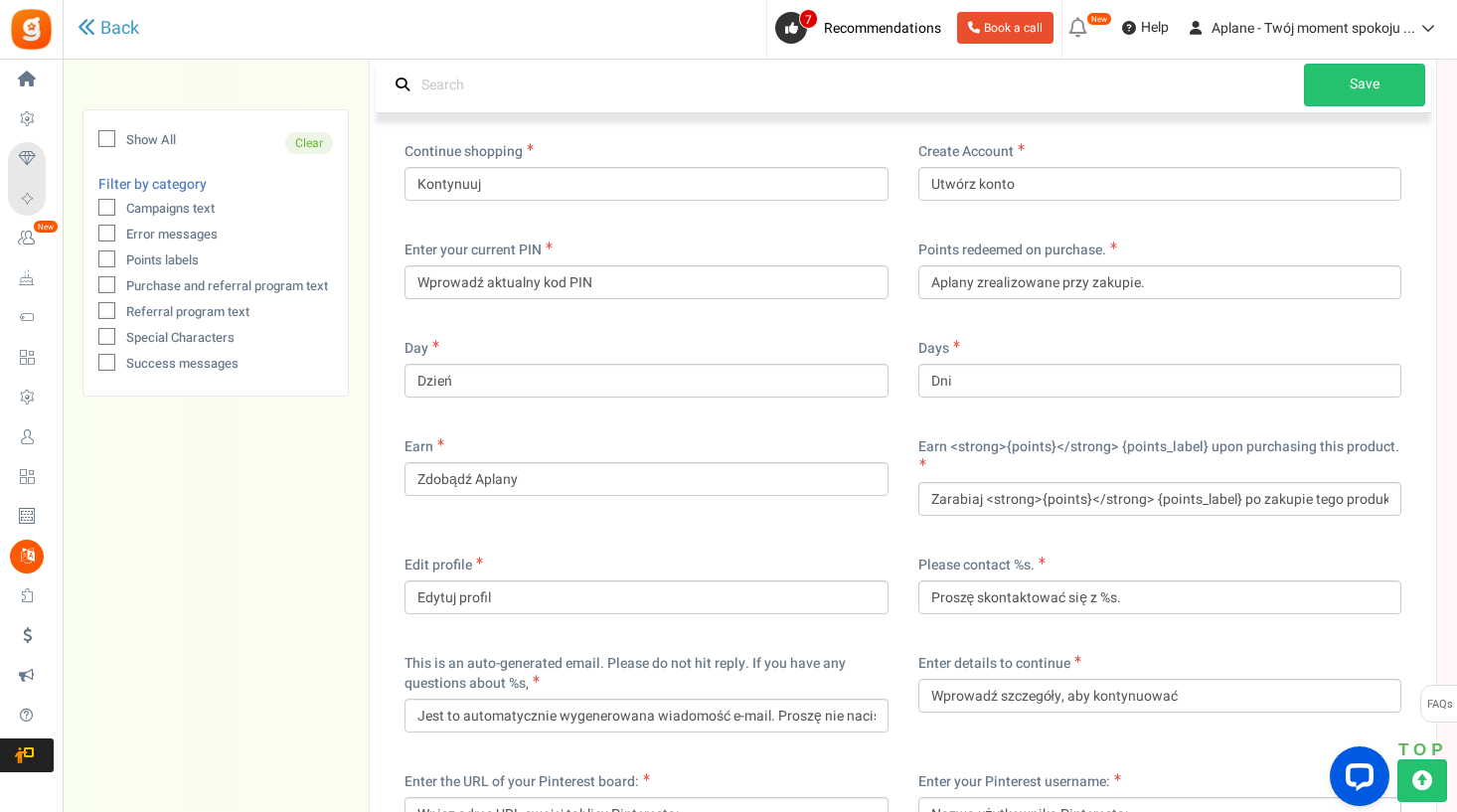 scroll, scrollTop: 1942, scrollLeft: 0, axis: vertical 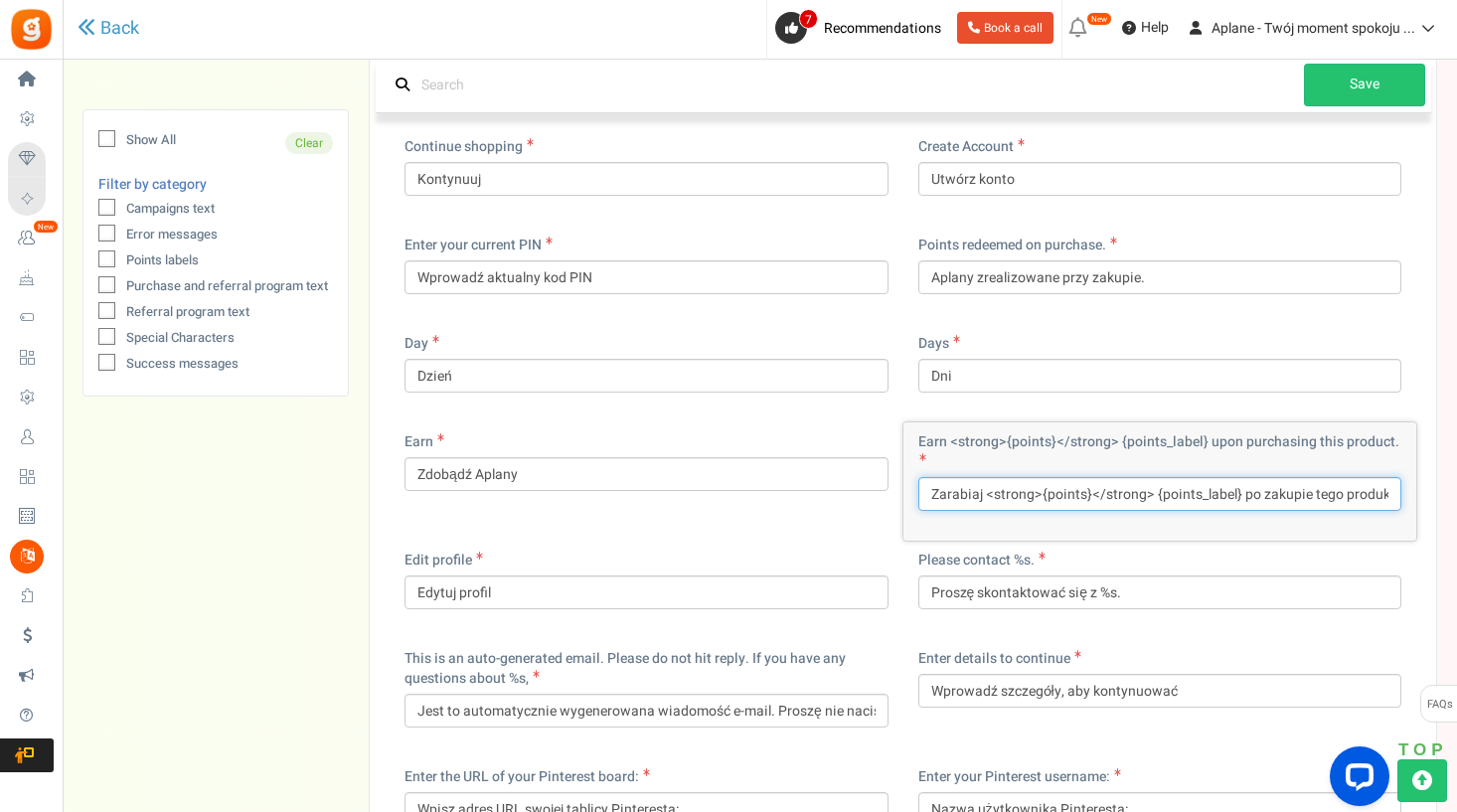 click on "Zarabiaj <strong>{points}</strong> {points_label} po zakupie tego produktu." at bounding box center [1160, 494] 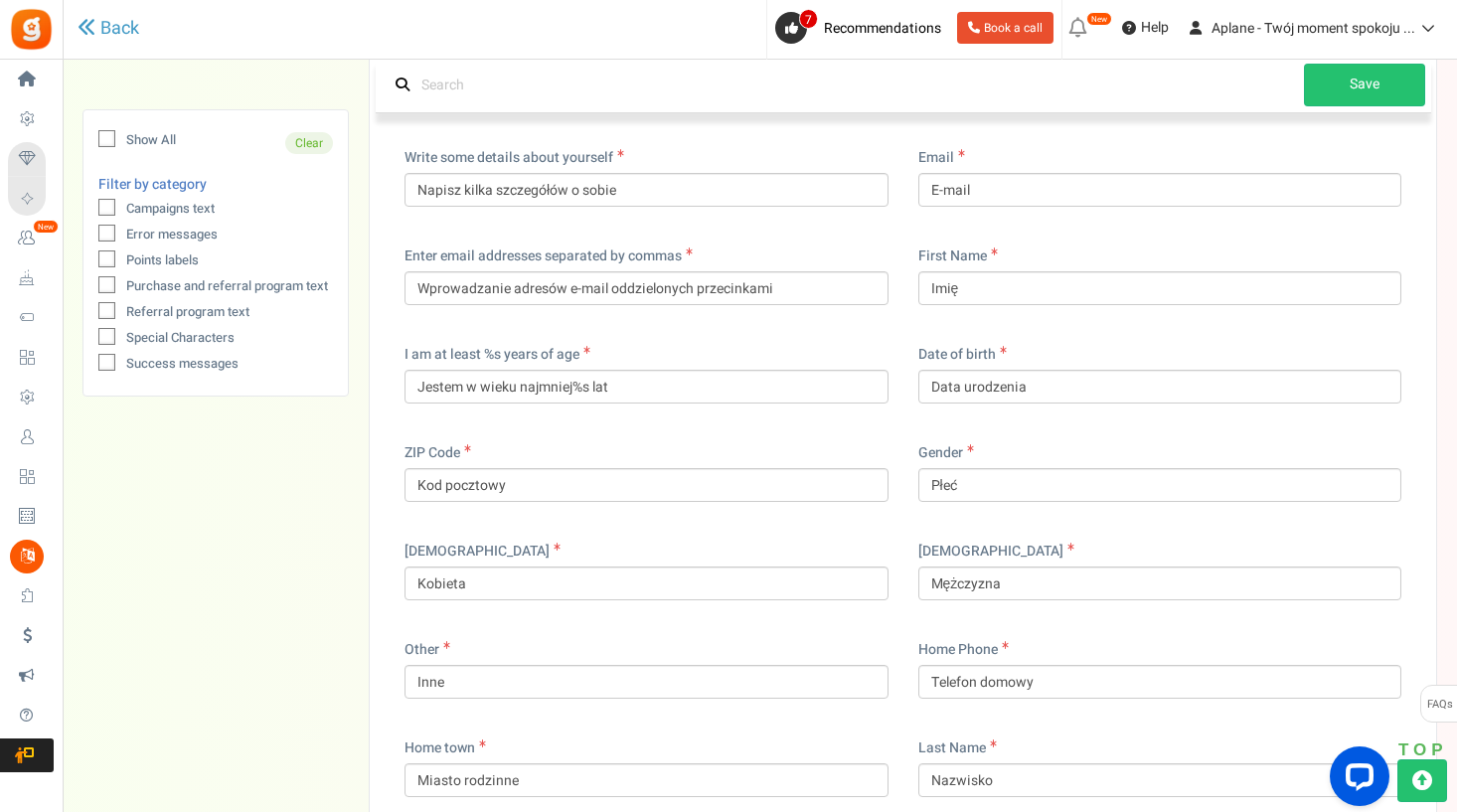 scroll, scrollTop: 7880, scrollLeft: 0, axis: vertical 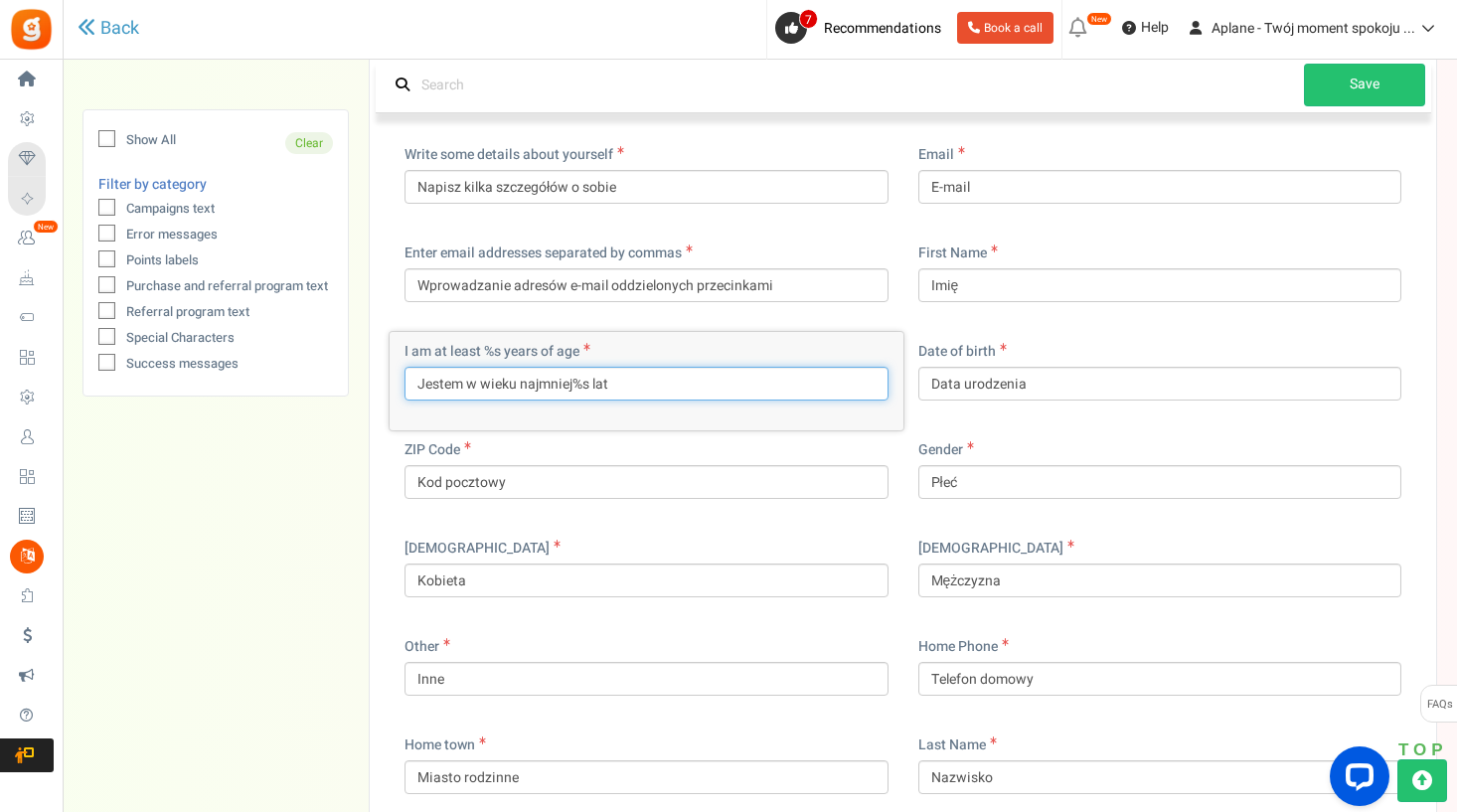 drag, startPoint x: 517, startPoint y: 369, endPoint x: 417, endPoint y: 362, distance: 100.2447 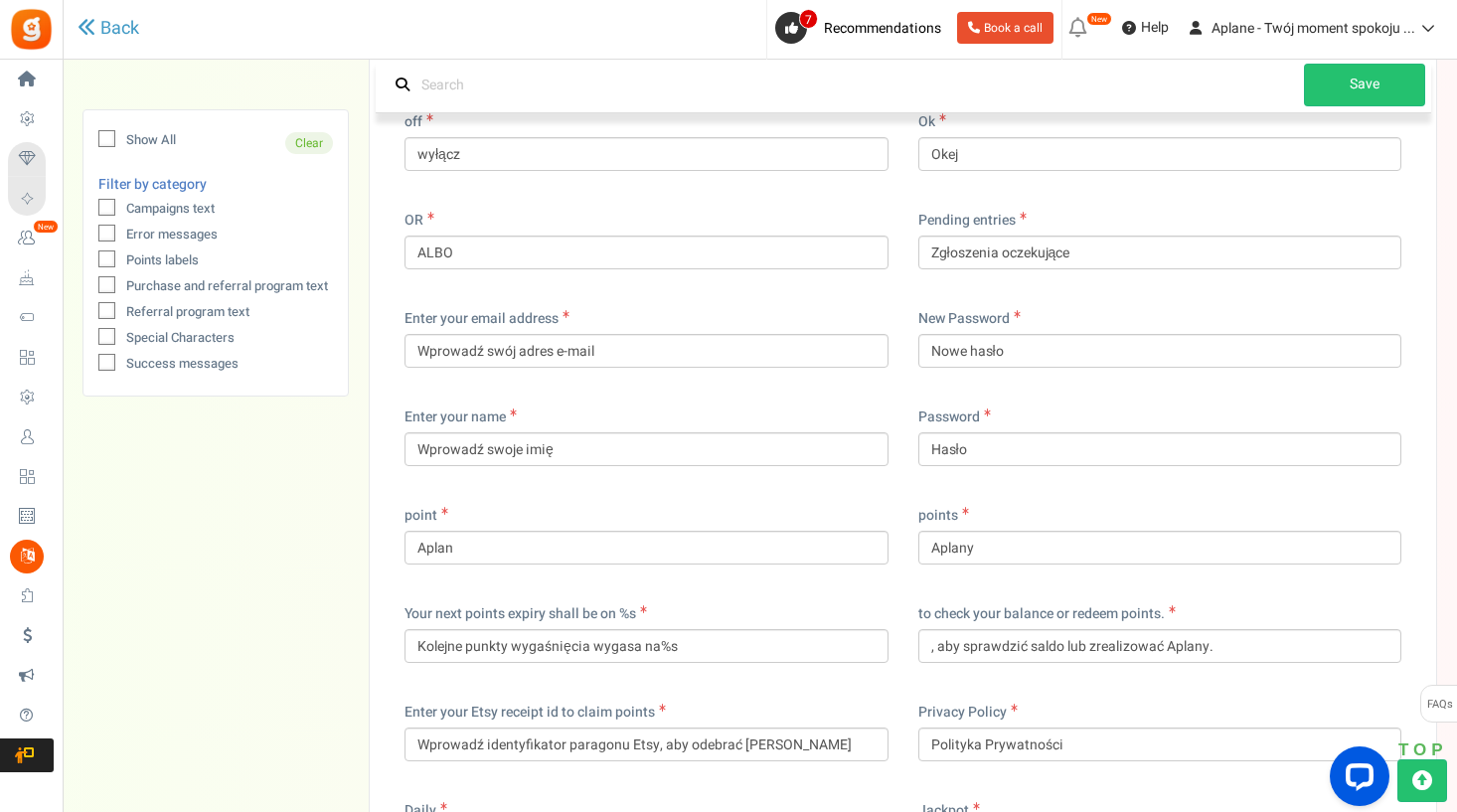 scroll, scrollTop: 11595, scrollLeft: 0, axis: vertical 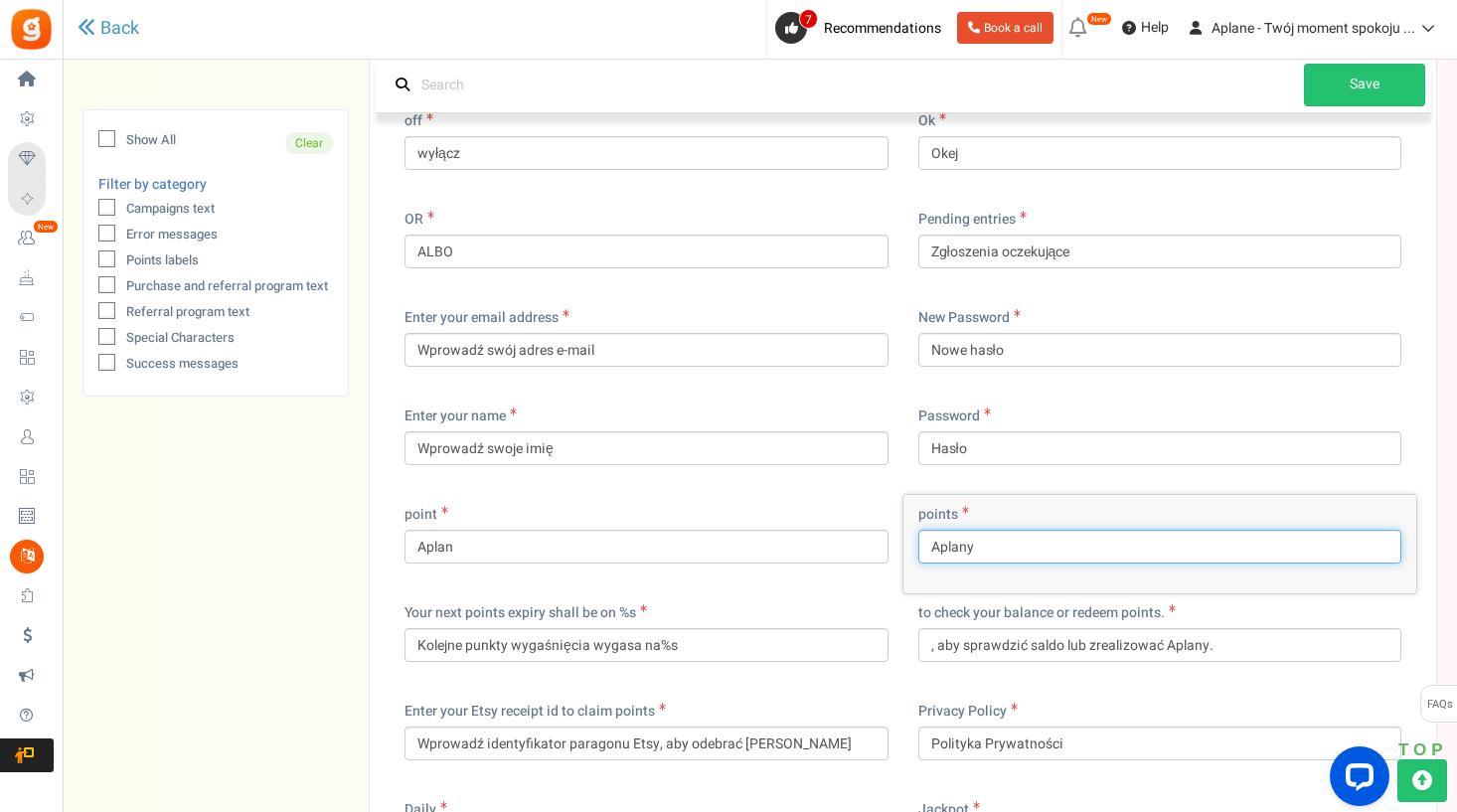 click on "Aplany" at bounding box center (1160, 547) 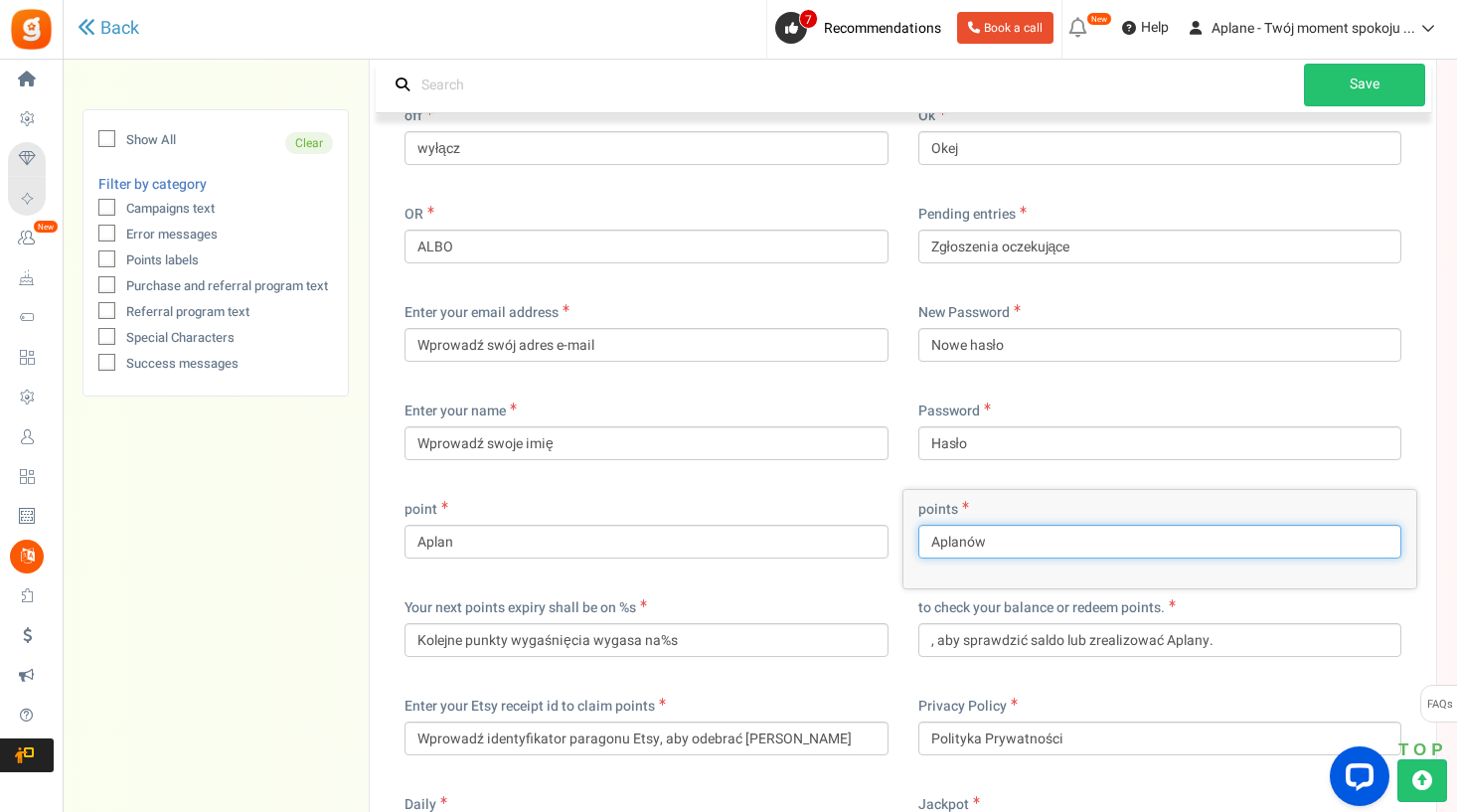 scroll, scrollTop: 11602, scrollLeft: 0, axis: vertical 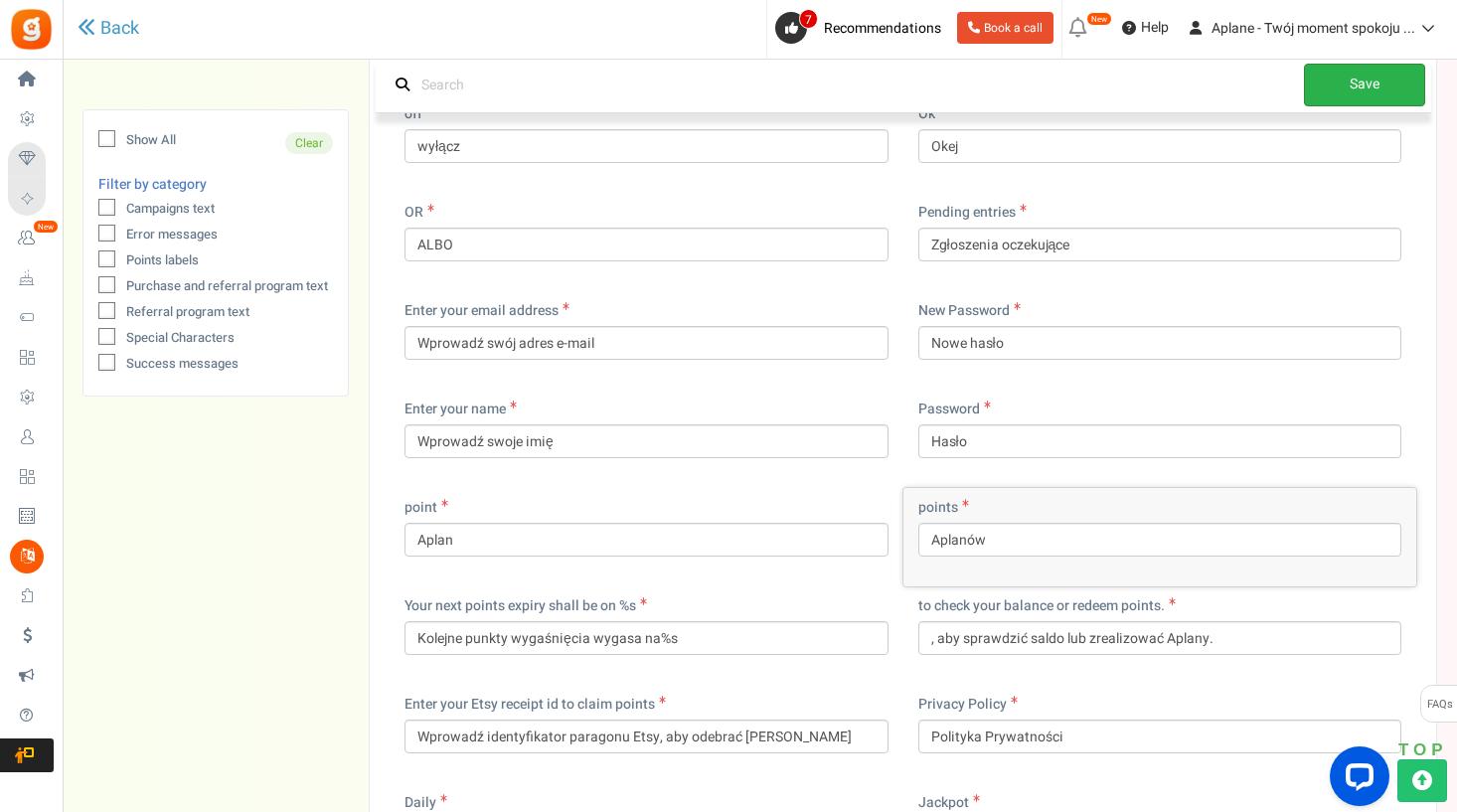 click on "Save" at bounding box center [1365, 84] 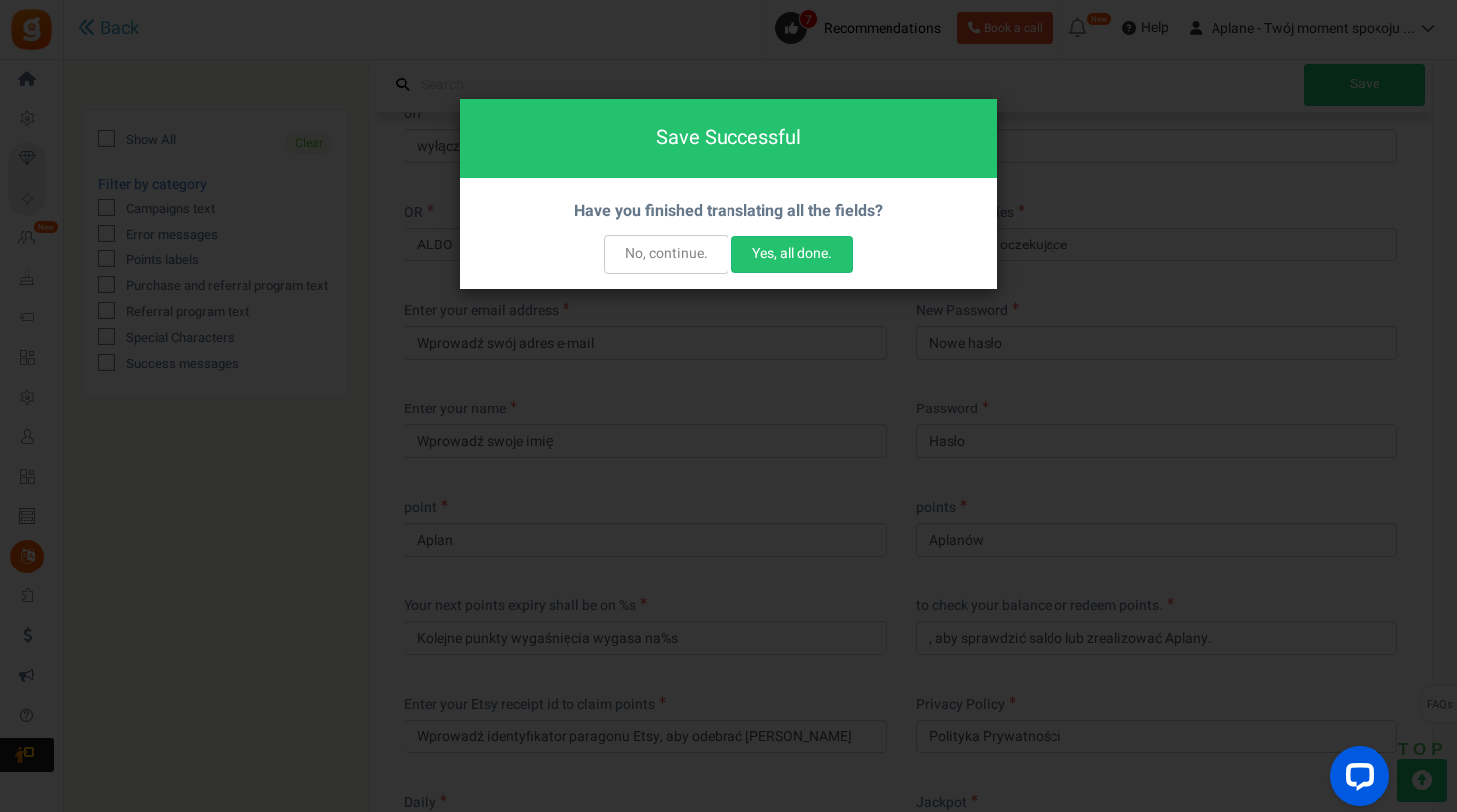 click on "No, continue." at bounding box center [666, 254] 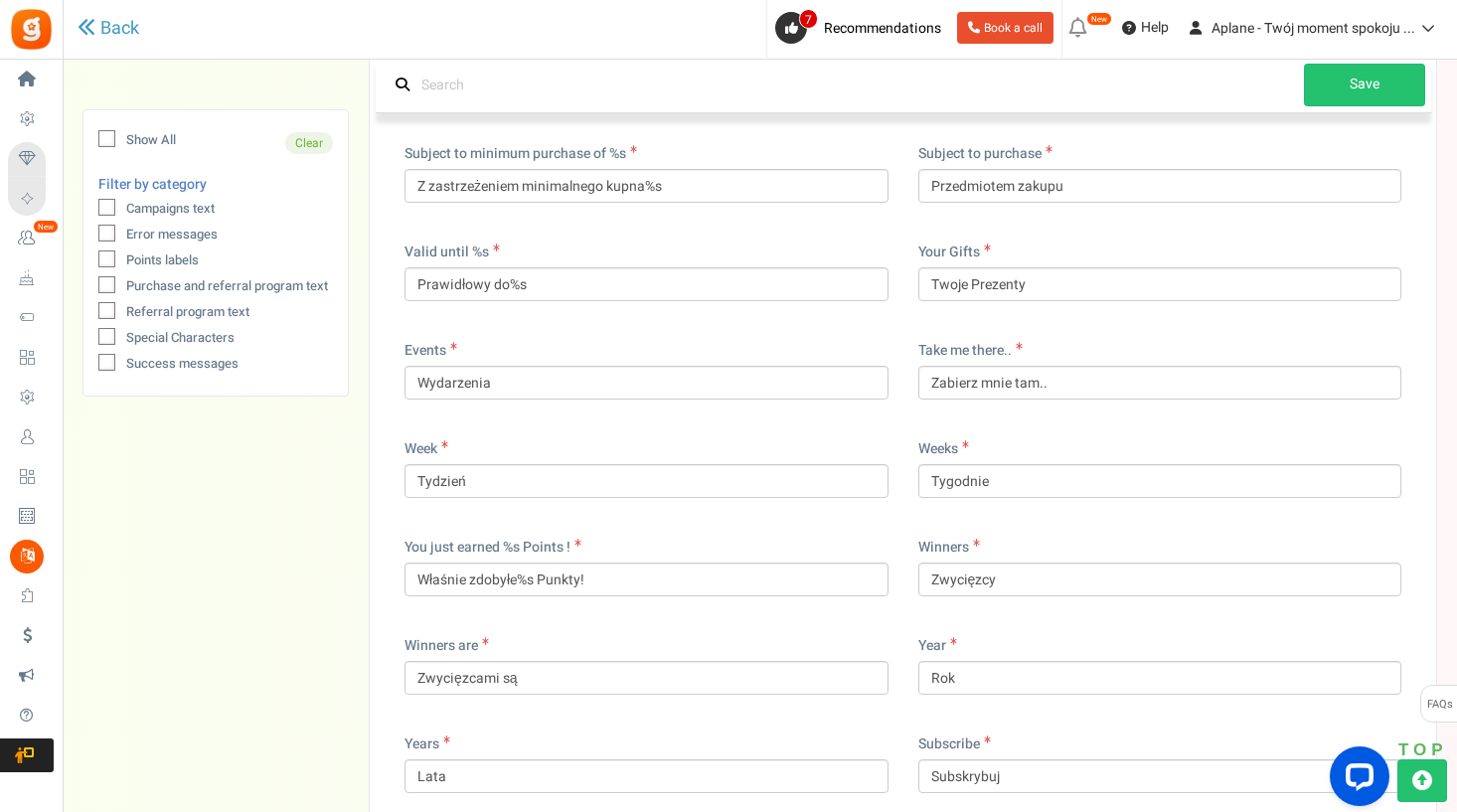 scroll, scrollTop: 15973, scrollLeft: 0, axis: vertical 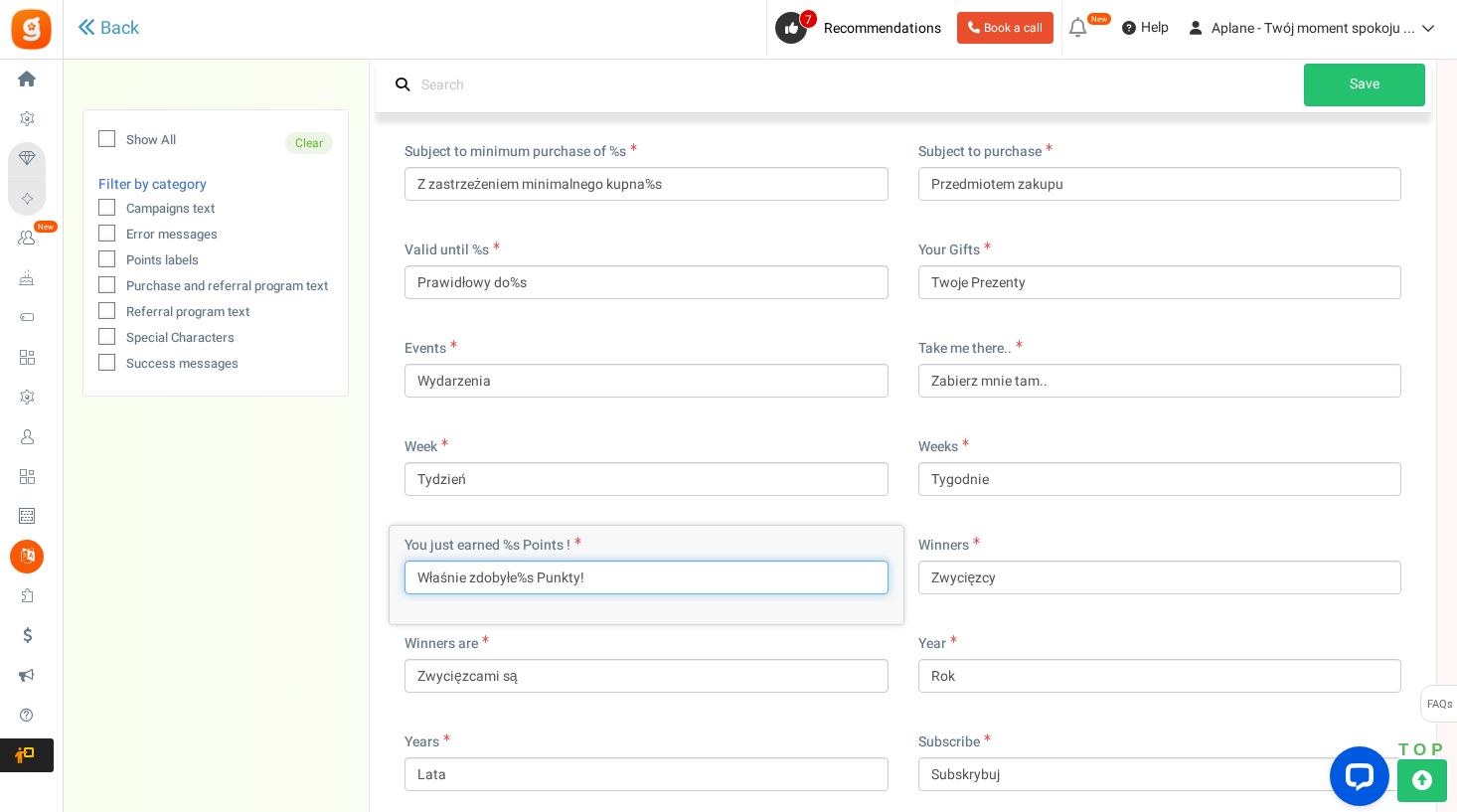 click on "Właśnie zdobyłe%s Punkty!" at bounding box center [646, 577] 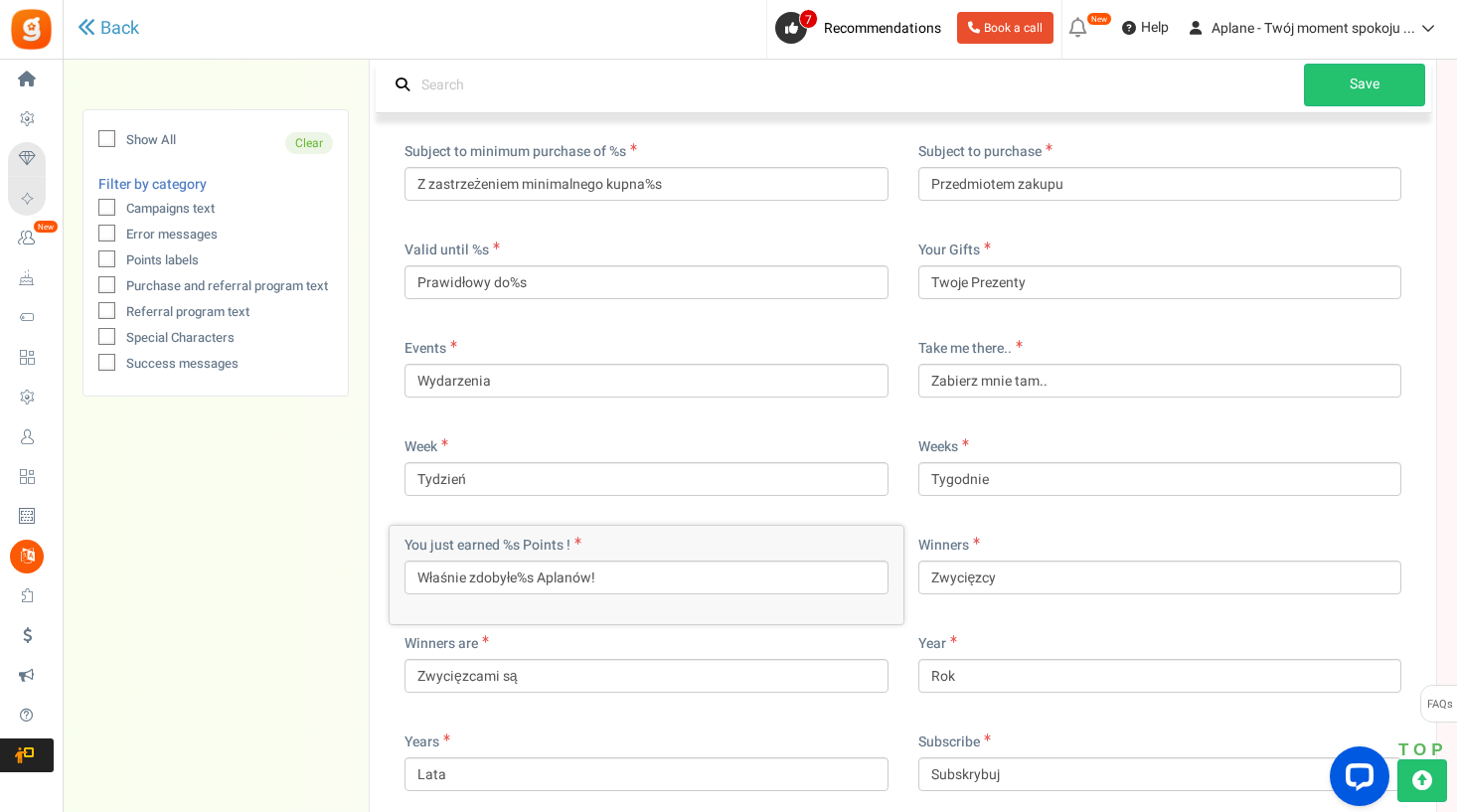 click on "Winners are
Zwycięzcami są" at bounding box center [646, 663] 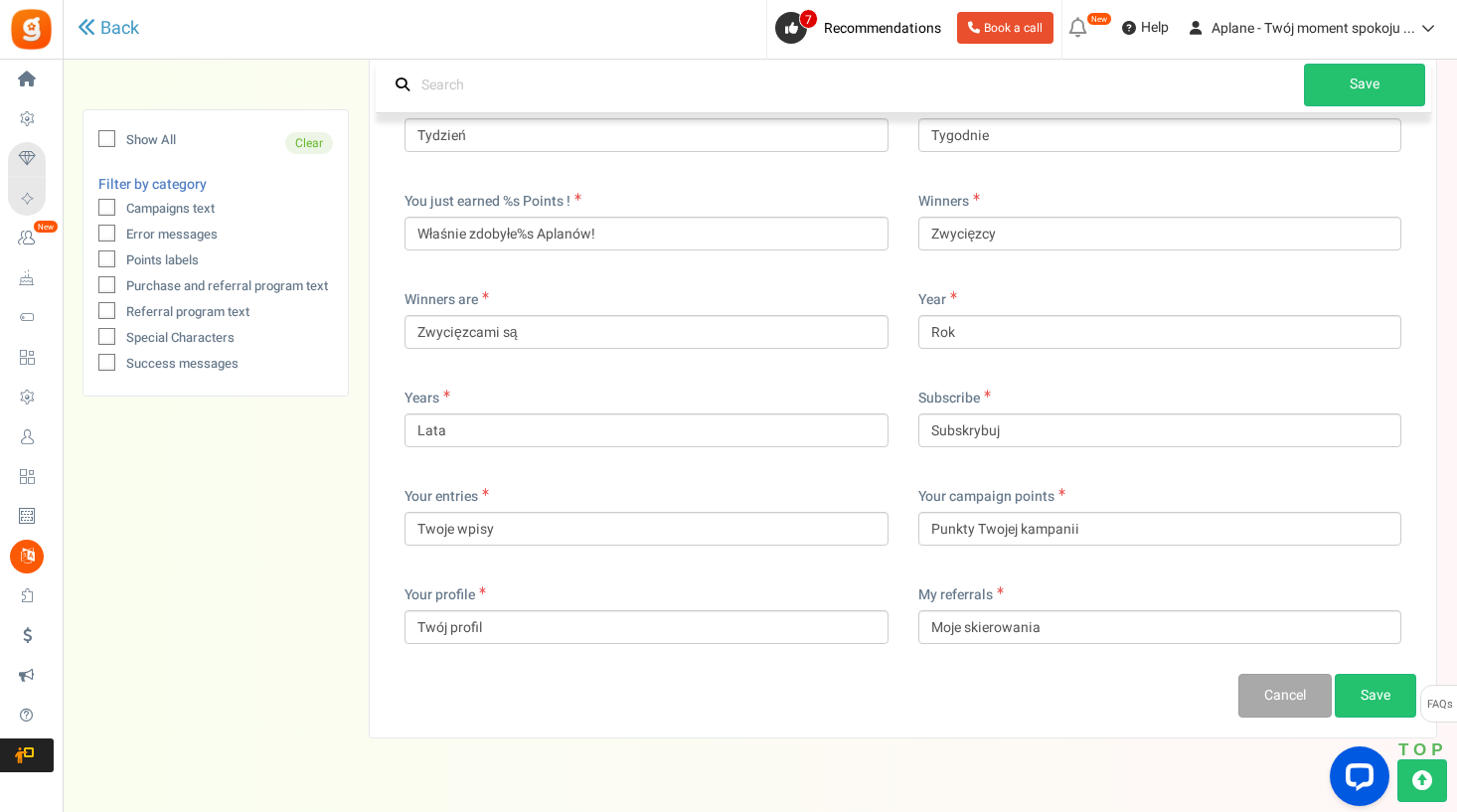 scroll, scrollTop: 16320, scrollLeft: 0, axis: vertical 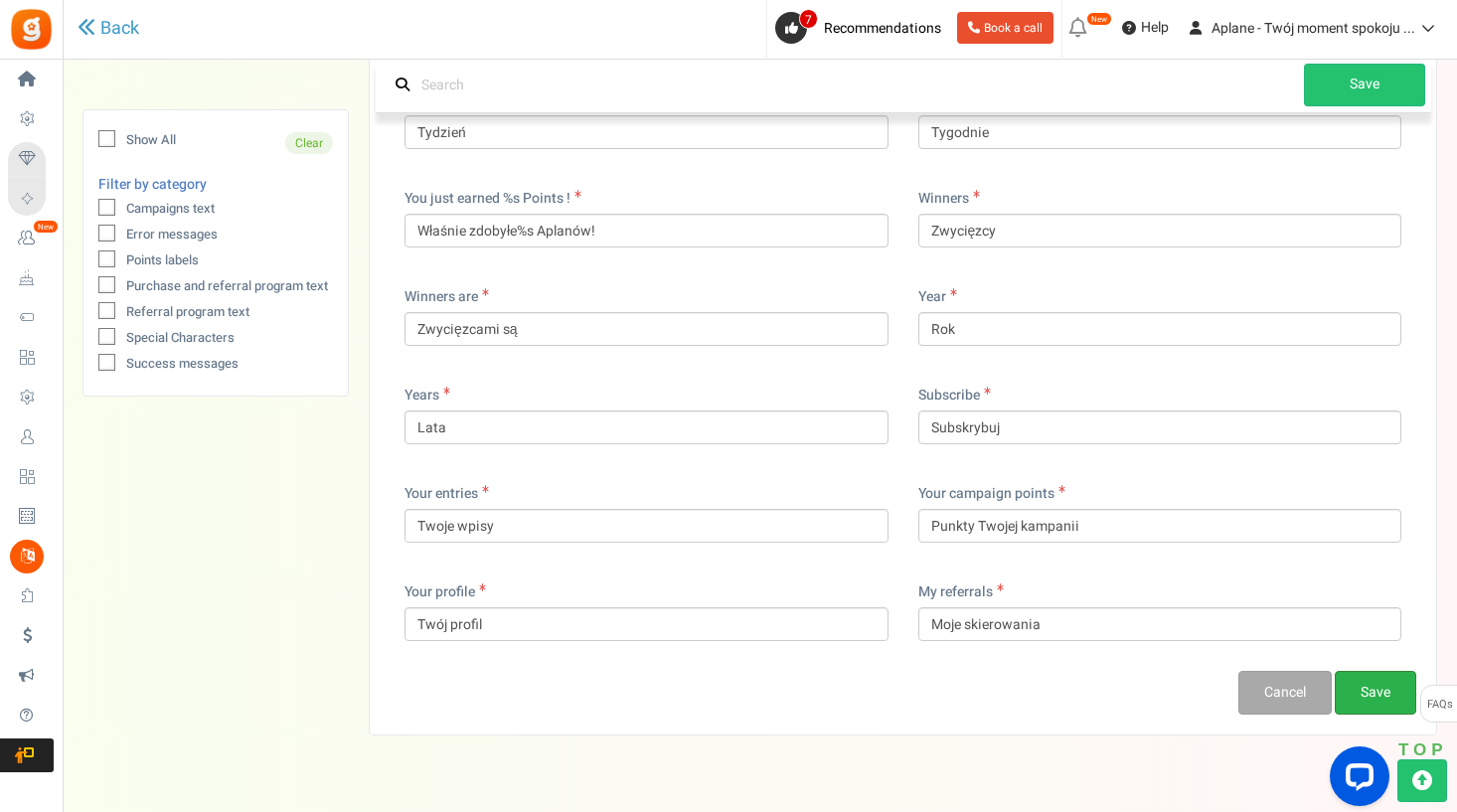 click on "Save" at bounding box center (1376, 693) 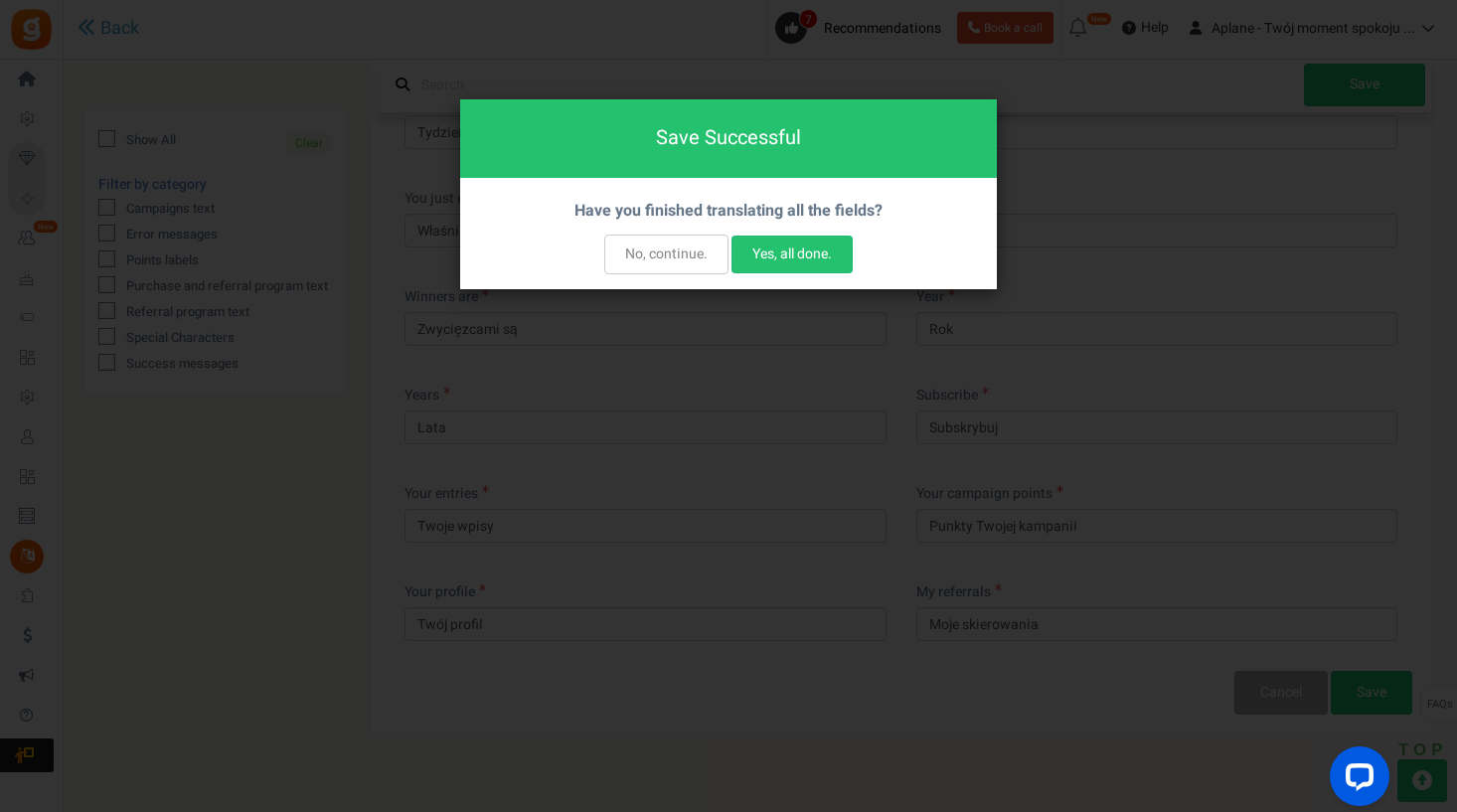 click on "No, continue." at bounding box center [666, 254] 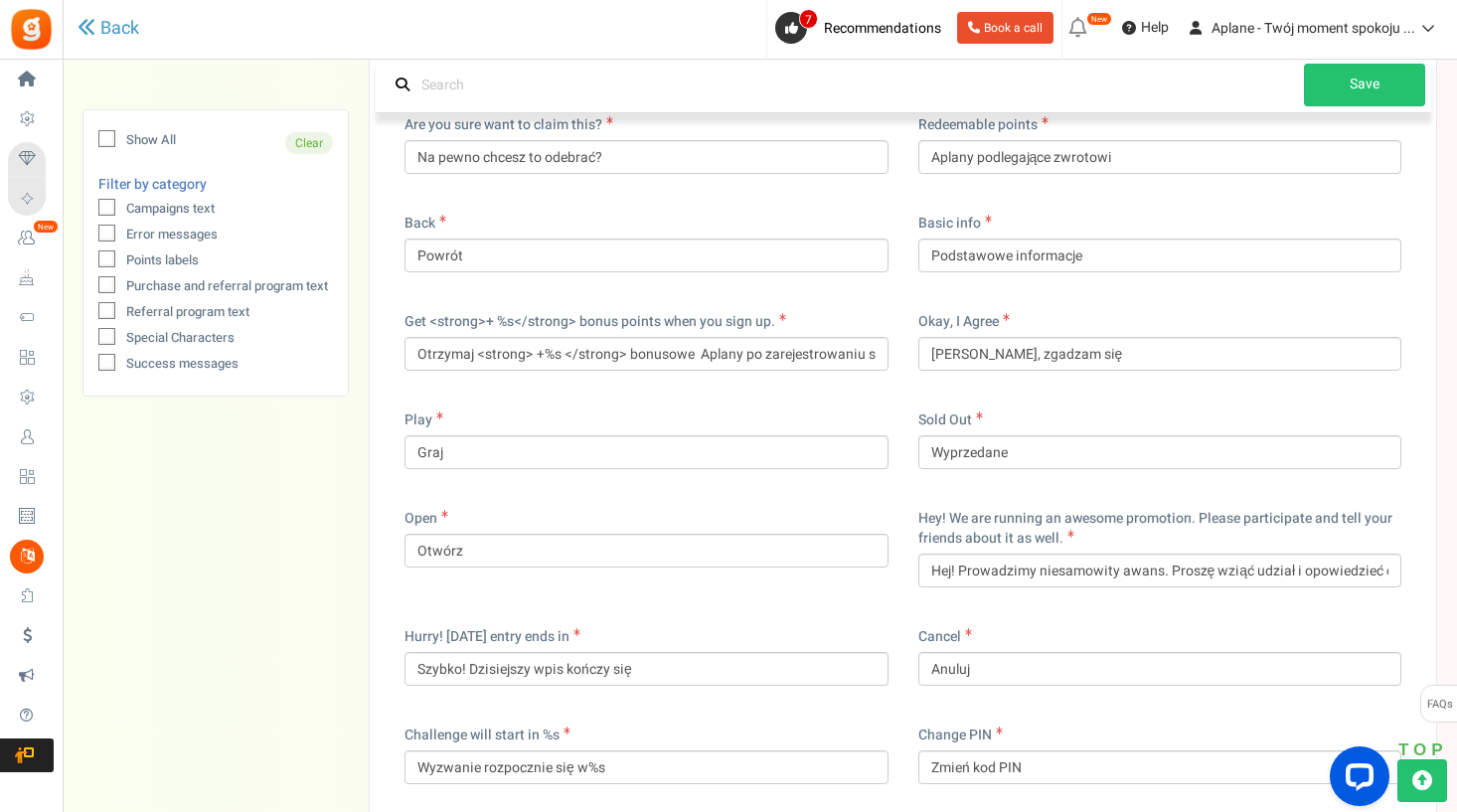 scroll, scrollTop: 362, scrollLeft: 0, axis: vertical 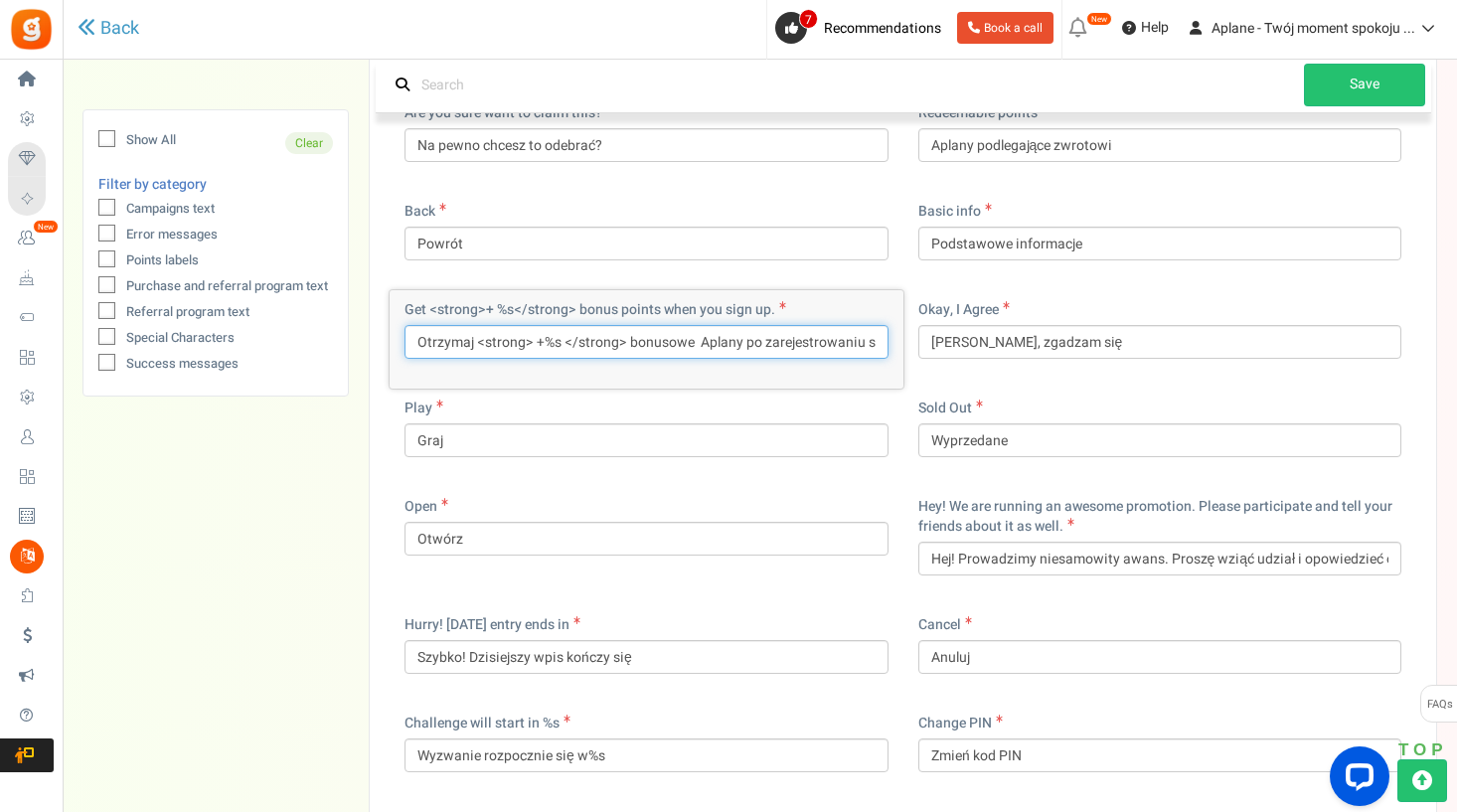 click on "Otrzymaj <strong> +%s </strong> bonusowe  Aplany po zarejestrowaniu się." at bounding box center (646, 342) 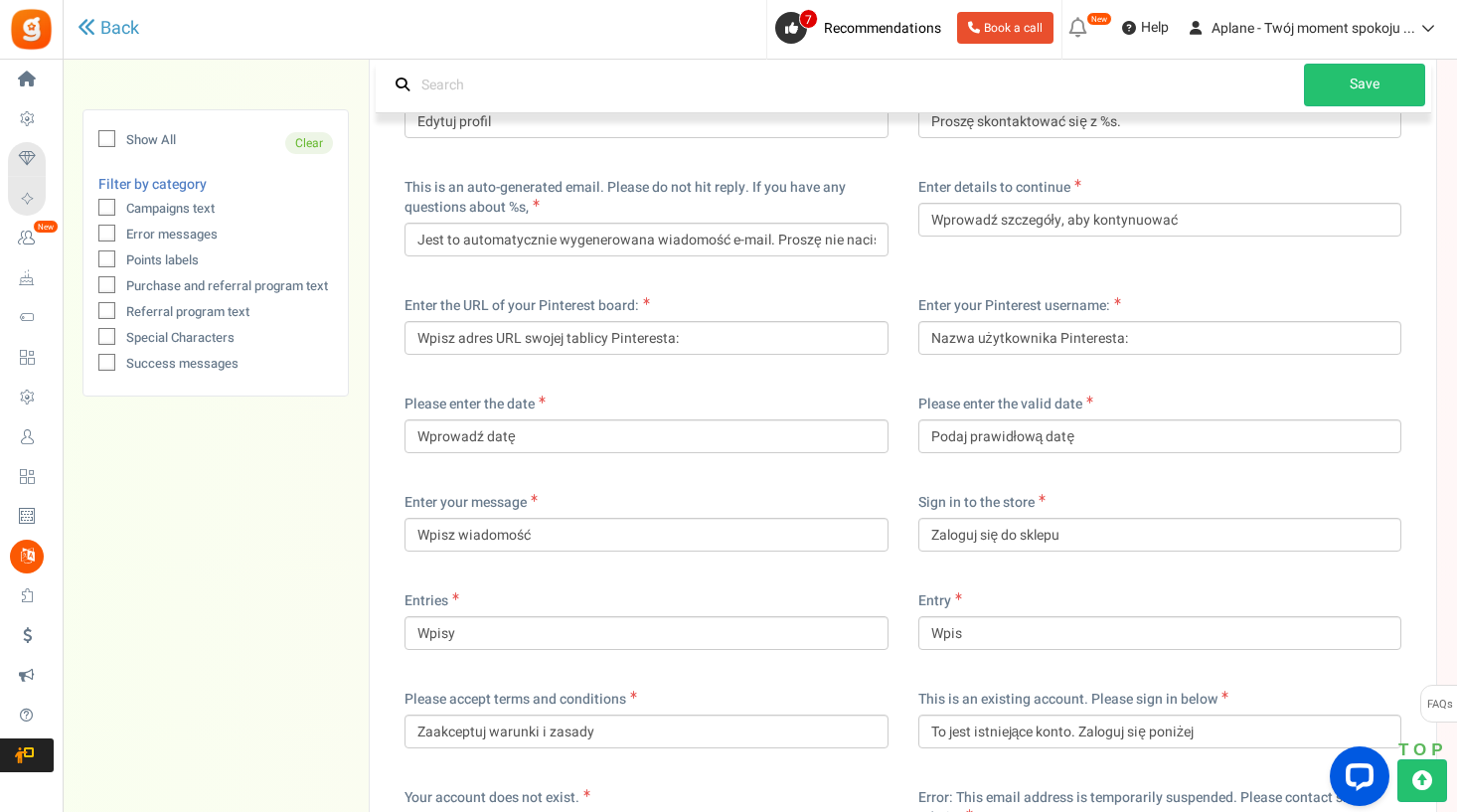 scroll, scrollTop: 2416, scrollLeft: 0, axis: vertical 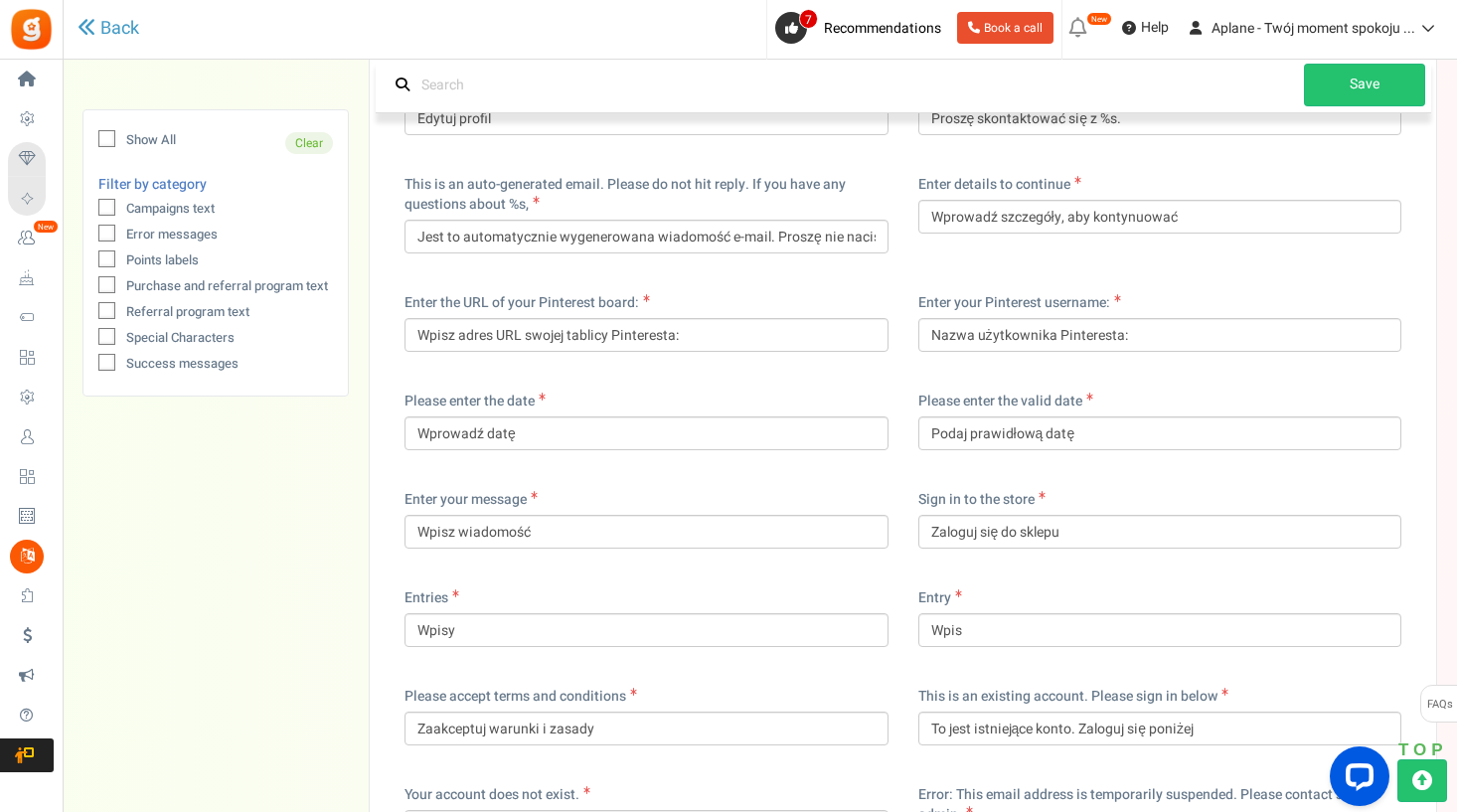 click at bounding box center (107, 260) 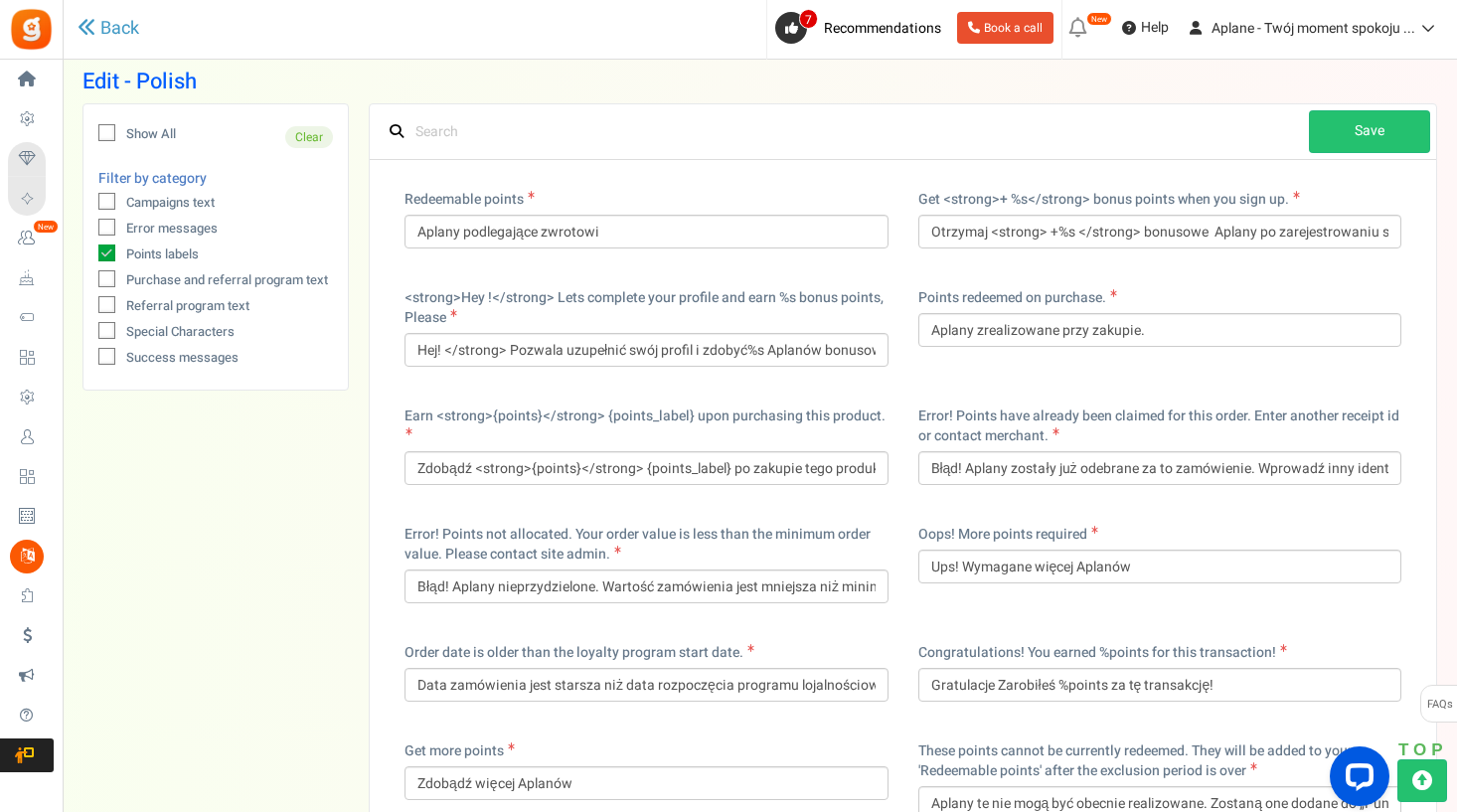 scroll, scrollTop: 129, scrollLeft: 0, axis: vertical 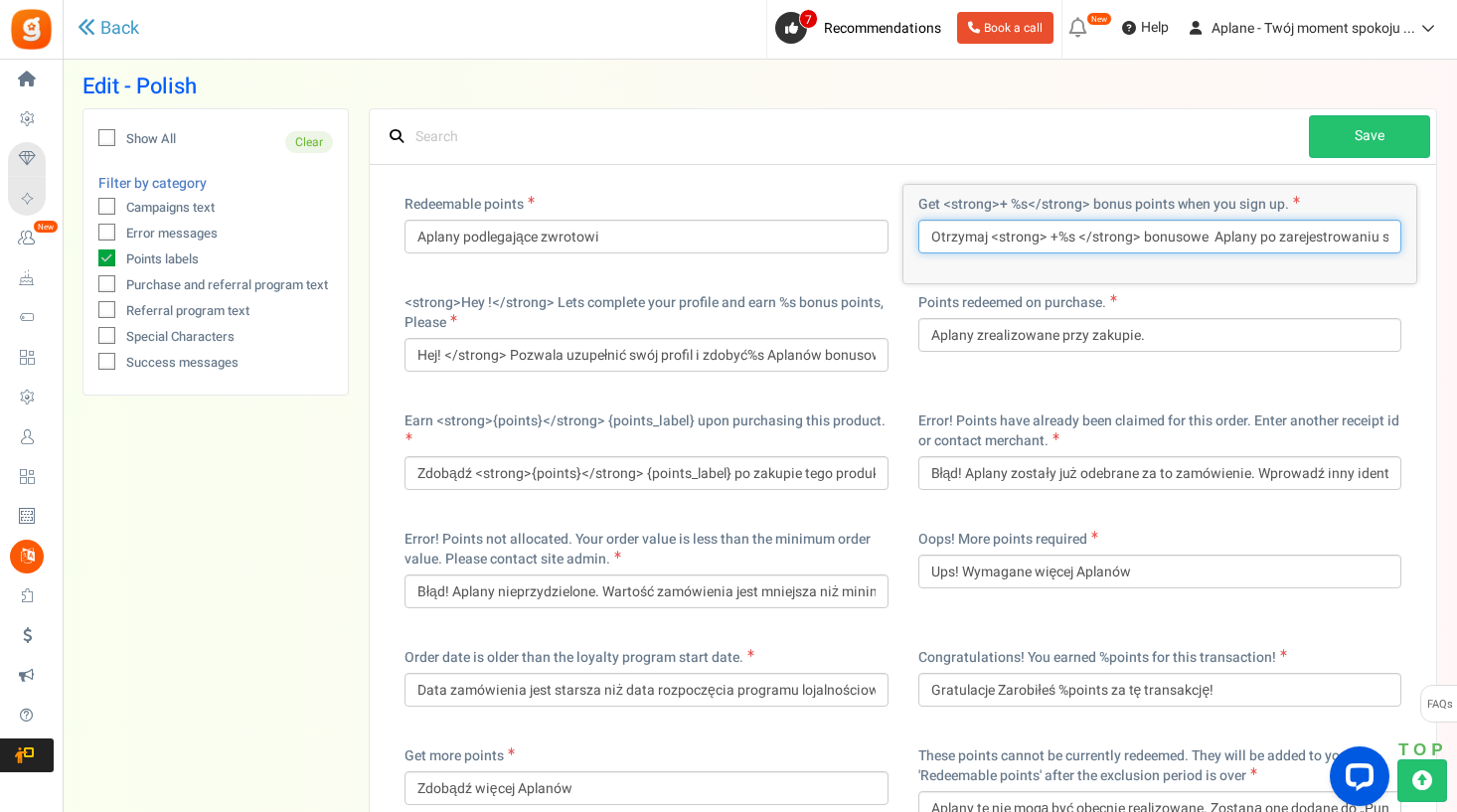 click on "Otrzymaj <strong> +%s </strong> bonusowe  Aplany po zarejestrowaniu się." at bounding box center (1160, 237) 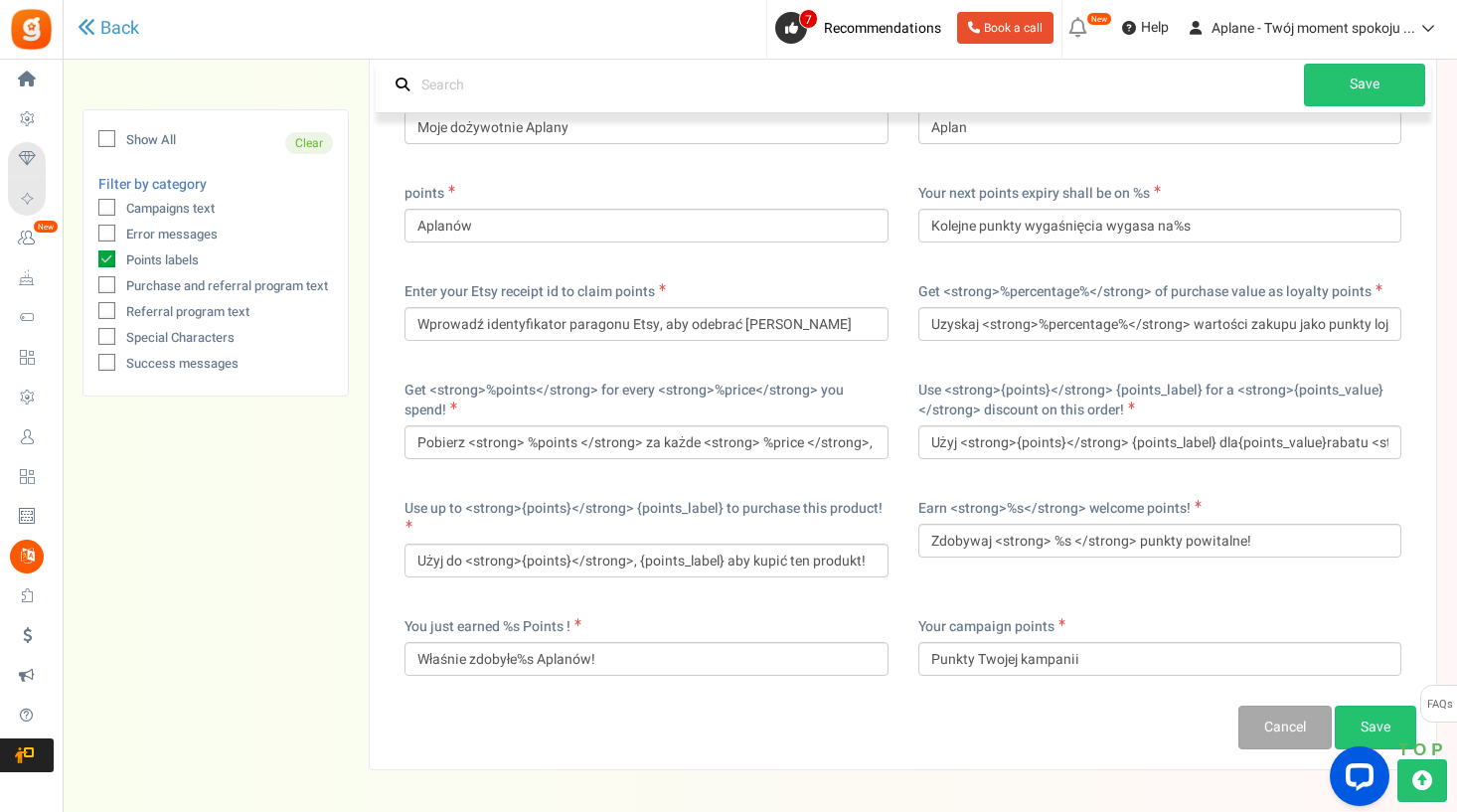scroll, scrollTop: 1191, scrollLeft: 0, axis: vertical 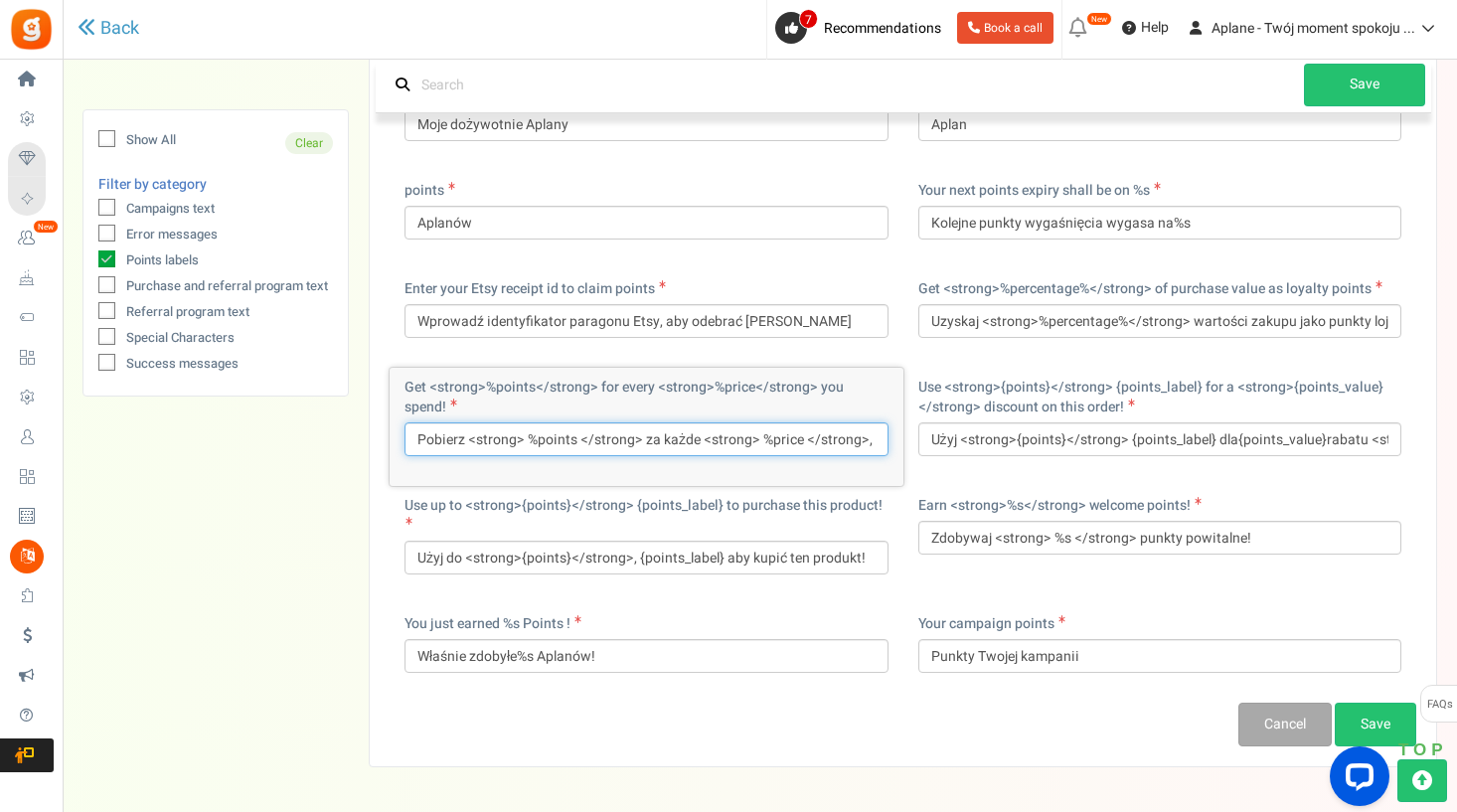click on "Pobierz <strong> %points </strong> za każde <strong> %price </strong>, które wydasz!" at bounding box center [646, 439] 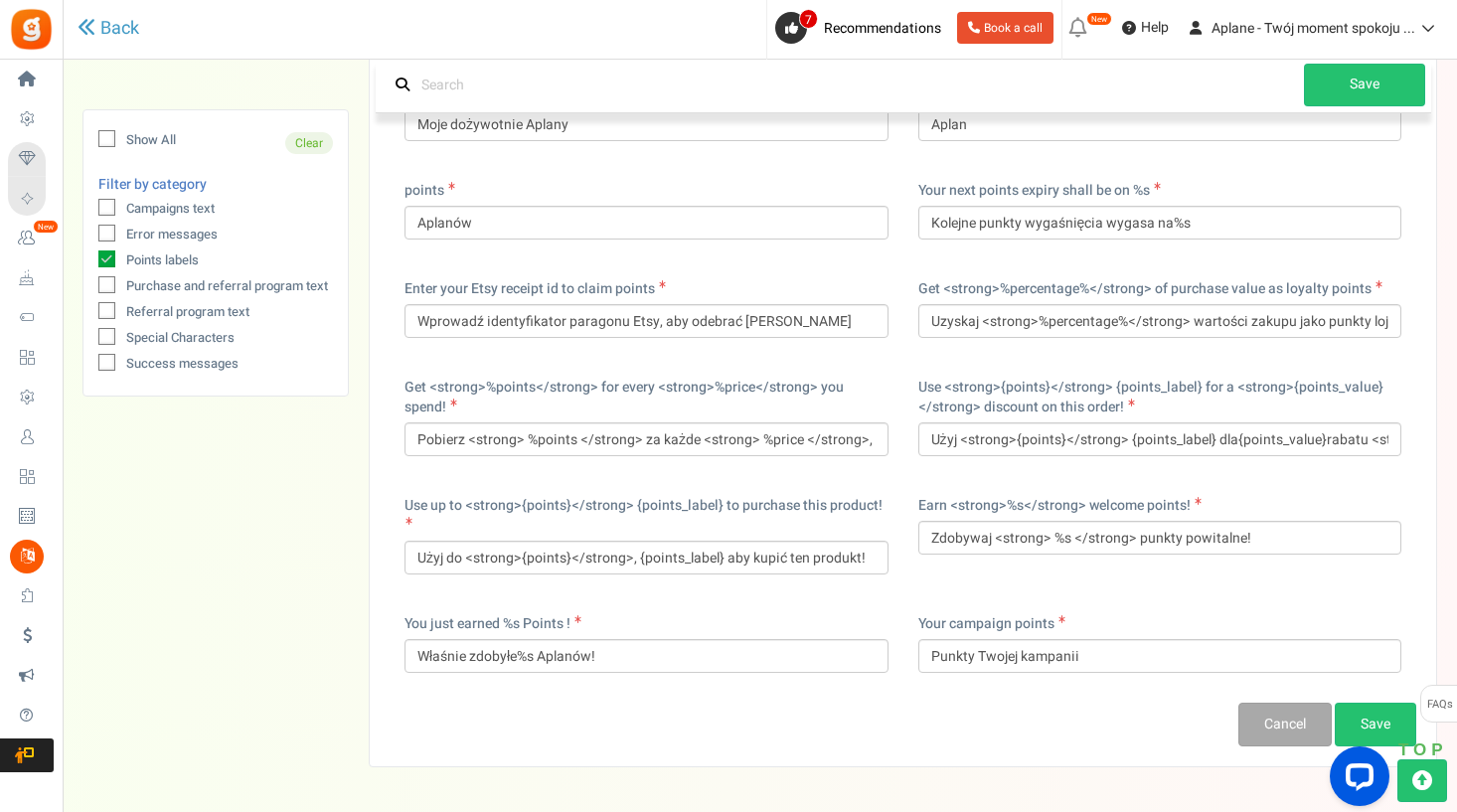 click on "Points labels" at bounding box center [162, 260] 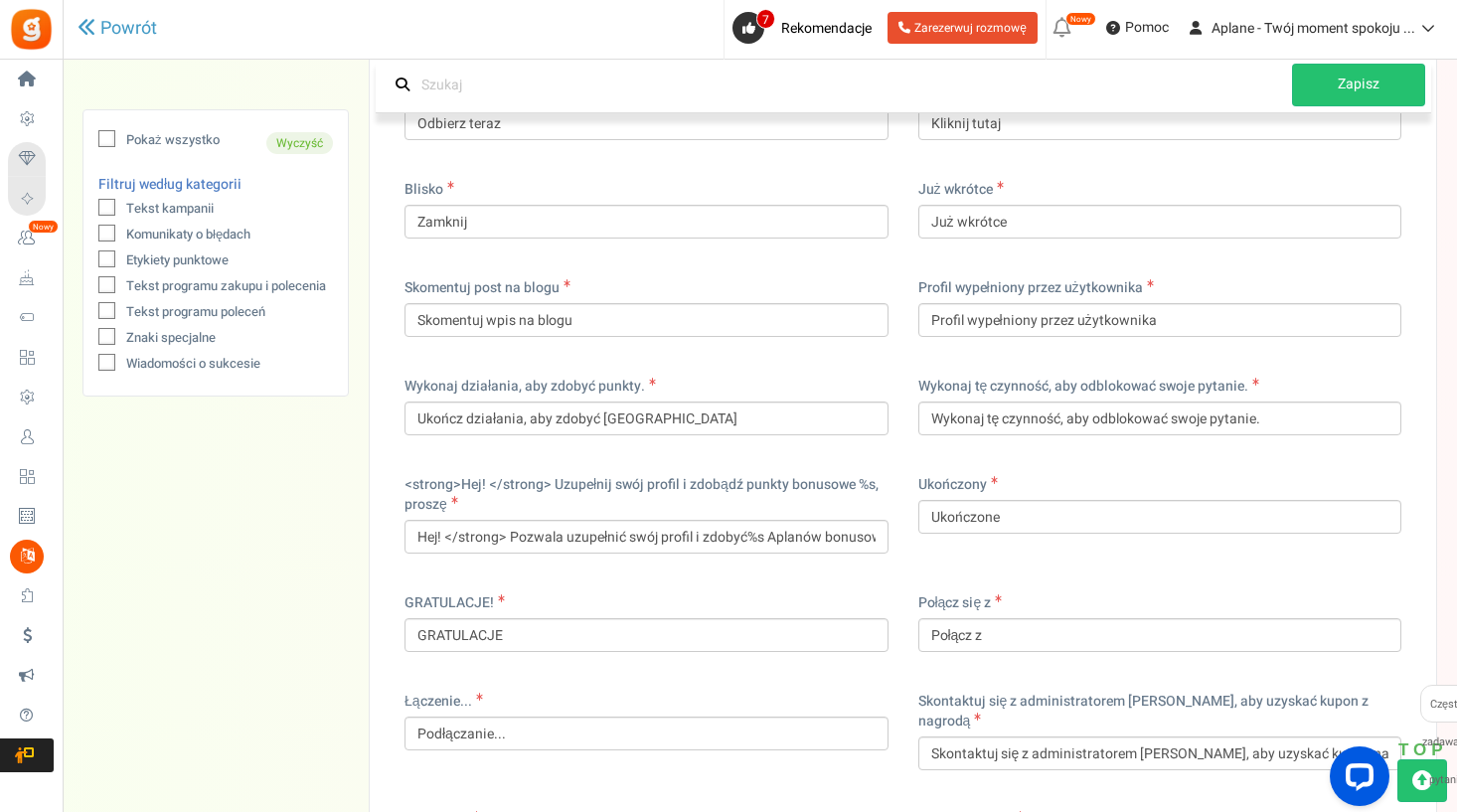 click on "Etykiety punktowe" at bounding box center [177, 260] 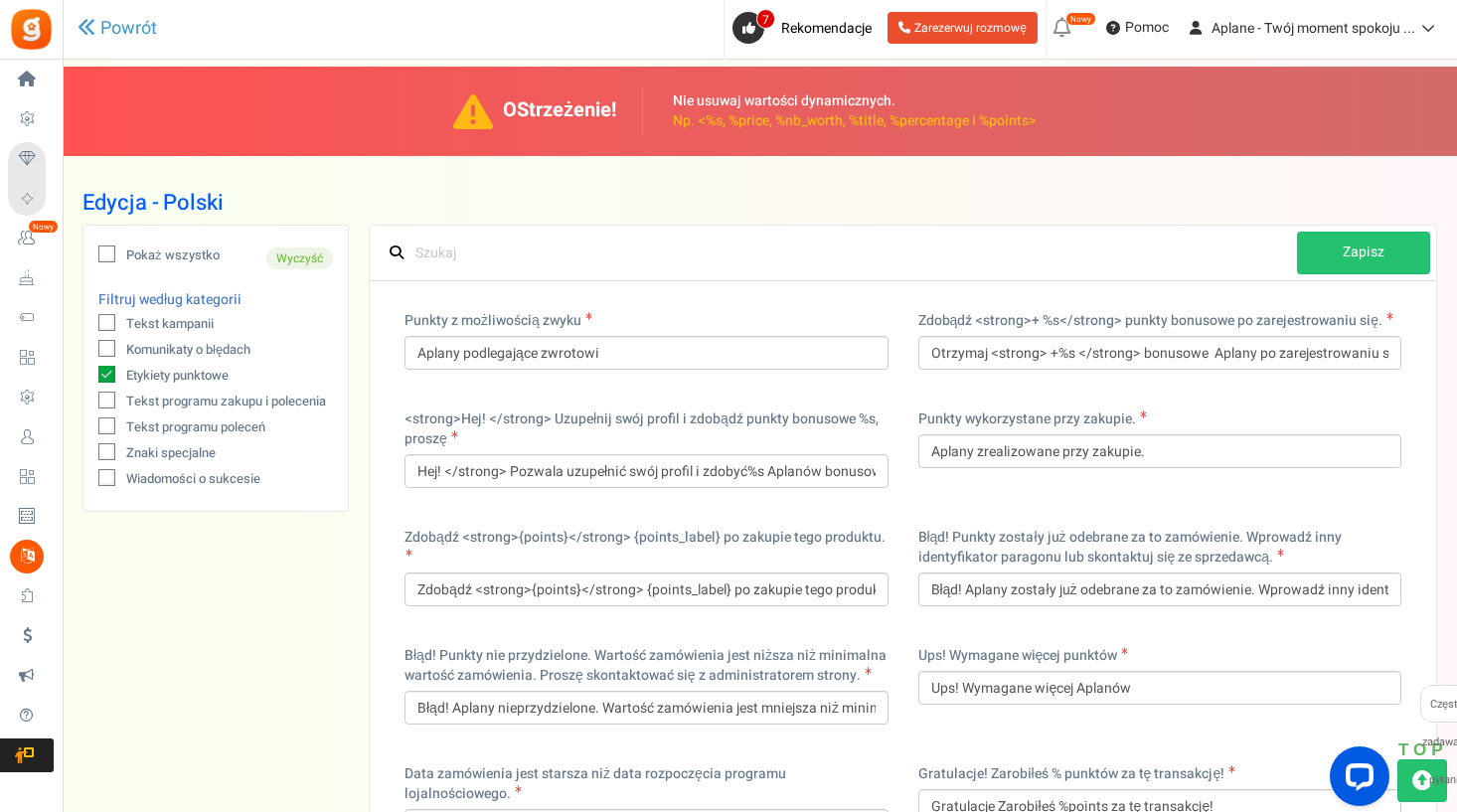 scroll, scrollTop: 12, scrollLeft: 0, axis: vertical 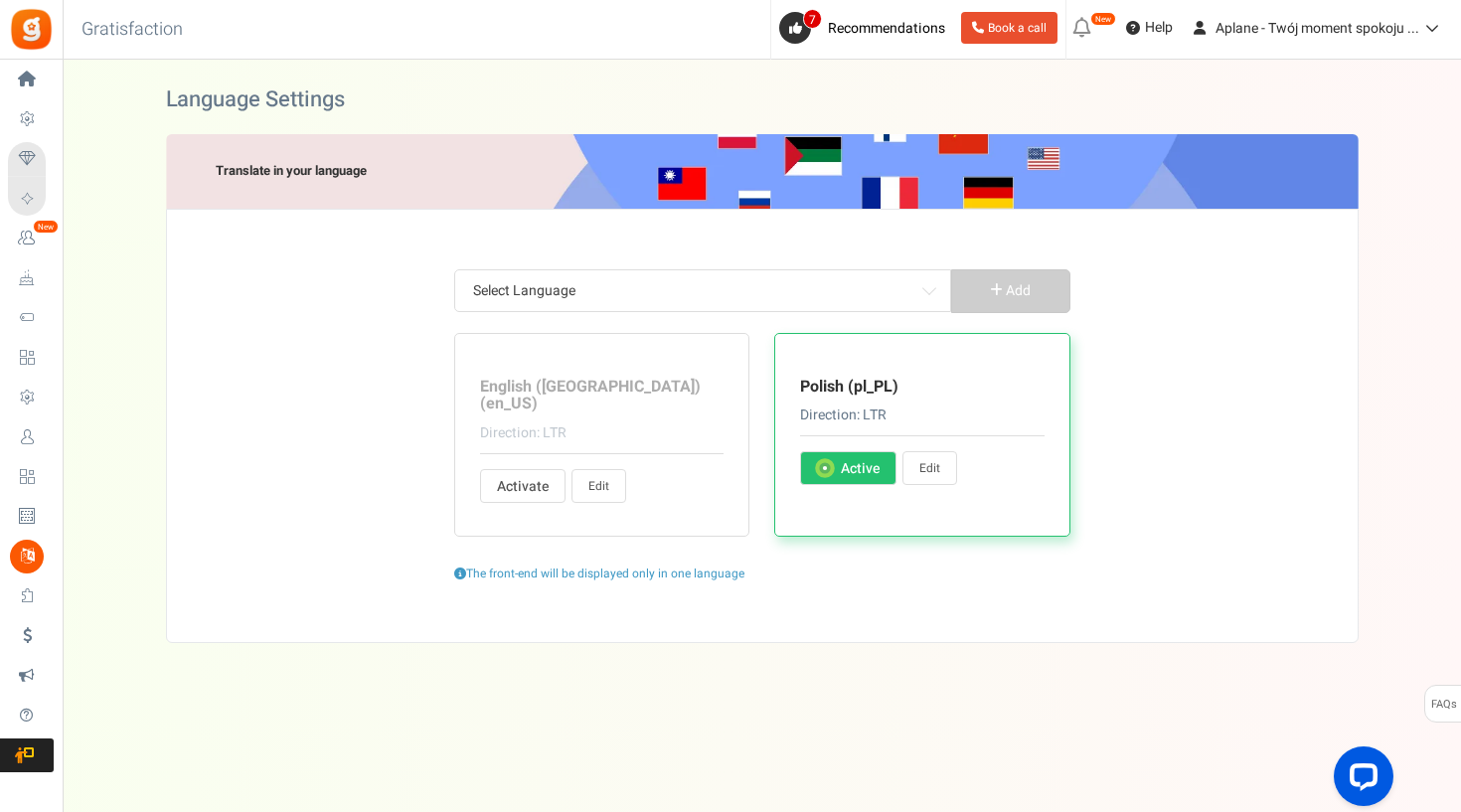 click on "Edit" at bounding box center (929, 468) 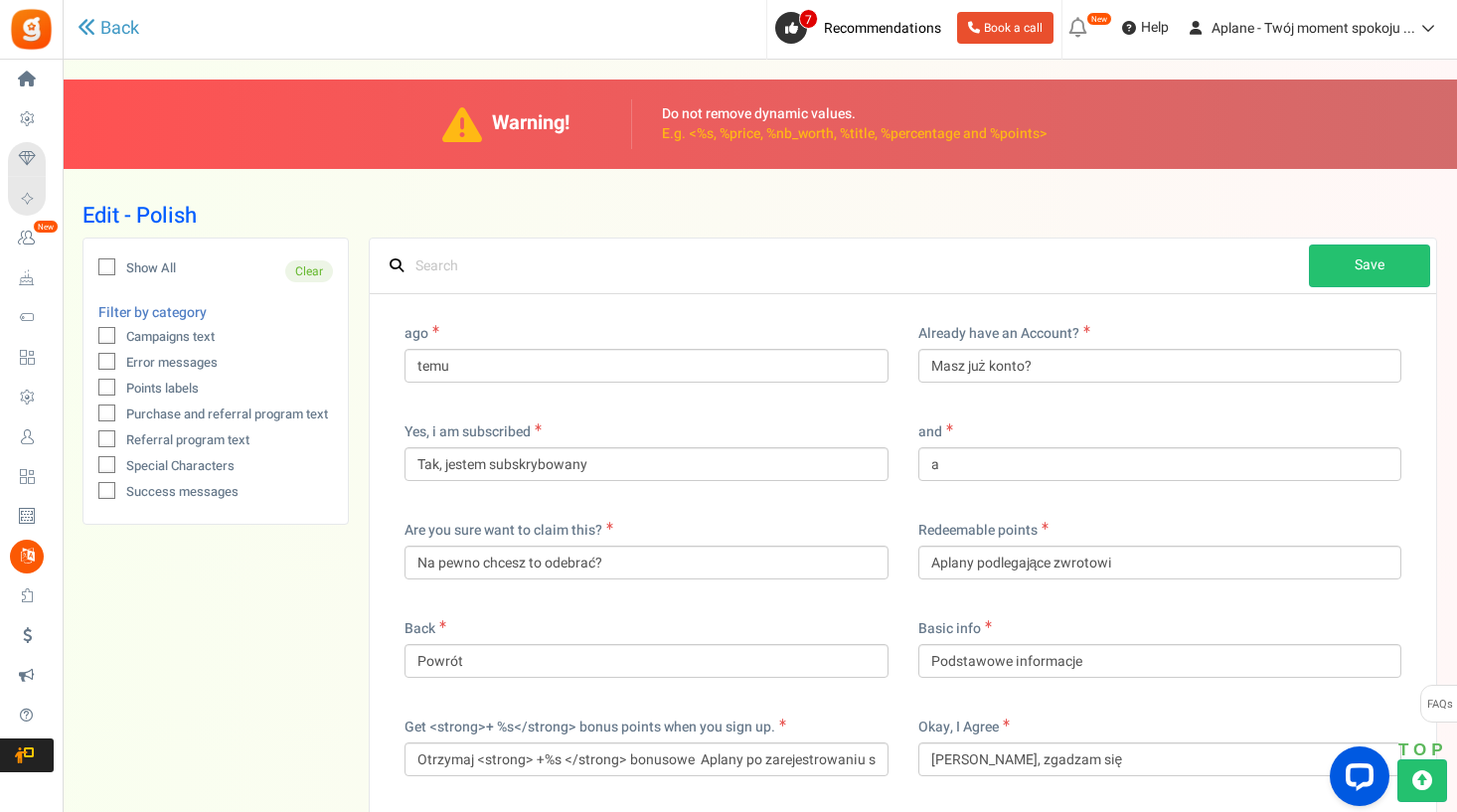 click on "Purchase and referral program text" at bounding box center [227, 414] 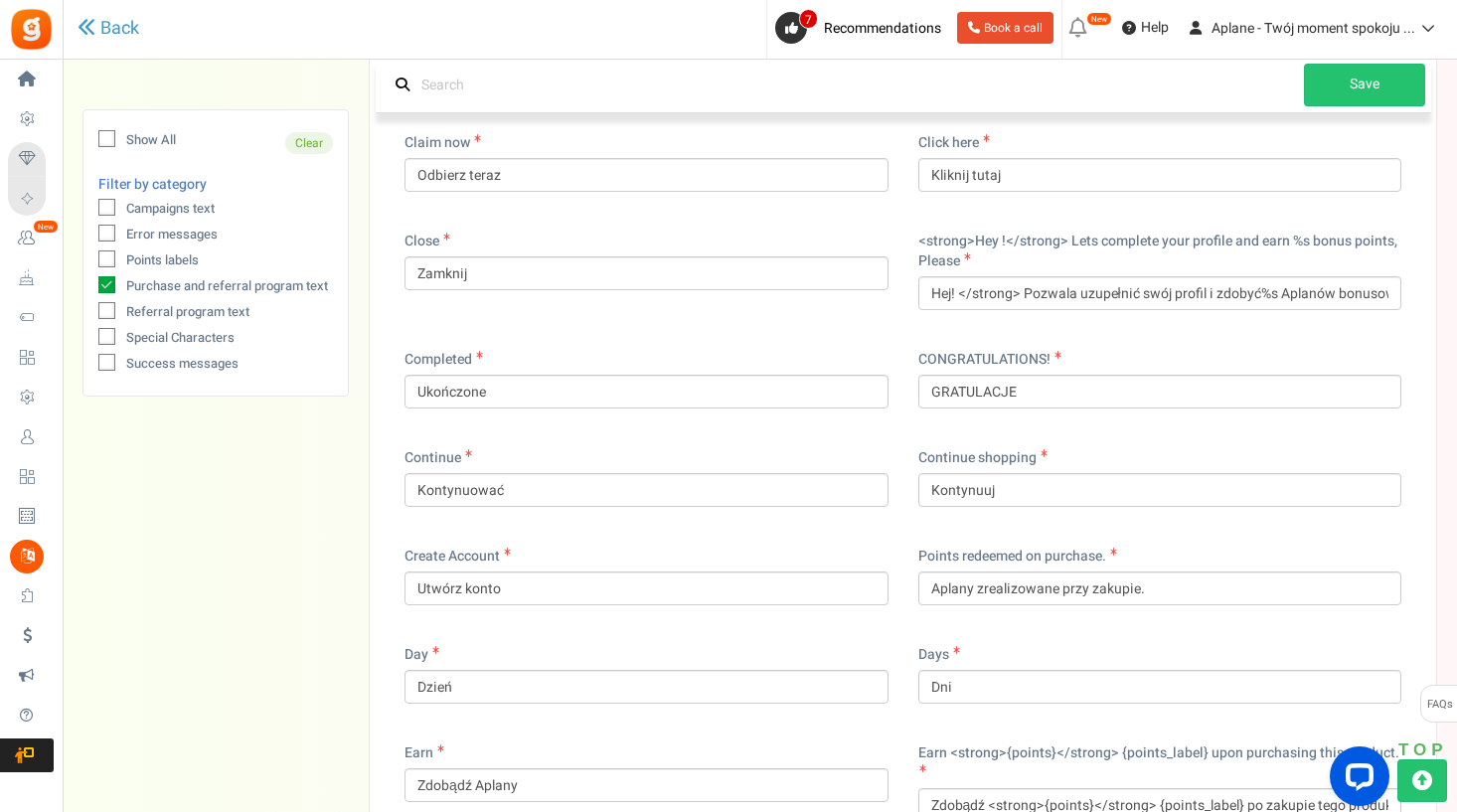 scroll, scrollTop: 729, scrollLeft: 0, axis: vertical 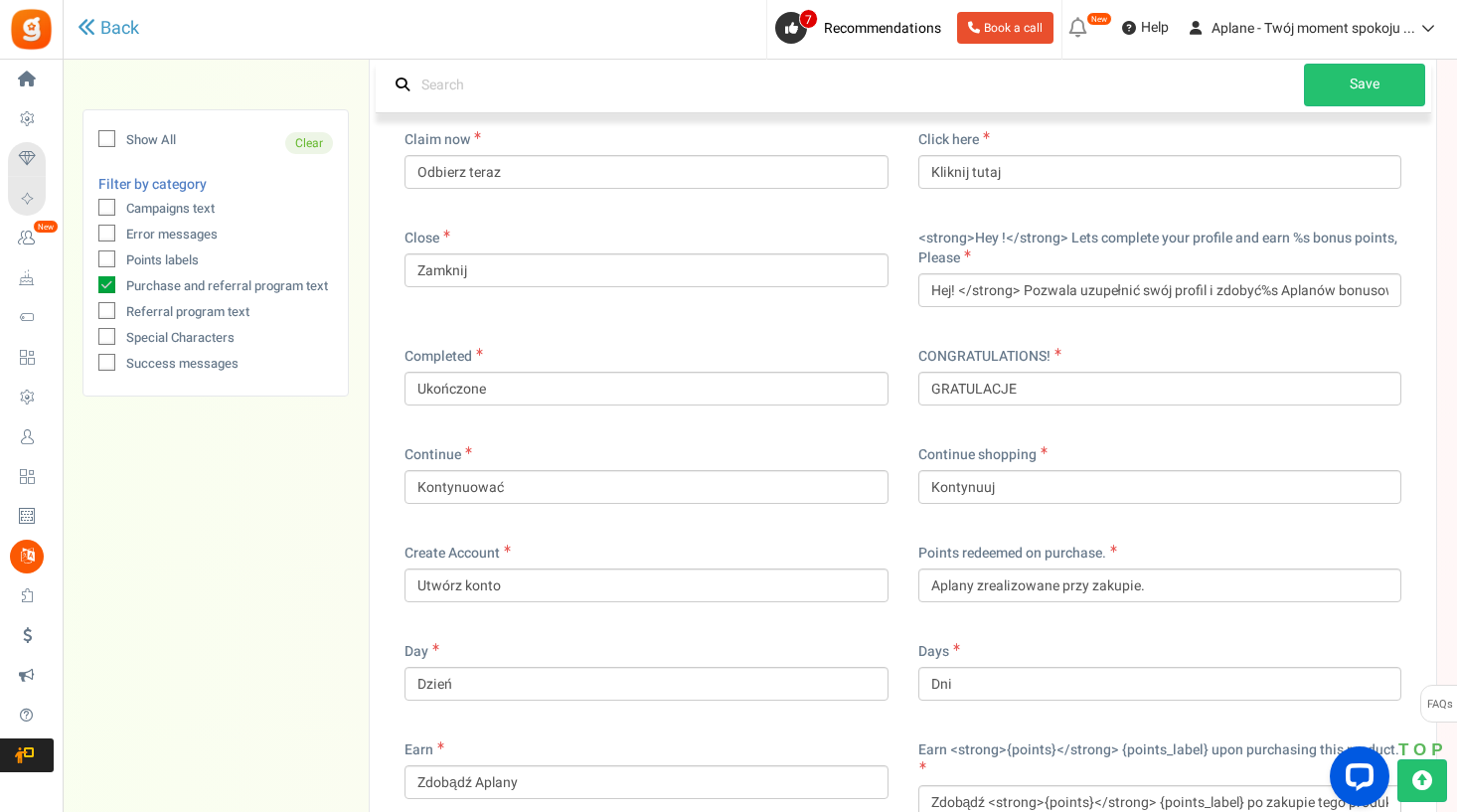 click on "Purchase and referral program text" at bounding box center [227, 286] 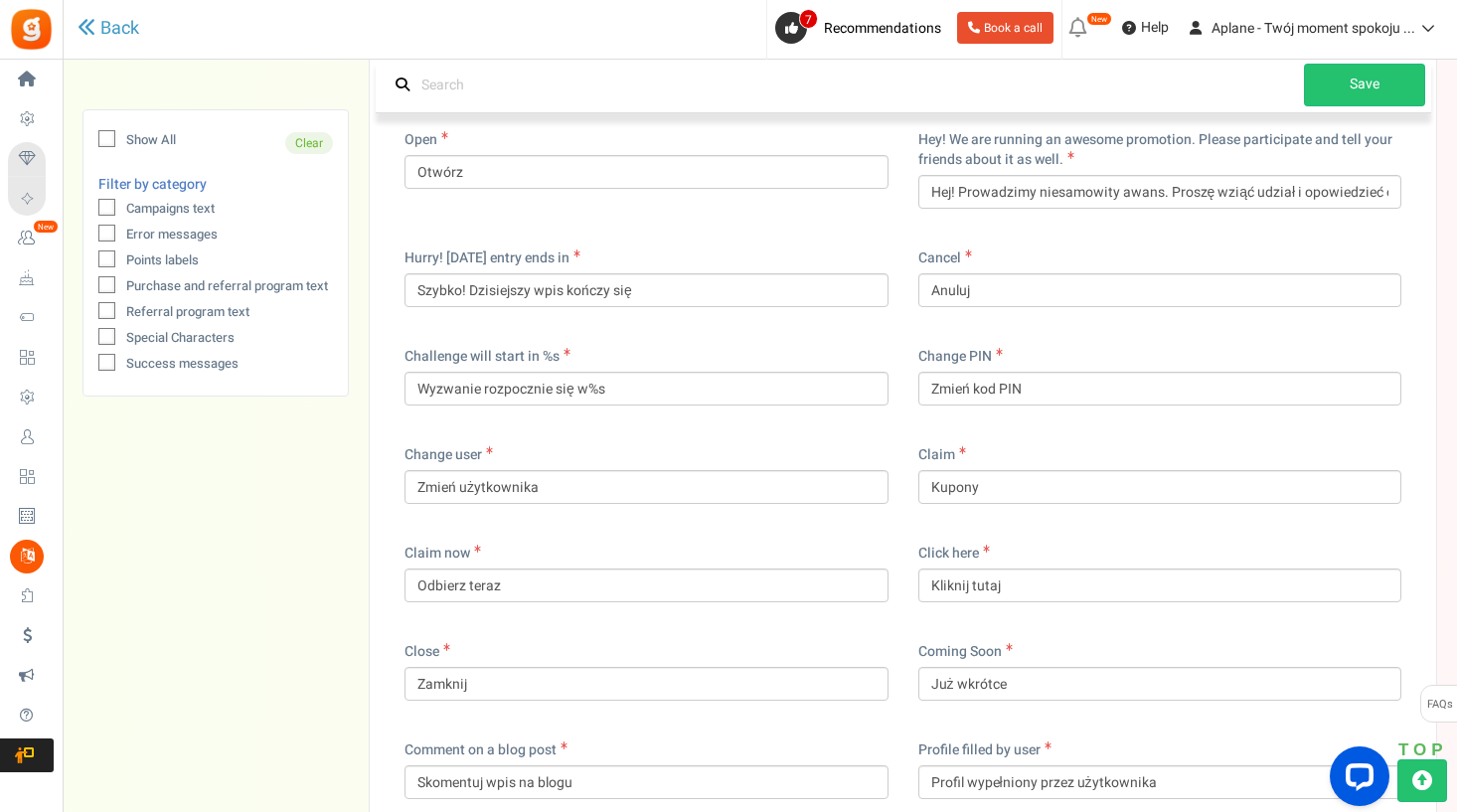 click on "Referral program text" at bounding box center [188, 312] 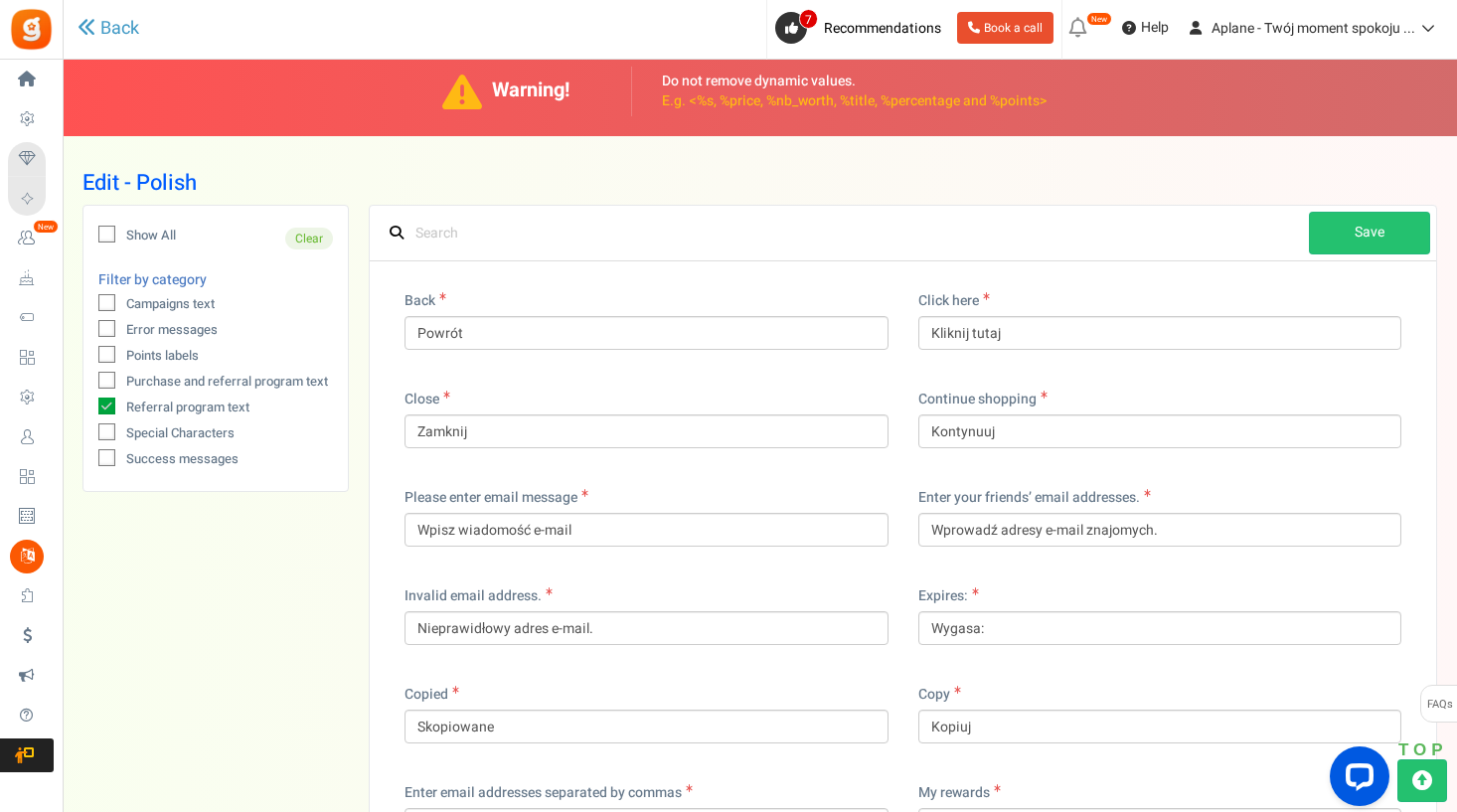 scroll, scrollTop: 31, scrollLeft: 0, axis: vertical 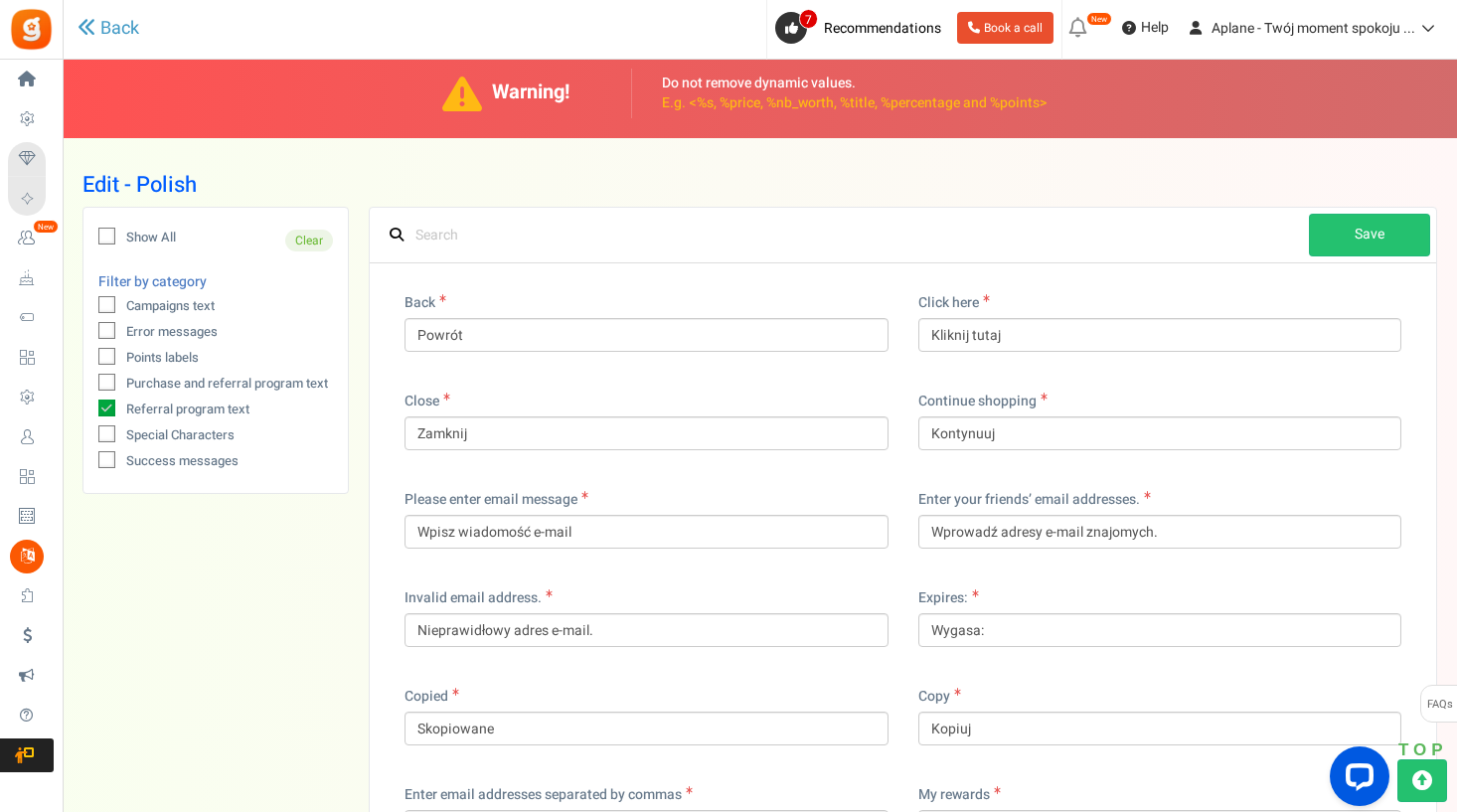 click on "Special Characters" at bounding box center (180, 435) 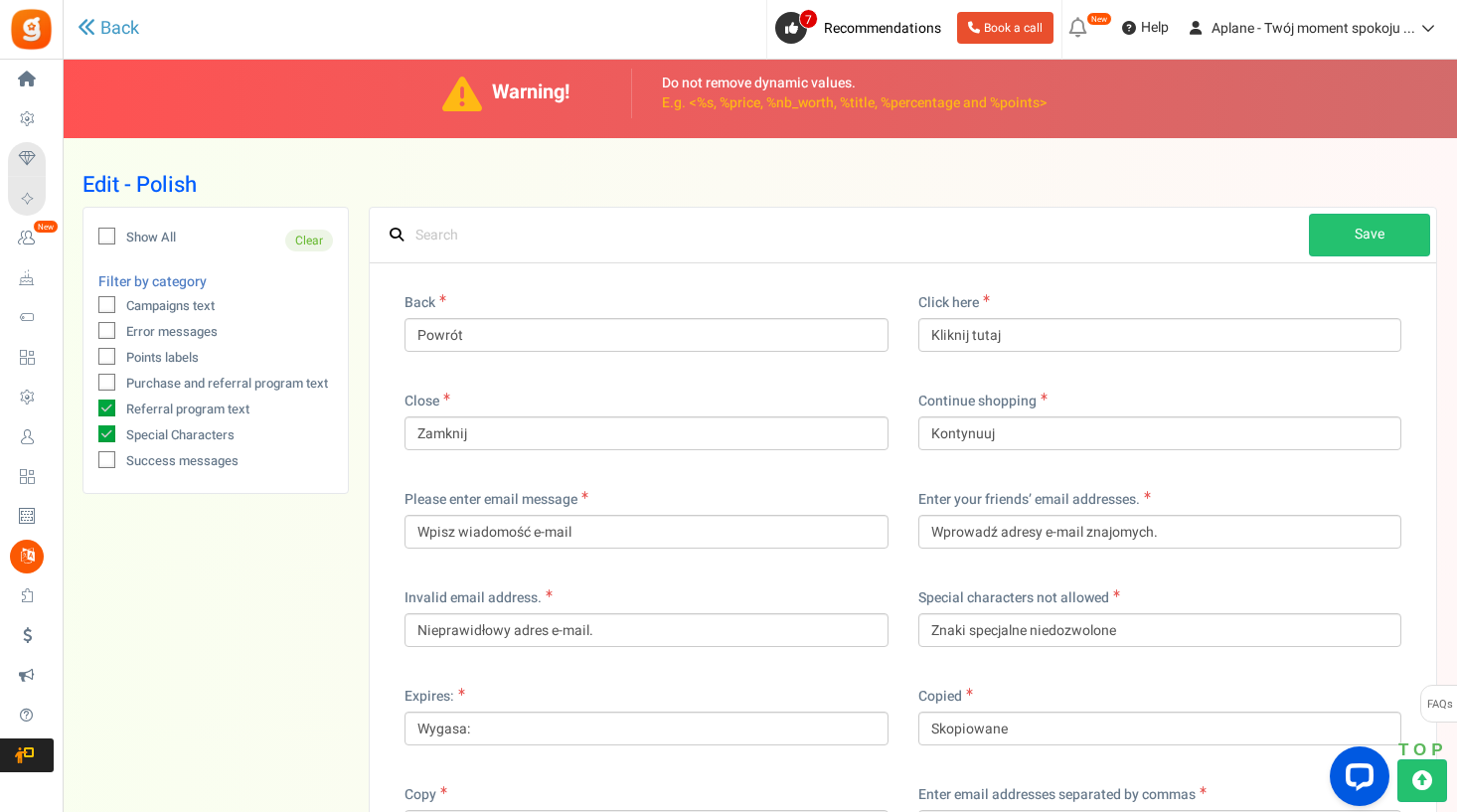 click on "Referral program text" at bounding box center [188, 409] 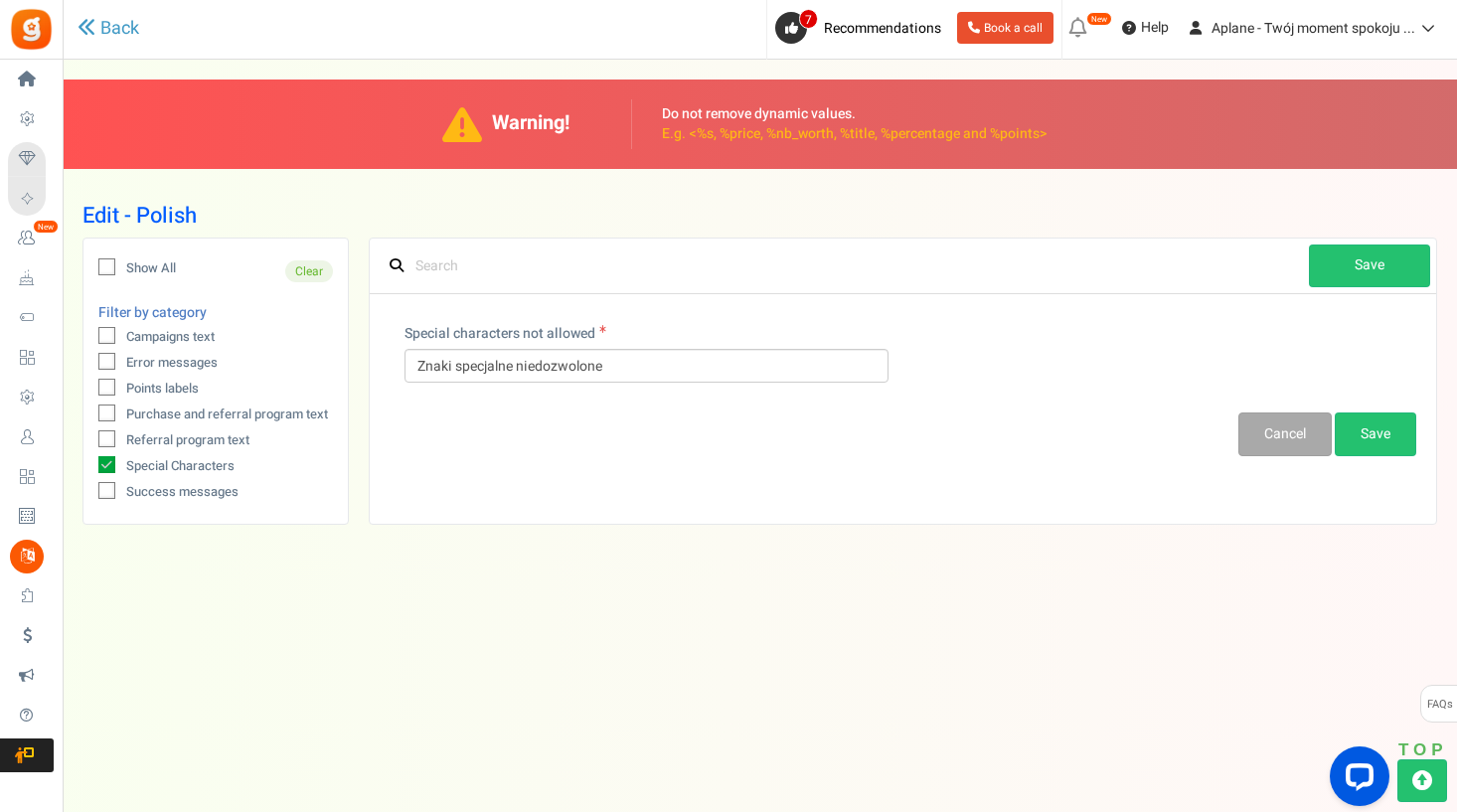 scroll, scrollTop: 0, scrollLeft: 0, axis: both 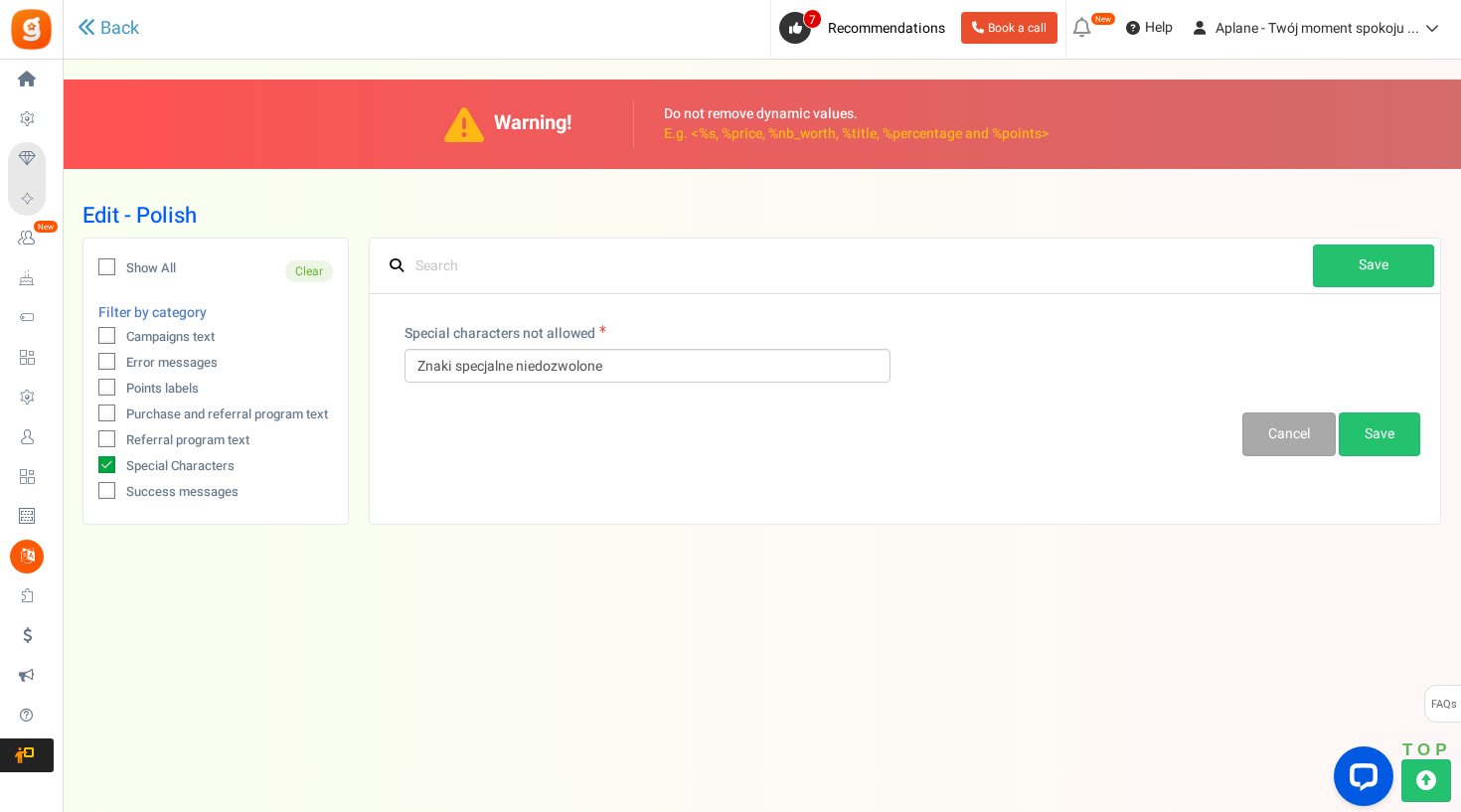 click on "Success messages" at bounding box center [182, 492] 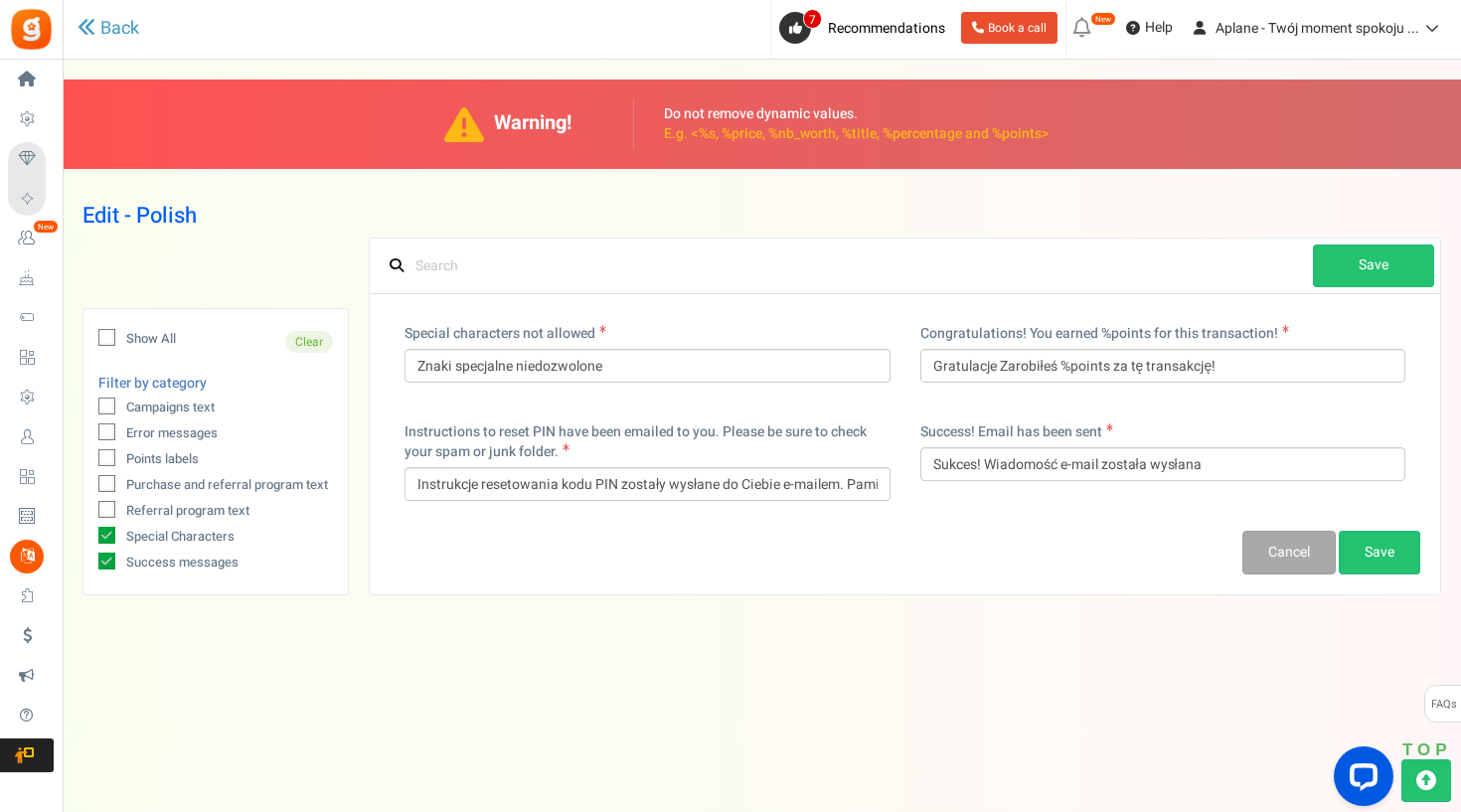 click on "Special Characters" at bounding box center (216, 538) 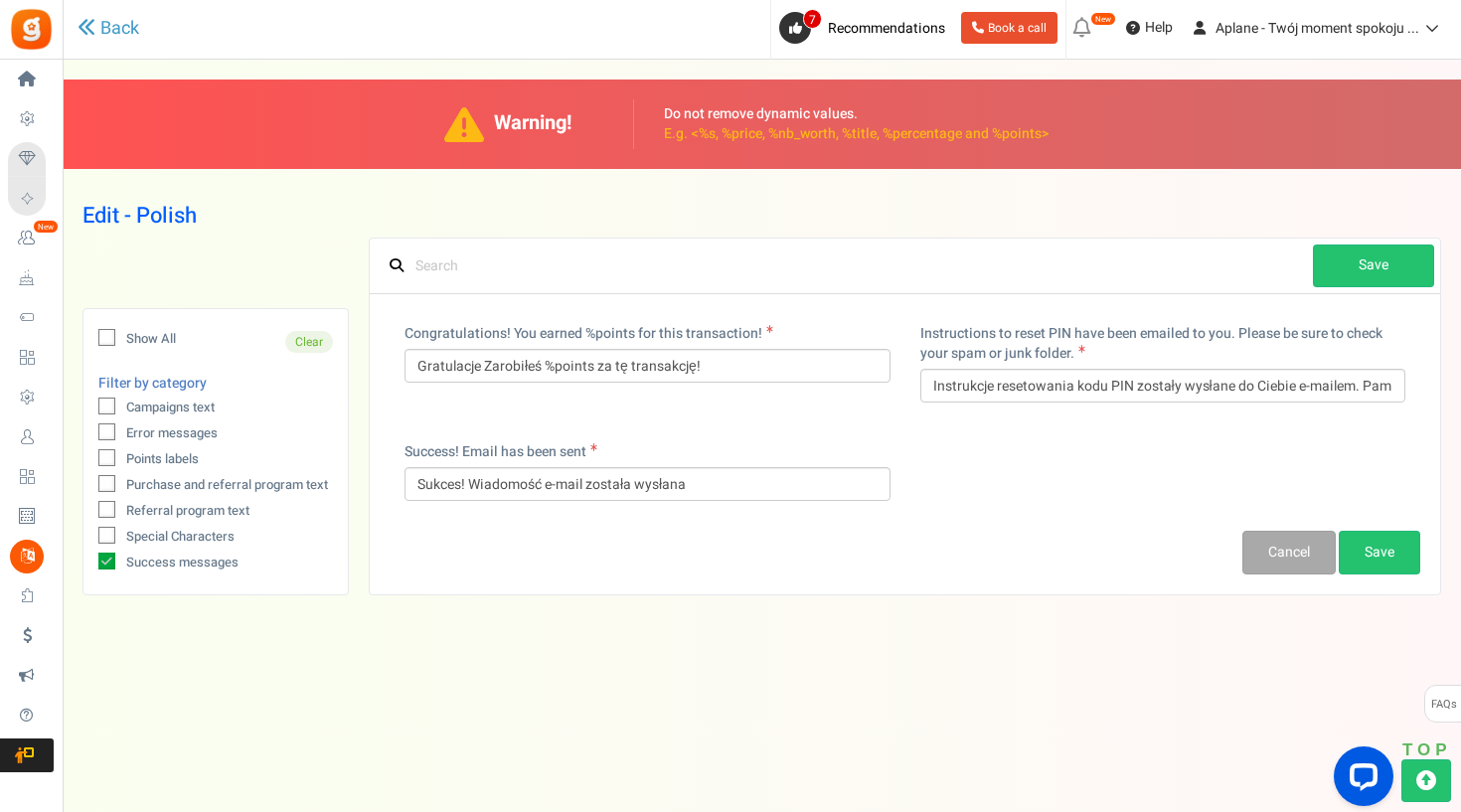 click at bounding box center (106, 561) 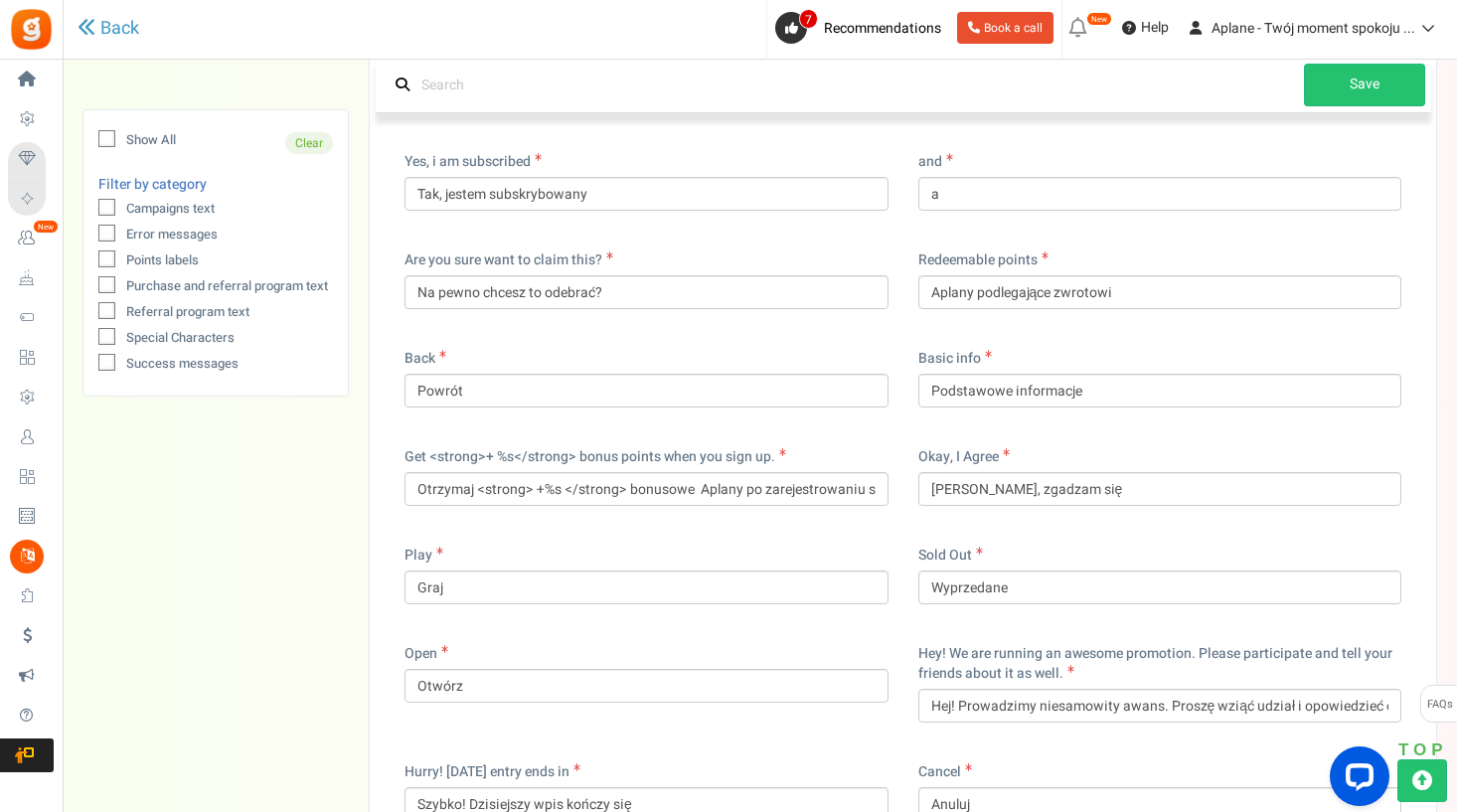 scroll, scrollTop: 217, scrollLeft: 0, axis: vertical 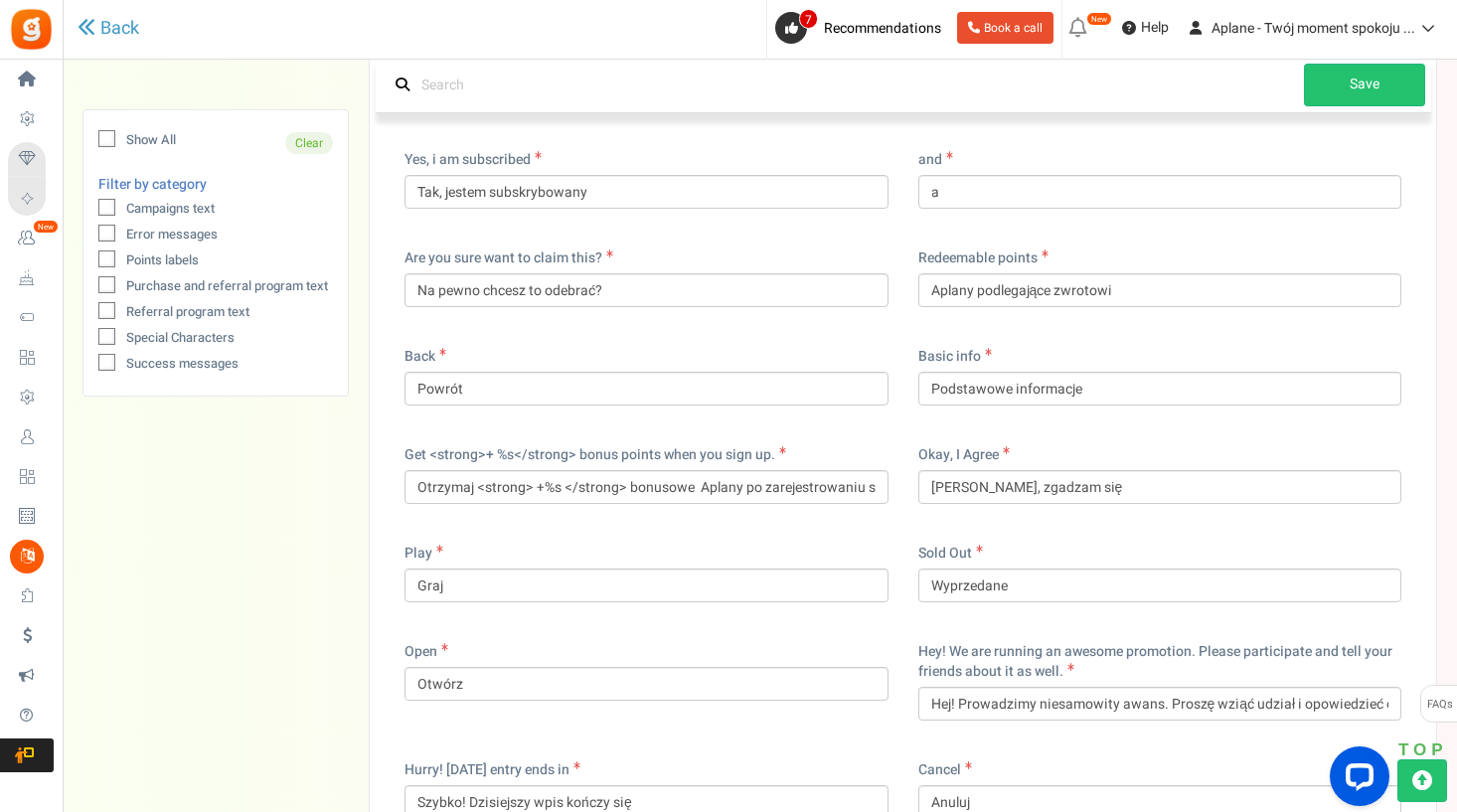 click on "Purchase and referral program text" at bounding box center (227, 286) 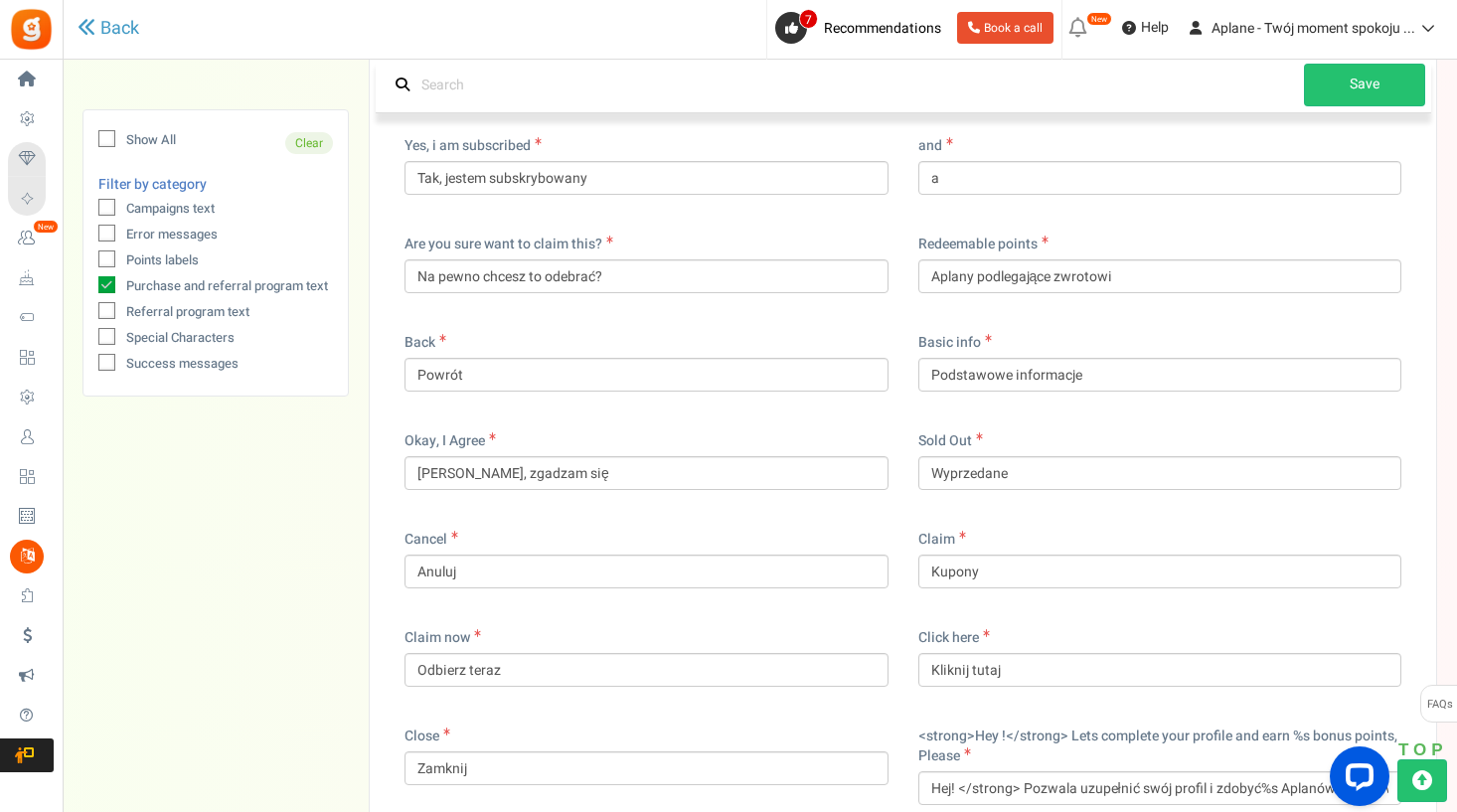 scroll, scrollTop: 230, scrollLeft: 0, axis: vertical 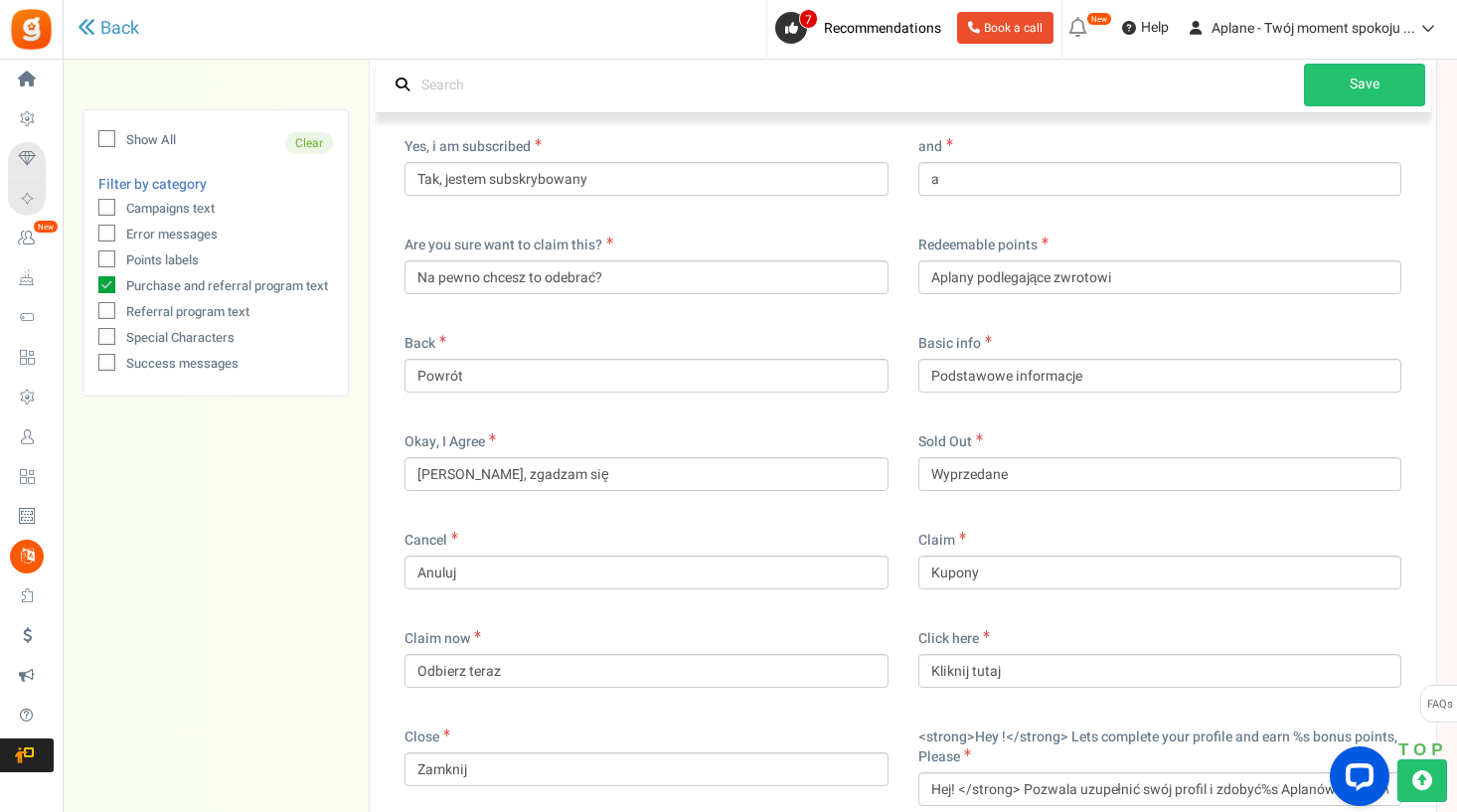 click at bounding box center (106, 284) 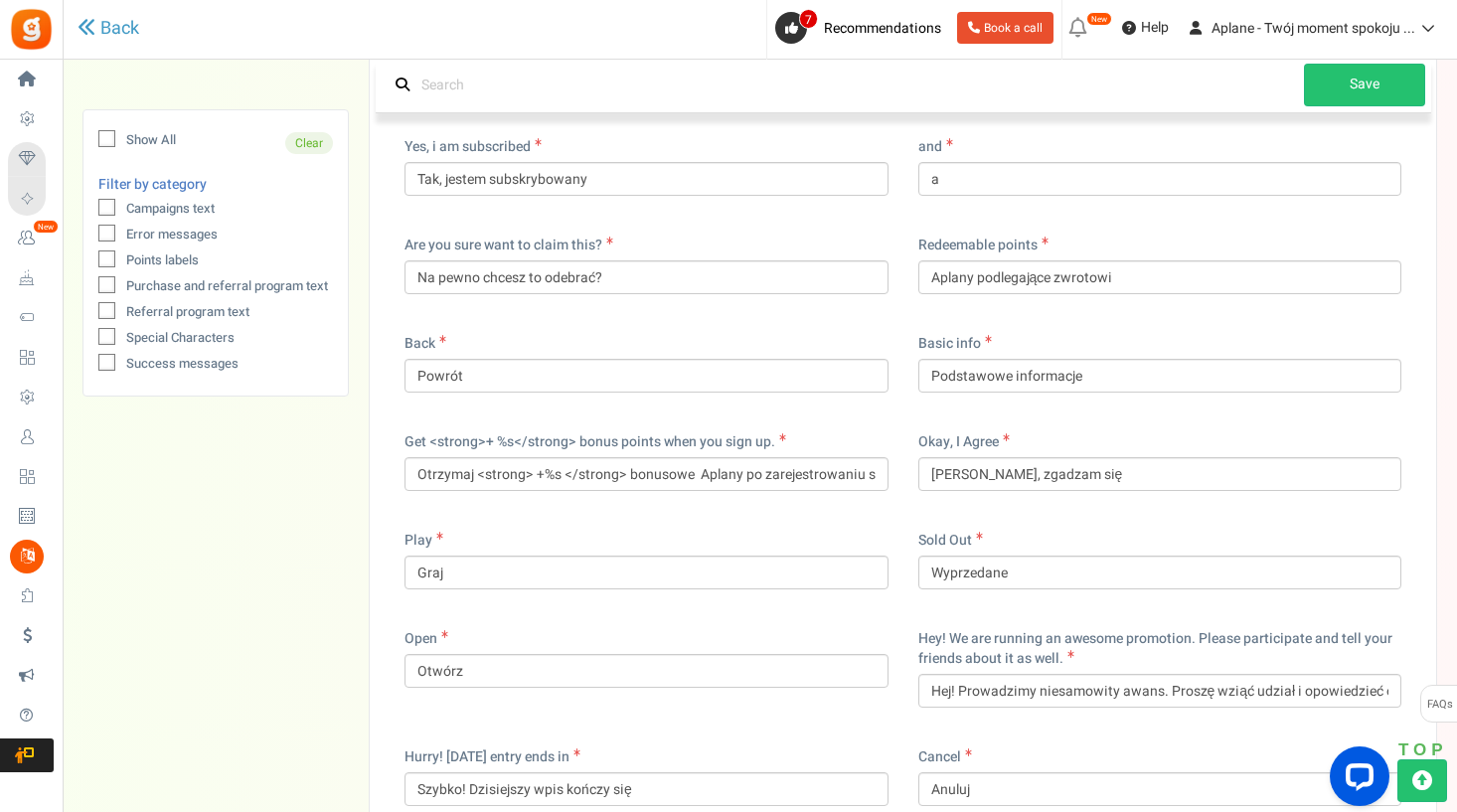 click at bounding box center (107, 260) 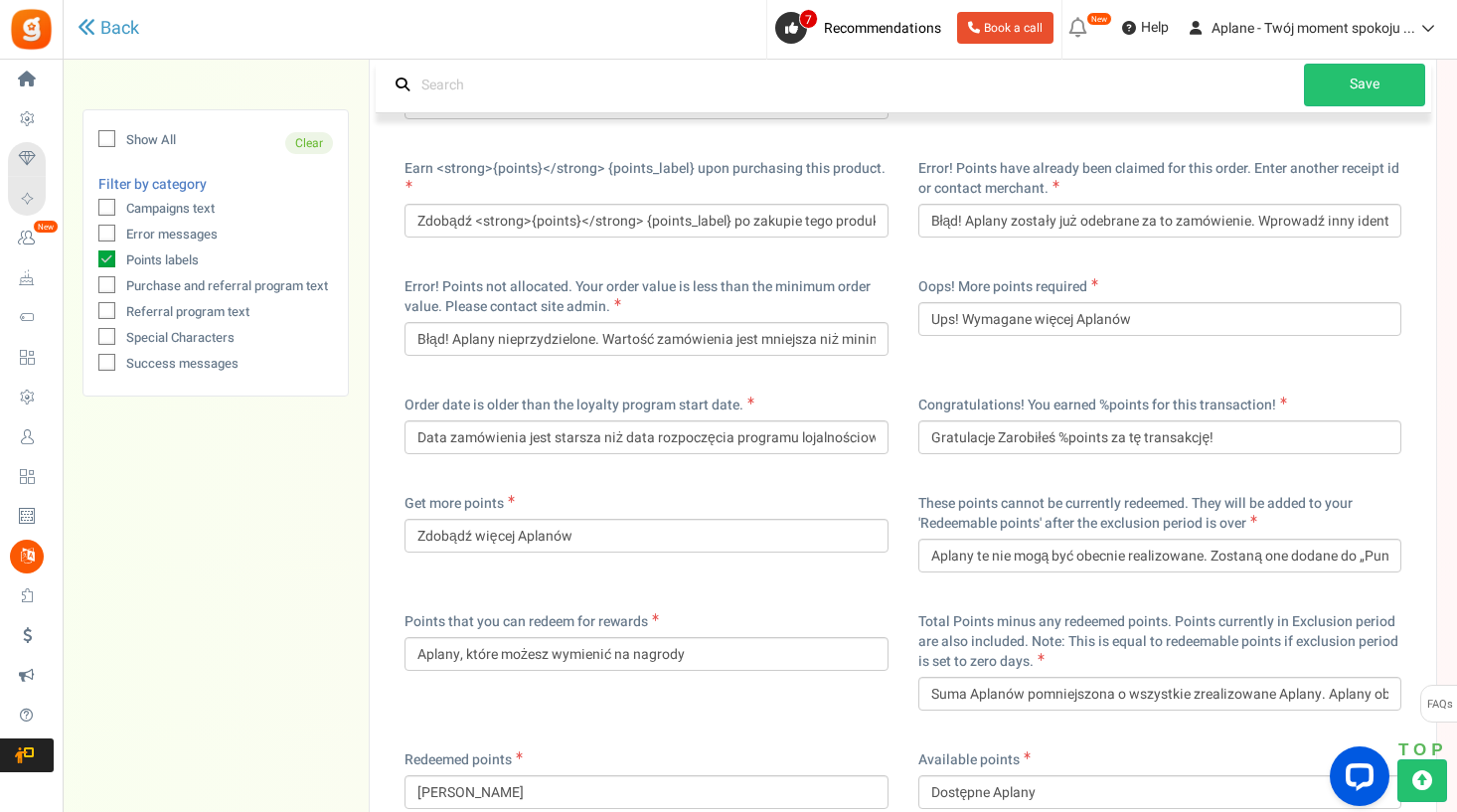 scroll, scrollTop: 330, scrollLeft: 0, axis: vertical 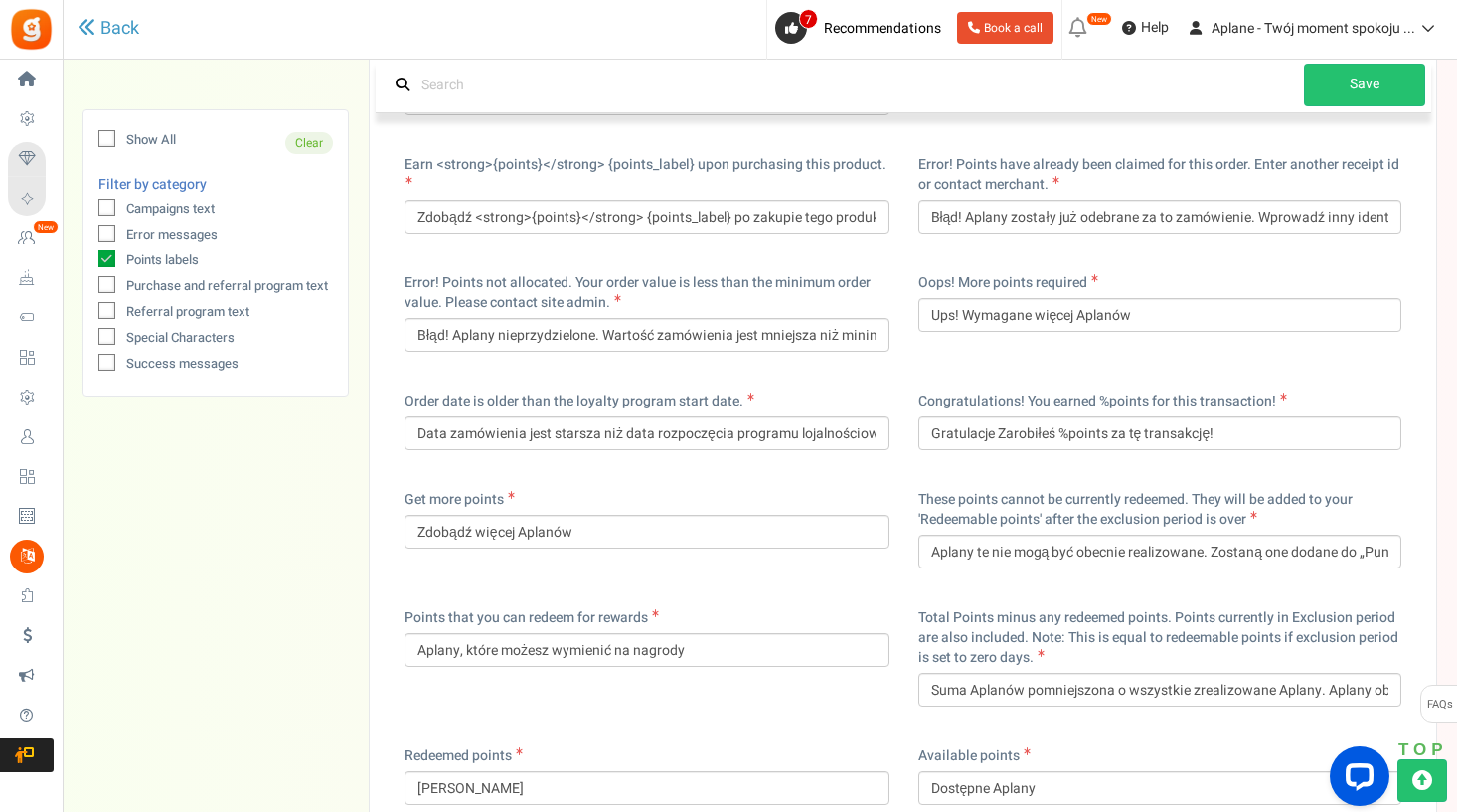 click on "Points labels" at bounding box center (162, 260) 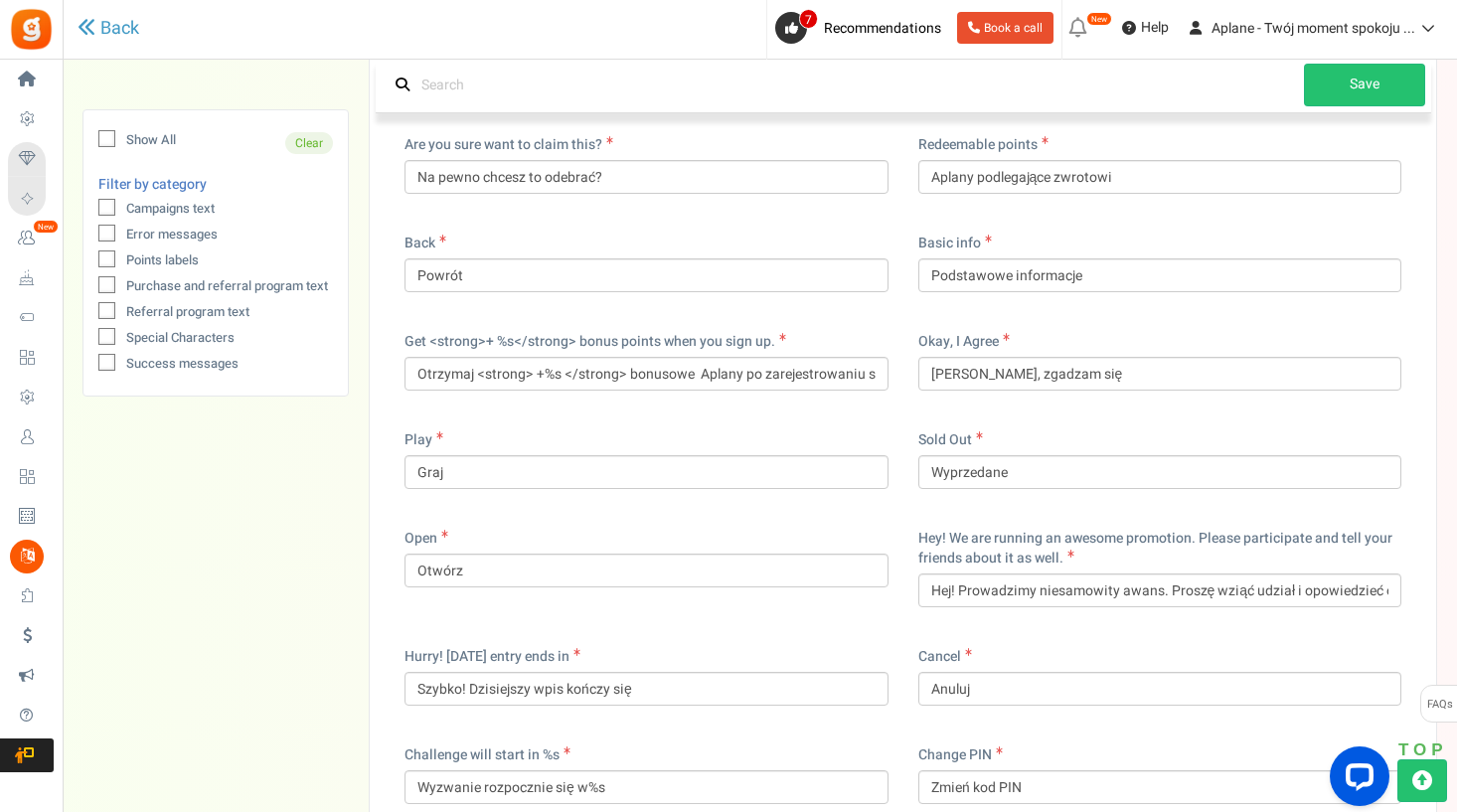 click on "Error messages" at bounding box center (172, 235) 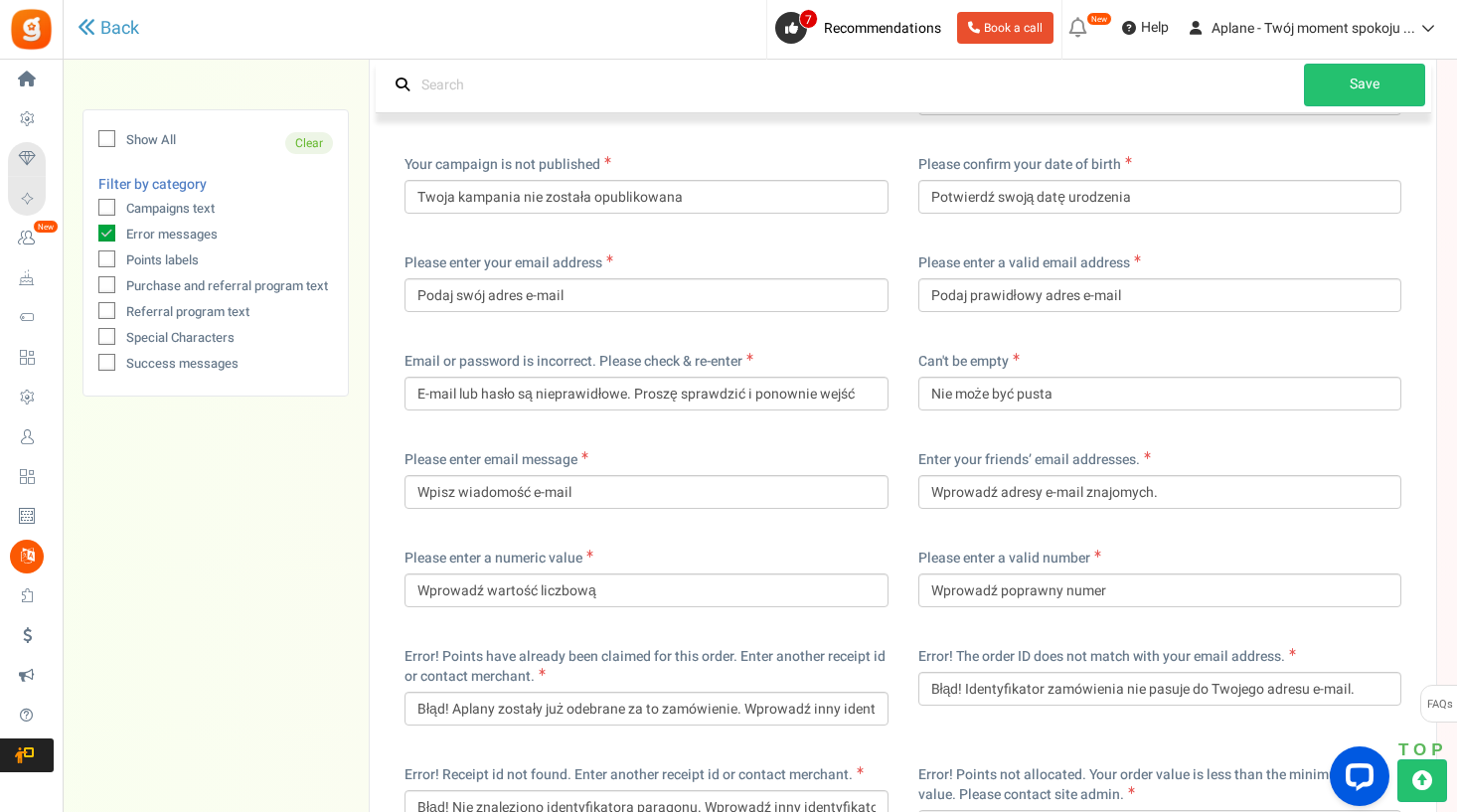 click on "Campaigns text" at bounding box center [170, 209] 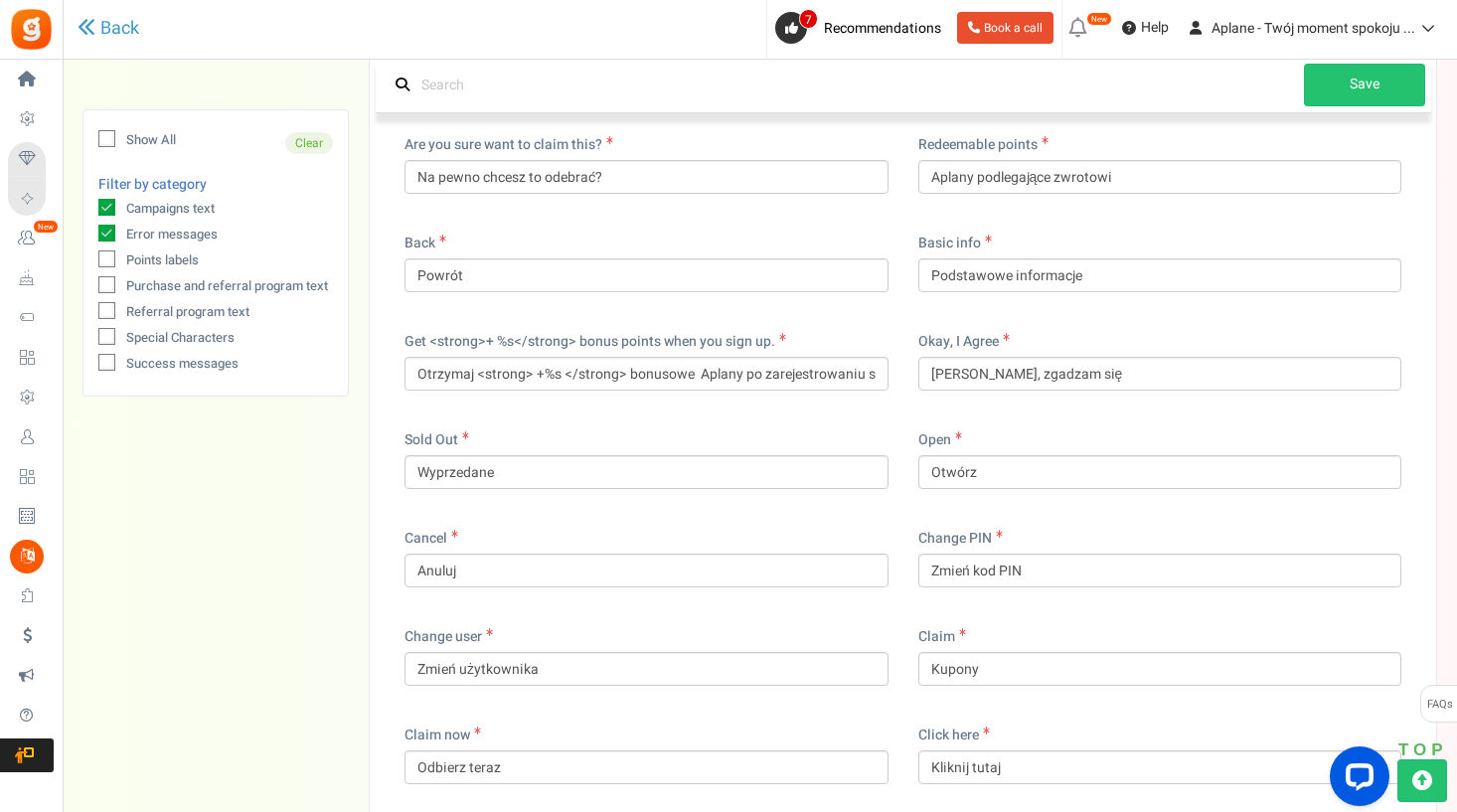 click on "Error messages" at bounding box center [172, 235] 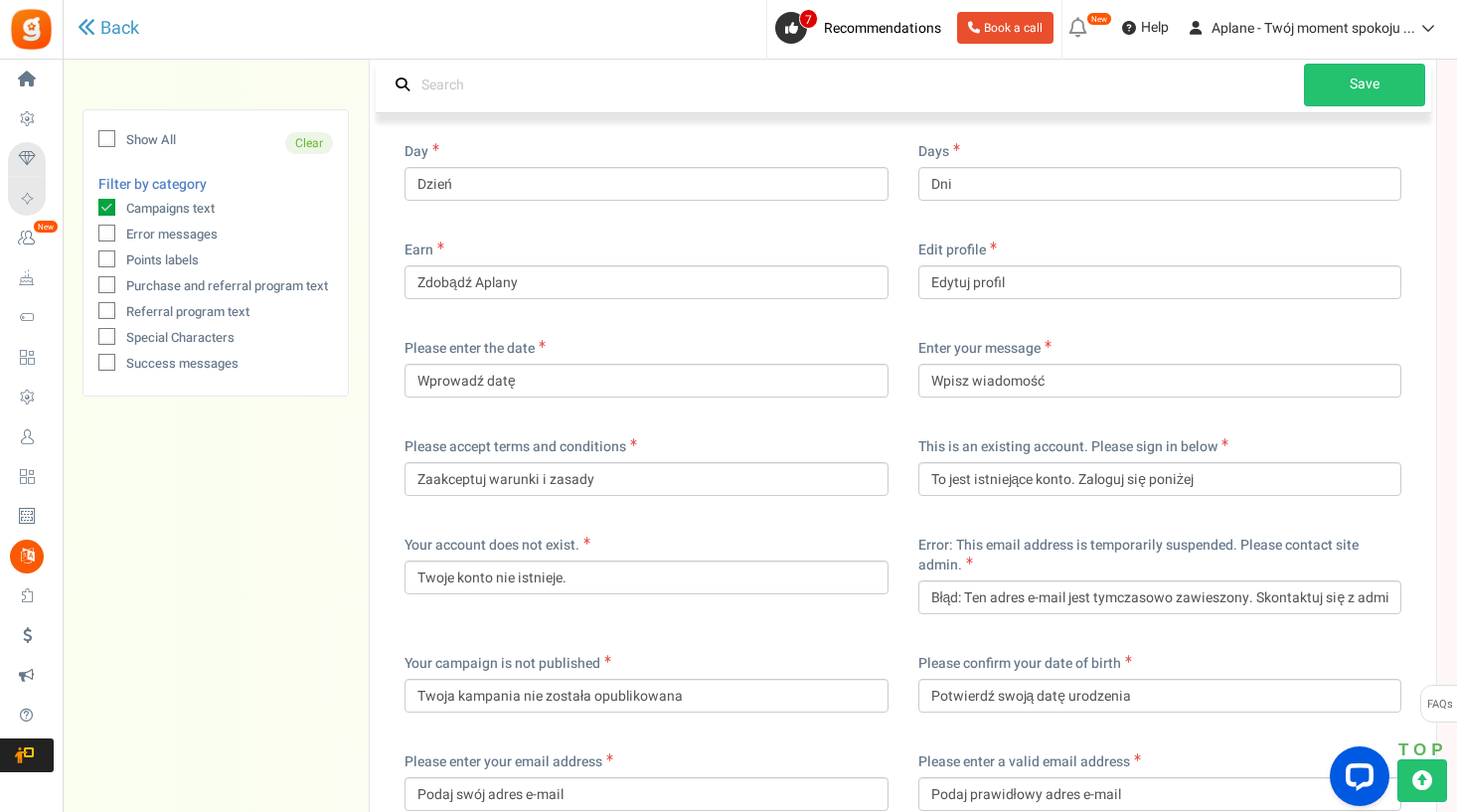 scroll, scrollTop: 1429, scrollLeft: 0, axis: vertical 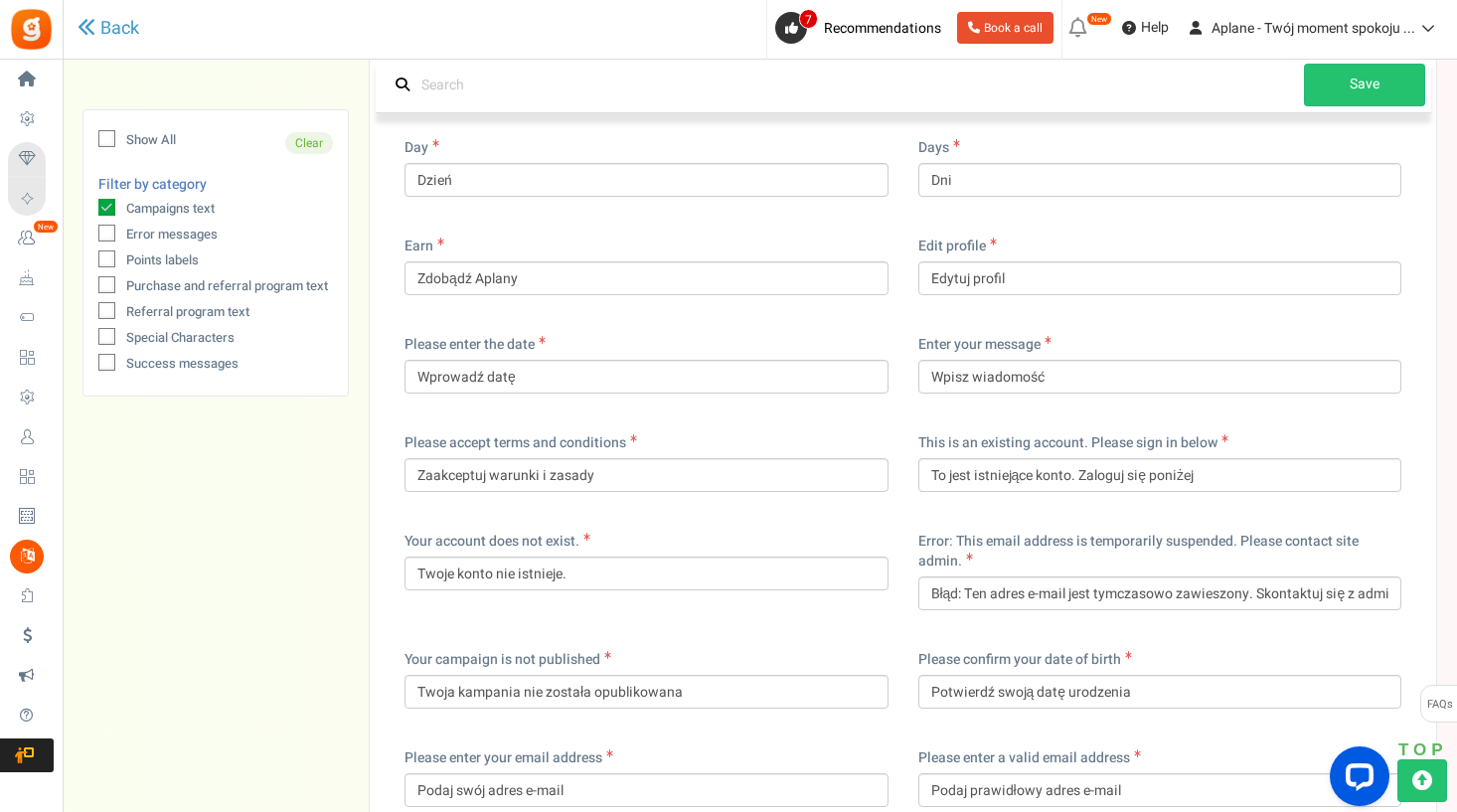 click on "Campaigns text" at bounding box center (170, 209) 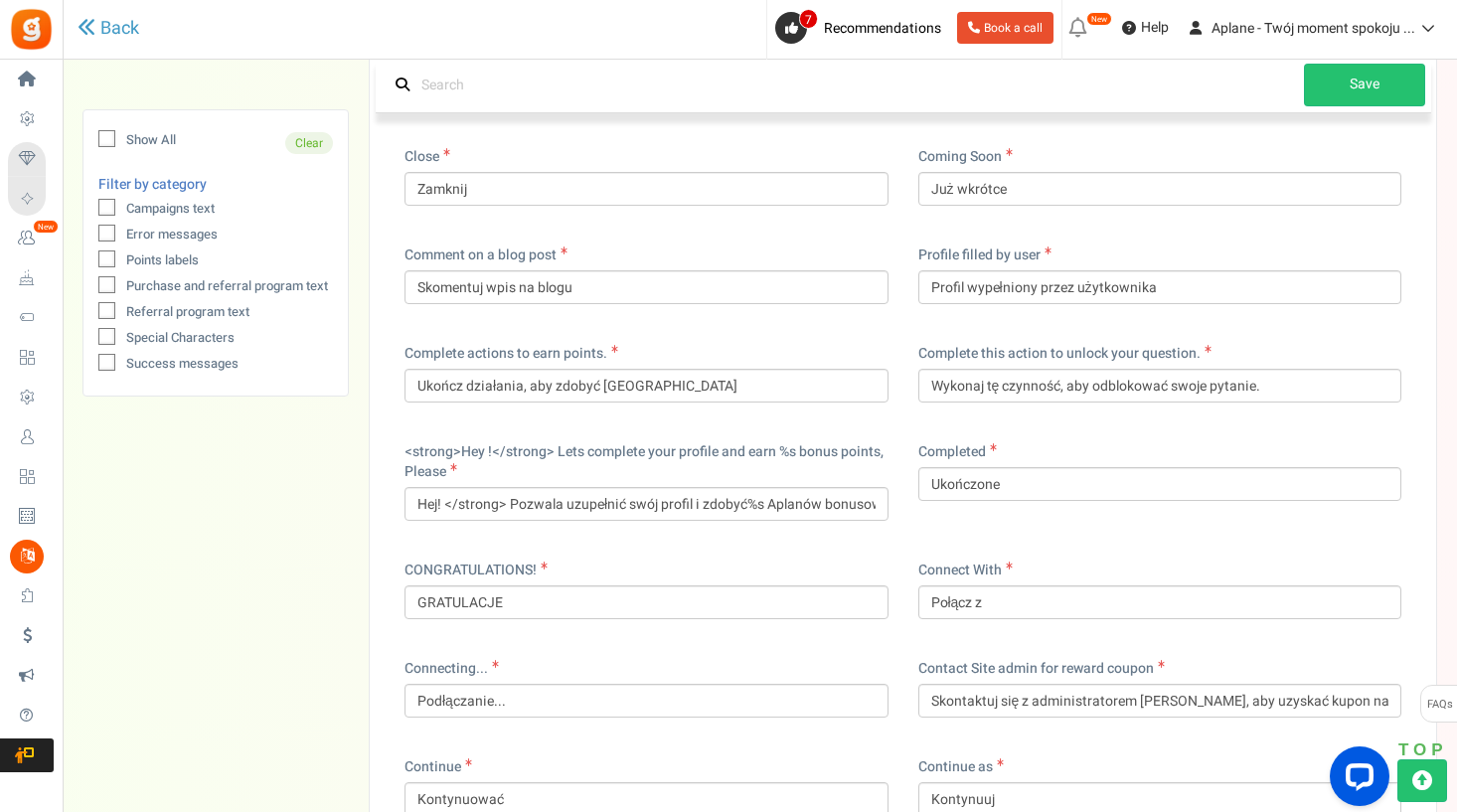 scroll, scrollTop: 1208, scrollLeft: 0, axis: vertical 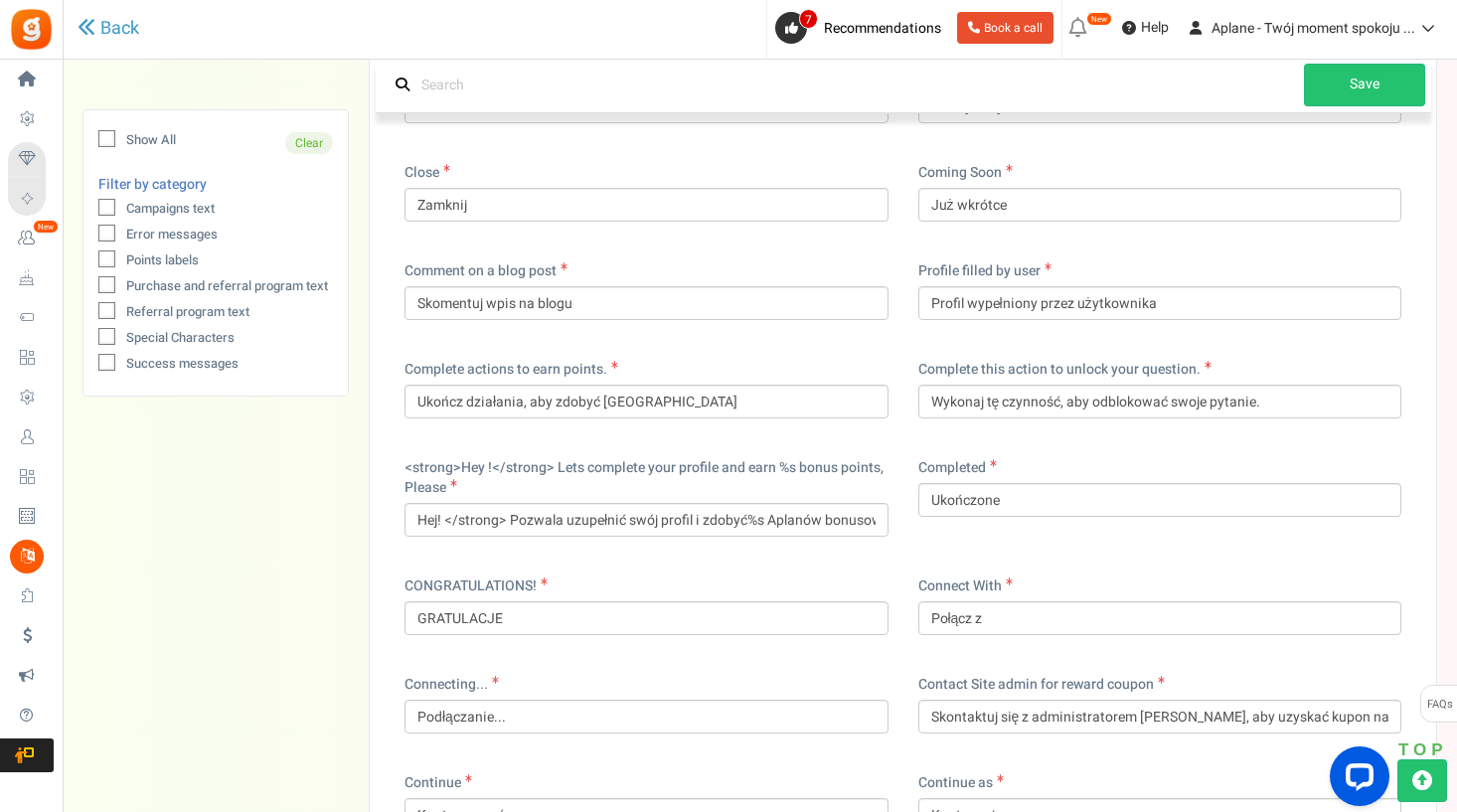 click at bounding box center [843, 84] 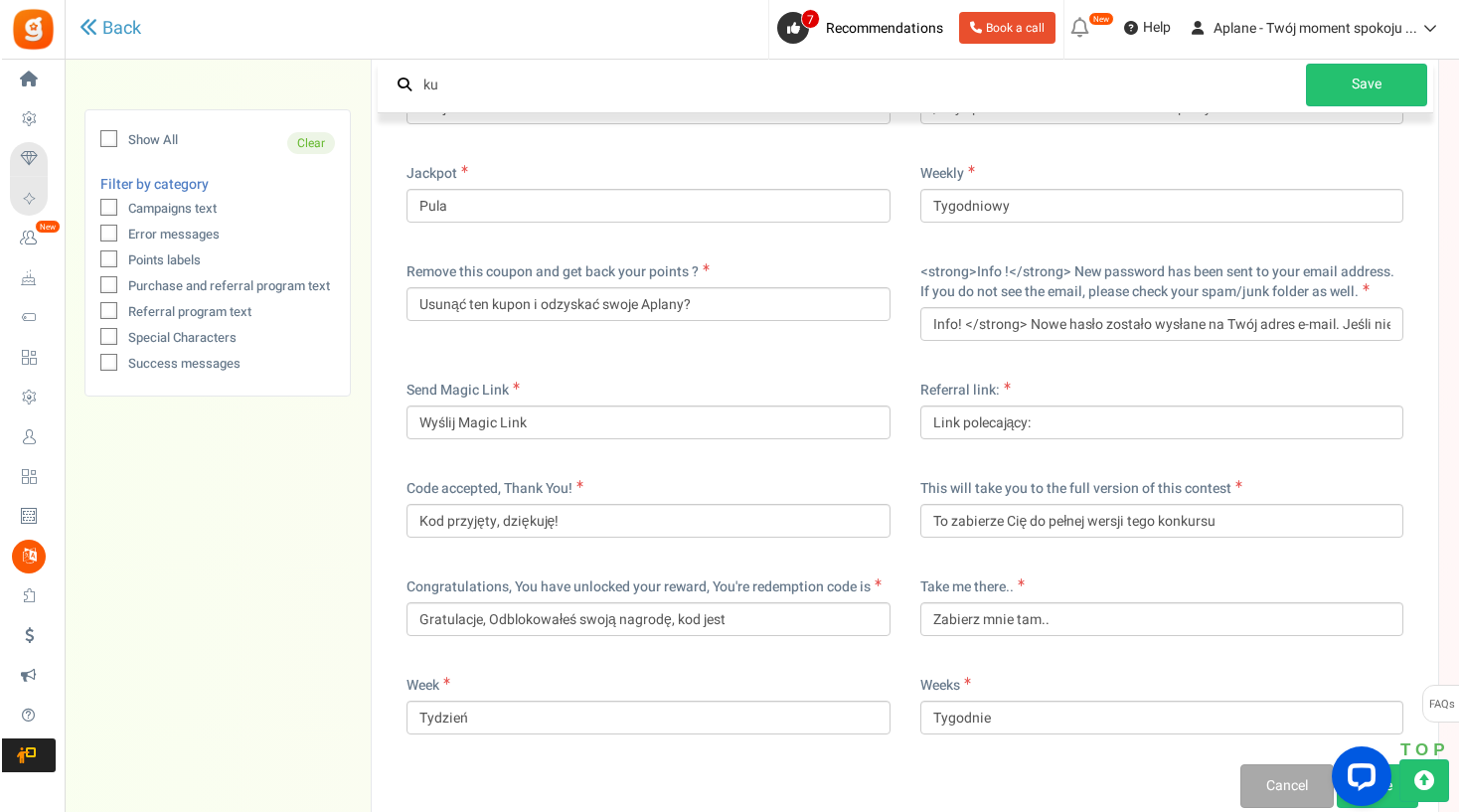 scroll, scrollTop: 0, scrollLeft: 0, axis: both 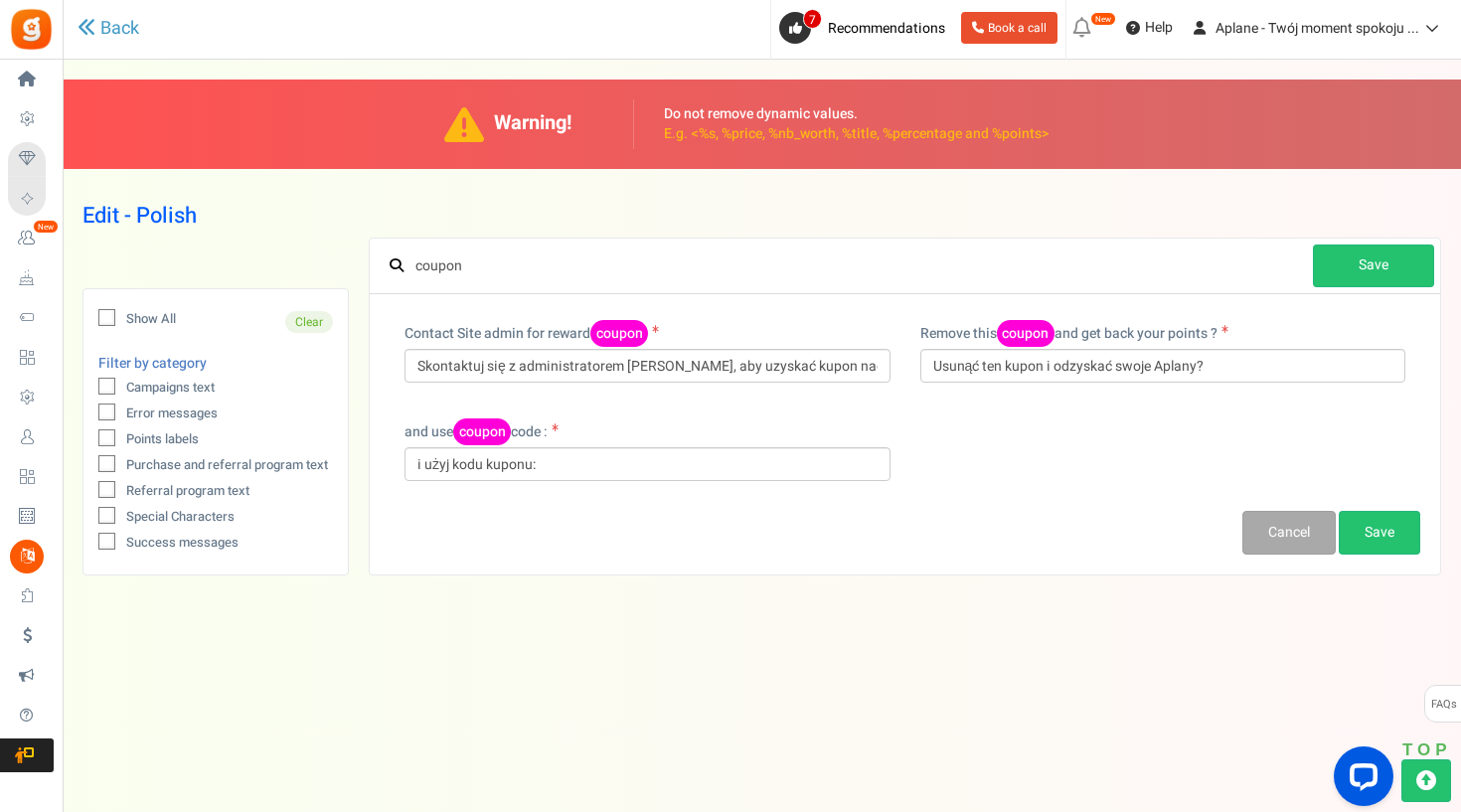 click on "and use  coupon  code :
i użyj kodu kuponu:" at bounding box center (647, 461) 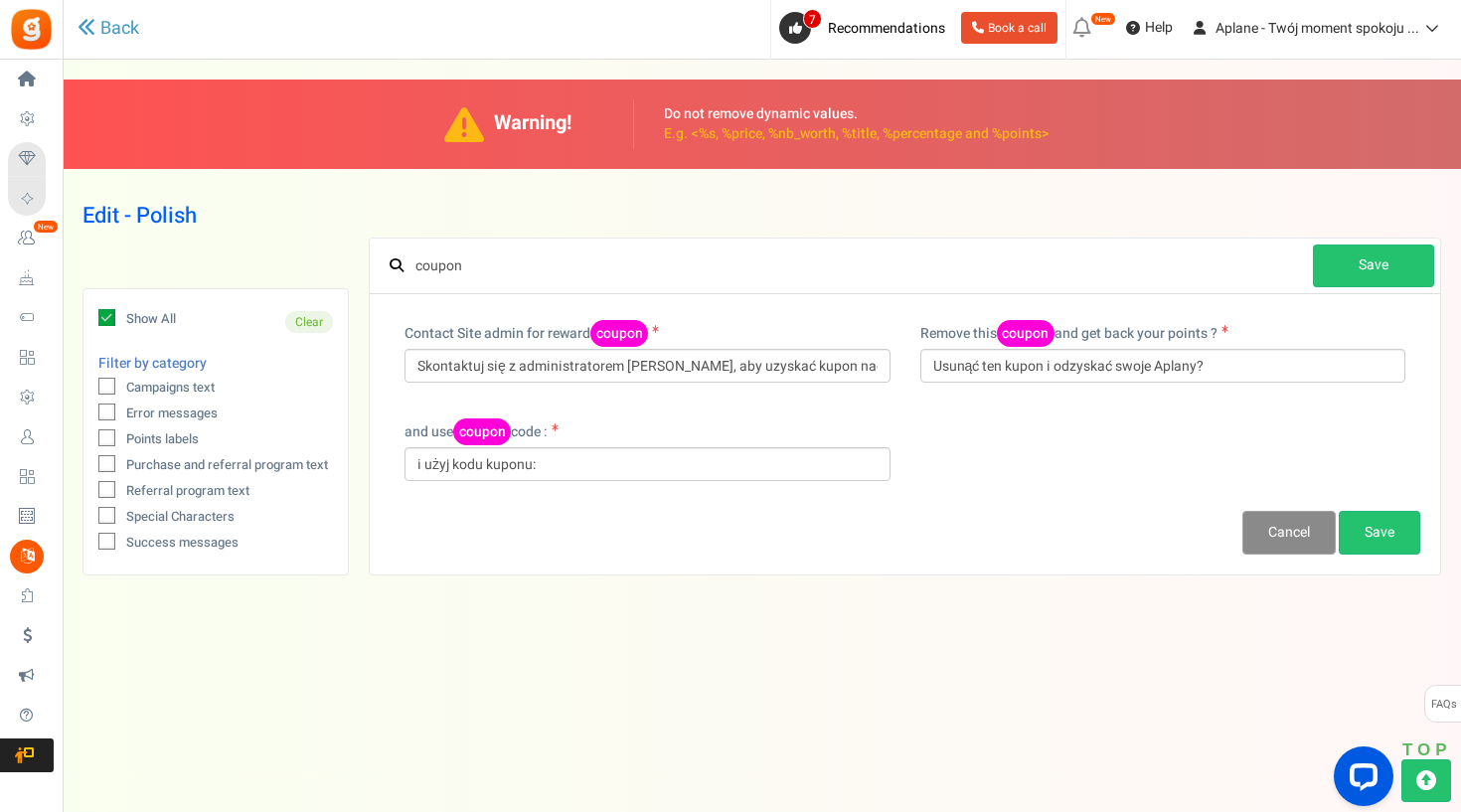 click on "Cancel" at bounding box center (1289, 533) 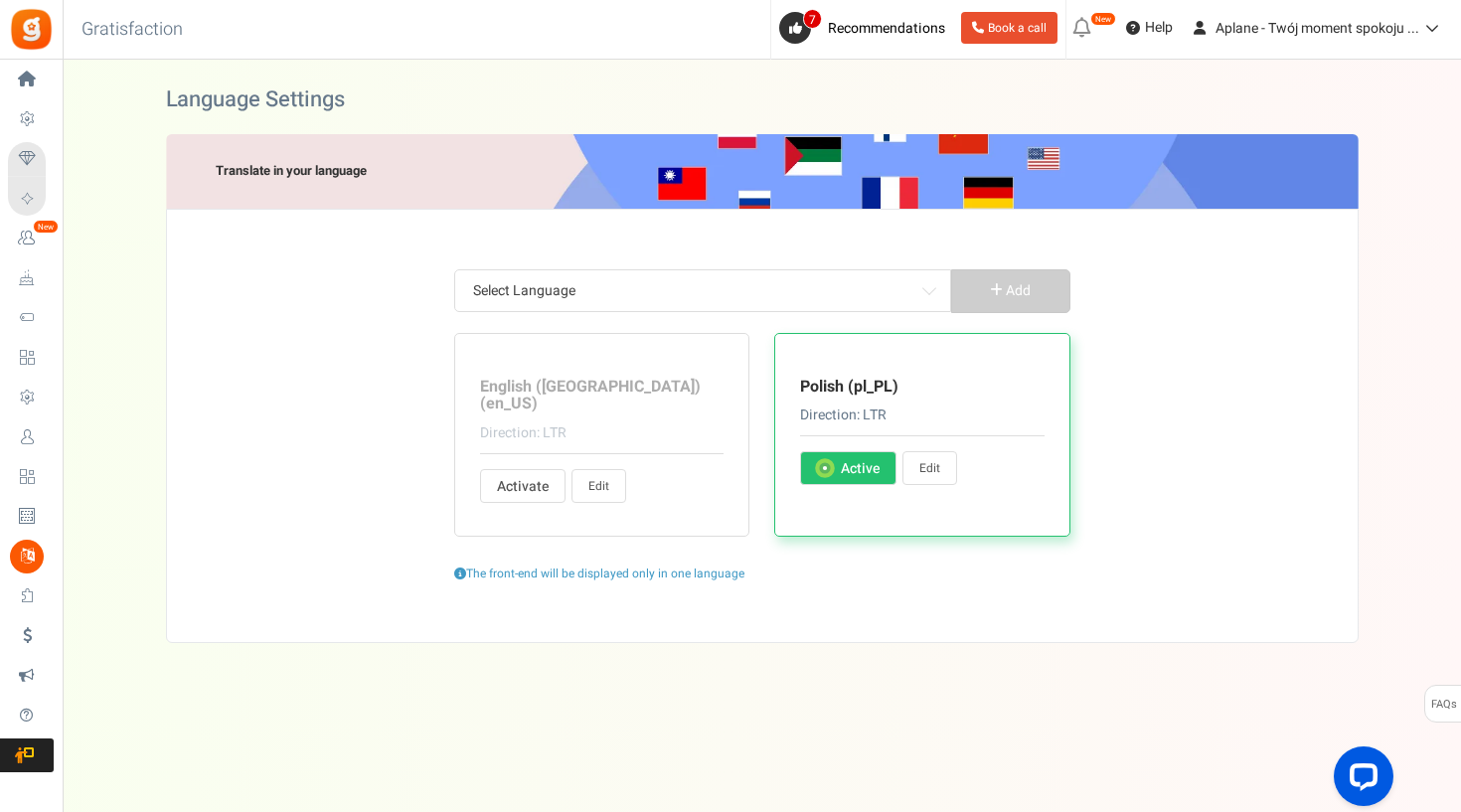click on "Edit" at bounding box center (929, 468) 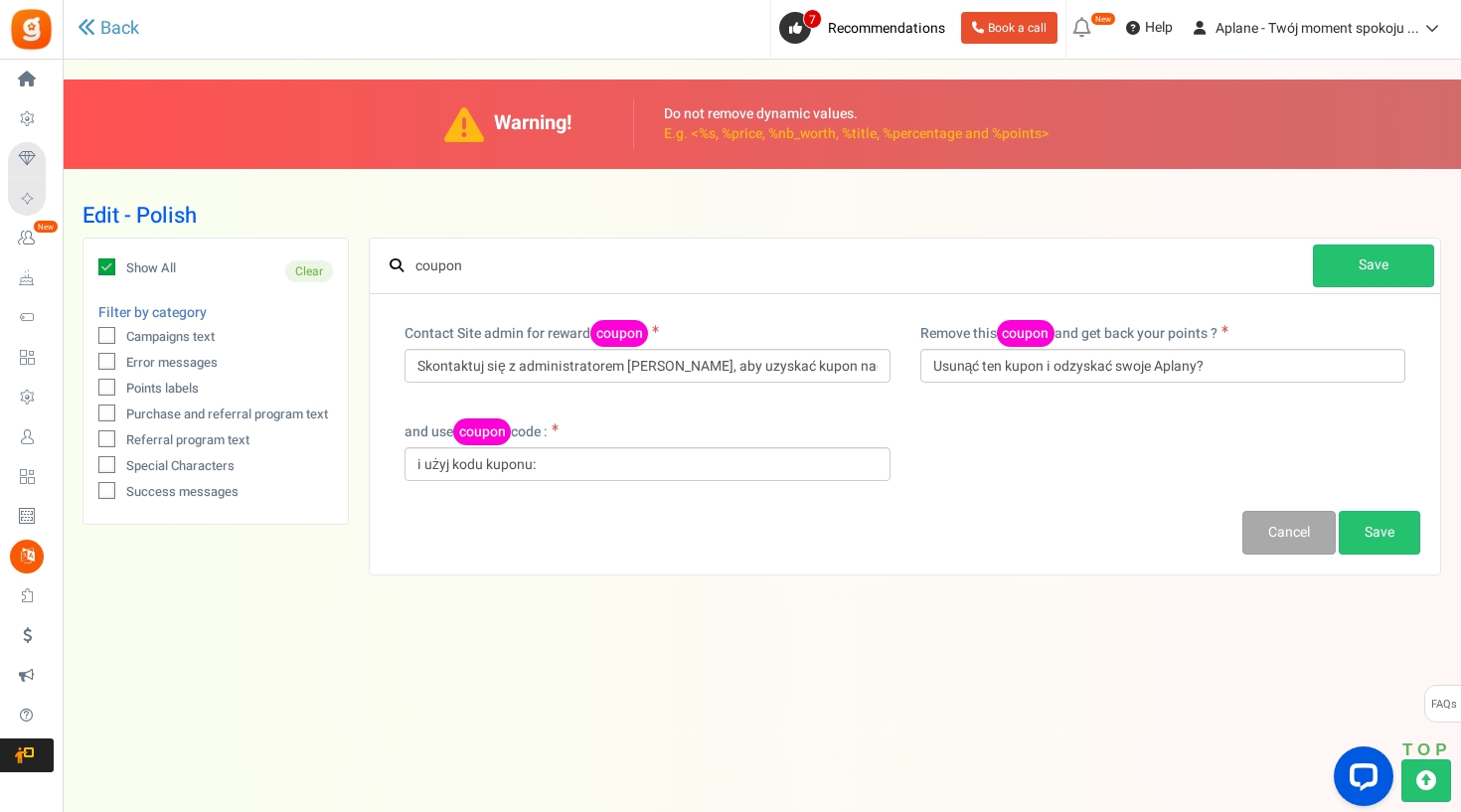 drag, startPoint x: 511, startPoint y: 263, endPoint x: 418, endPoint y: 263, distance: 93 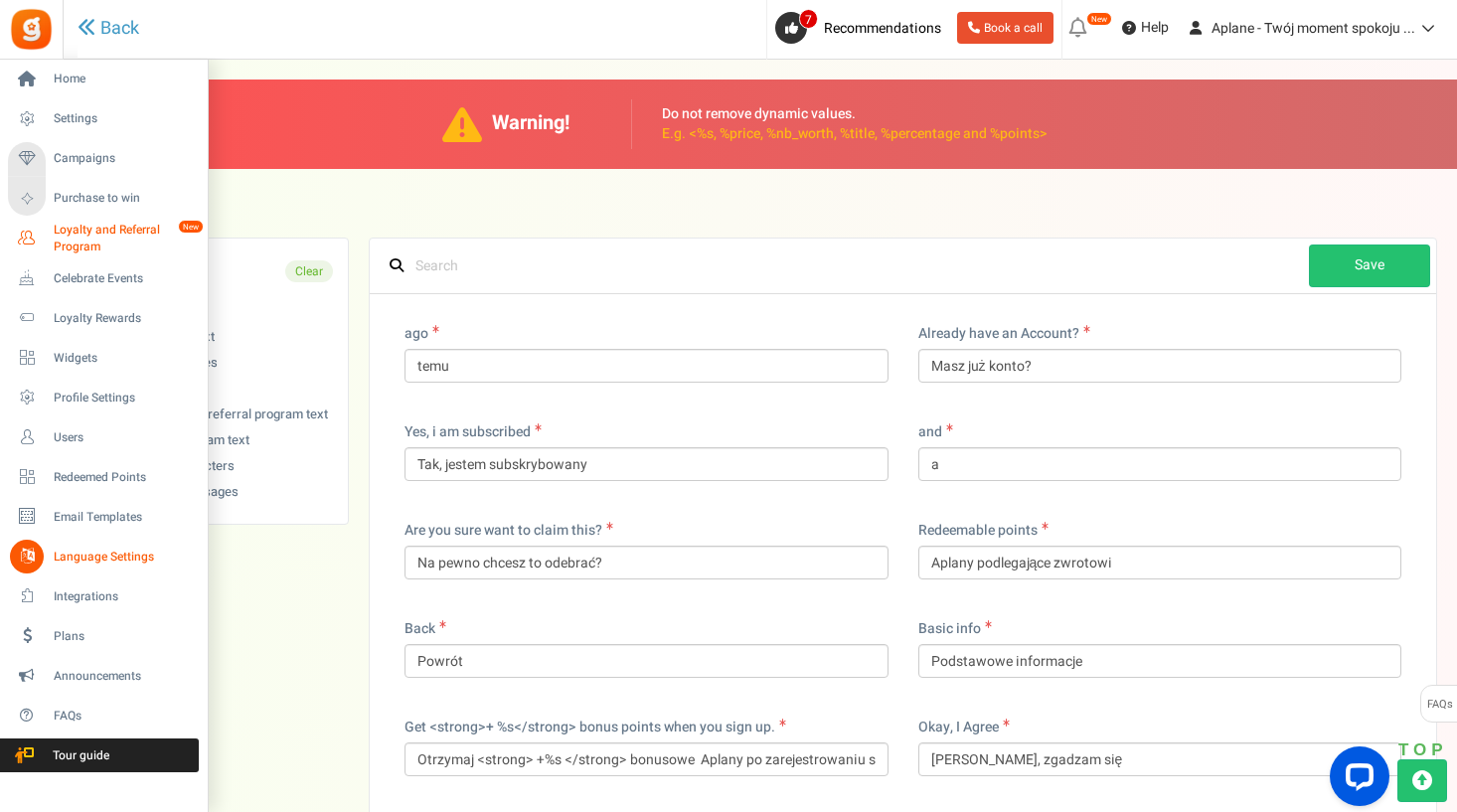 click on "Loyalty and Referral Program" at bounding box center (126, 239) 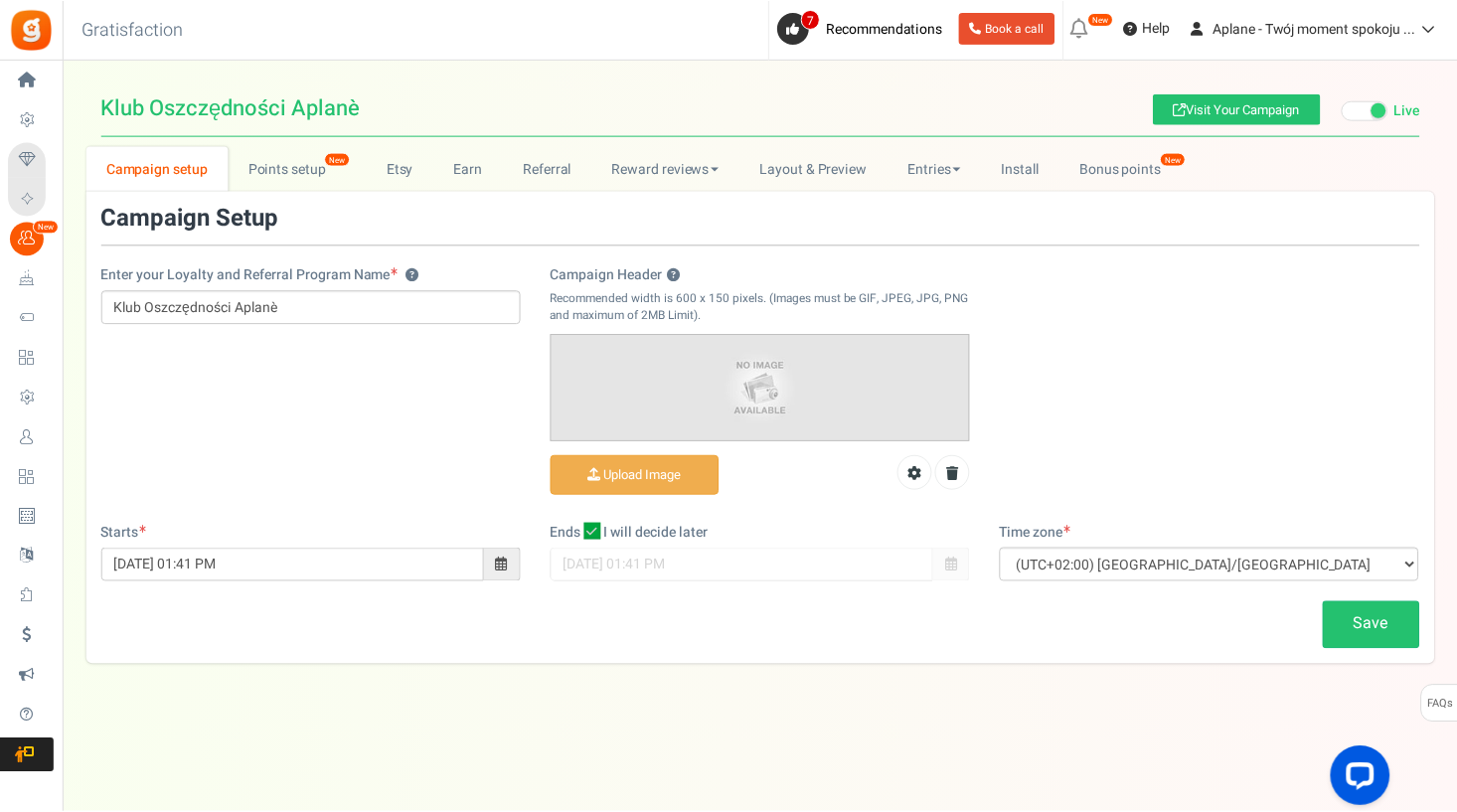 scroll, scrollTop: 0, scrollLeft: 0, axis: both 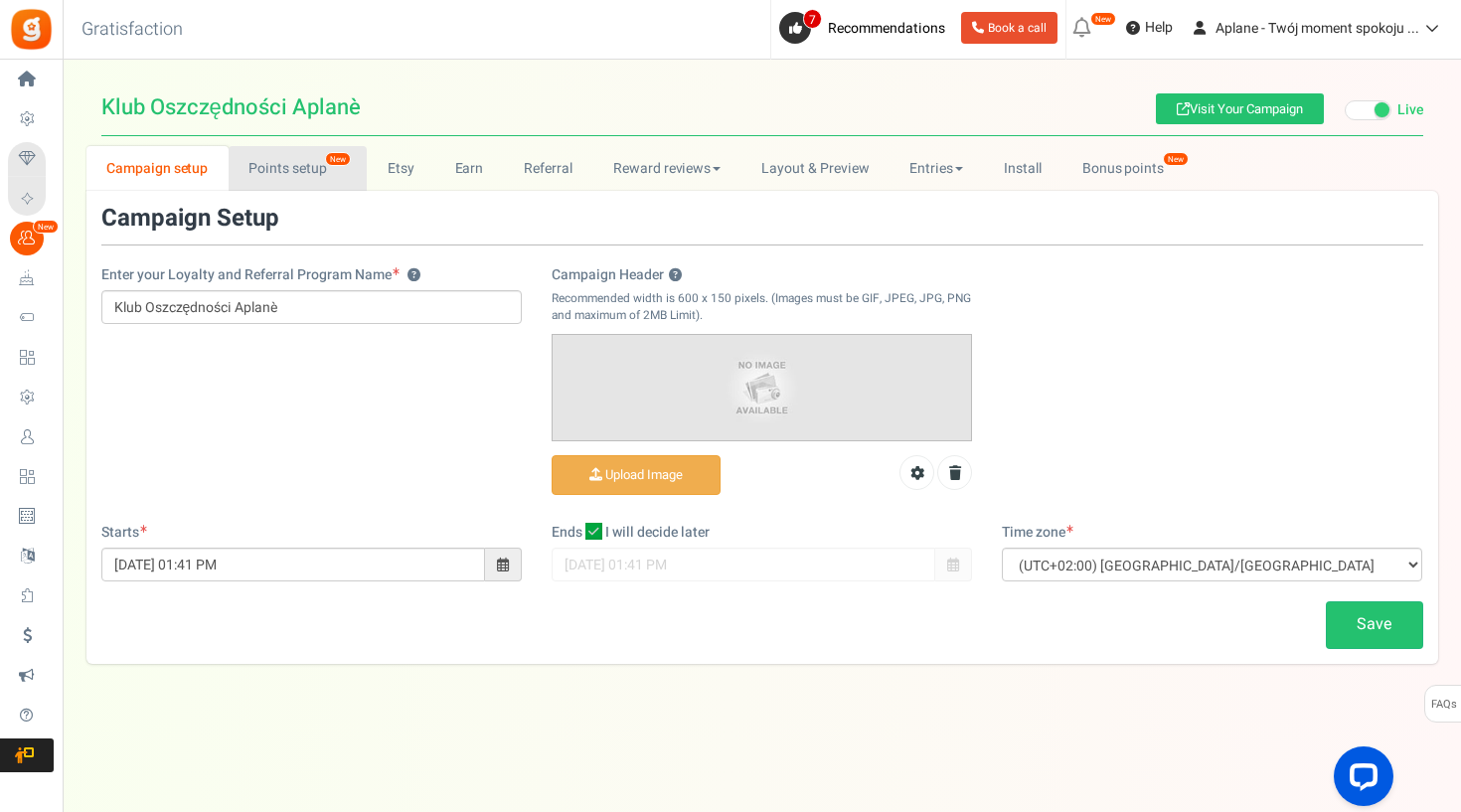 click on "Points setup
New" at bounding box center (297, 168) 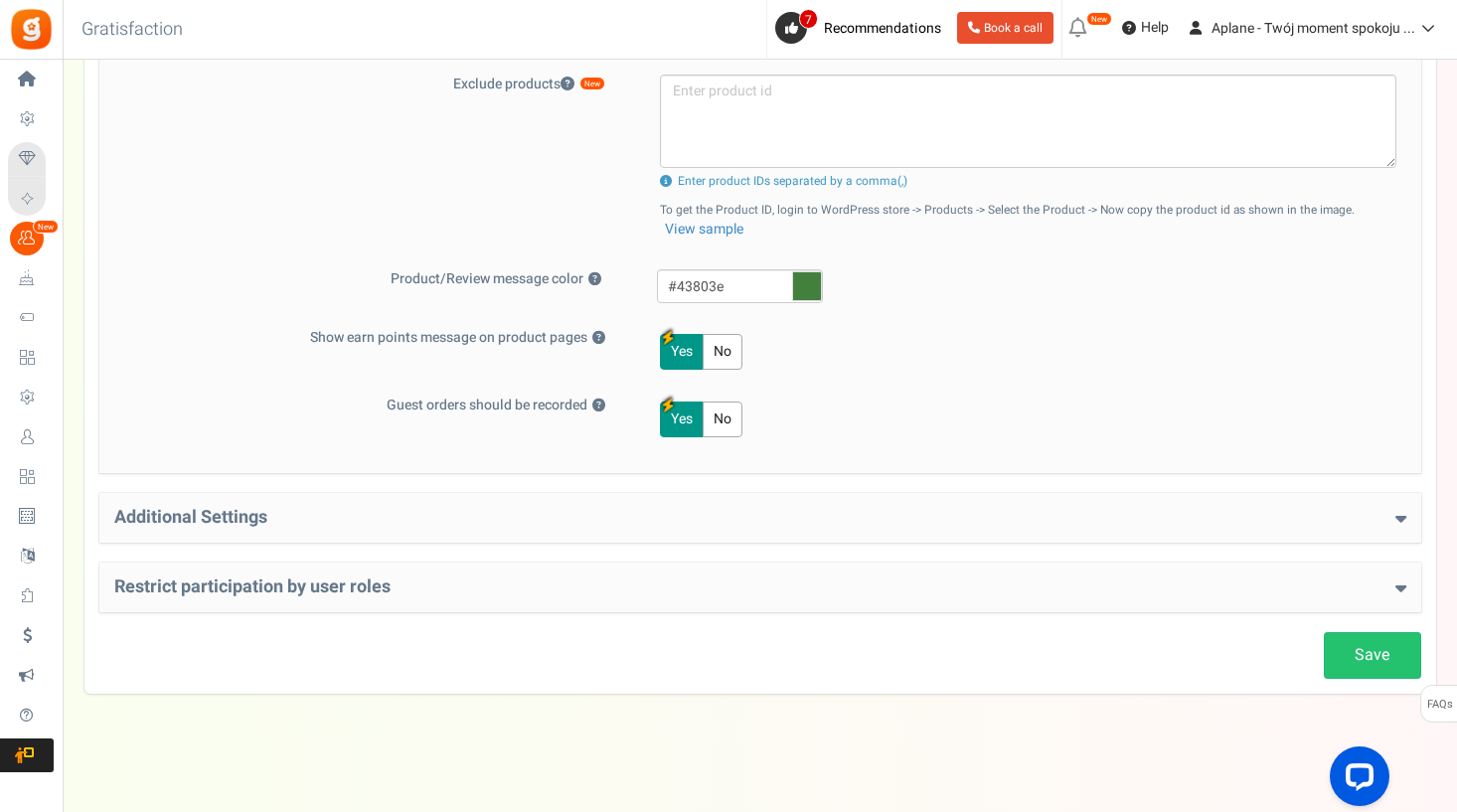 scroll, scrollTop: 920, scrollLeft: 0, axis: vertical 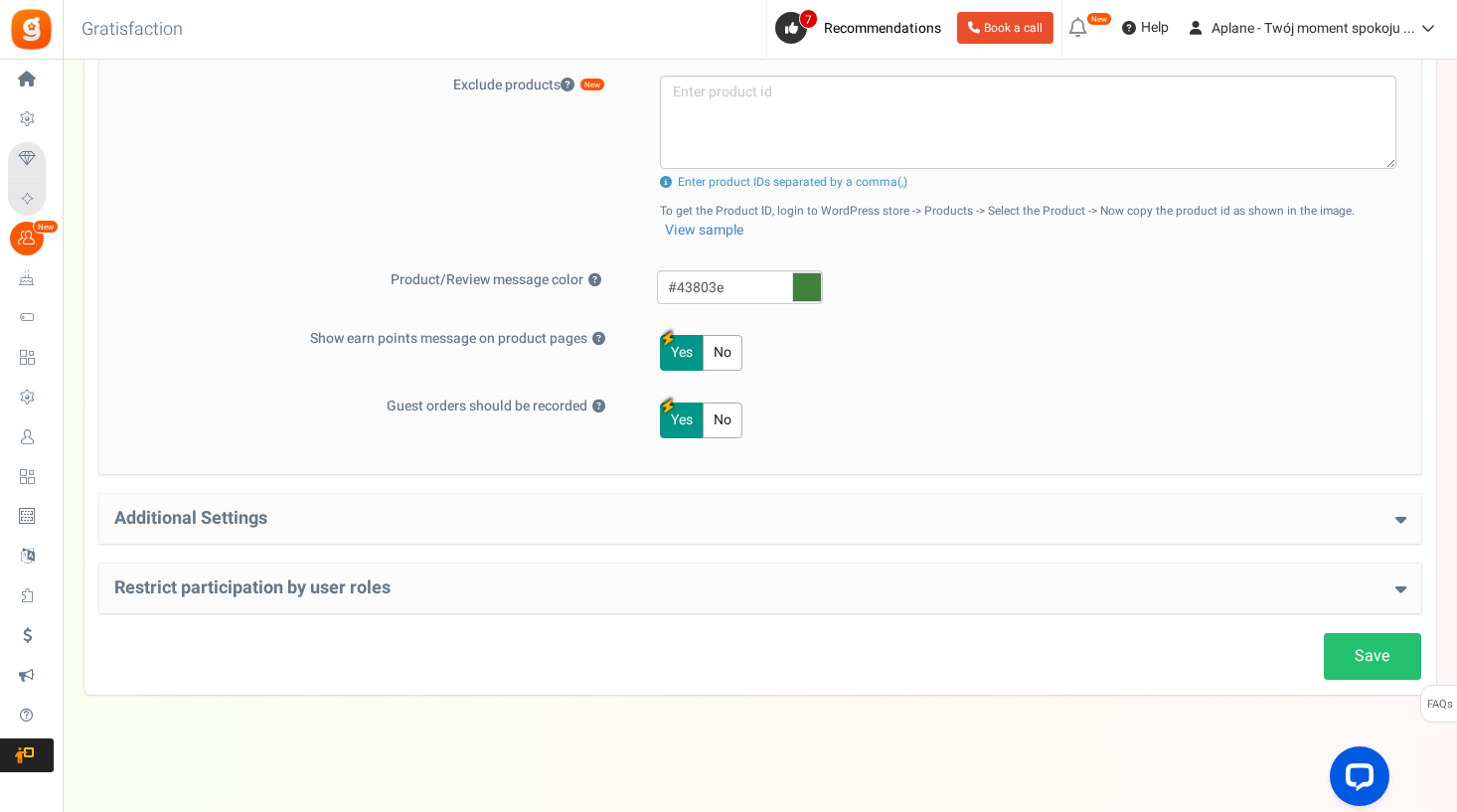 click on "Additional Settings
Welcome Bonus
?
Yes
No
Enter Welcome Points
50
Welcome Note
Hej! Fajnie, że jesteś! Teraz za każde zakupy zdobywasz Aplany - nasze wyjątkowe punkty. Zbieraj, wymieniaj, ciesz się rabatami!
Terms and Conditions URL
Signin URL
https://aplane.pl/moje-konto/" at bounding box center (760, 519) 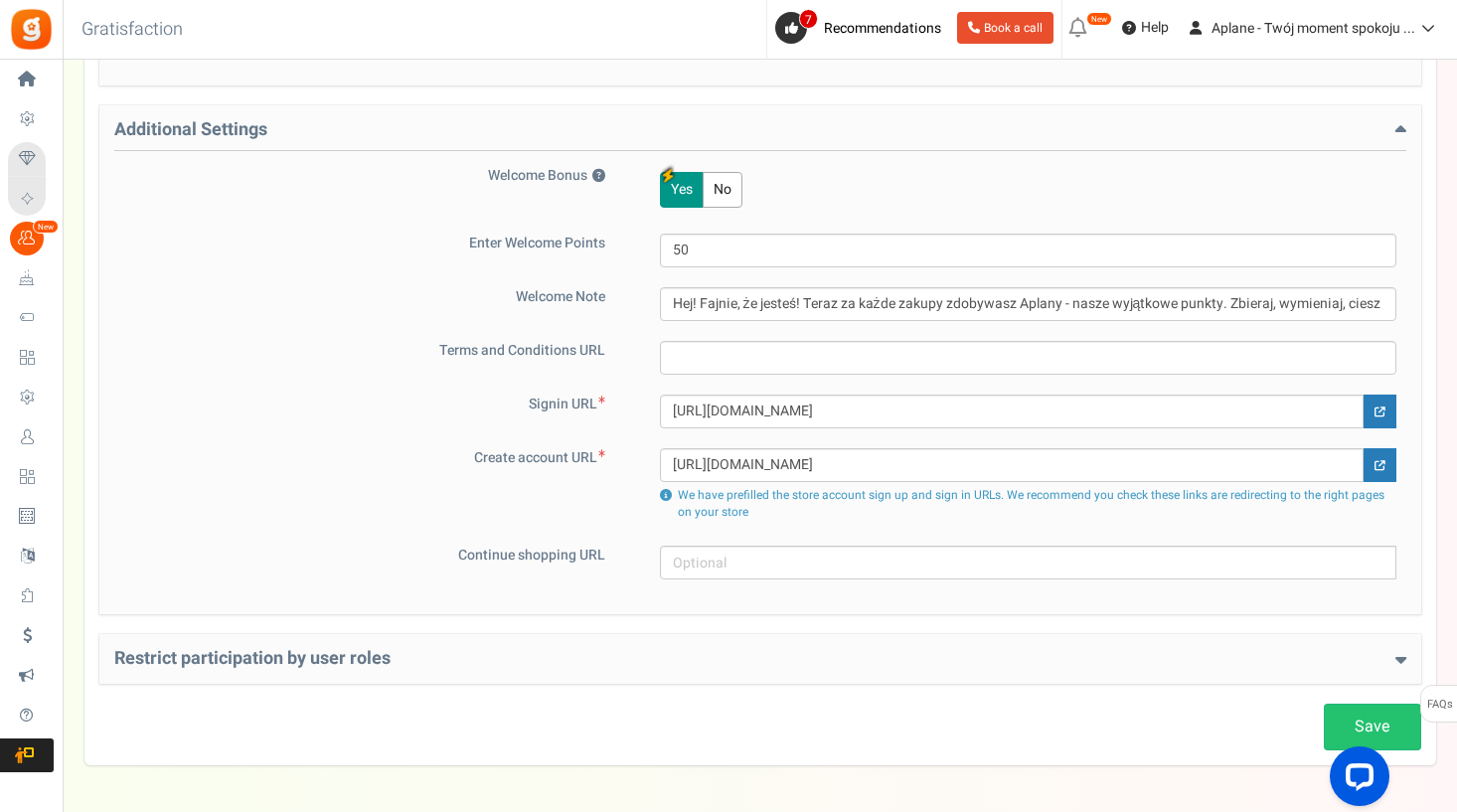 scroll, scrollTop: 1316, scrollLeft: 0, axis: vertical 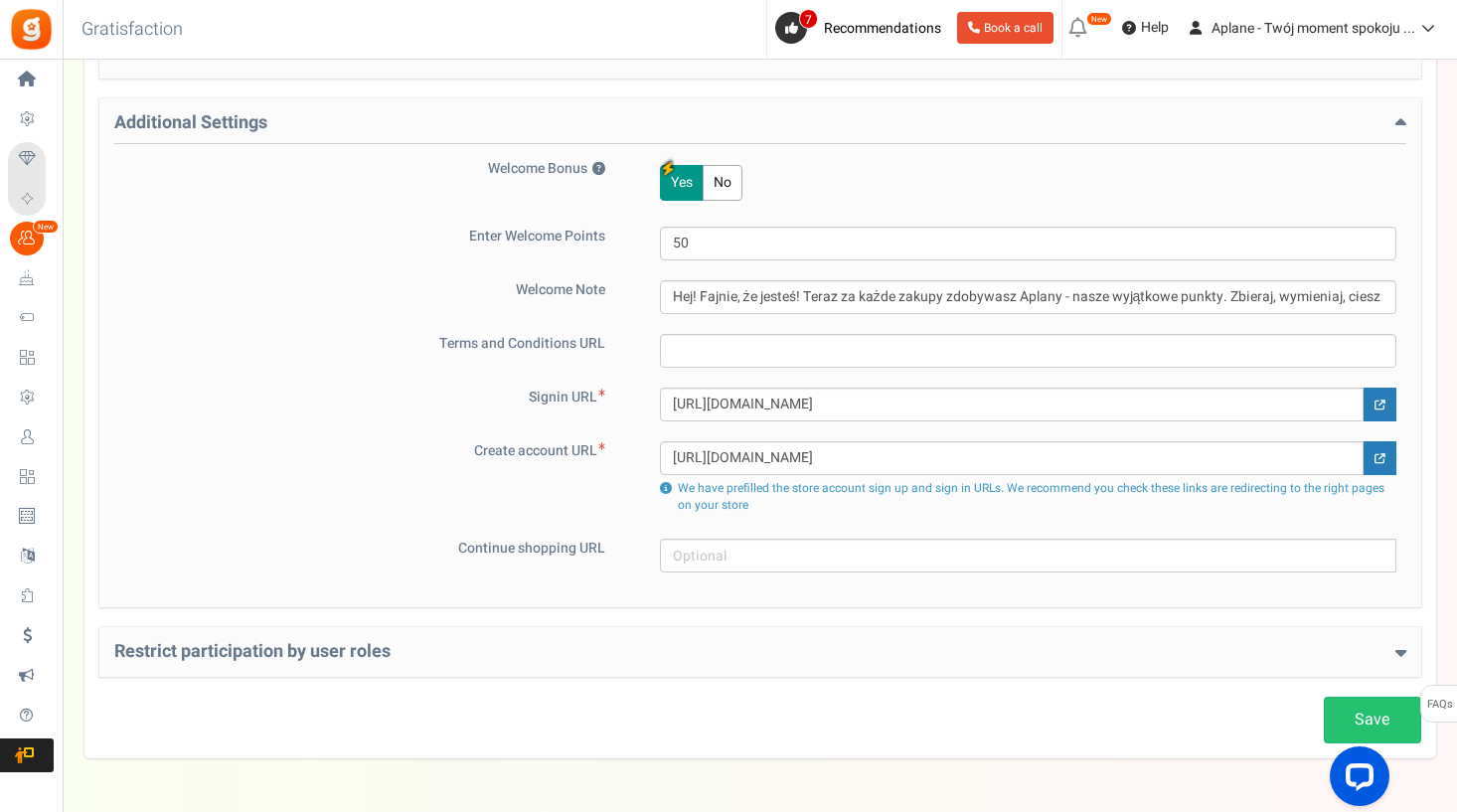 click at bounding box center (1400, 652) 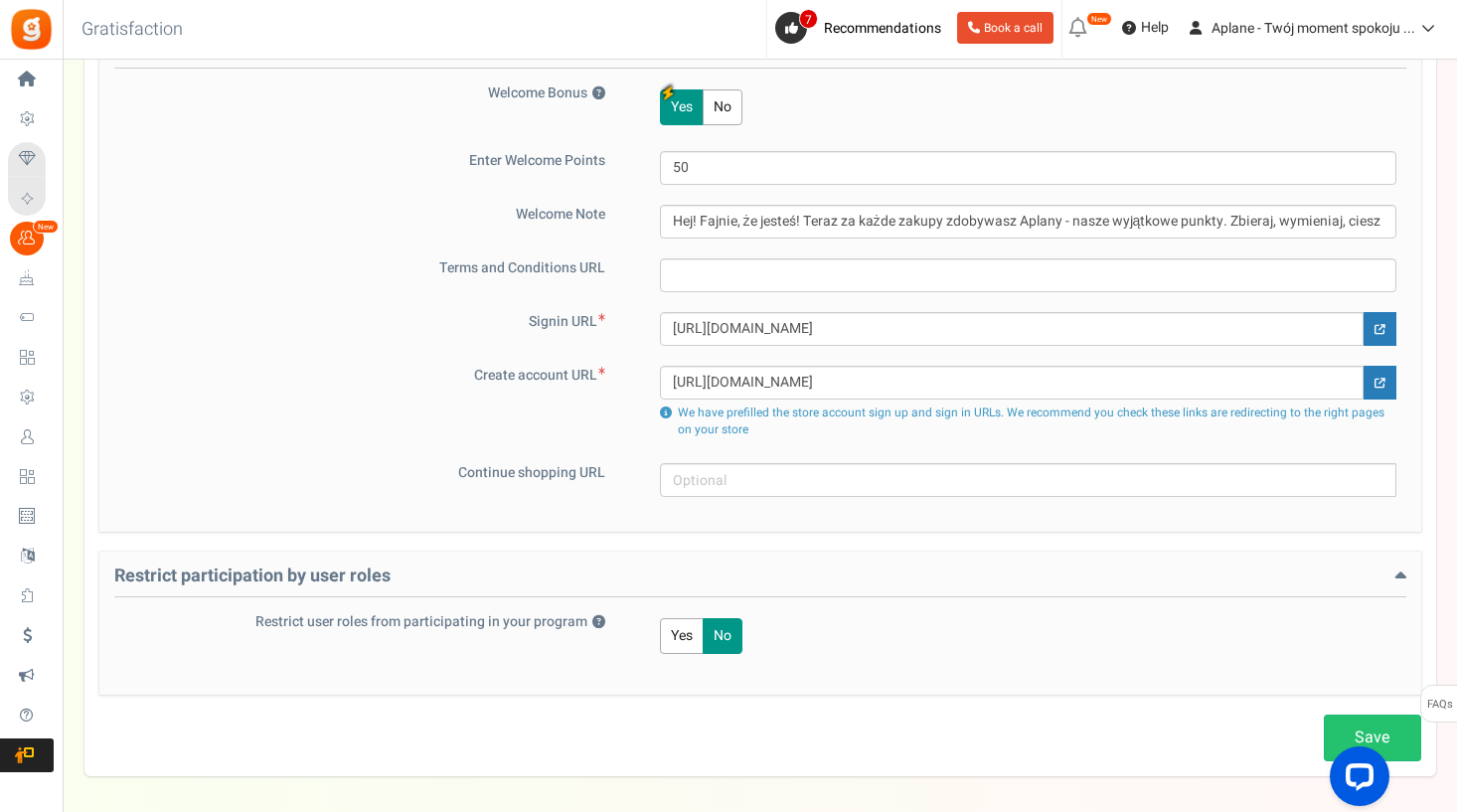 scroll, scrollTop: 1380, scrollLeft: 0, axis: vertical 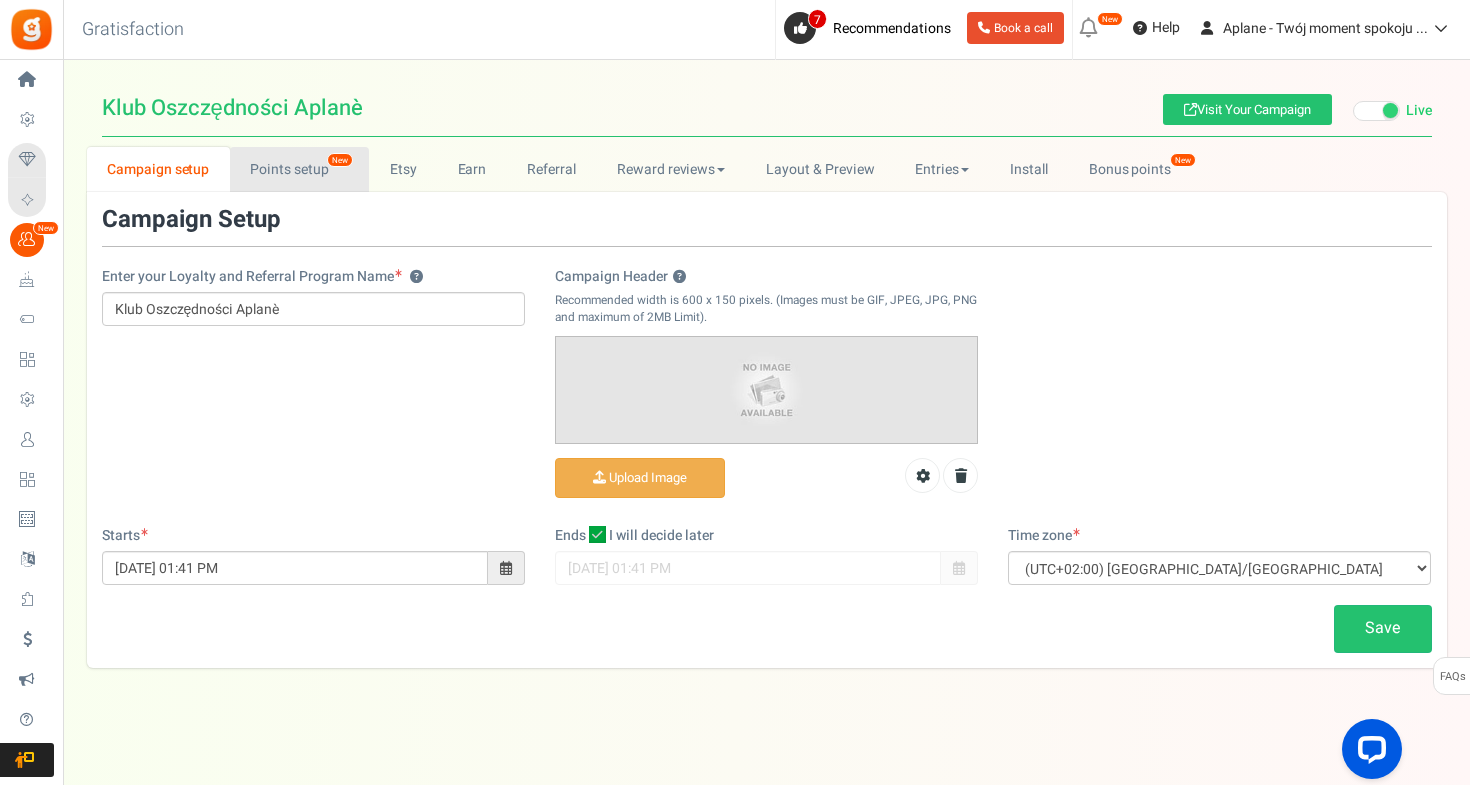 click on "Points setup
New" at bounding box center (299, 169) 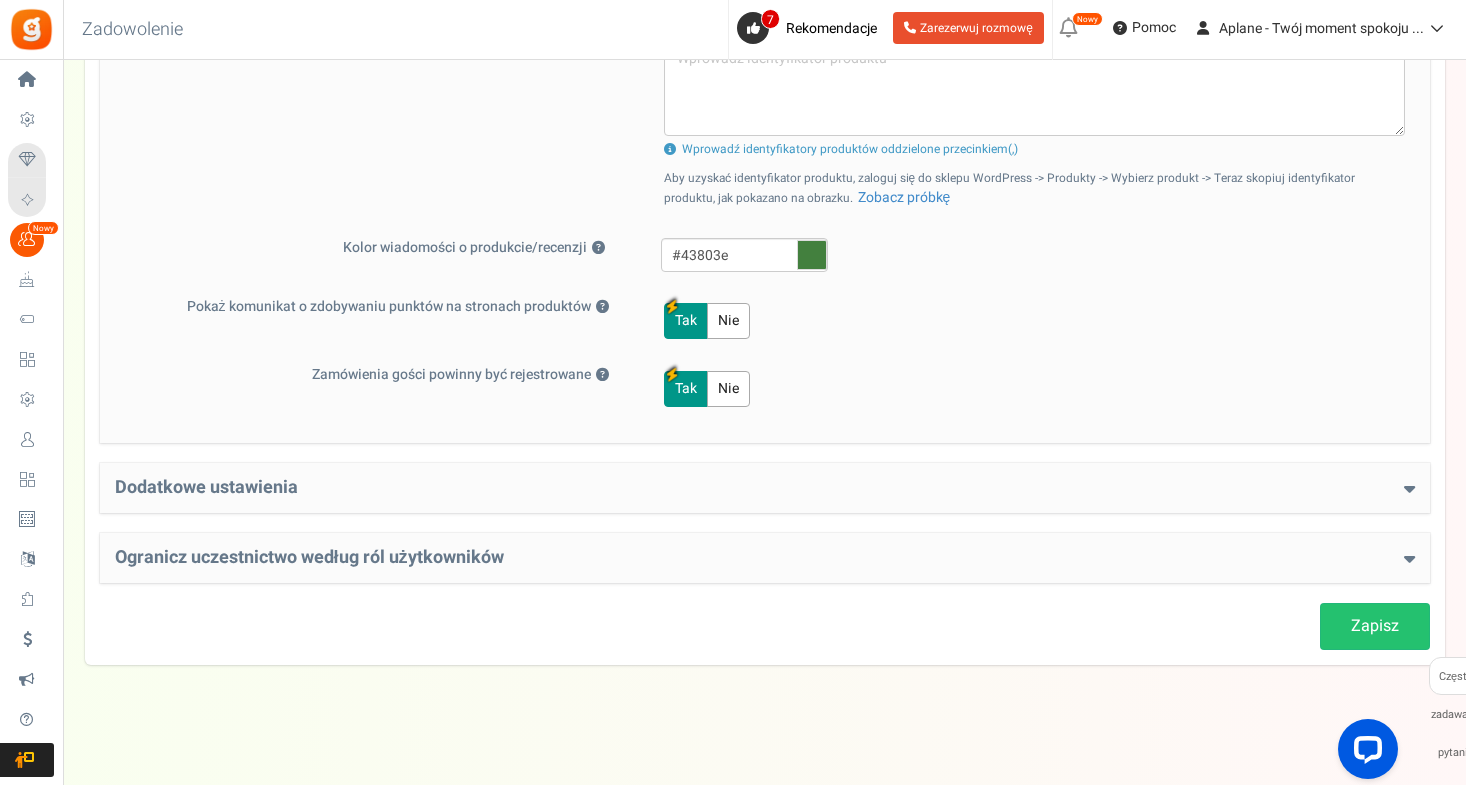 scroll, scrollTop: 1009, scrollLeft: 0, axis: vertical 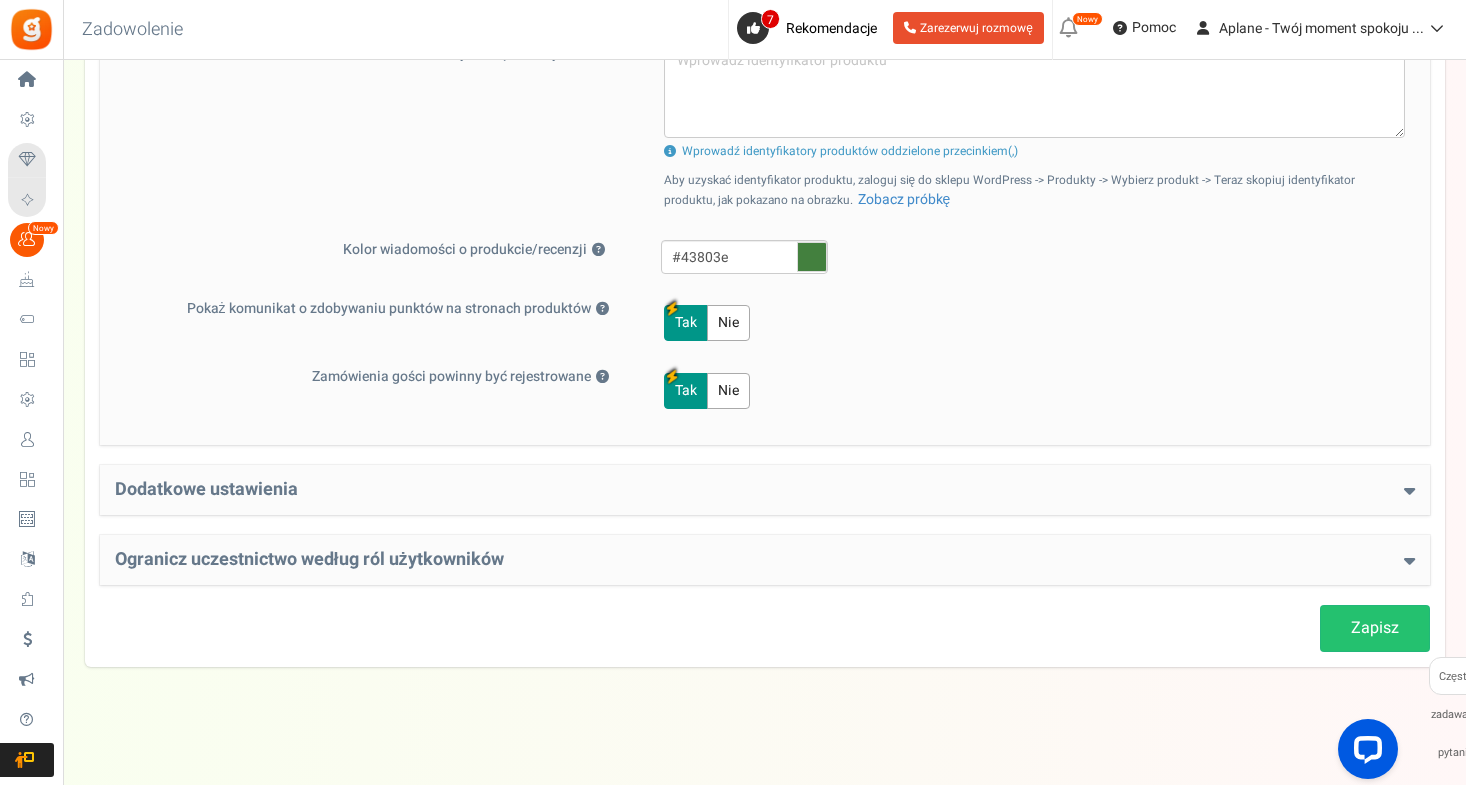 click at bounding box center [1409, 490] 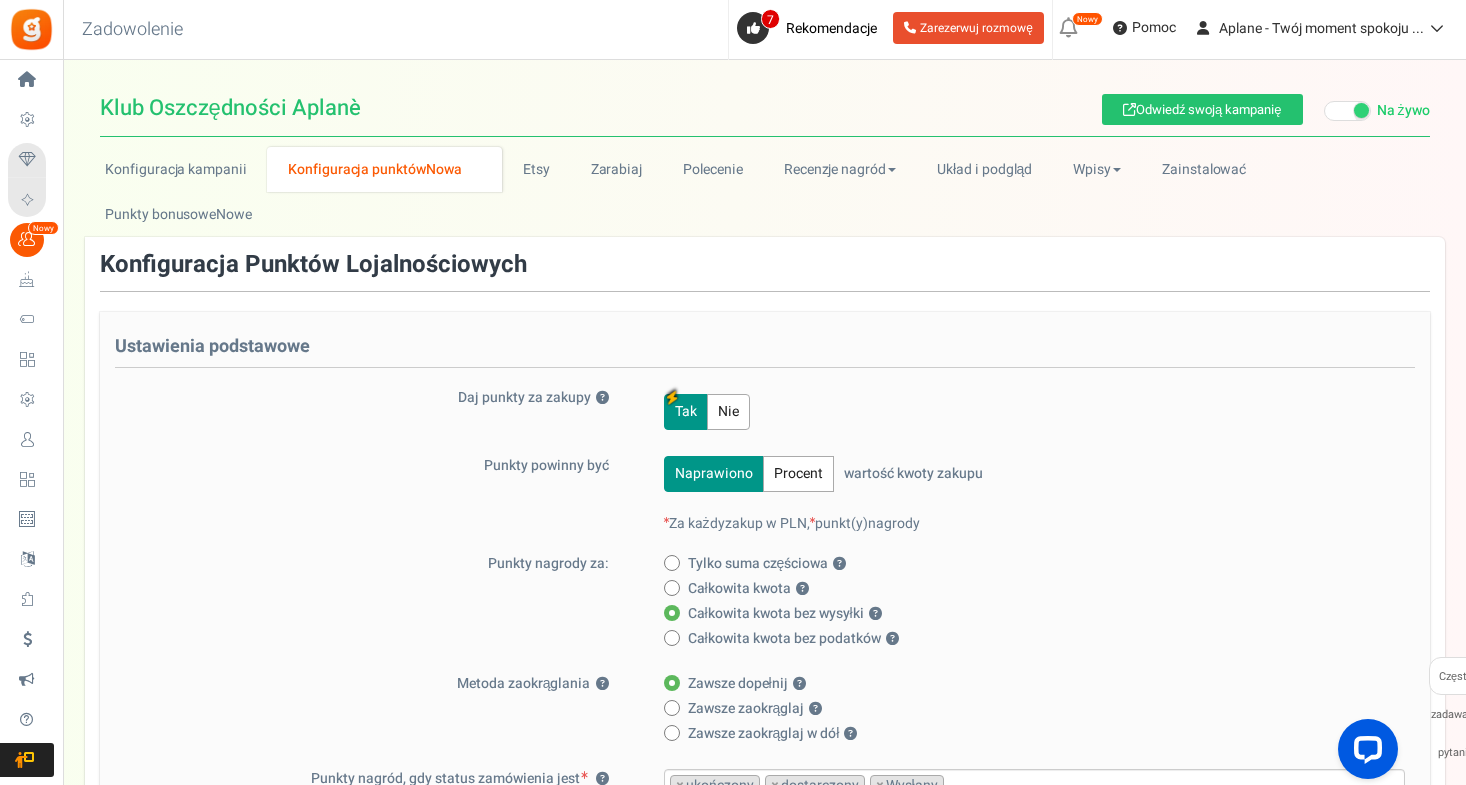 scroll, scrollTop: 0, scrollLeft: 0, axis: both 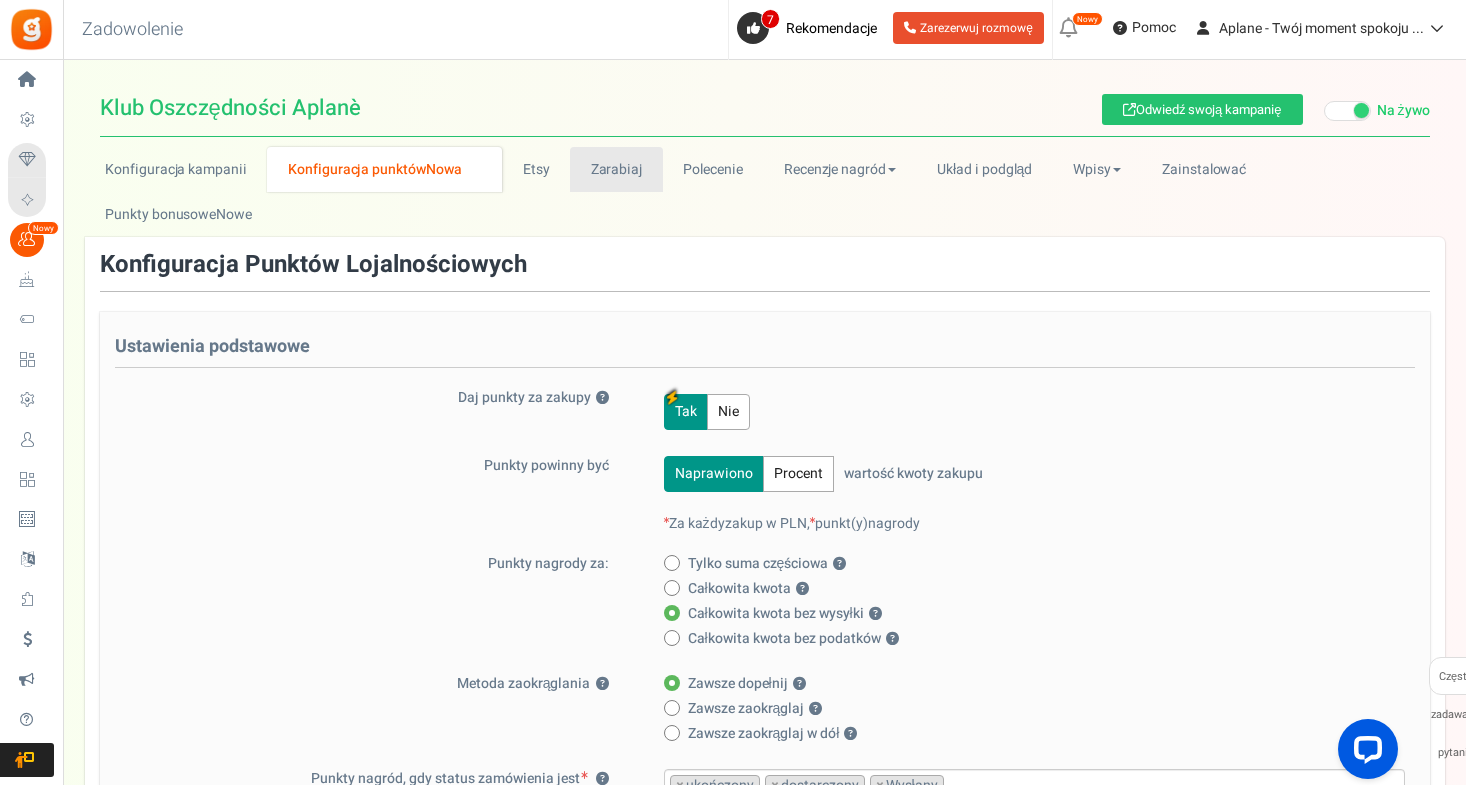 click on "Zarabiaj" at bounding box center (616, 169) 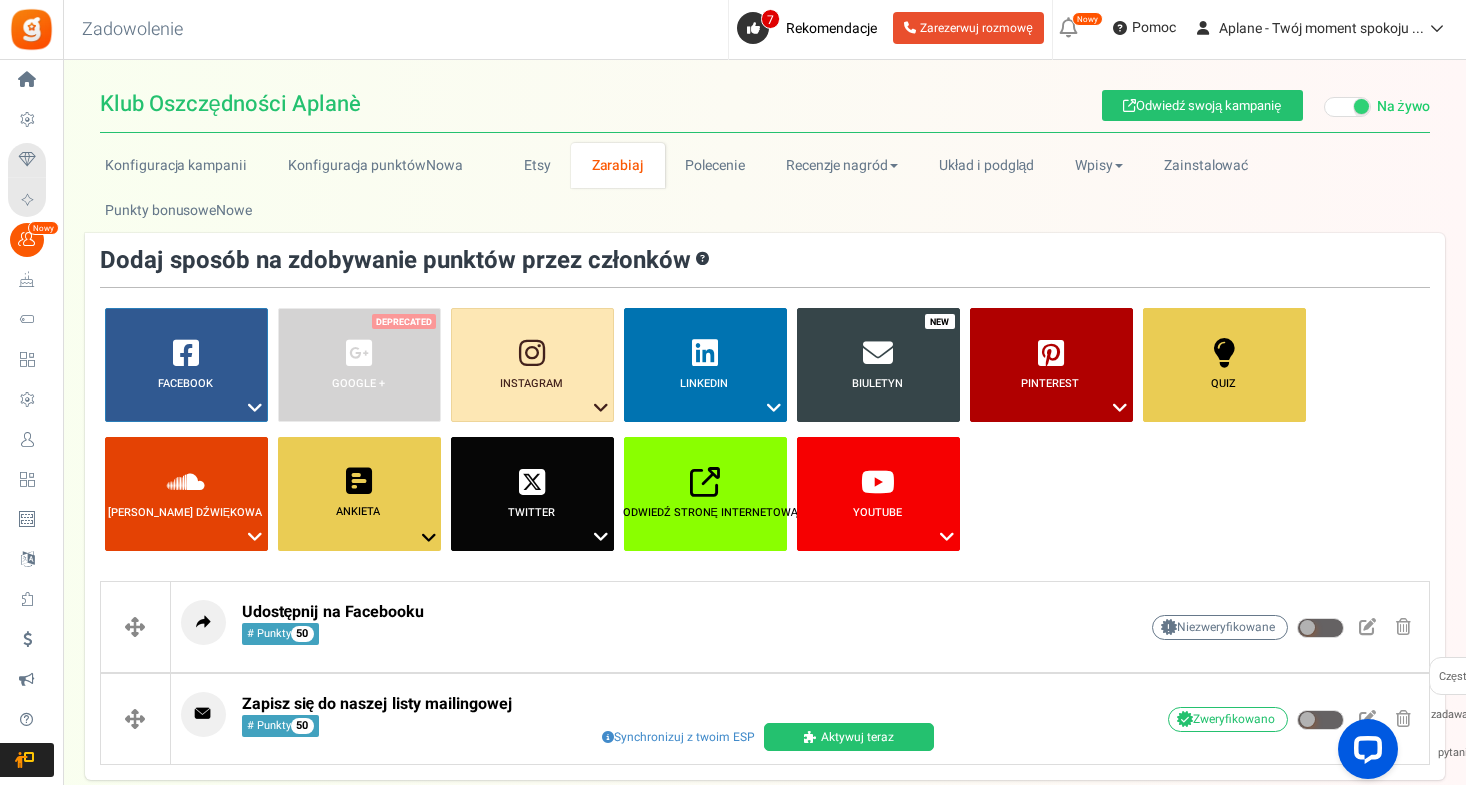 scroll, scrollTop: 1, scrollLeft: 0, axis: vertical 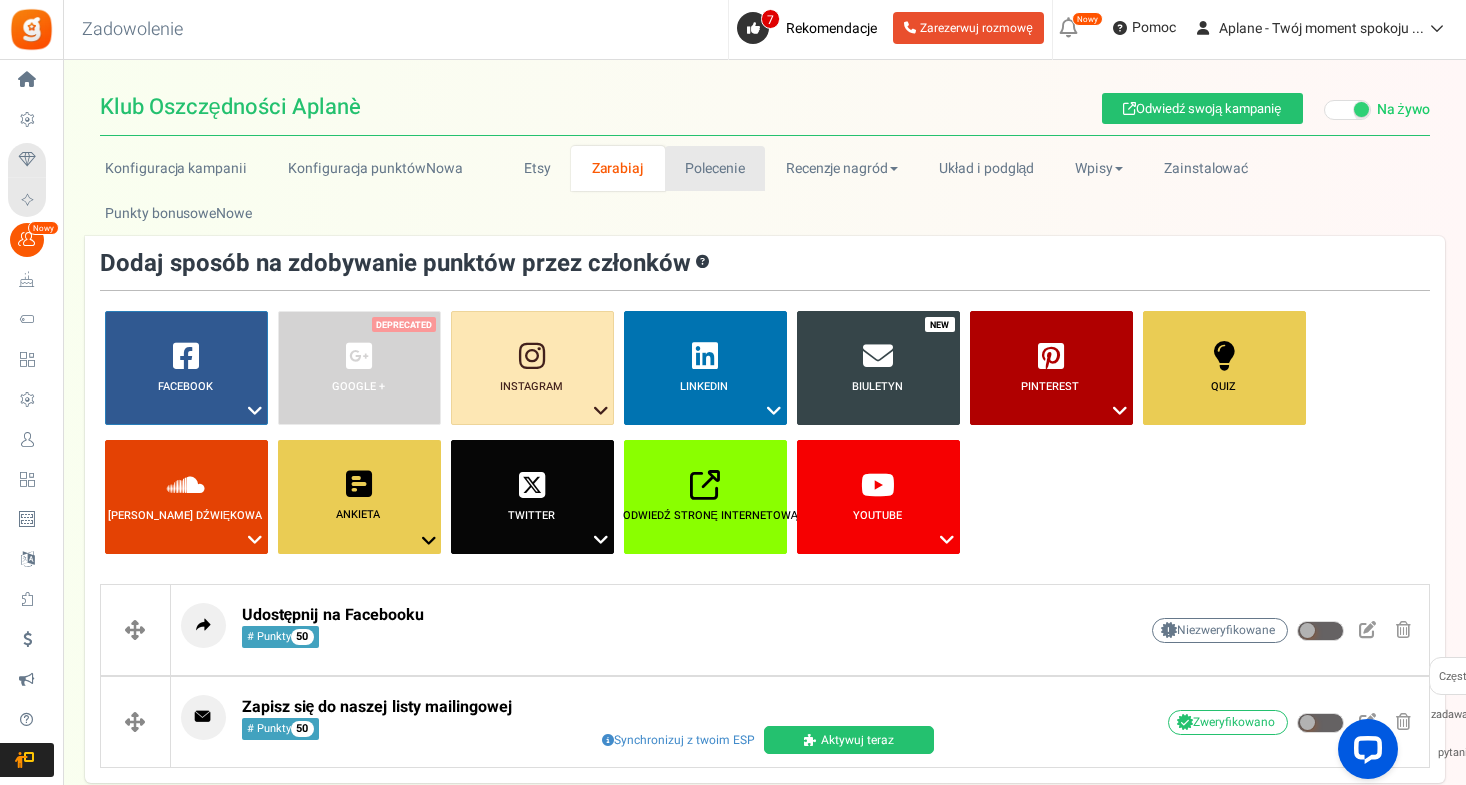 click on "Polecenie" at bounding box center (715, 168) 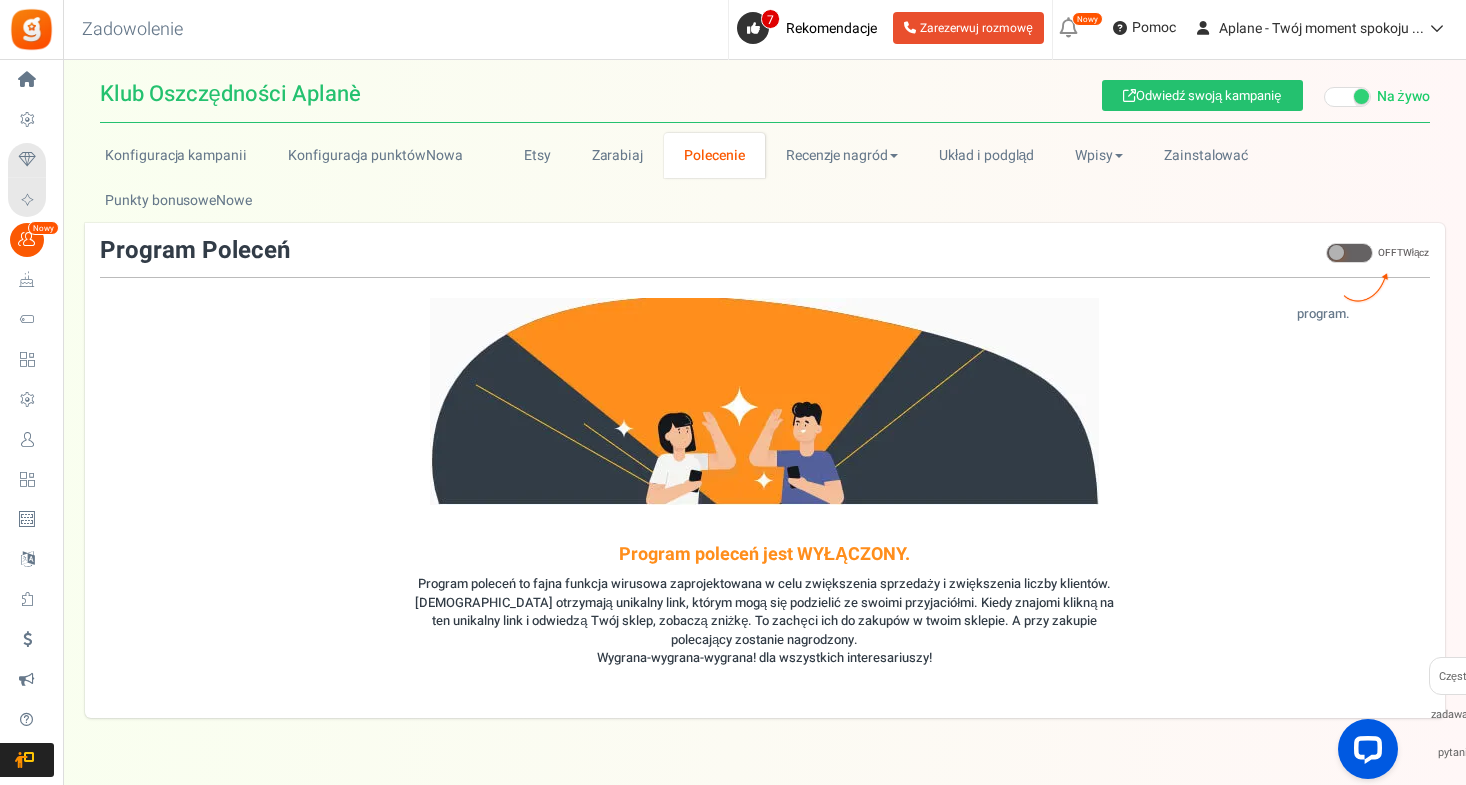 scroll, scrollTop: 0, scrollLeft: 0, axis: both 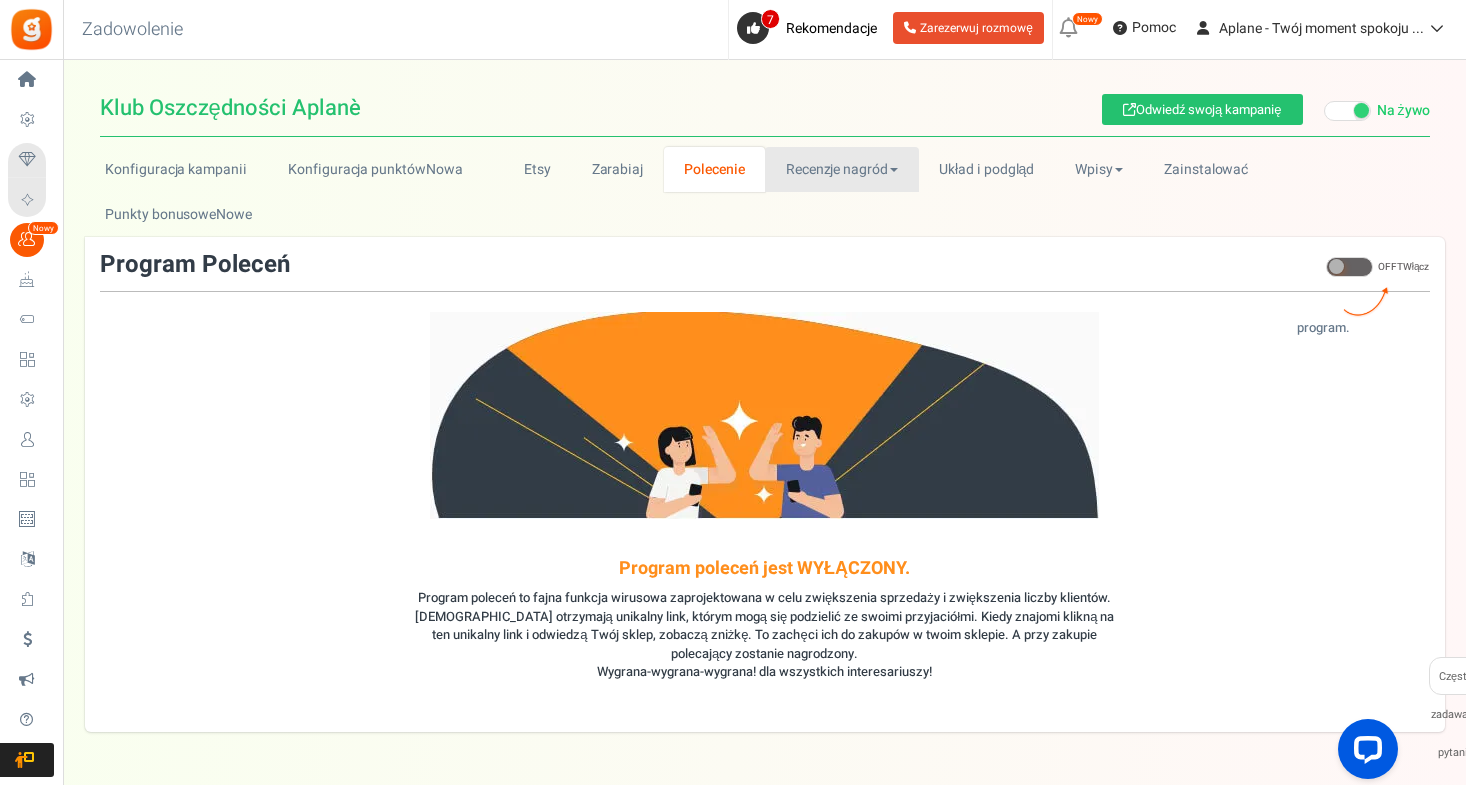 click at bounding box center [894, 170] 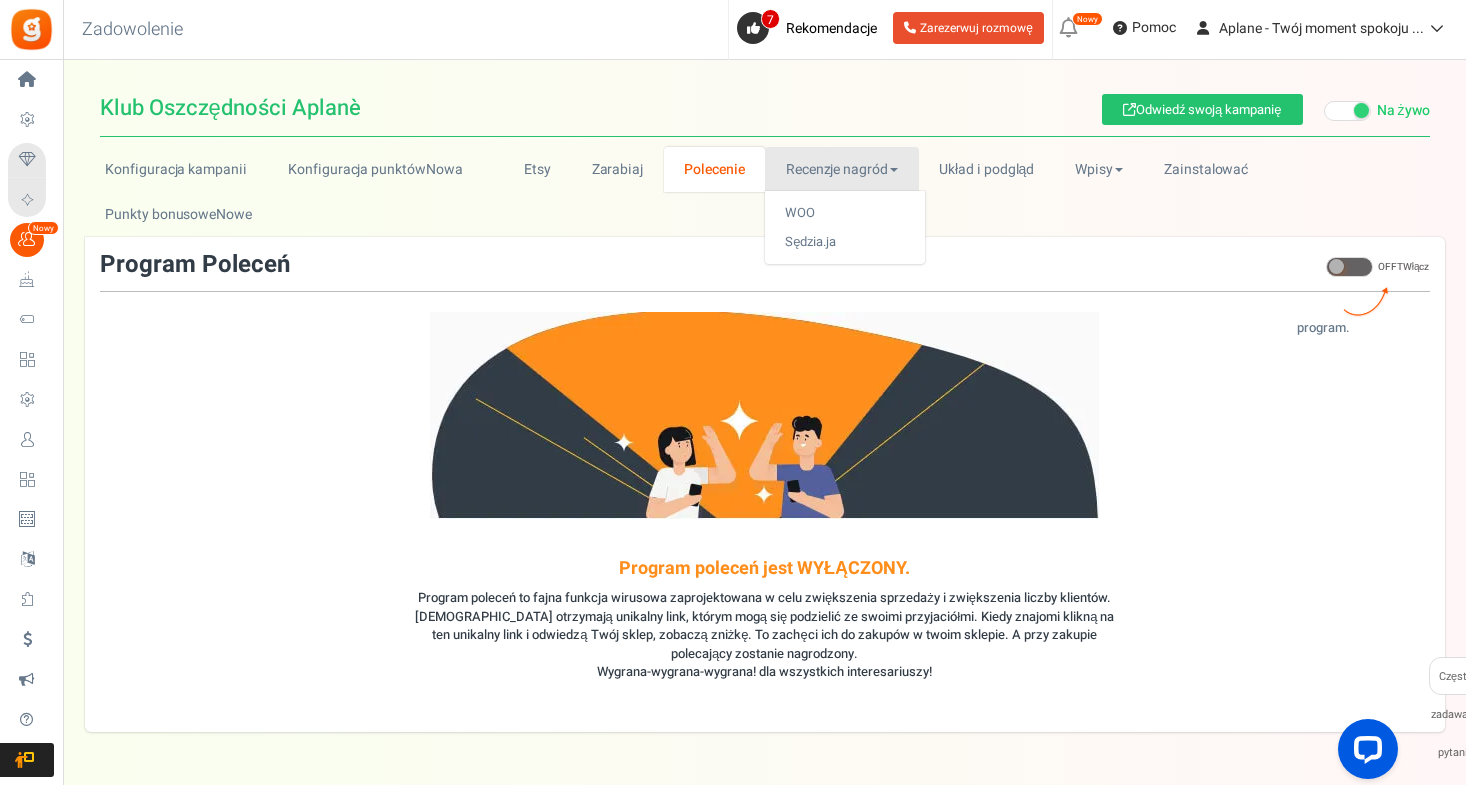 click on "Recenzje nagród" at bounding box center [841, 169] 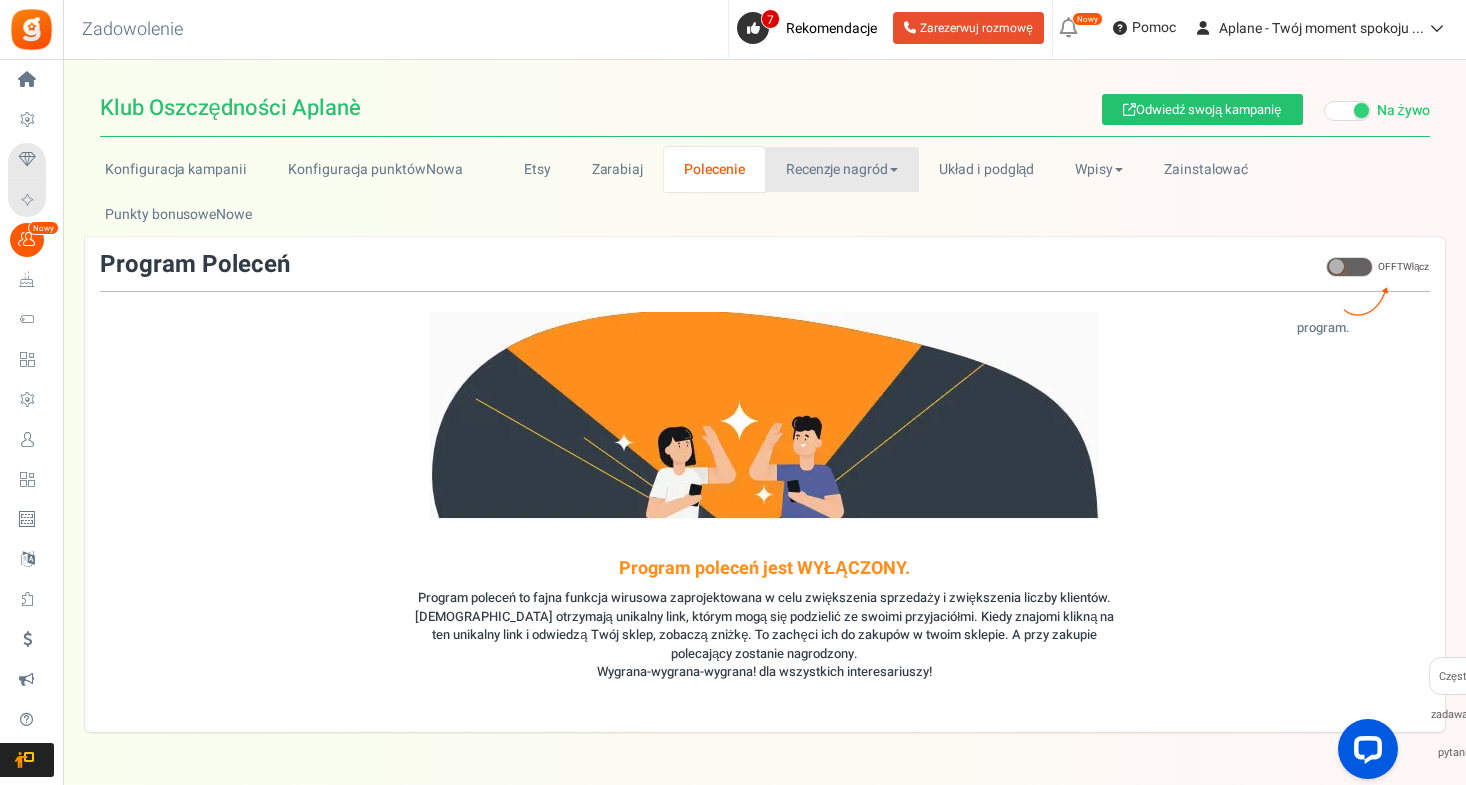 click on "Recenzje nagród" at bounding box center [841, 169] 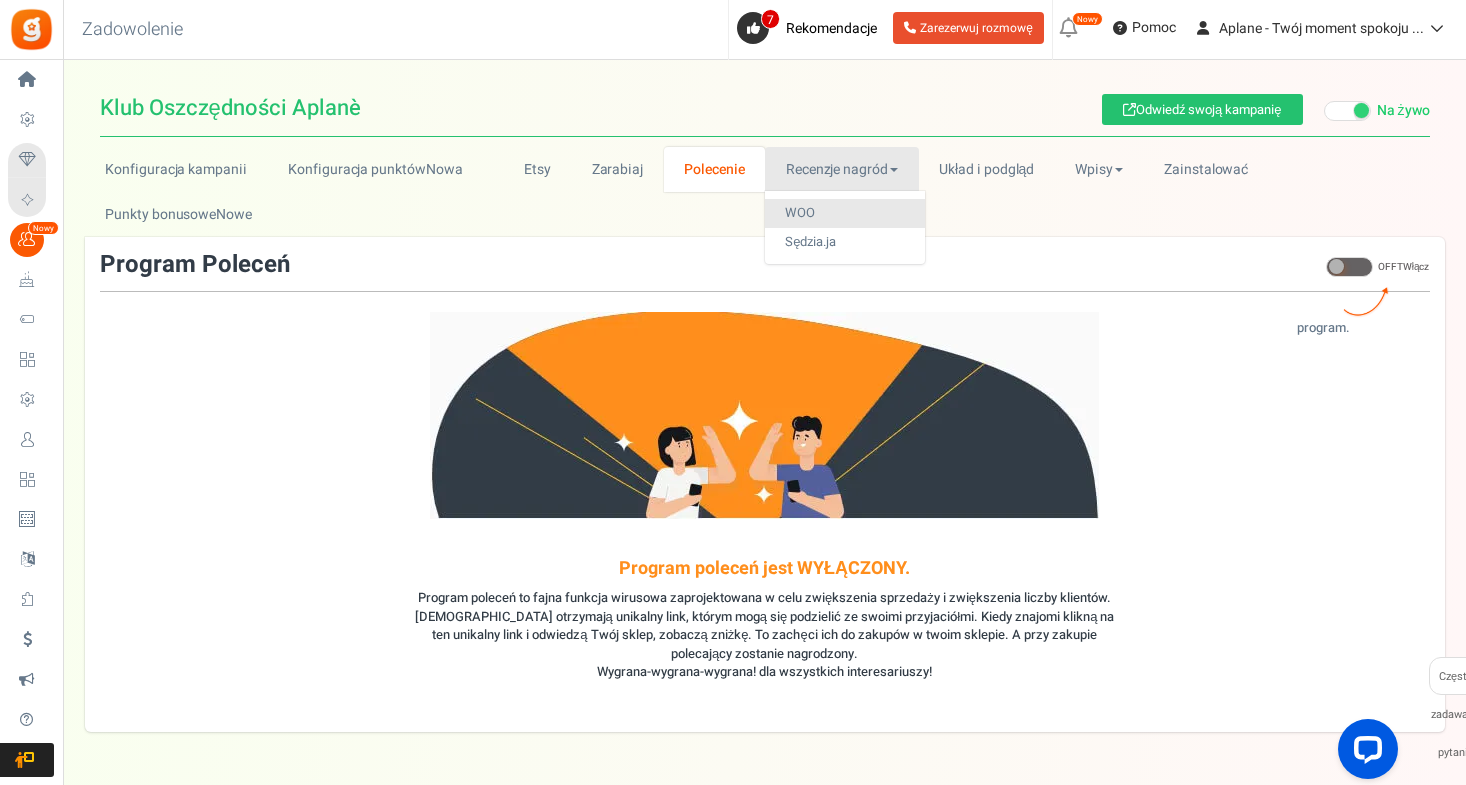 click on "WOO" at bounding box center (845, 213) 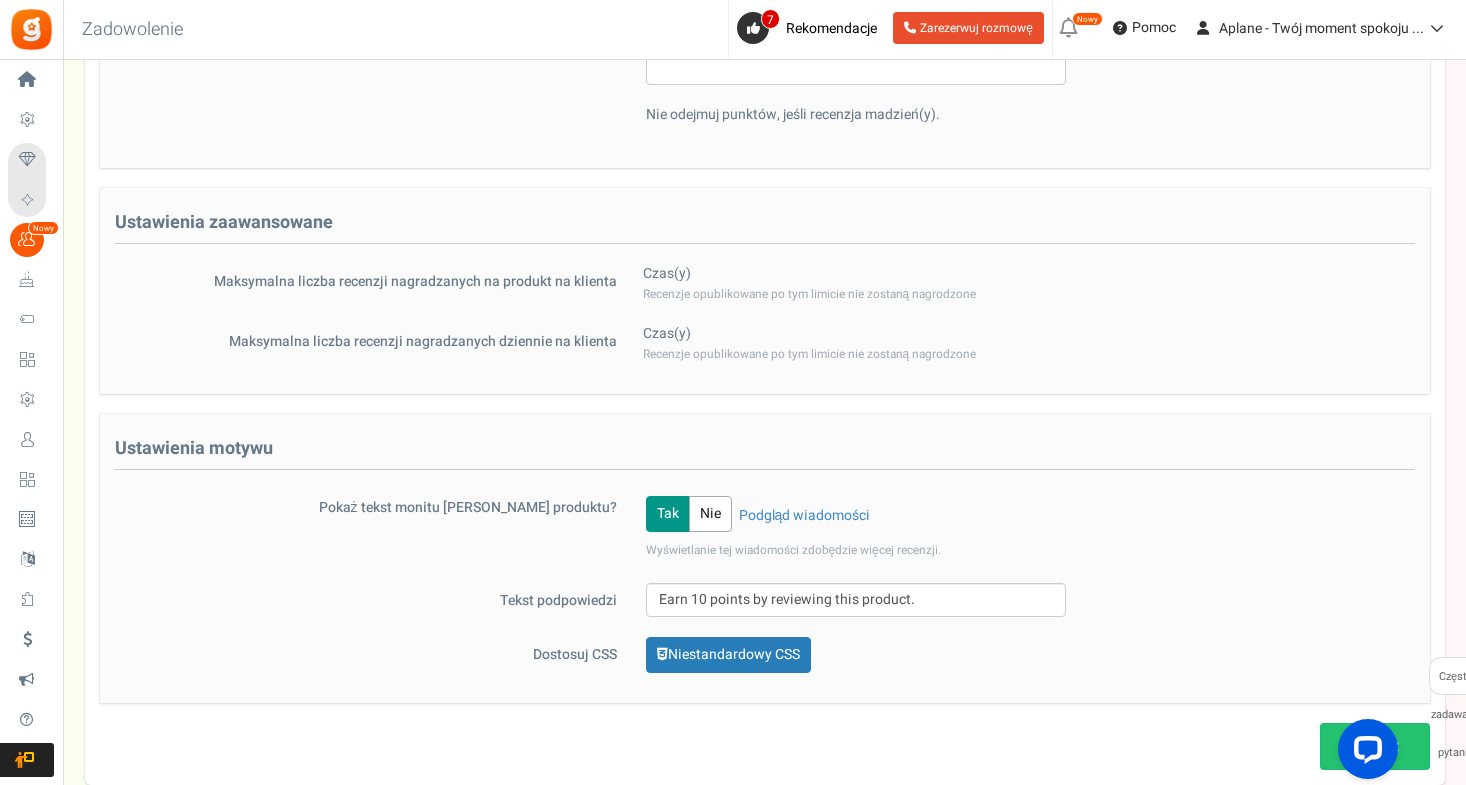 scroll, scrollTop: 532, scrollLeft: 0, axis: vertical 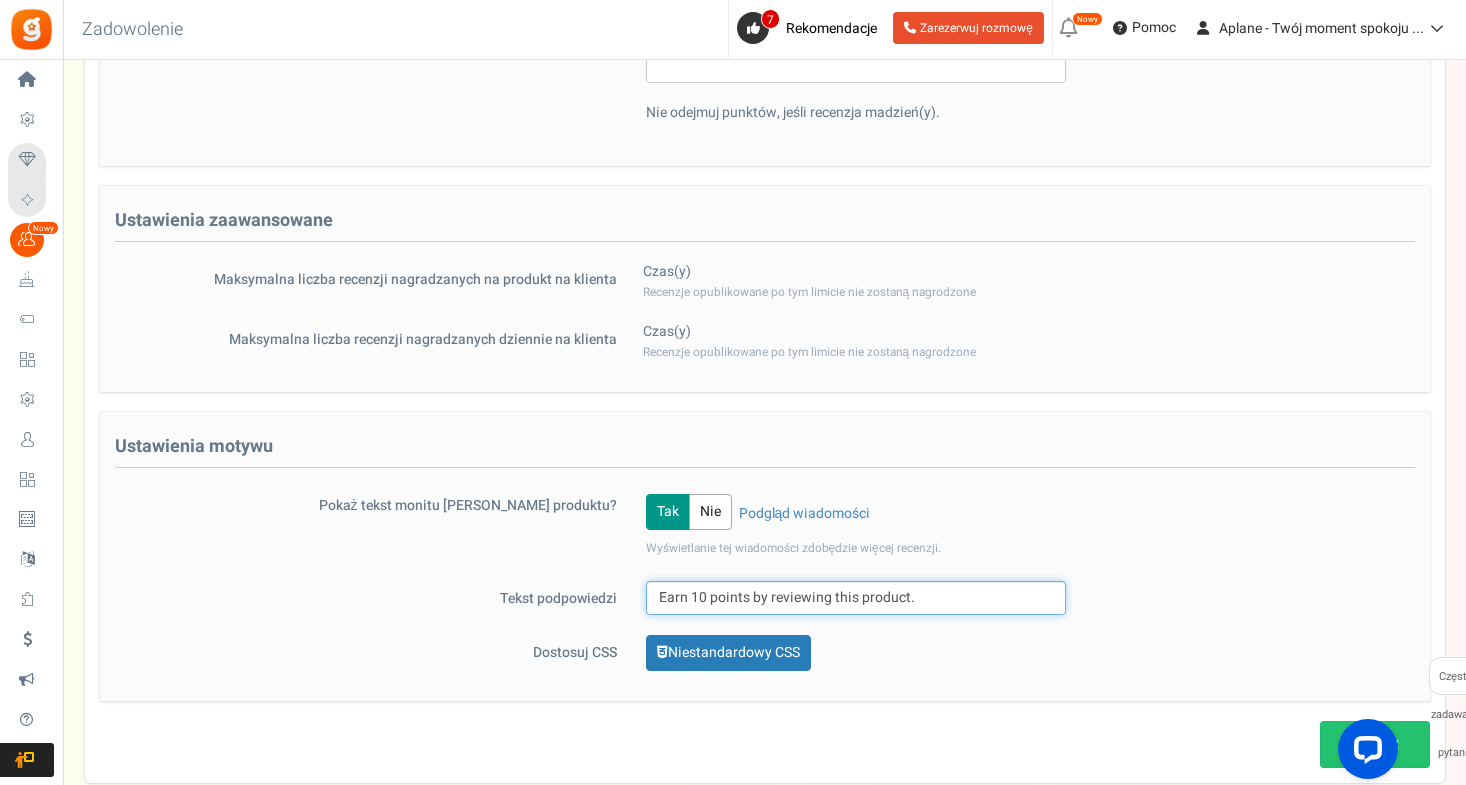 click on "Earn 10 points by reviewing this product." at bounding box center [856, 598] 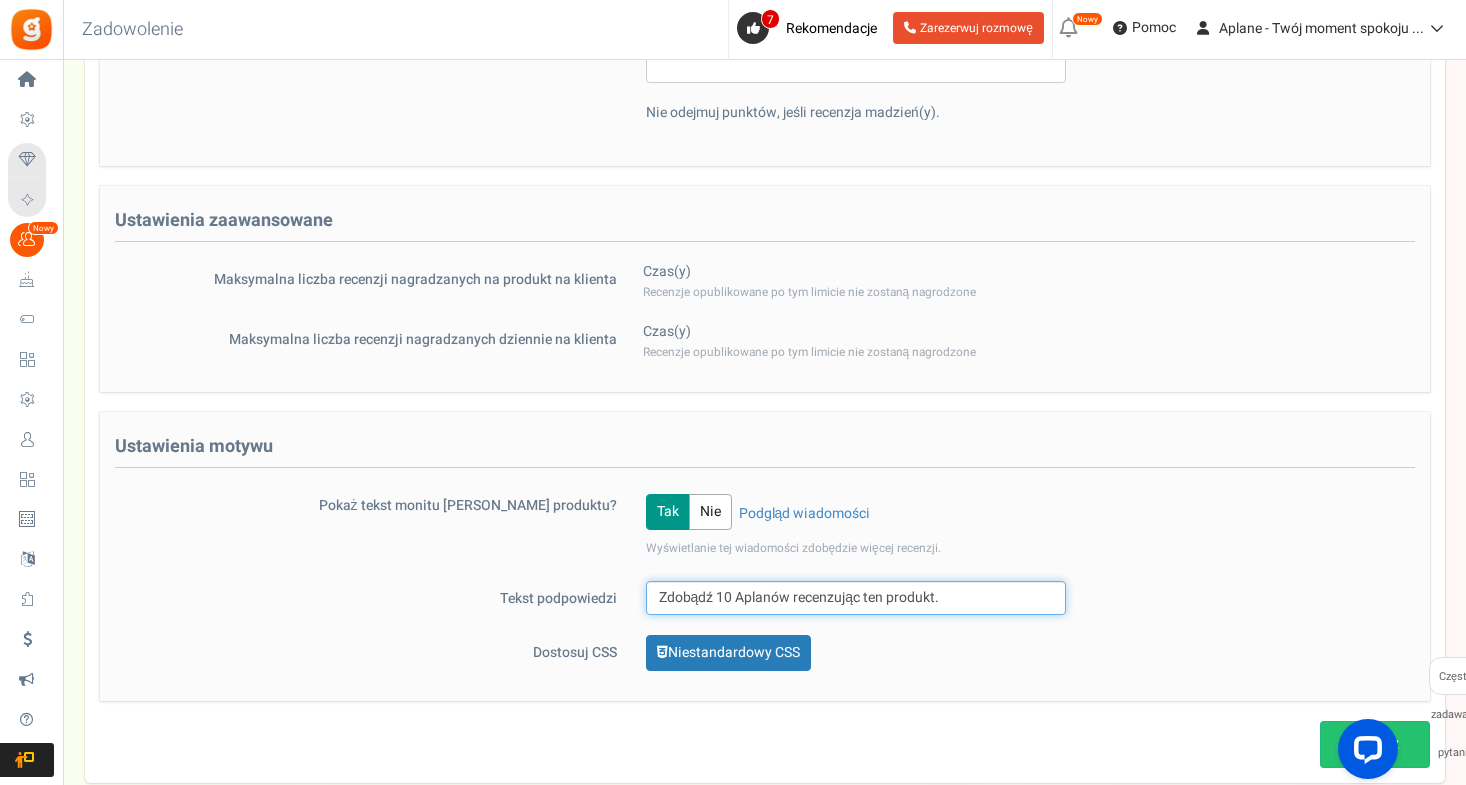 type on "Zdobądź 10 Aplanów recenzując ten produkt." 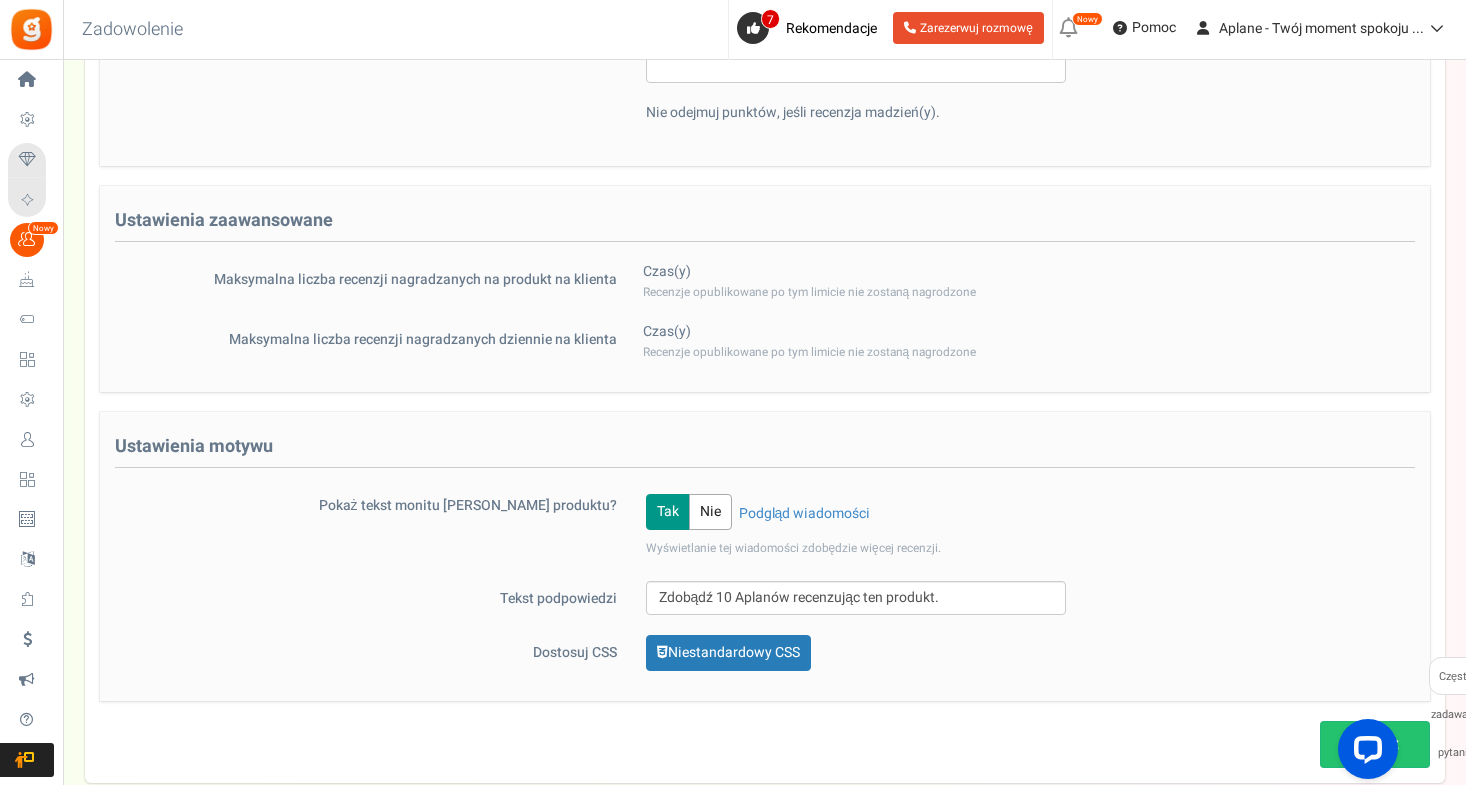 click on "Tekst podpowiedzi
Zdobądź 10 Aplanów recenzując ten produkt." at bounding box center [765, 598] 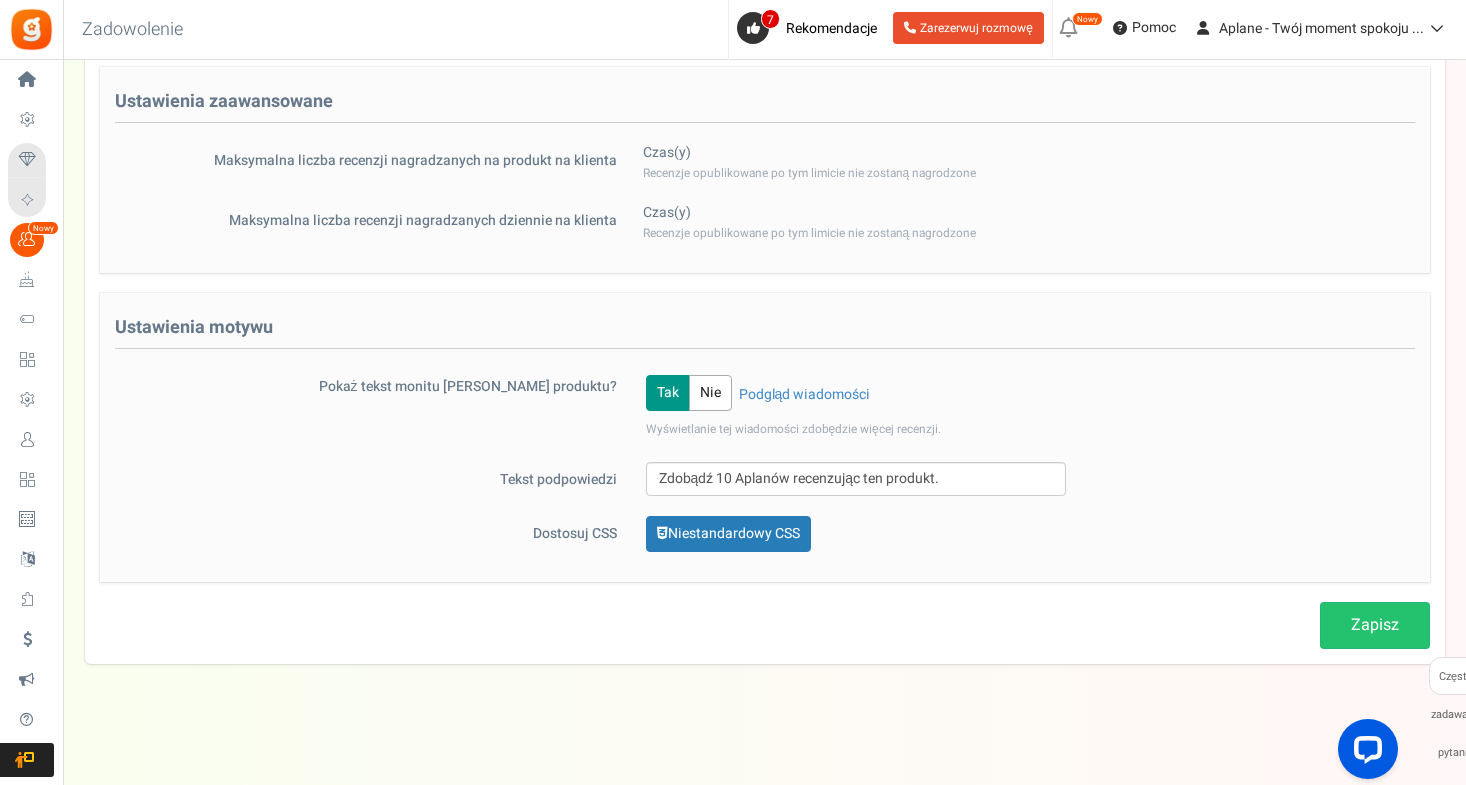 scroll, scrollTop: 649, scrollLeft: 0, axis: vertical 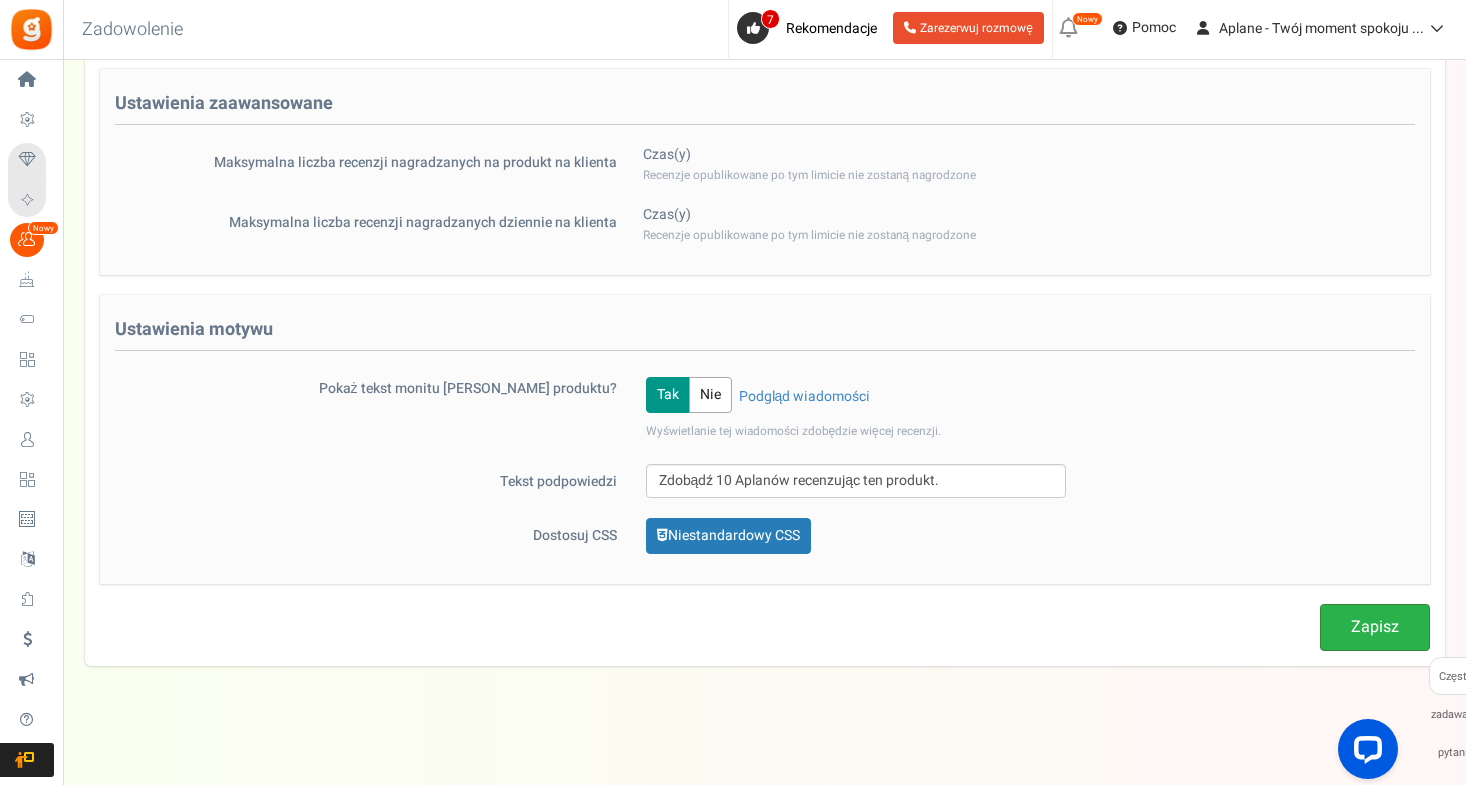 click on "Zapisz" at bounding box center [1375, 627] 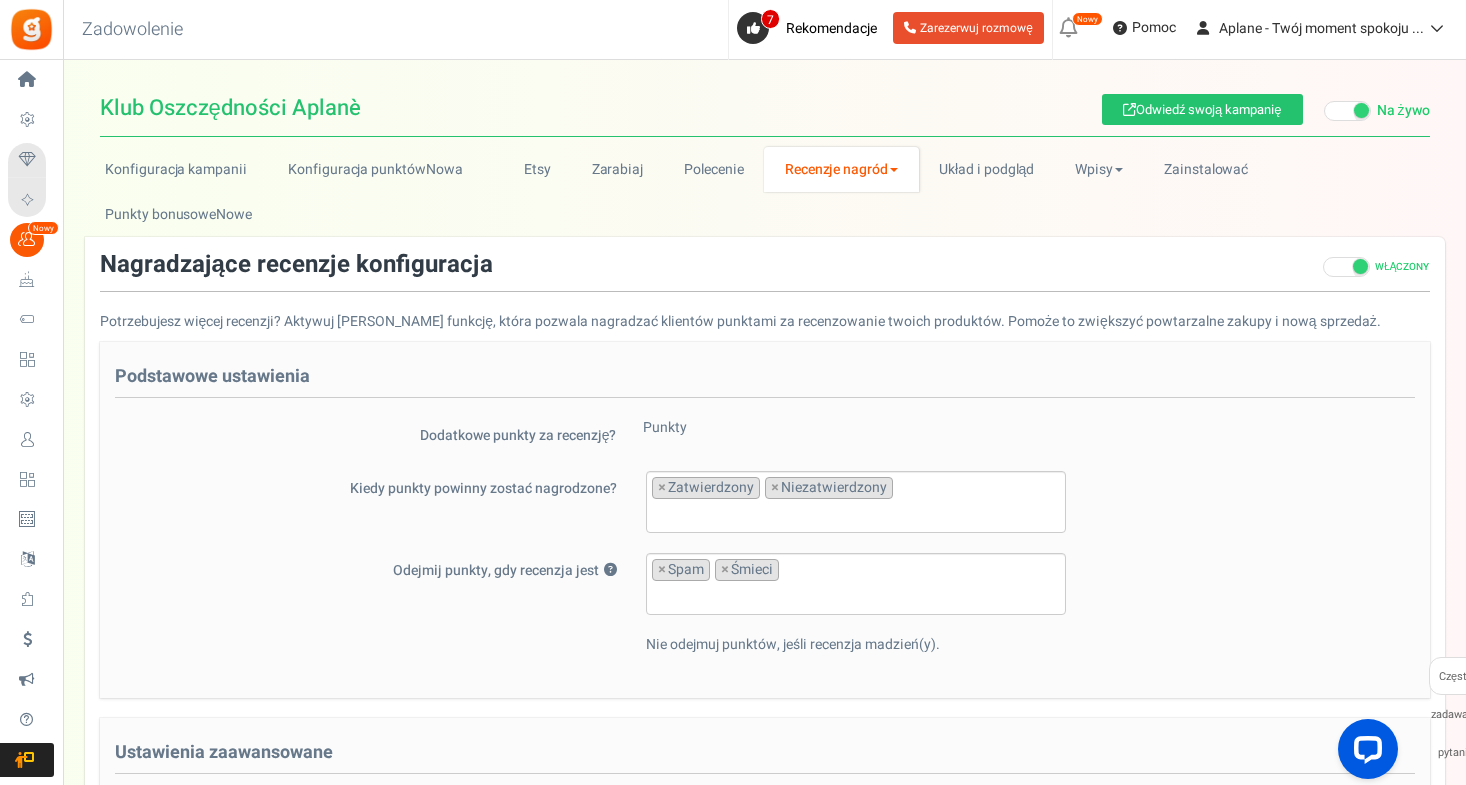 scroll, scrollTop: 0, scrollLeft: 0, axis: both 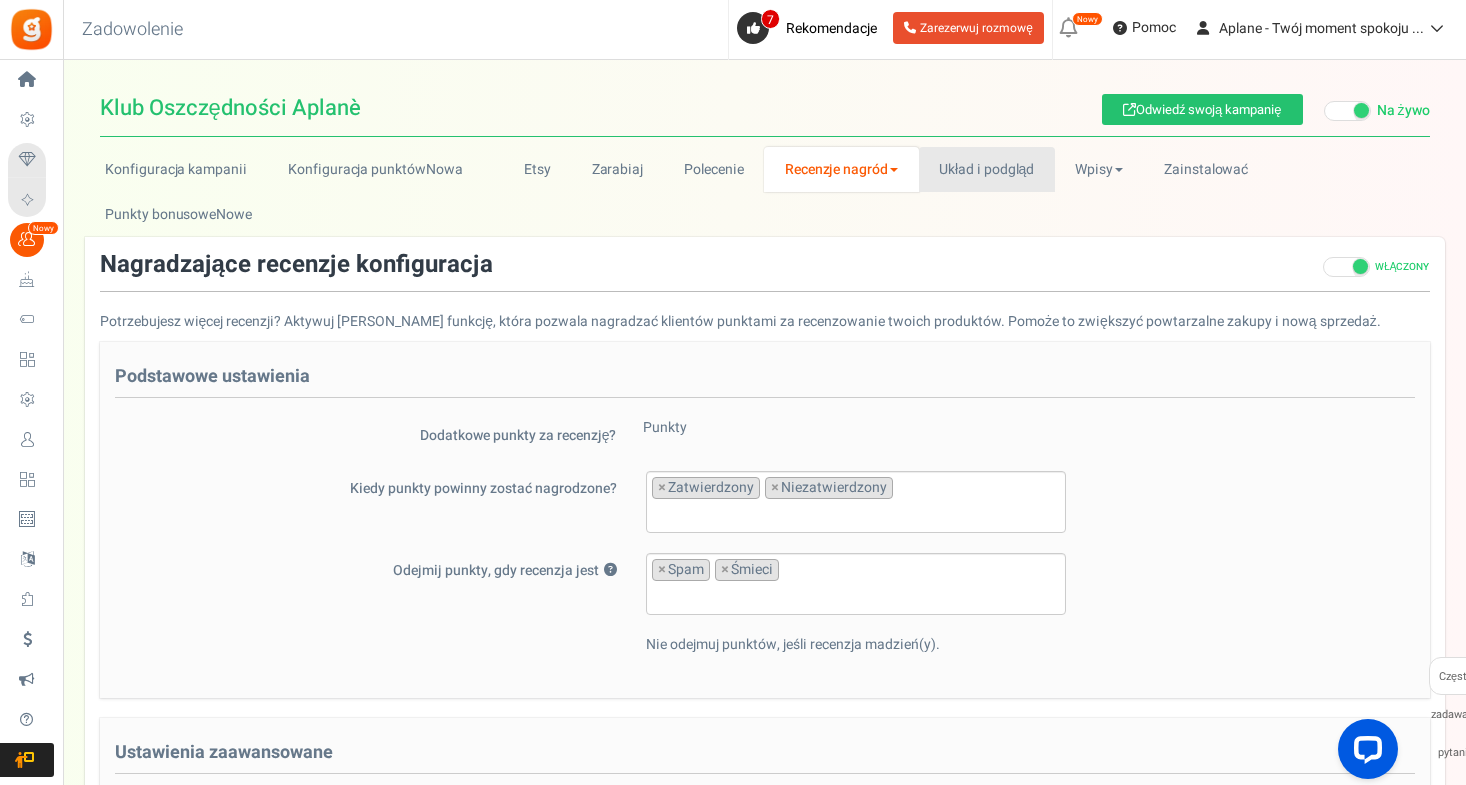 click on "Układ i podgląd" at bounding box center (987, 169) 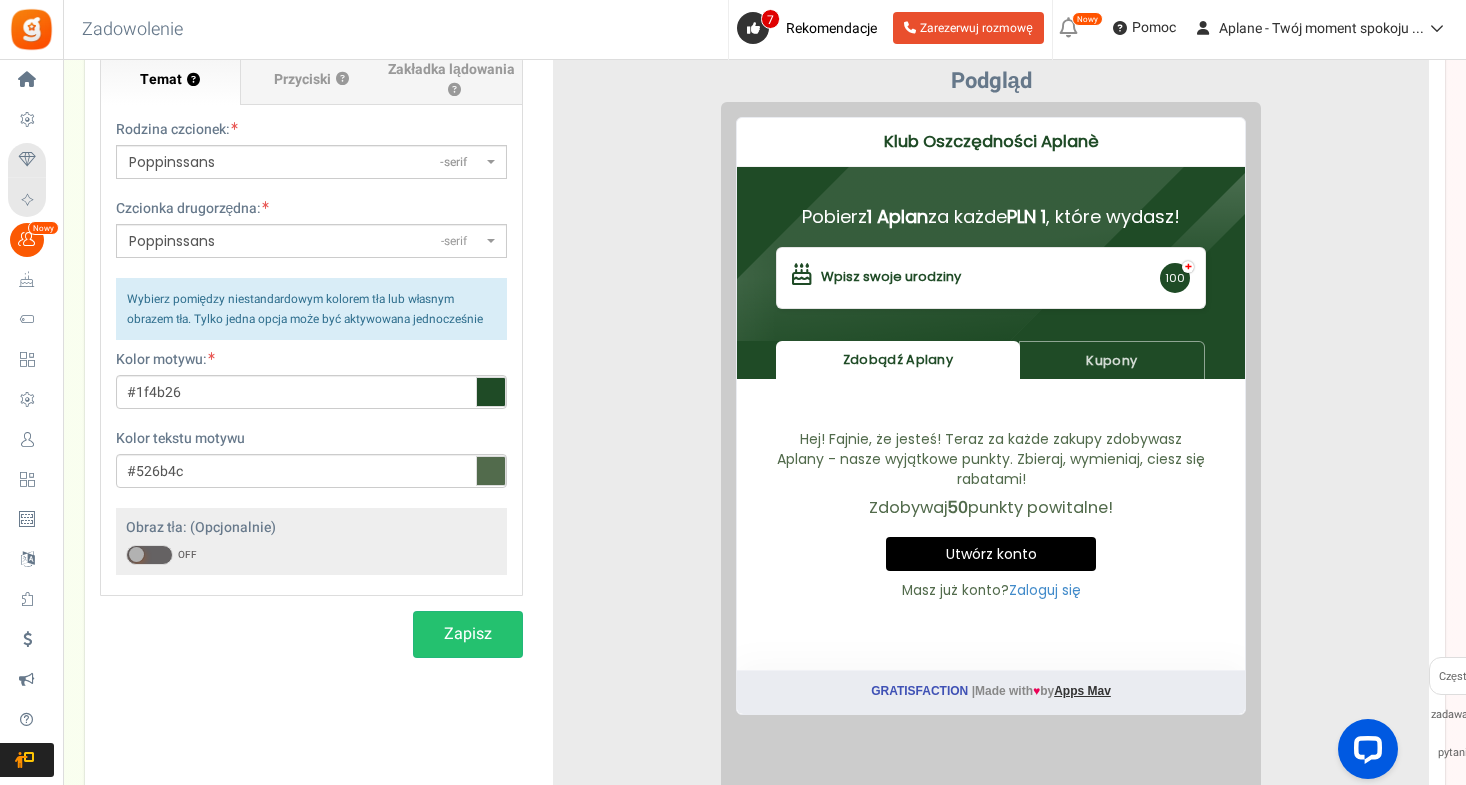 scroll, scrollTop: 255, scrollLeft: 0, axis: vertical 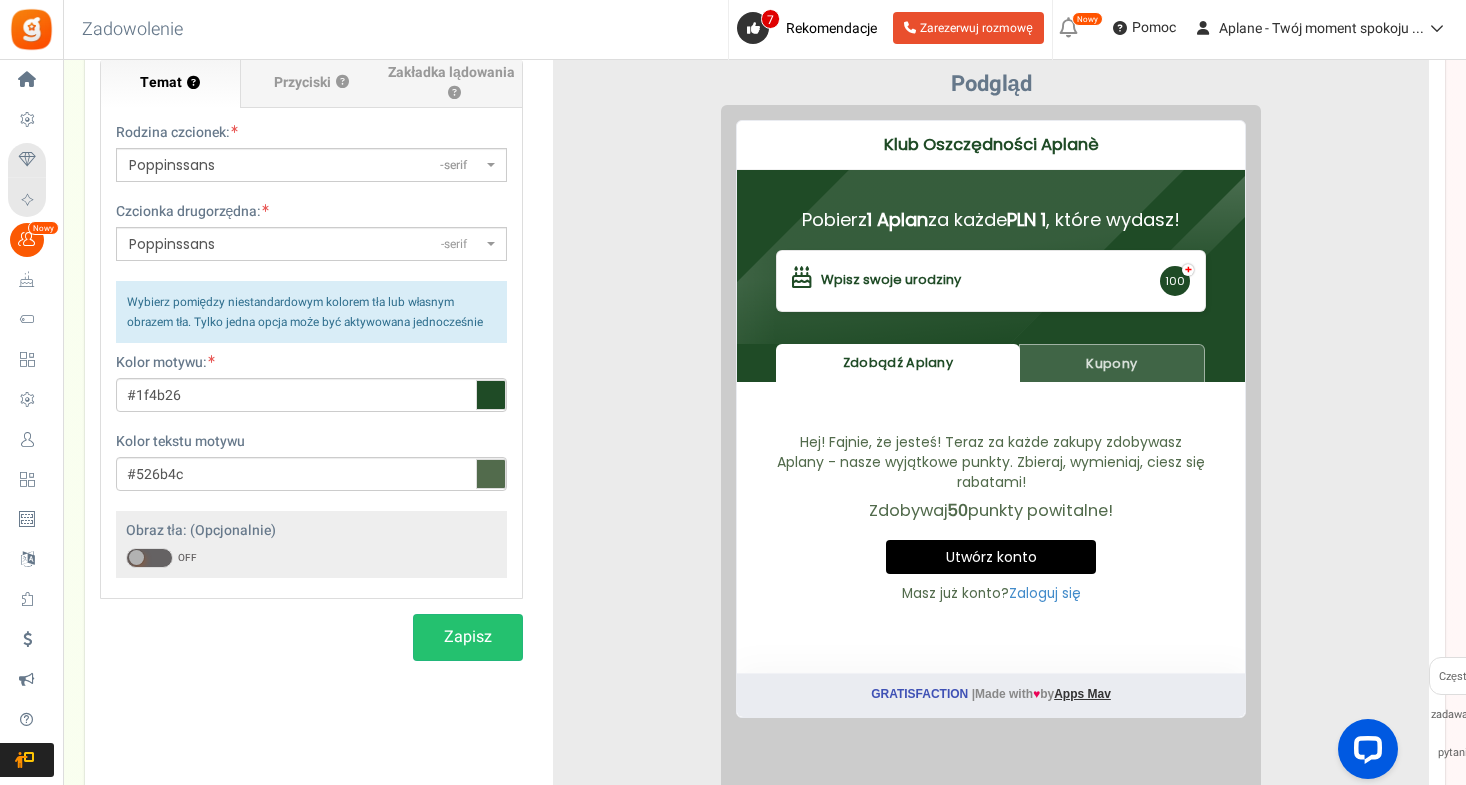 click on "Kupony" at bounding box center (1097, 347) 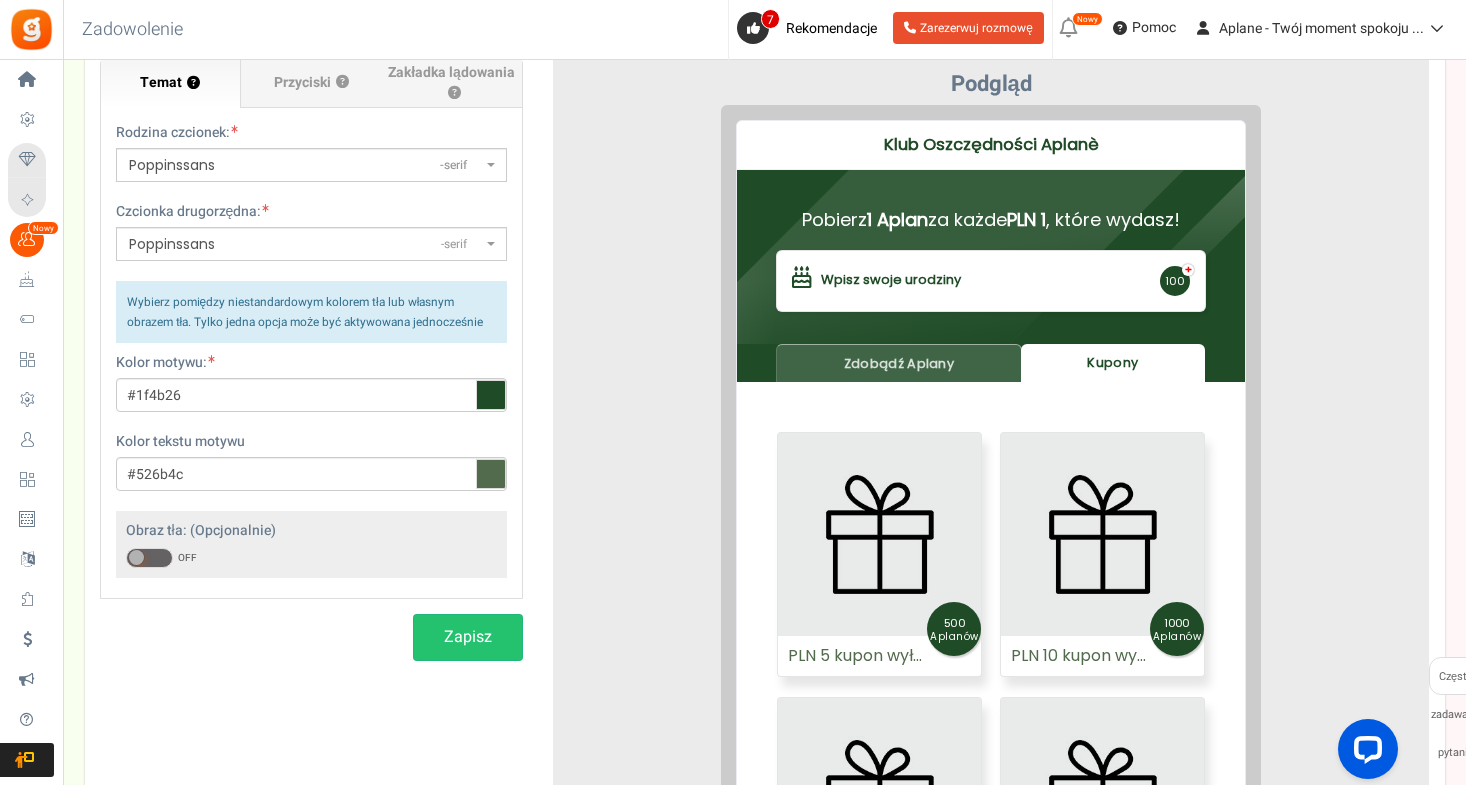click on "Zdobądź Aplany" at bounding box center (884, 347) 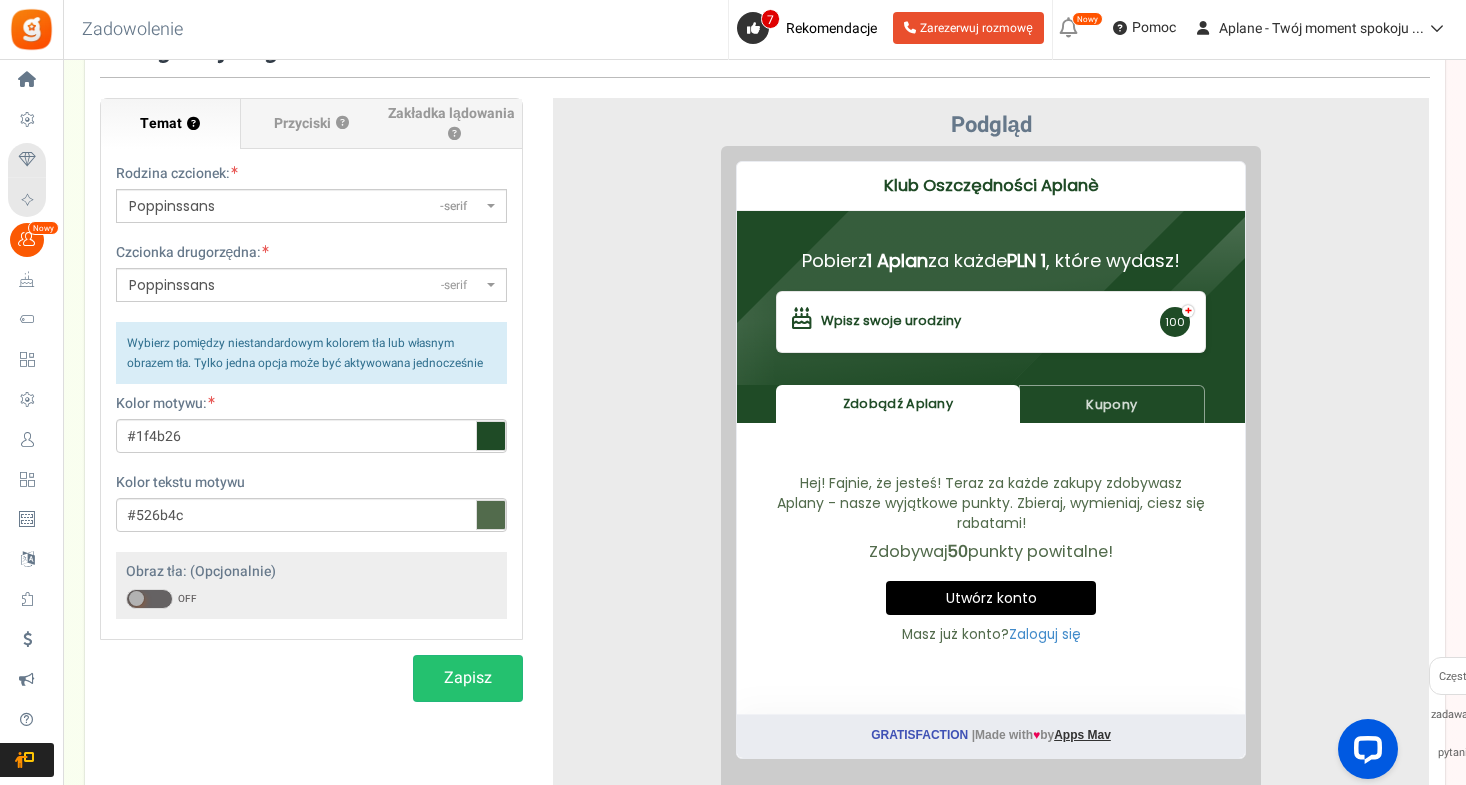 scroll, scrollTop: 208, scrollLeft: 0, axis: vertical 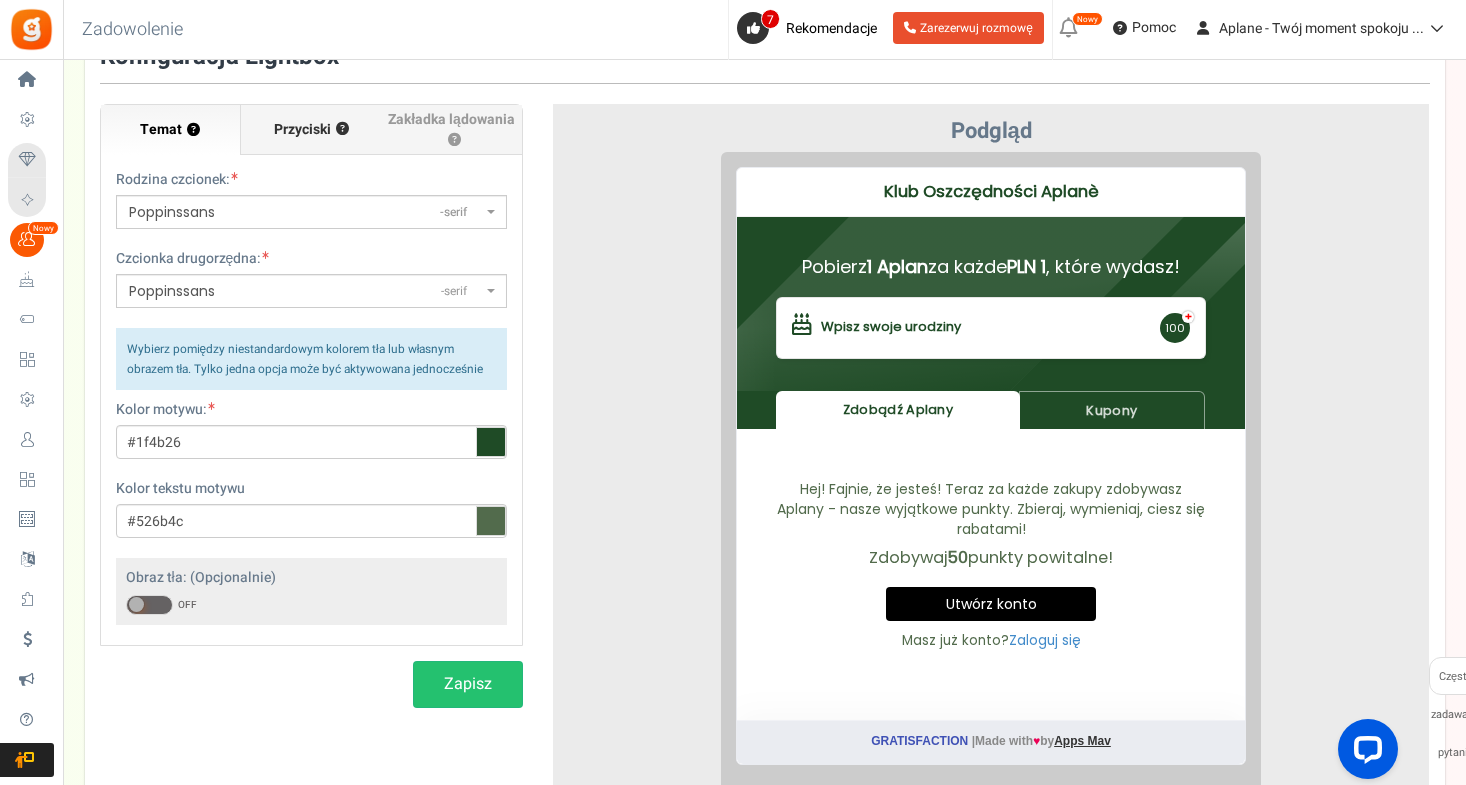 click on "Przyciski" at bounding box center (302, 130) 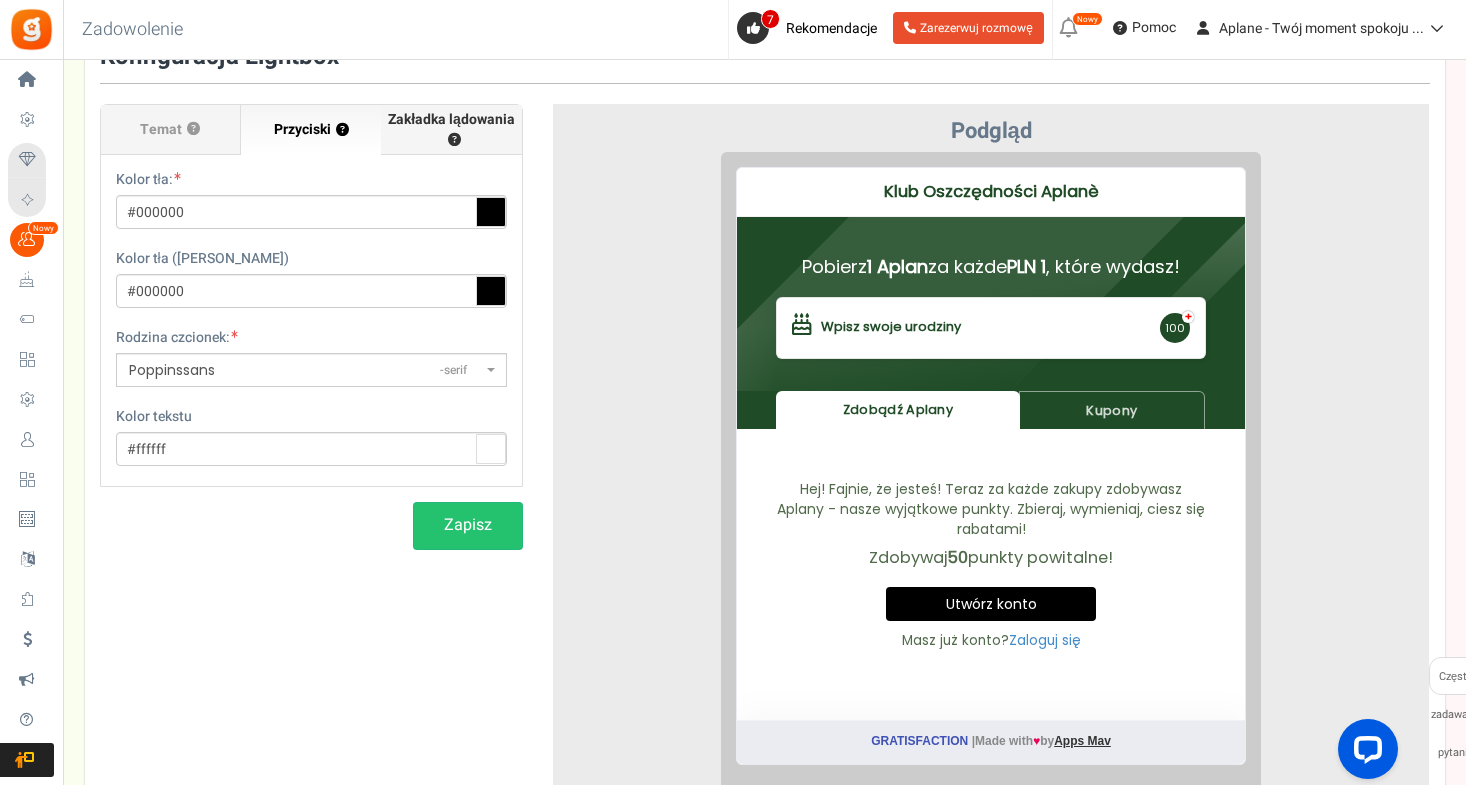 click on "Zakładka lądowania ?" at bounding box center [451, 130] 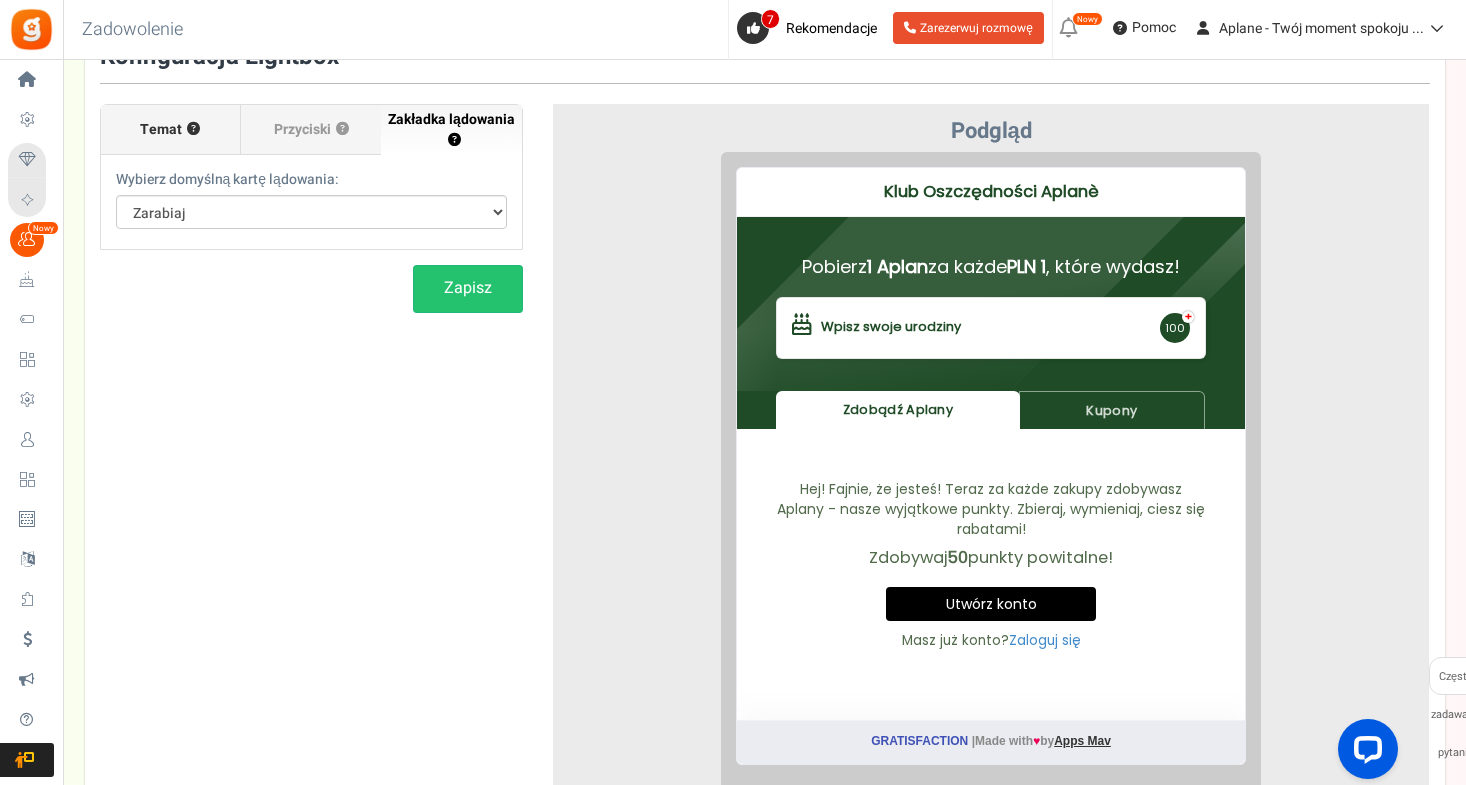 click on "Temat
?" at bounding box center [171, 130] 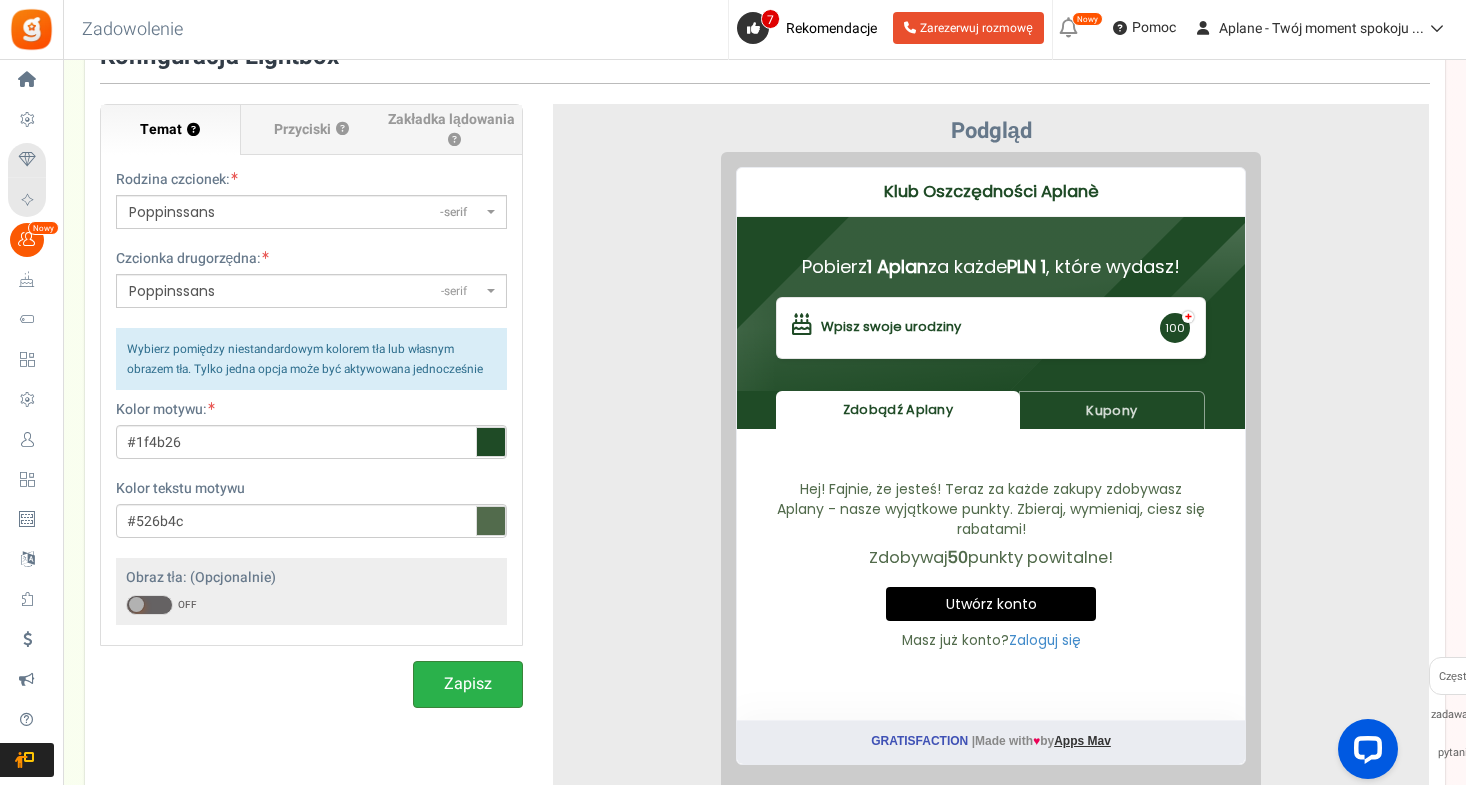click on "Zapisz" at bounding box center (468, 684) 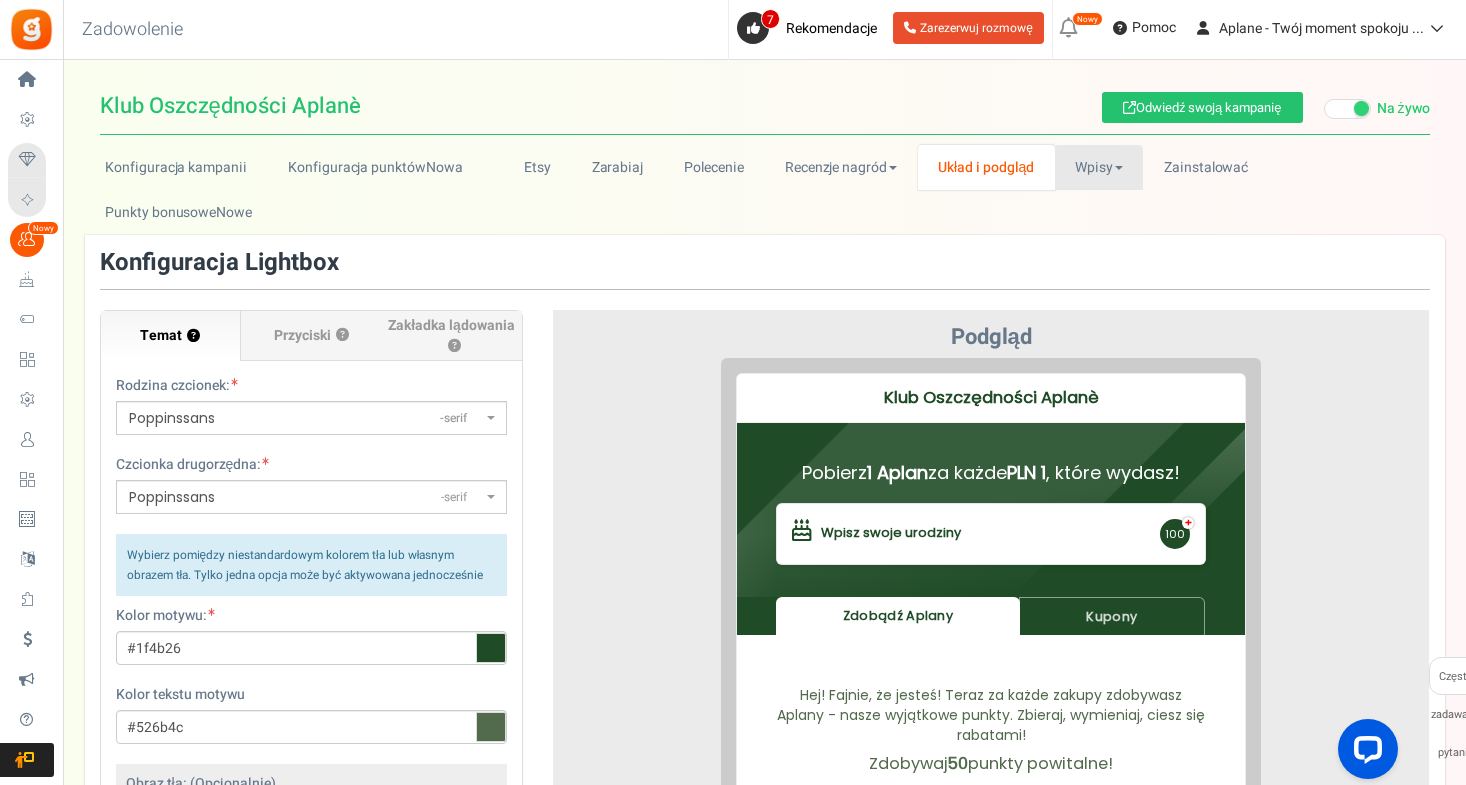 scroll, scrollTop: 0, scrollLeft: 0, axis: both 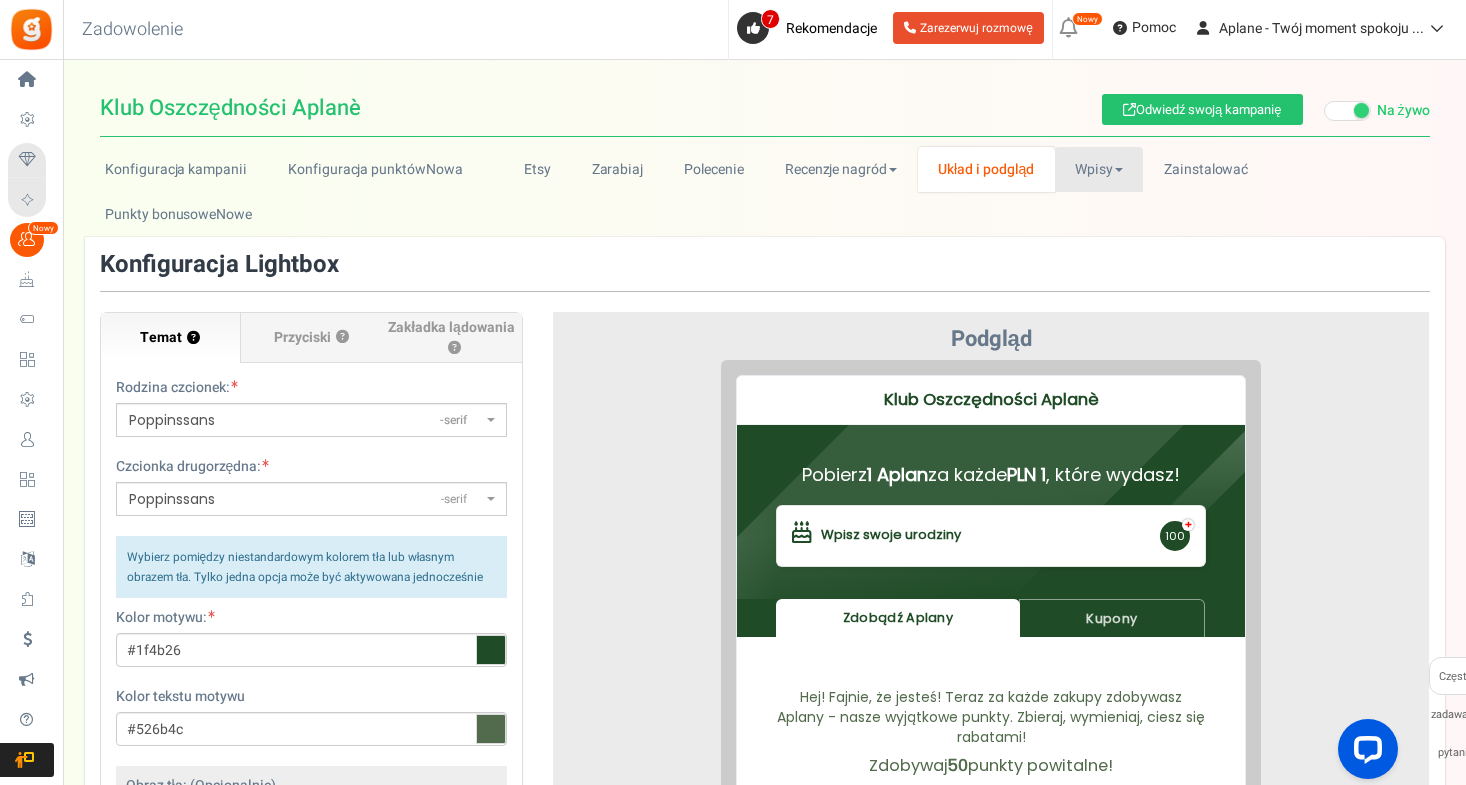 click on "Wpisy" at bounding box center [1099, 169] 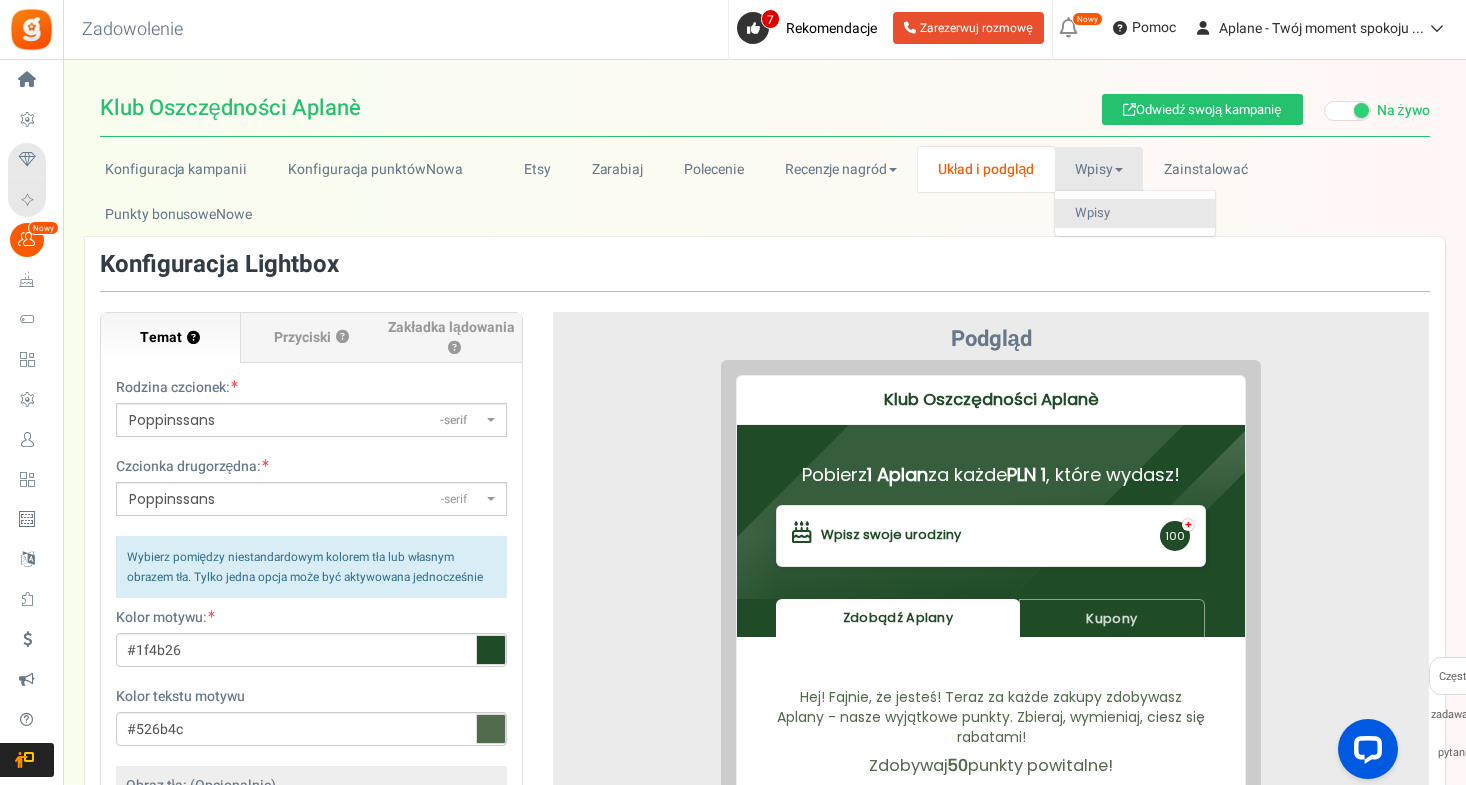 click on "Wpisy" at bounding box center [1135, 213] 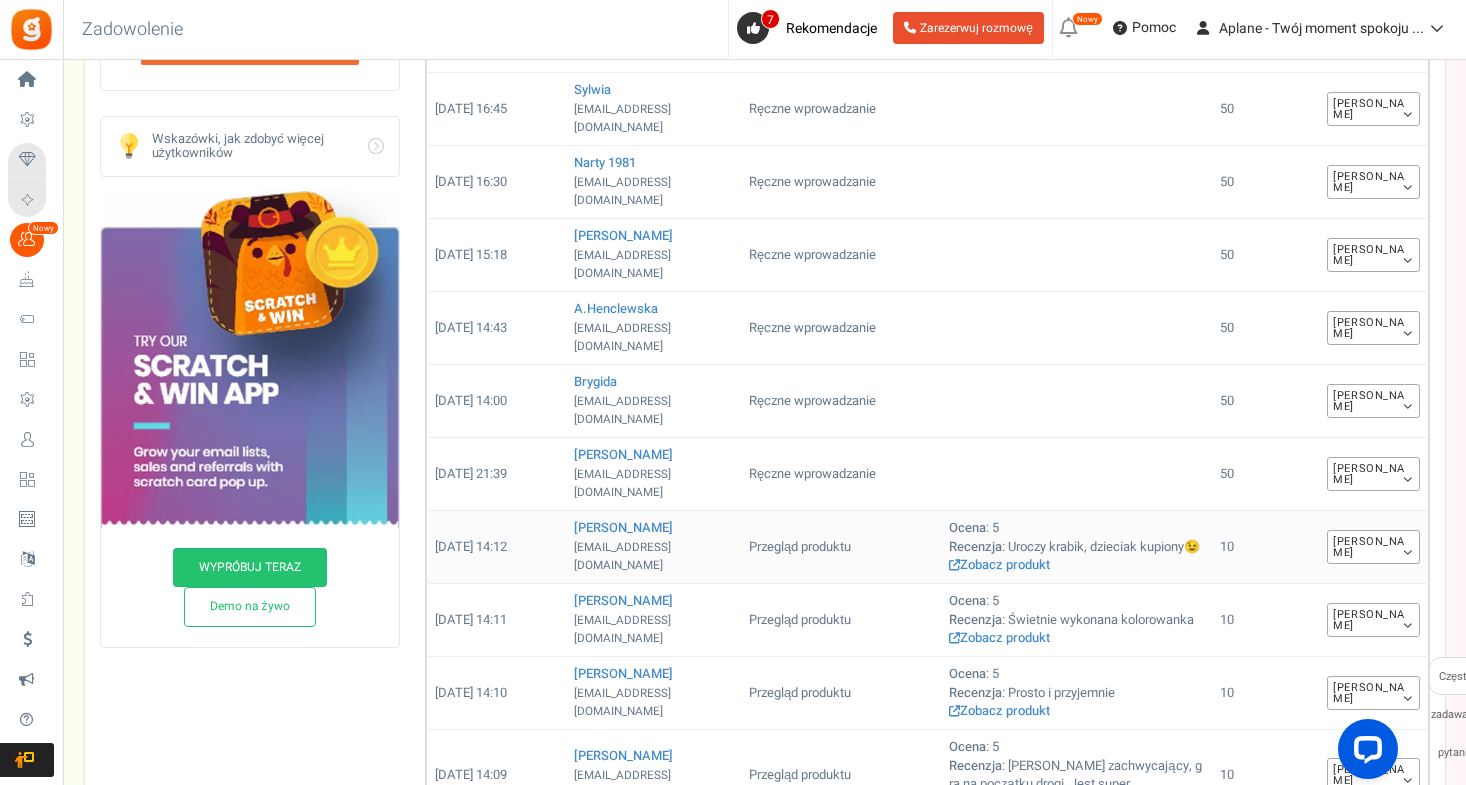 scroll, scrollTop: 580, scrollLeft: 0, axis: vertical 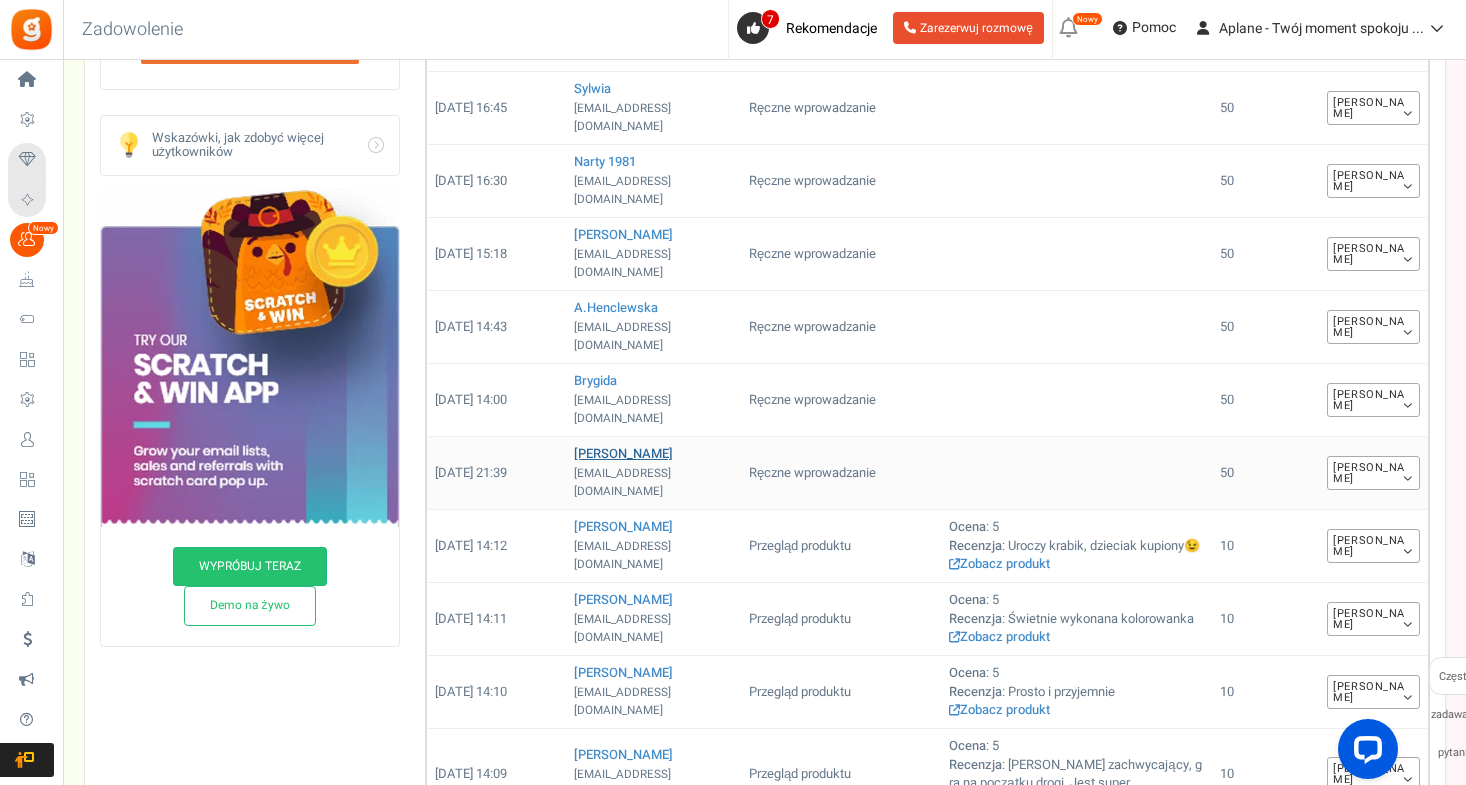 click on "[PERSON_NAME]" at bounding box center [623, 453] 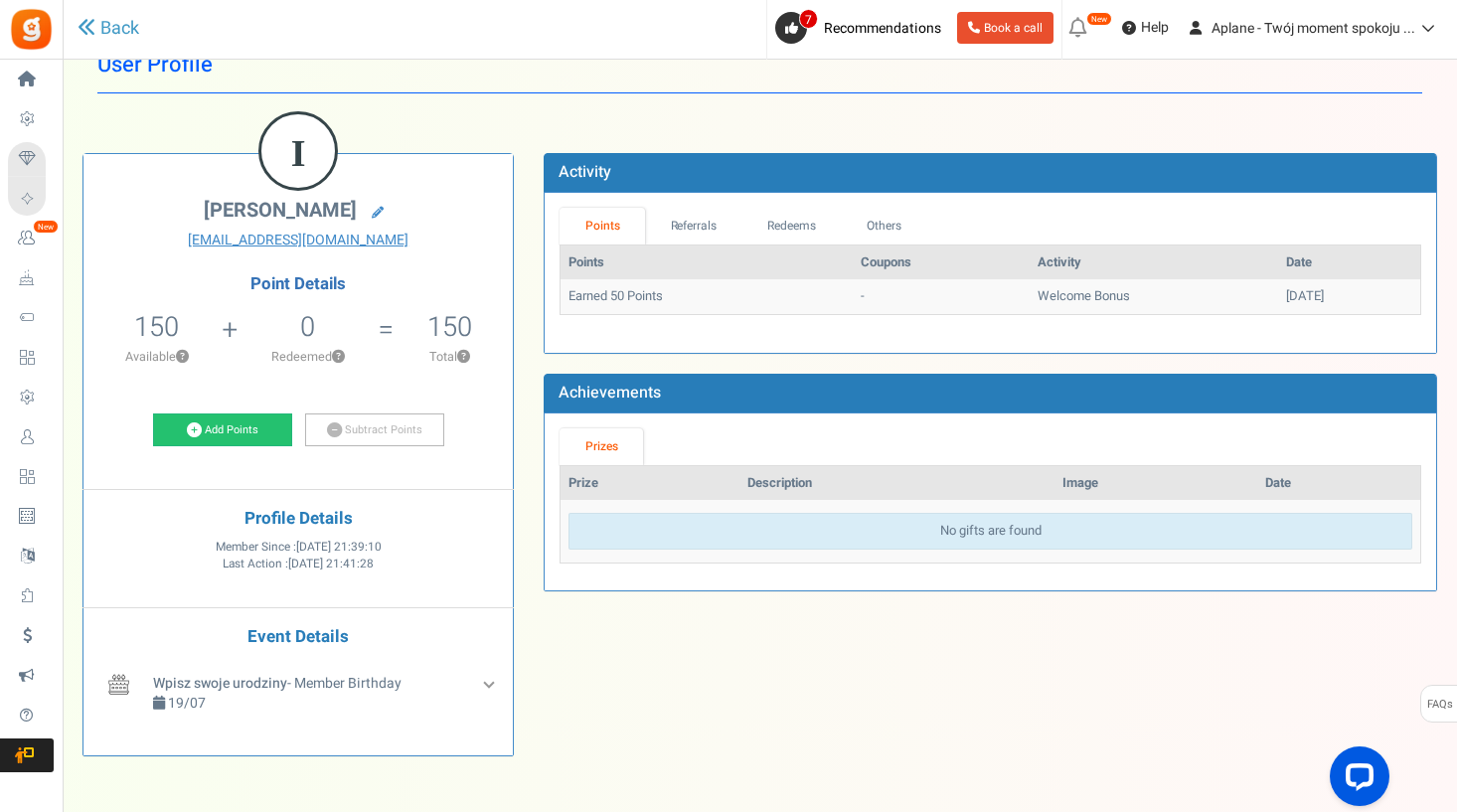 scroll, scrollTop: 47, scrollLeft: 0, axis: vertical 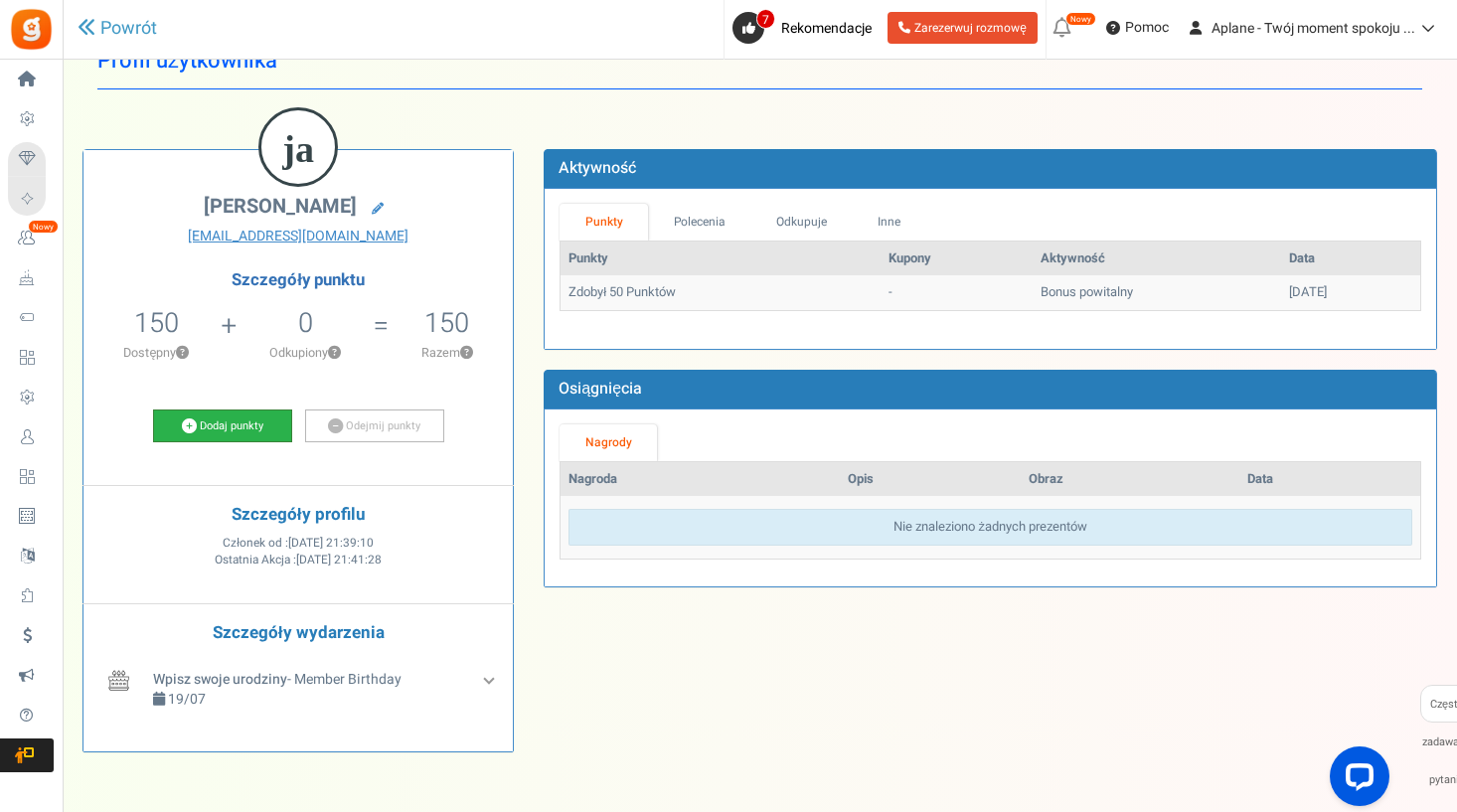 click on "Dodaj punkty" at bounding box center (223, 426) 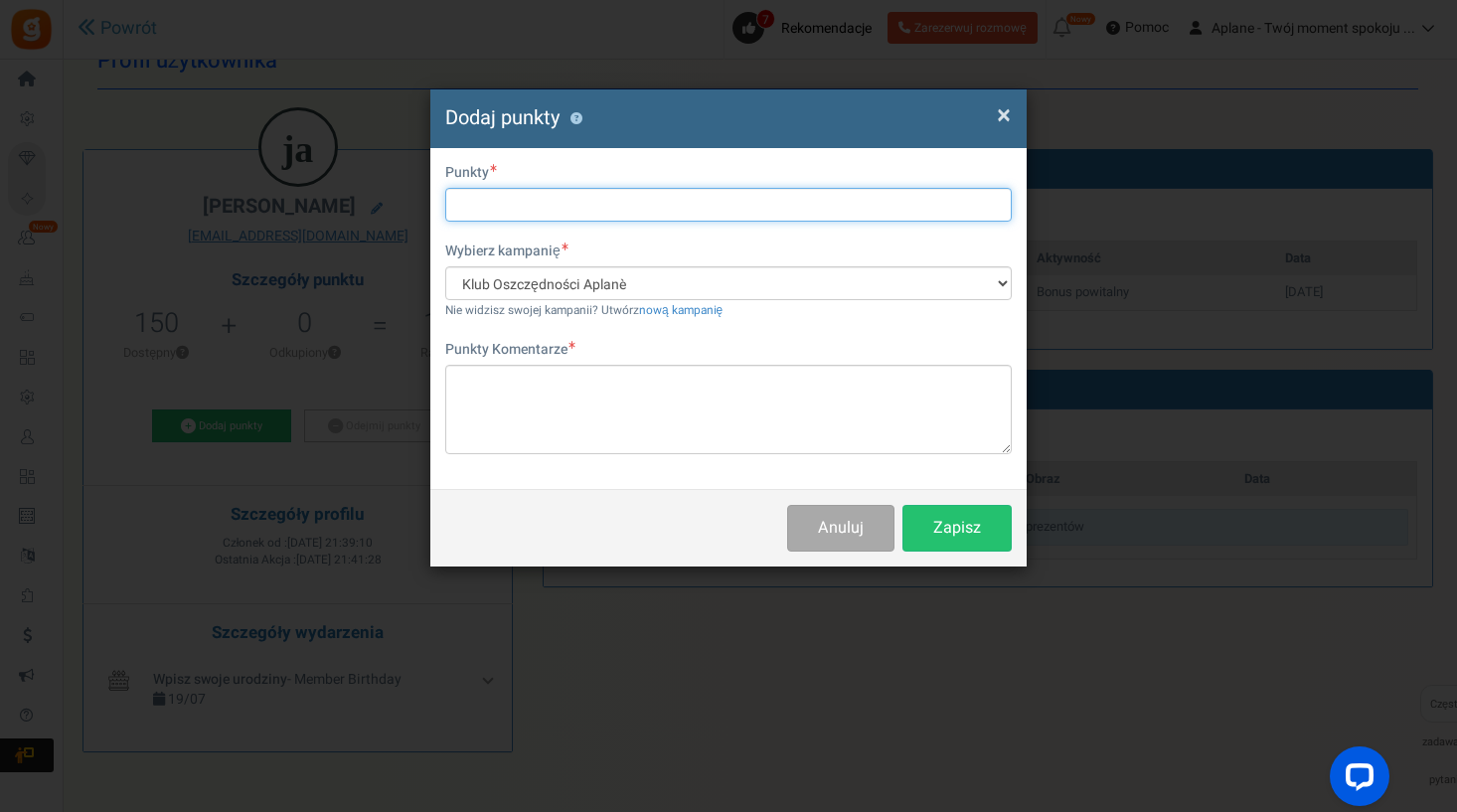 click at bounding box center (728, 205) 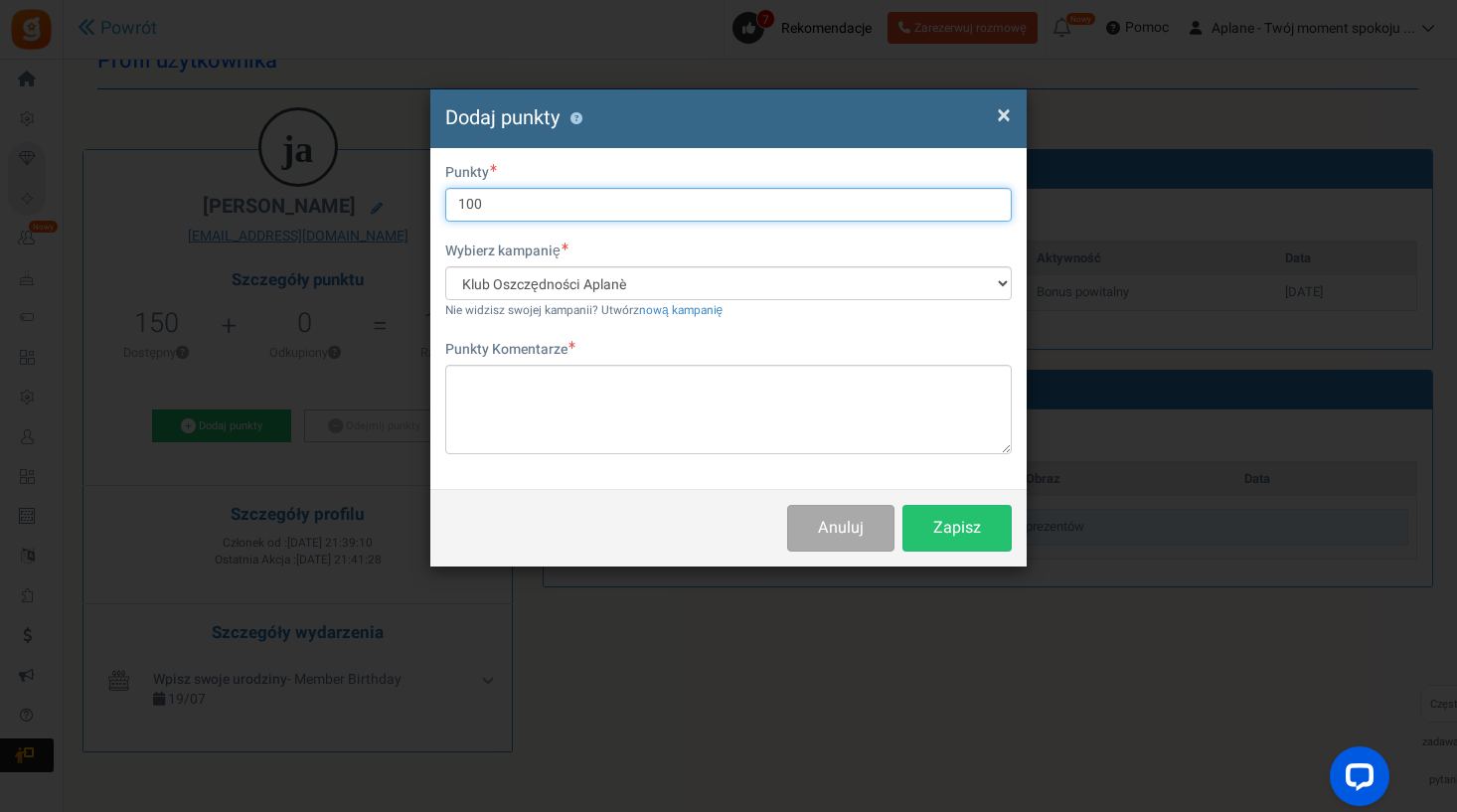 type on "100" 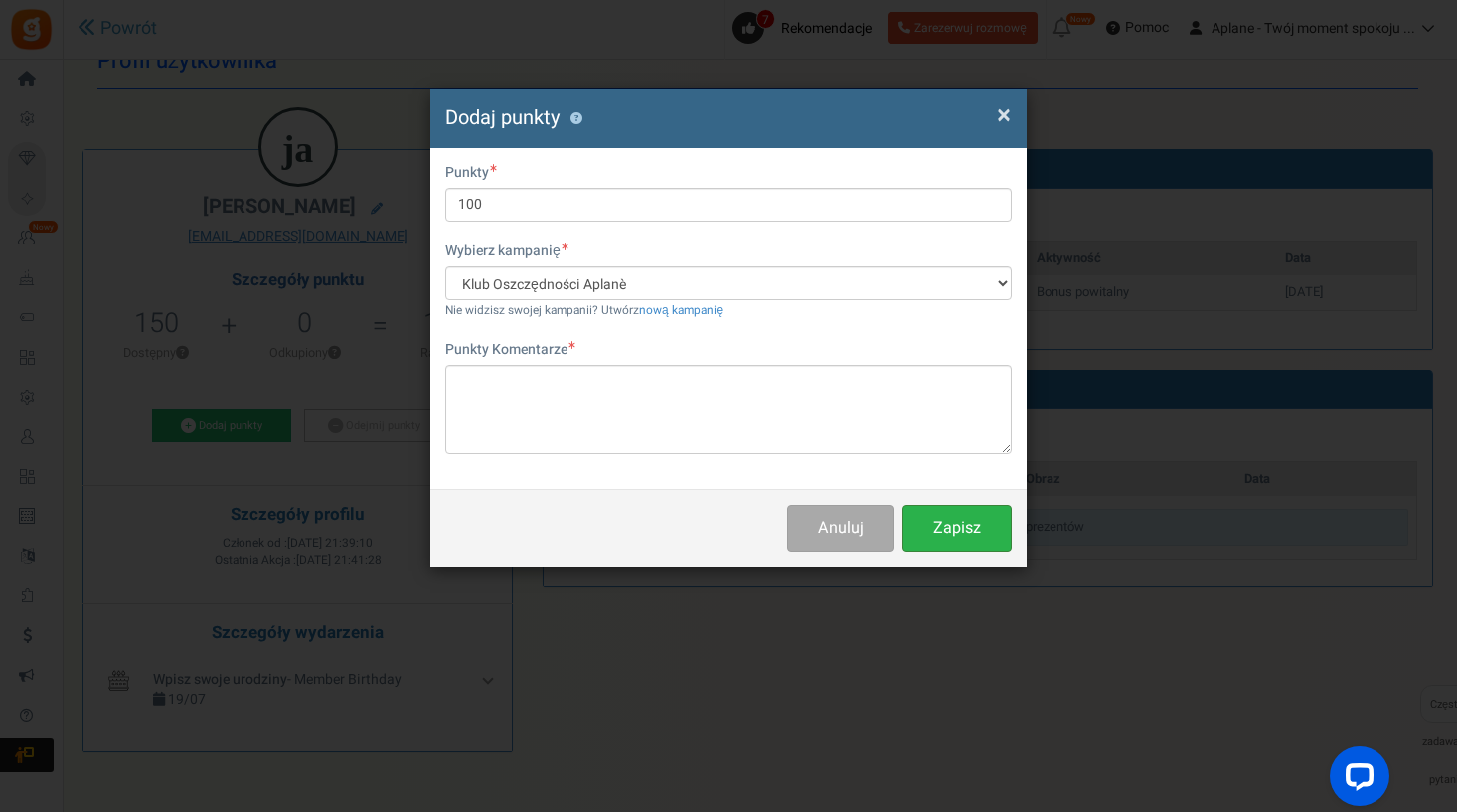 click on "Zapisz" at bounding box center (957, 528) 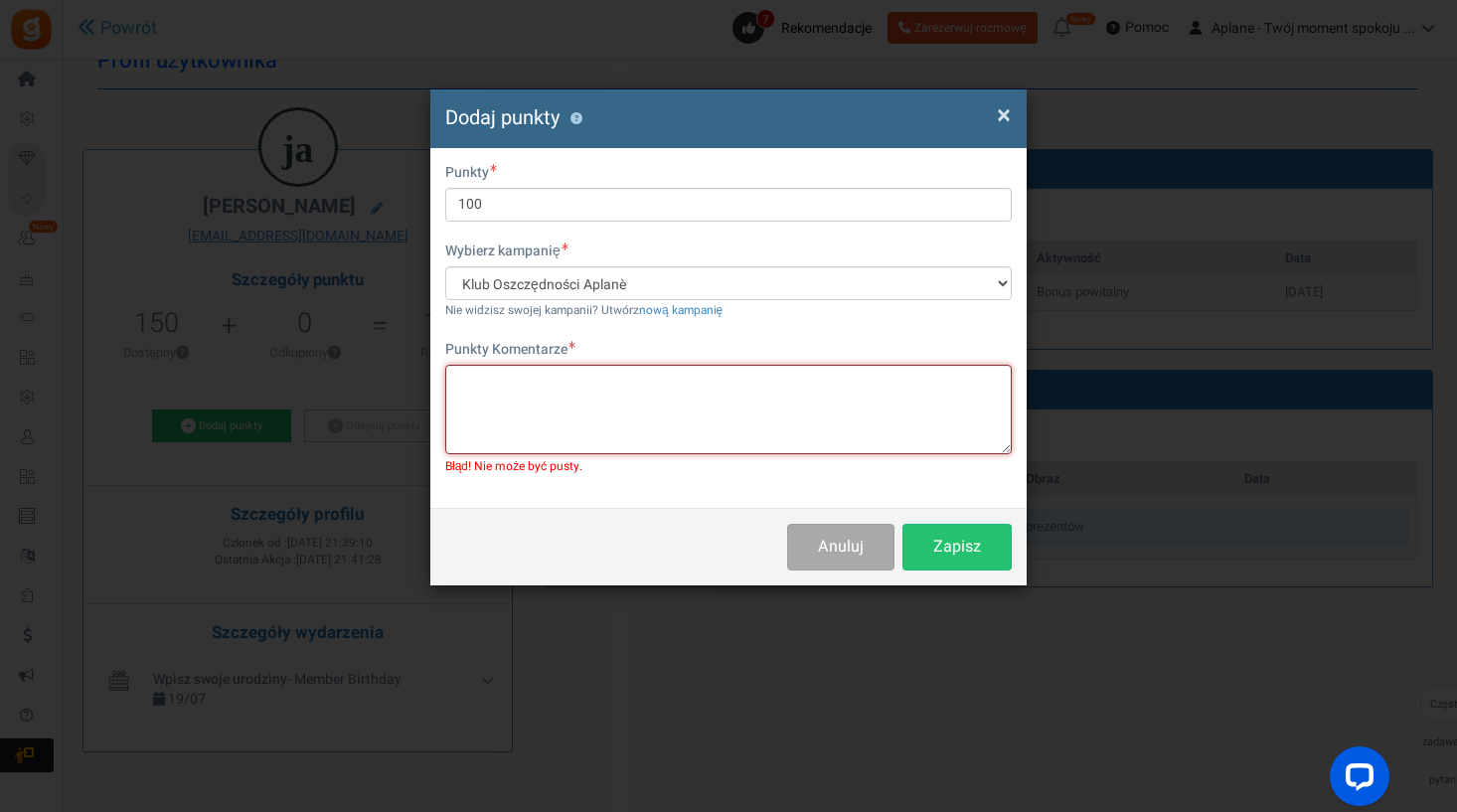 click at bounding box center [728, 409] 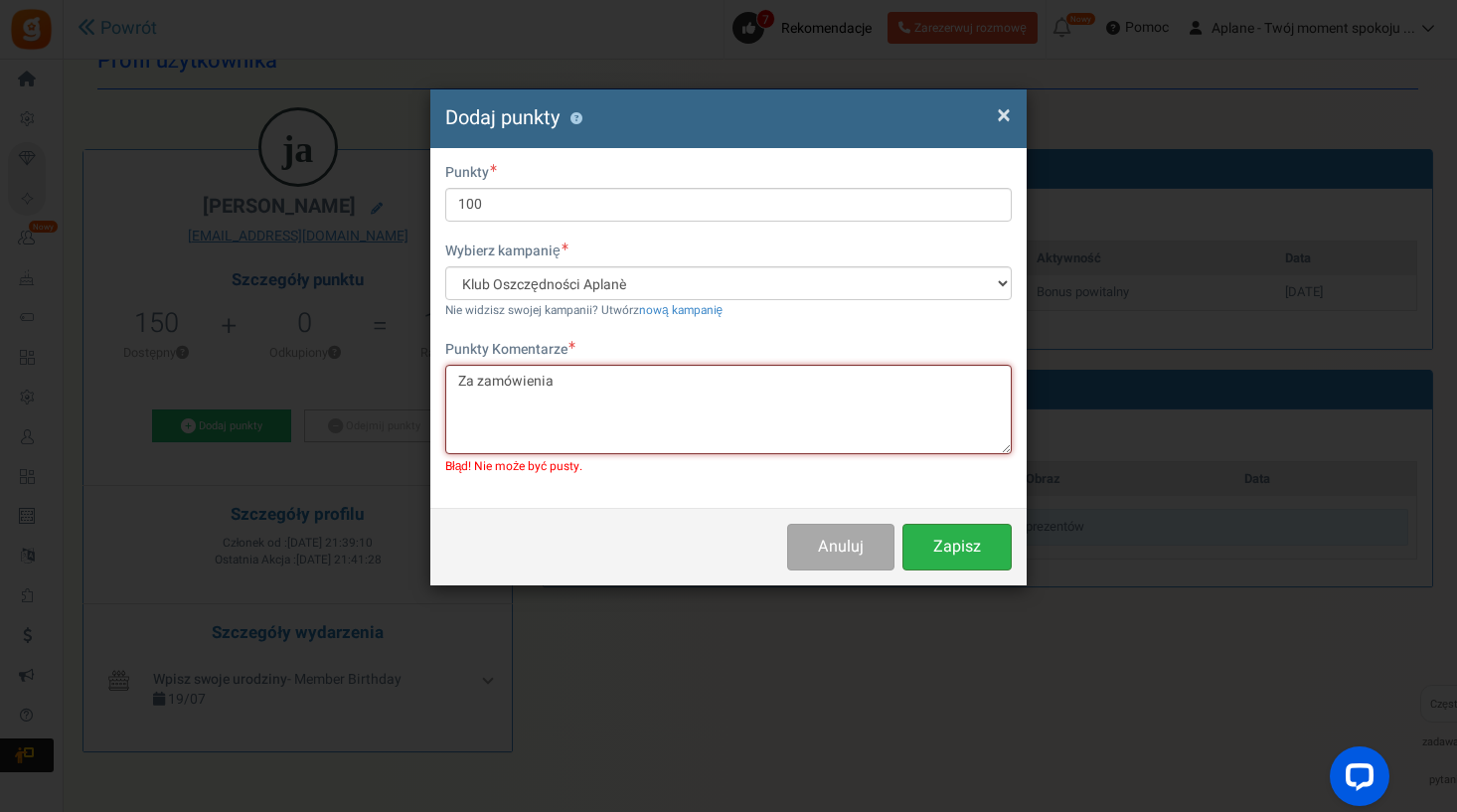 type on "Za zamówienia" 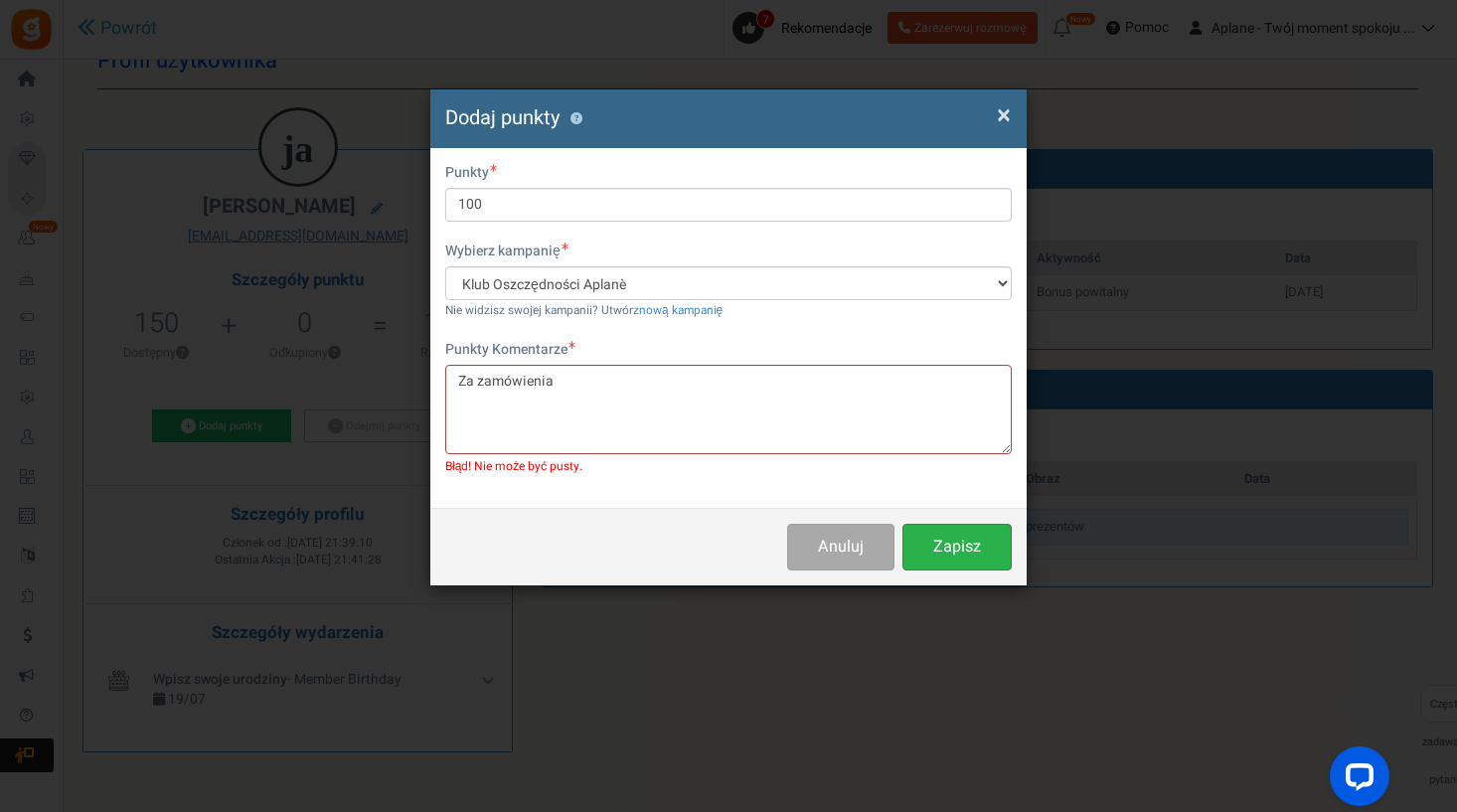 click on "Zapisz" at bounding box center (957, 547) 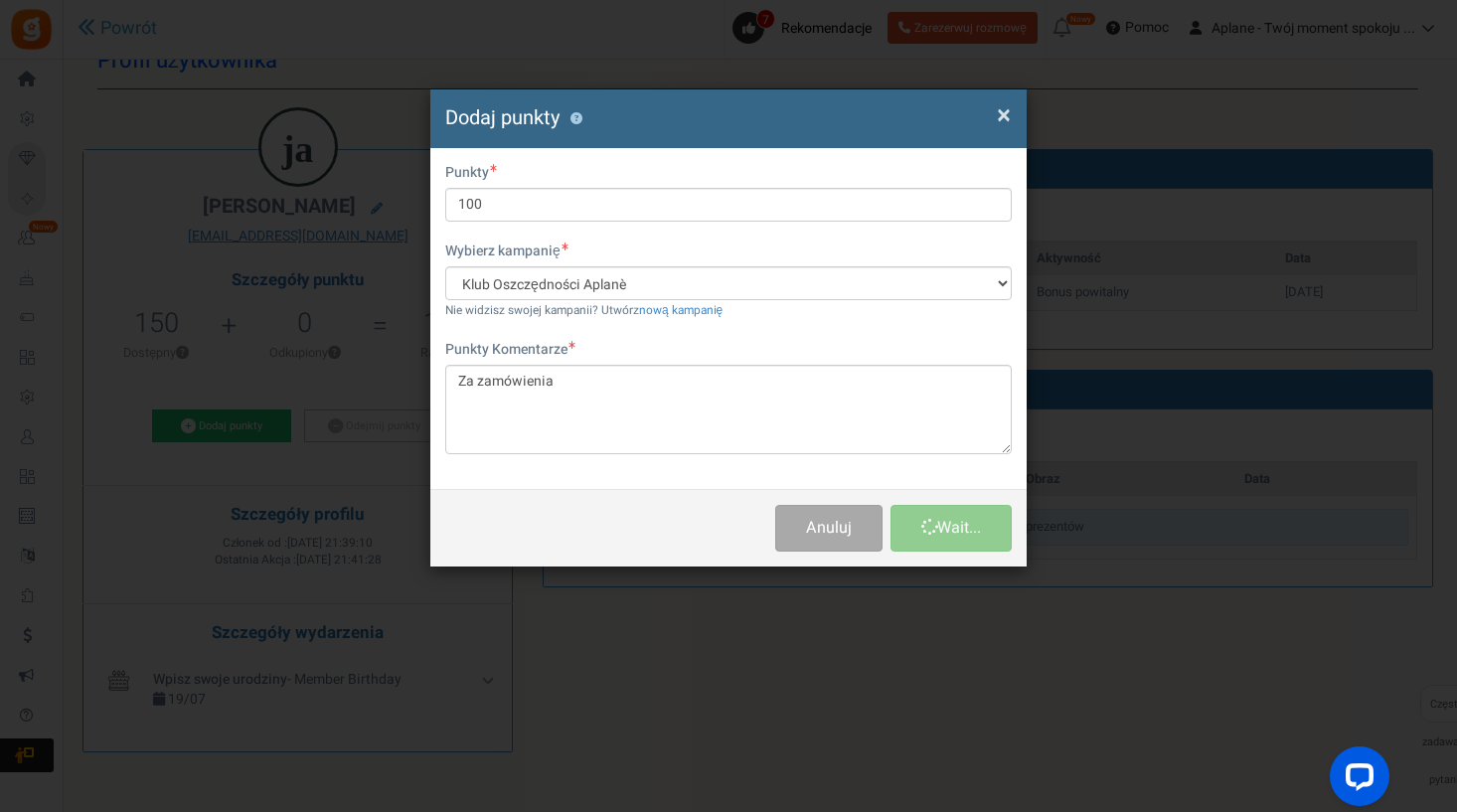 type 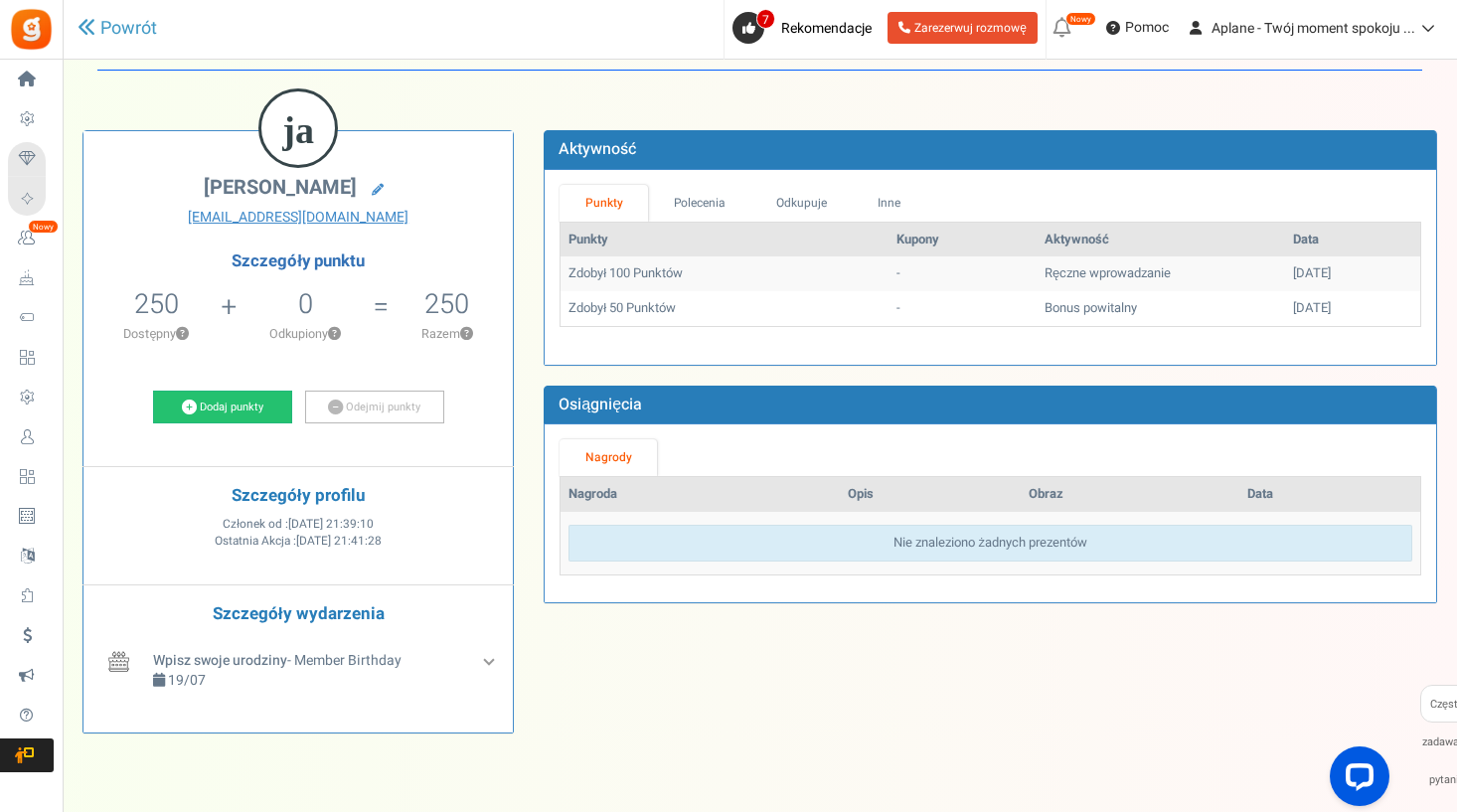 scroll, scrollTop: 58, scrollLeft: 0, axis: vertical 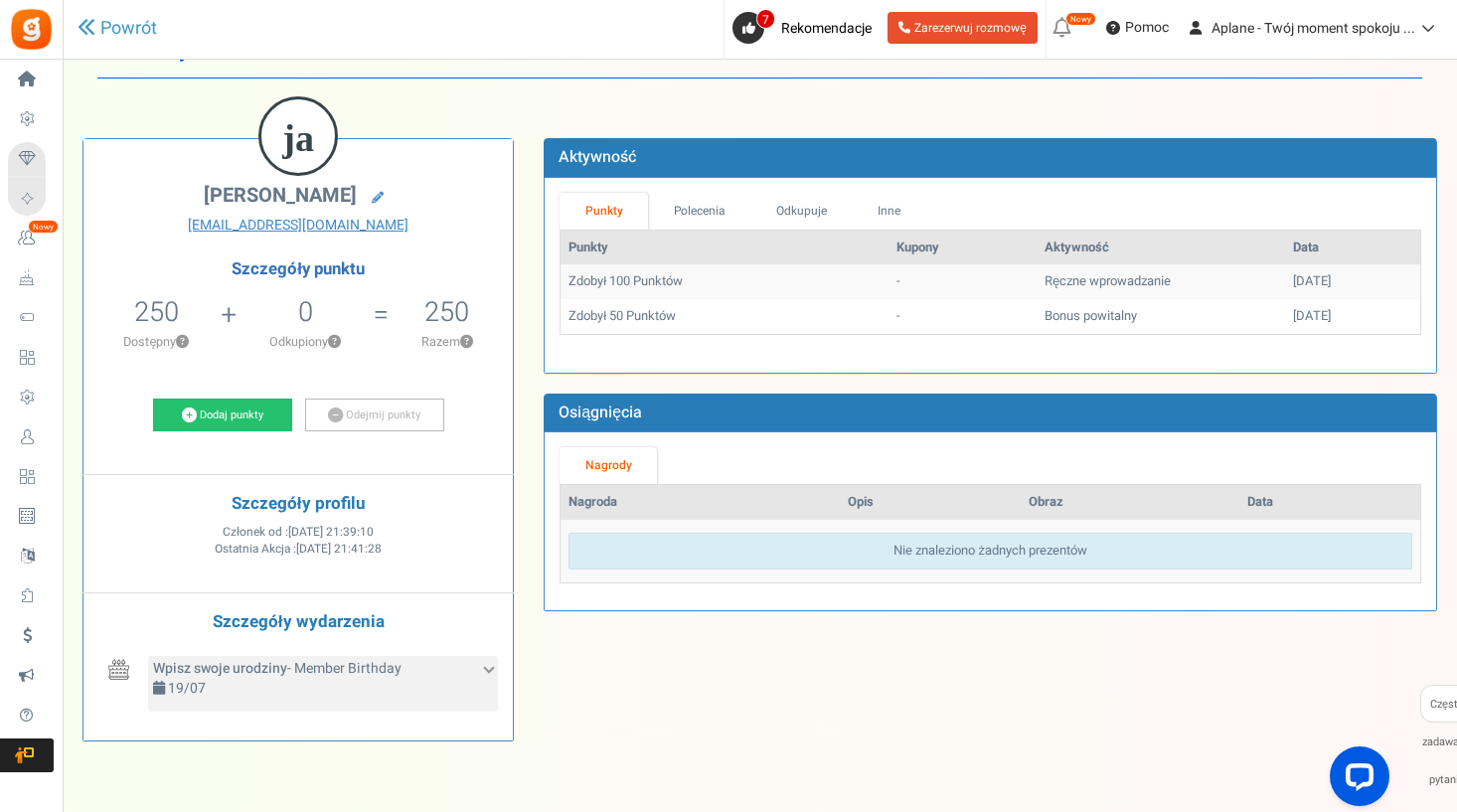 click on "Wpisz swoje urodziny  - Member Birthday
19/07" at bounding box center (323, 684) 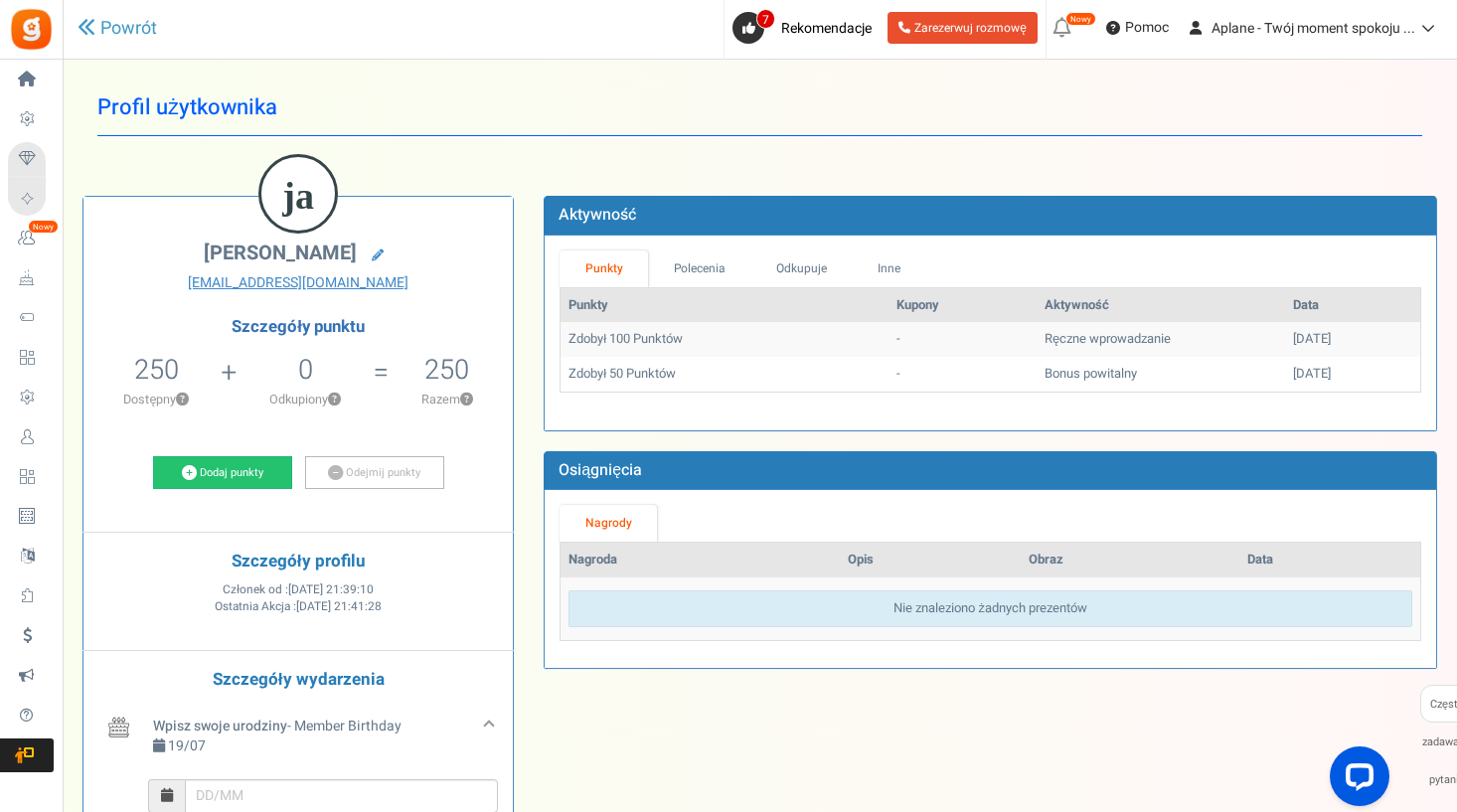scroll, scrollTop: 0, scrollLeft: 0, axis: both 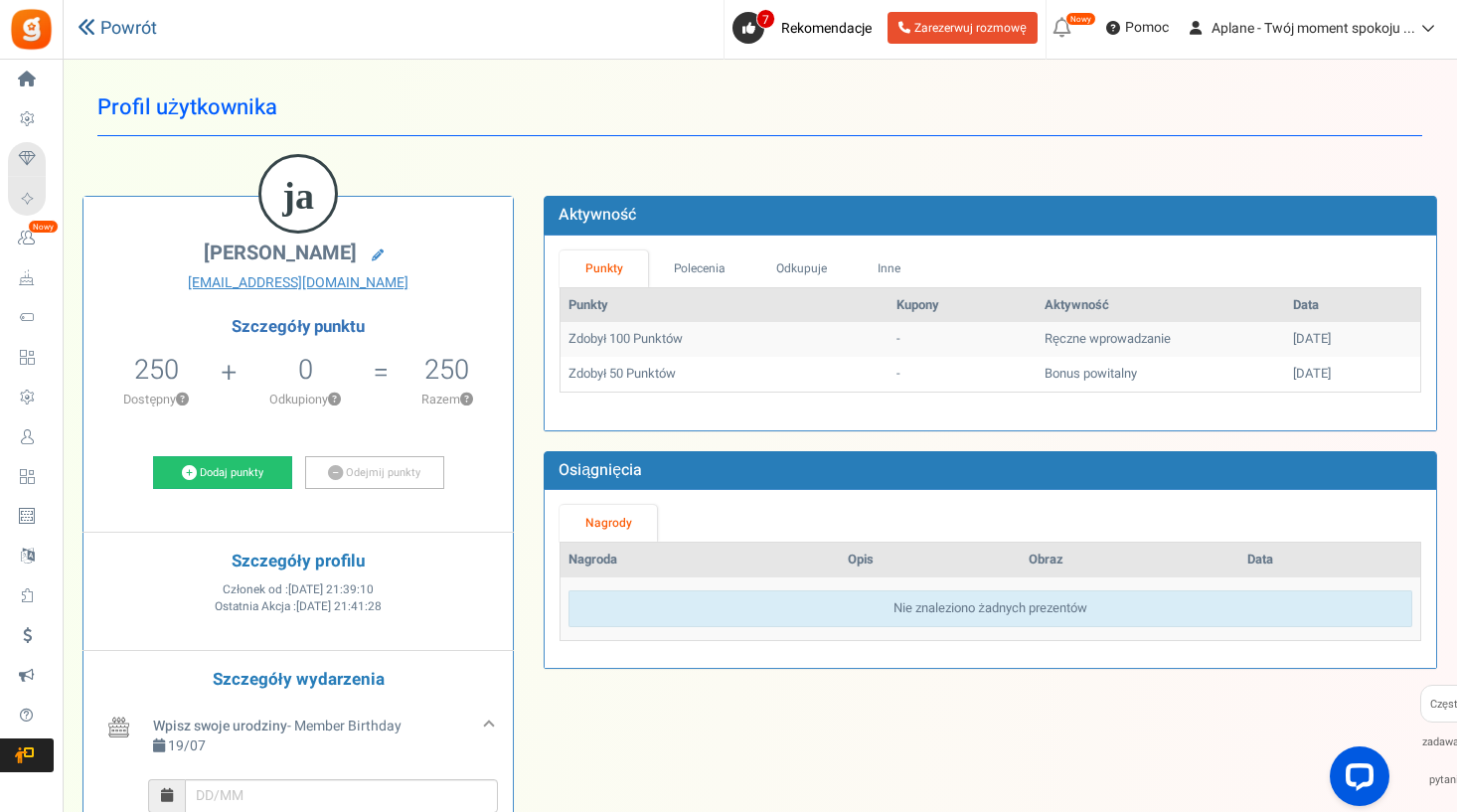 click at bounding box center (86, 27) 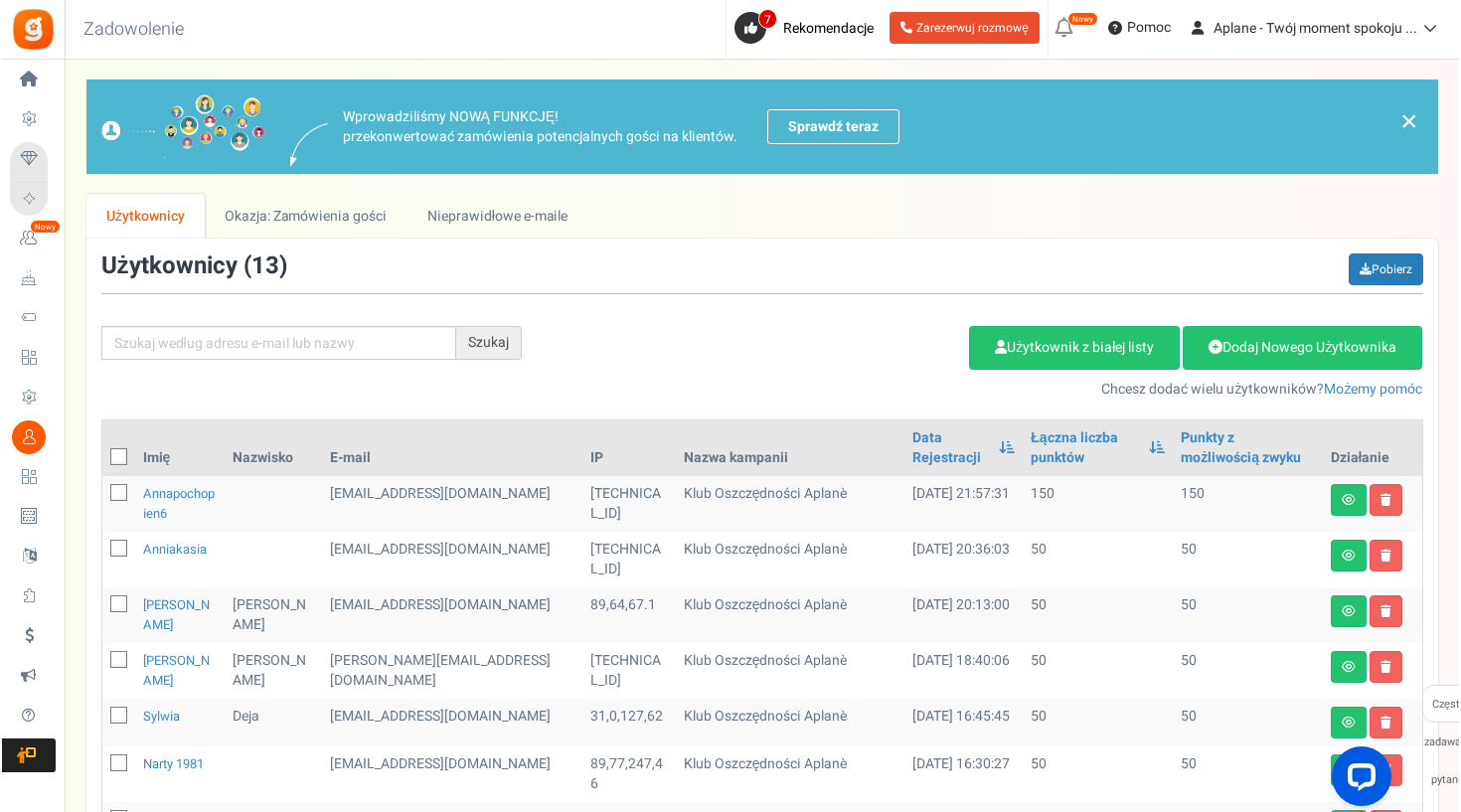 scroll, scrollTop: 0, scrollLeft: 0, axis: both 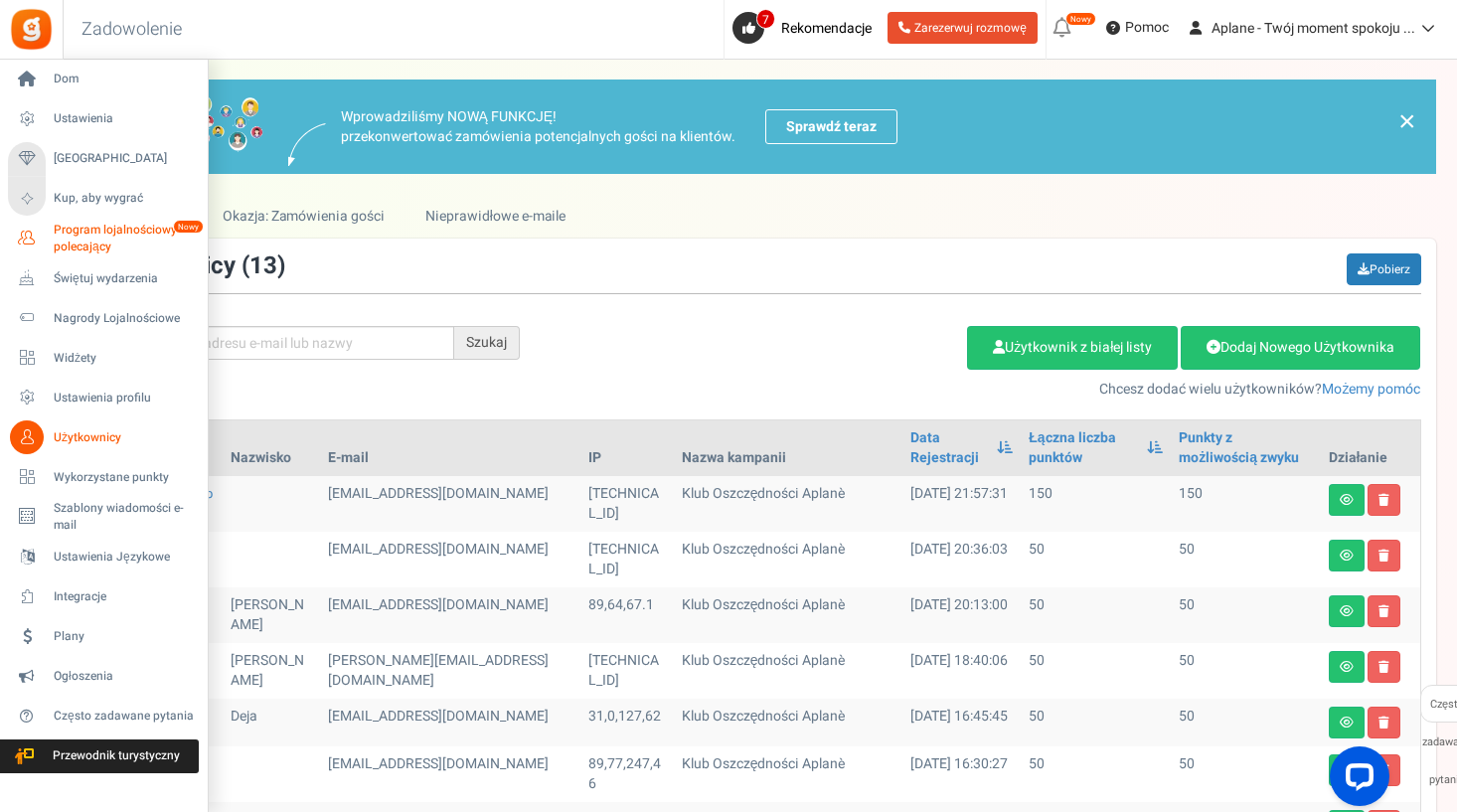 click on "Program lojalnościowy i polecający" at bounding box center [126, 239] 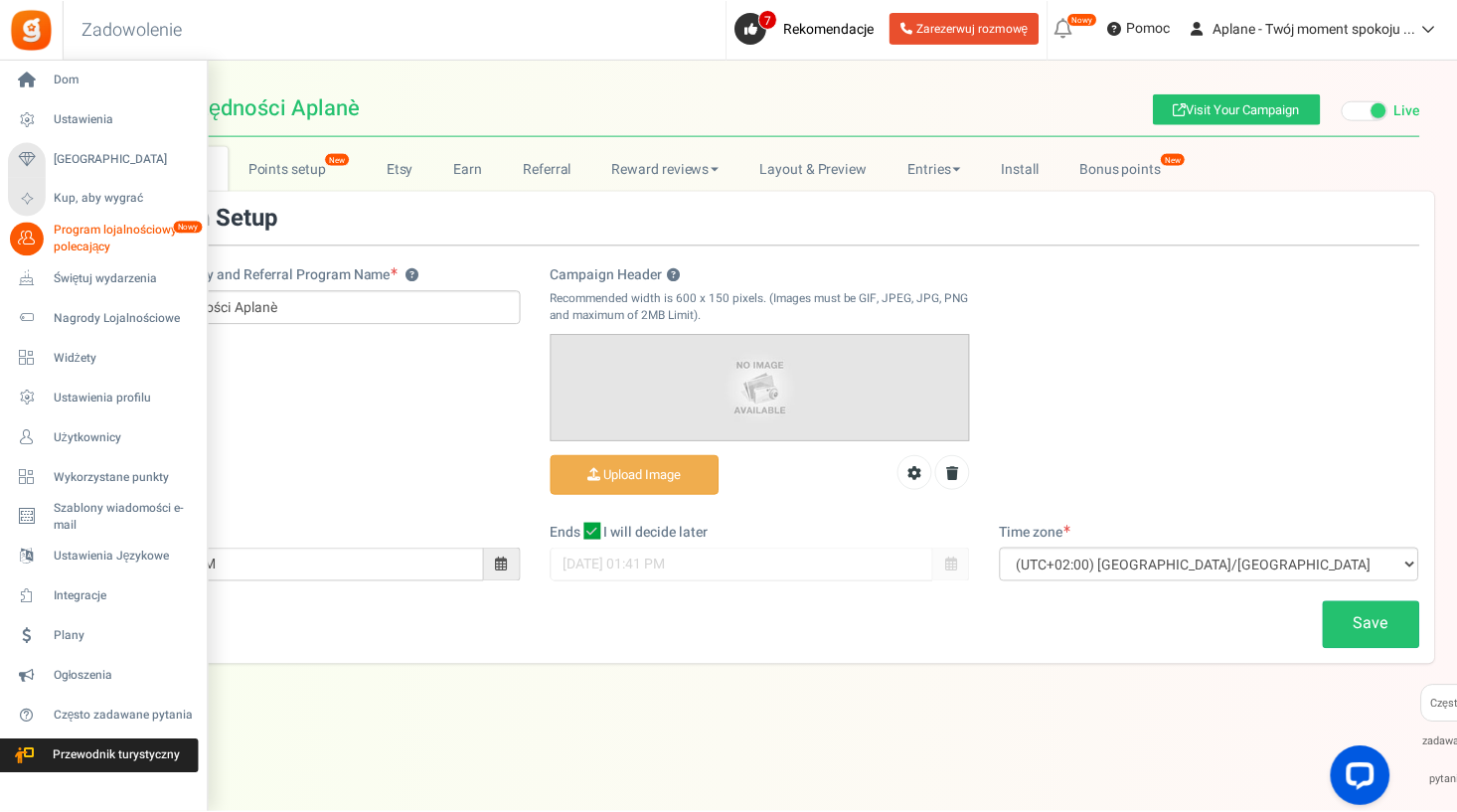 scroll, scrollTop: 0, scrollLeft: 0, axis: both 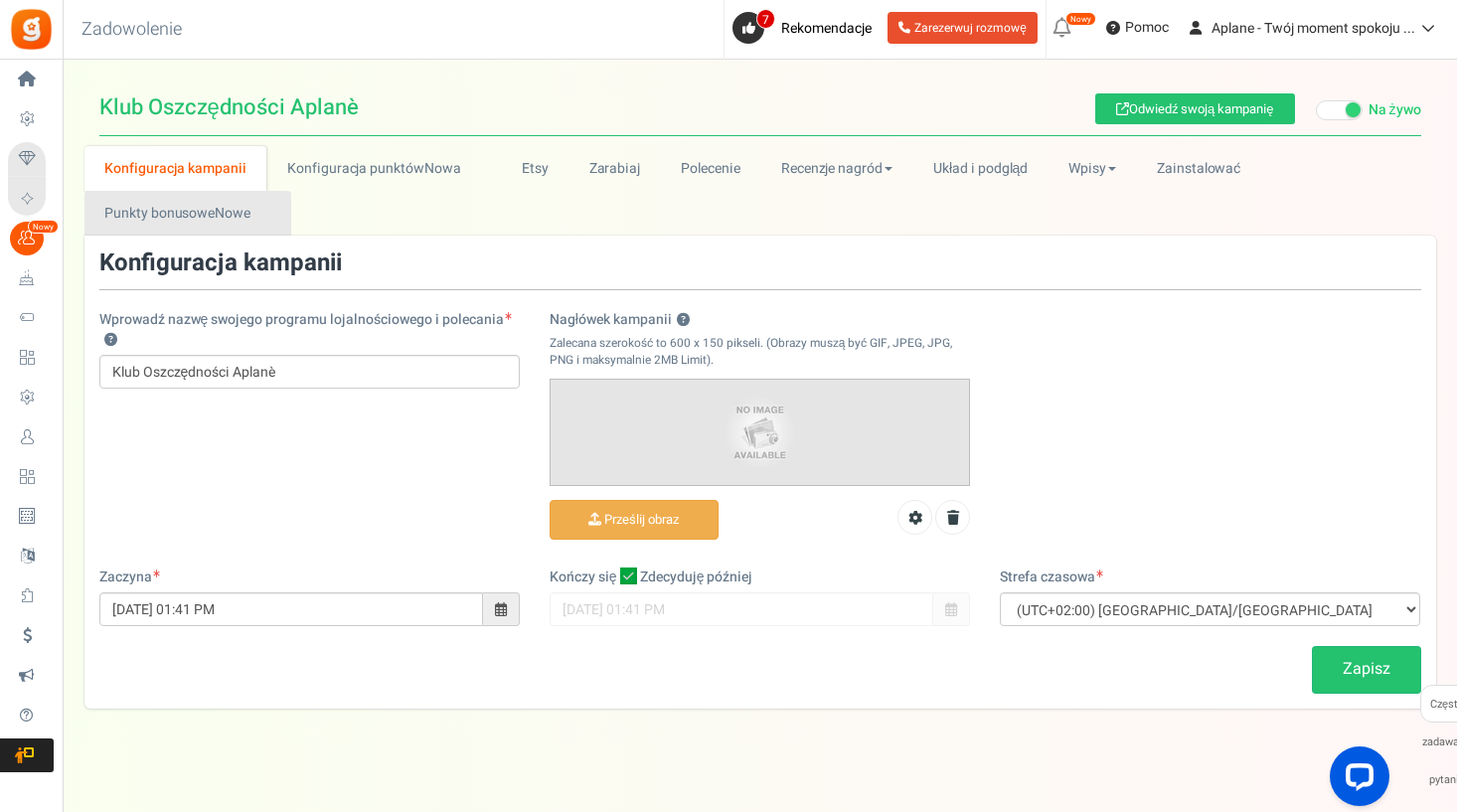 click on "Punkty bonusoweNowe" at bounding box center (188, 213) 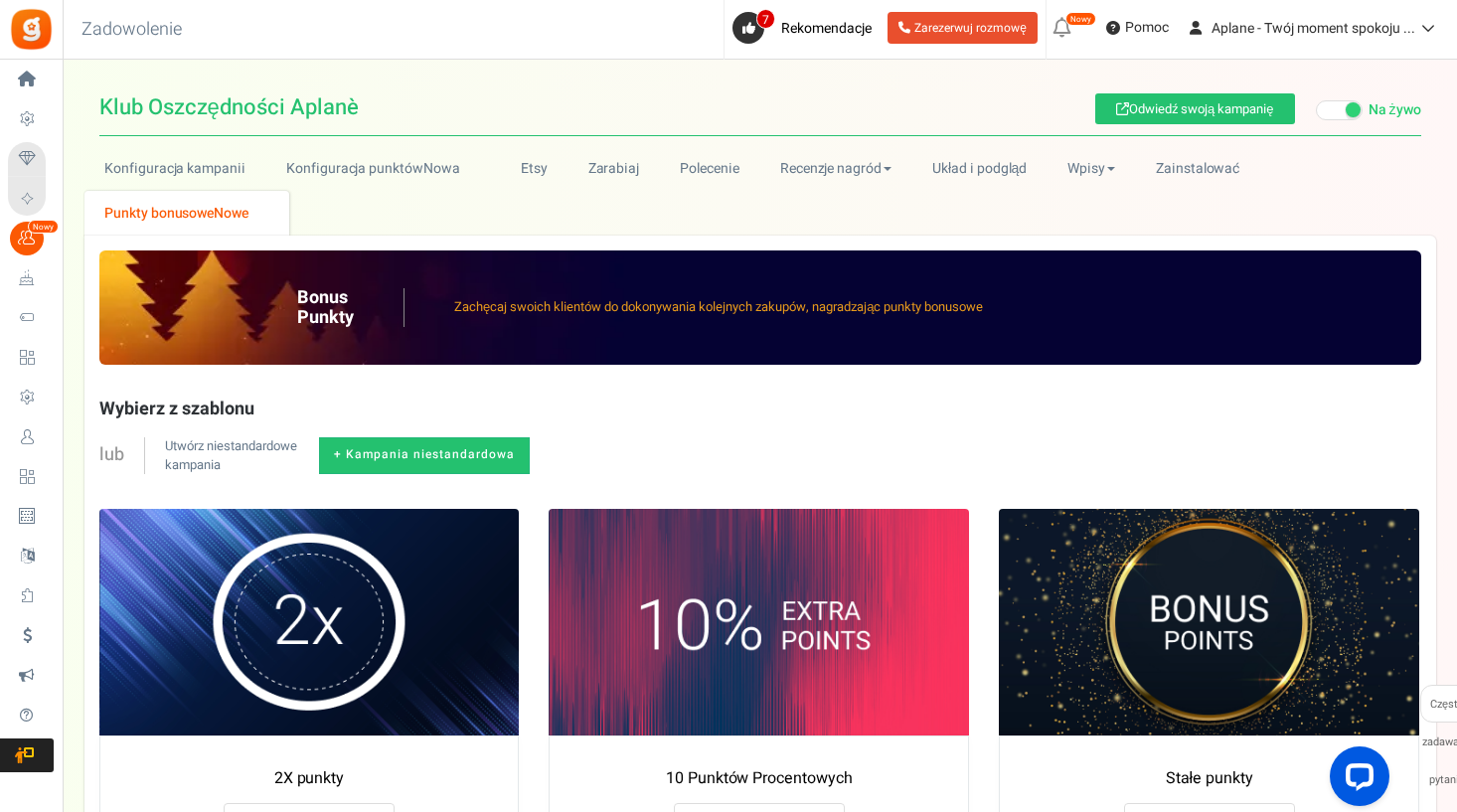 scroll, scrollTop: 0, scrollLeft: 0, axis: both 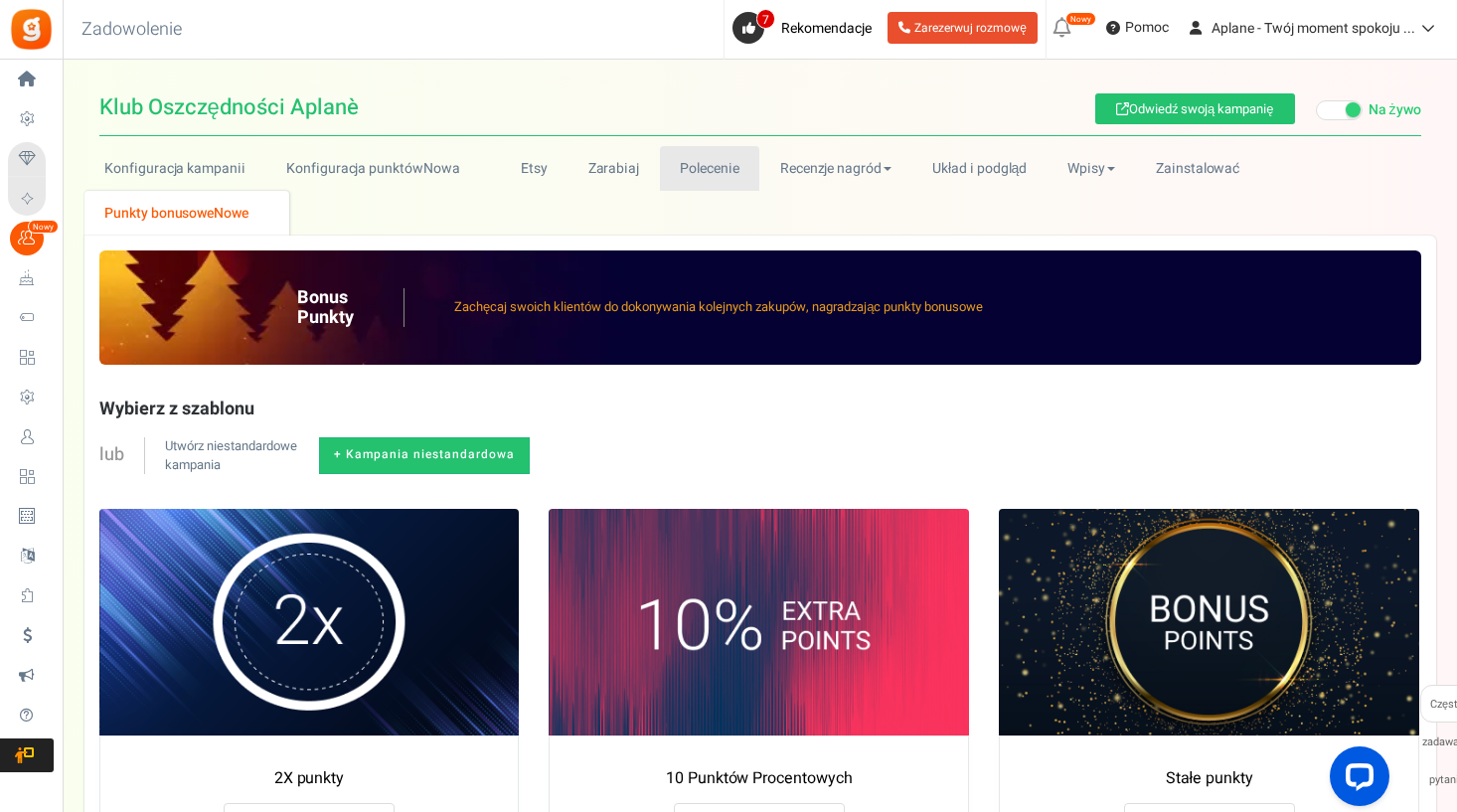 click on "Polecenie" at bounding box center [710, 168] 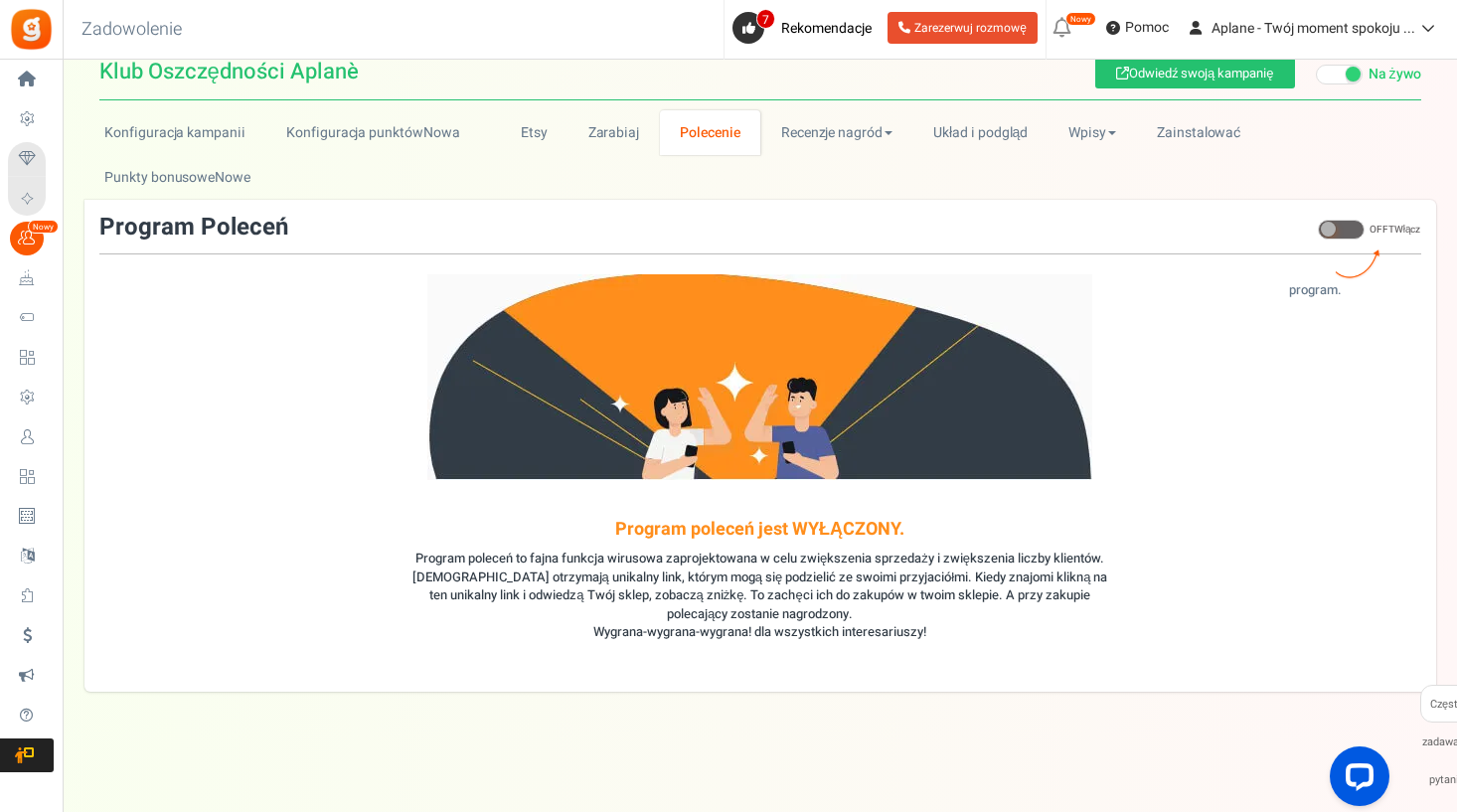 scroll, scrollTop: 41, scrollLeft: 0, axis: vertical 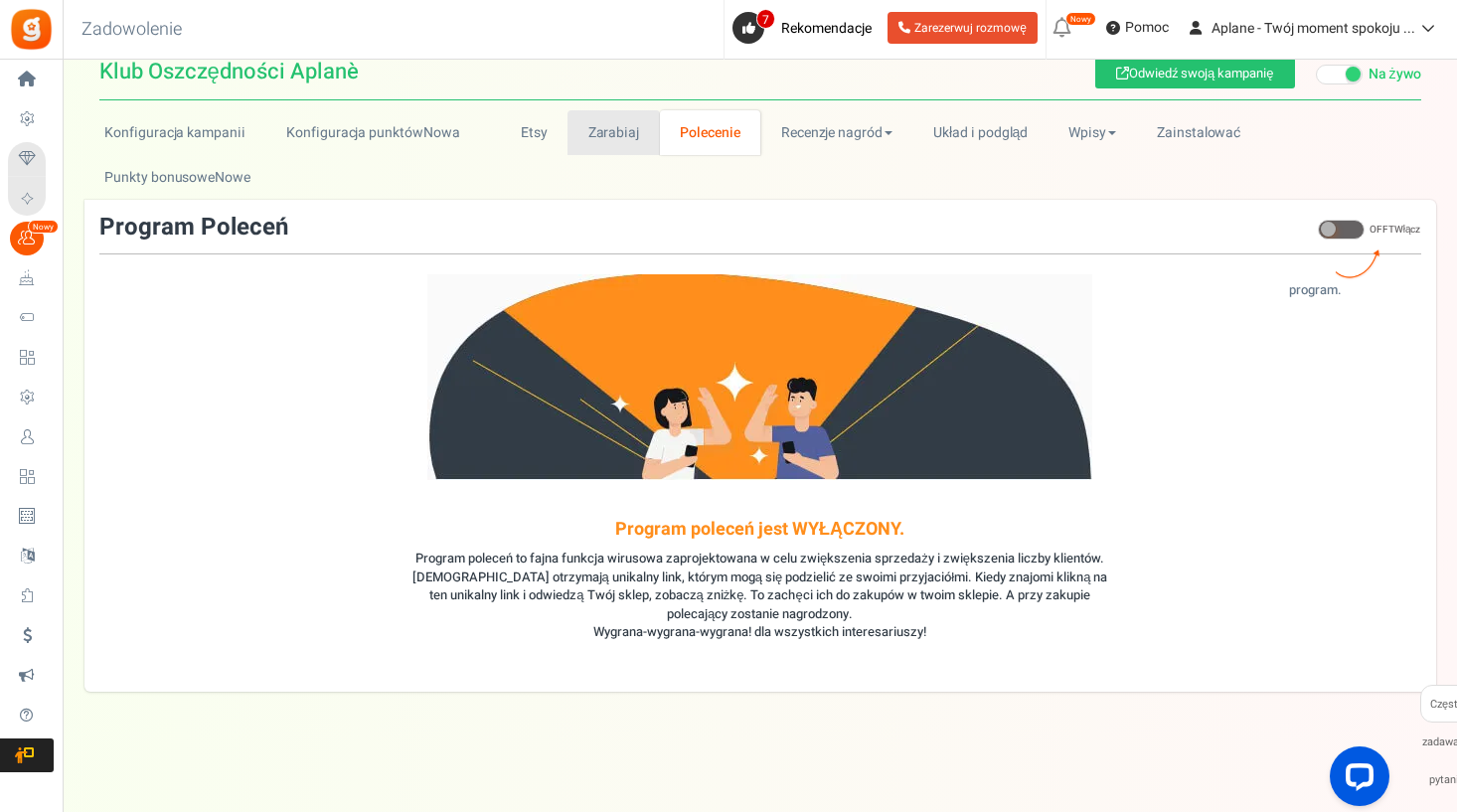click on "Zarabiaj" at bounding box center [613, 132] 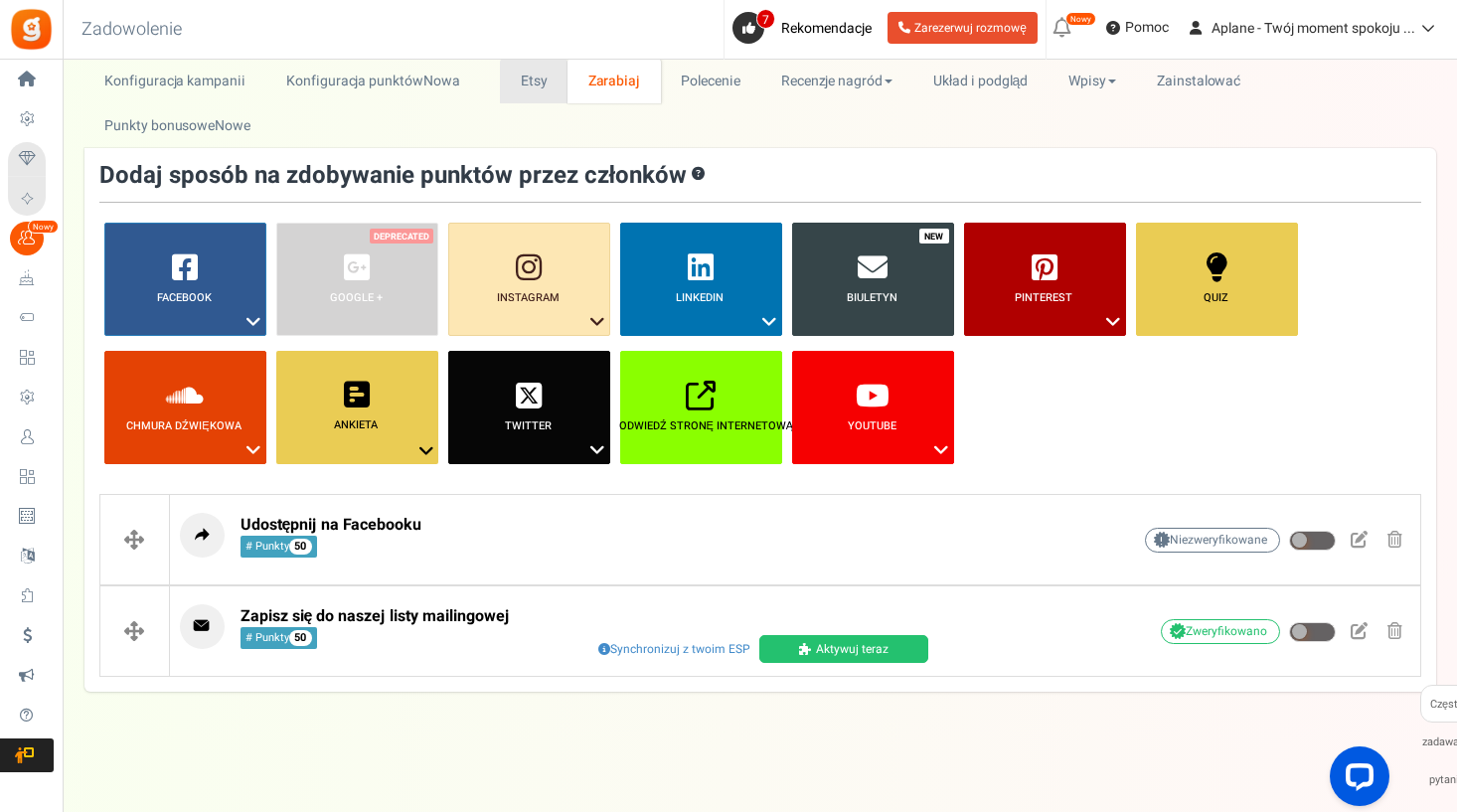 scroll, scrollTop: 96, scrollLeft: 0, axis: vertical 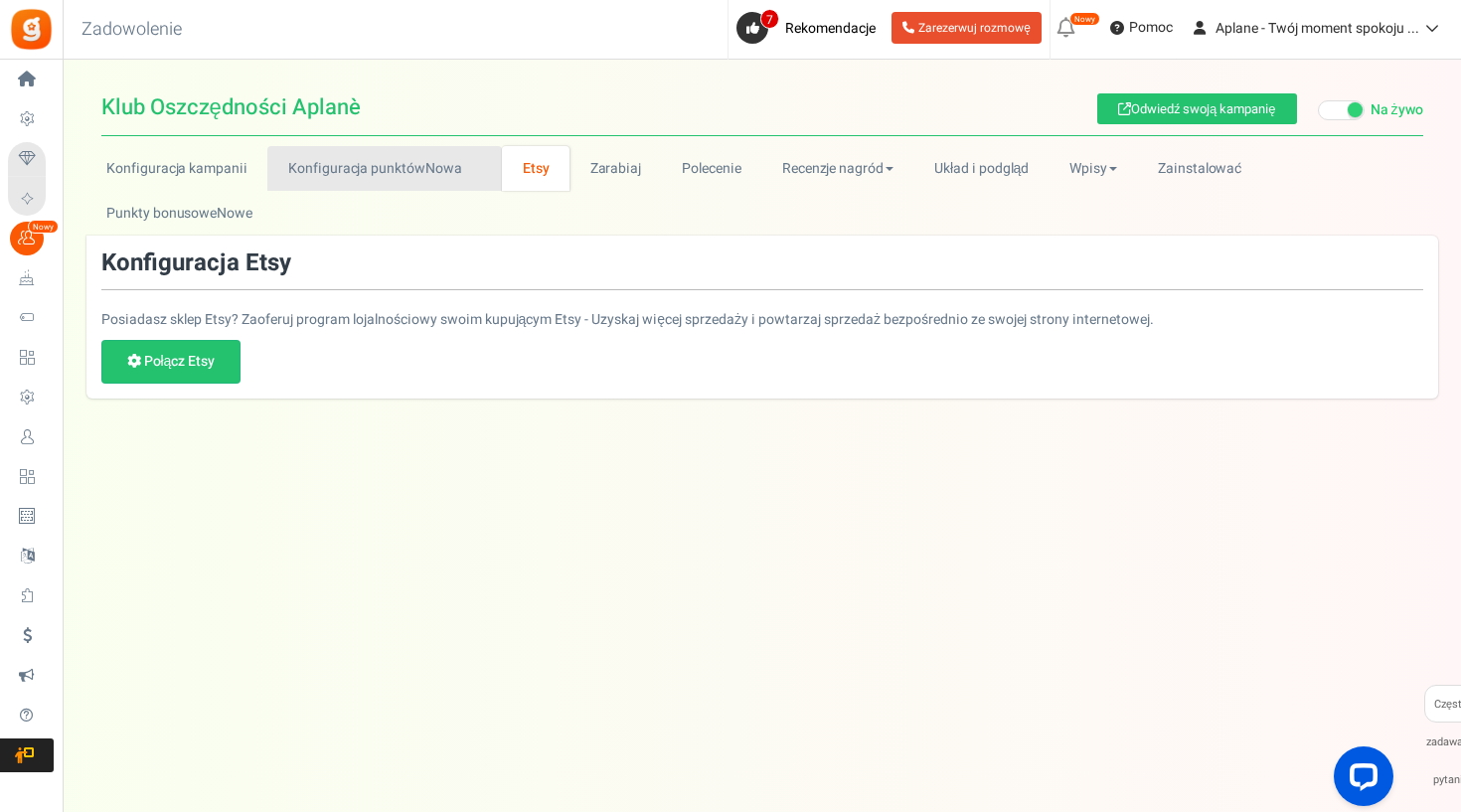 click on "Konfiguracja punktówNowa" at bounding box center [385, 168] 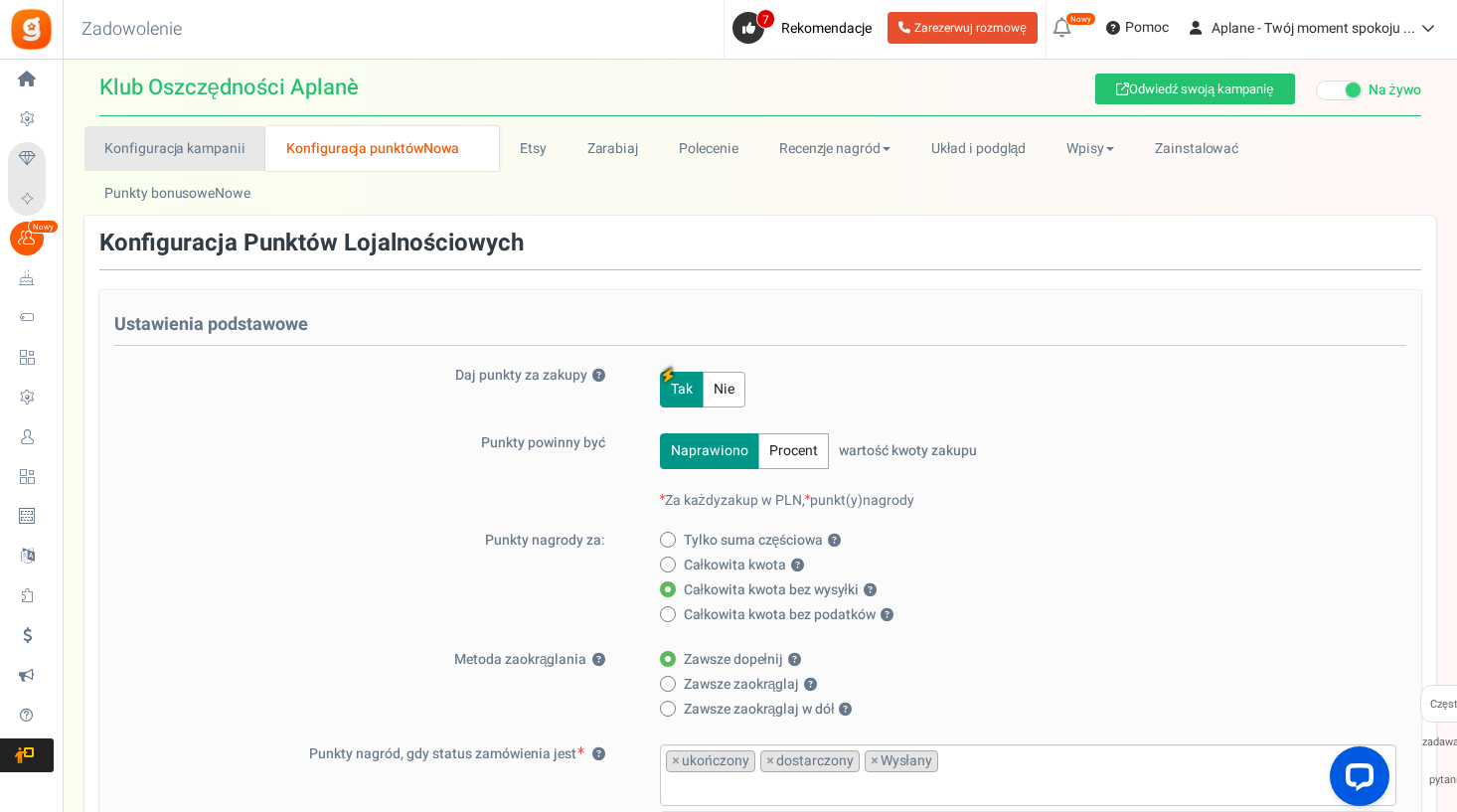 scroll, scrollTop: 19, scrollLeft: 0, axis: vertical 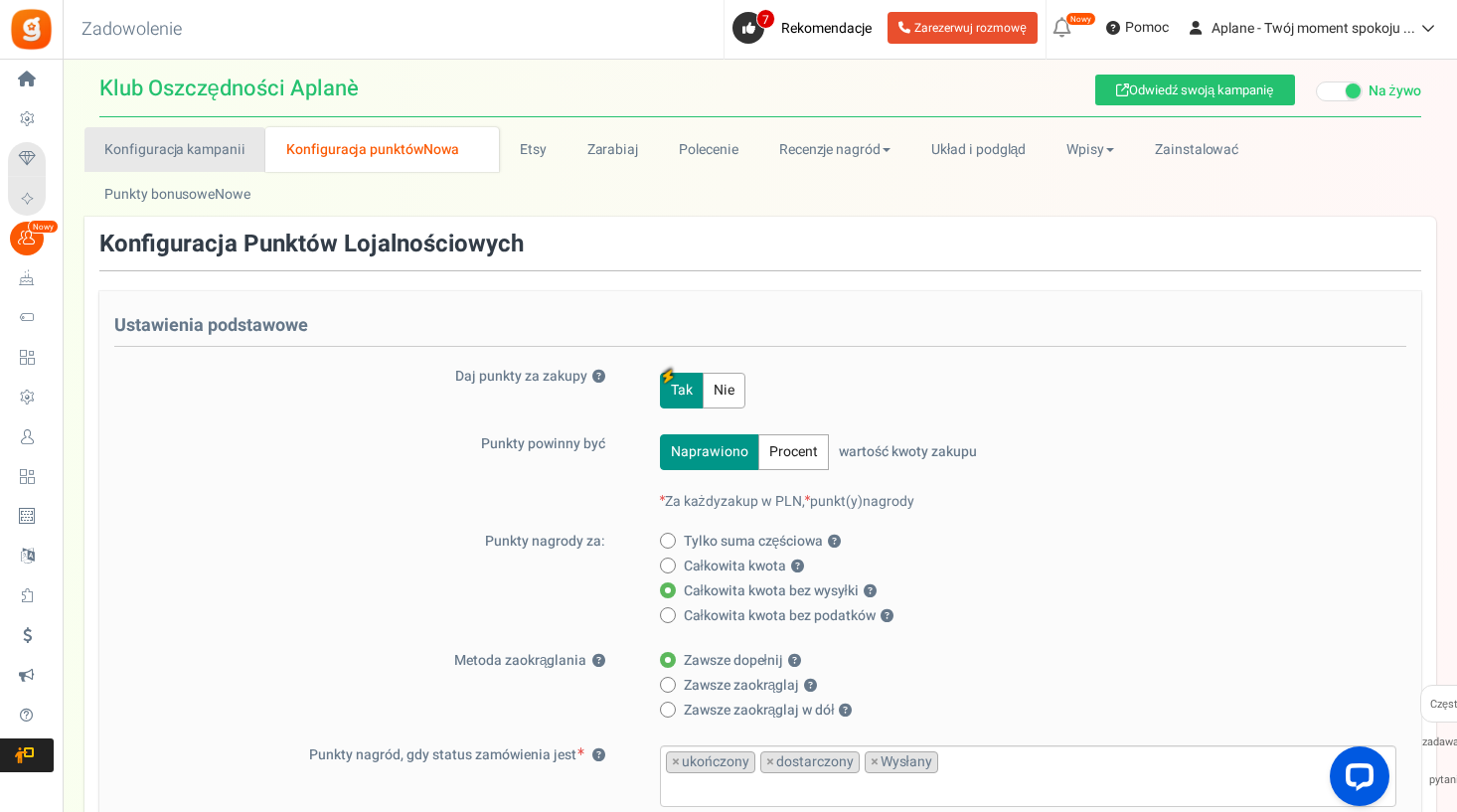 click on "Konfiguracja kampanii" at bounding box center [175, 149] 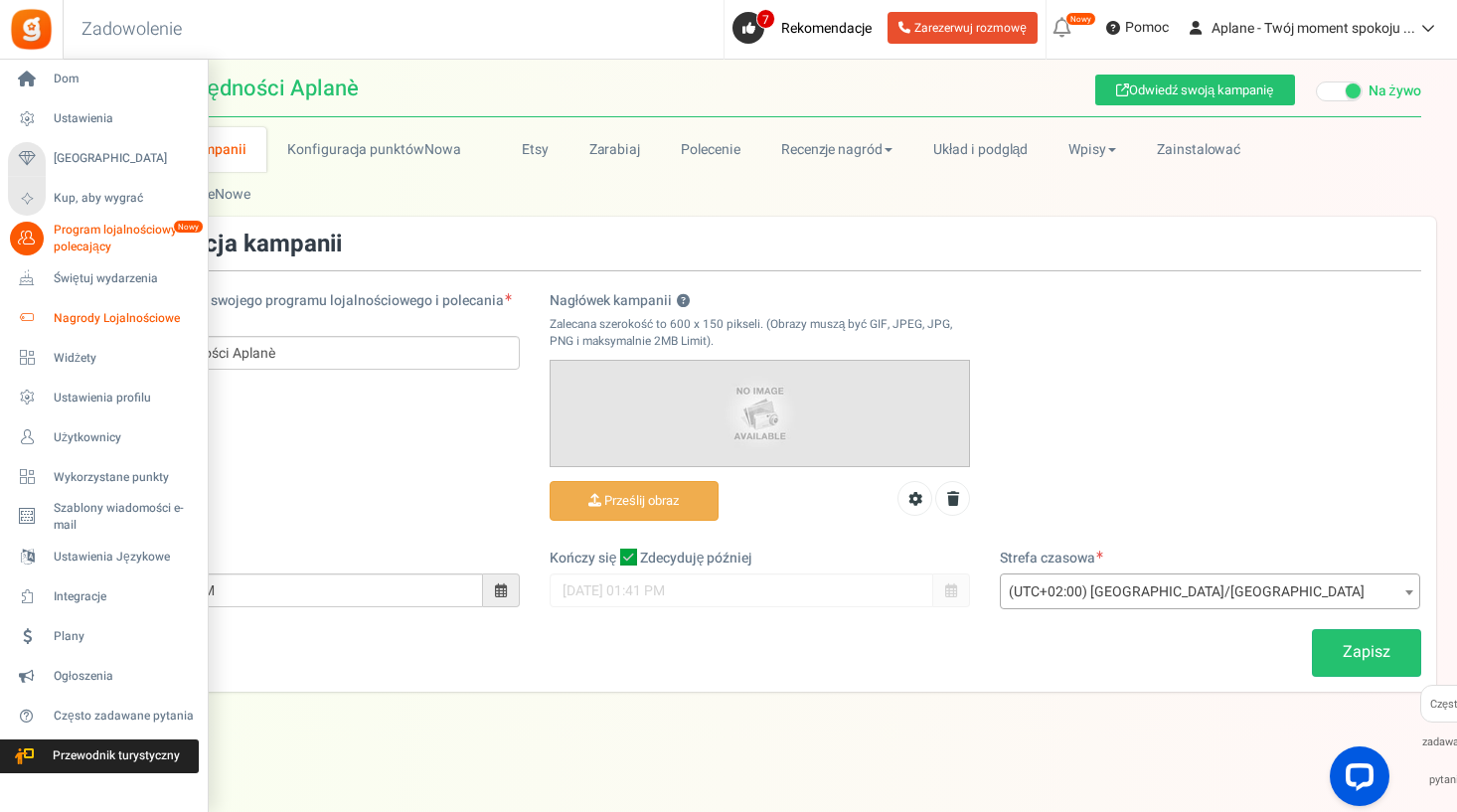 click on "Nagrody Lojalnościowe" at bounding box center (123, 318) 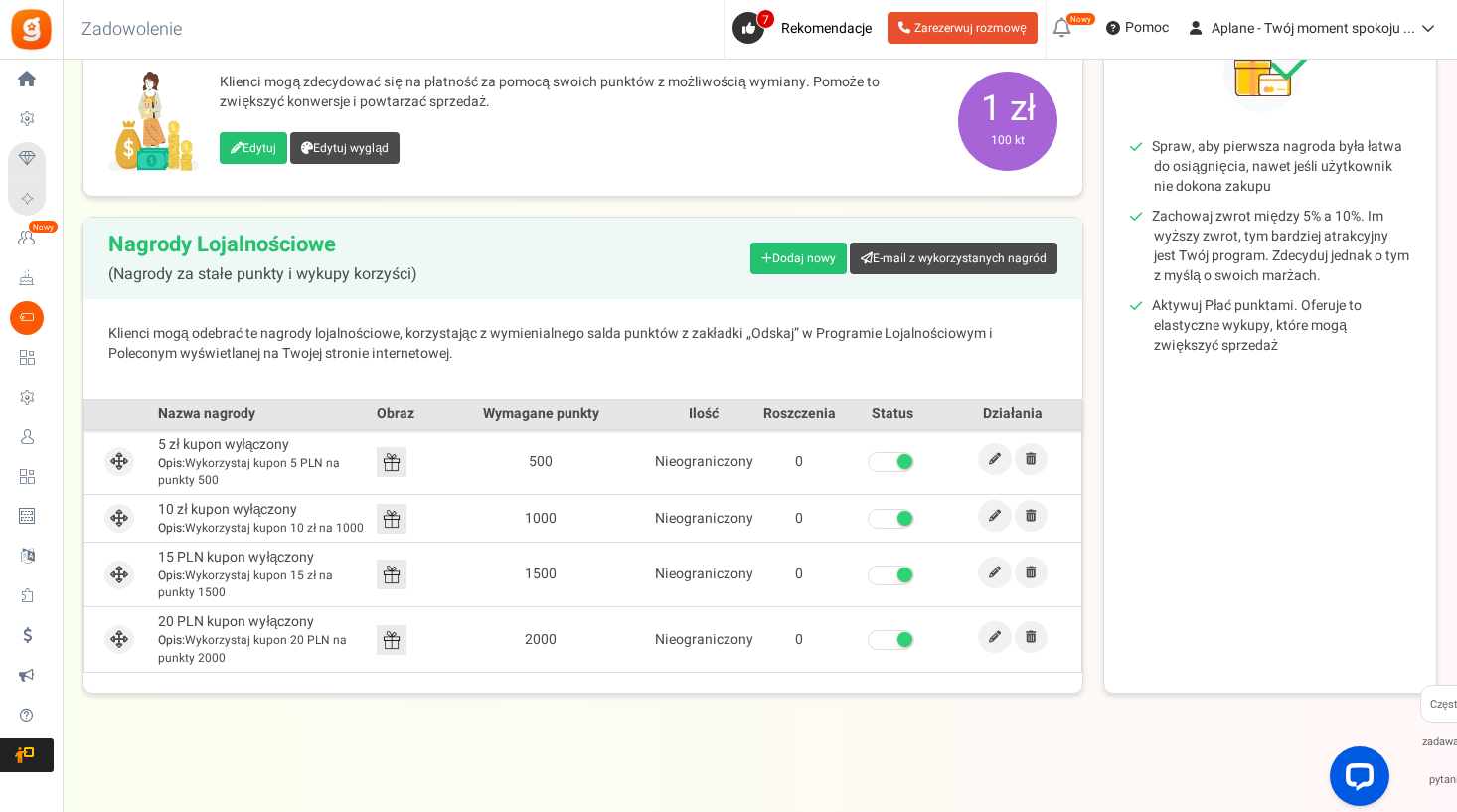 scroll, scrollTop: 300, scrollLeft: 0, axis: vertical 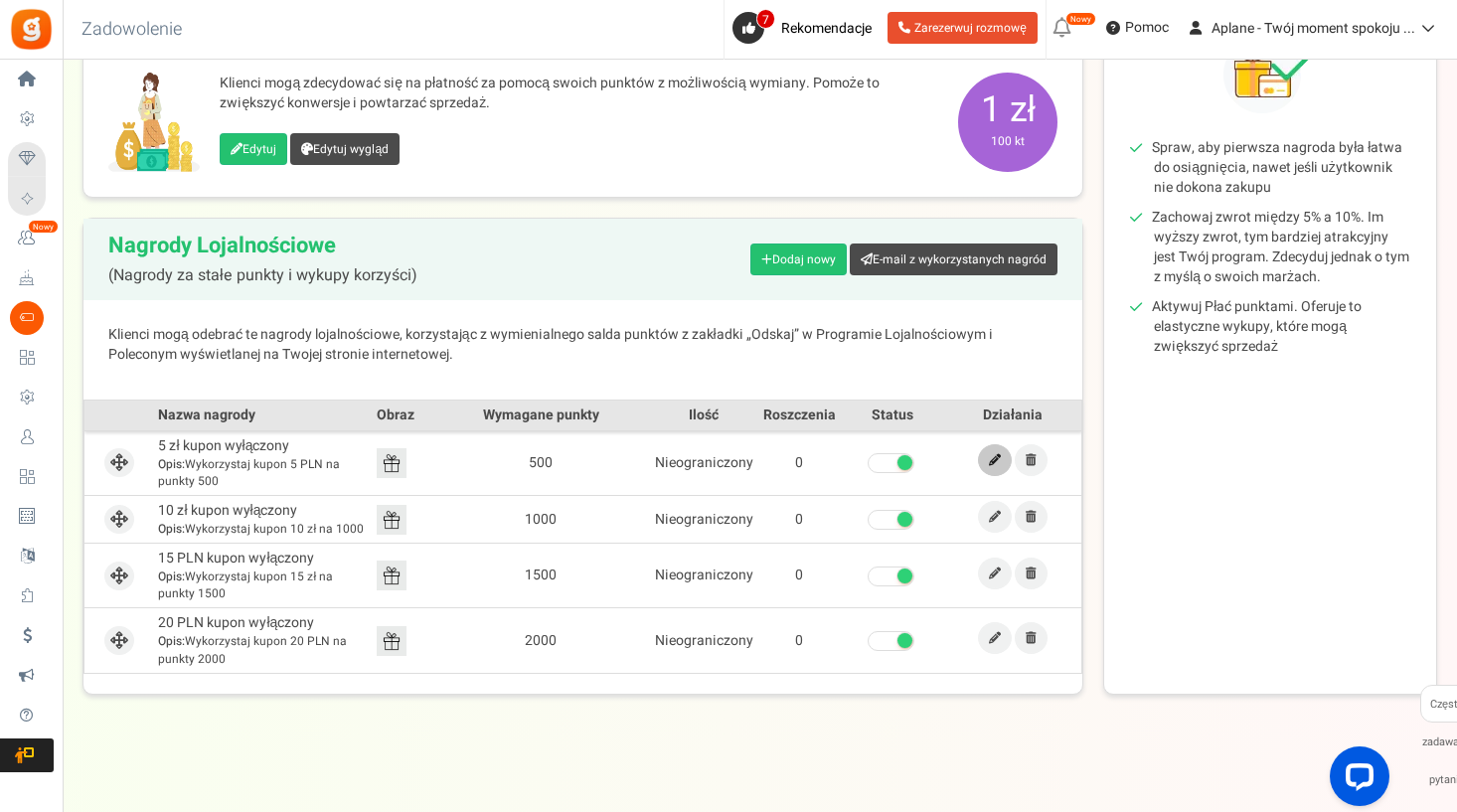 click at bounding box center [995, 460] 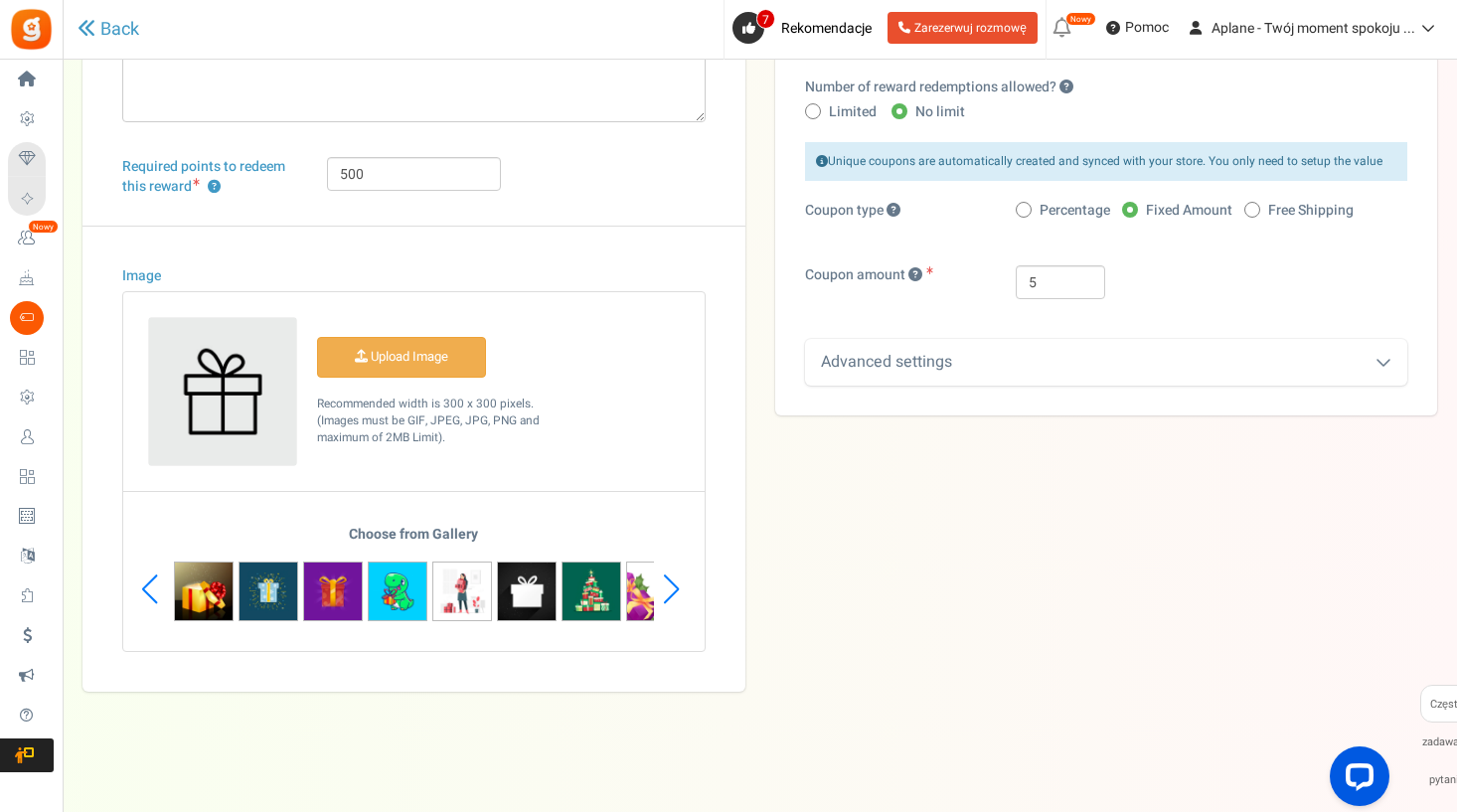 scroll, scrollTop: 0, scrollLeft: 0, axis: both 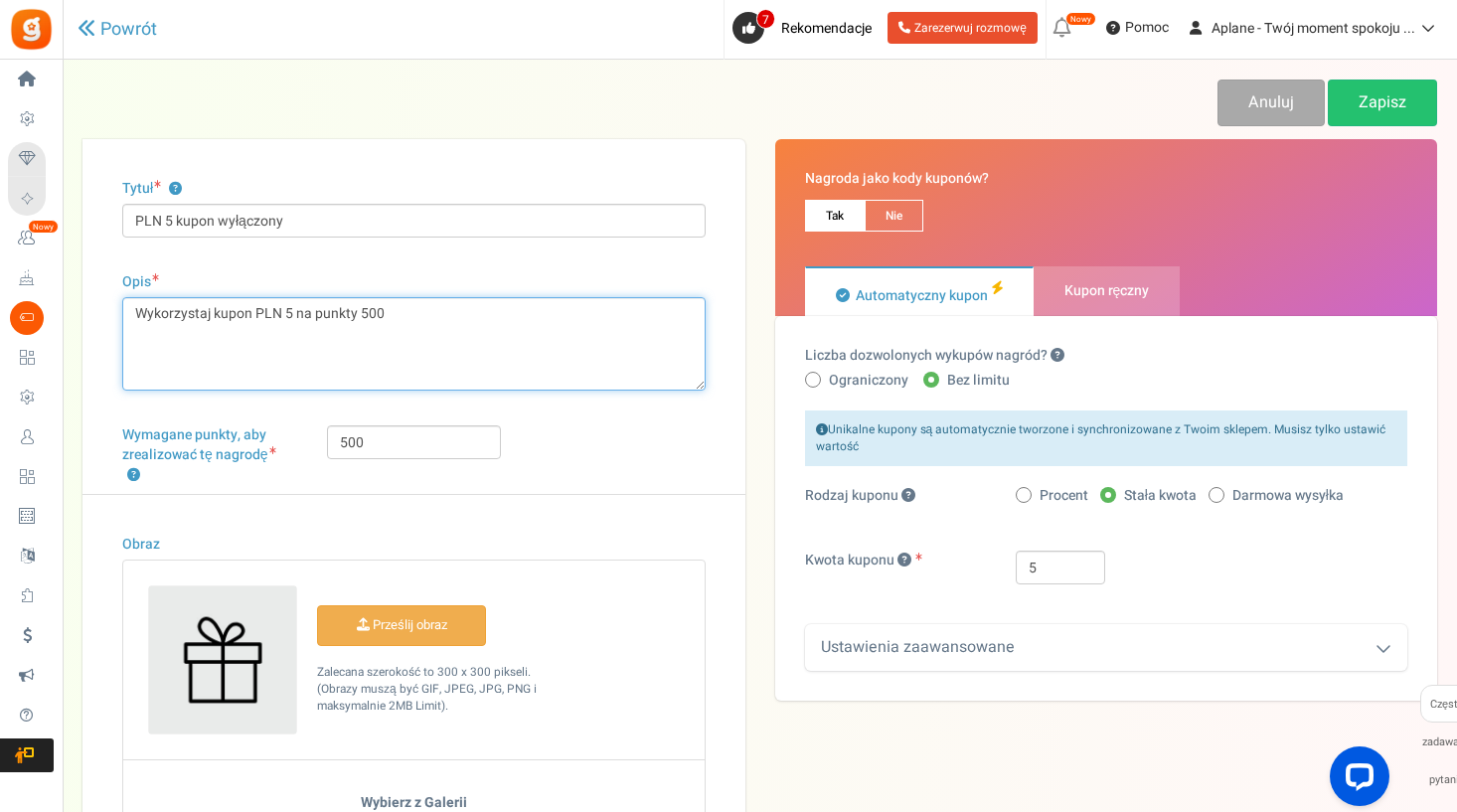 drag, startPoint x: 367, startPoint y: 319, endPoint x: 123, endPoint y: 316, distance: 244.01844 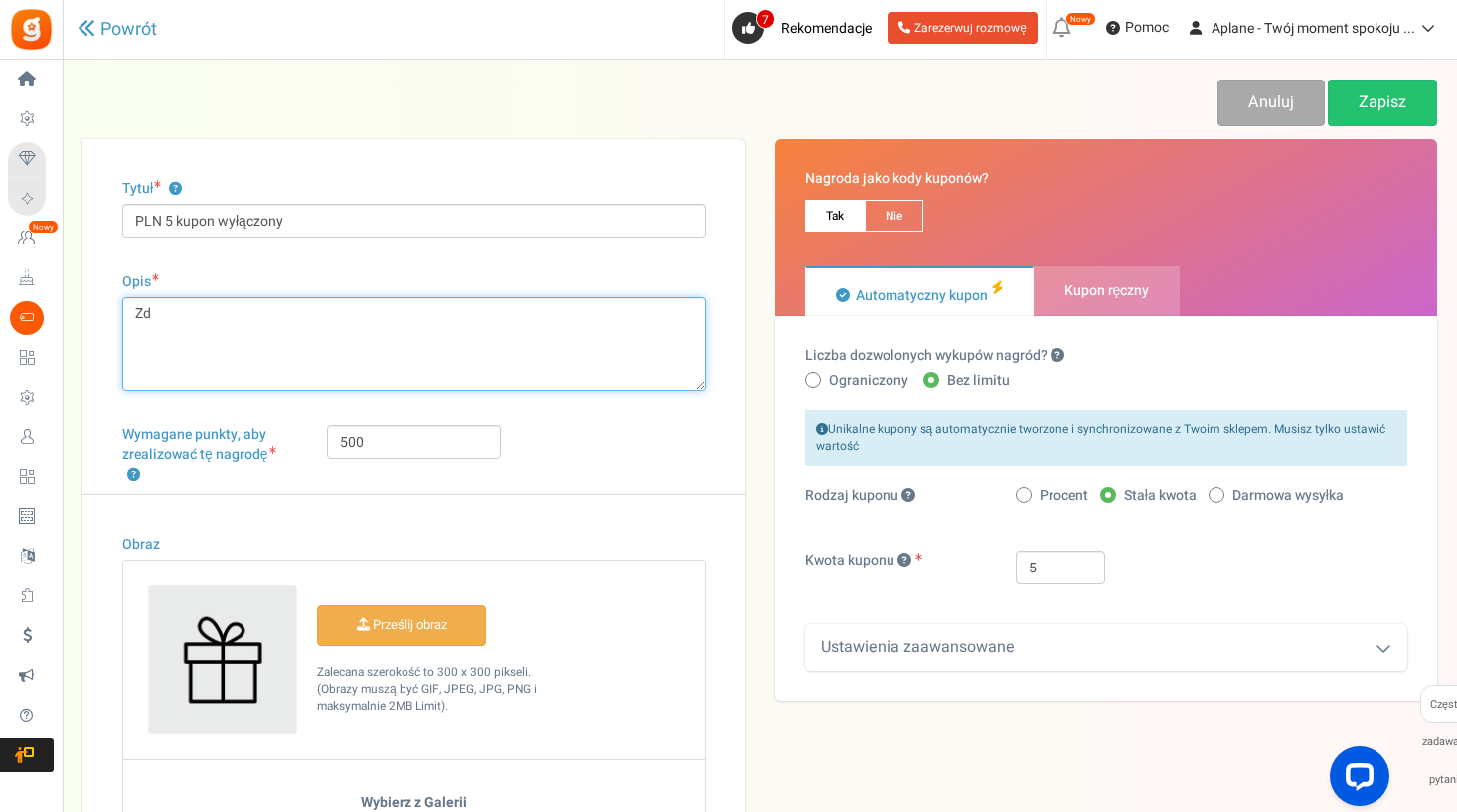 type on "Z" 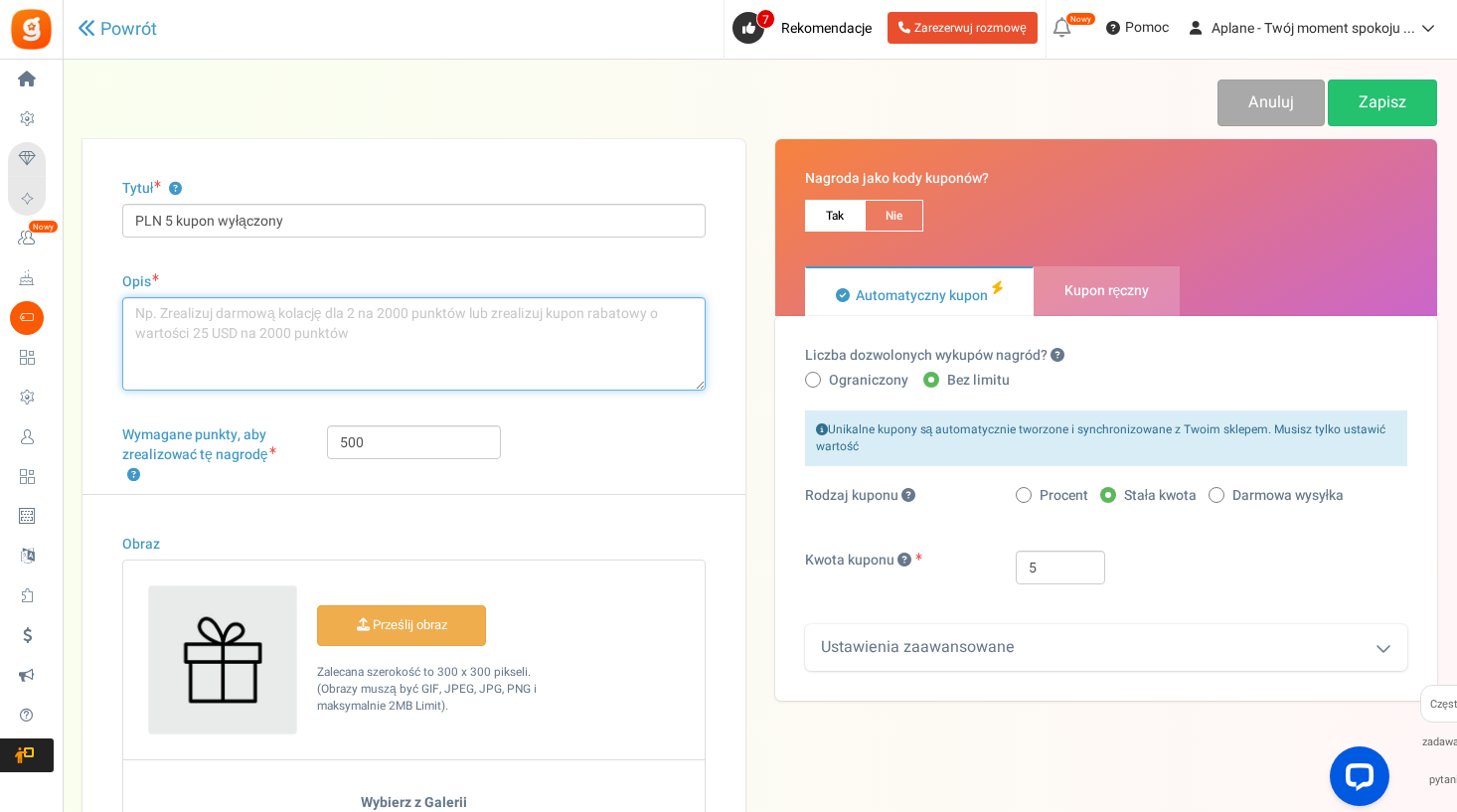 type on "W" 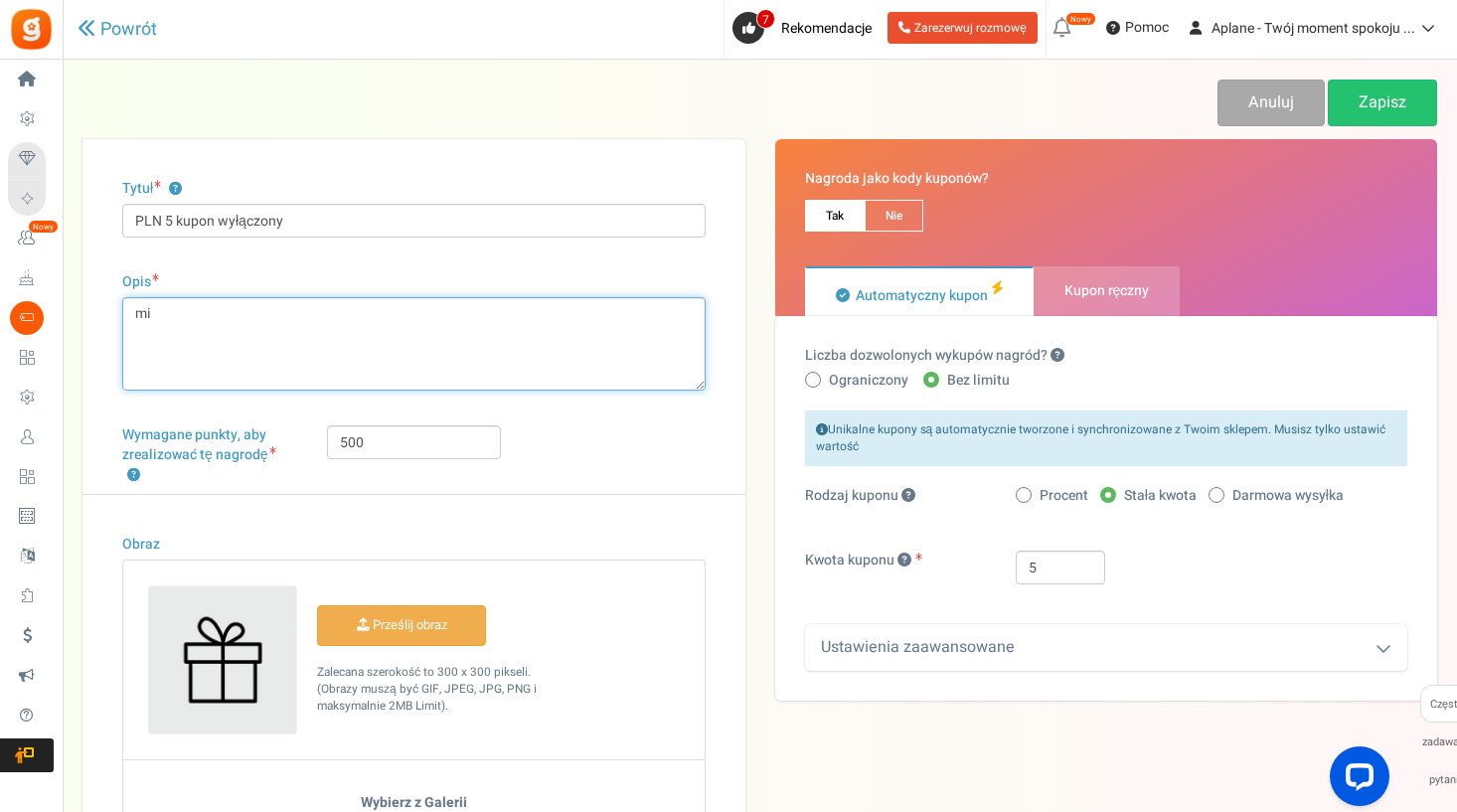 type on "m" 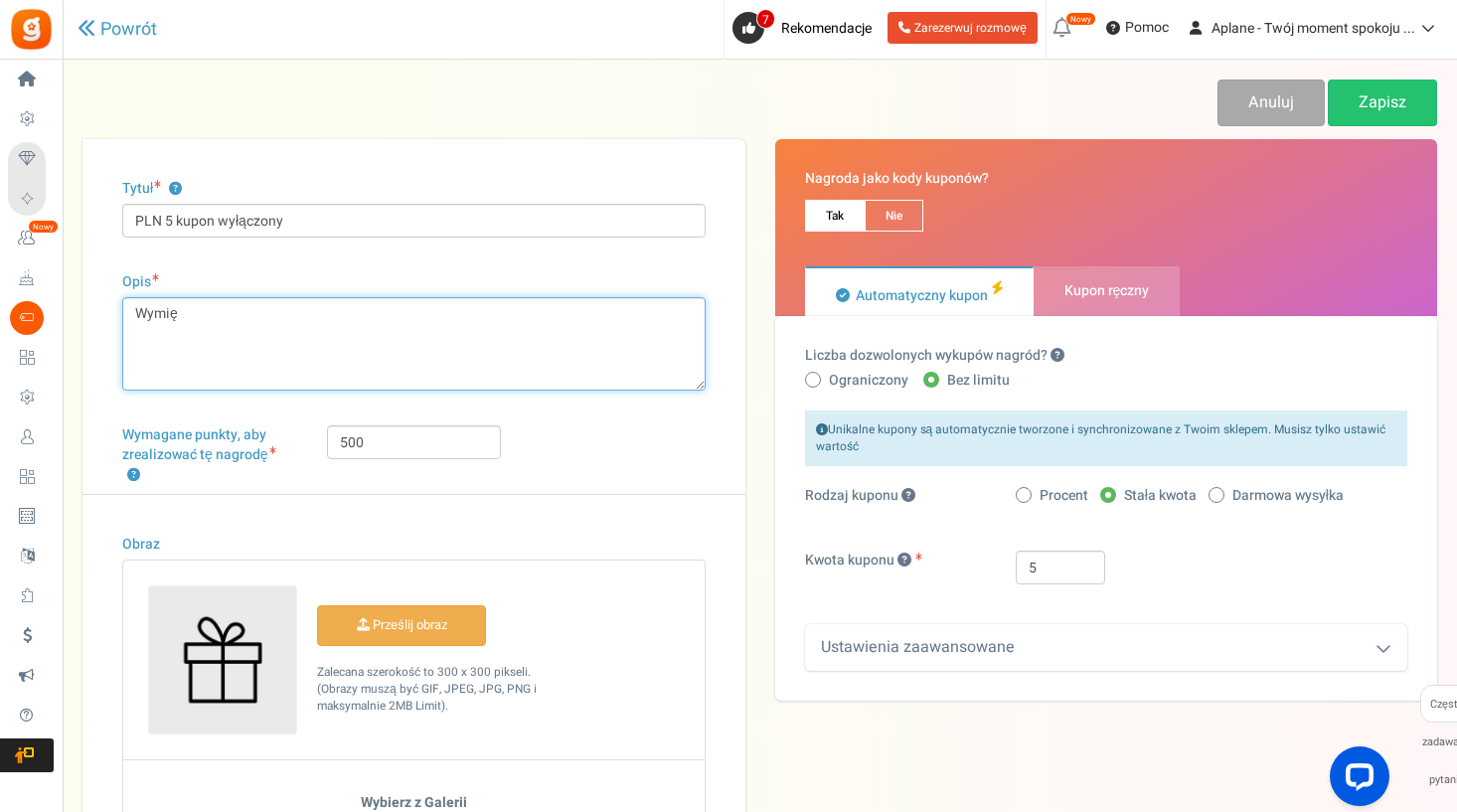 click on "Wykorzystaj kupon PLN 5 na punkty 500" at bounding box center [413, 344] 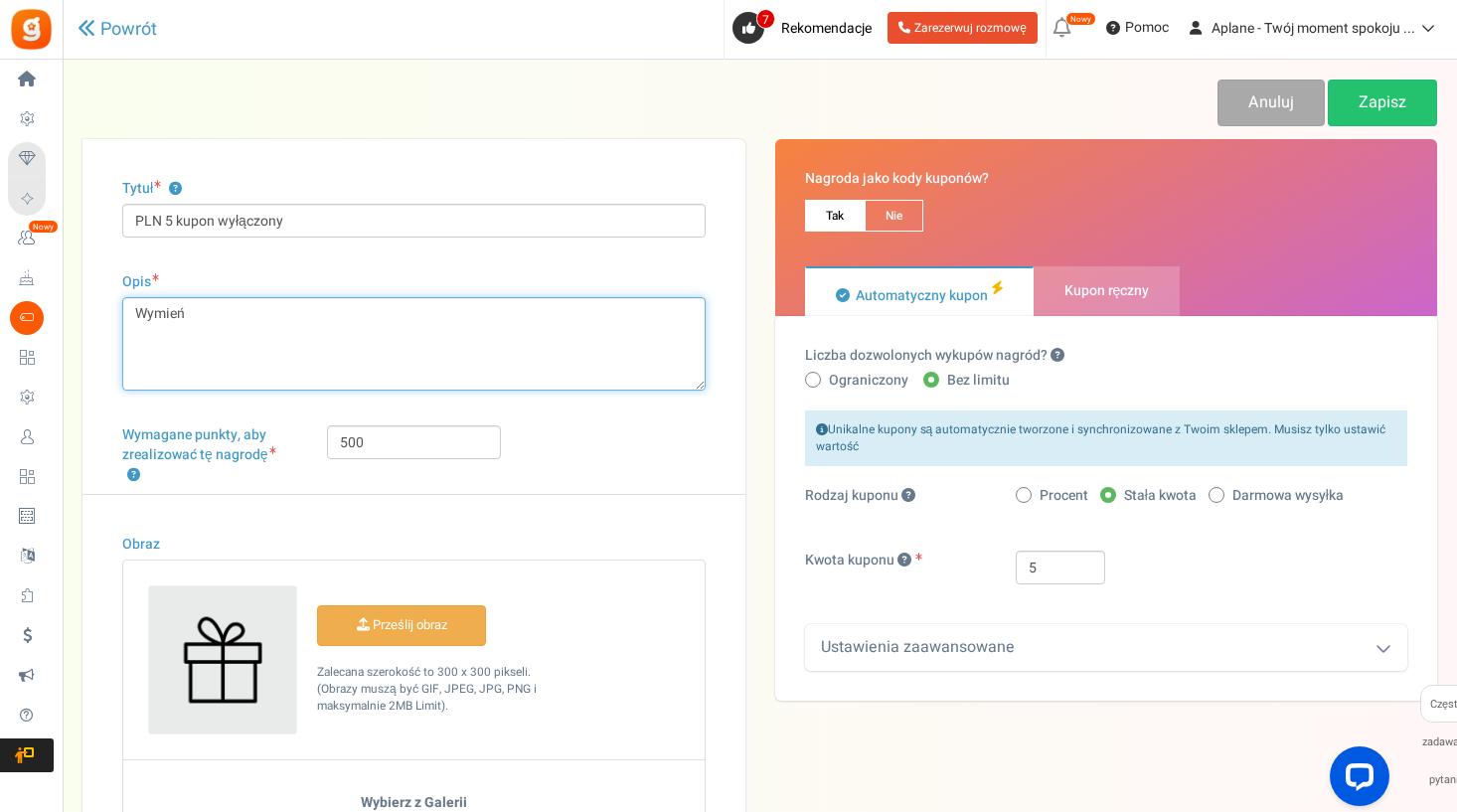 drag, startPoint x: 187, startPoint y: 314, endPoint x: 168, endPoint y: 316, distance: 19.104973 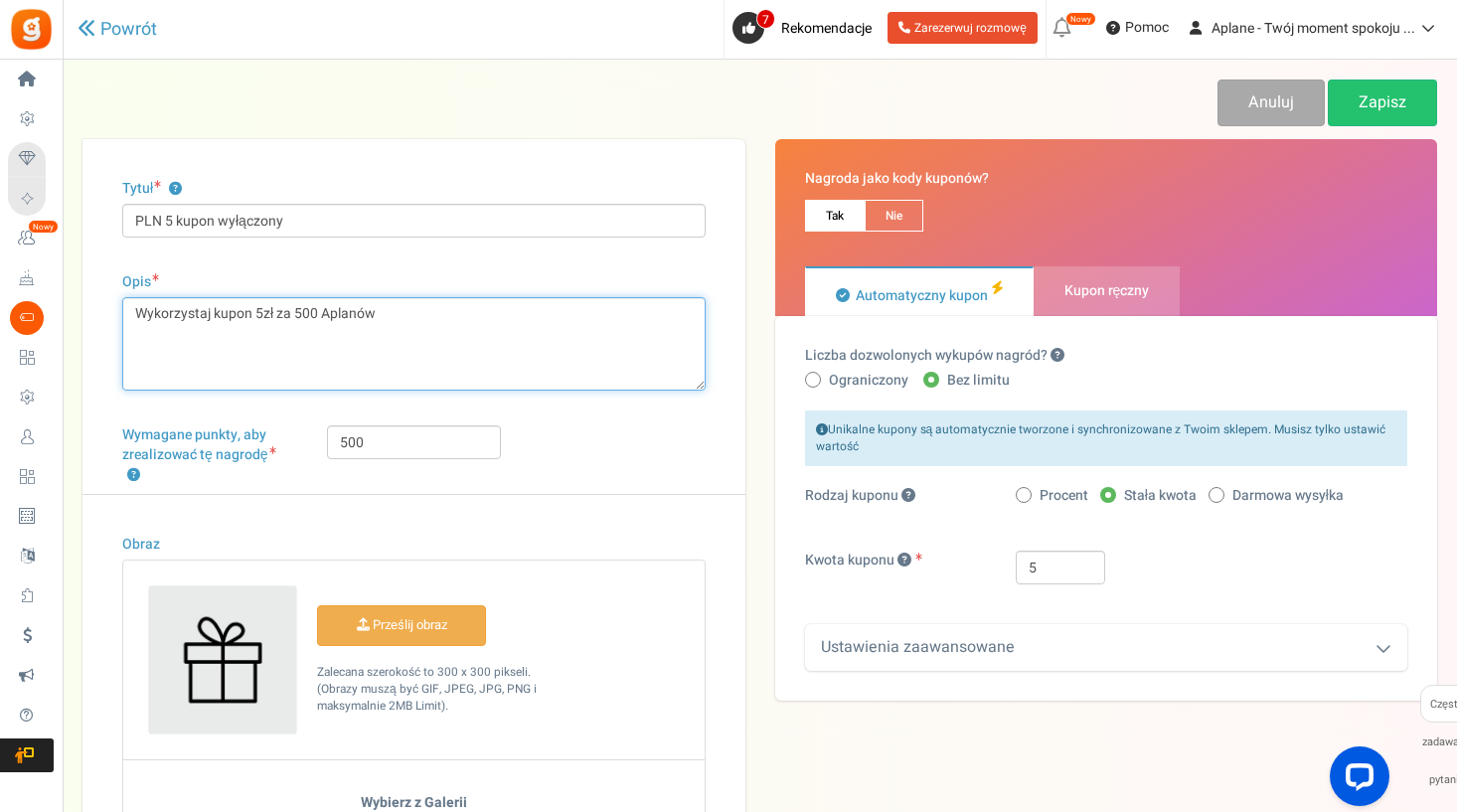 type on "Wykorzystaj kupon 5zł za 500 Aplanów" 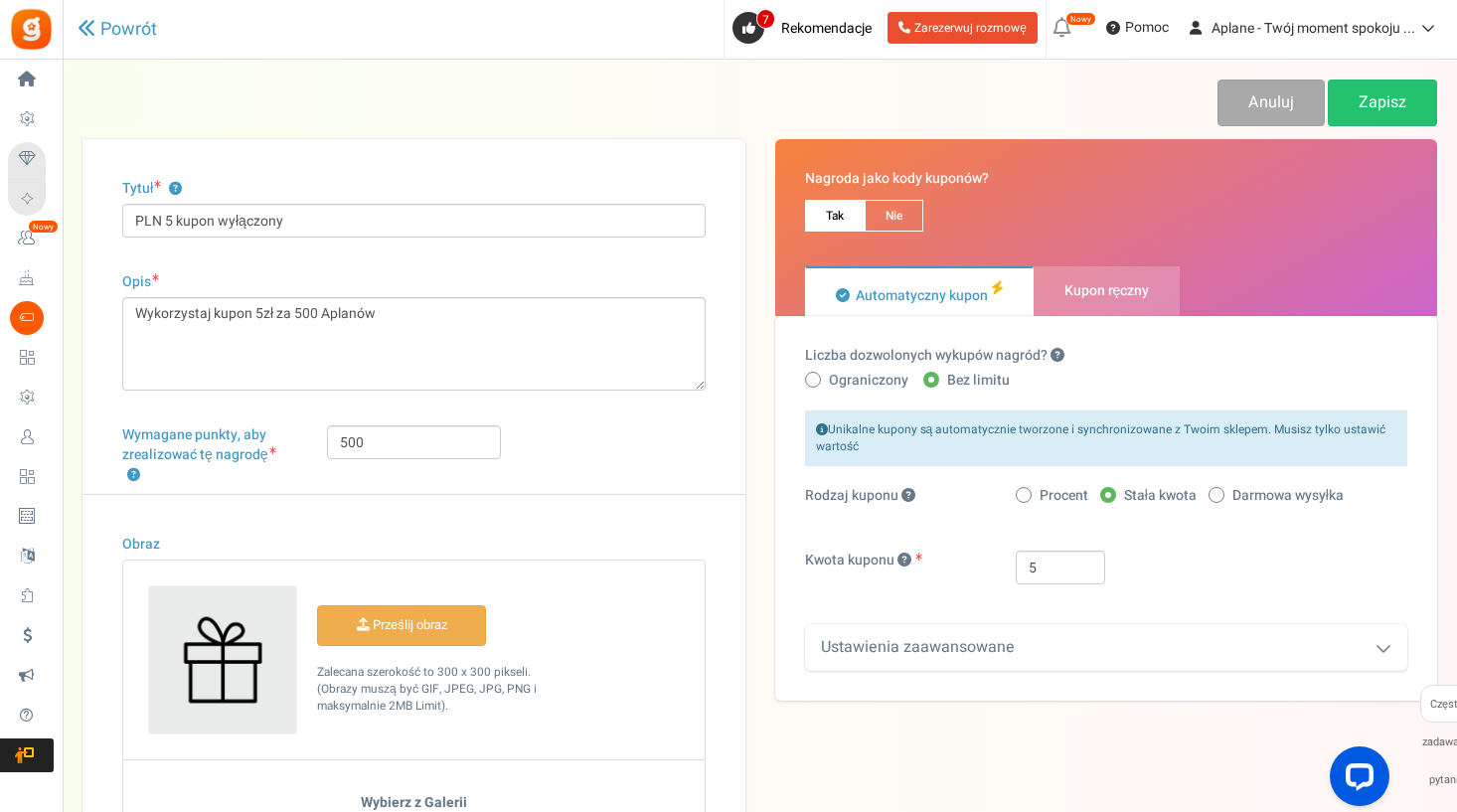 click on "Wymagane punkty, aby zrealizować tę nagrodę
?
500" at bounding box center [413, 459] 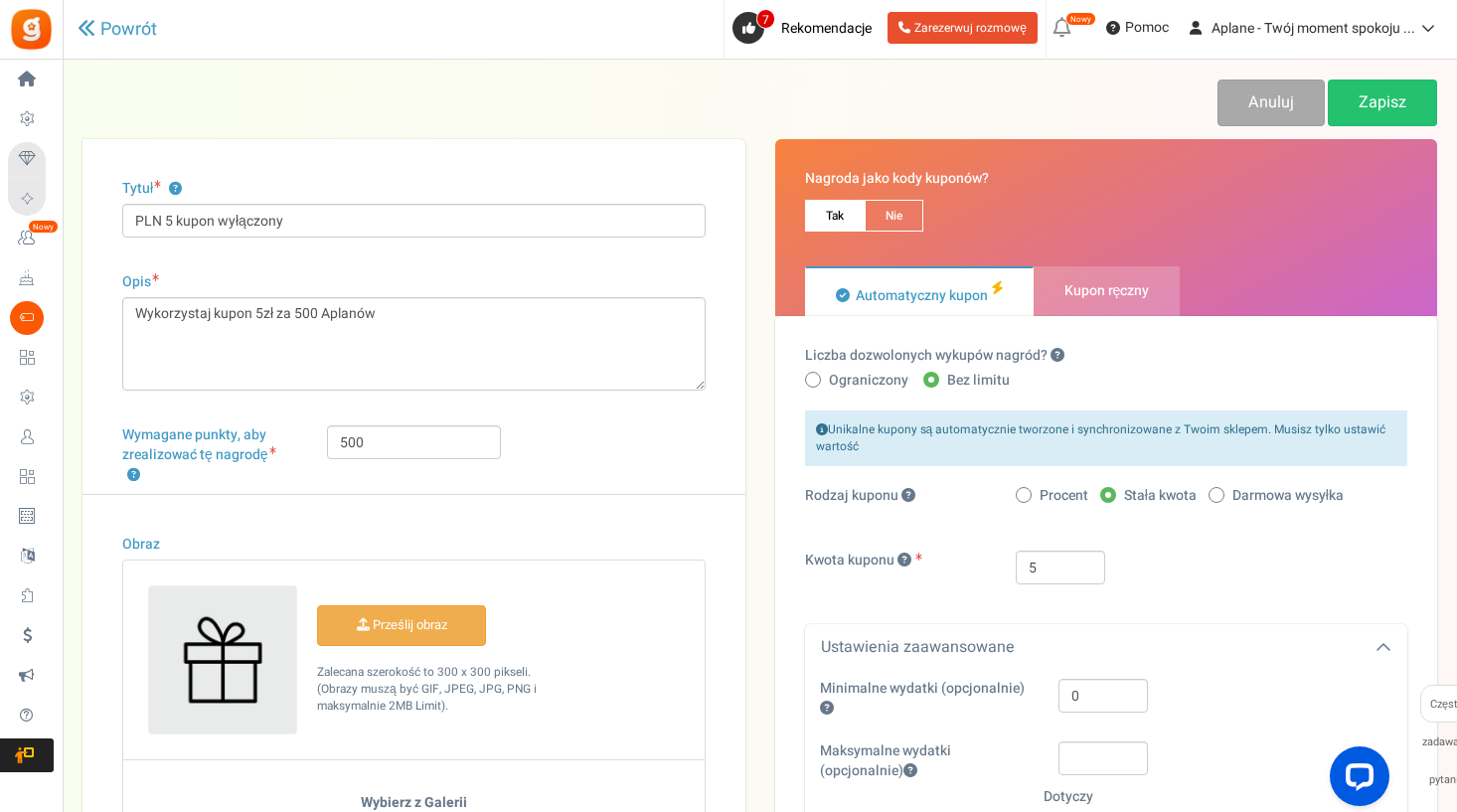 scroll, scrollTop: 0, scrollLeft: 0, axis: both 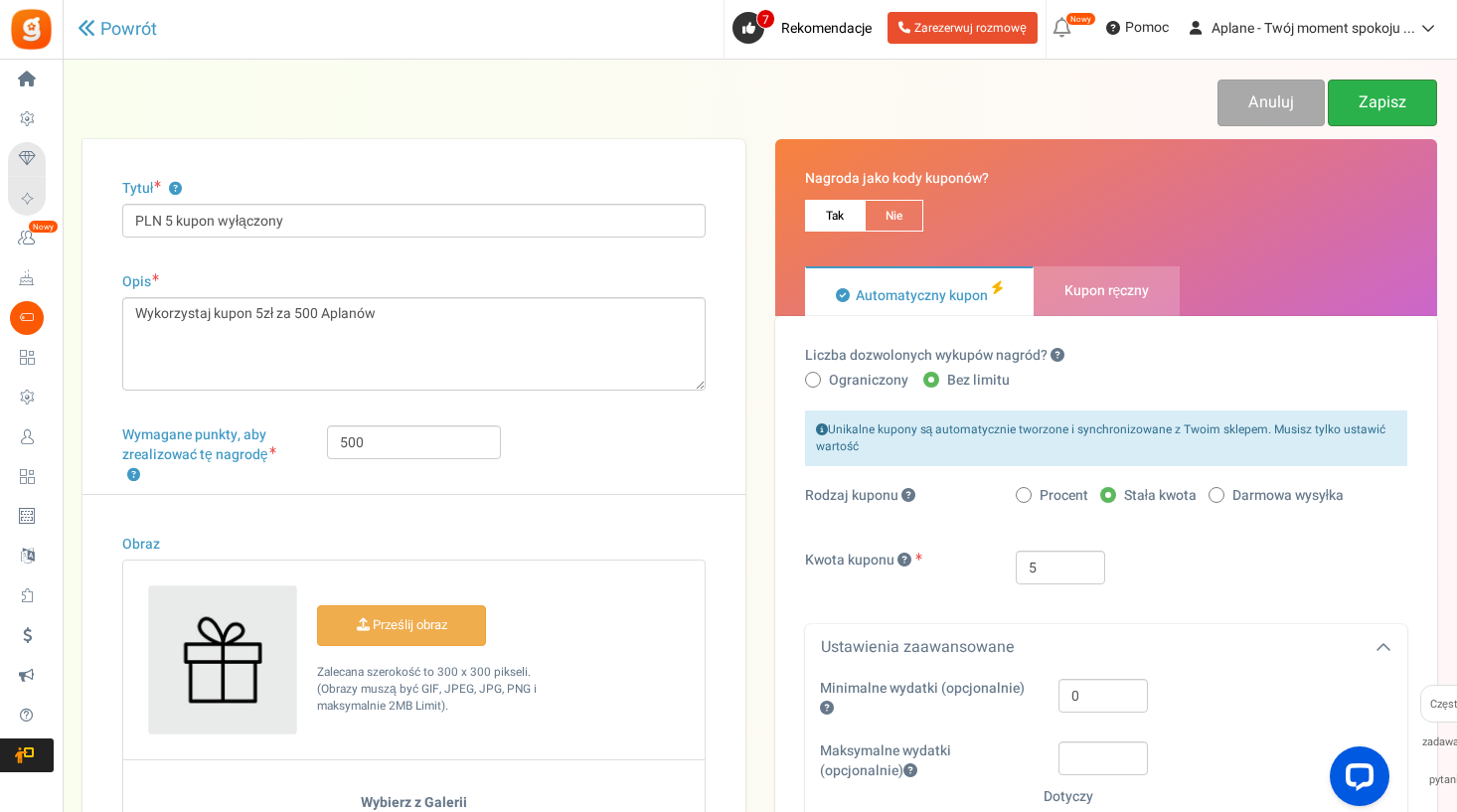 click on "Zapisz" at bounding box center (1382, 102) 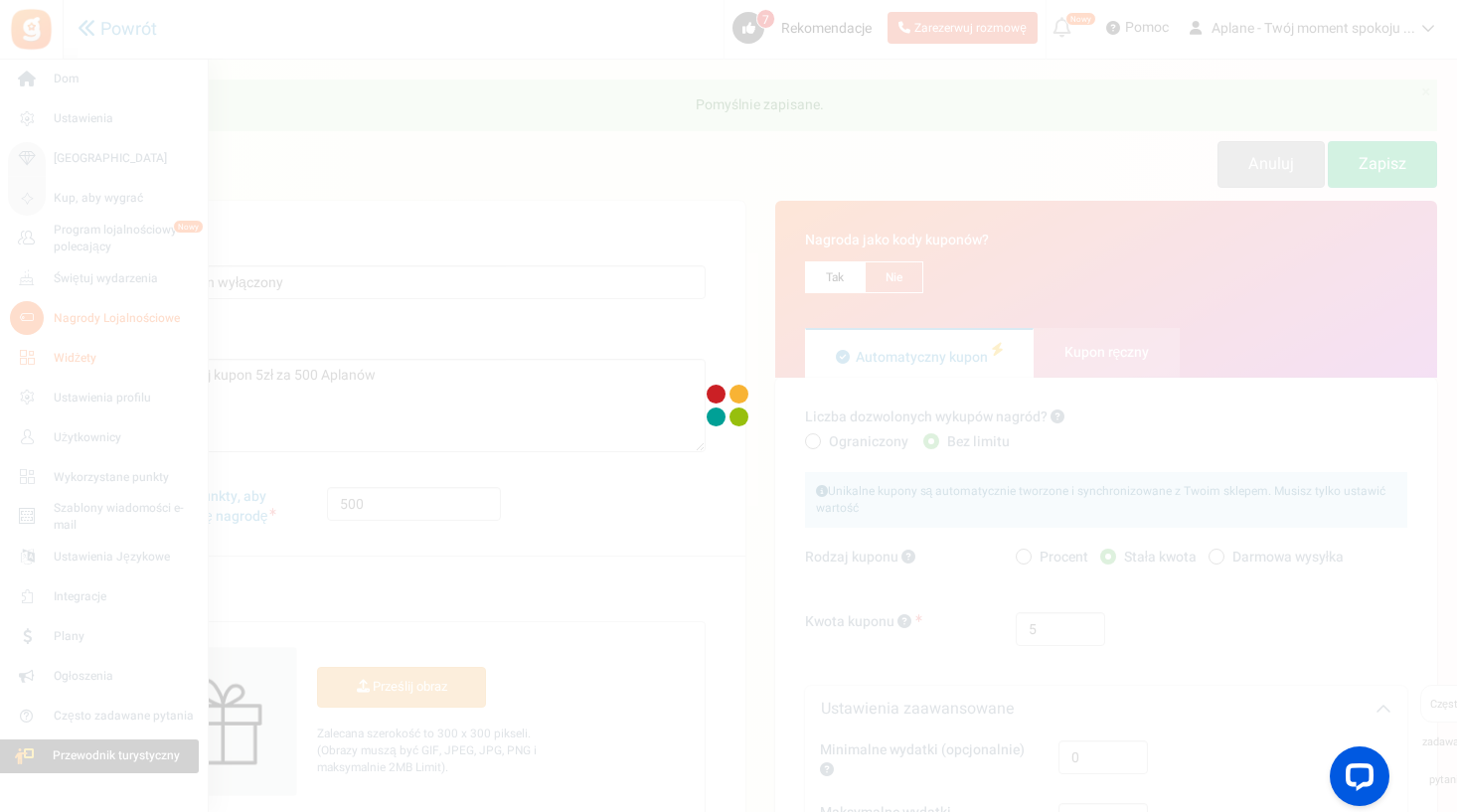scroll, scrollTop: 0, scrollLeft: 0, axis: both 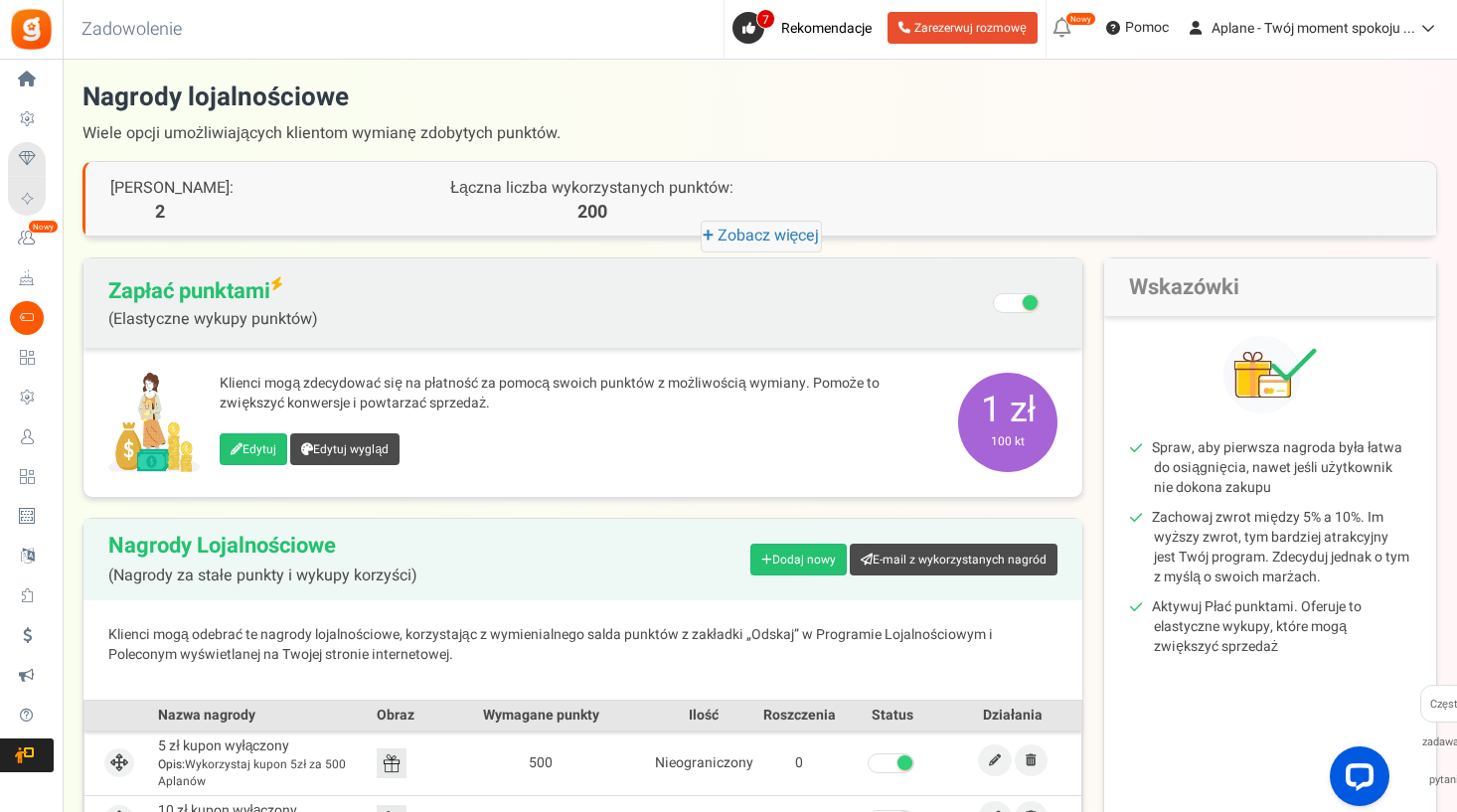 click on "+" at bounding box center [710, 236] 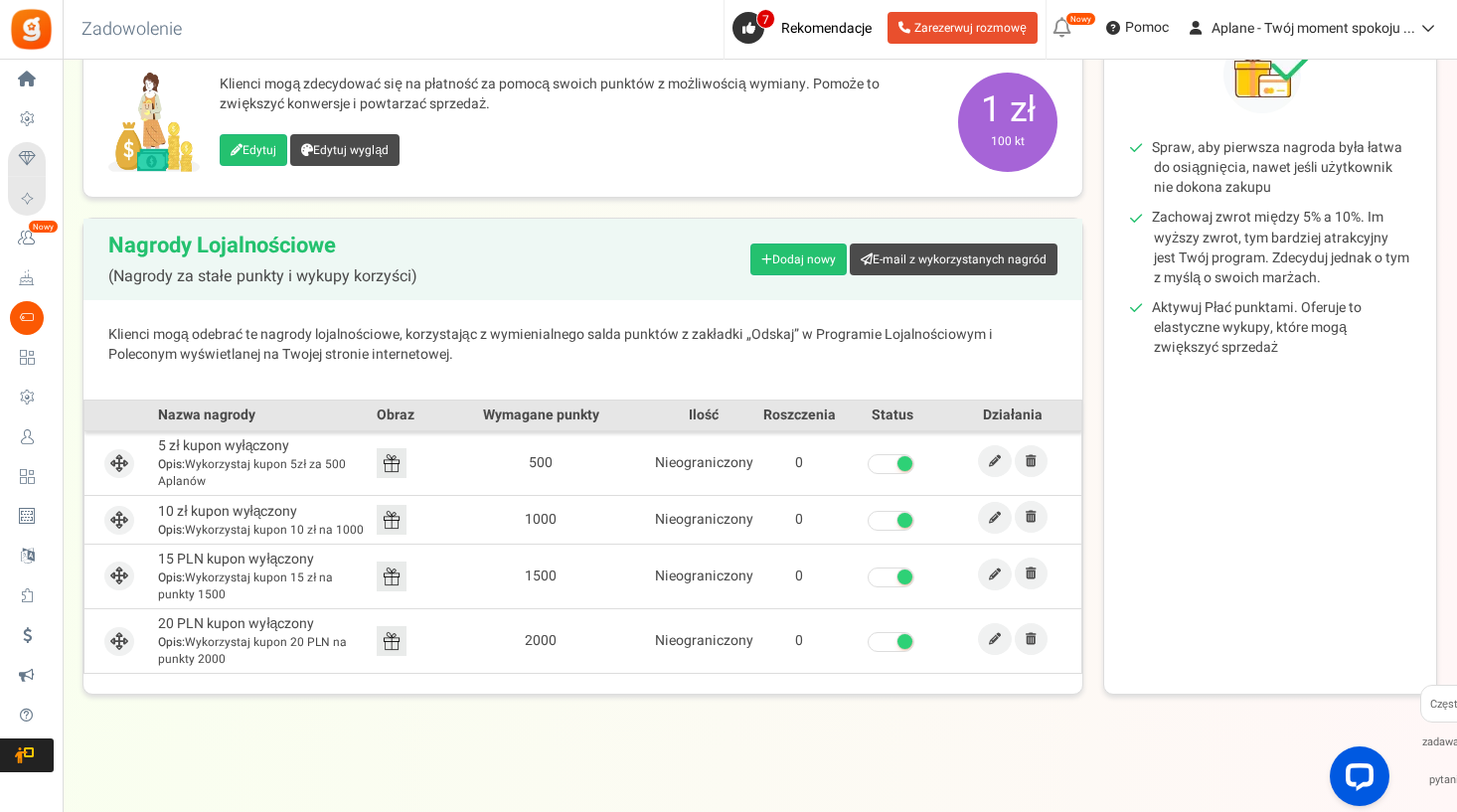 scroll, scrollTop: 420, scrollLeft: 0, axis: vertical 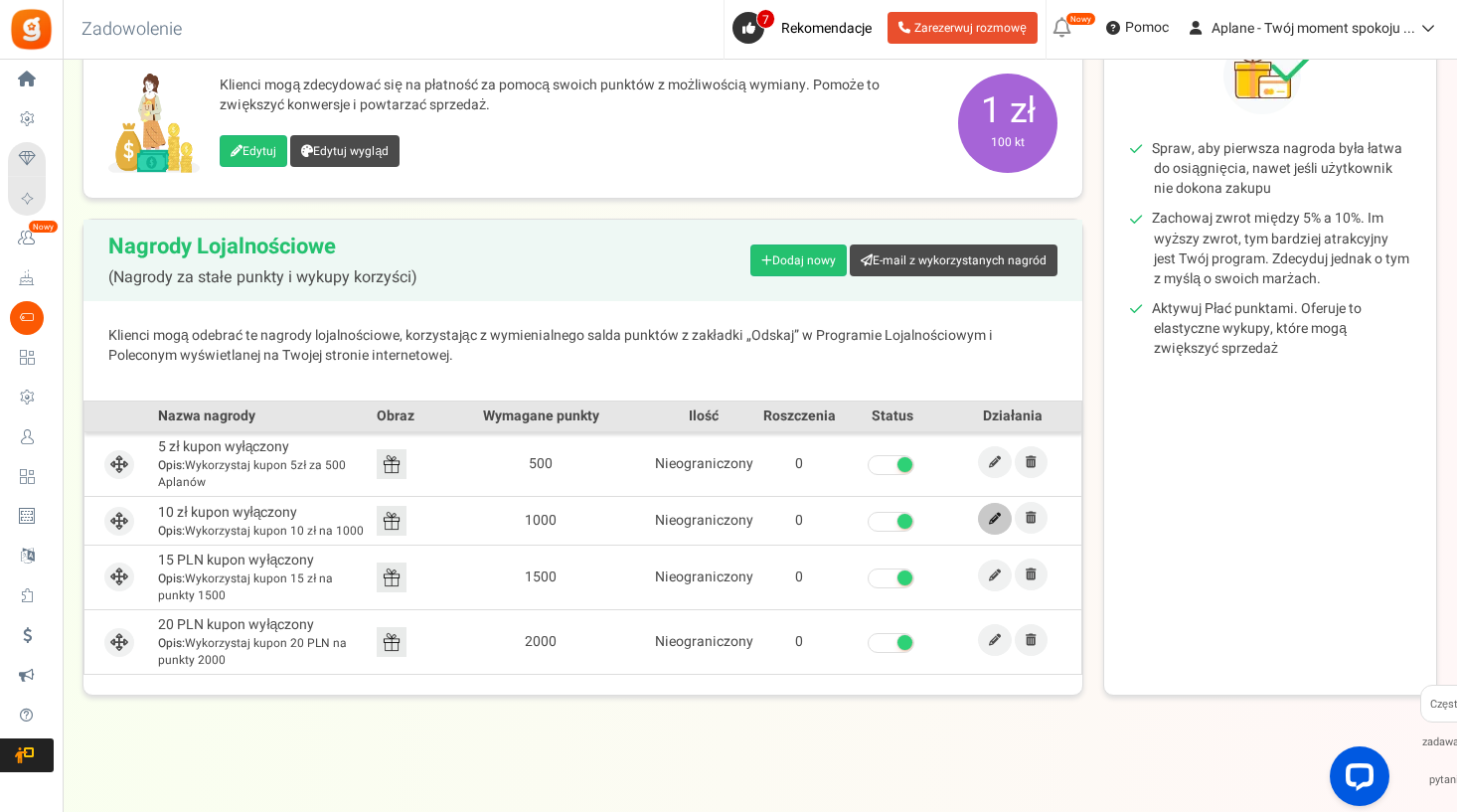 click at bounding box center [995, 519] 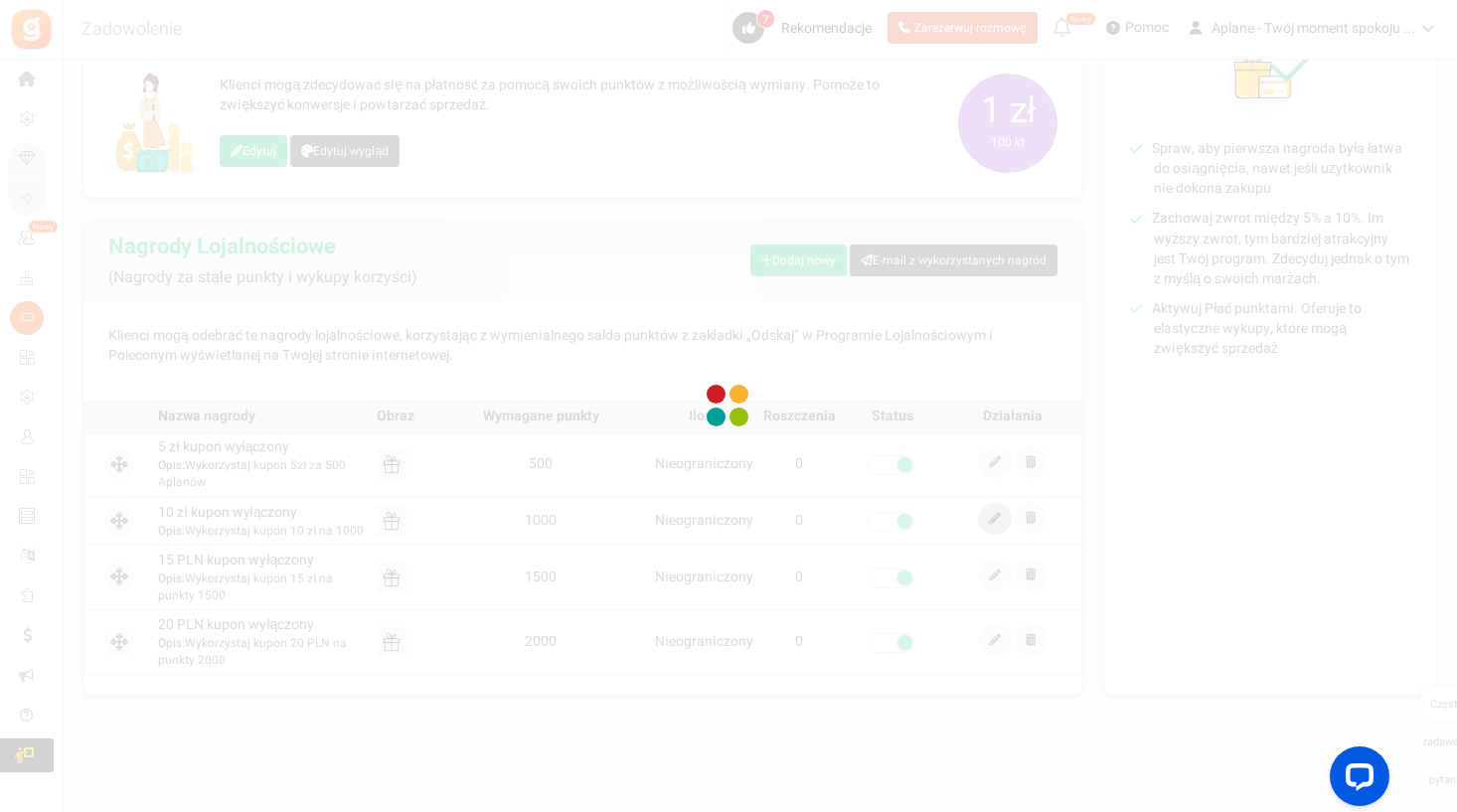 scroll, scrollTop: 0, scrollLeft: 0, axis: both 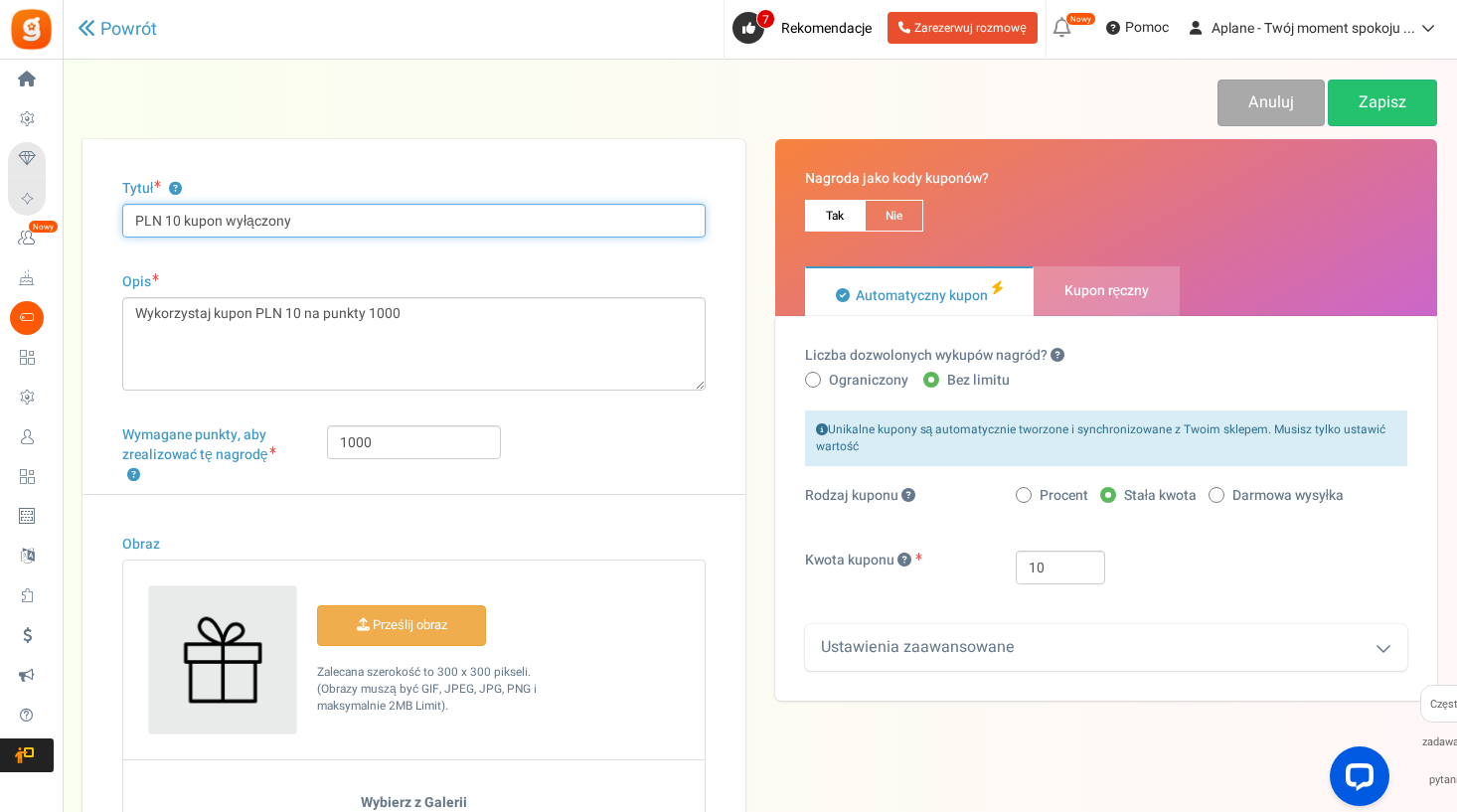 drag, startPoint x: 310, startPoint y: 219, endPoint x: 123, endPoint y: 217, distance: 187.01069 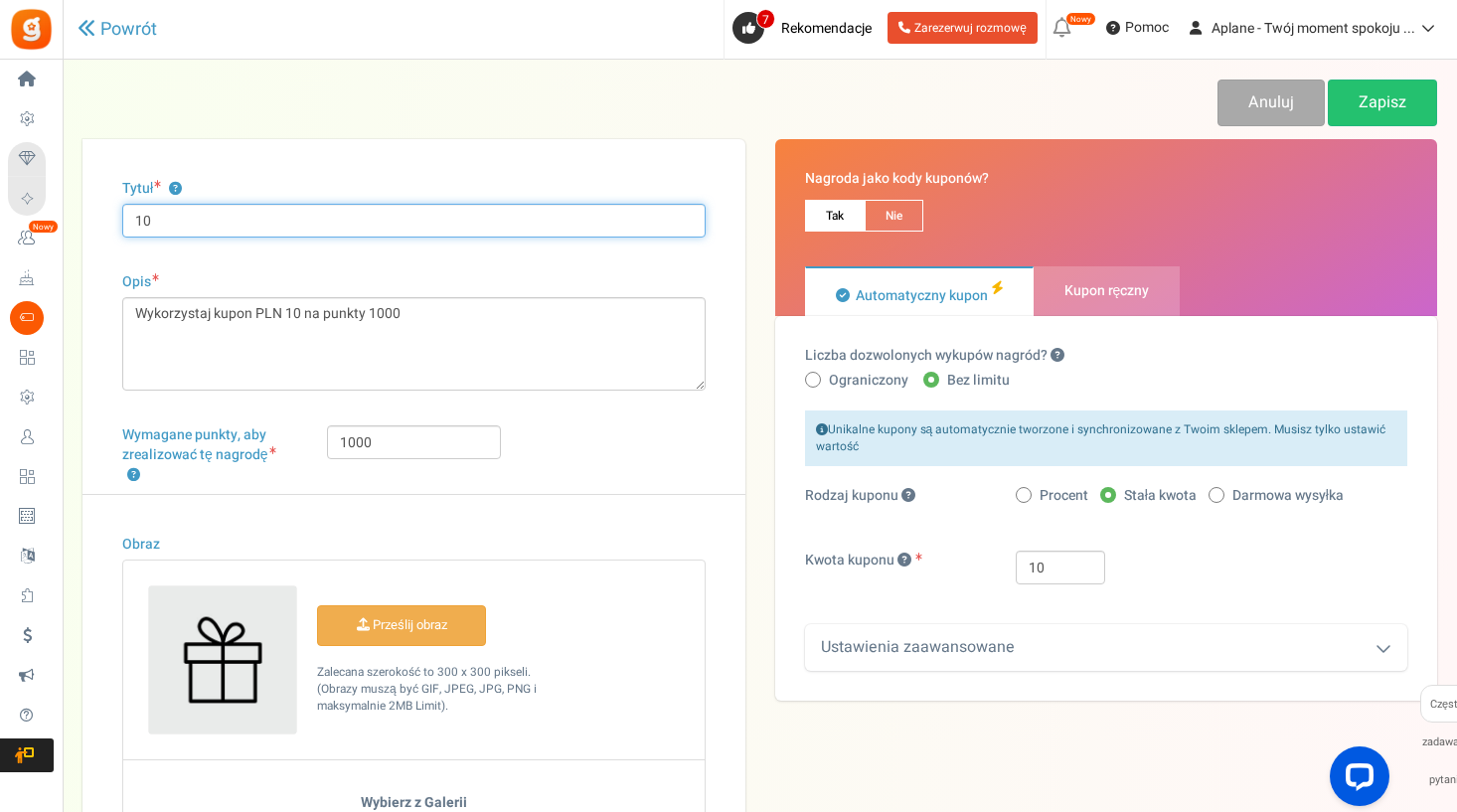 type on "1" 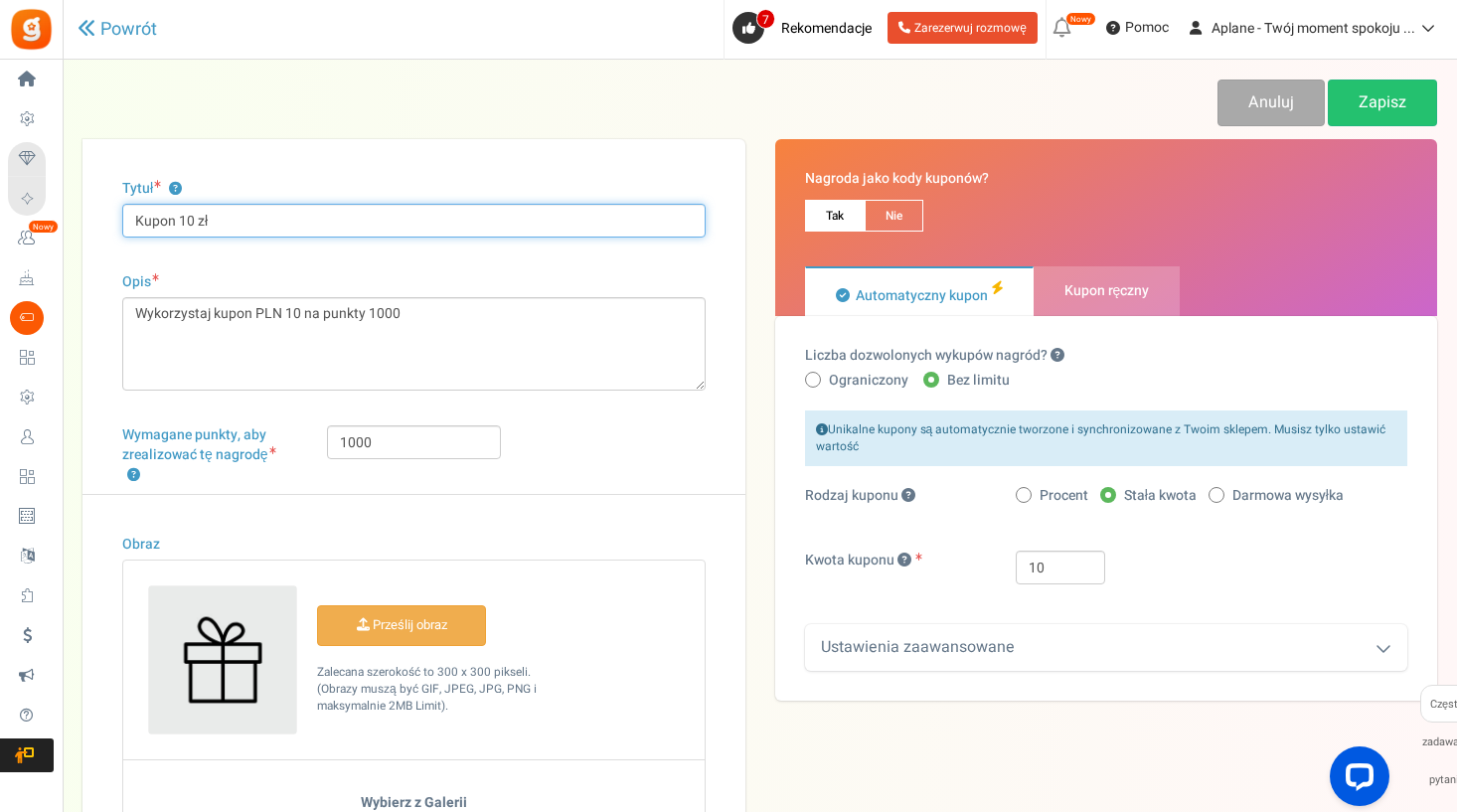 type on "Kupon 10 zł" 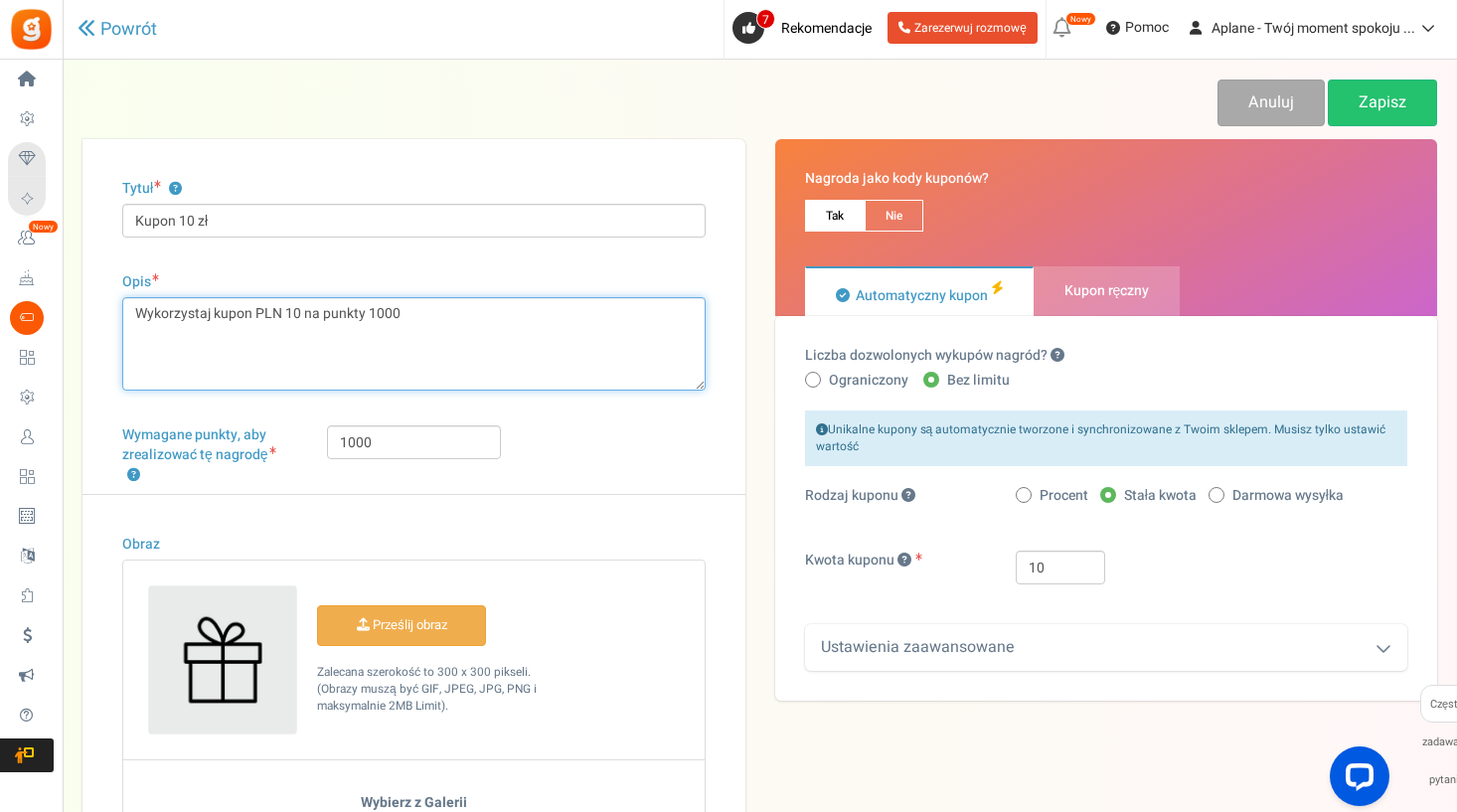 drag, startPoint x: 433, startPoint y: 331, endPoint x: 244, endPoint y: 318, distance: 189.44656 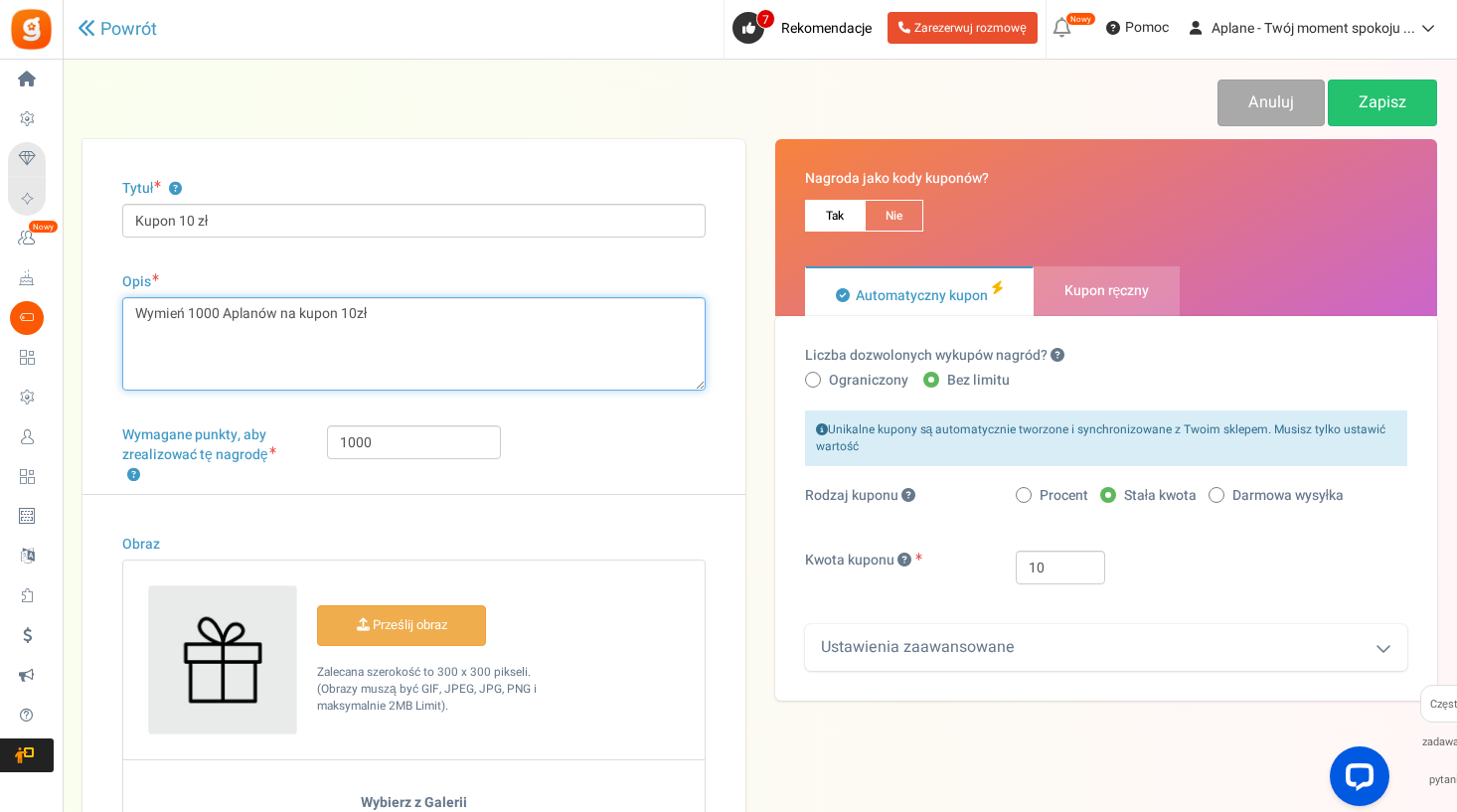 click on "Wykorzystaj kupon PLN 10 na punkty 1000" at bounding box center (413, 344) 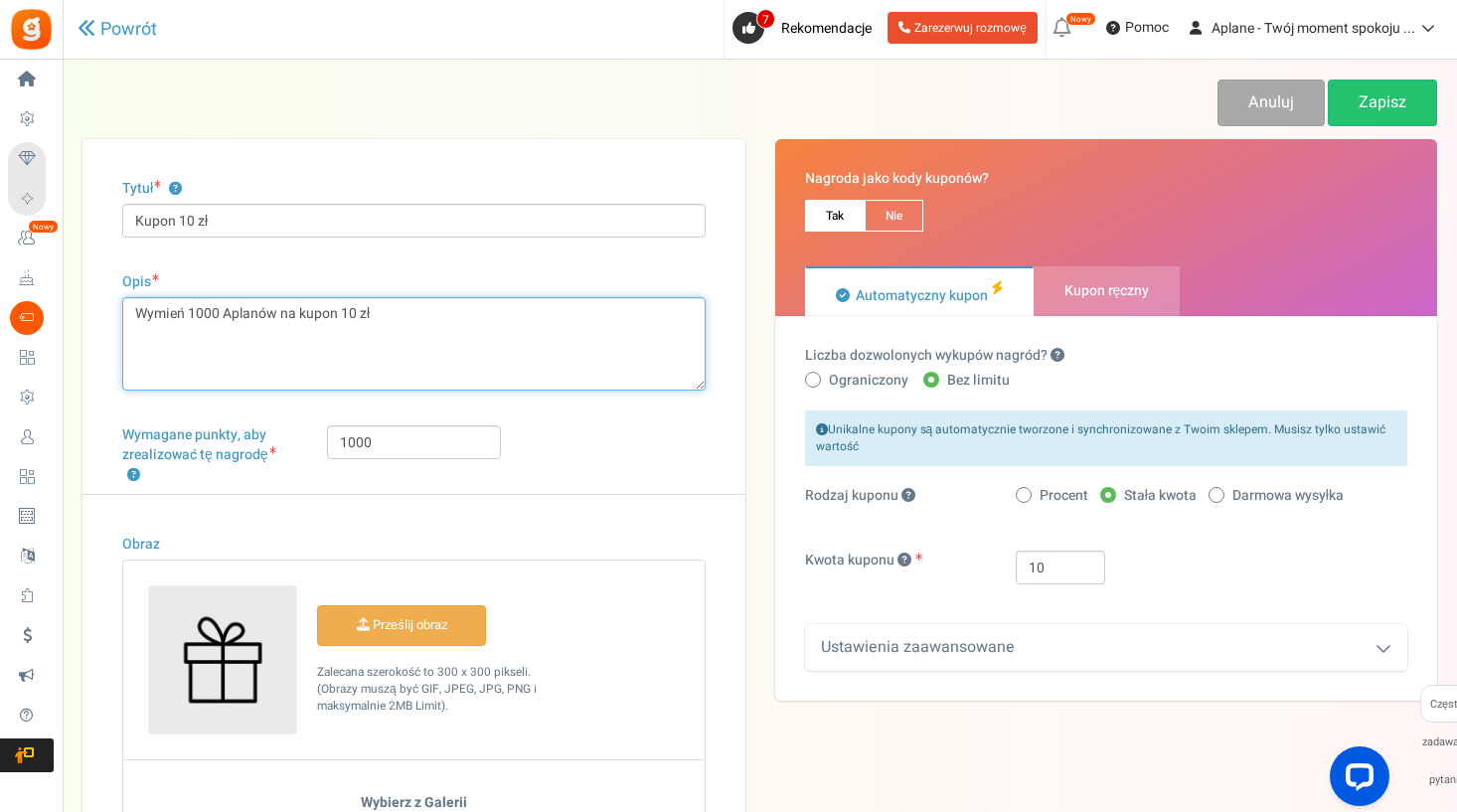 click on "Wykorzystaj kupon PLN 10 na punkty 1000" at bounding box center [413, 344] 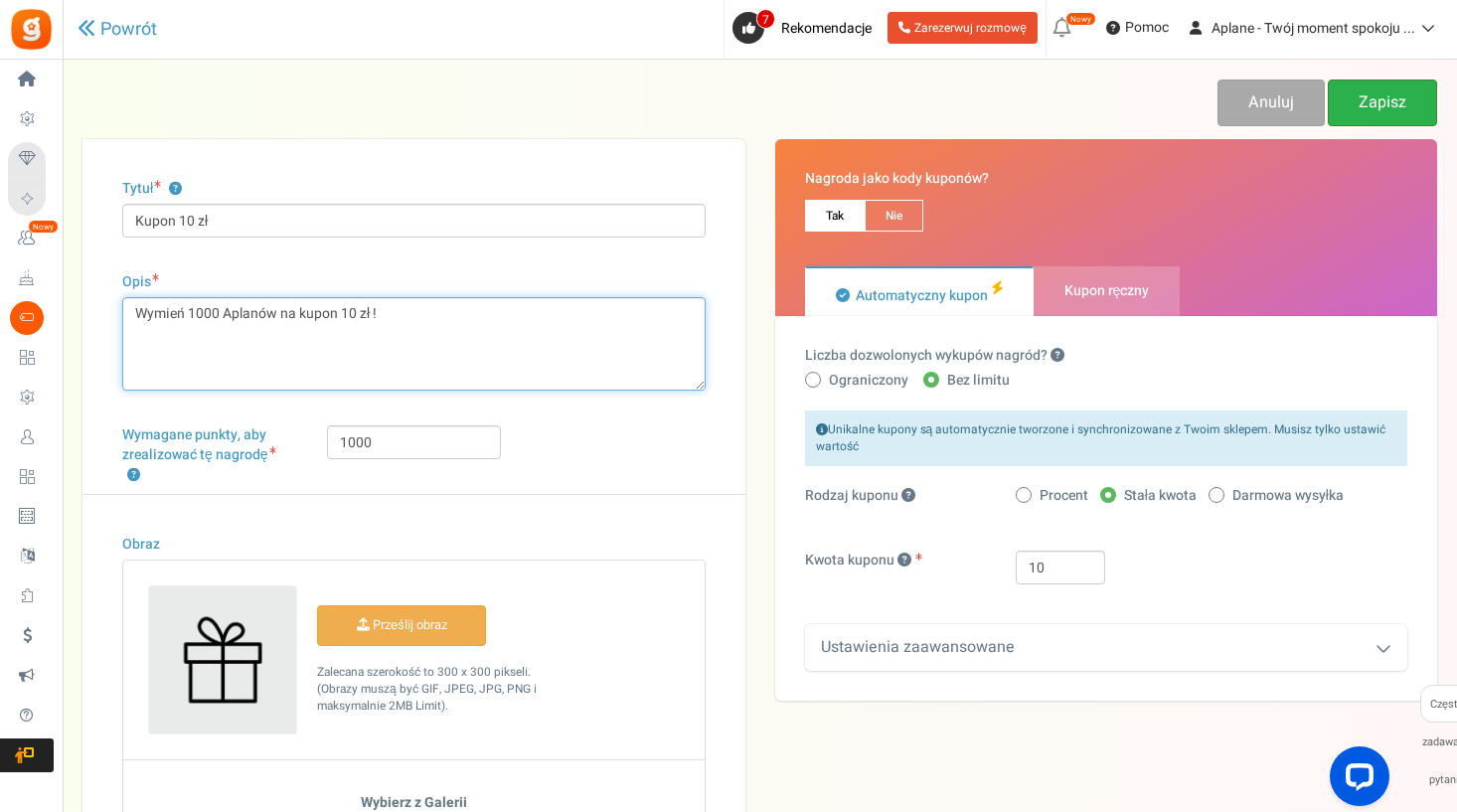 scroll, scrollTop: 0, scrollLeft: 0, axis: both 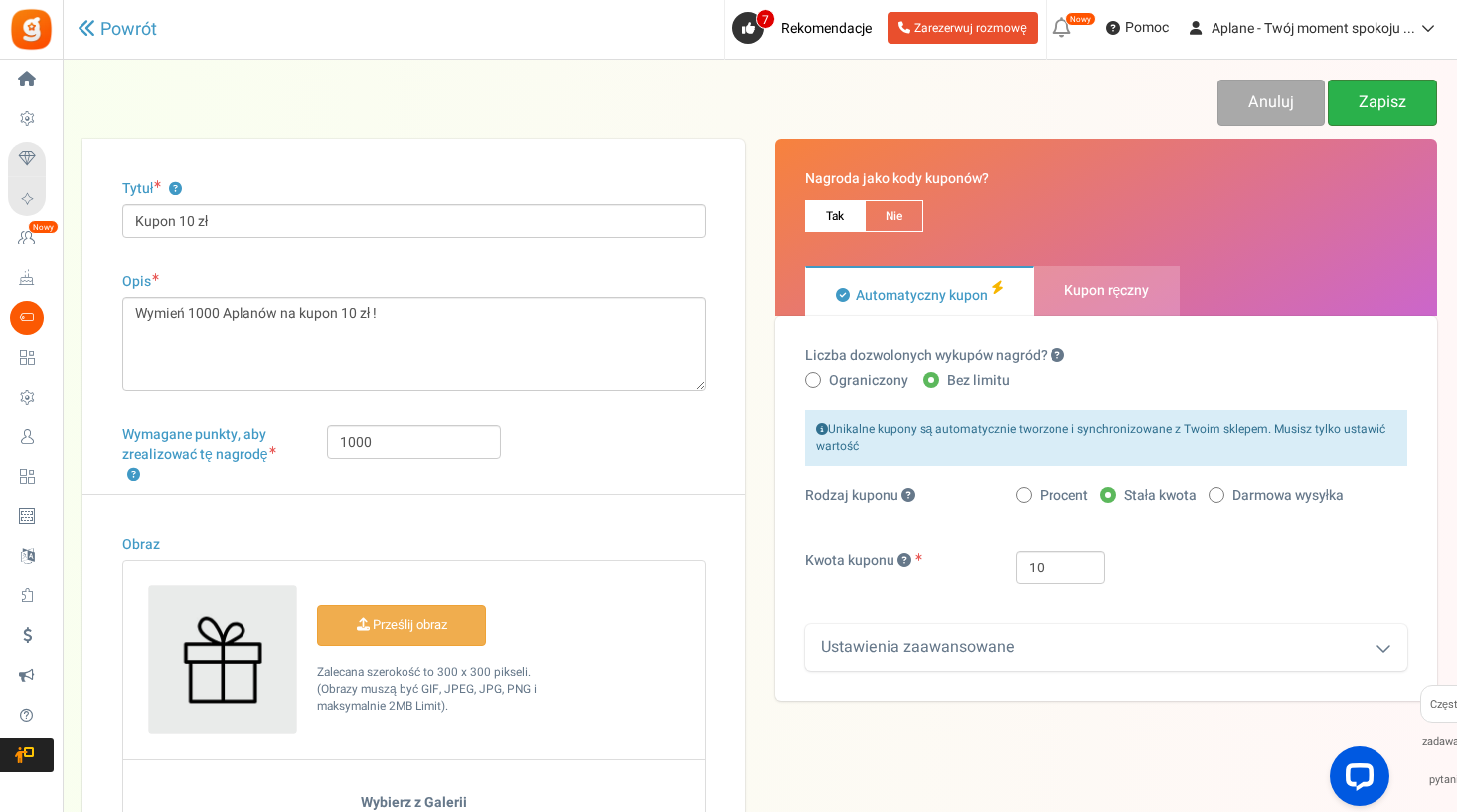 click on "Zapisz" at bounding box center [1382, 102] 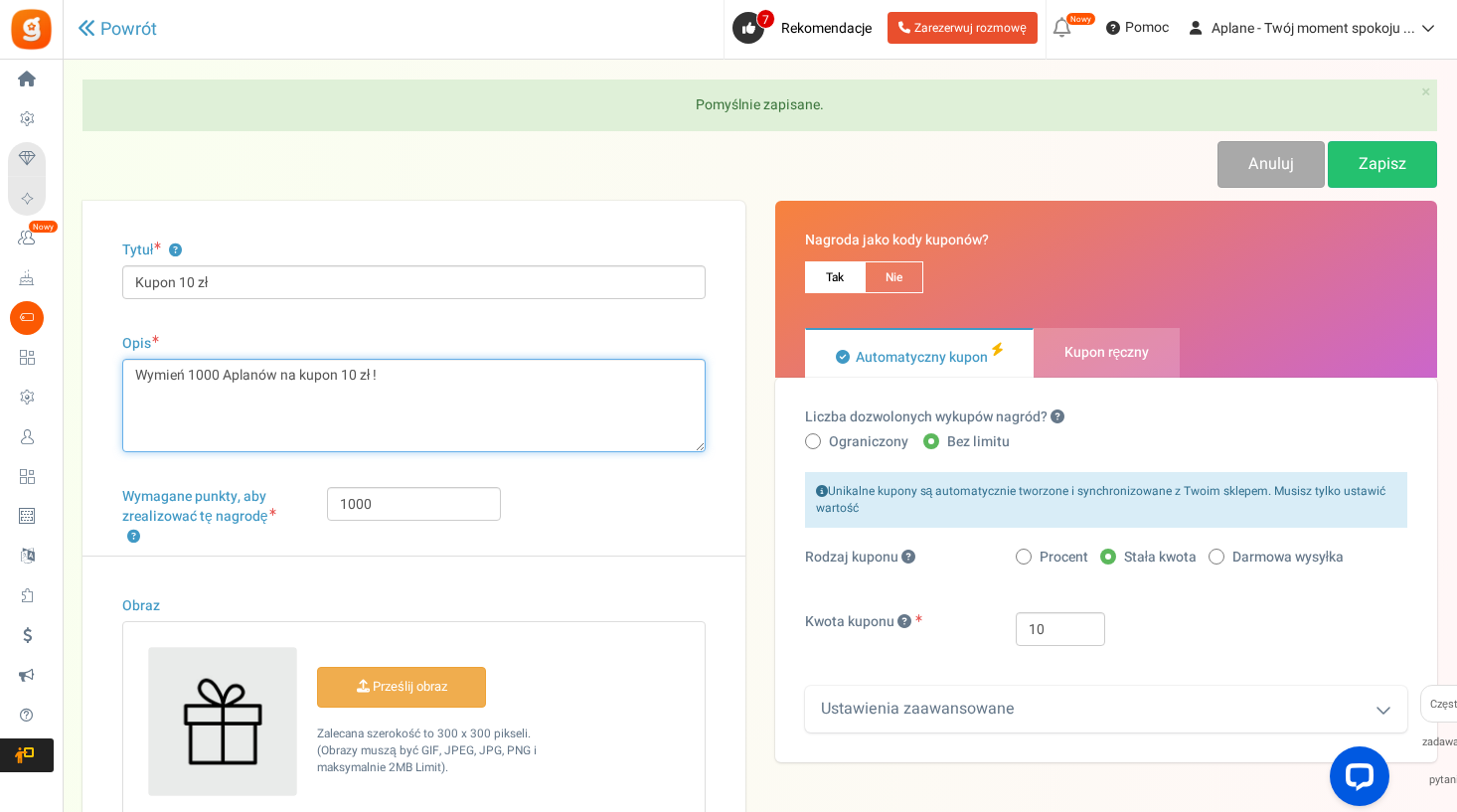 drag, startPoint x: 425, startPoint y: 375, endPoint x: 98, endPoint y: 375, distance: 327 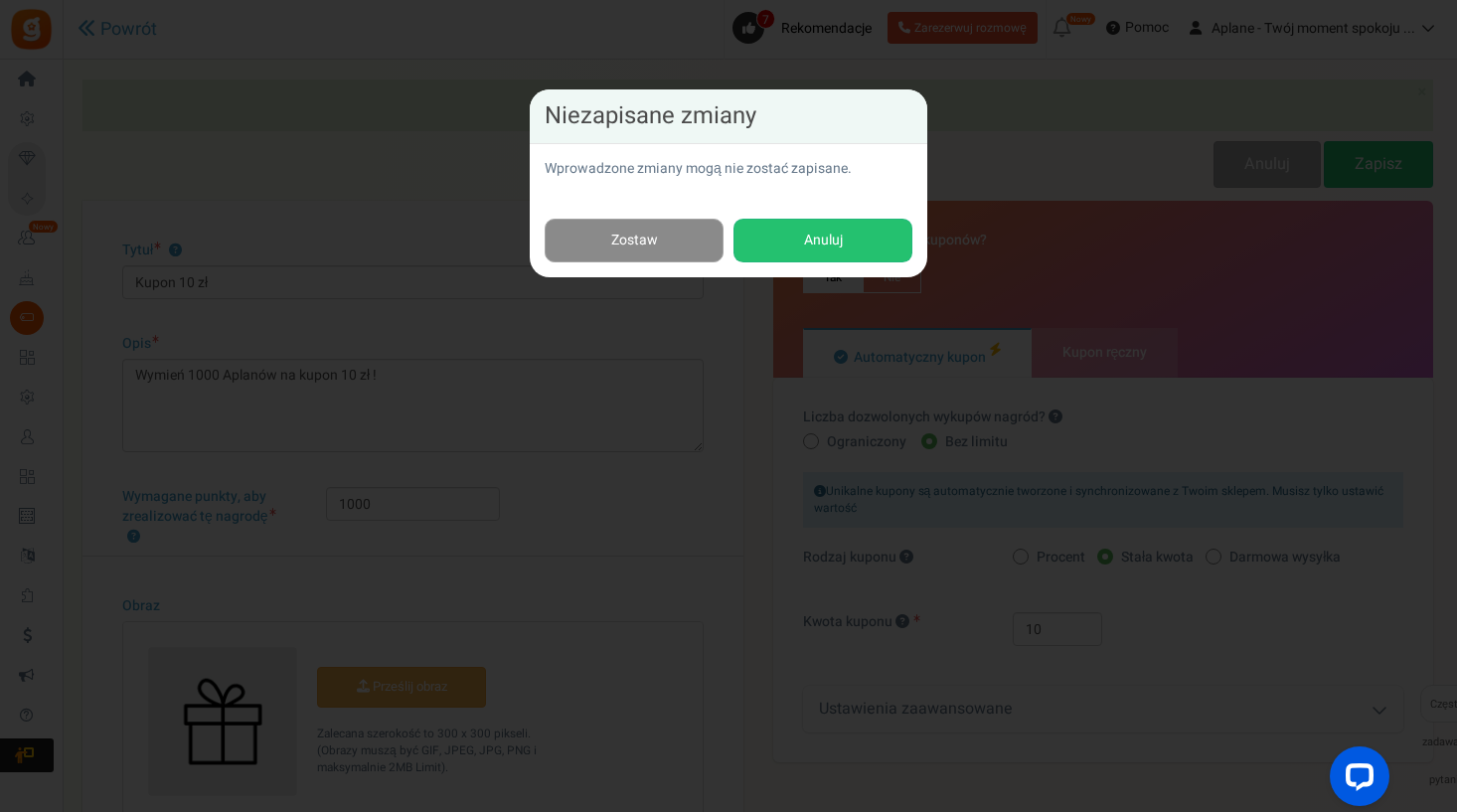 click on "Zostaw" at bounding box center (634, 241) 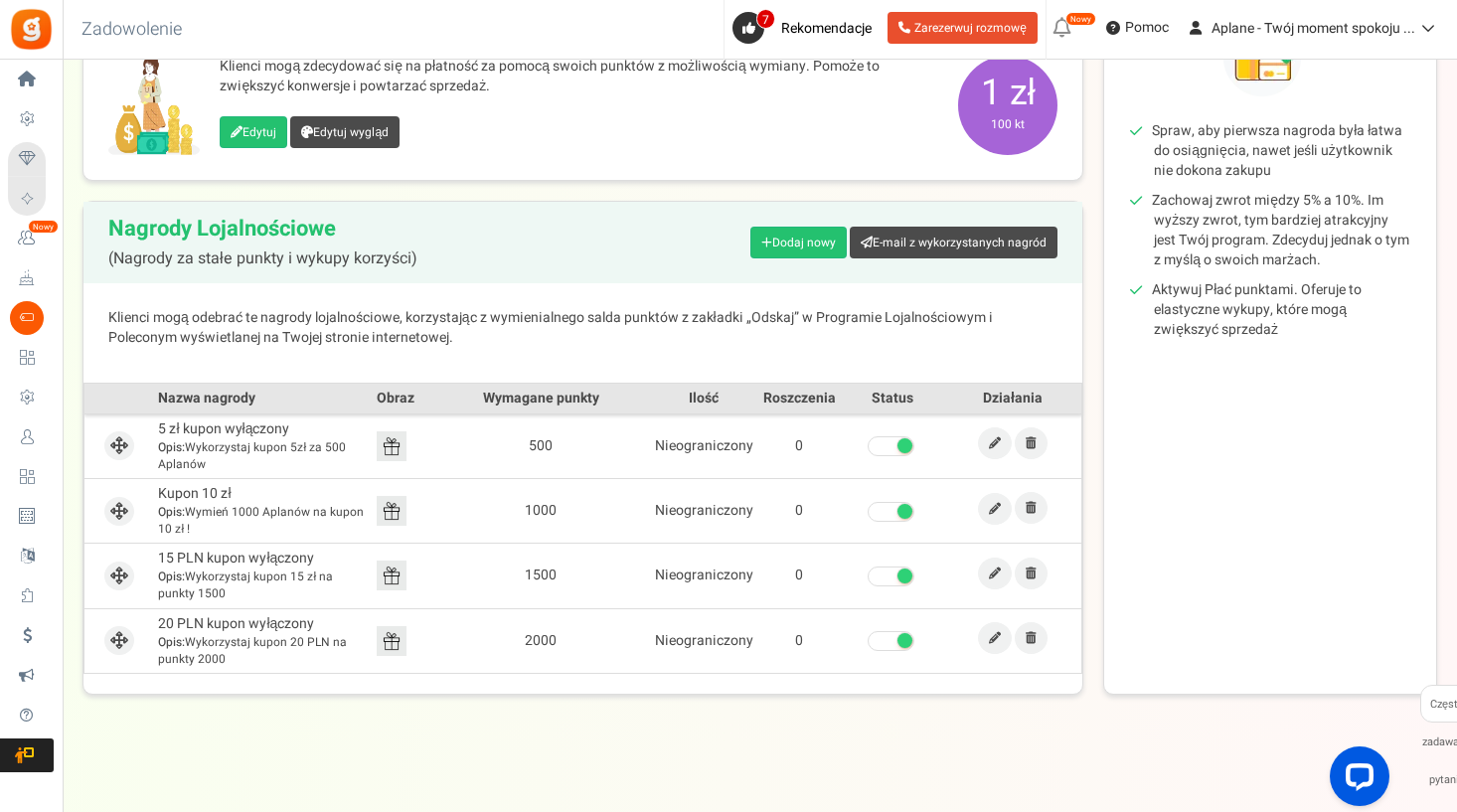 scroll, scrollTop: 316, scrollLeft: 0, axis: vertical 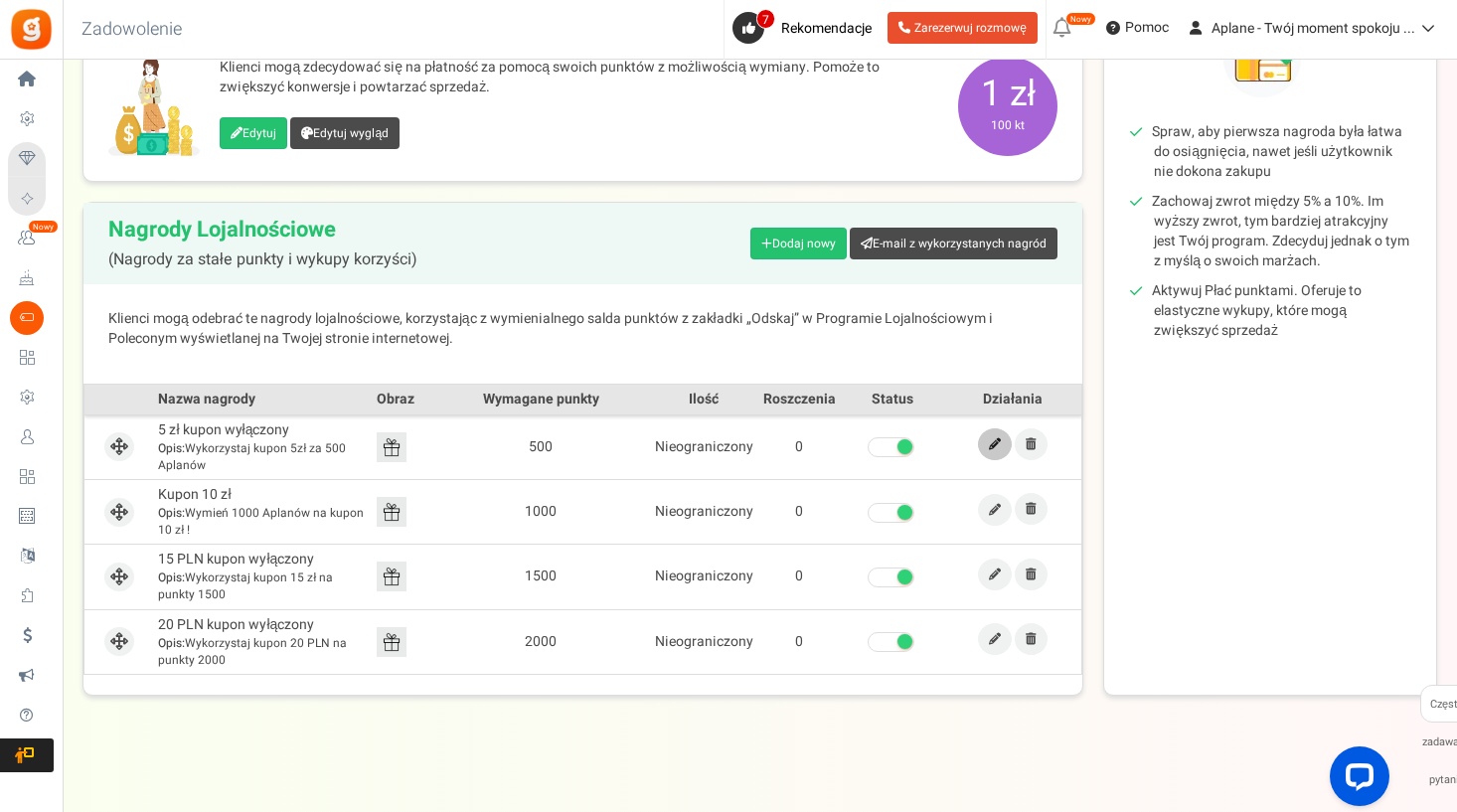 click at bounding box center (995, 444) 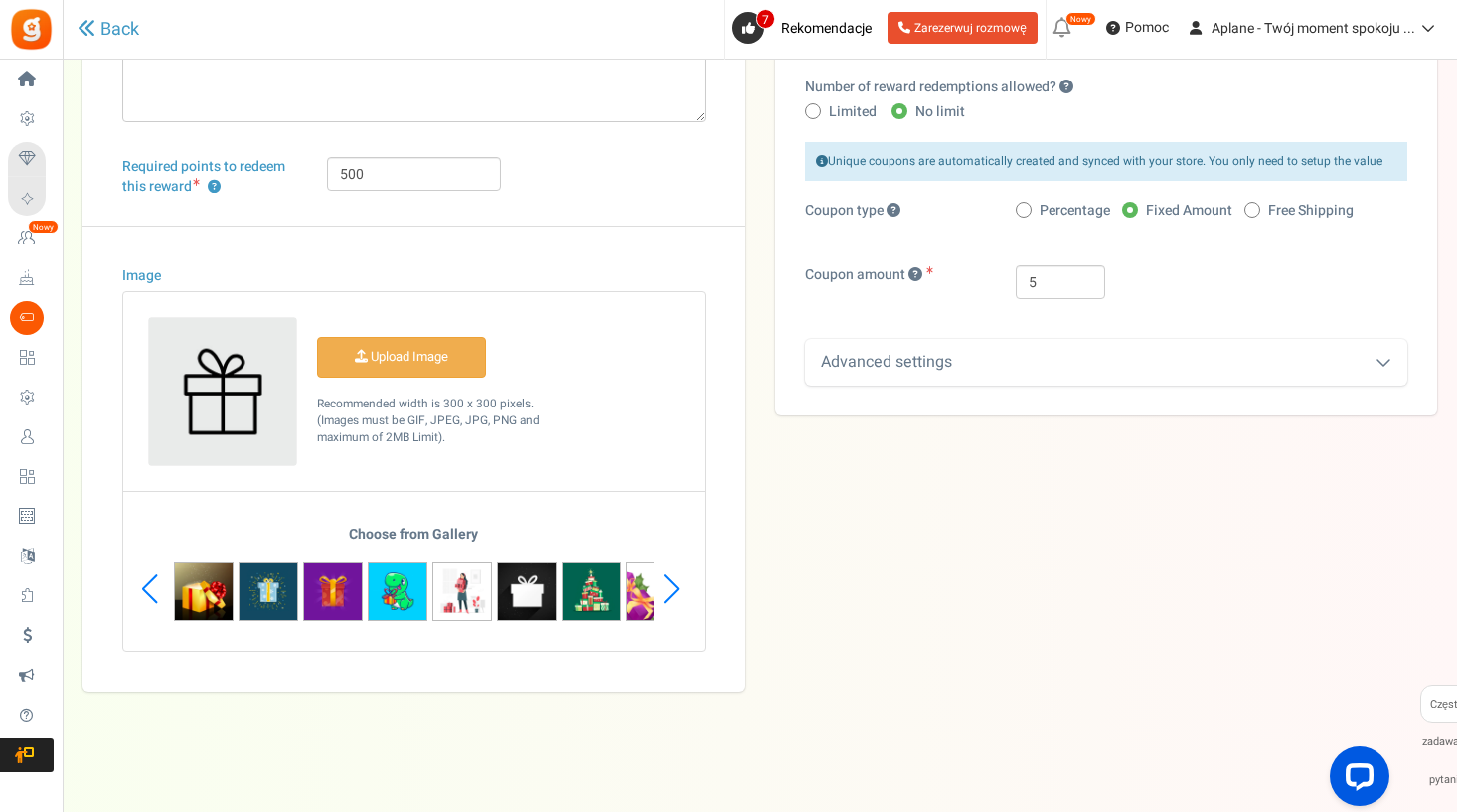 scroll, scrollTop: 0, scrollLeft: 0, axis: both 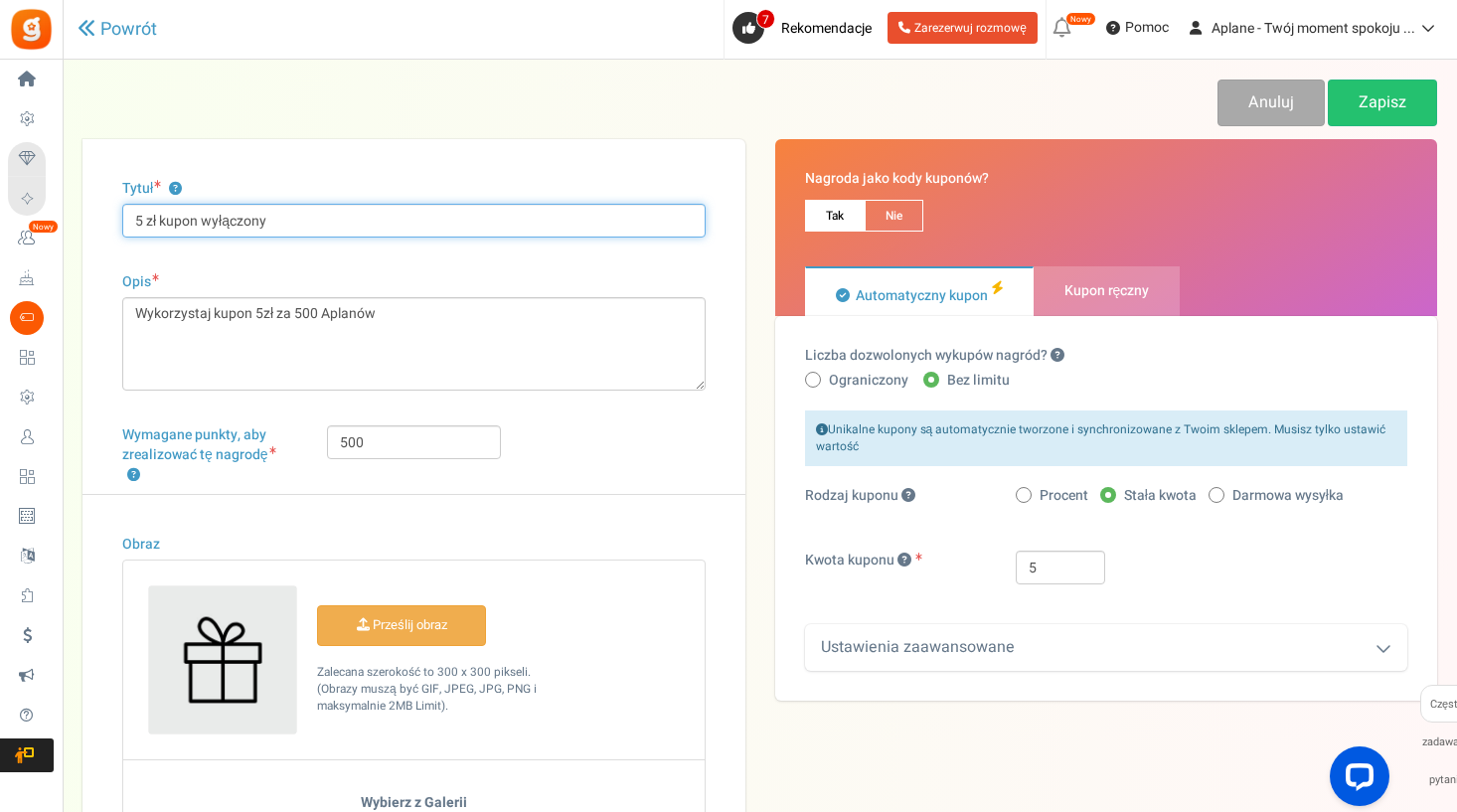drag, startPoint x: 325, startPoint y: 229, endPoint x: 110, endPoint y: 199, distance: 217.08293 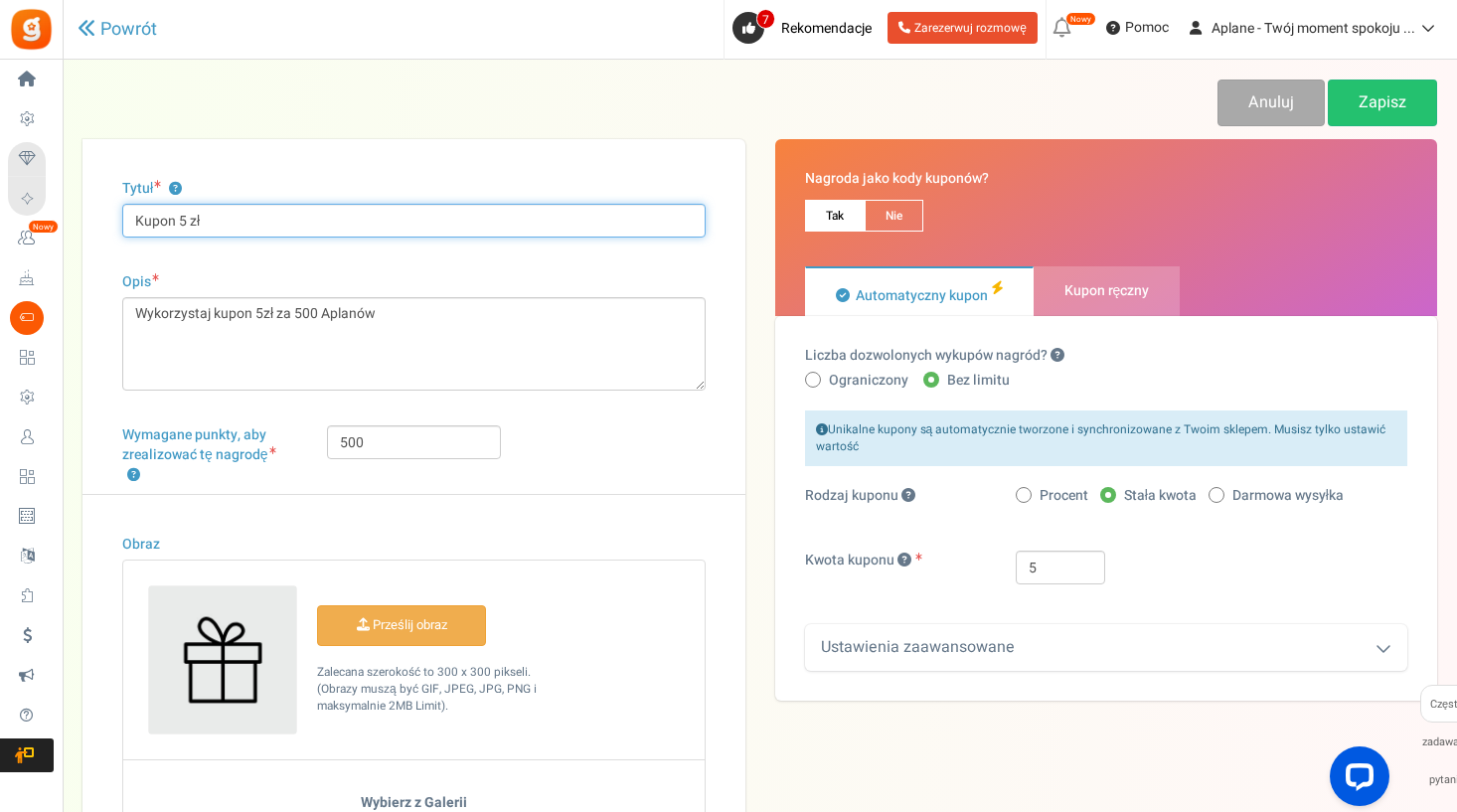 type on "Kupon 5 zł" 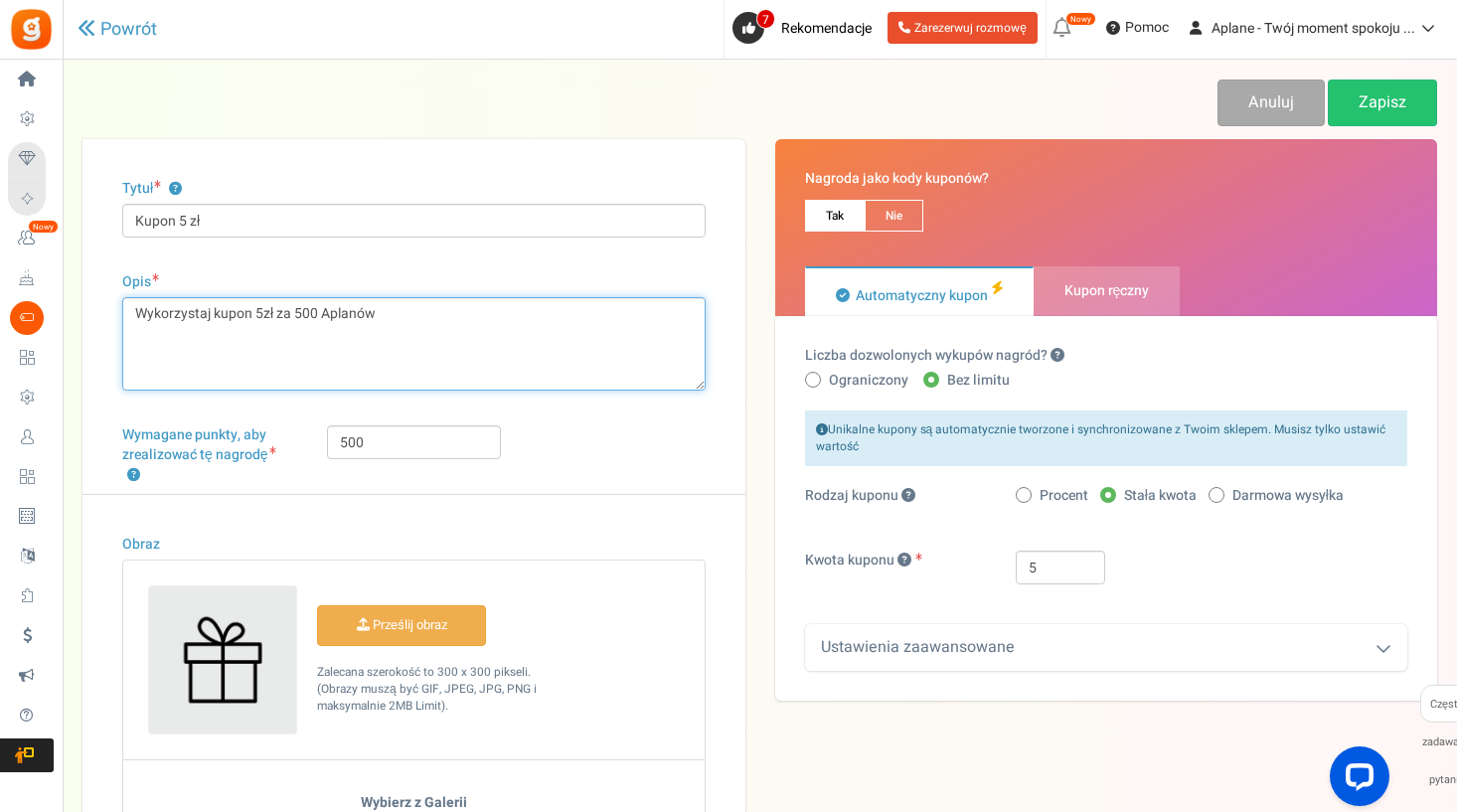 drag, startPoint x: 415, startPoint y: 322, endPoint x: 138, endPoint y: 301, distance: 277.7949 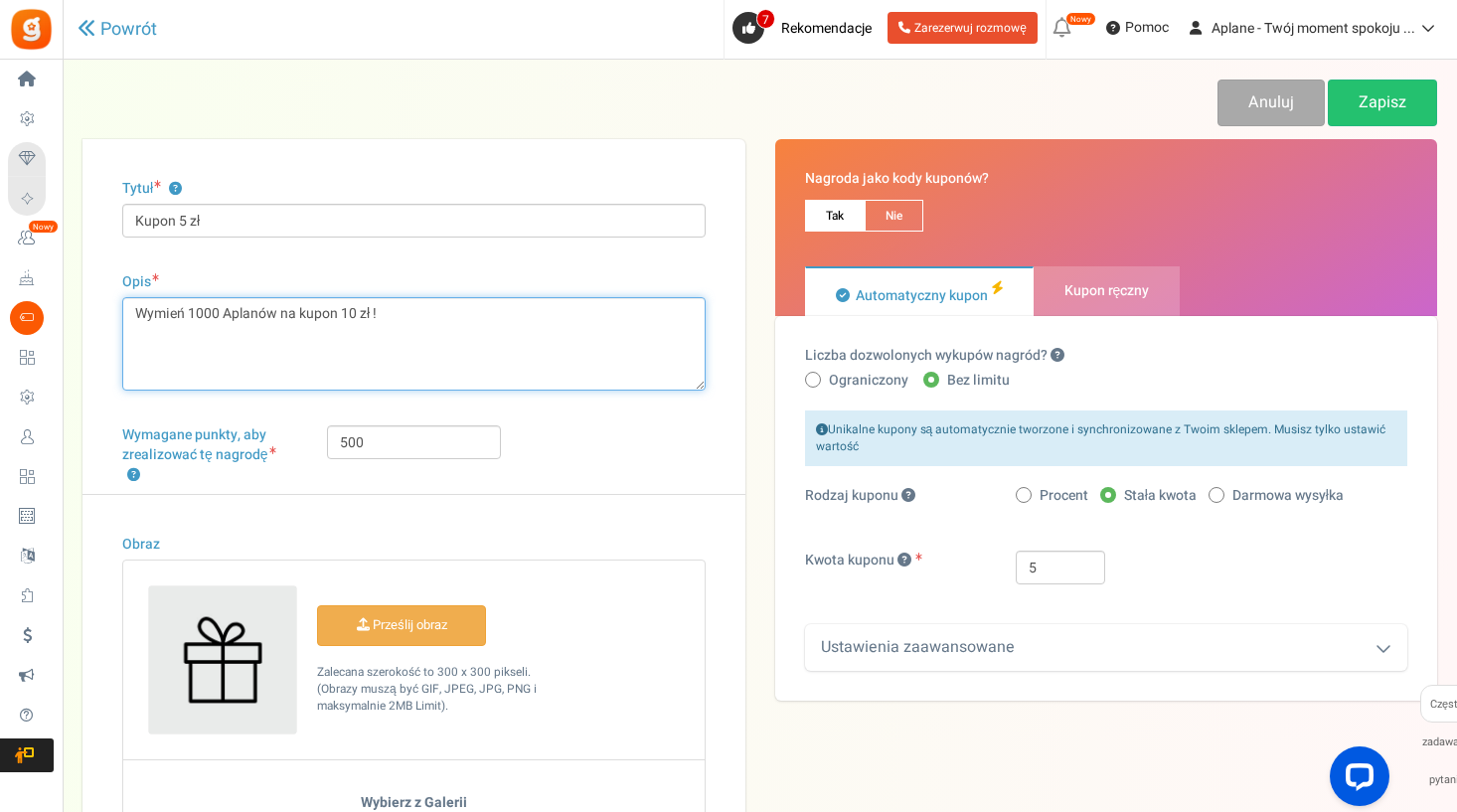 click on "Wykorzystaj kupon 5zł za 500 Aplanów" at bounding box center (413, 344) 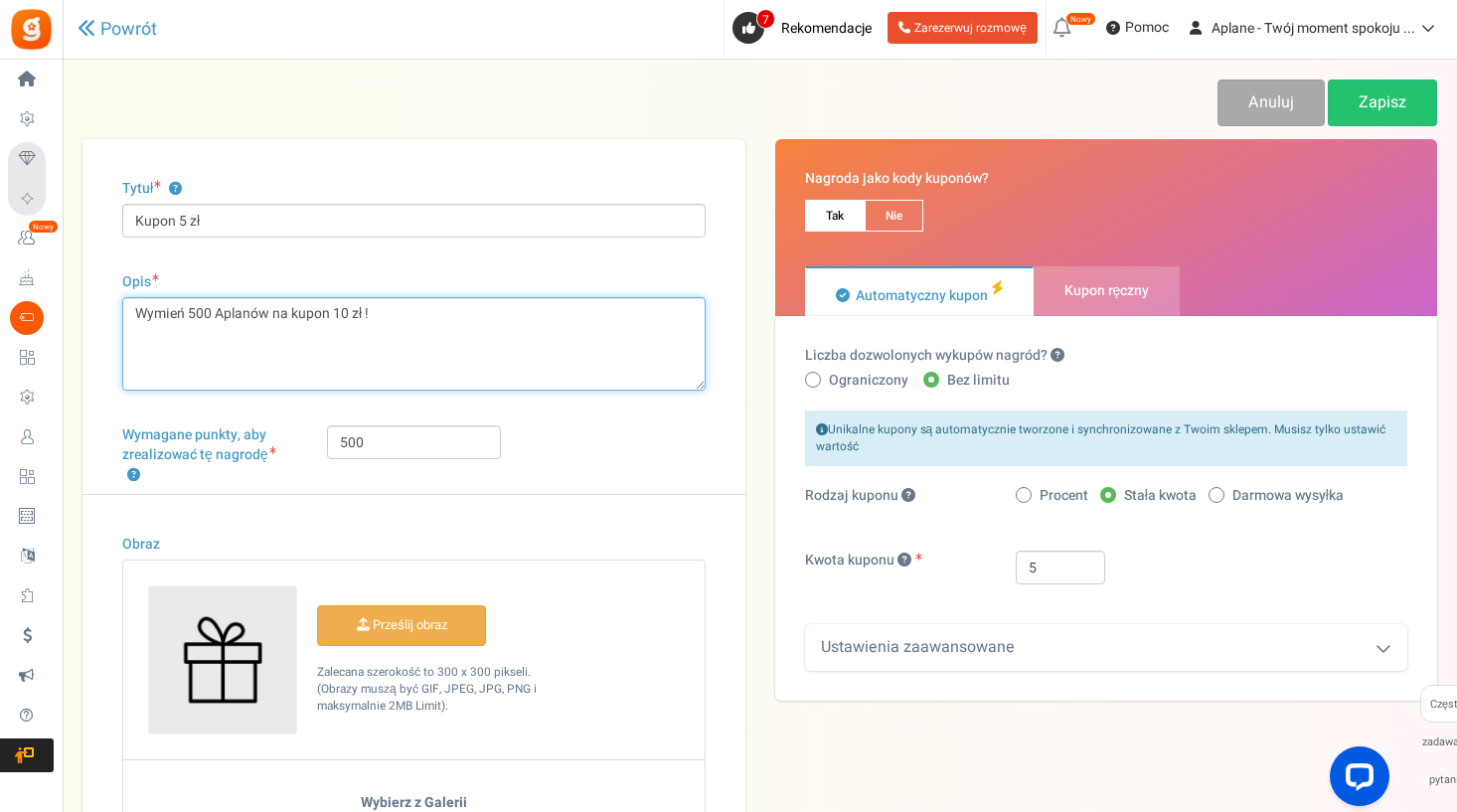 click on "Wykorzystaj kupon 5zł za 500 Aplanów" at bounding box center [413, 344] 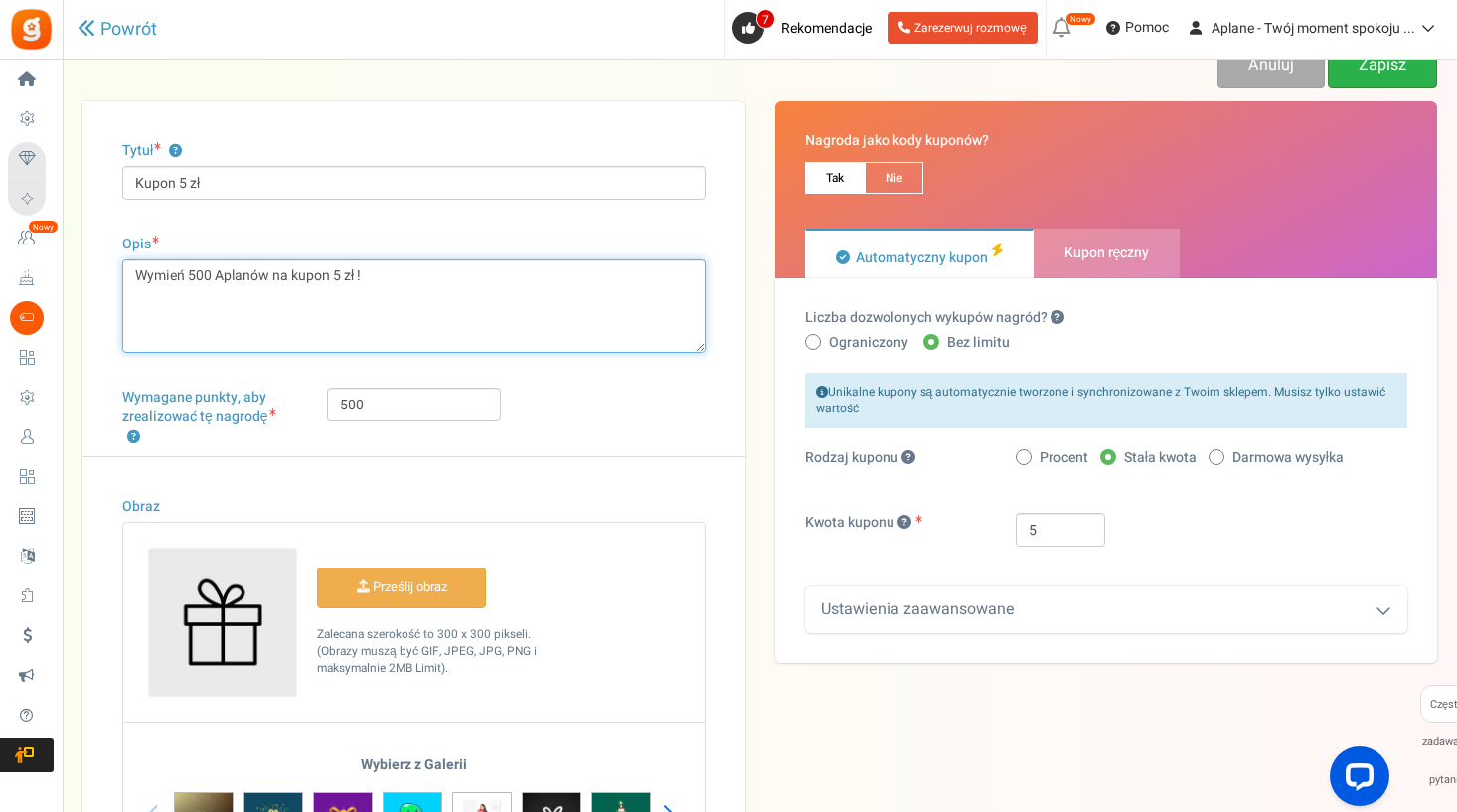 scroll, scrollTop: 36, scrollLeft: 0, axis: vertical 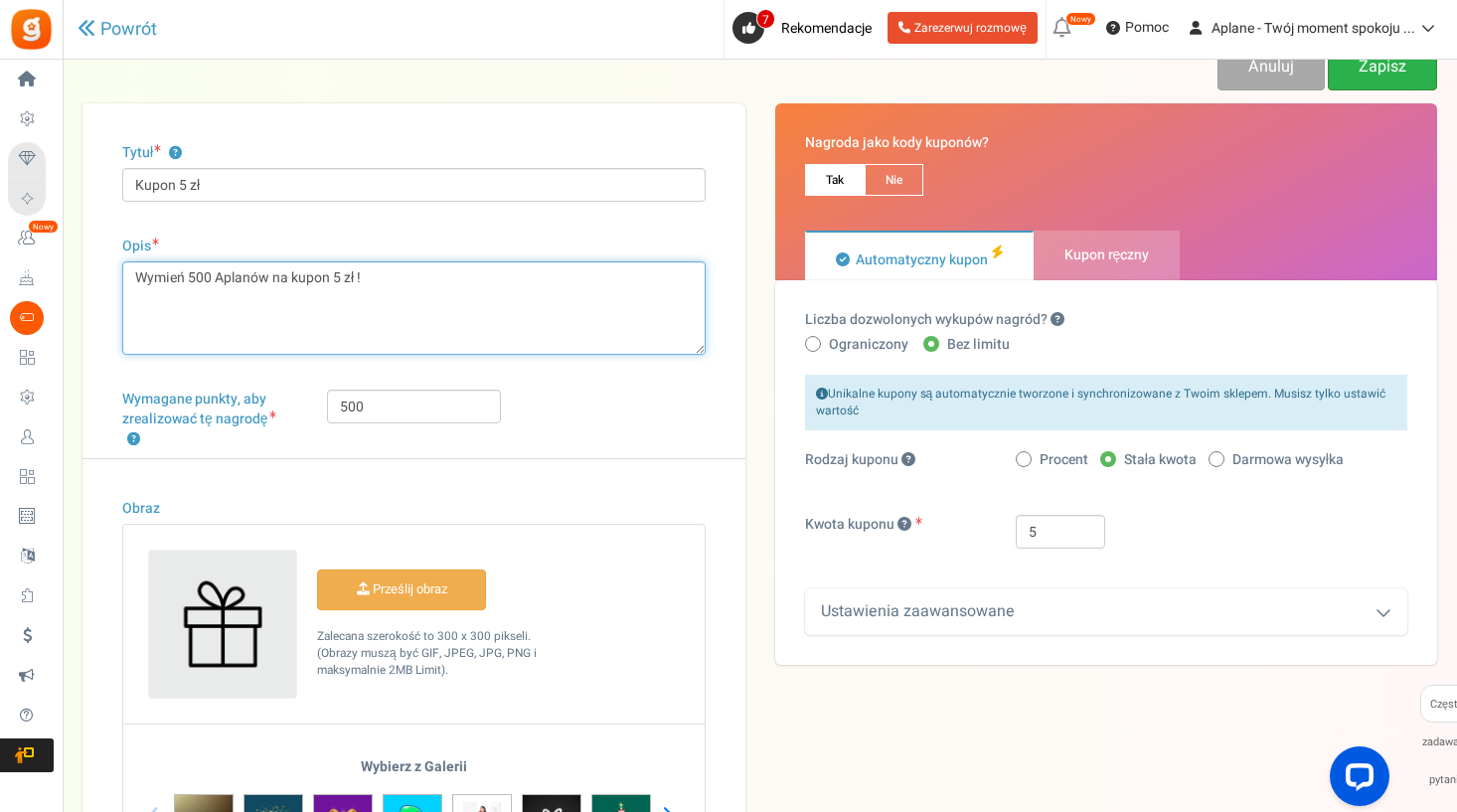 type on "Wymień 500 Aplanów na kupon 5 zł !" 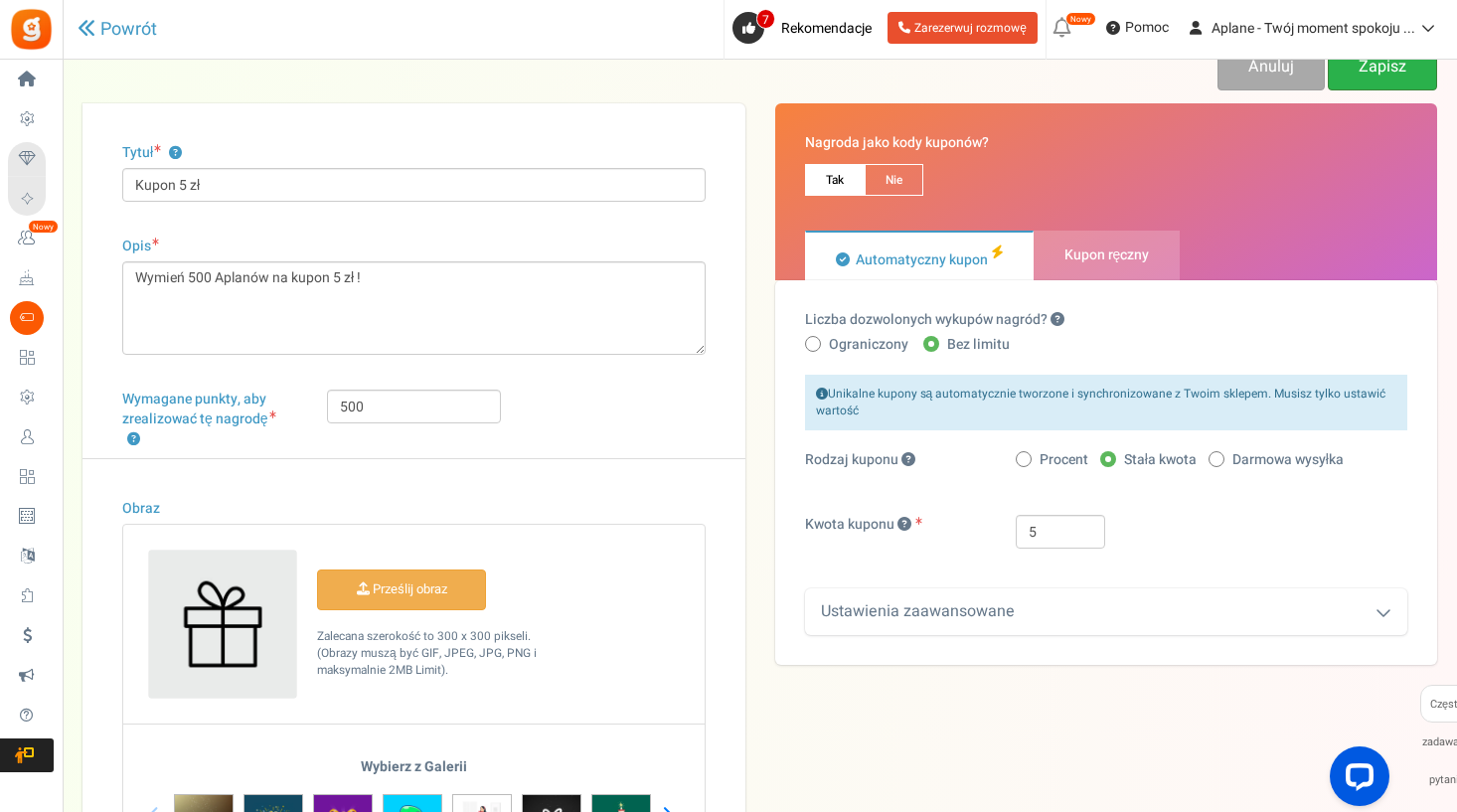 click on "Zapisz" at bounding box center (1382, 67) 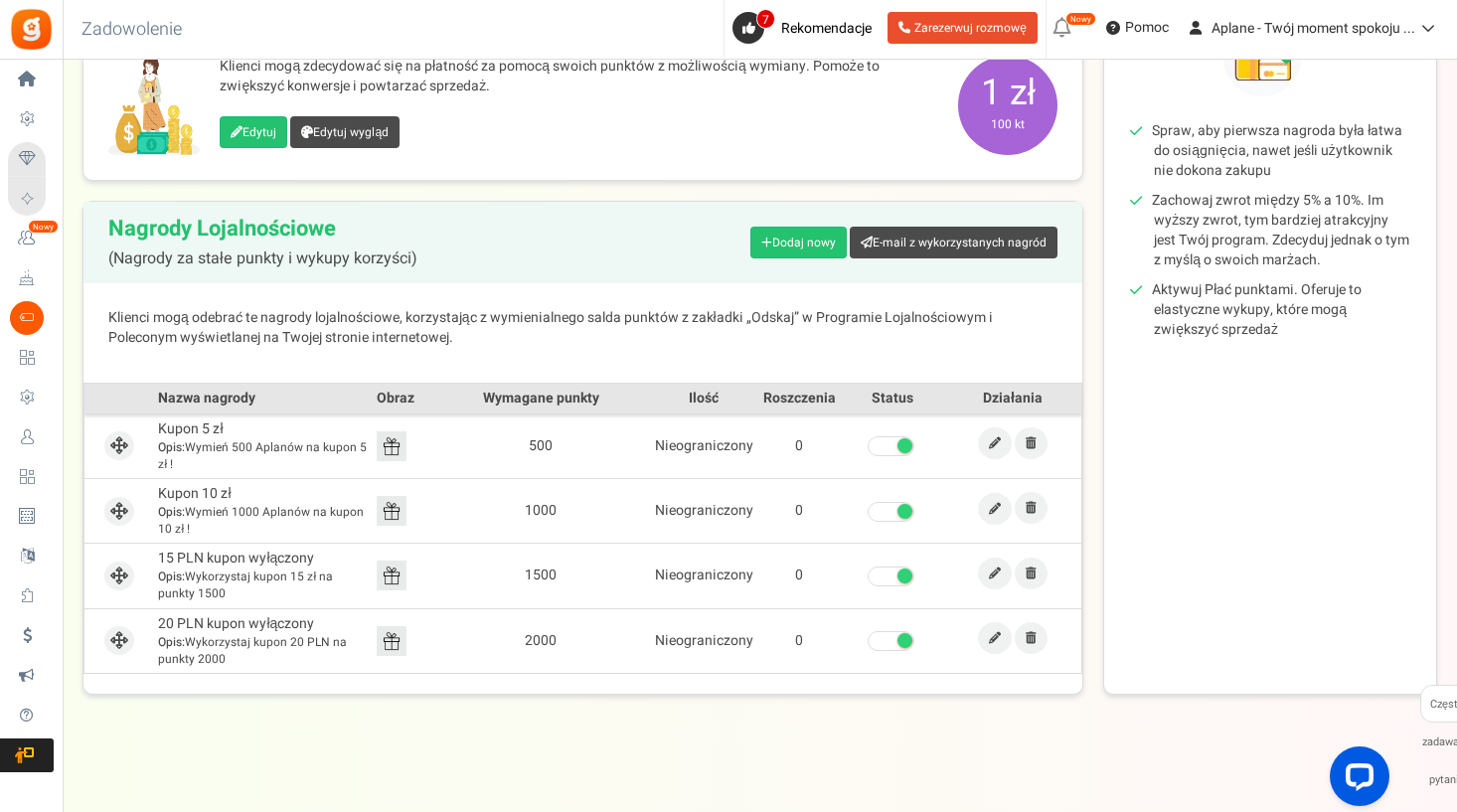 scroll, scrollTop: 316, scrollLeft: 0, axis: vertical 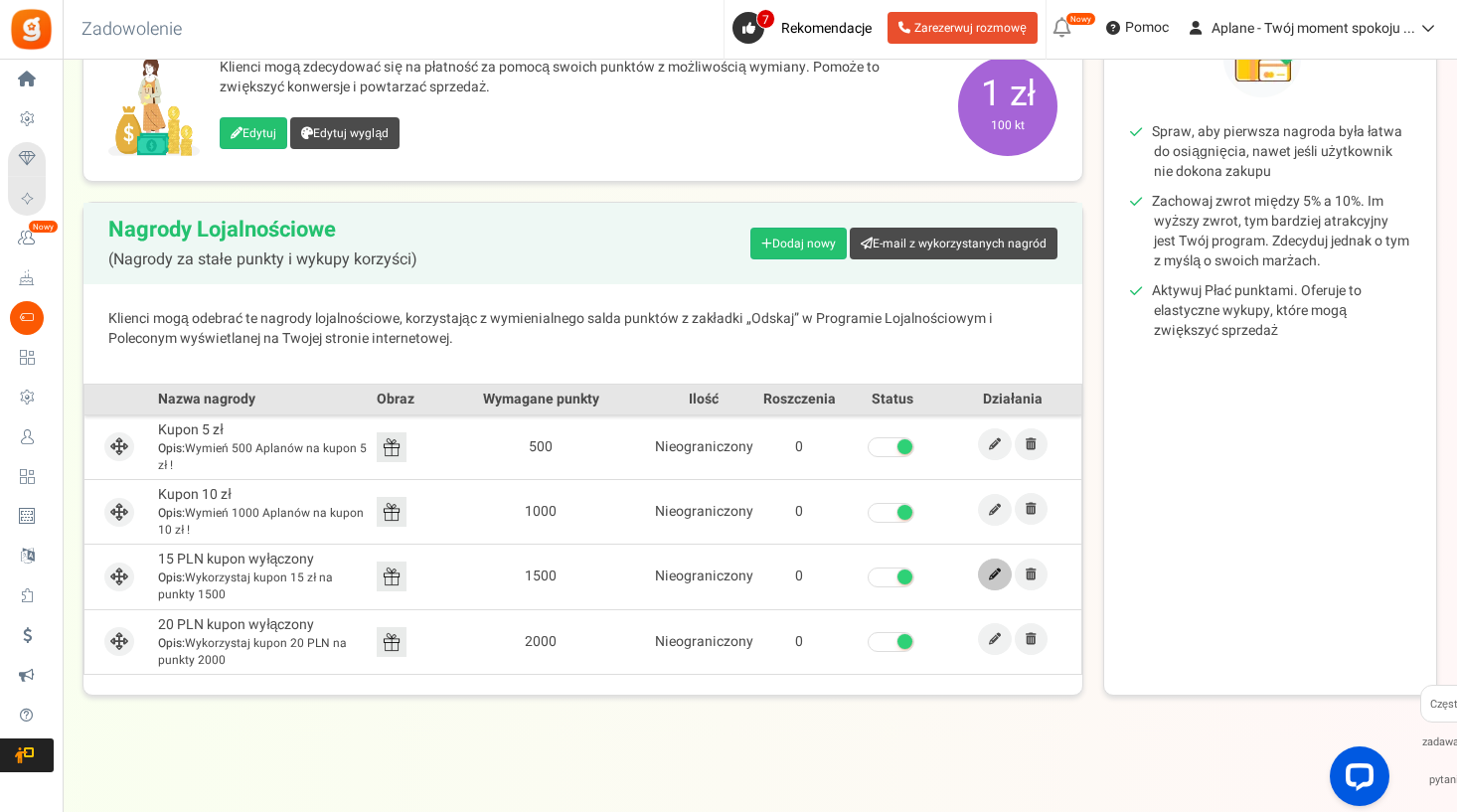click at bounding box center [995, 574] 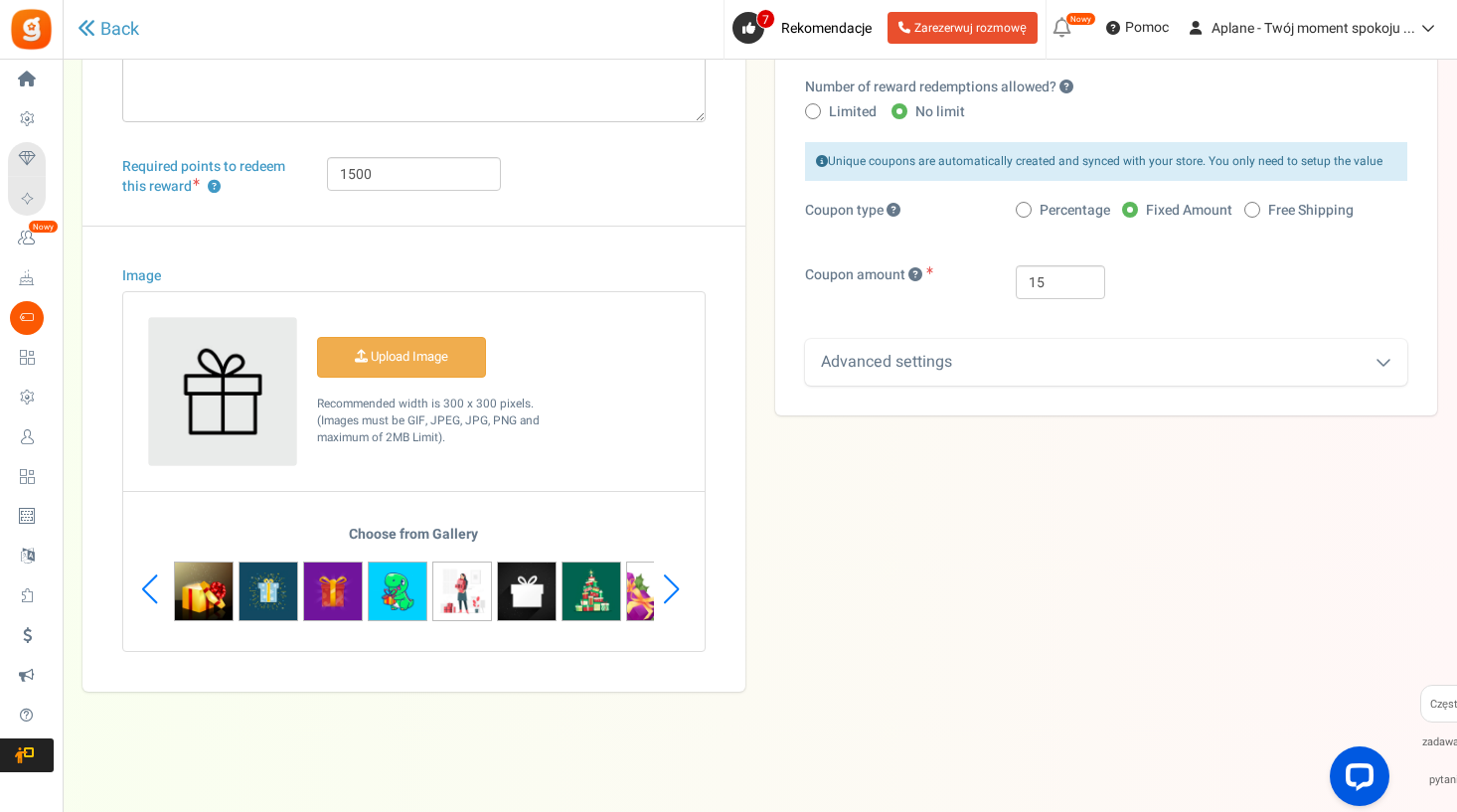 scroll, scrollTop: 0, scrollLeft: 0, axis: both 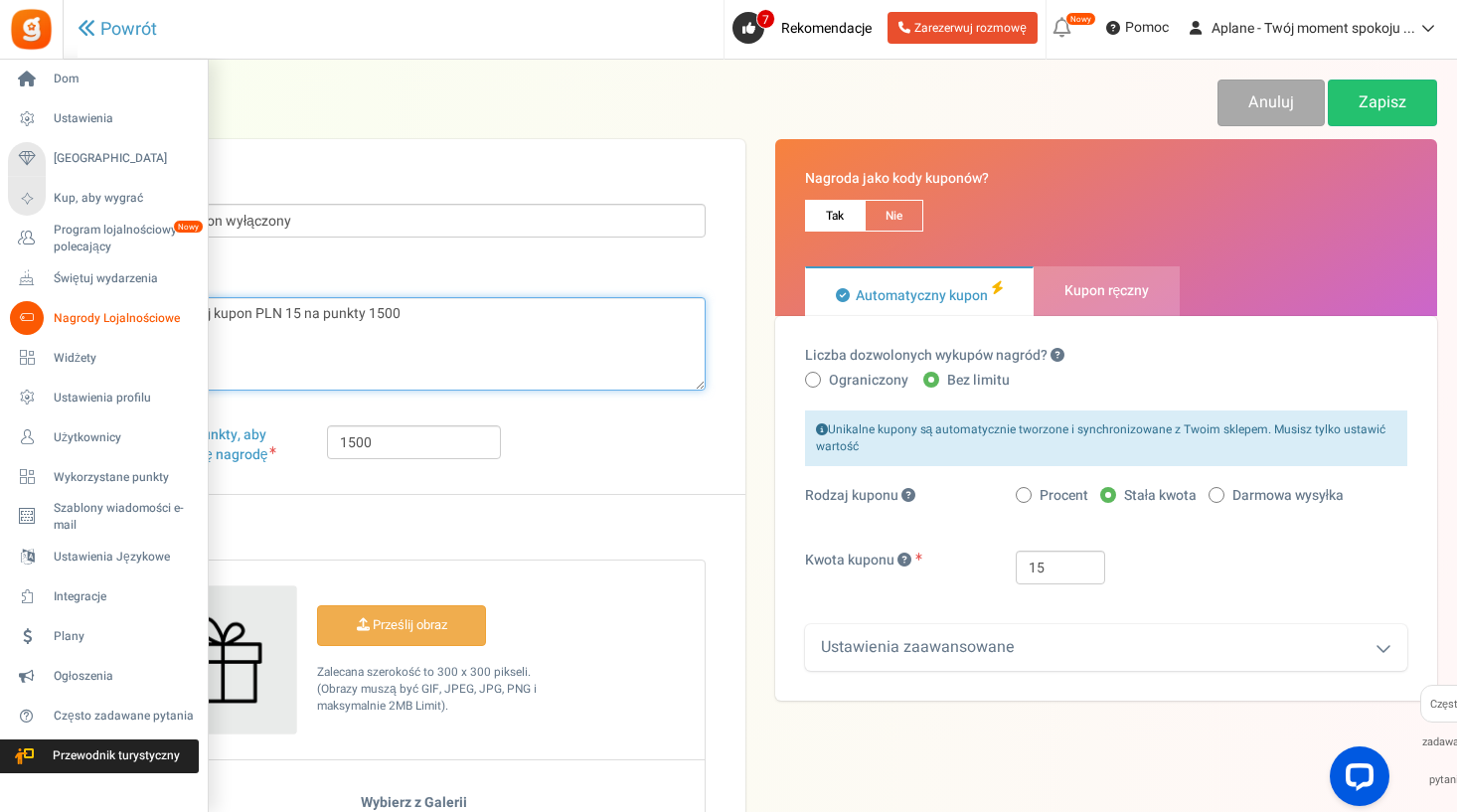 drag, startPoint x: 418, startPoint y: 318, endPoint x: 58, endPoint y: 316, distance: 360.00556 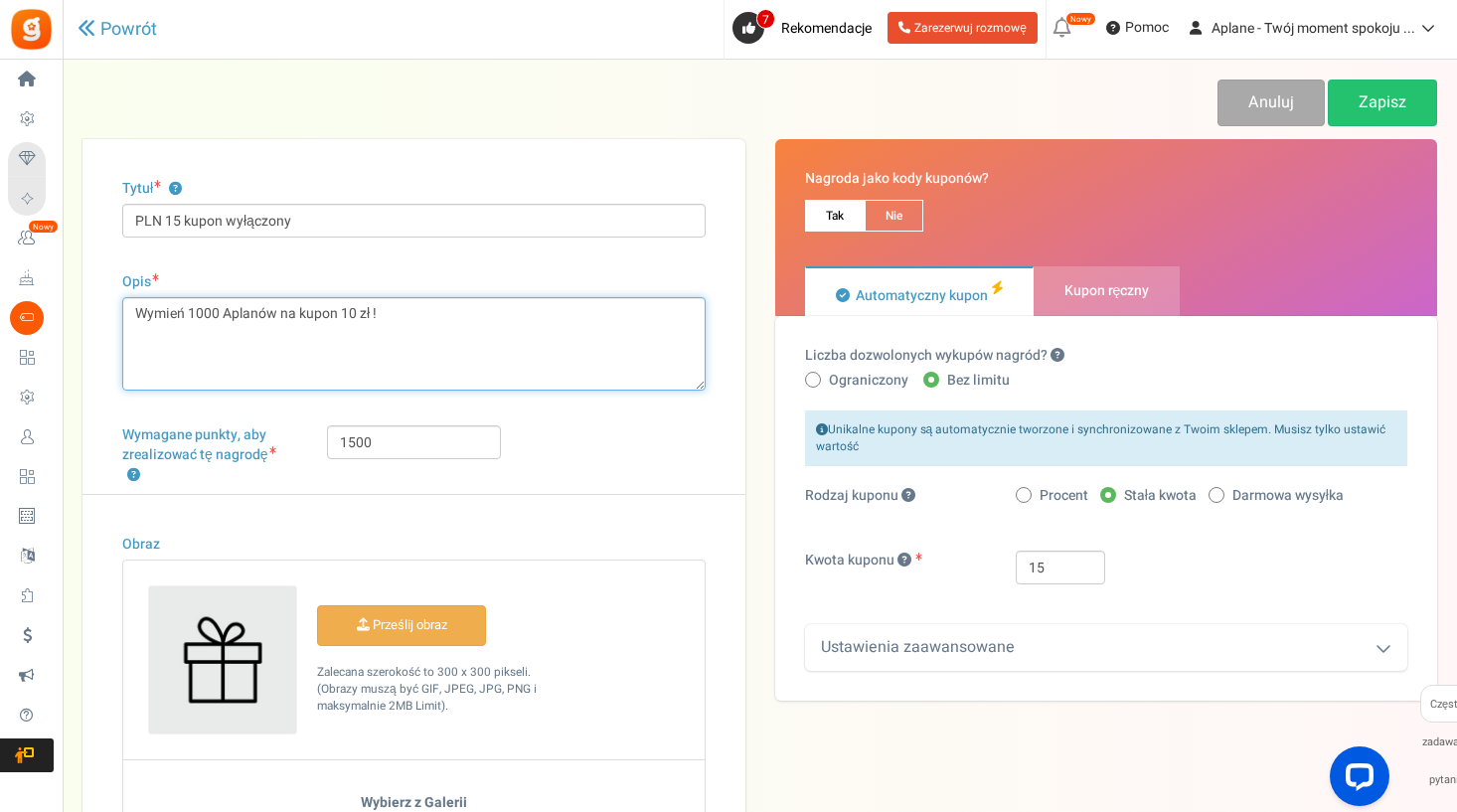 click on "Wykorzystaj kupon PLN 15 na punkty 1500" at bounding box center [413, 344] 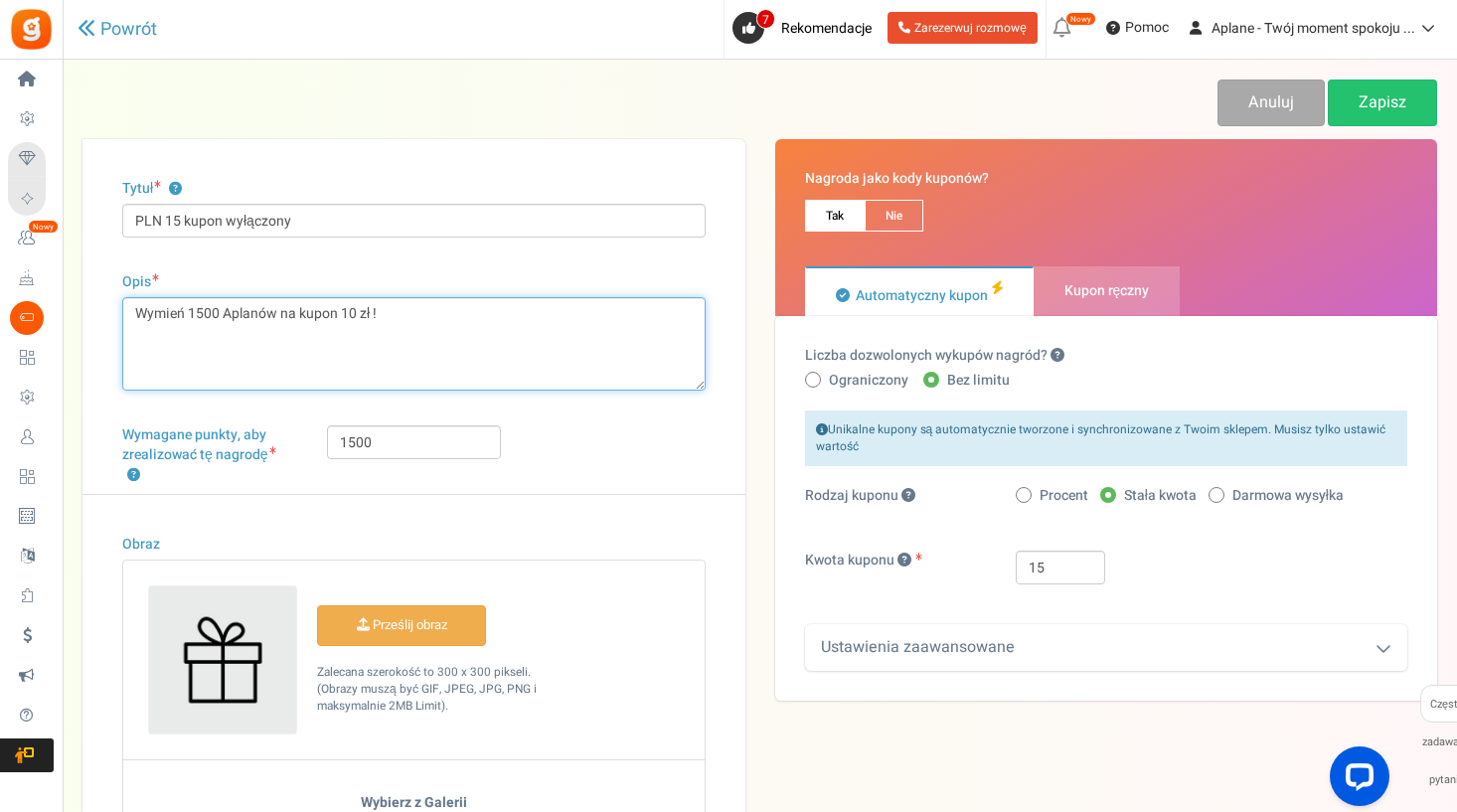 scroll, scrollTop: 0, scrollLeft: 1, axis: horizontal 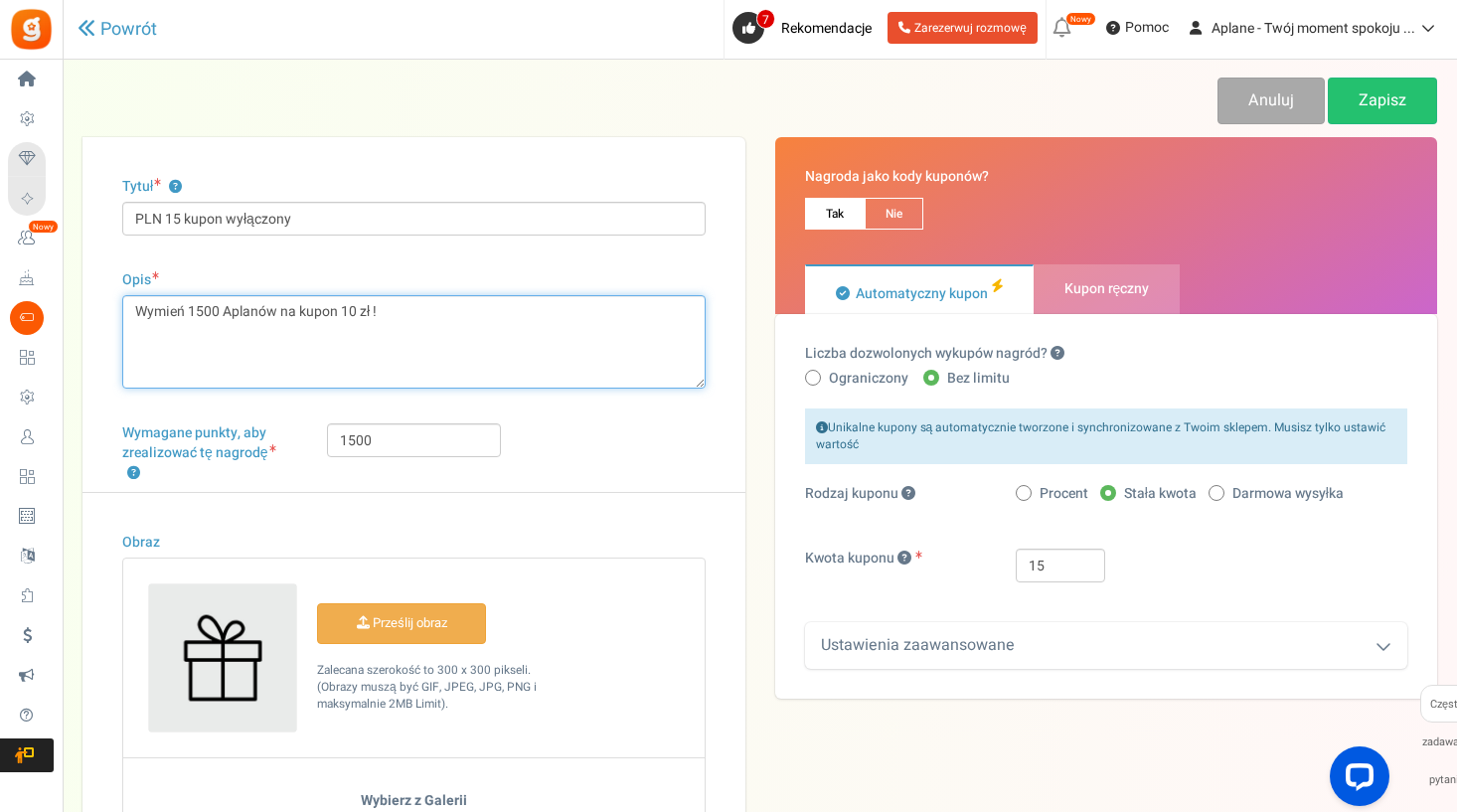 click on "Wykorzystaj kupon PLN 15 na punkty 1500" at bounding box center (413, 342) 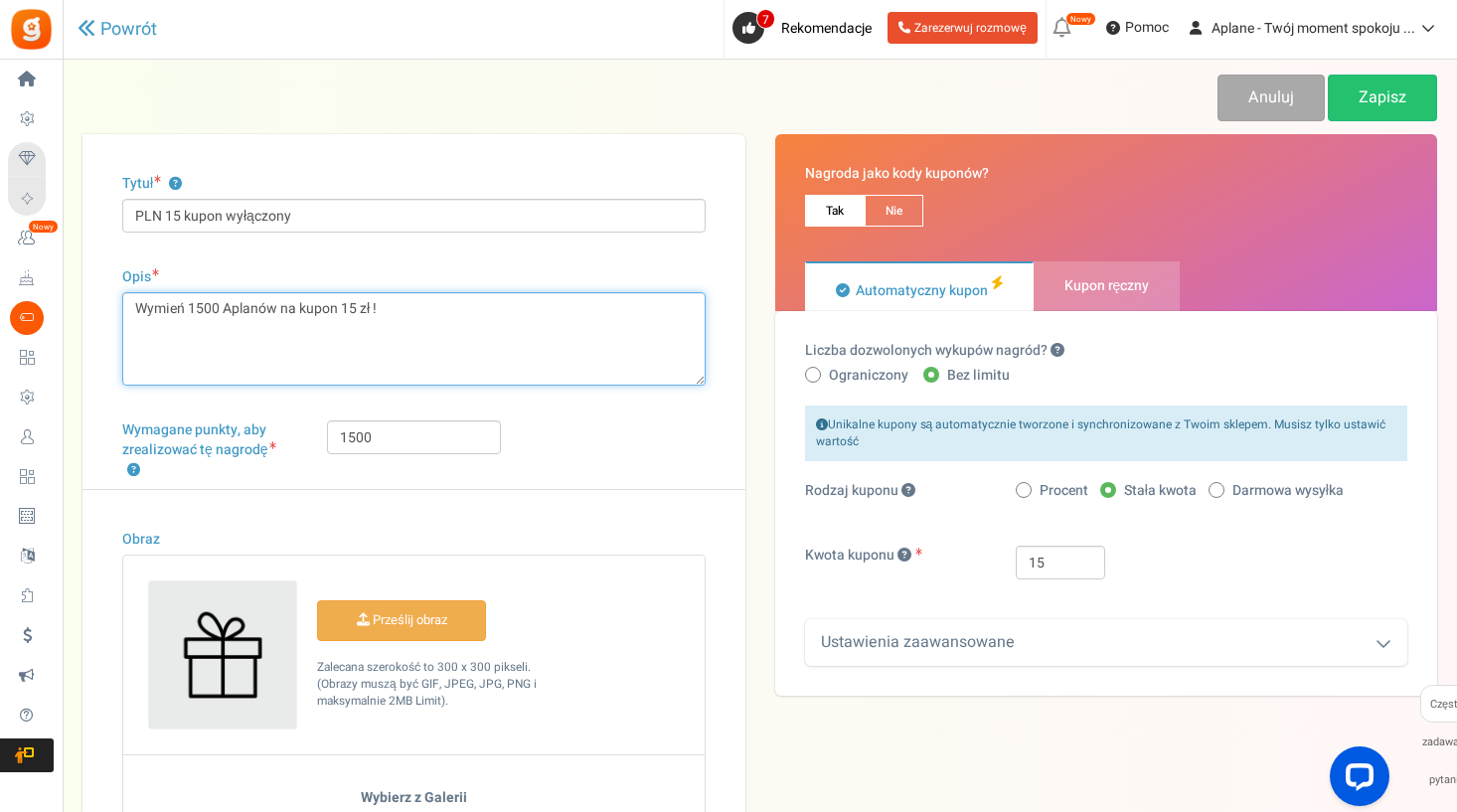 scroll, scrollTop: 1, scrollLeft: 0, axis: vertical 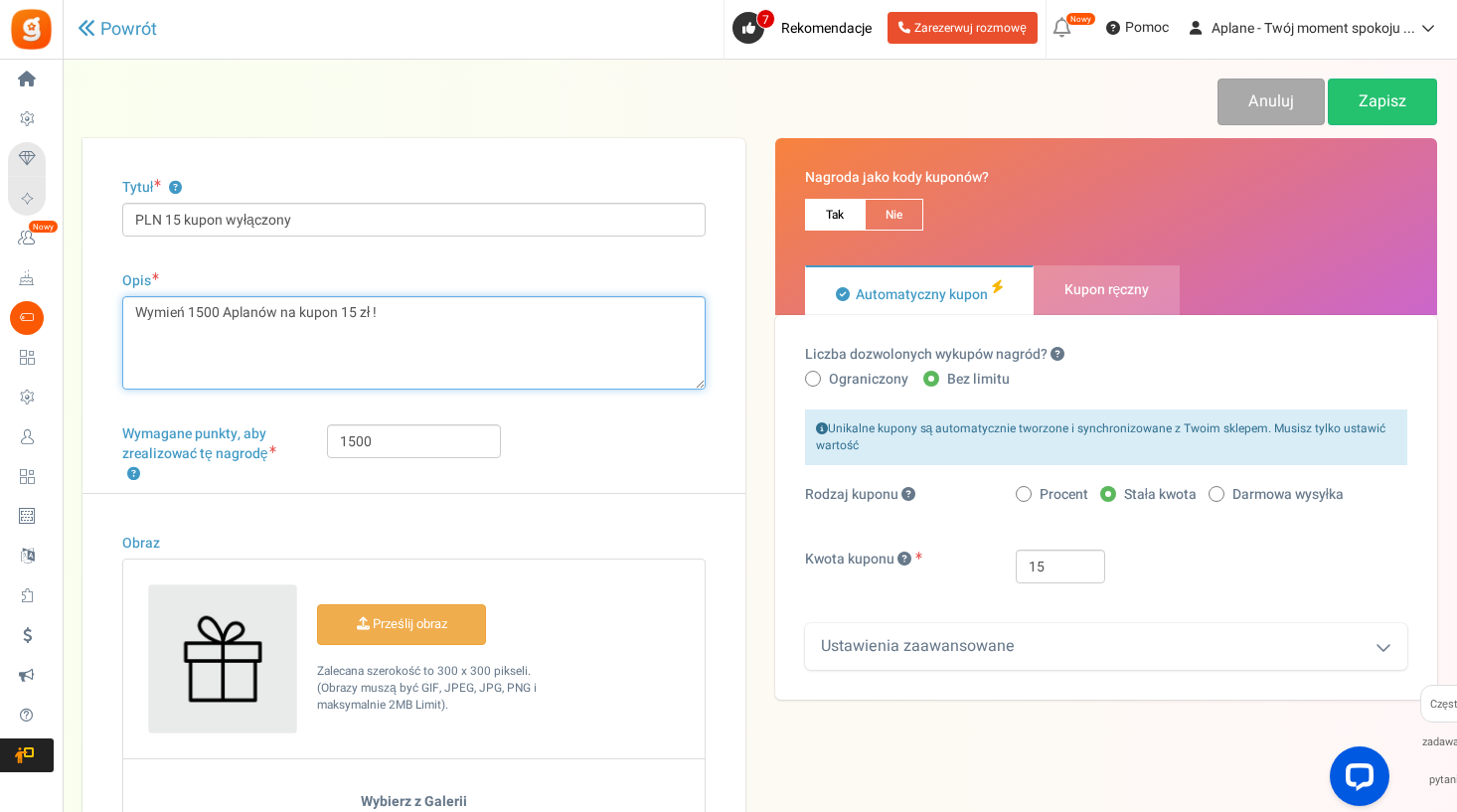 type on "Wymień 1500 Aplanów na kupon 15 zł !" 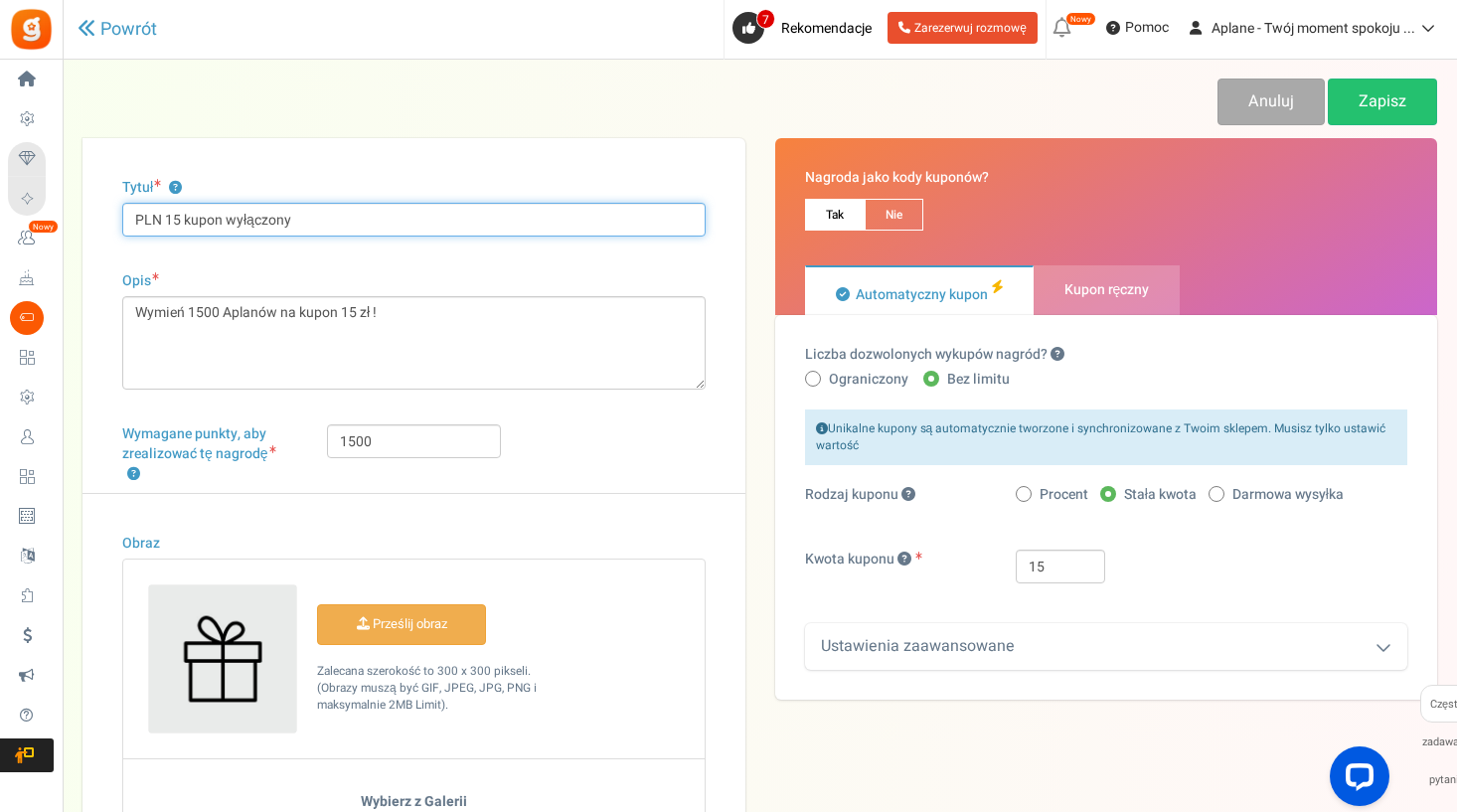 drag, startPoint x: 326, startPoint y: 214, endPoint x: 98, endPoint y: 227, distance: 228.3703 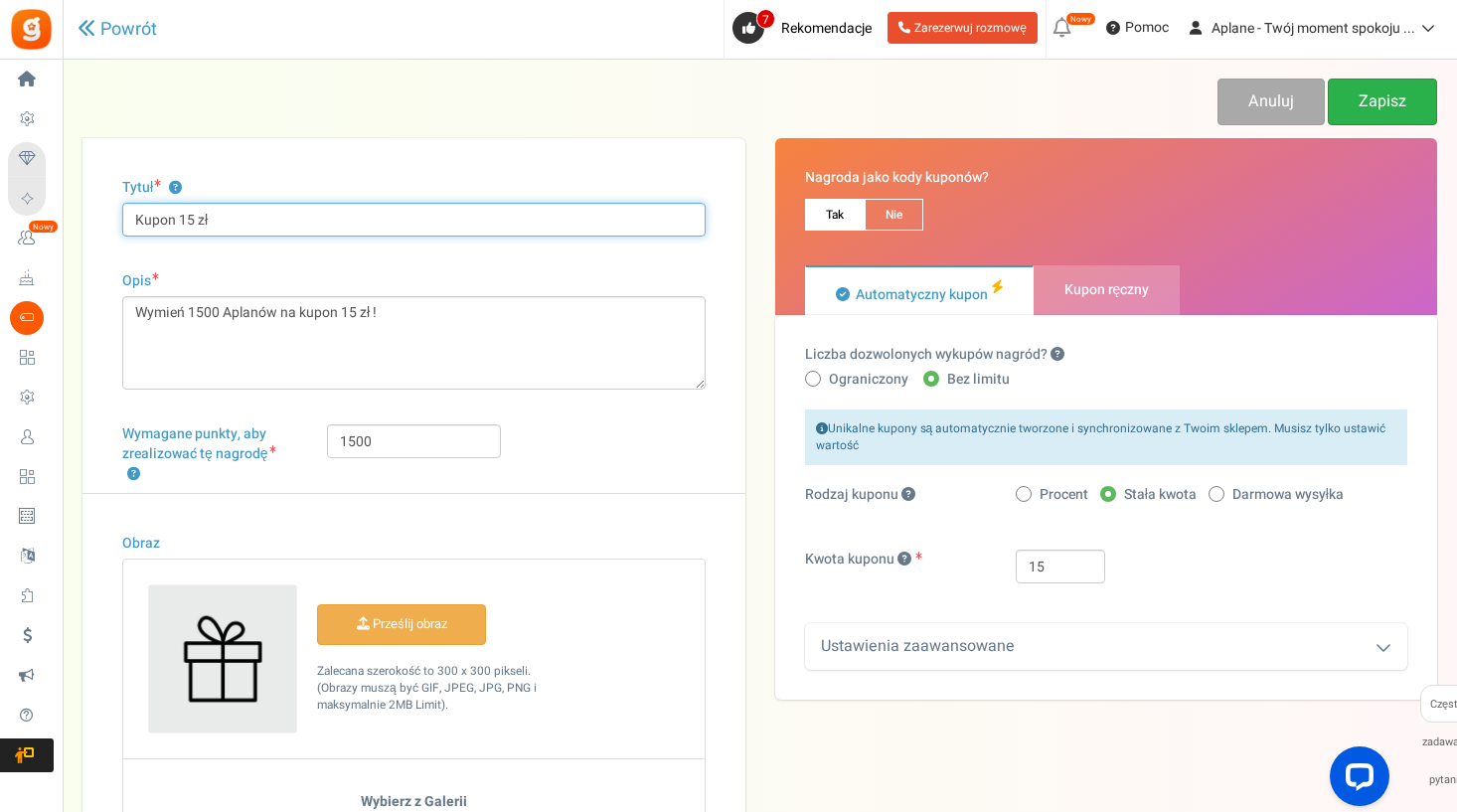 type on "Kupon 15 zł" 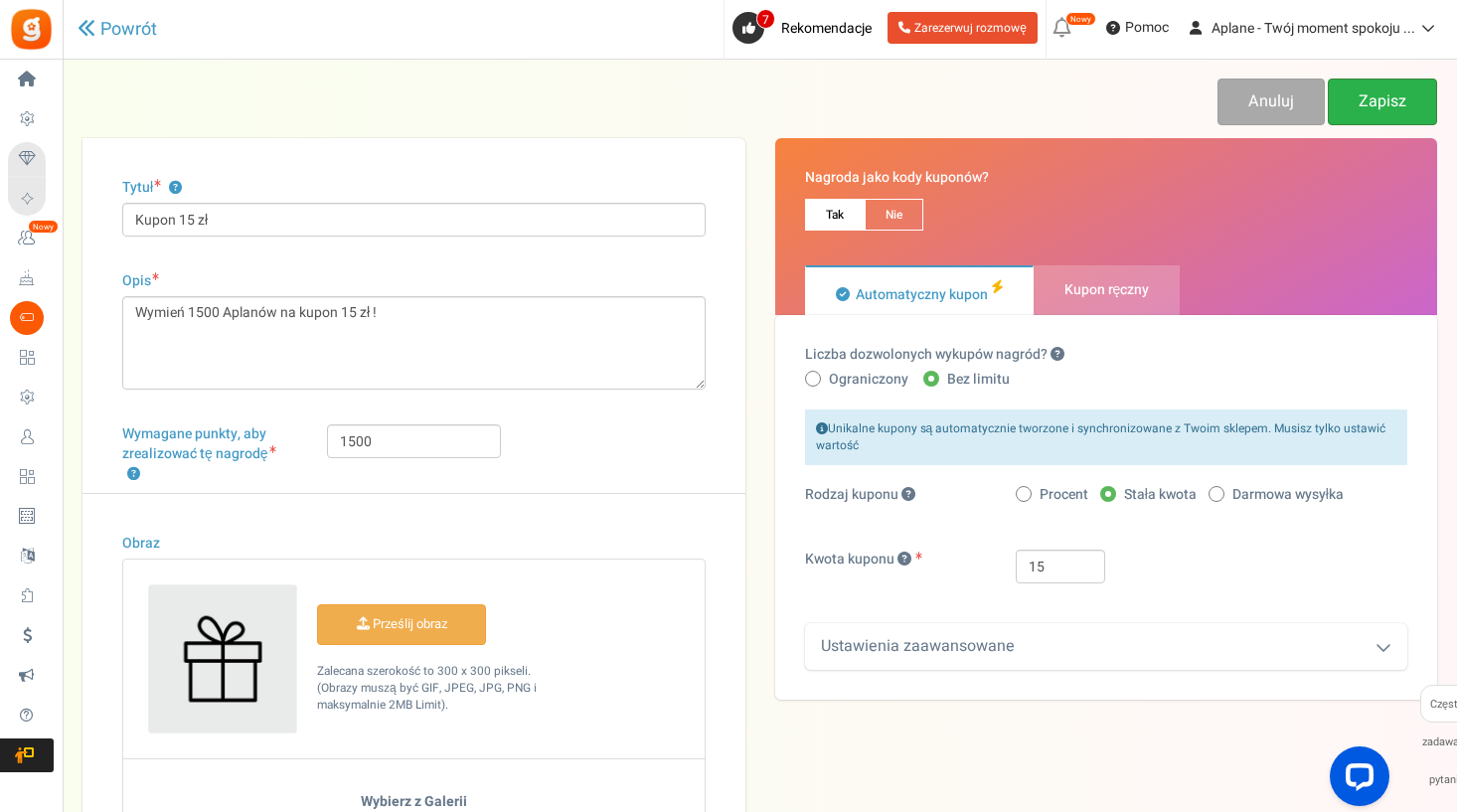click on "Zapisz" at bounding box center [1382, 101] 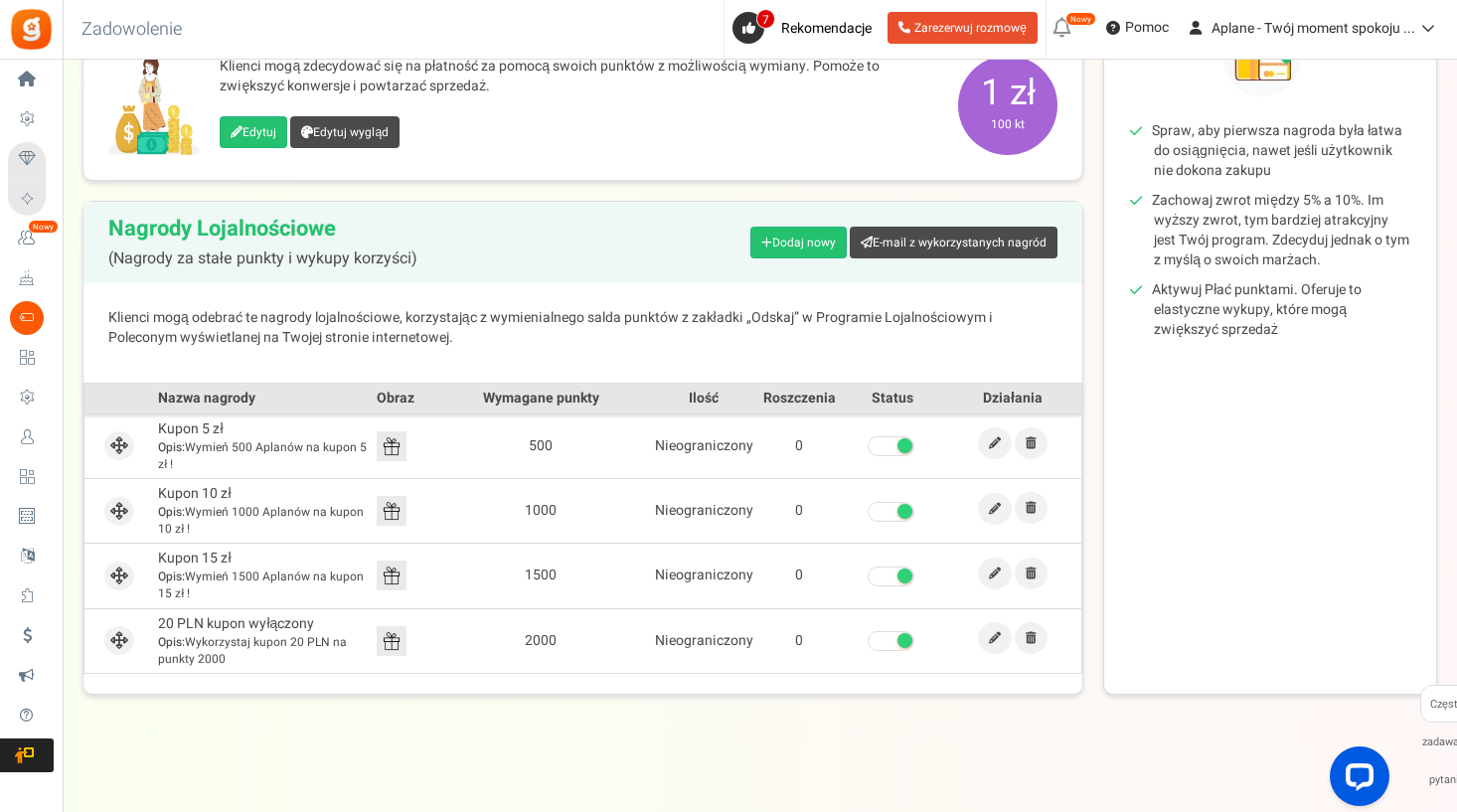 scroll, scrollTop: 316, scrollLeft: 0, axis: vertical 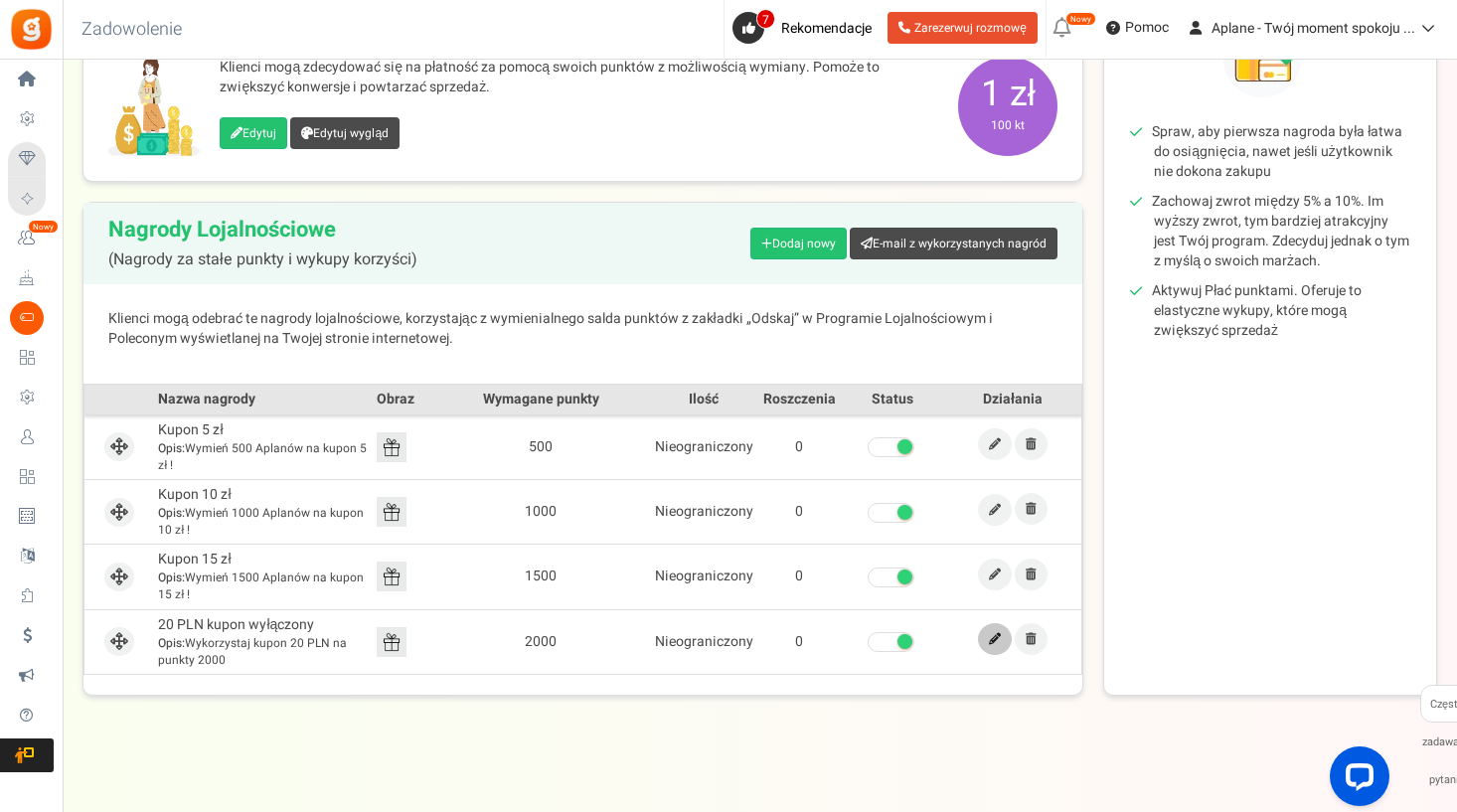 click at bounding box center [995, 639] 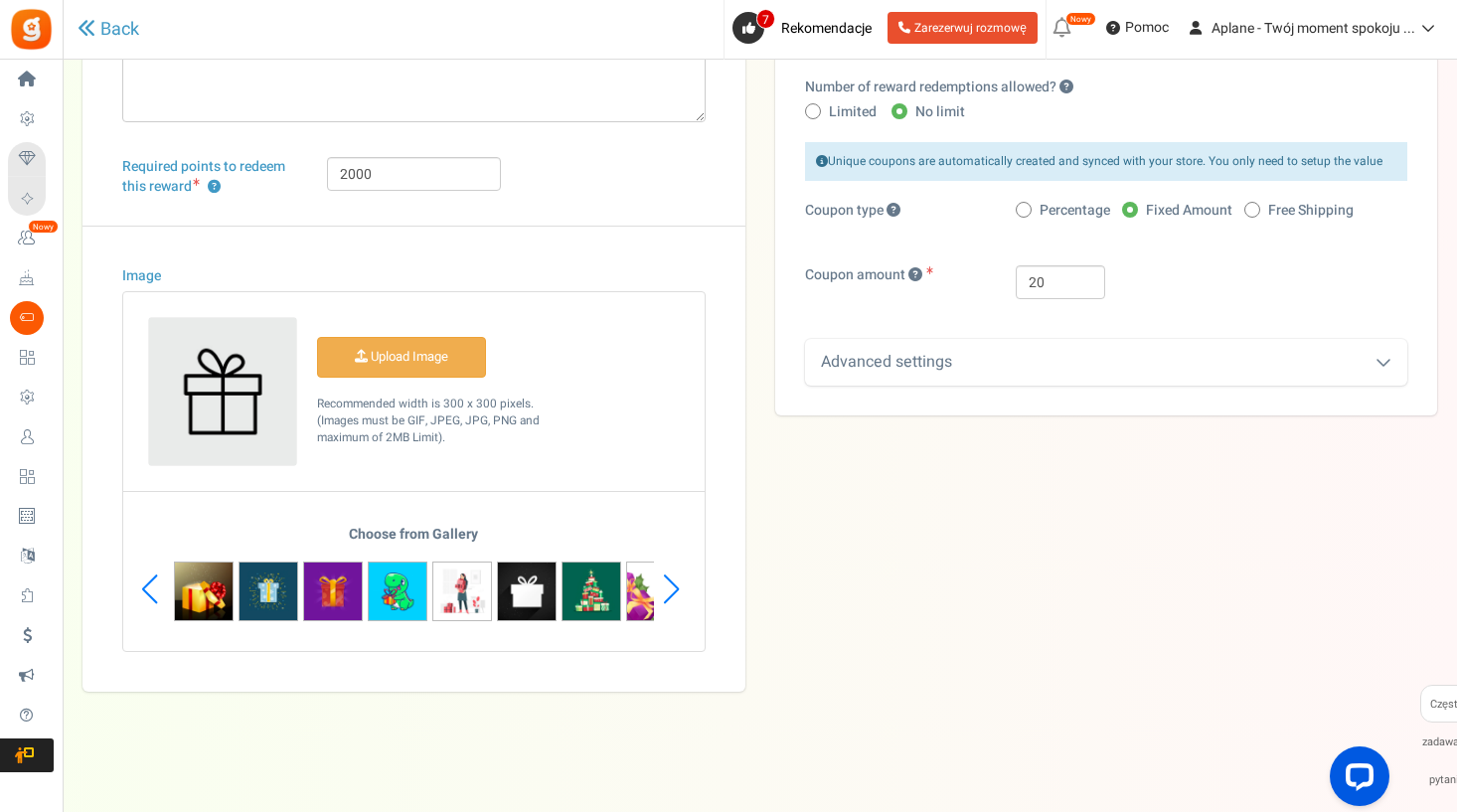 scroll, scrollTop: 0, scrollLeft: 0, axis: both 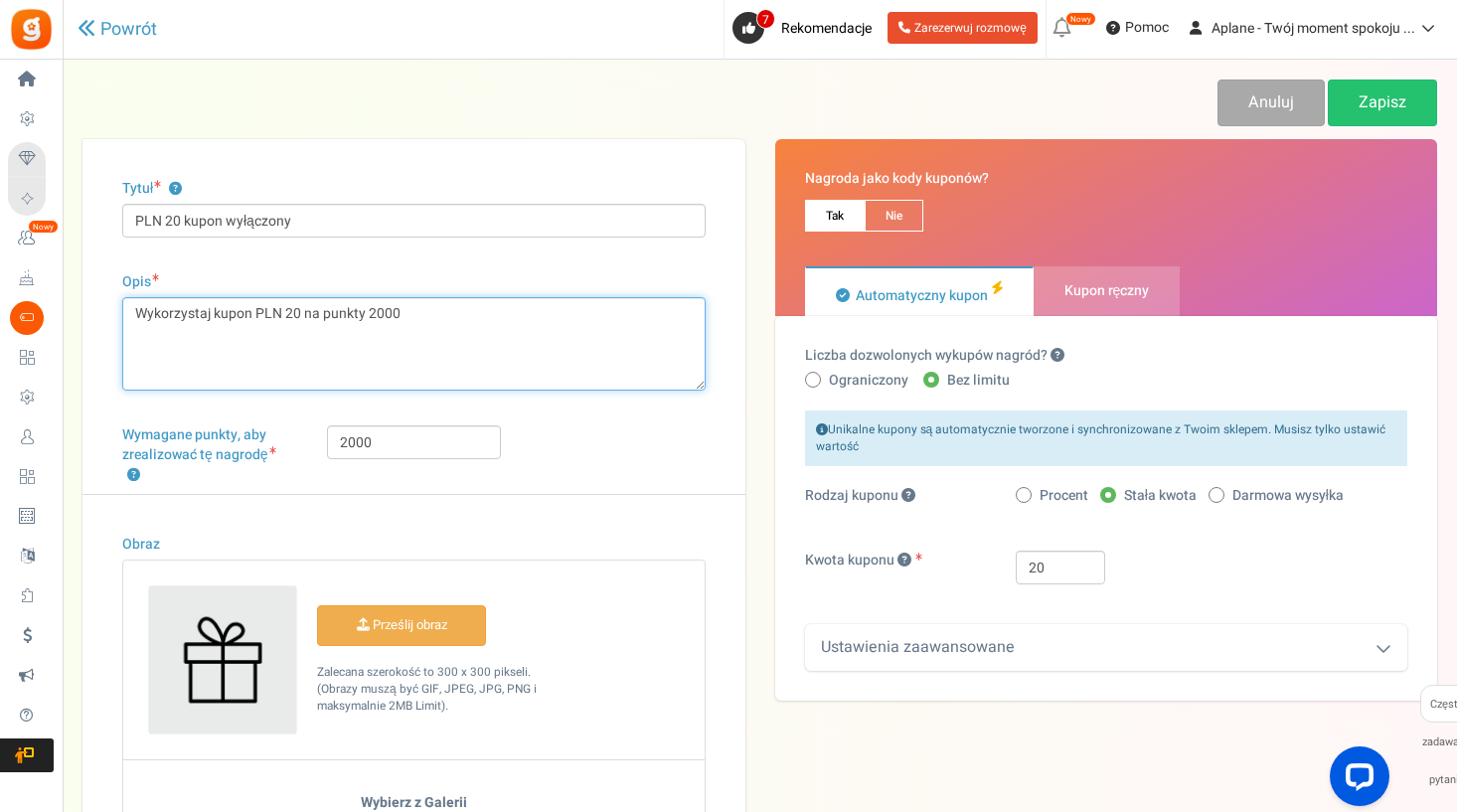 drag, startPoint x: 437, startPoint y: 310, endPoint x: 104, endPoint y: 312, distance: 333.00601 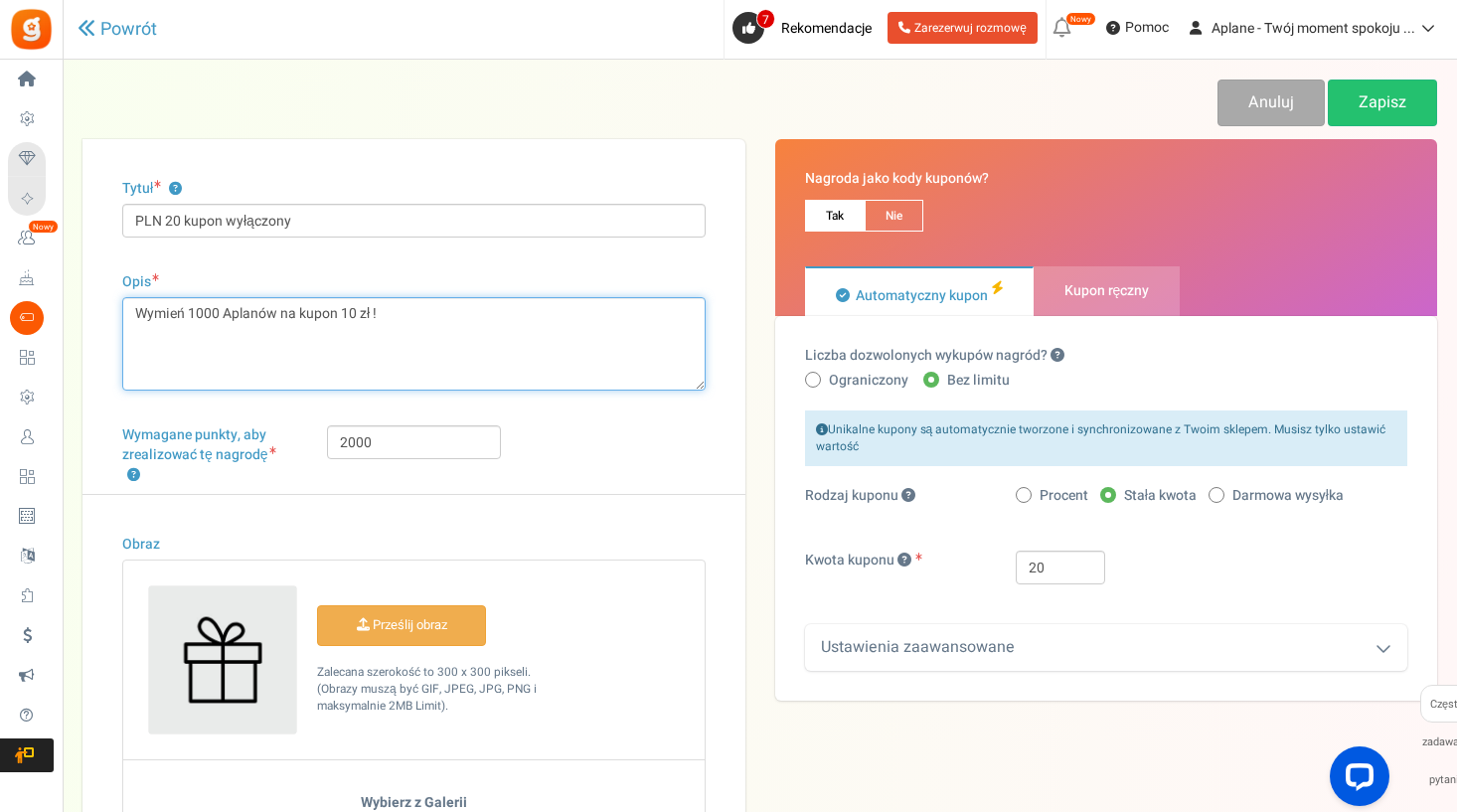 click on "Wykorzystaj kupon PLN 20 na punkty 2000" at bounding box center [413, 344] 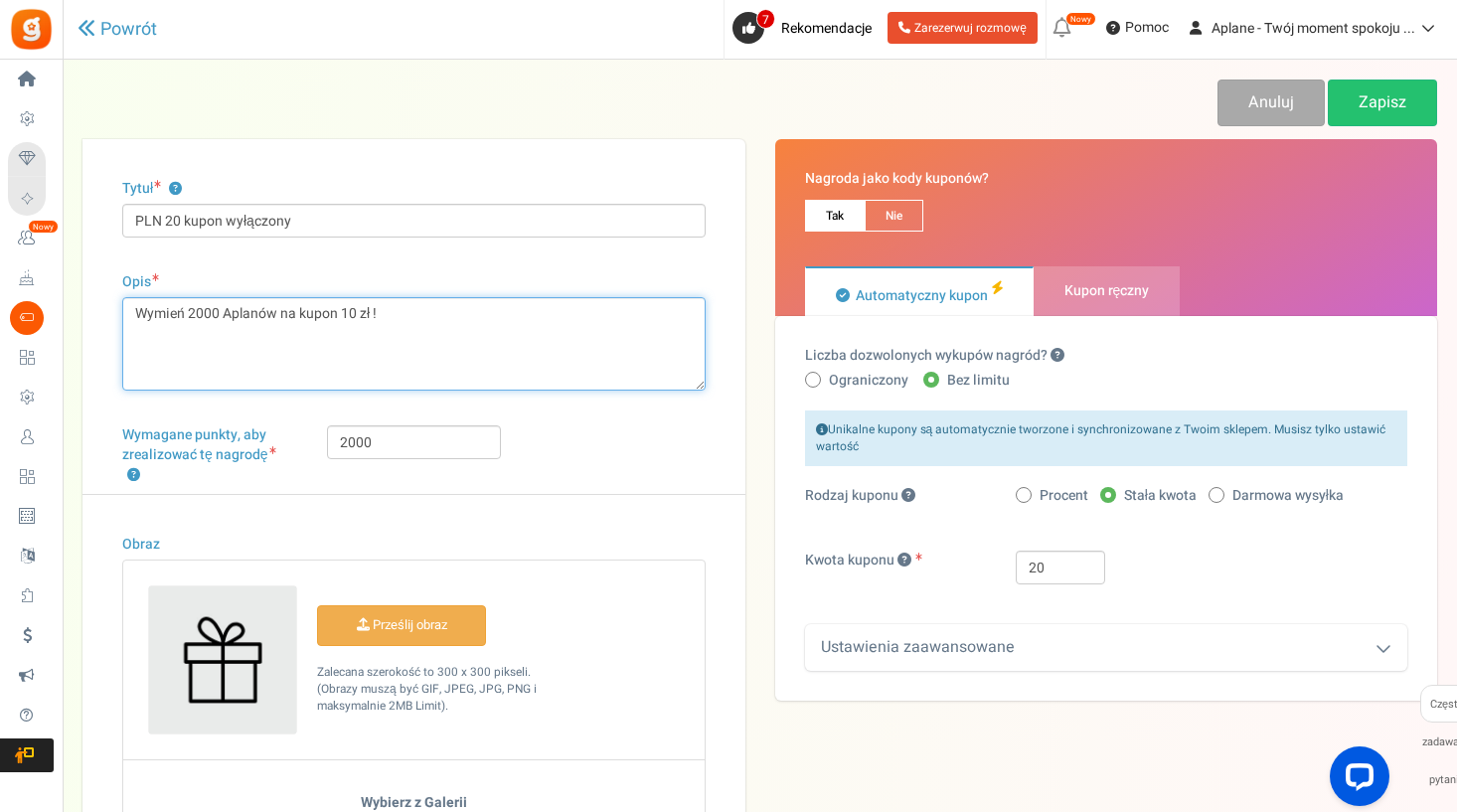 click on "Wykorzystaj kupon PLN 20 na punkty 2000" at bounding box center (413, 344) 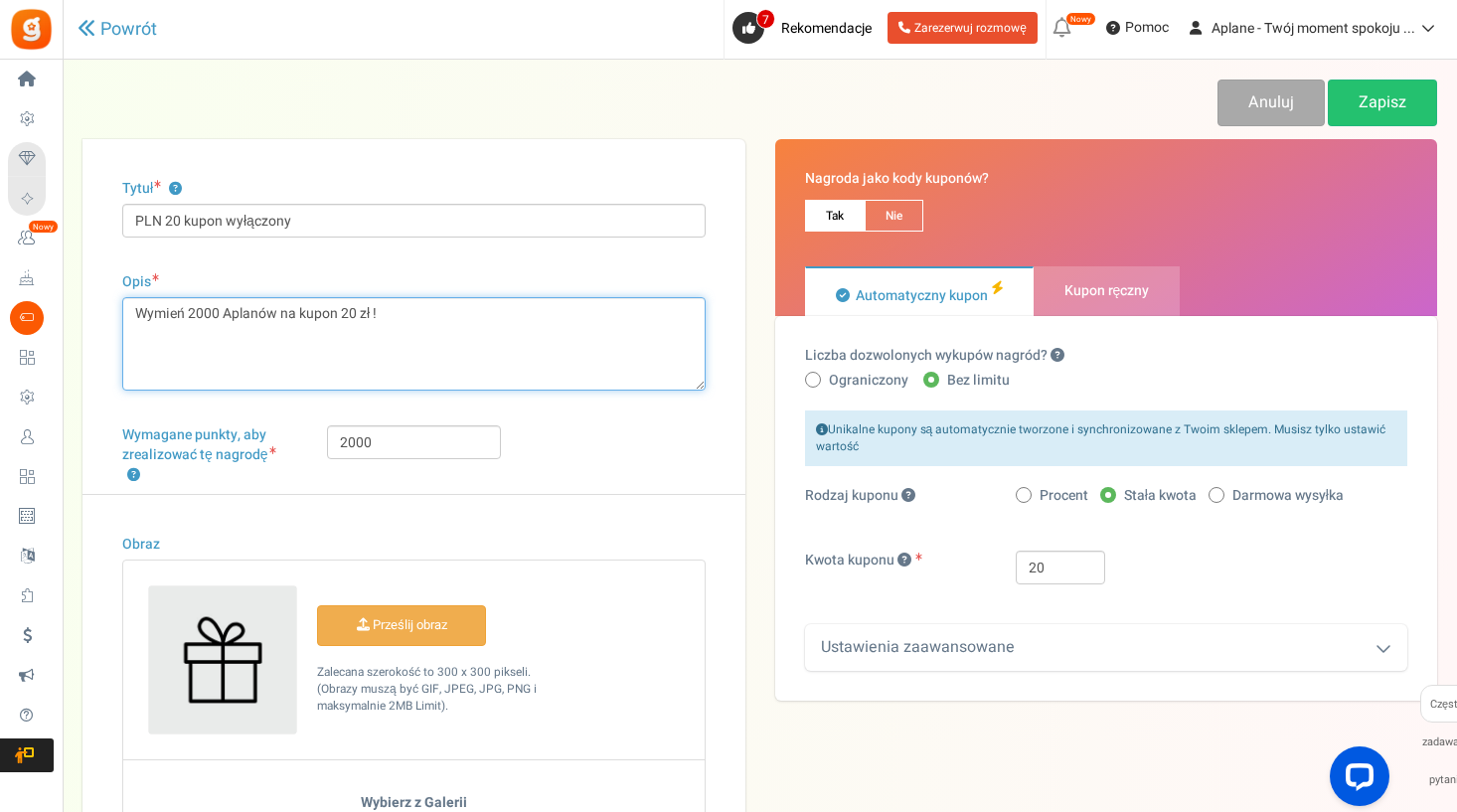 type on "Wymień 2000 Aplanów na kupon 20 zł !" 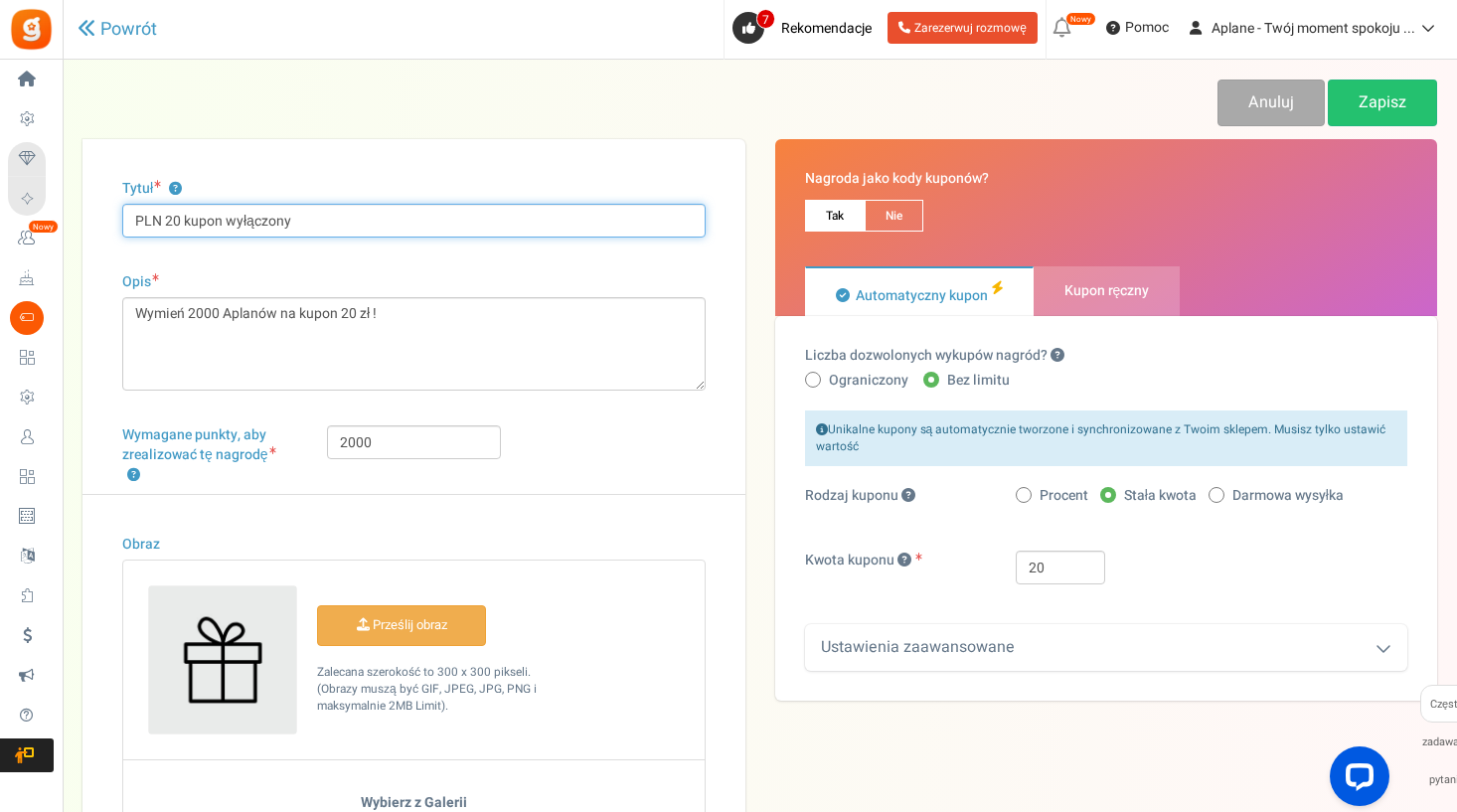 drag, startPoint x: 331, startPoint y: 222, endPoint x: 86, endPoint y: 224, distance: 245.00816 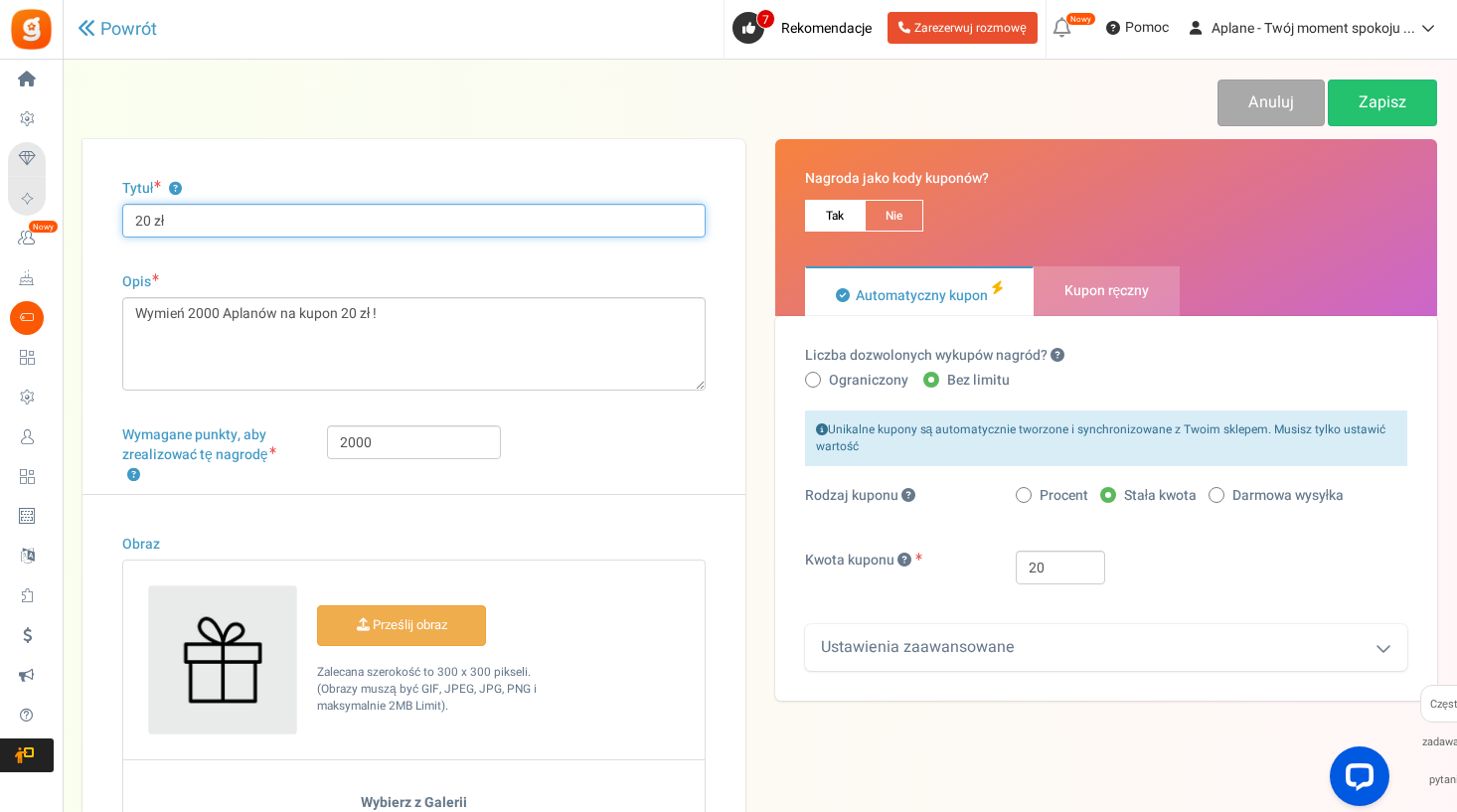 click on "20 zł" at bounding box center (413, 221) 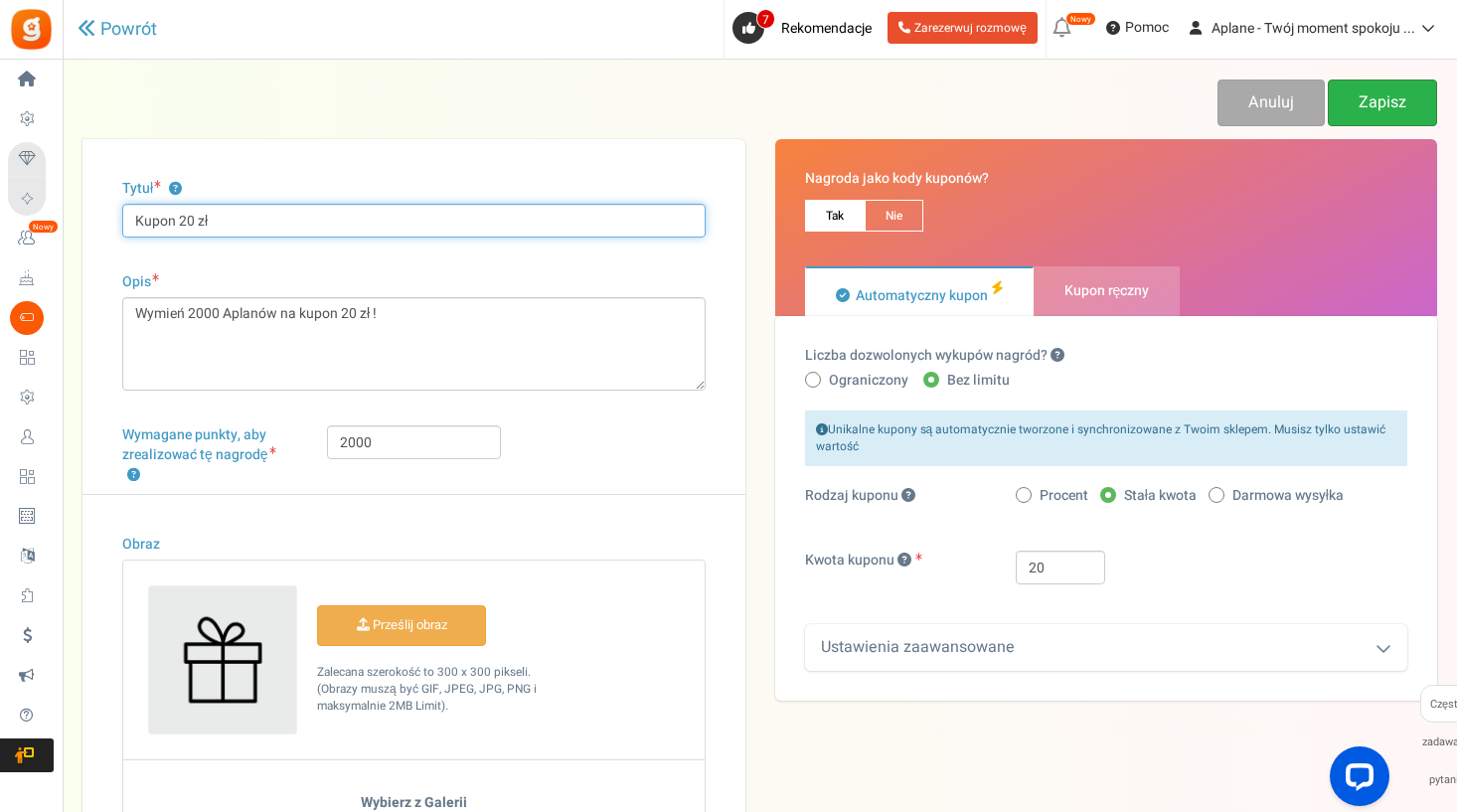 scroll, scrollTop: 0, scrollLeft: 0, axis: both 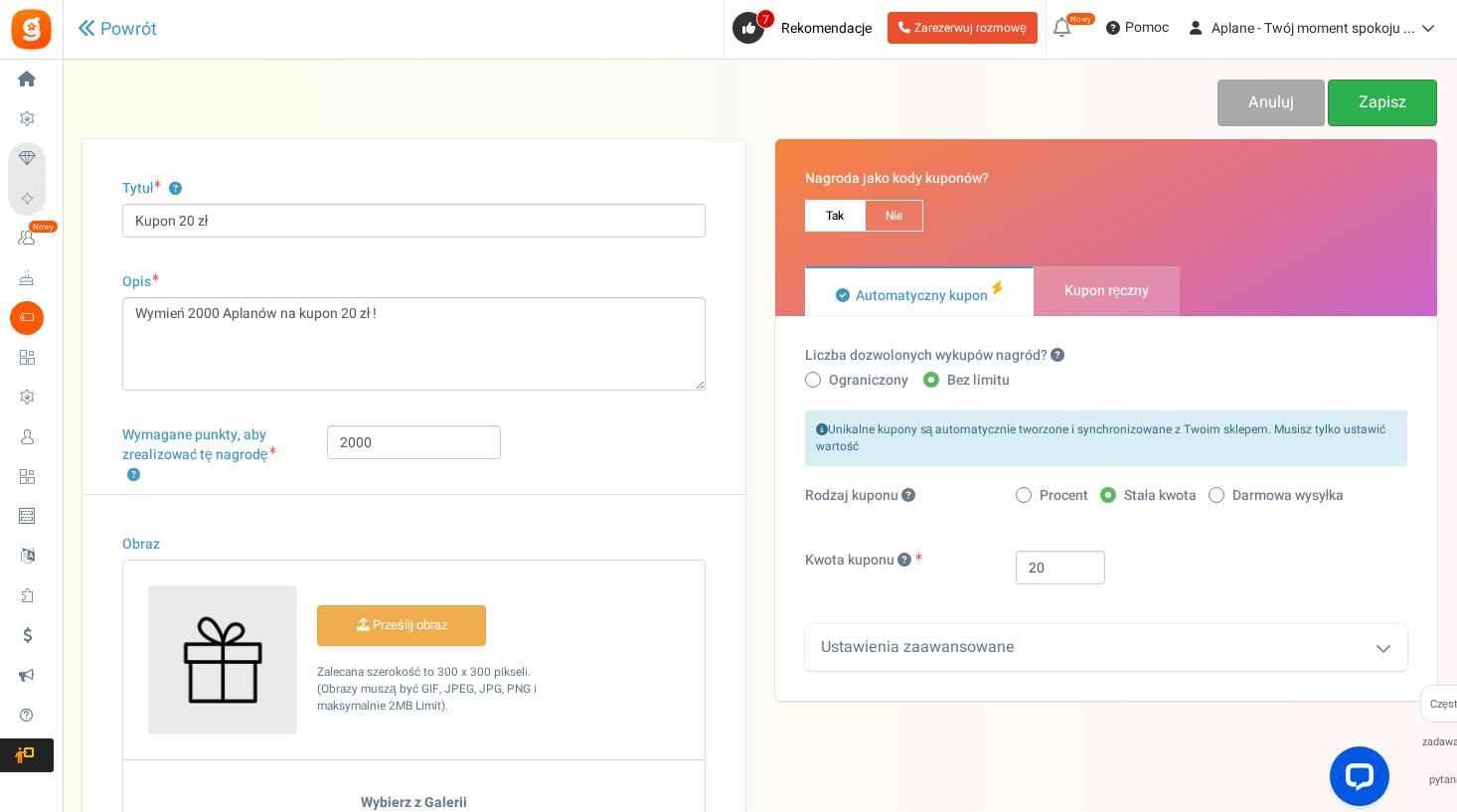 click on "Zapisz" at bounding box center [1382, 102] 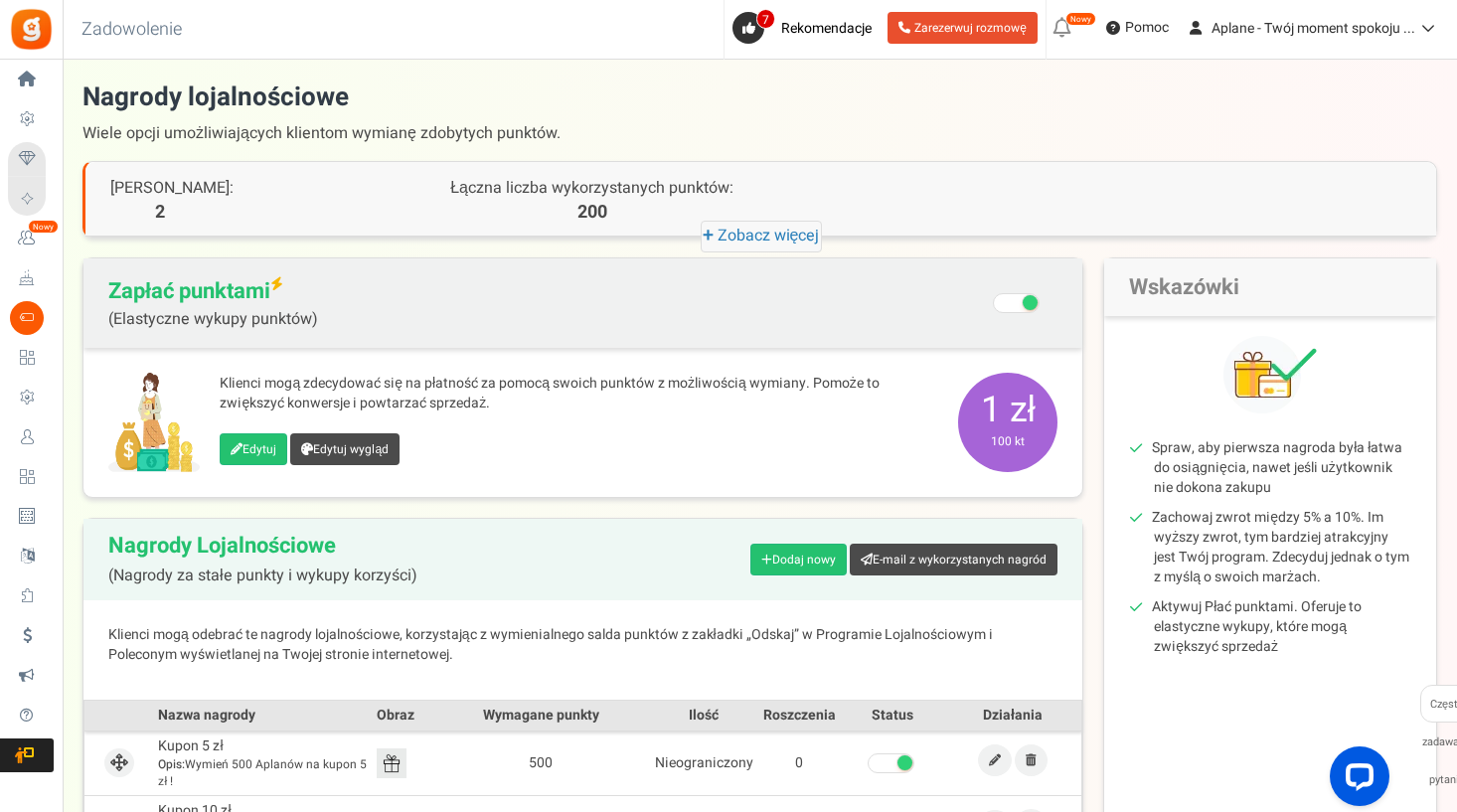 scroll, scrollTop: 0, scrollLeft: 0, axis: both 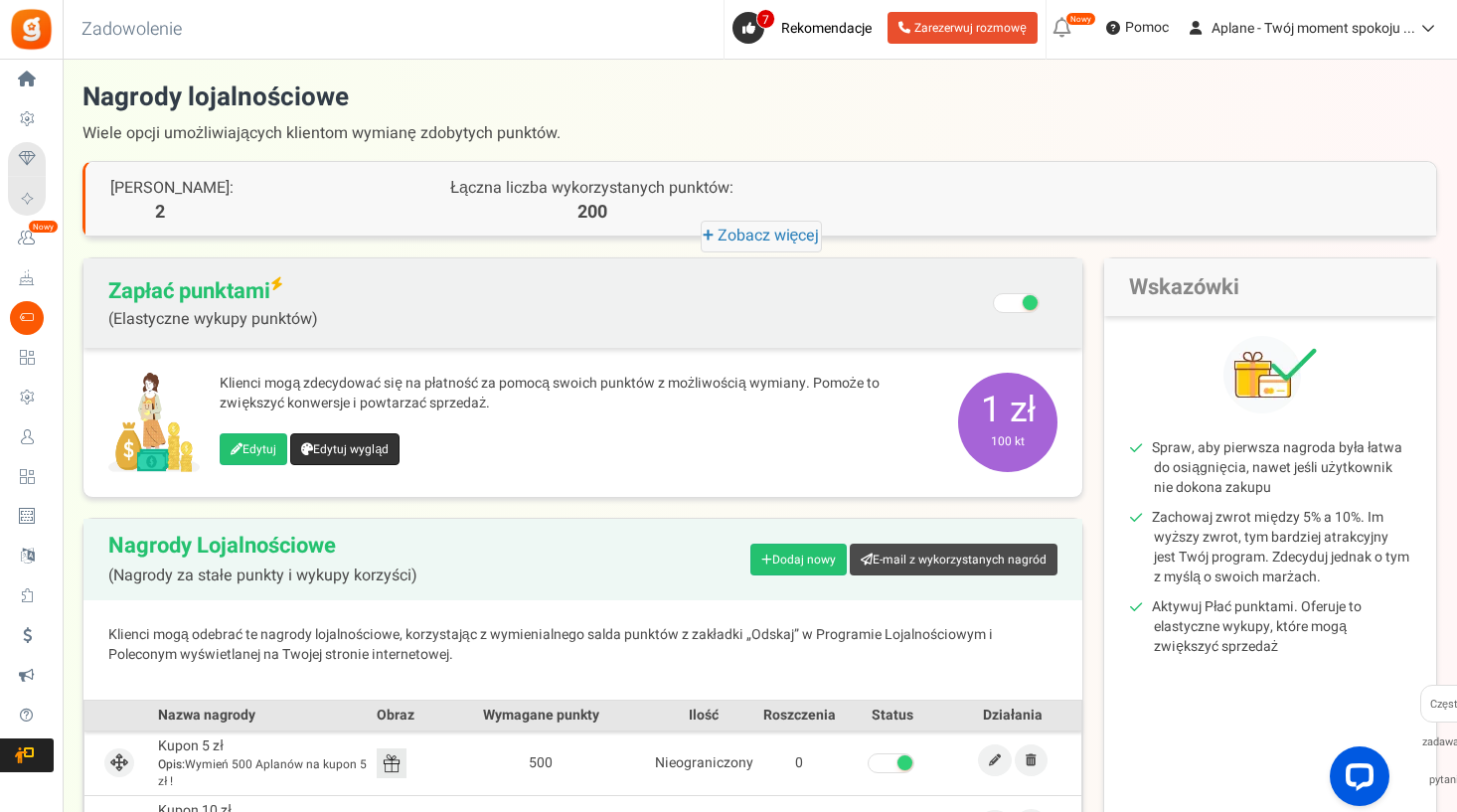 click on "Edytuj wygląd" at bounding box center [345, 449] 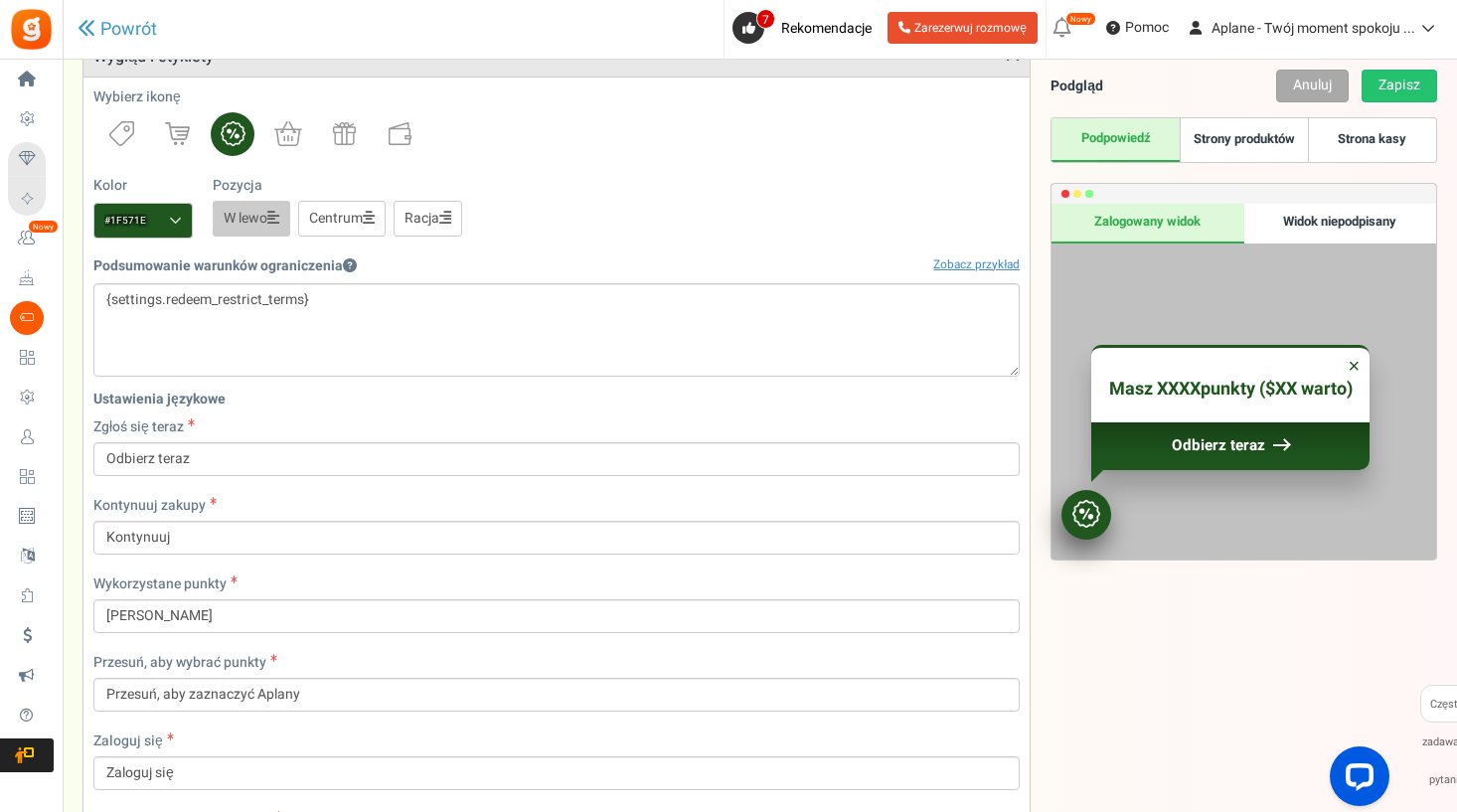 scroll, scrollTop: 254, scrollLeft: 0, axis: vertical 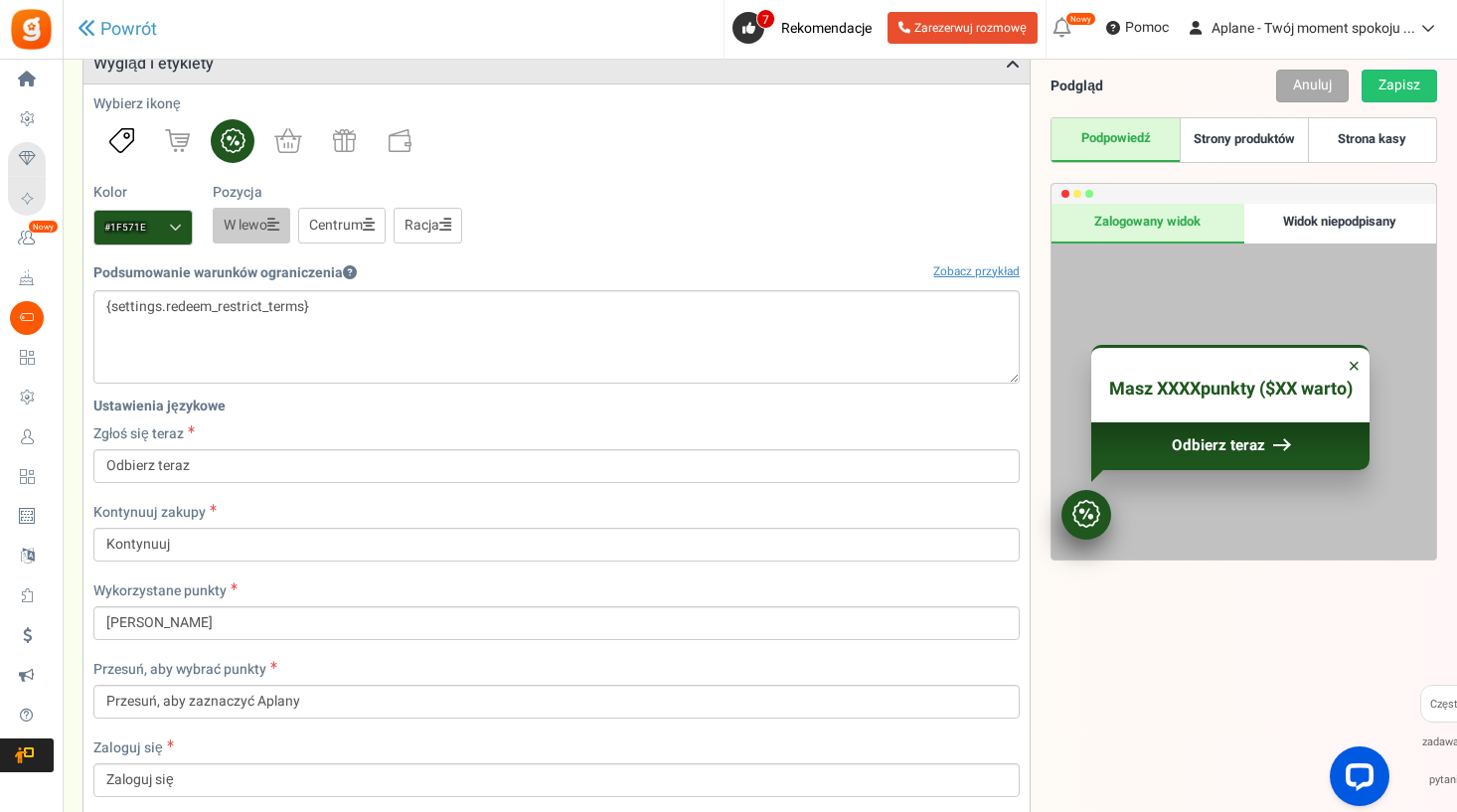 click at bounding box center [121, 140] 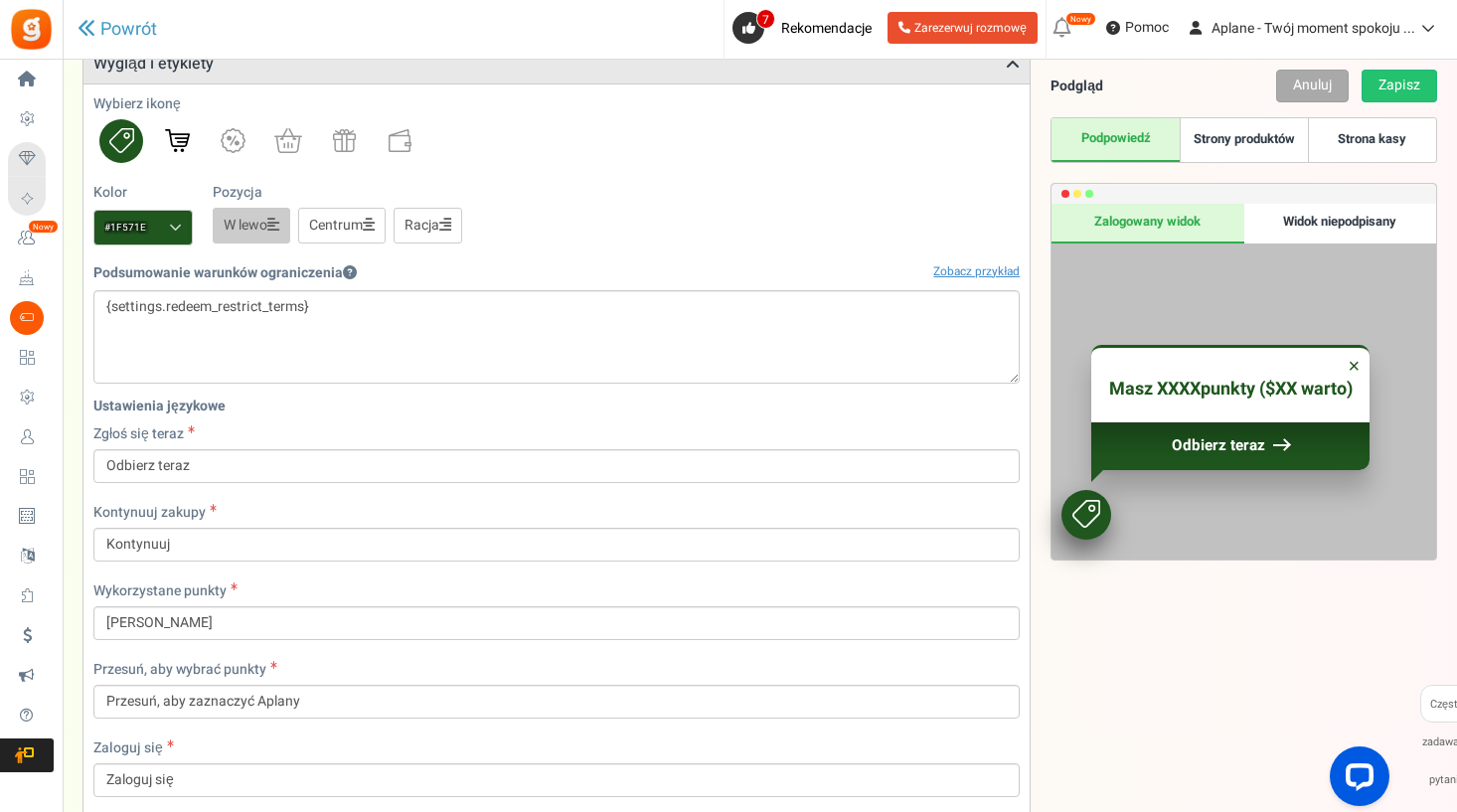 click at bounding box center (177, 140) 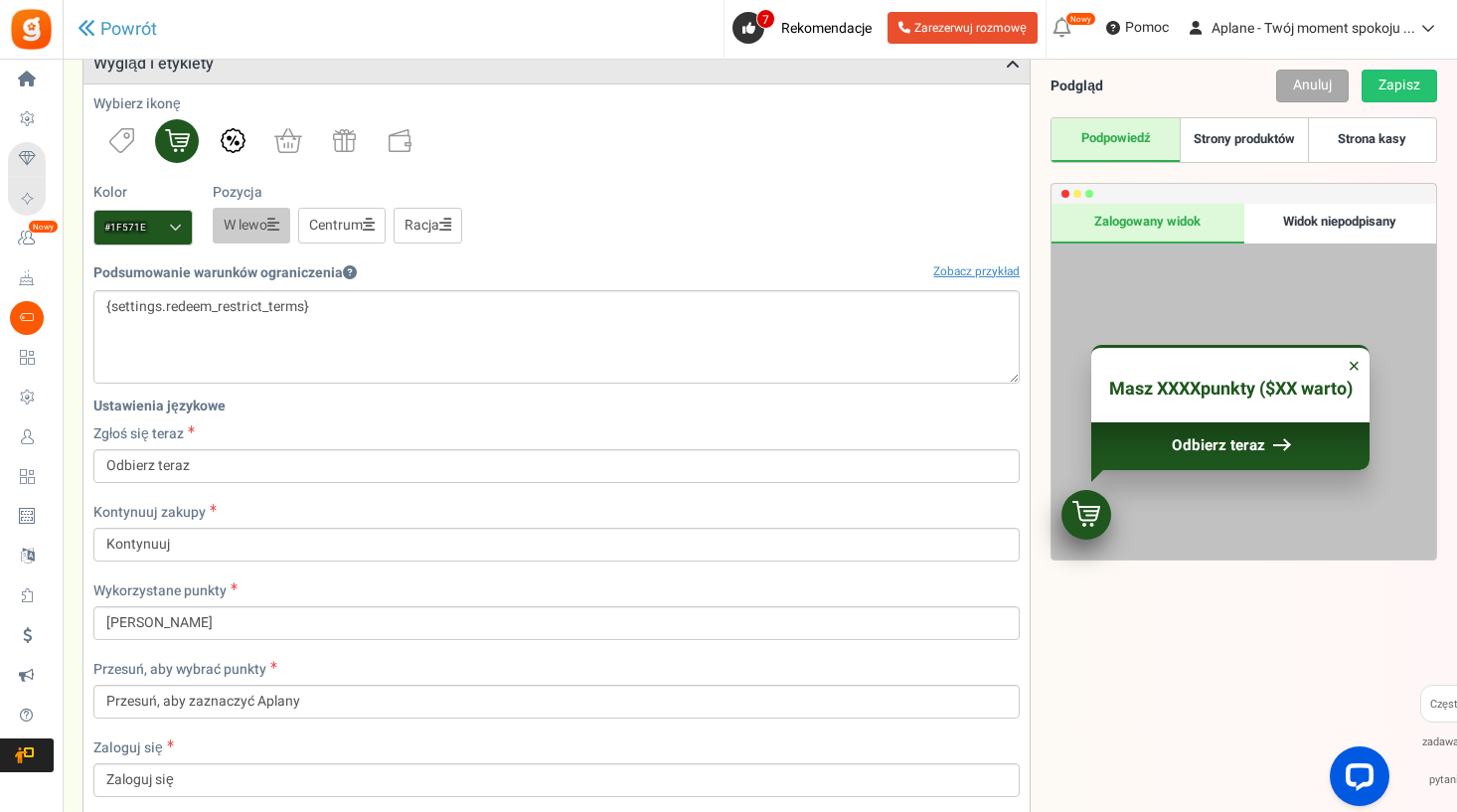 click at bounding box center [233, 140] 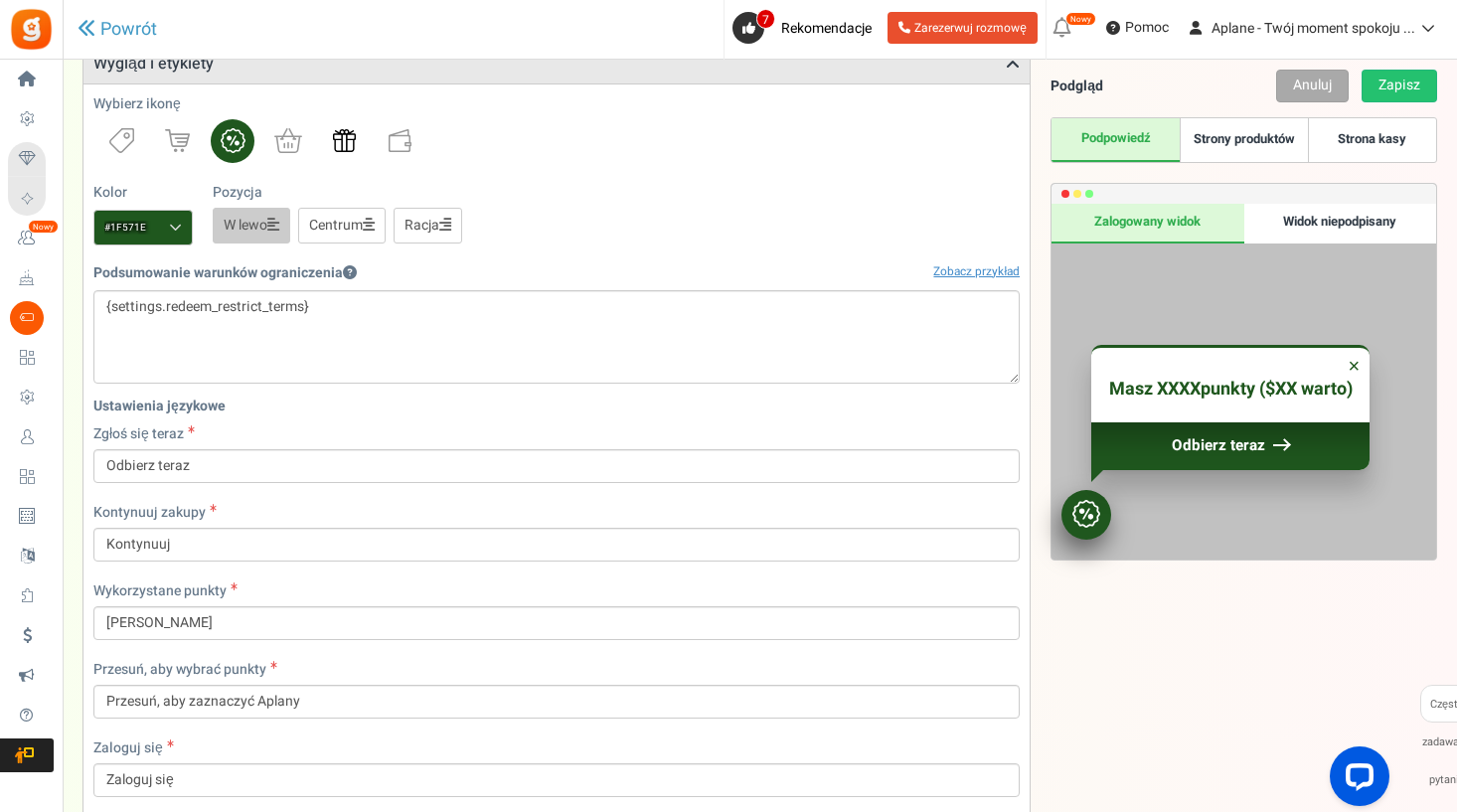 click at bounding box center (344, 140) 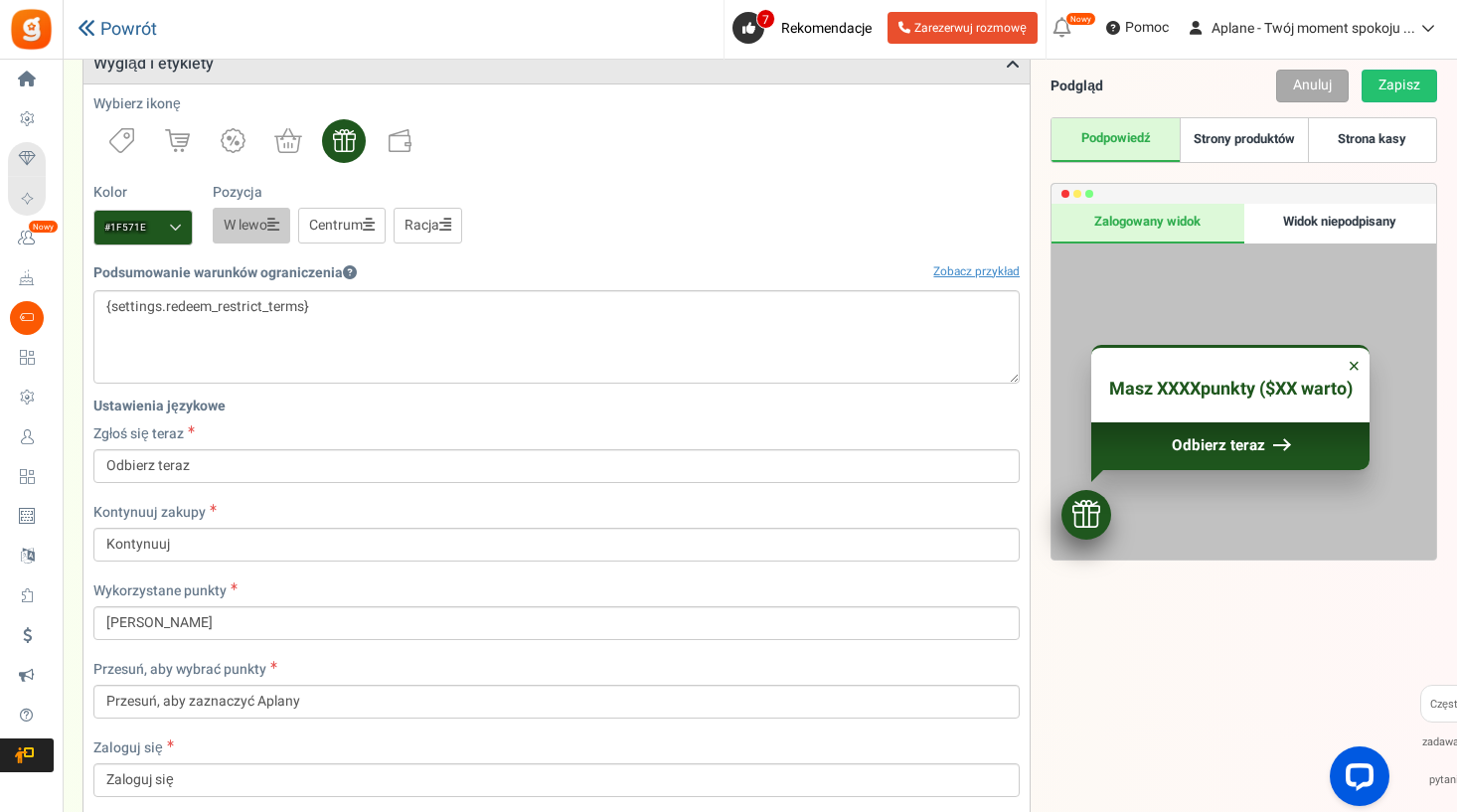 click at bounding box center (86, 28) 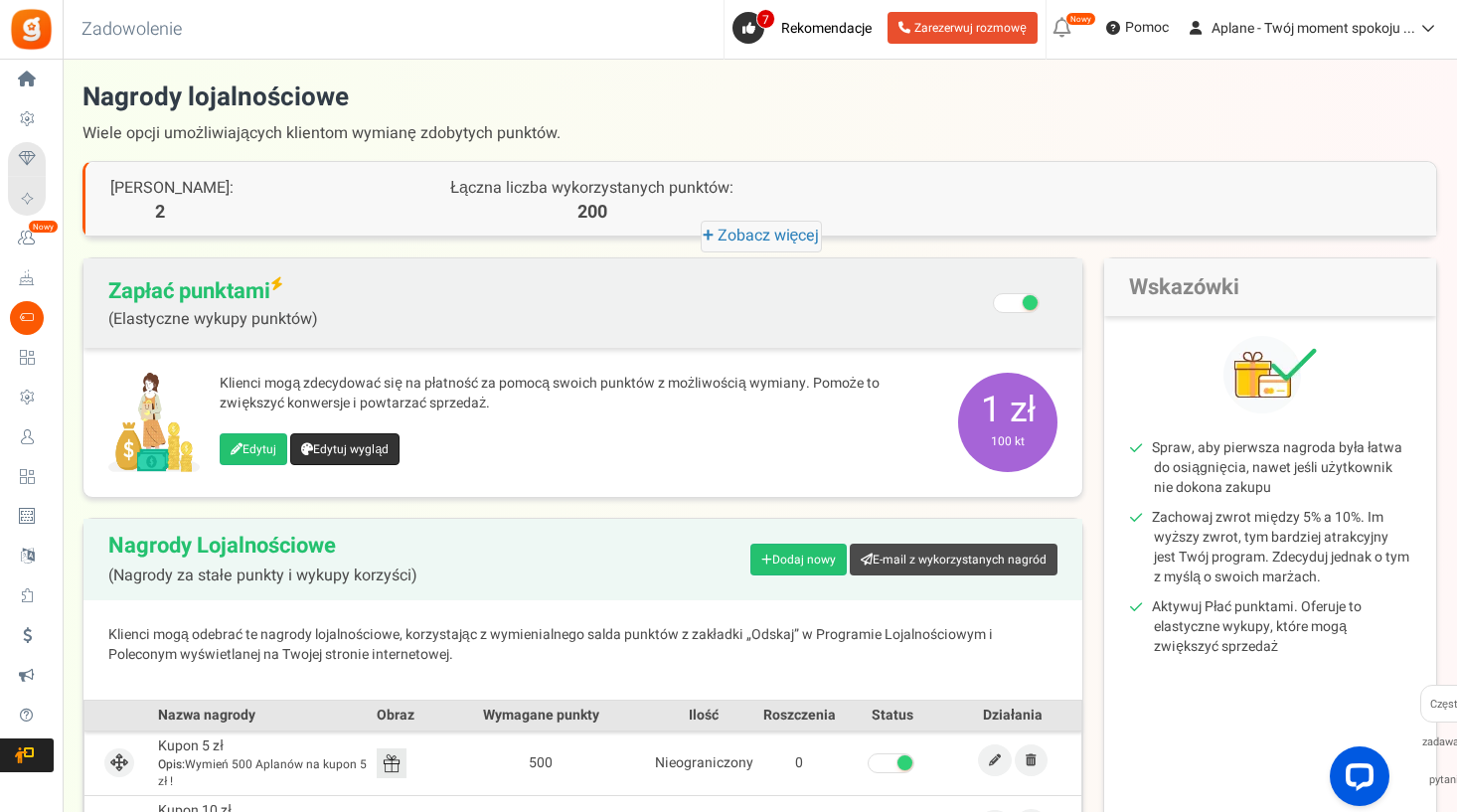 click on "Edytuj wygląd" at bounding box center [345, 449] 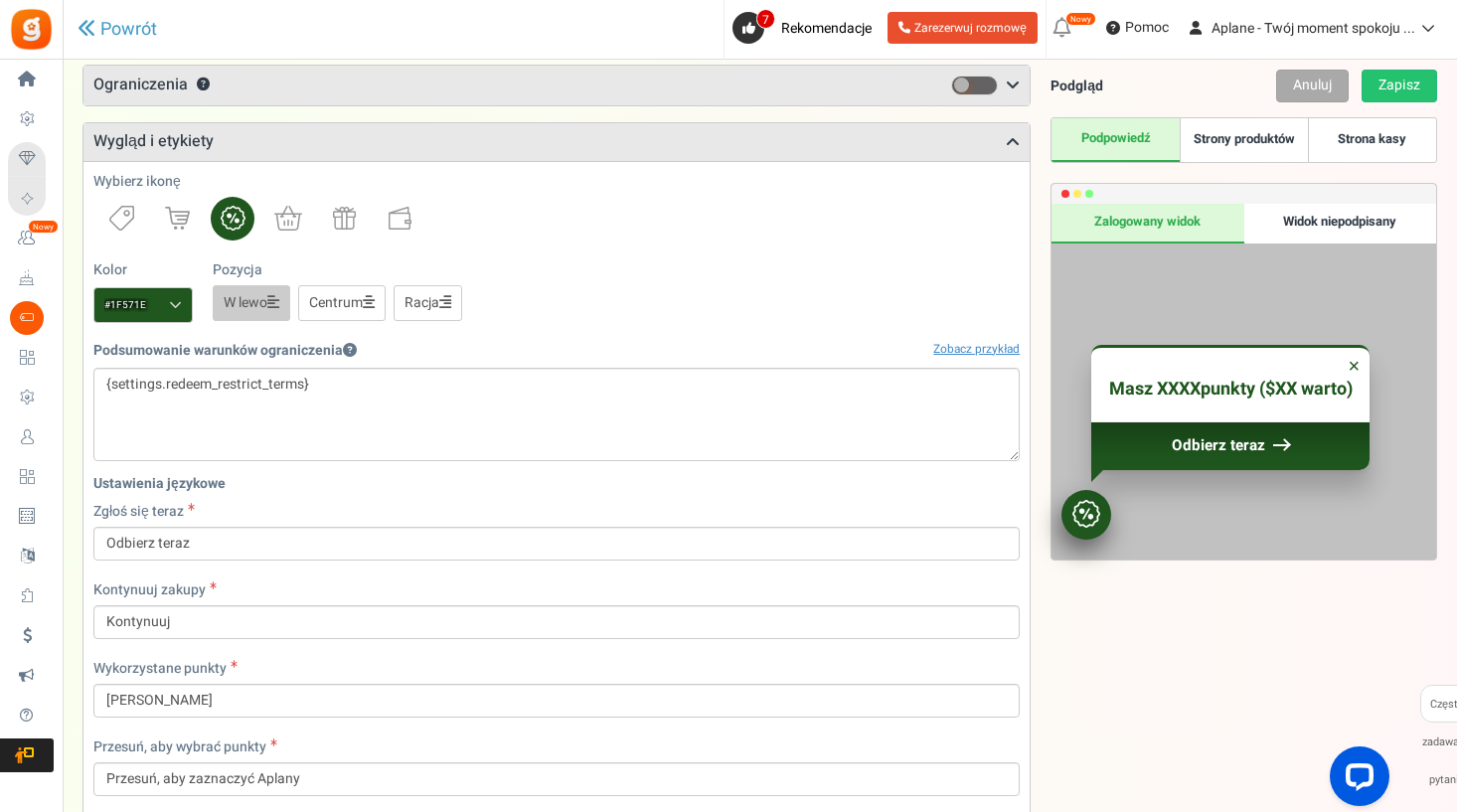 scroll, scrollTop: 175, scrollLeft: 0, axis: vertical 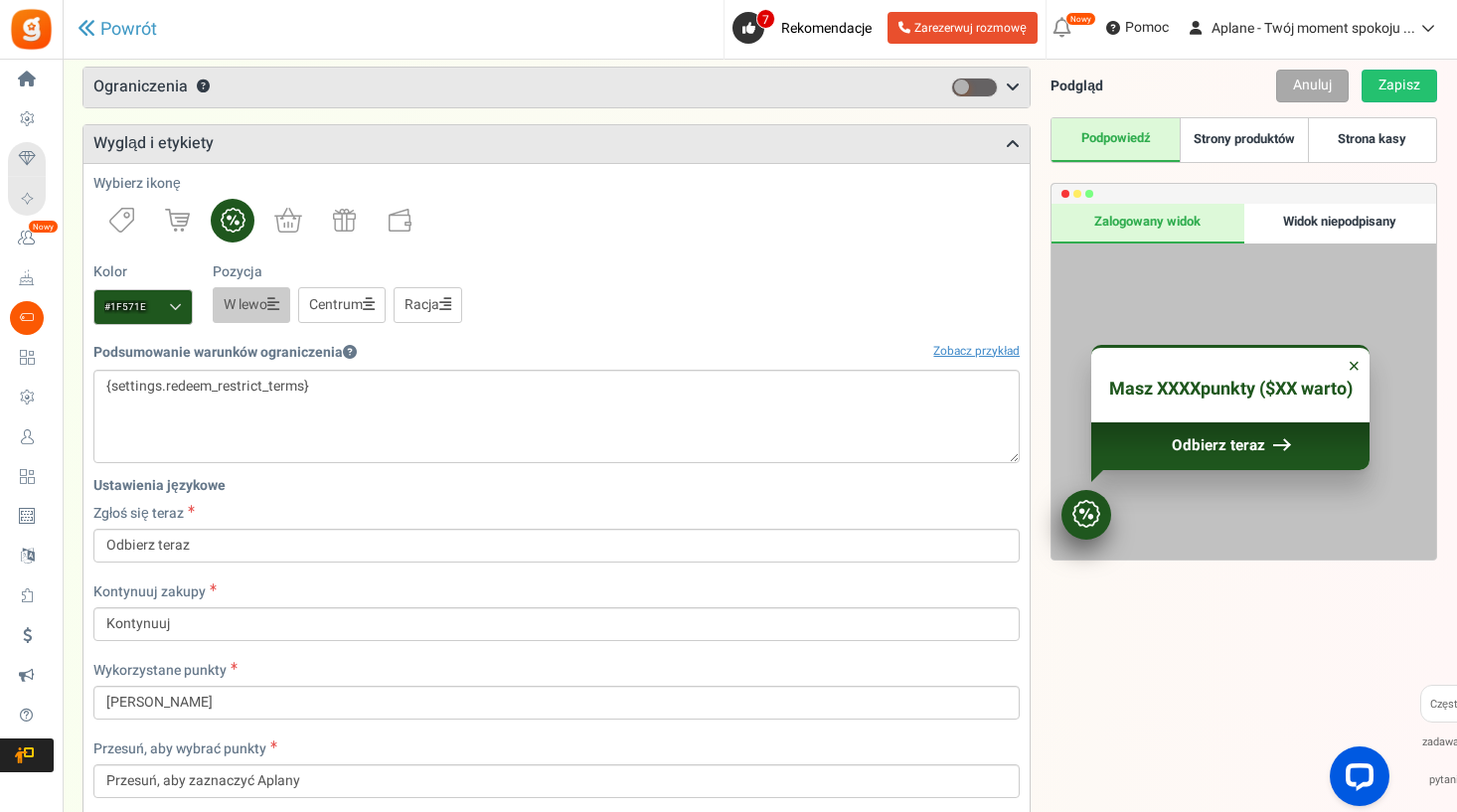 click on "Widok niepodpisany" at bounding box center [1340, 224] 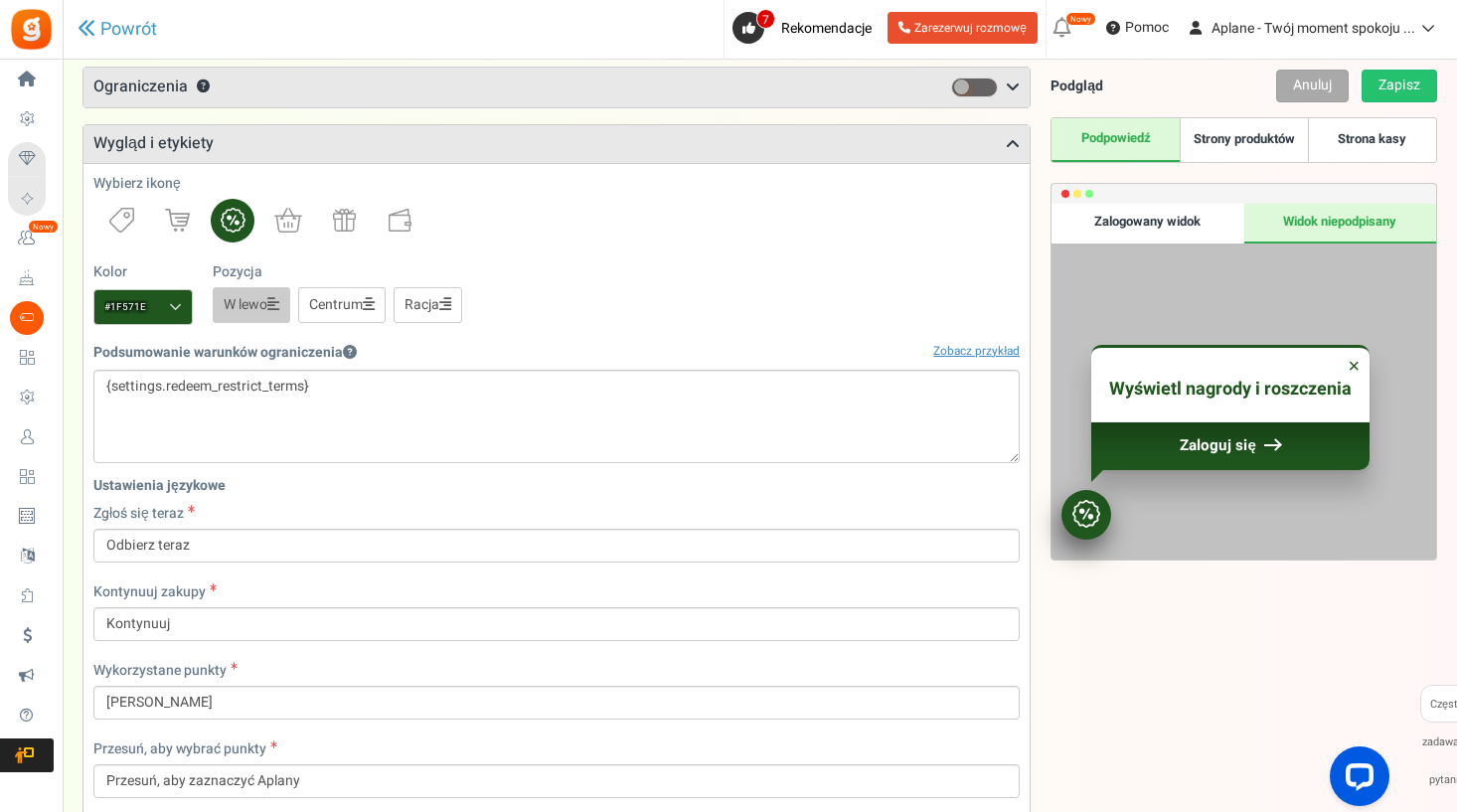 click on "Zalogowany widok" at bounding box center [1147, 224] 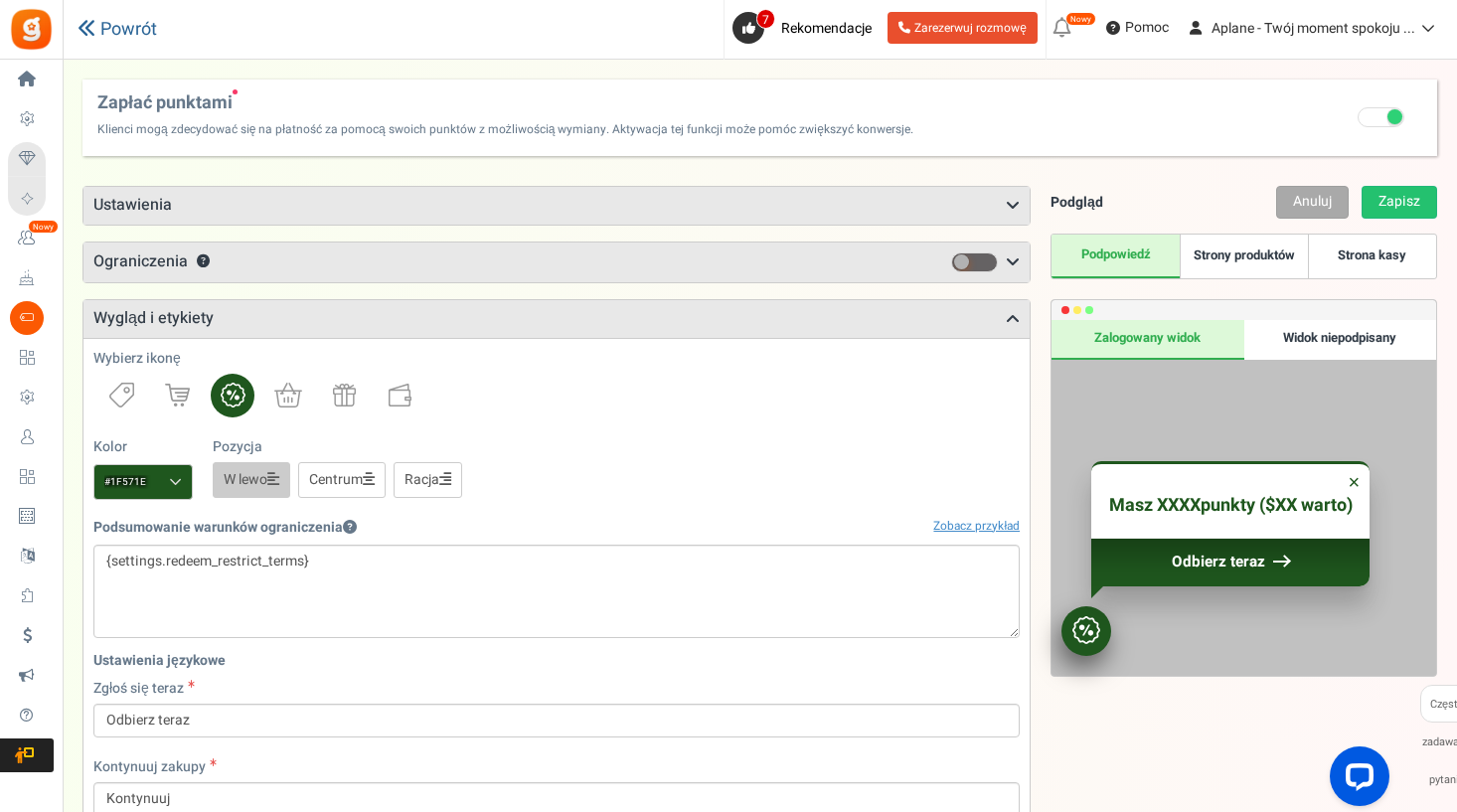 scroll, scrollTop: 0, scrollLeft: 0, axis: both 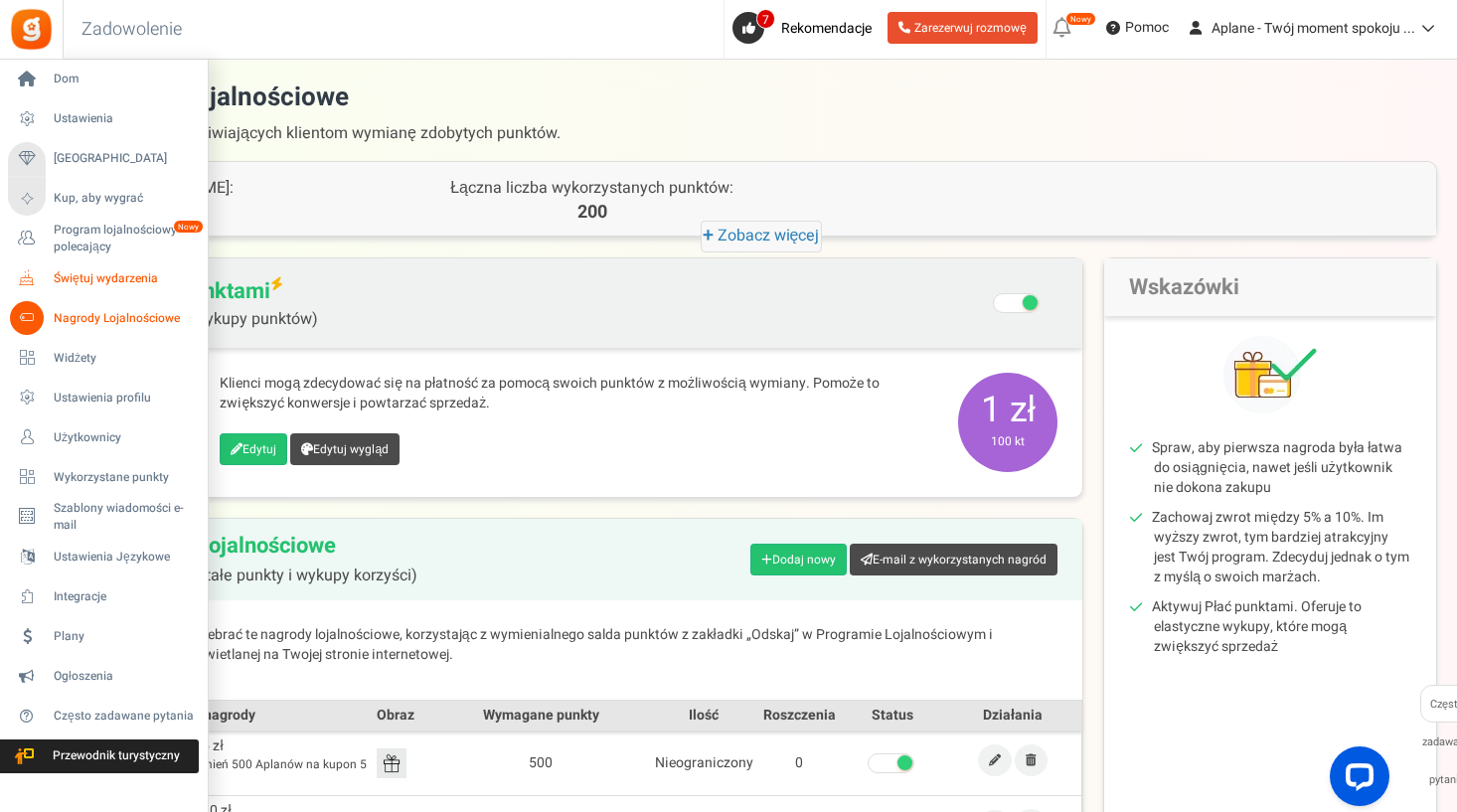 click on "Świętuj wydarzenia" at bounding box center (123, 278) 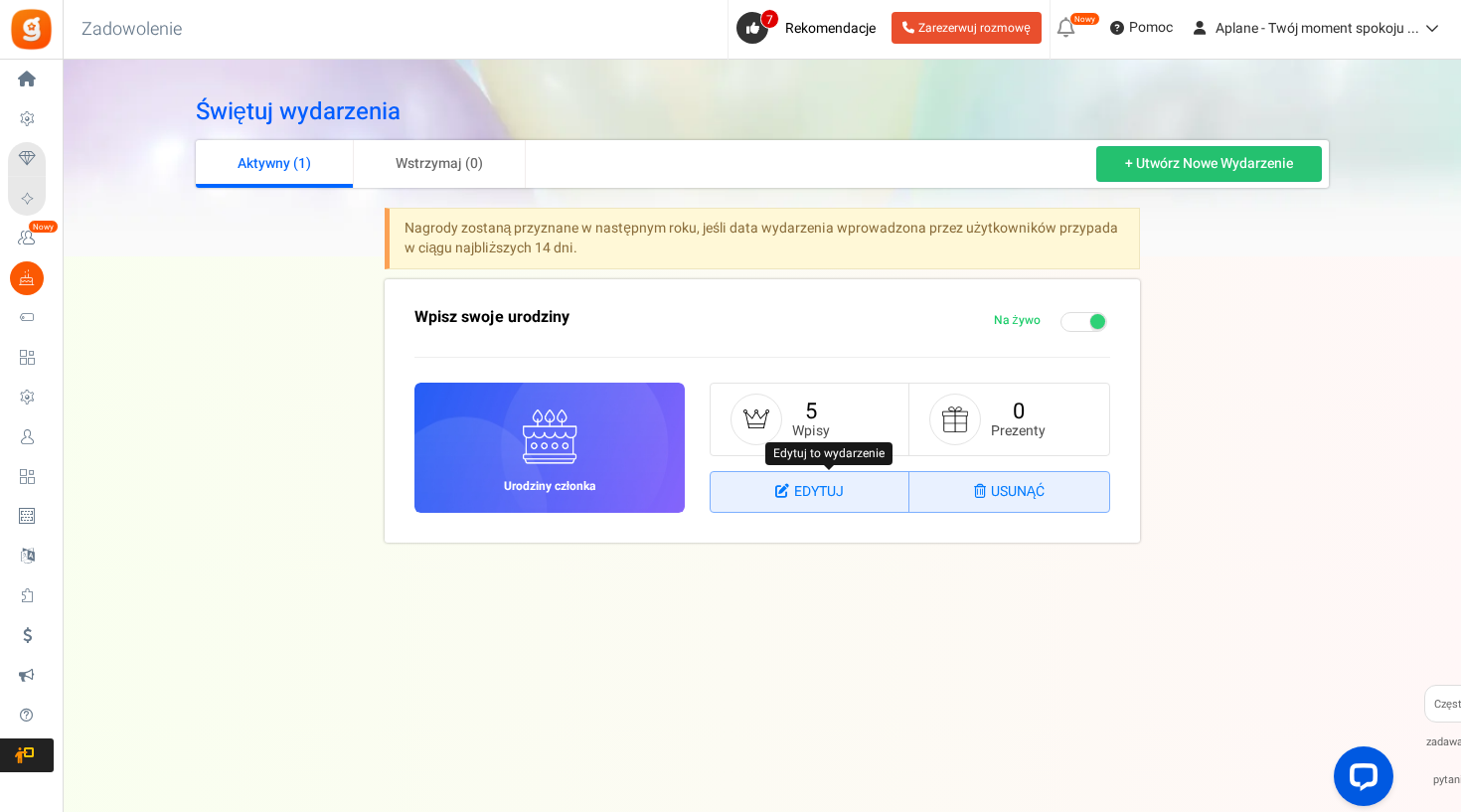 click on "EDYTUJ" at bounding box center [810, 492] 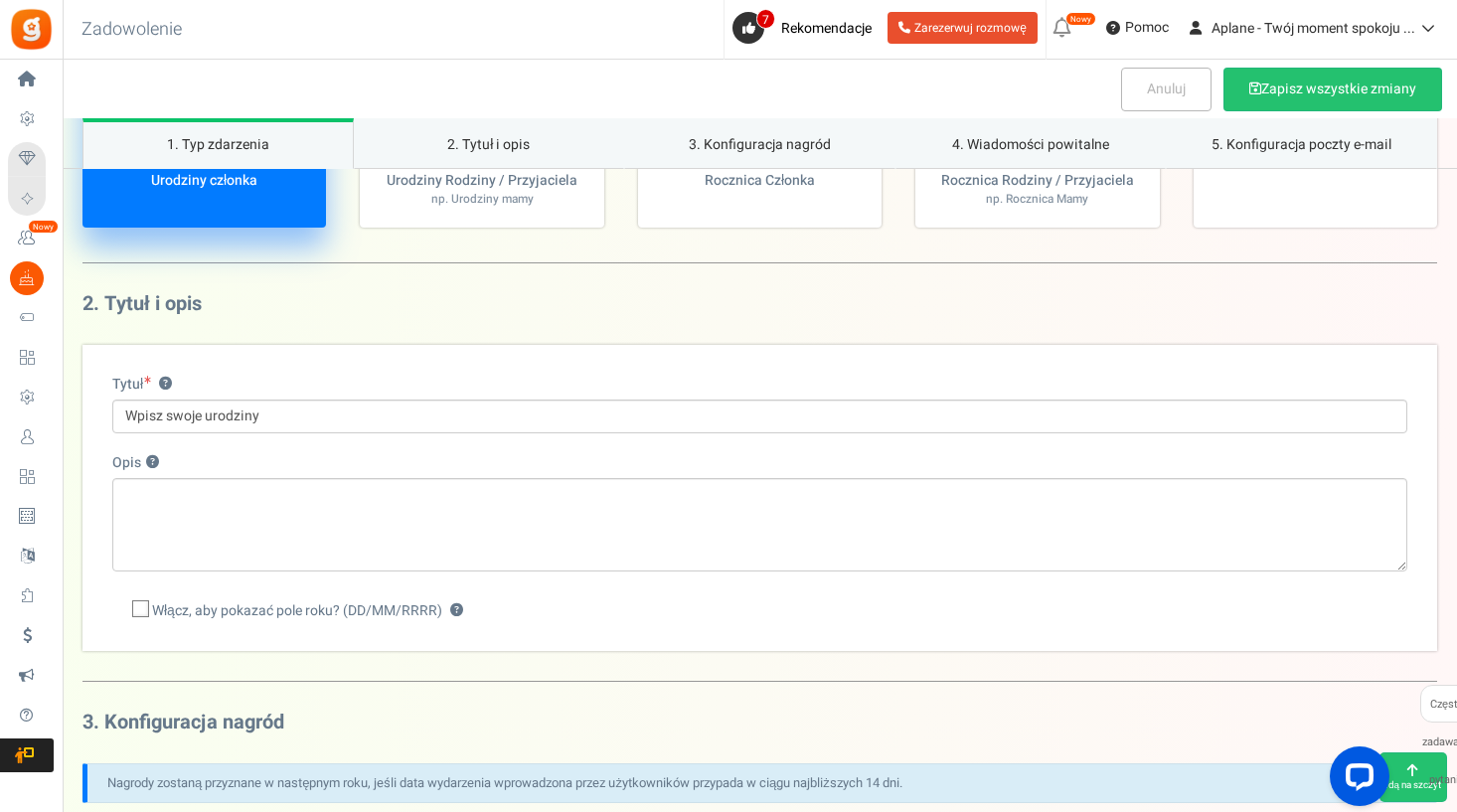 scroll, scrollTop: 255, scrollLeft: 0, axis: vertical 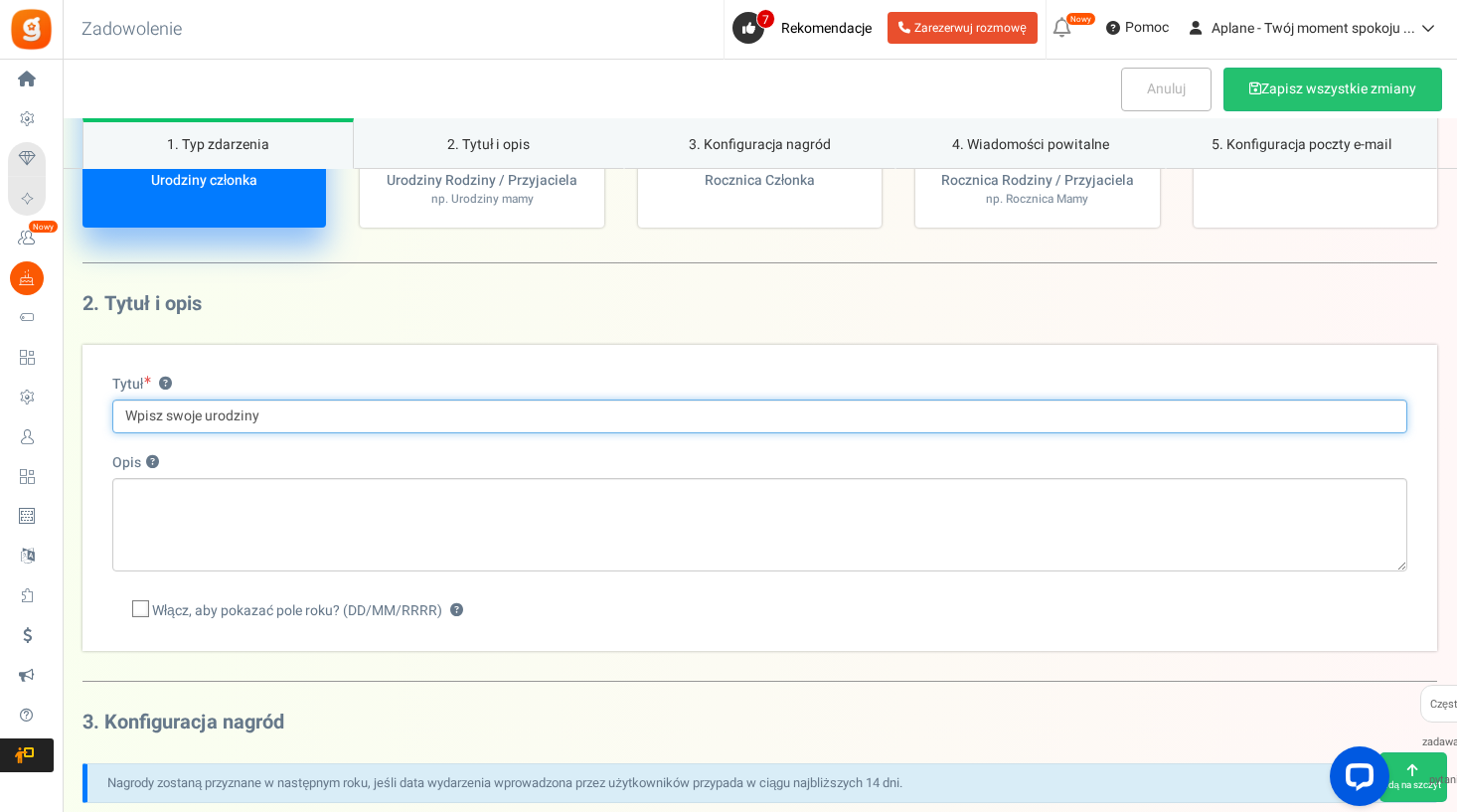 drag, startPoint x: 320, startPoint y: 425, endPoint x: 95, endPoint y: 423, distance: 225.00889 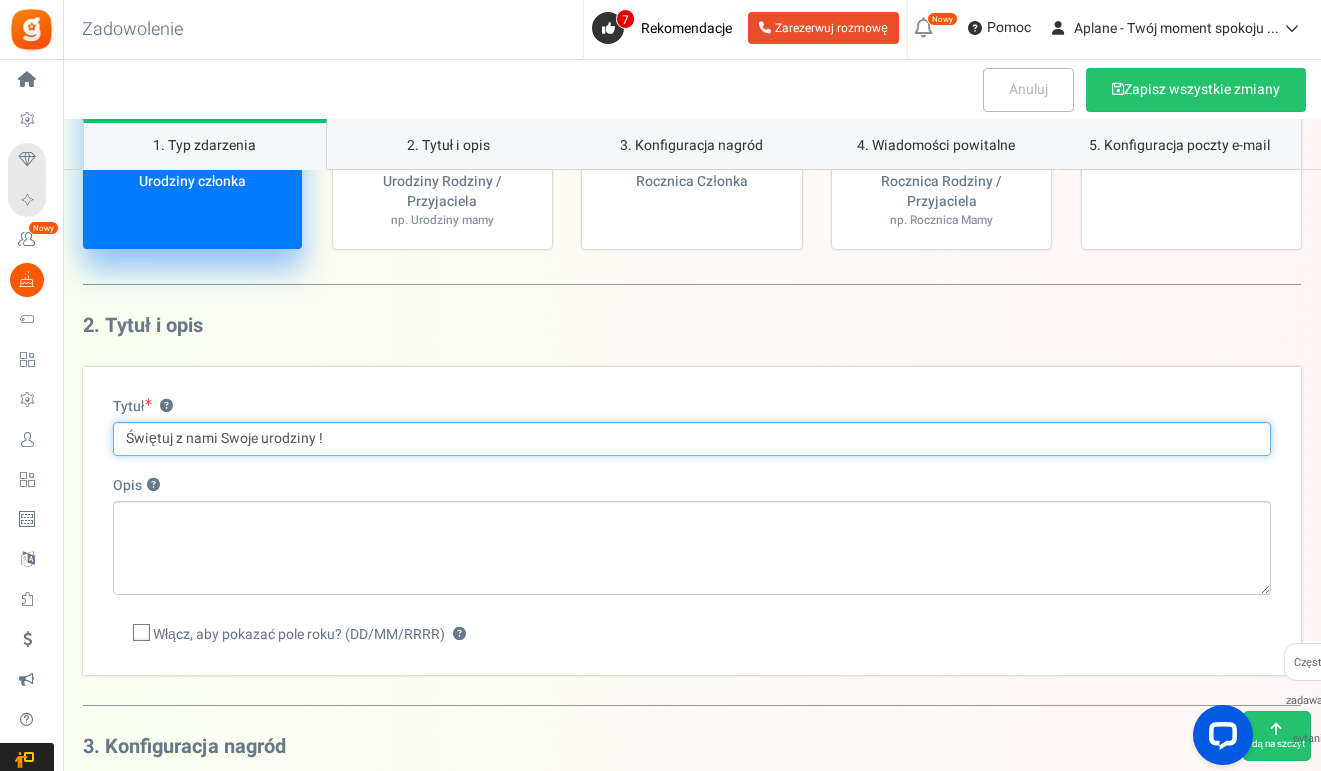 click on "Świętuj z nami Swoje urodziny !" at bounding box center (692, 439) 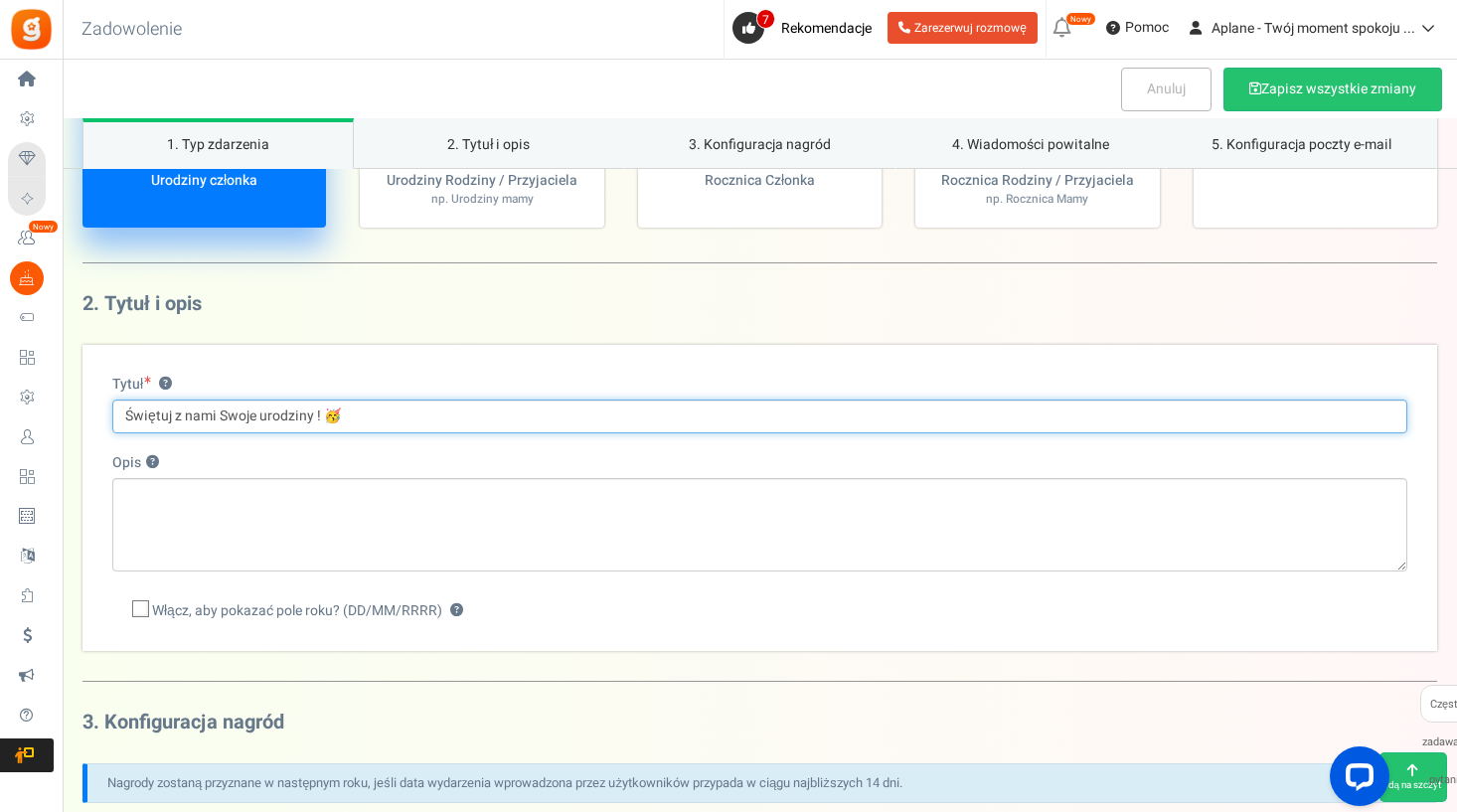 type on "Świętuj z nami Swoje urodziny ! 🥳" 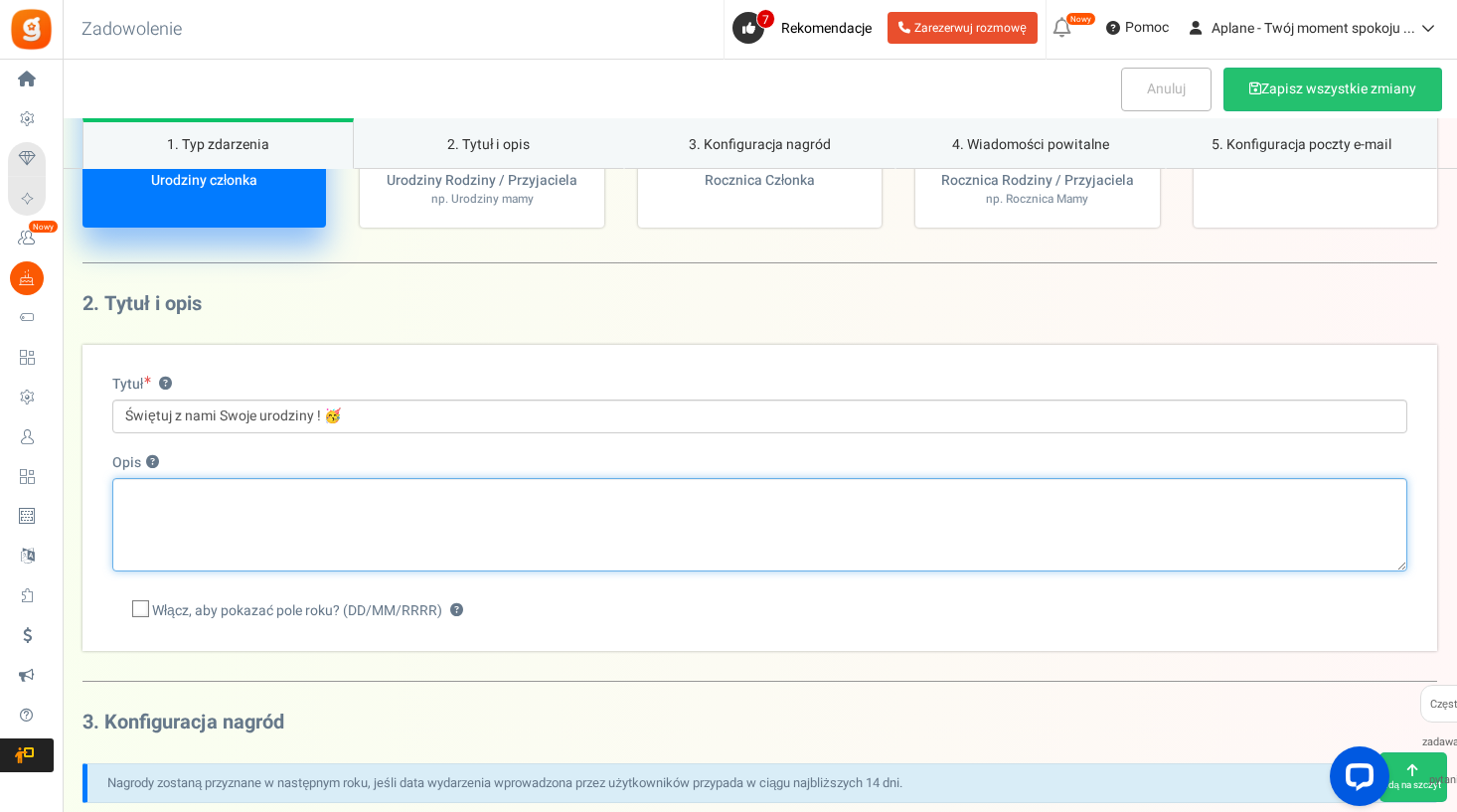 click on "Opis ?" at bounding box center (759, 525) 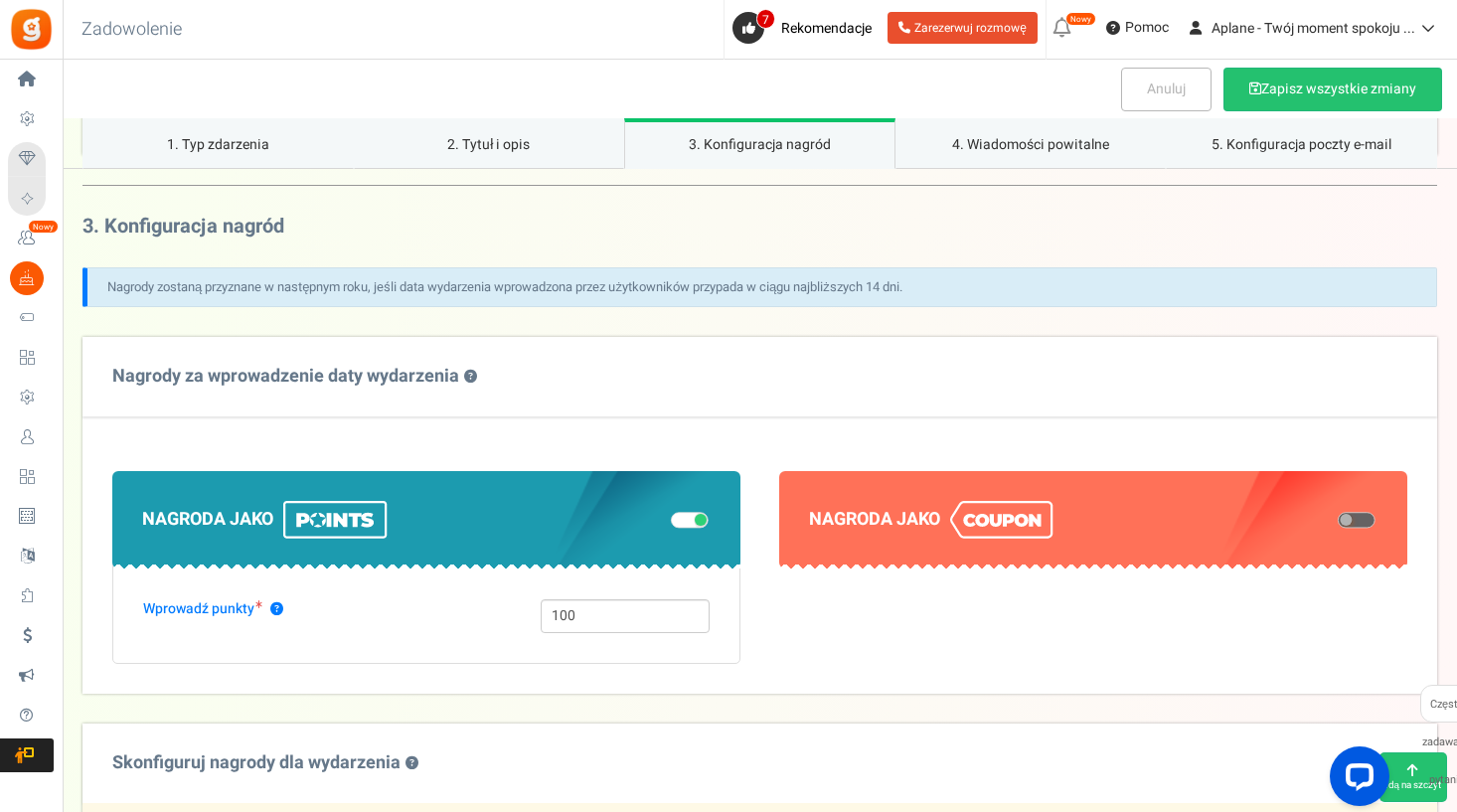scroll, scrollTop: 752, scrollLeft: 0, axis: vertical 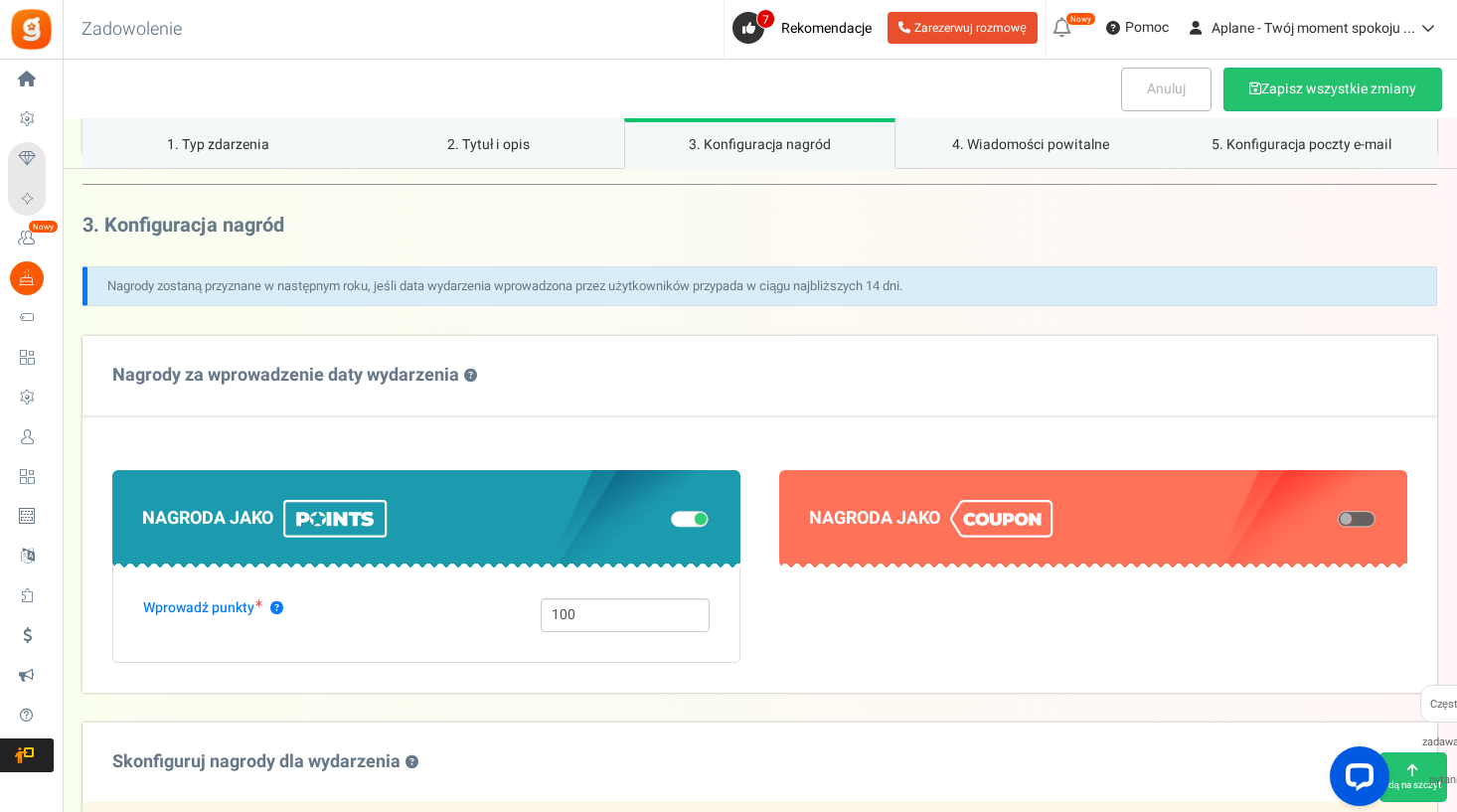 type on "Chcemy świętować razem z Tobą! Wpisz swoją datę, a przygotujemy coś specjalnego." 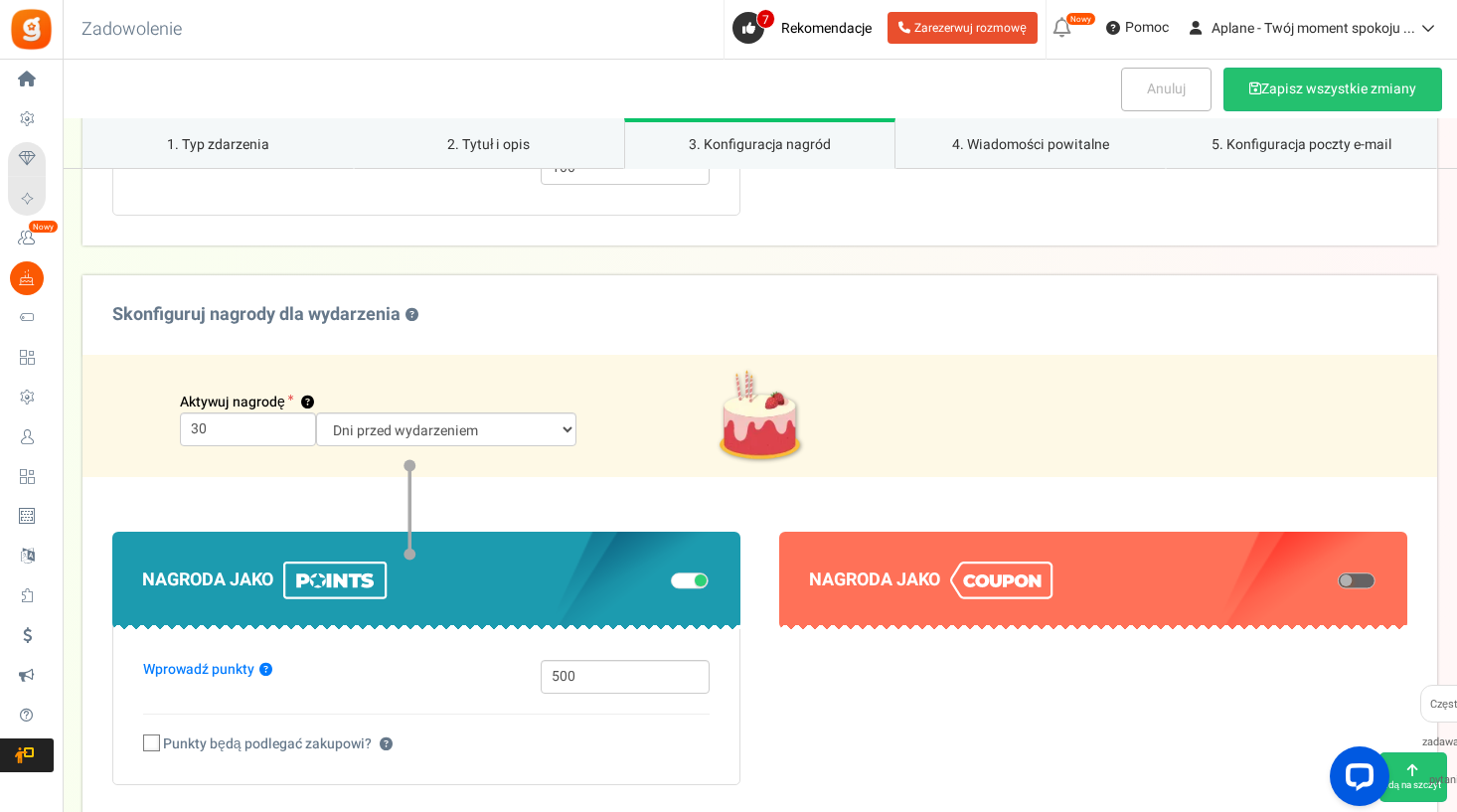scroll, scrollTop: 1237, scrollLeft: 0, axis: vertical 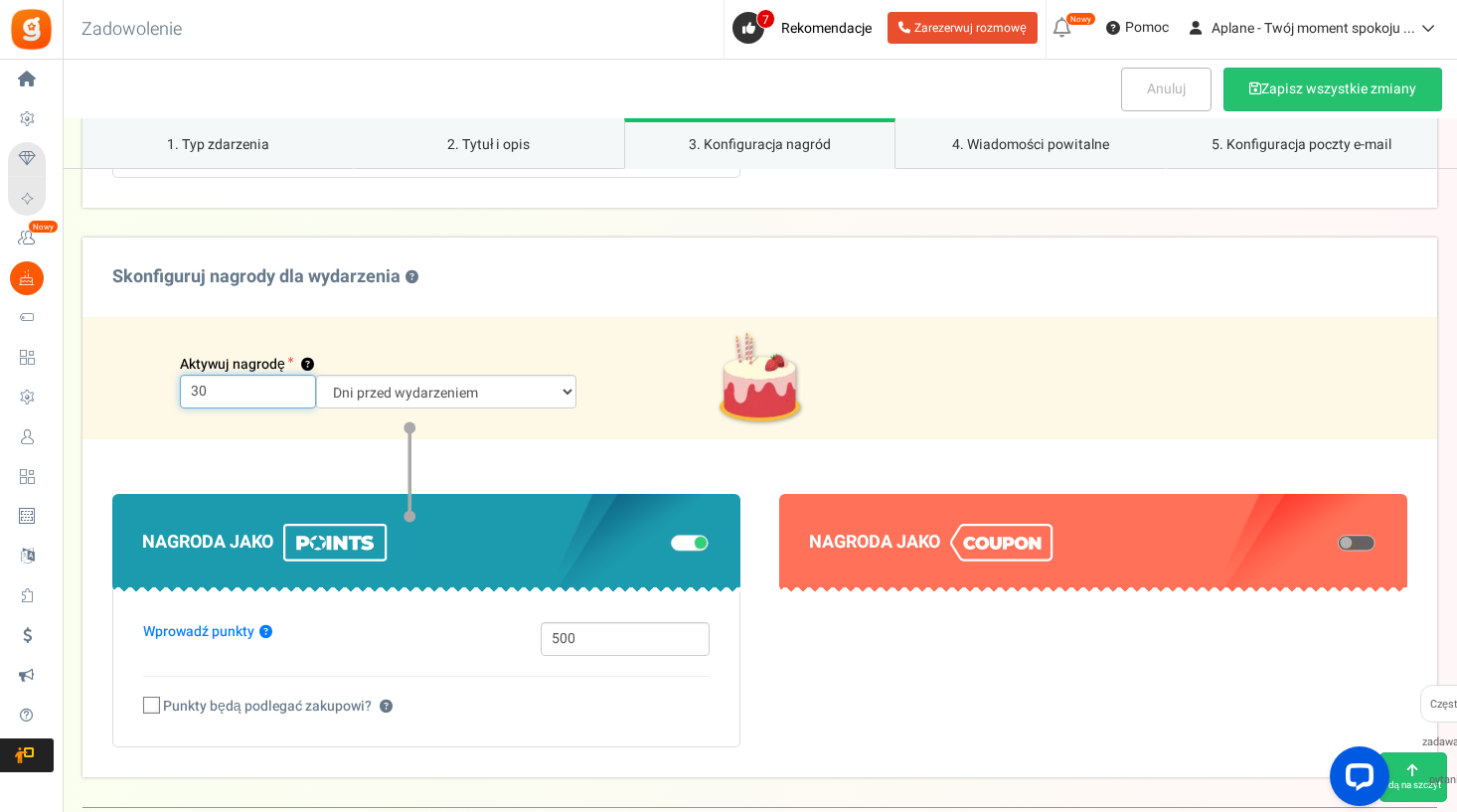 drag, startPoint x: 219, startPoint y: 391, endPoint x: 190, endPoint y: 391, distance: 29 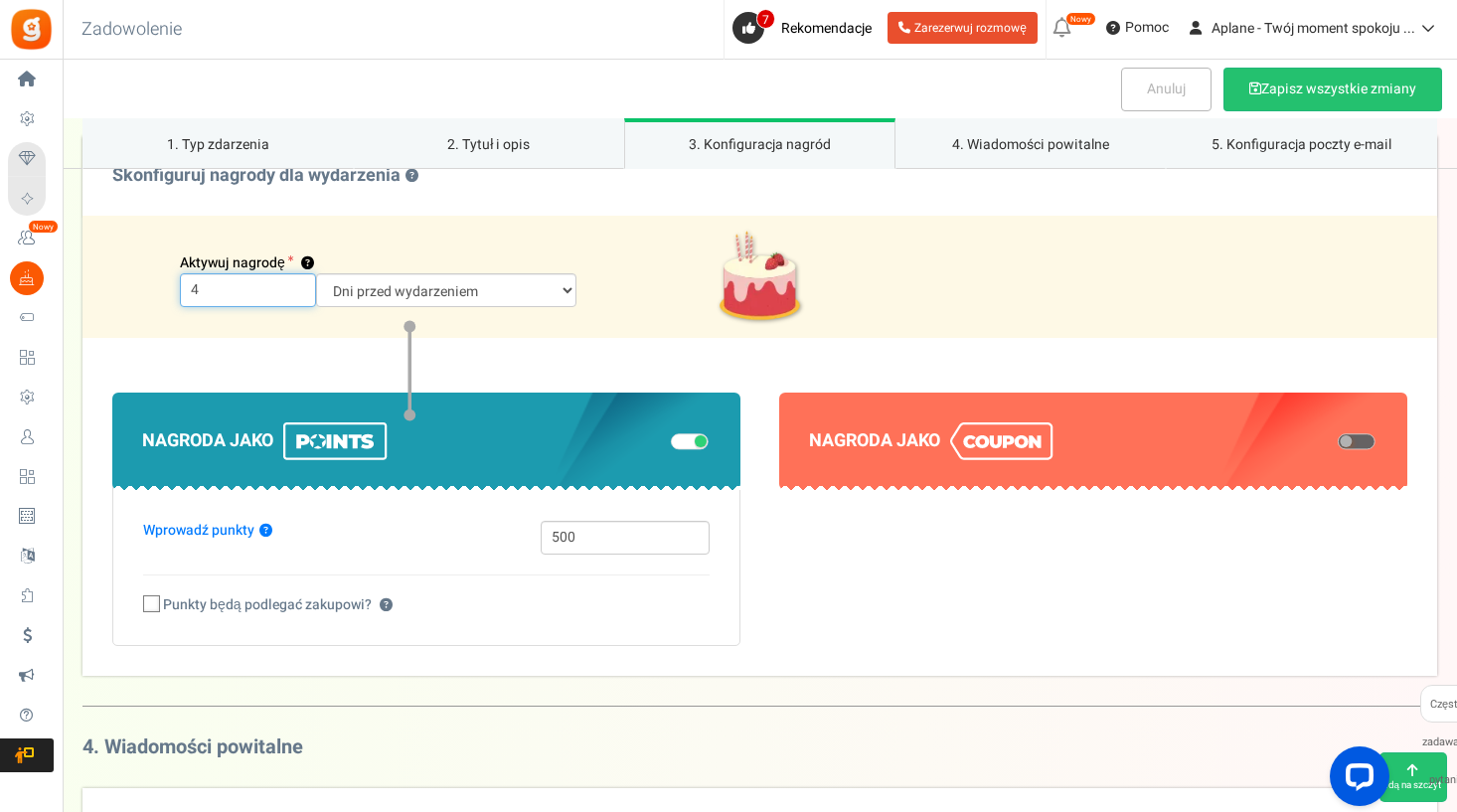 scroll, scrollTop: 1330, scrollLeft: 0, axis: vertical 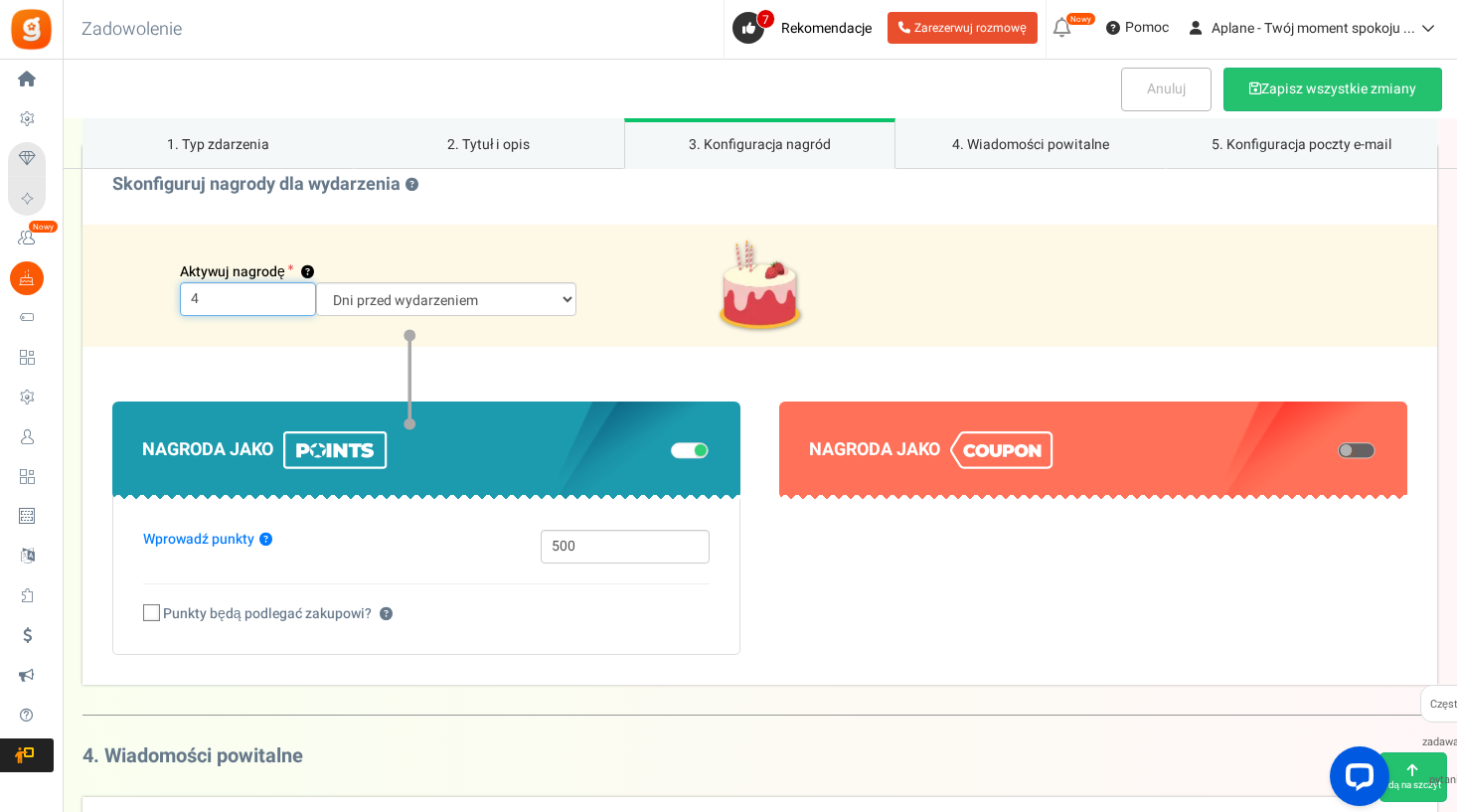 type on "4" 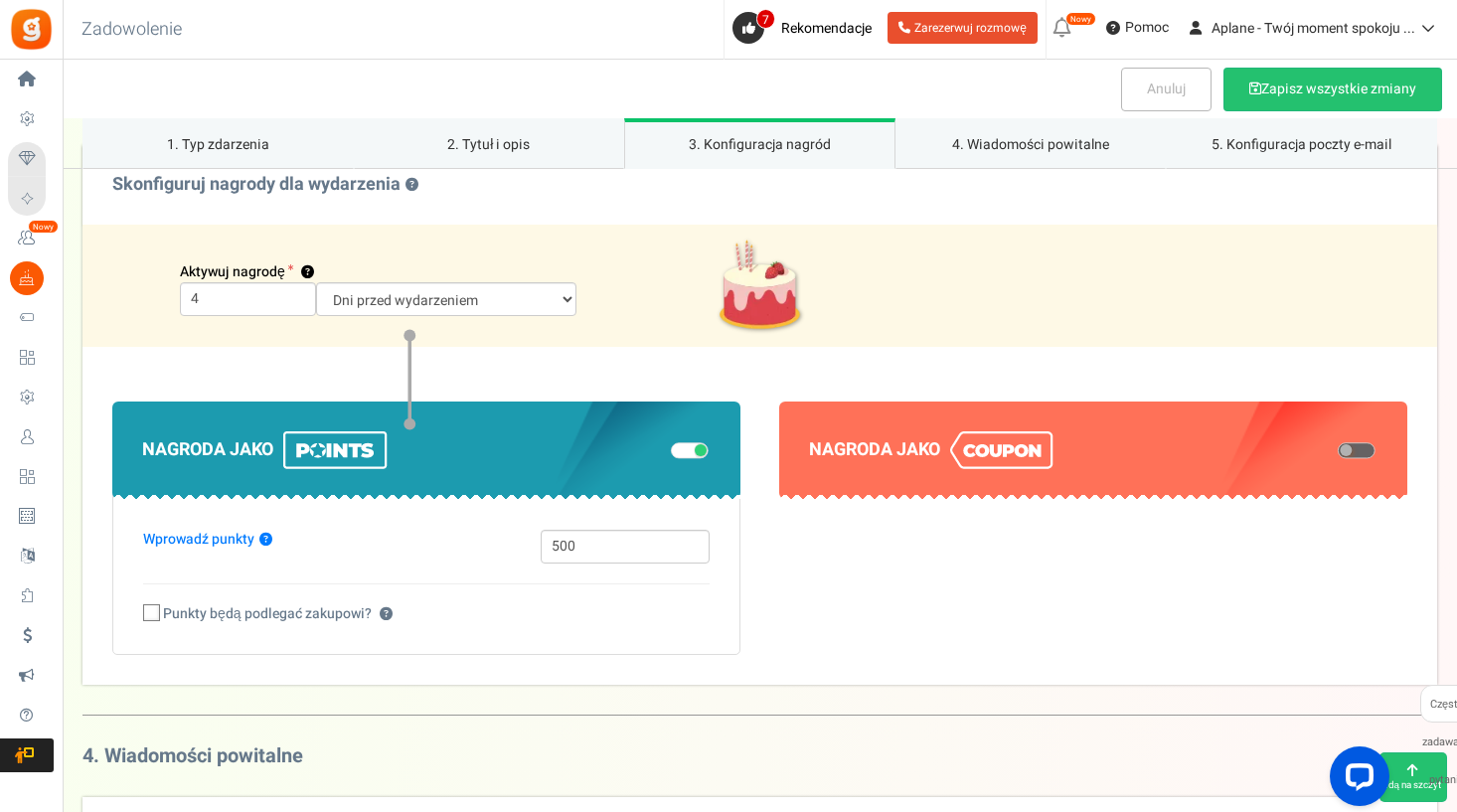 click on "NAGRODA JAKO
Wprowadź punkty ?
500
?
NAGRODA JAKO" at bounding box center [759, 516] 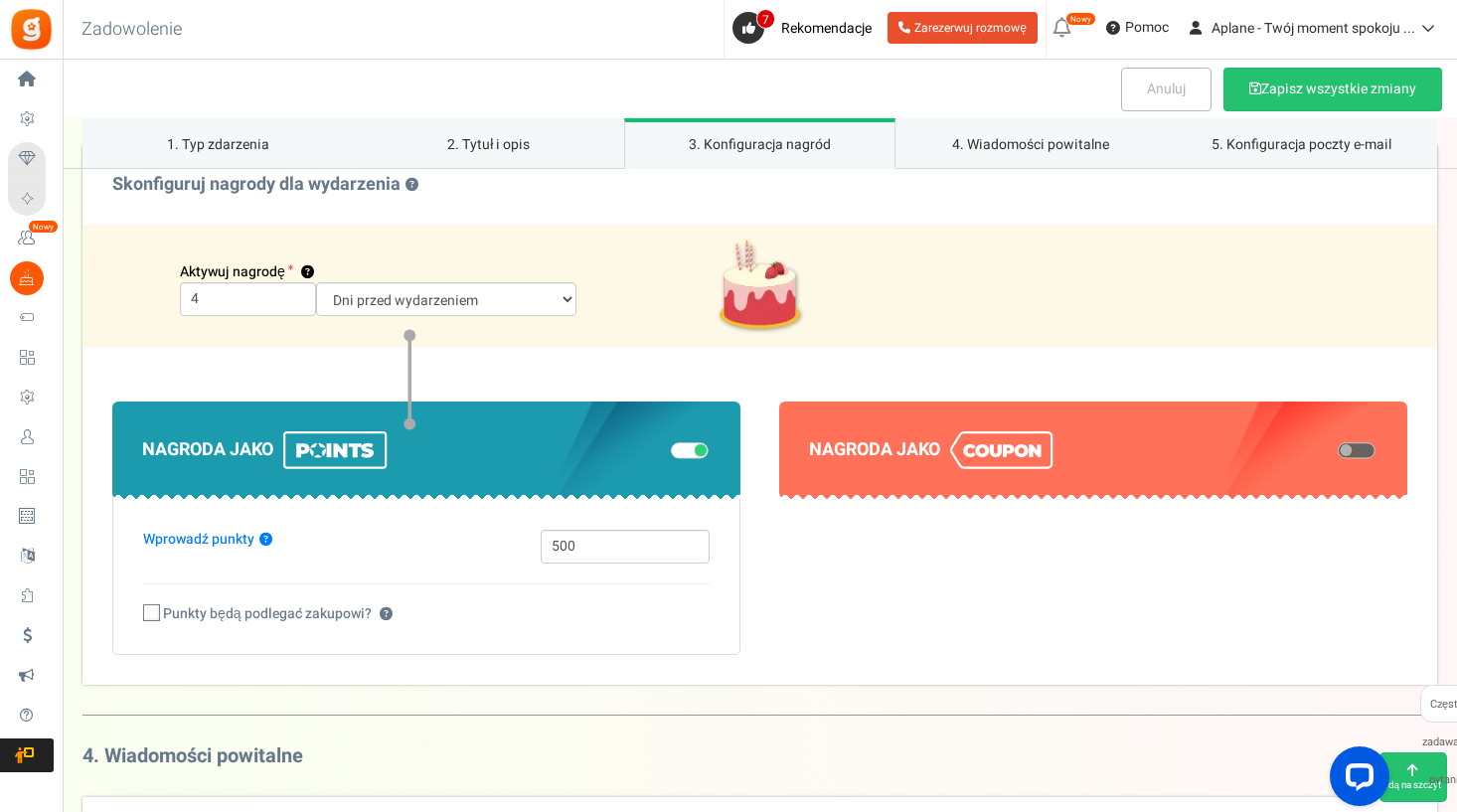 click at bounding box center [1357, 450] 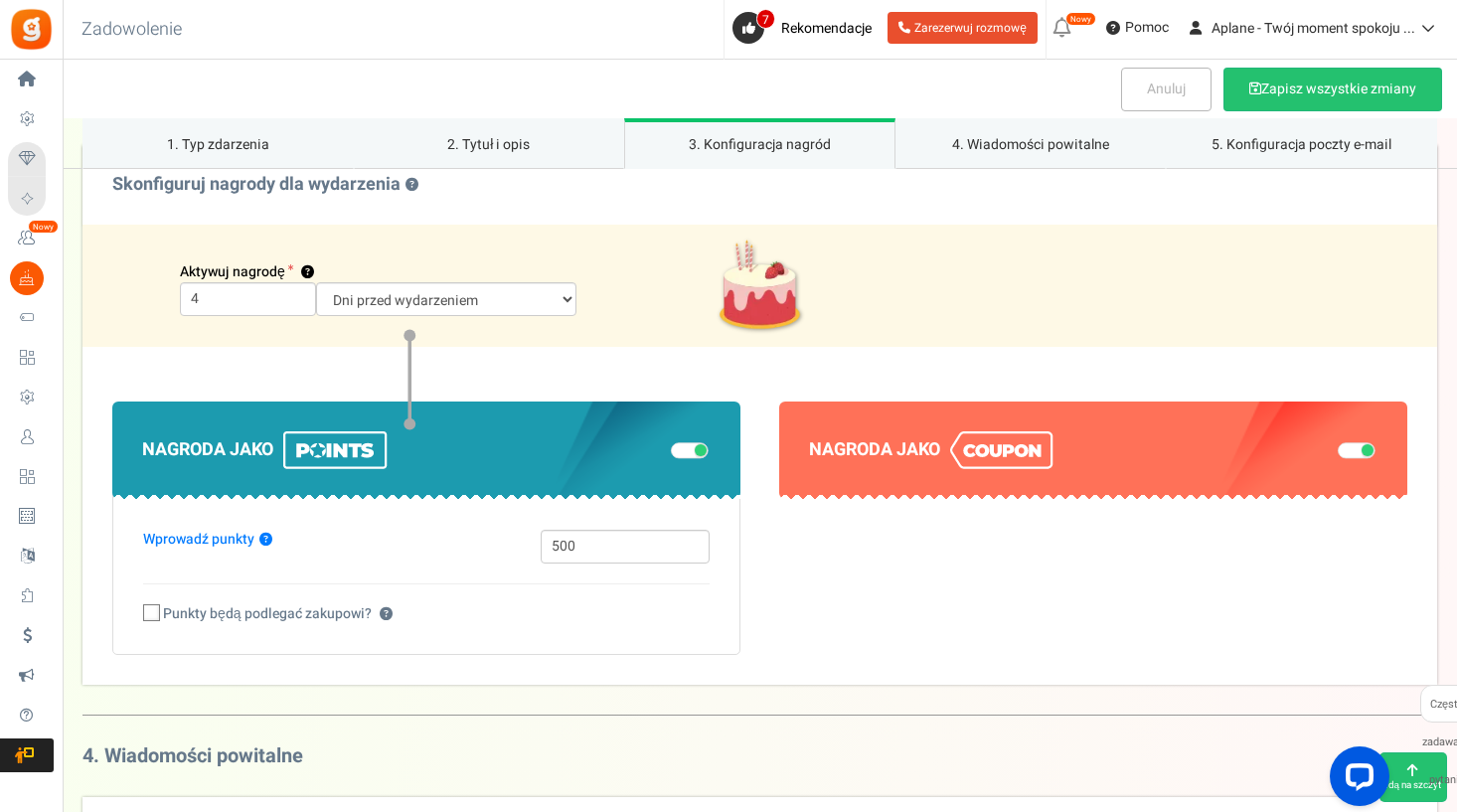 select on "1" 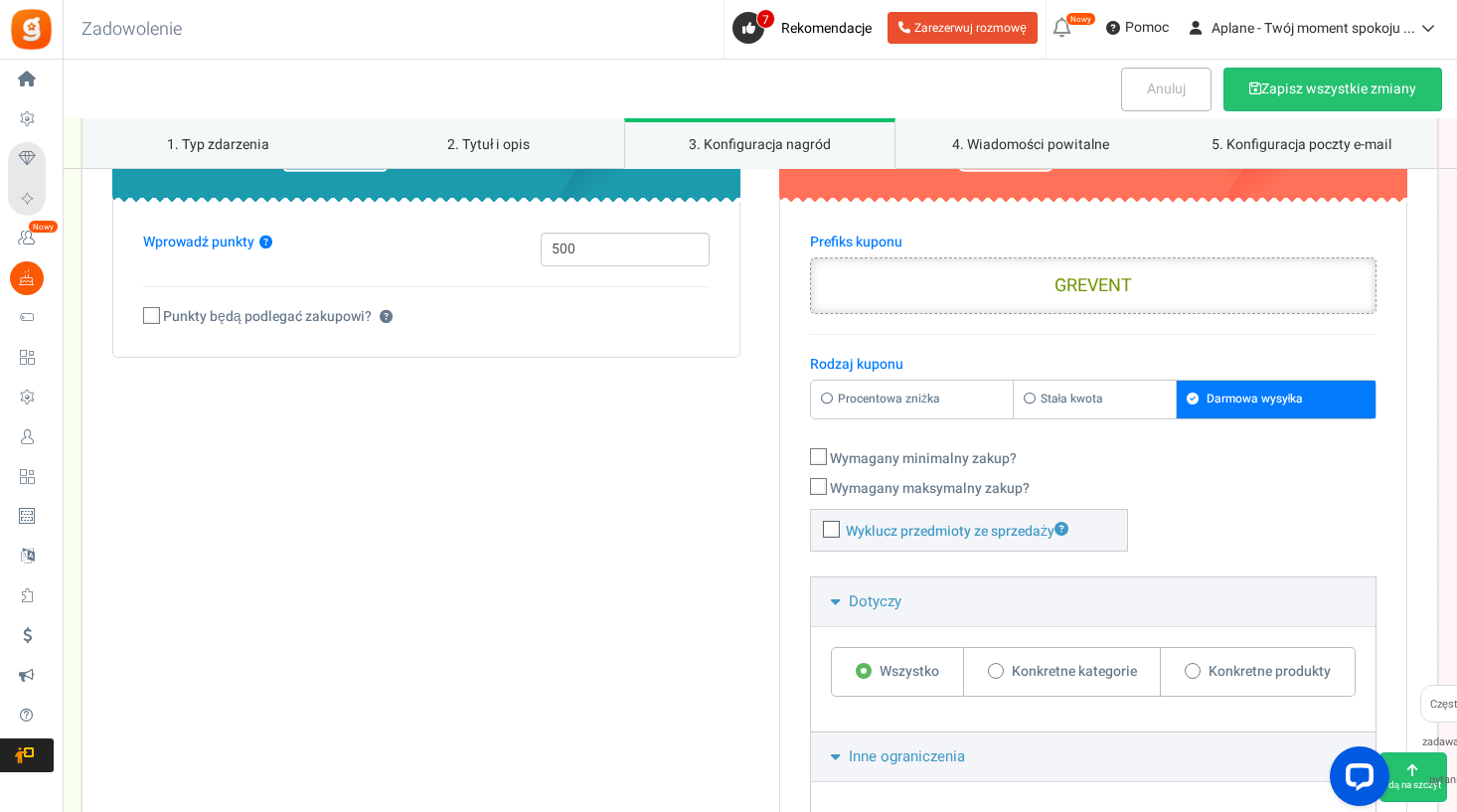 scroll, scrollTop: 1649, scrollLeft: 0, axis: vertical 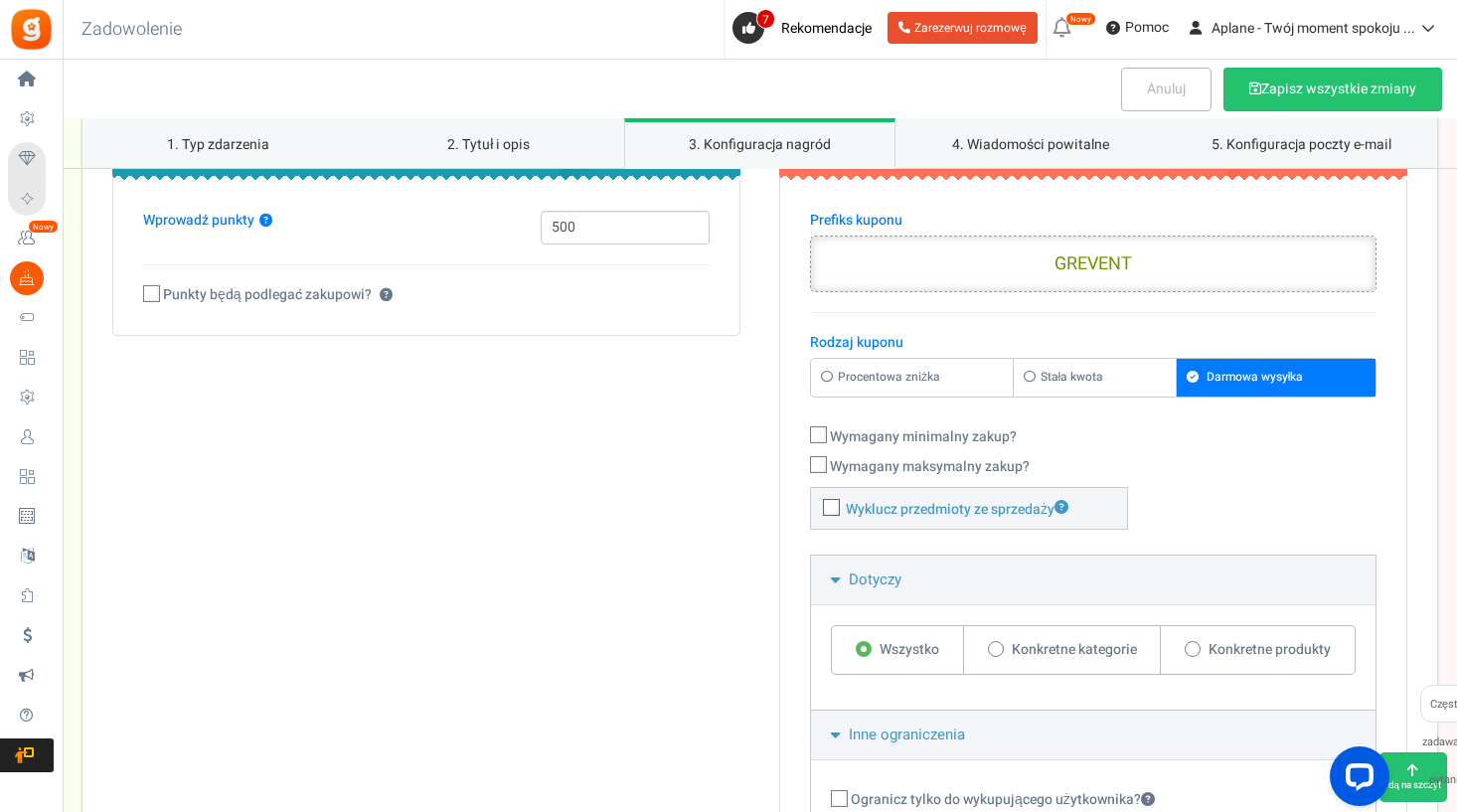 click on "GREVENT" at bounding box center [1093, 264] 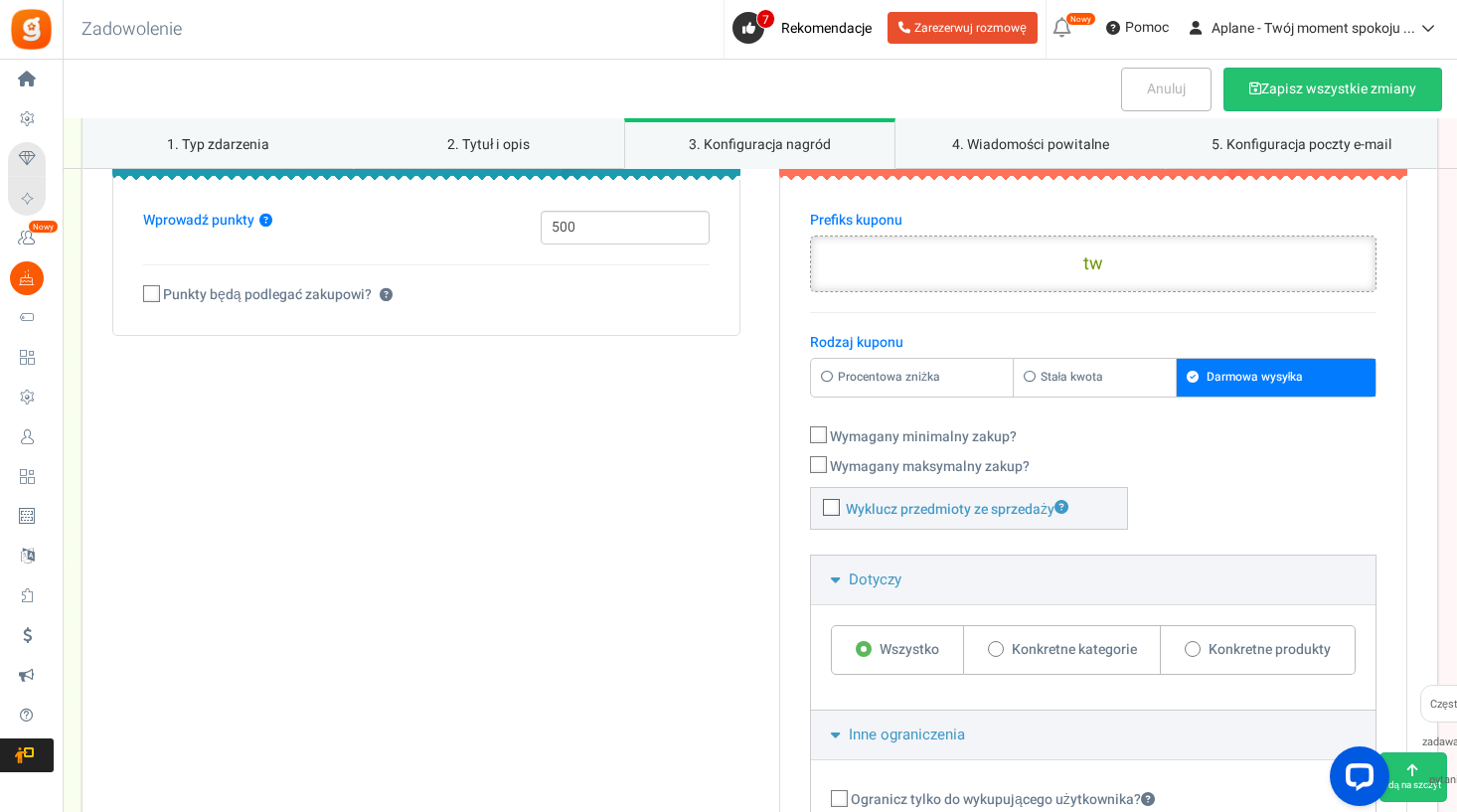 type on "t" 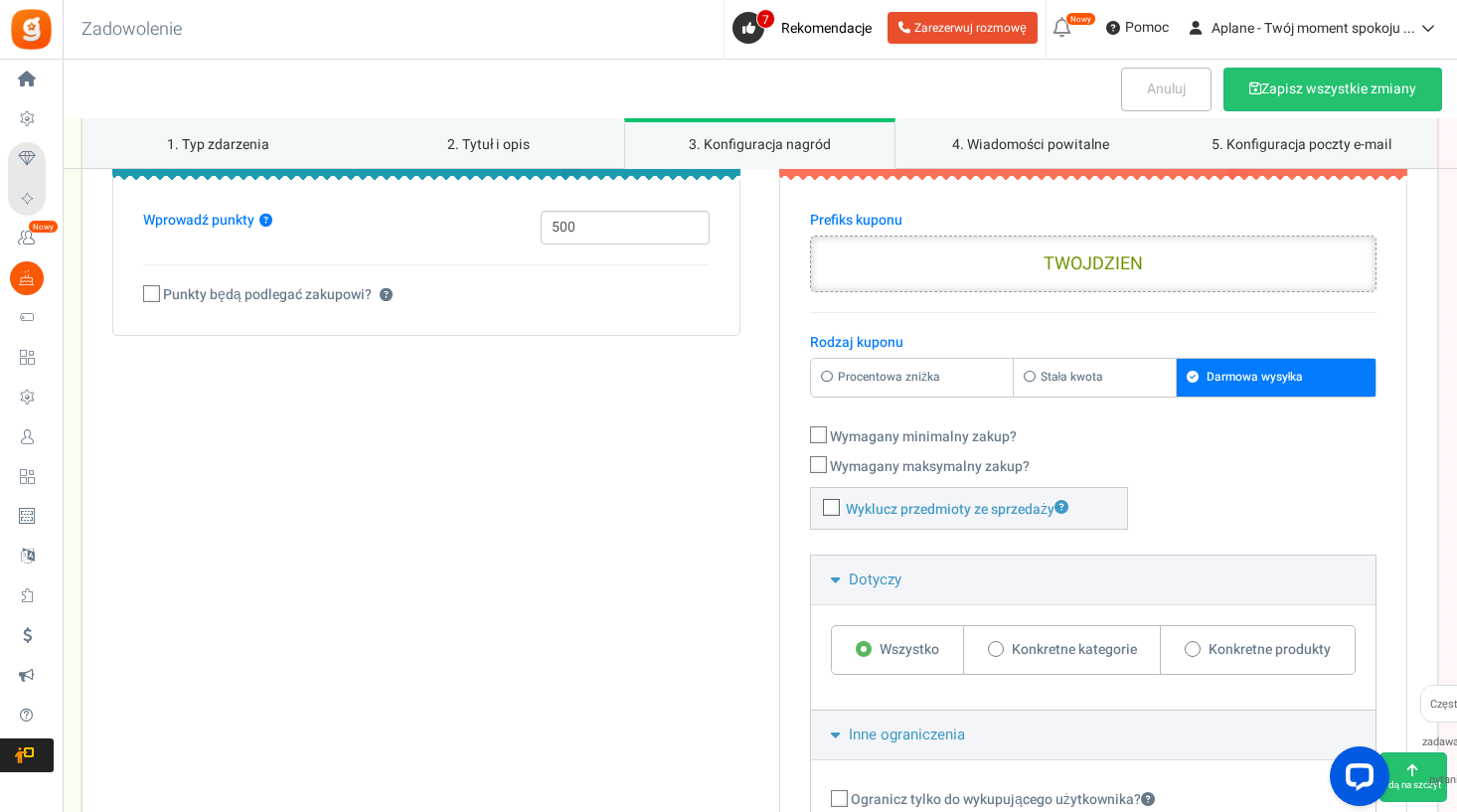 type on "TWOJDZIEN" 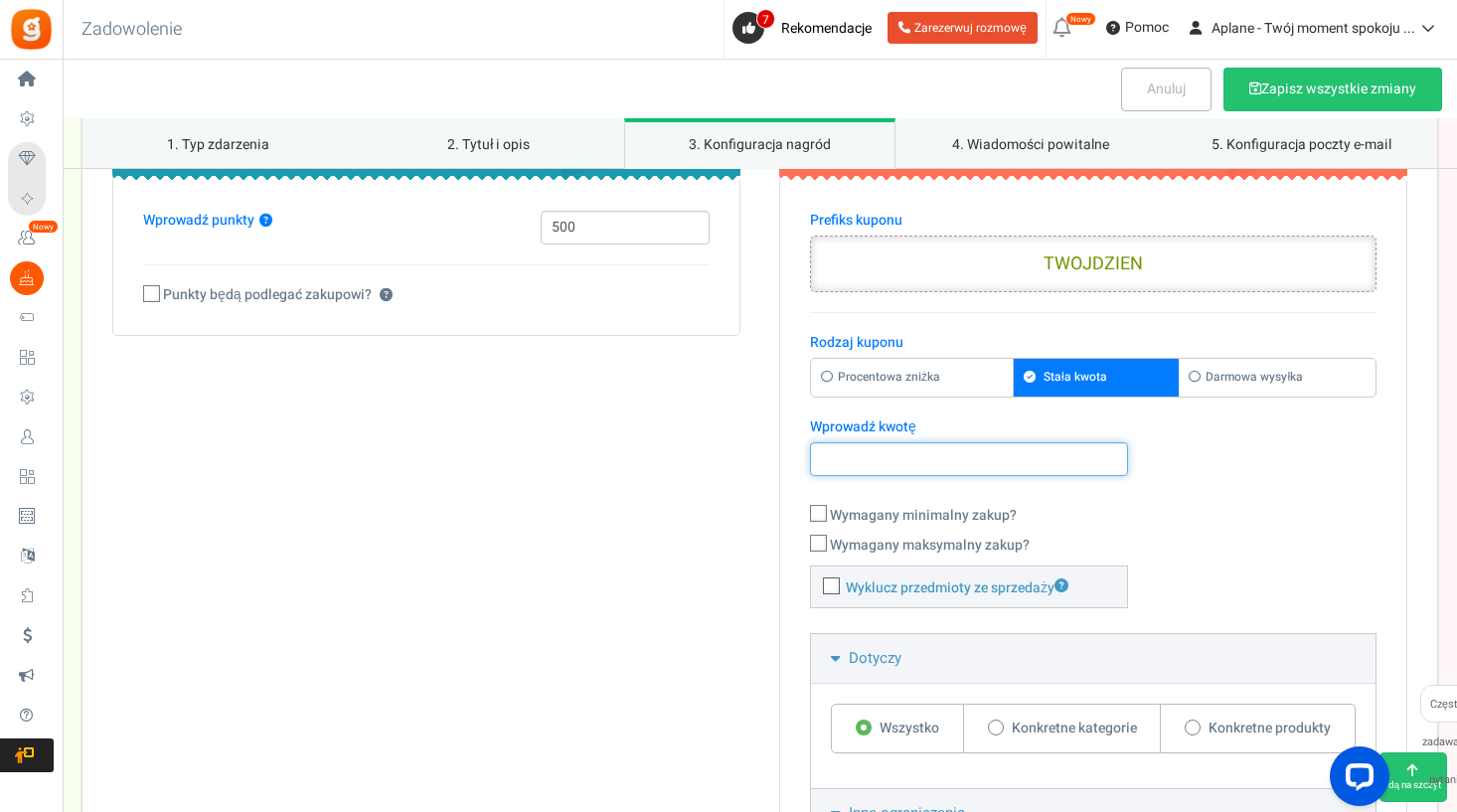 click at bounding box center (969, 459) 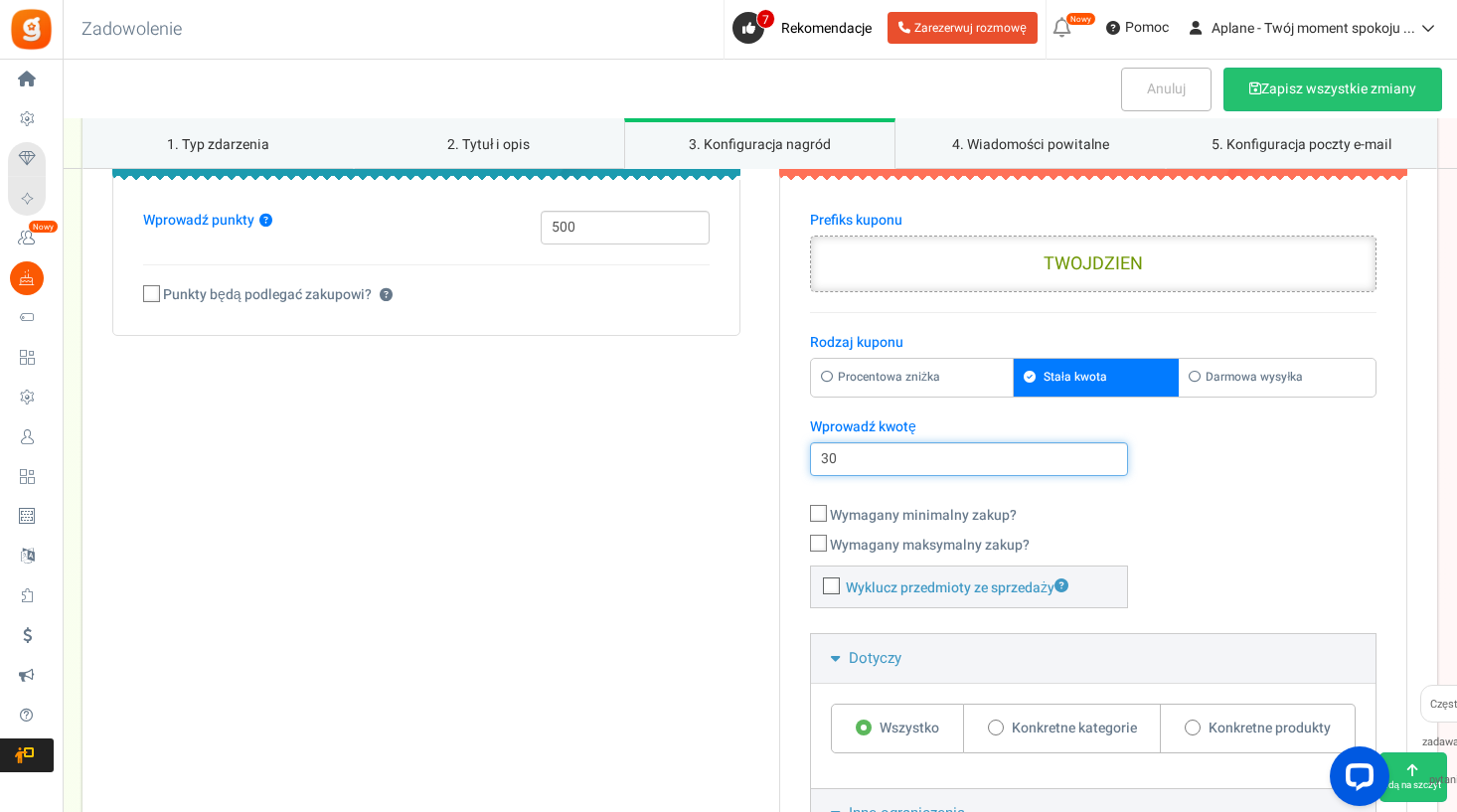 type on "30" 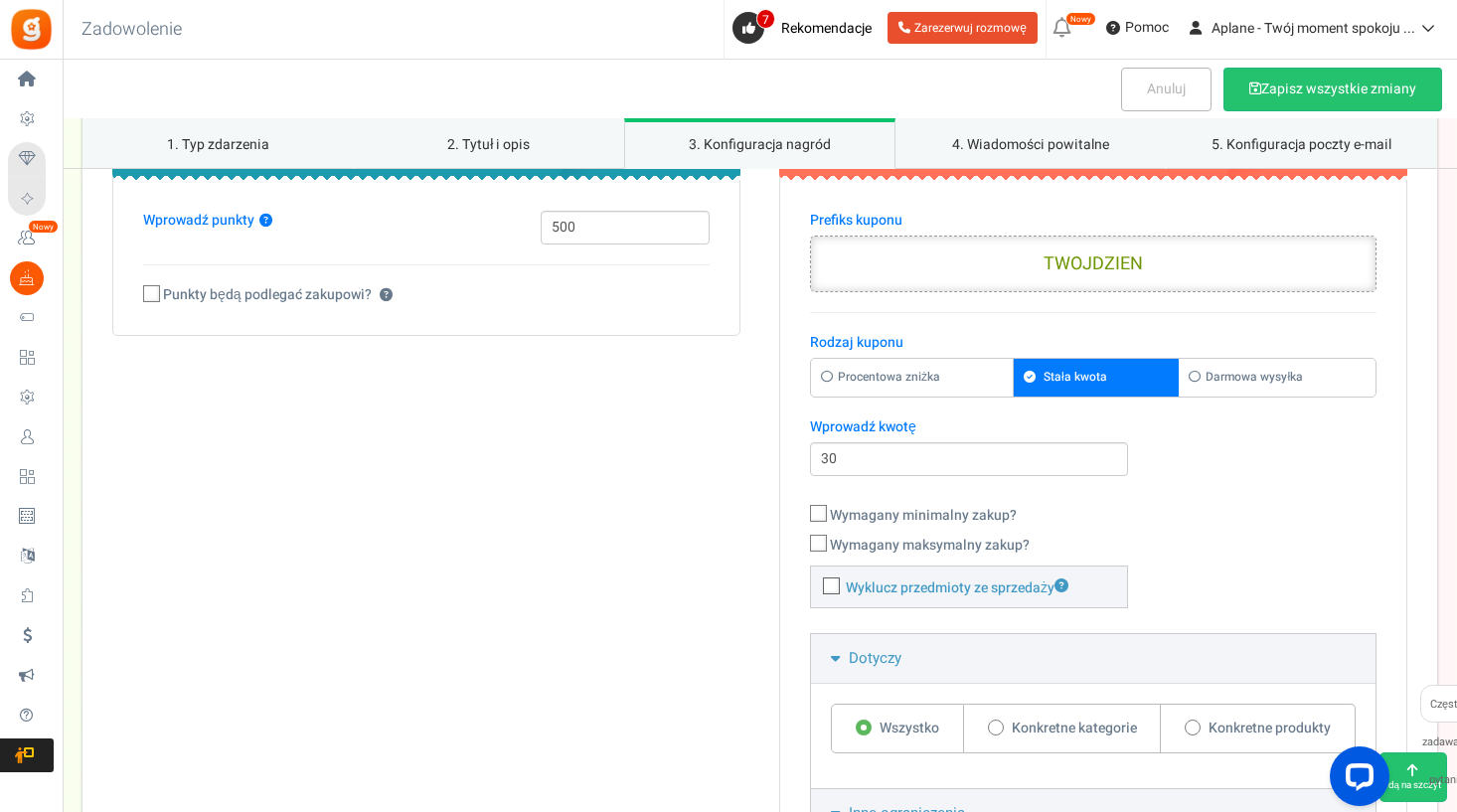 click on "Wprowadź kwotę
30
Wymagany minimalny zakup?
Wymagany maksymalny zakup?" at bounding box center (1093, 525) 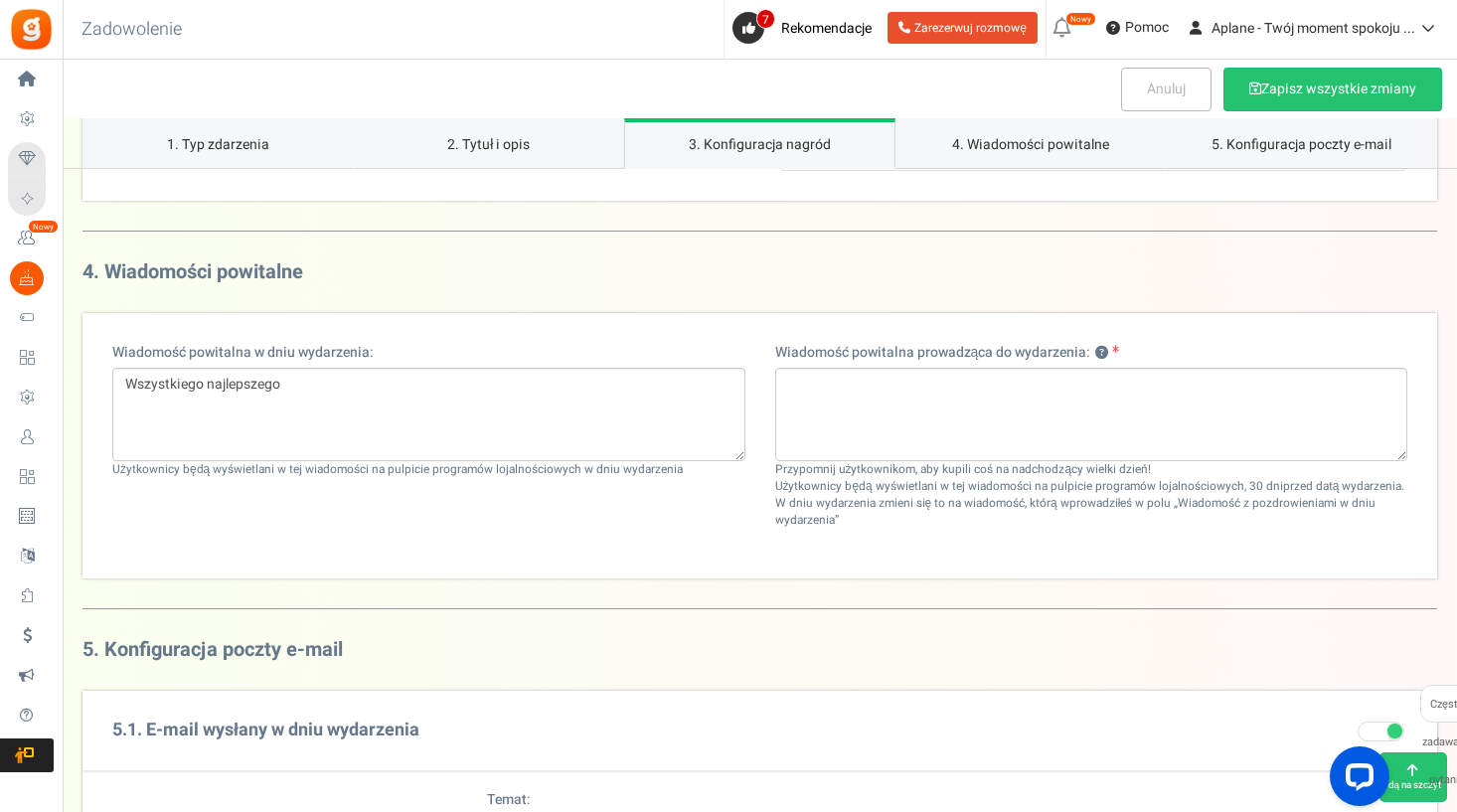 scroll, scrollTop: 2652, scrollLeft: 0, axis: vertical 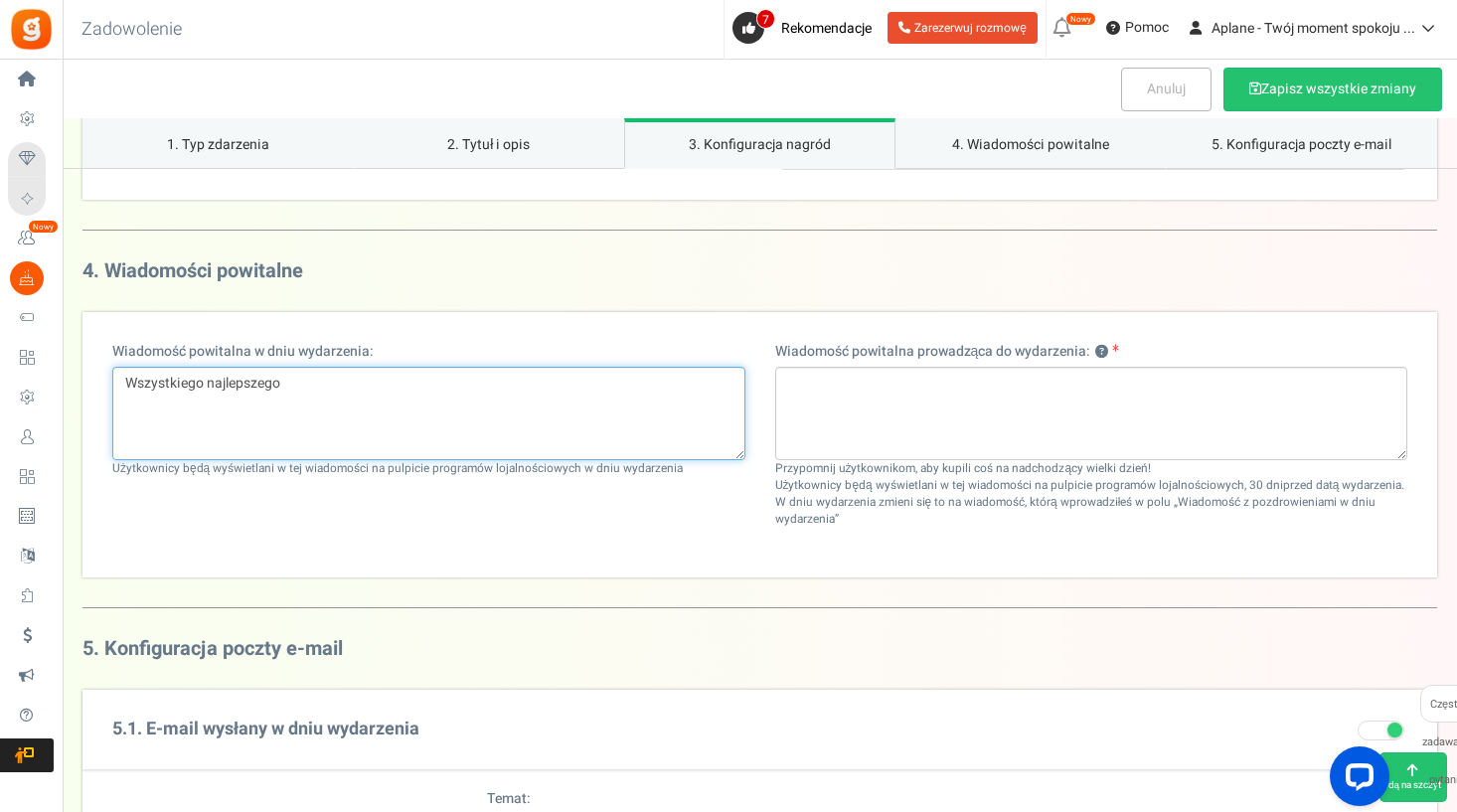 click on "Wszystkiego najlepszego" at bounding box center (428, 413) 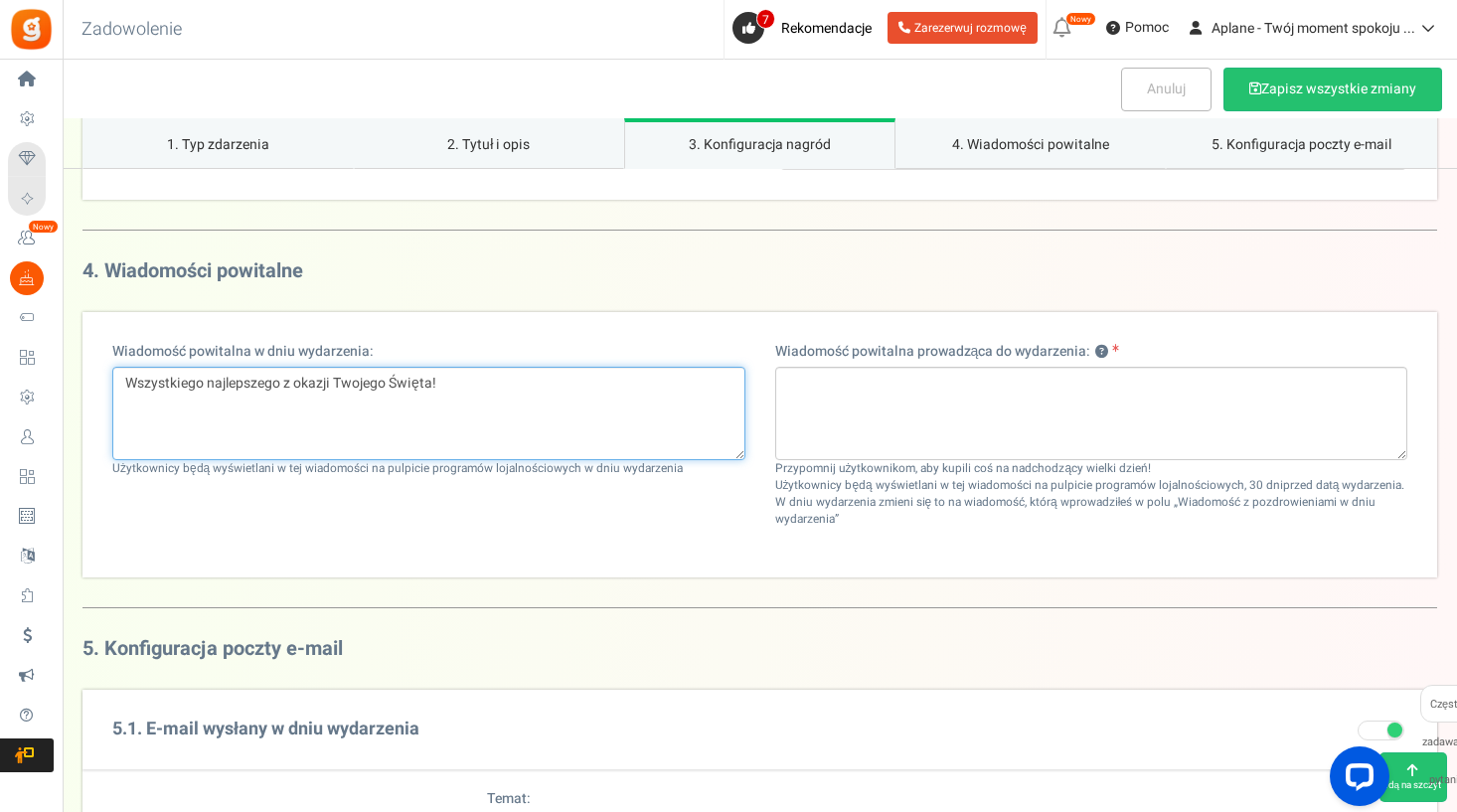 type on "Wszystkiego najlepszego z okazji Twojego Święta!" 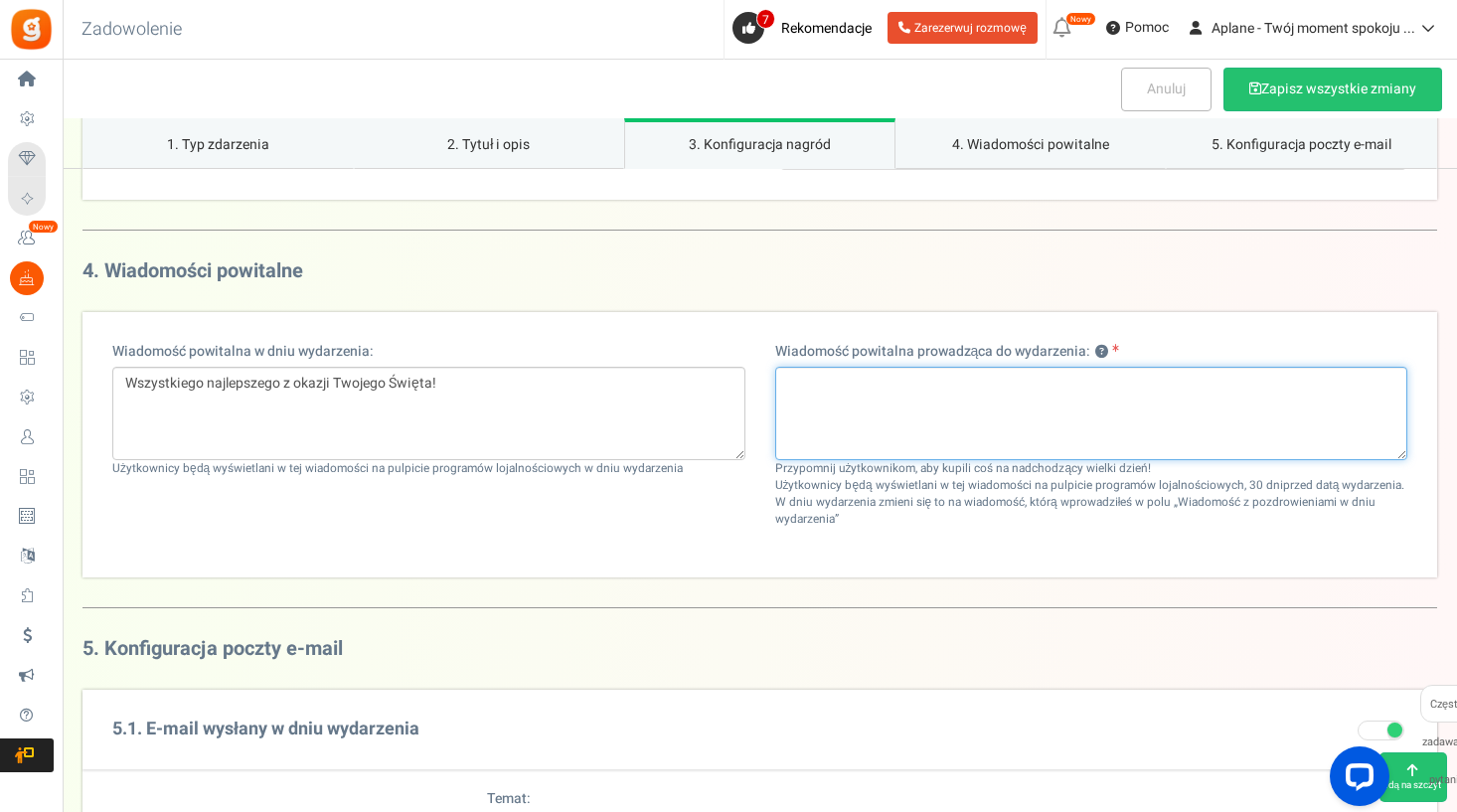 click at bounding box center [1091, 413] 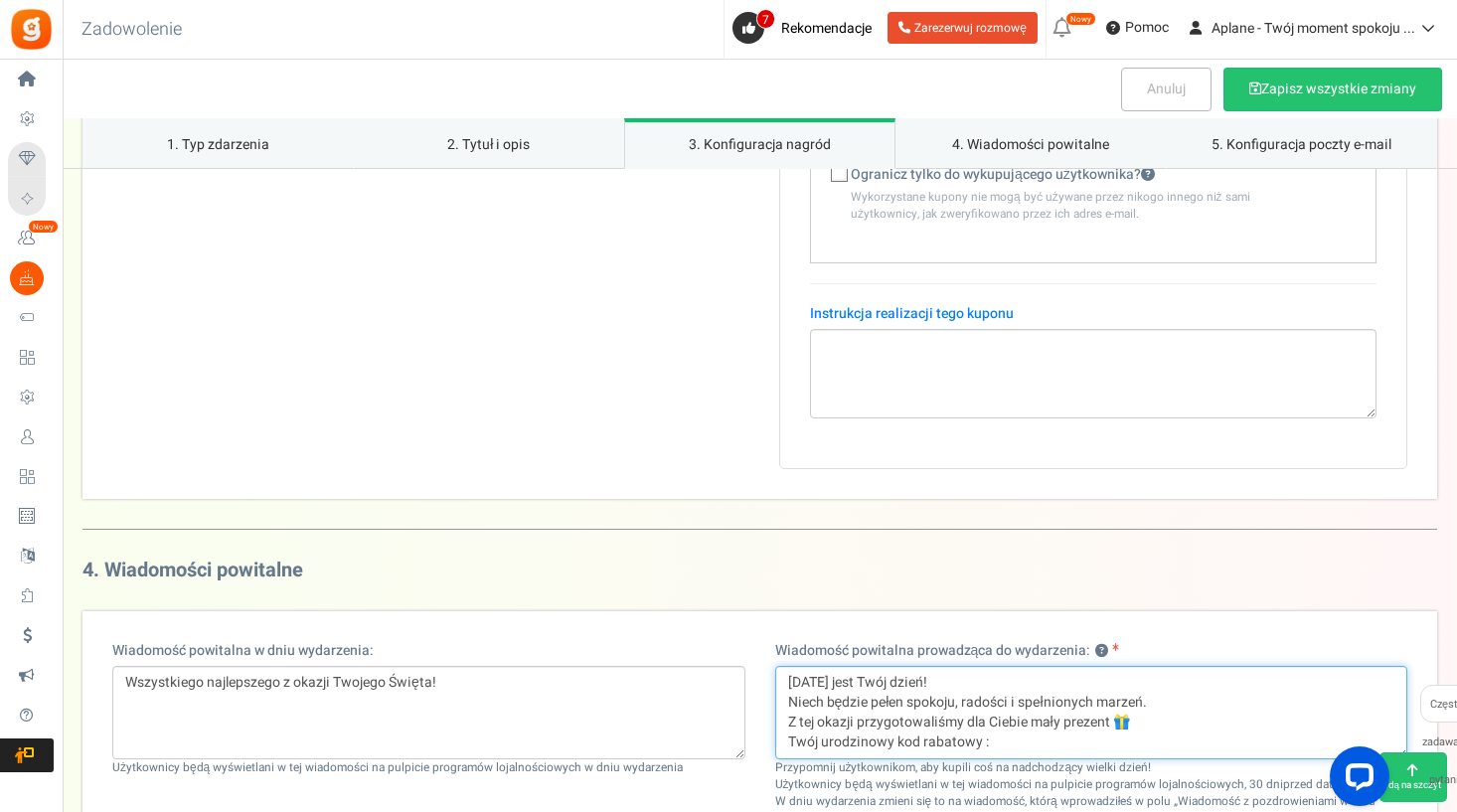 scroll, scrollTop: 2626, scrollLeft: 0, axis: vertical 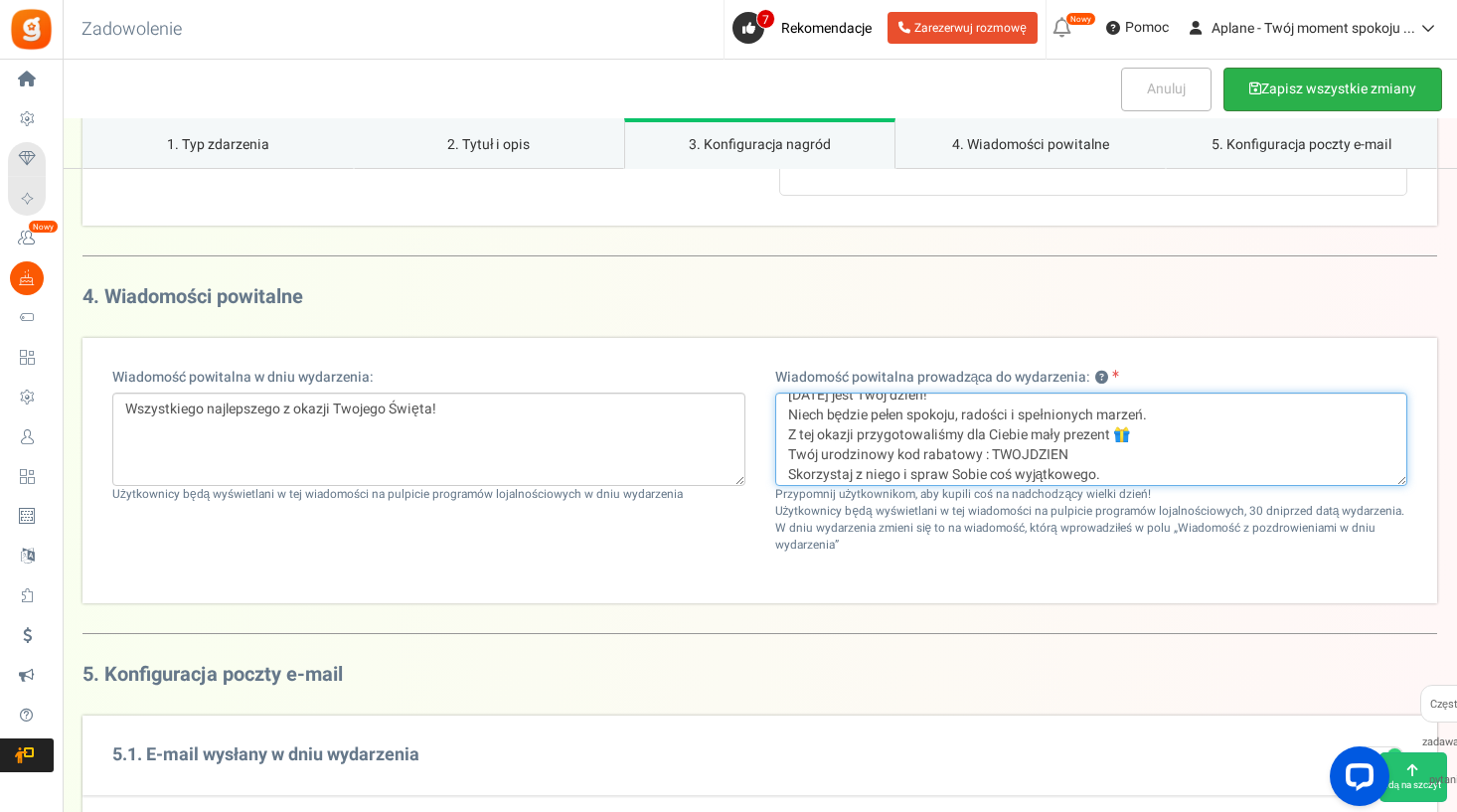 type on "Dzisiaj jest Twój dzień!
Niech będzie pełen spokoju, radości i spełnionych marzeń.
Z tej okazji przygotowaliśmy dla Ciebie mały prezent 🎁
Twój urodzinowy kod rabatowy : TWOJDZIEN
Skorzystaj z niego i spraw Sobie coś wyjątkowego." 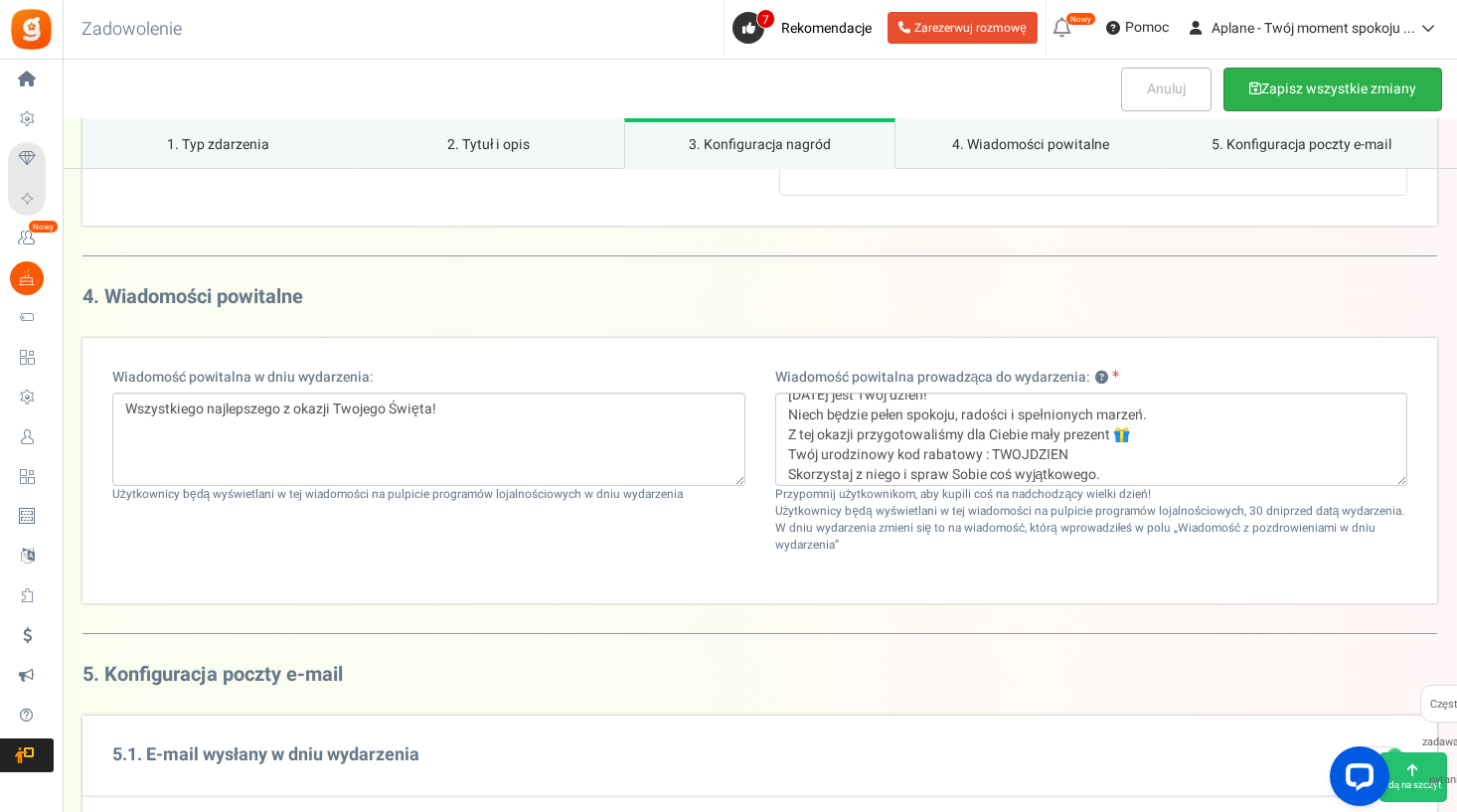 click on "Zapisz wszystkie zmiany" at bounding box center (1333, 89) 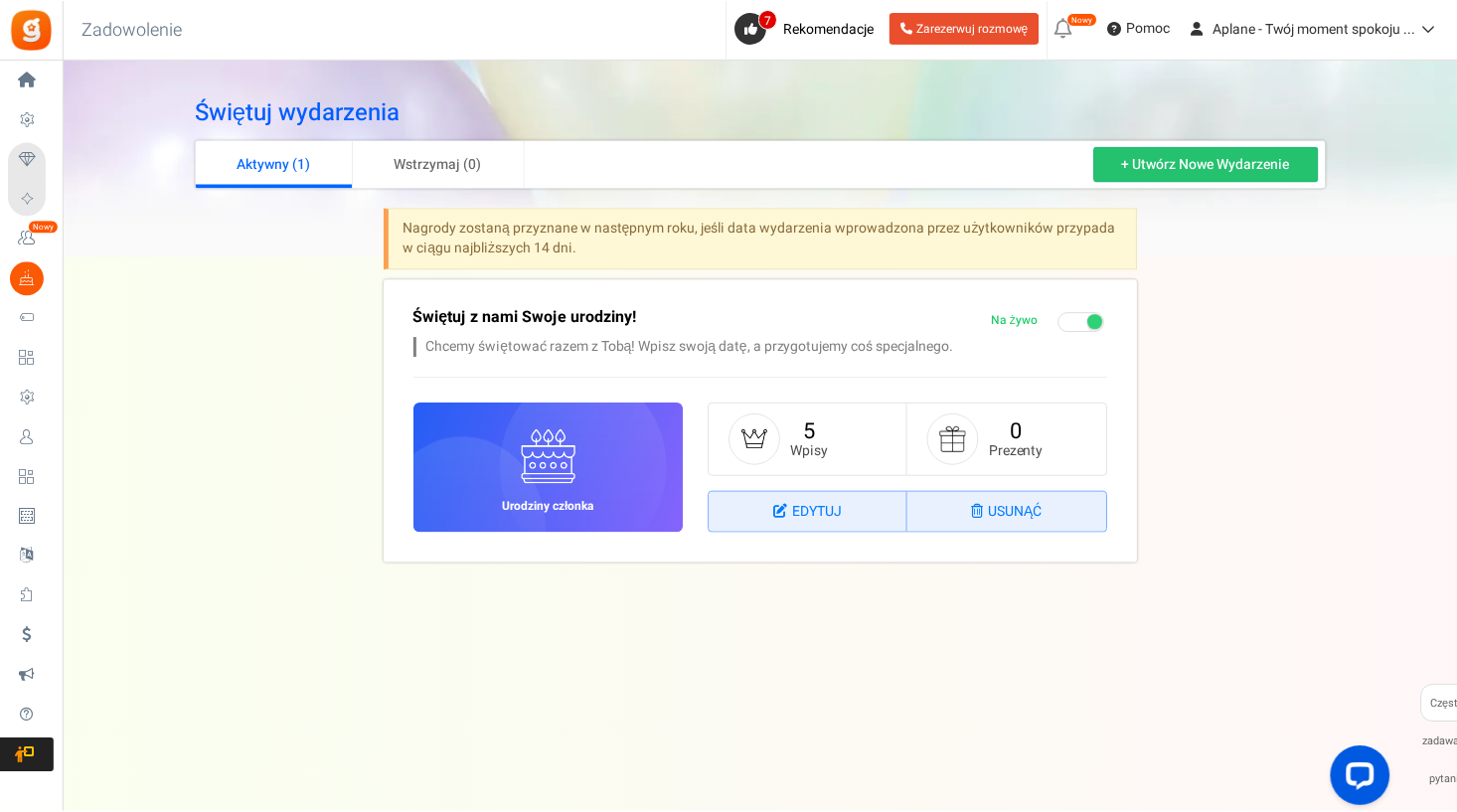 scroll, scrollTop: 0, scrollLeft: 0, axis: both 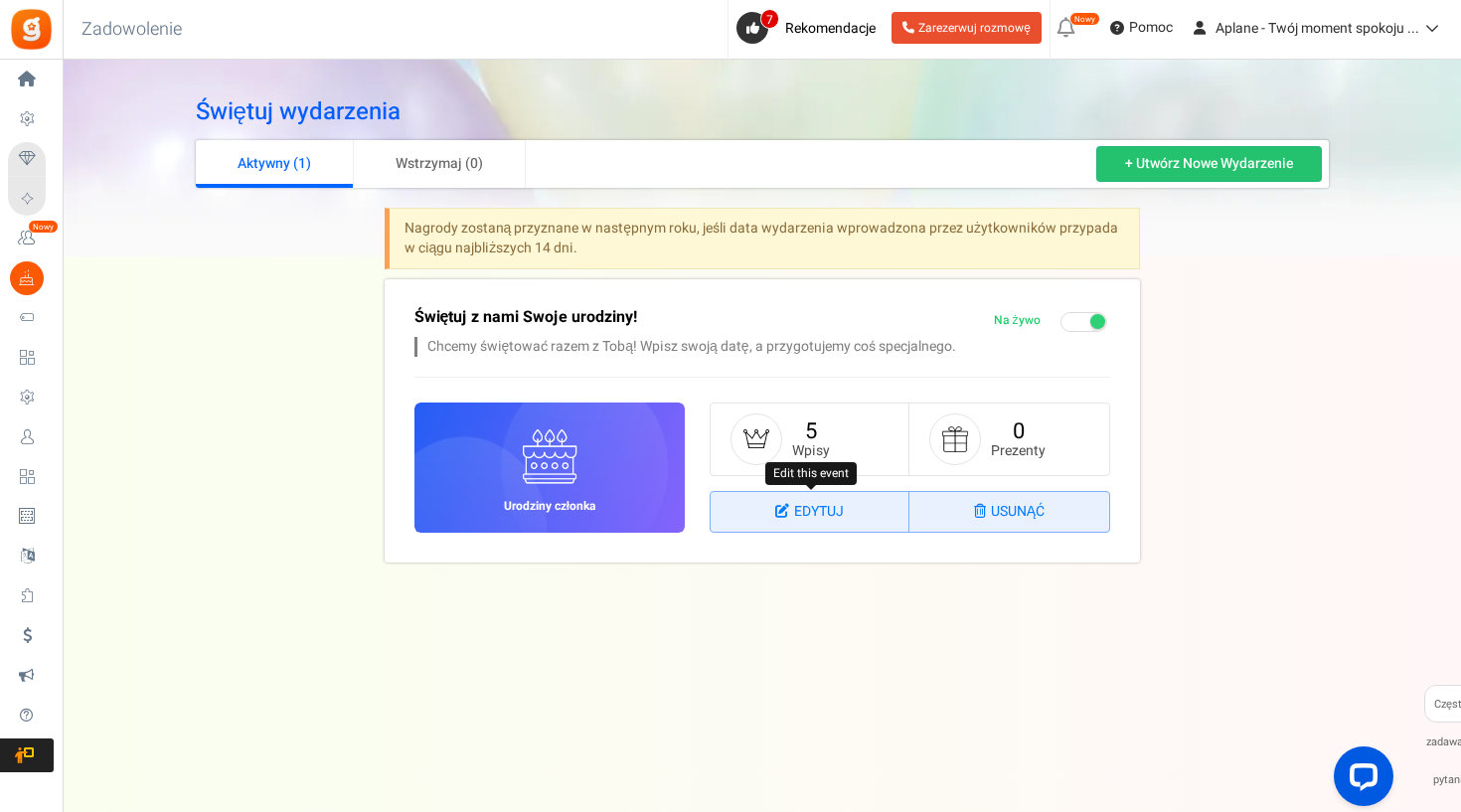 click on "EDYTUJ" at bounding box center (810, 512) 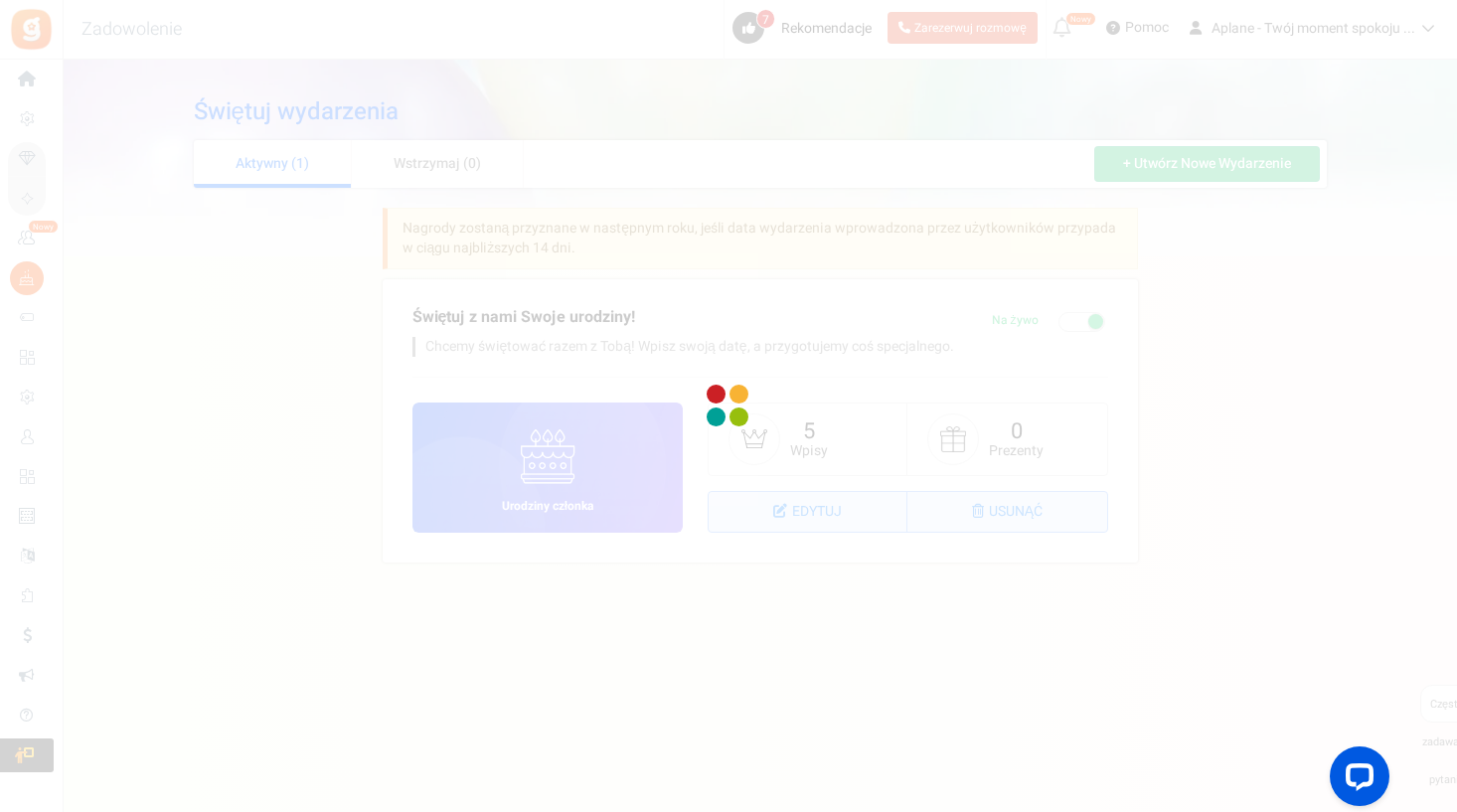 select on "1" 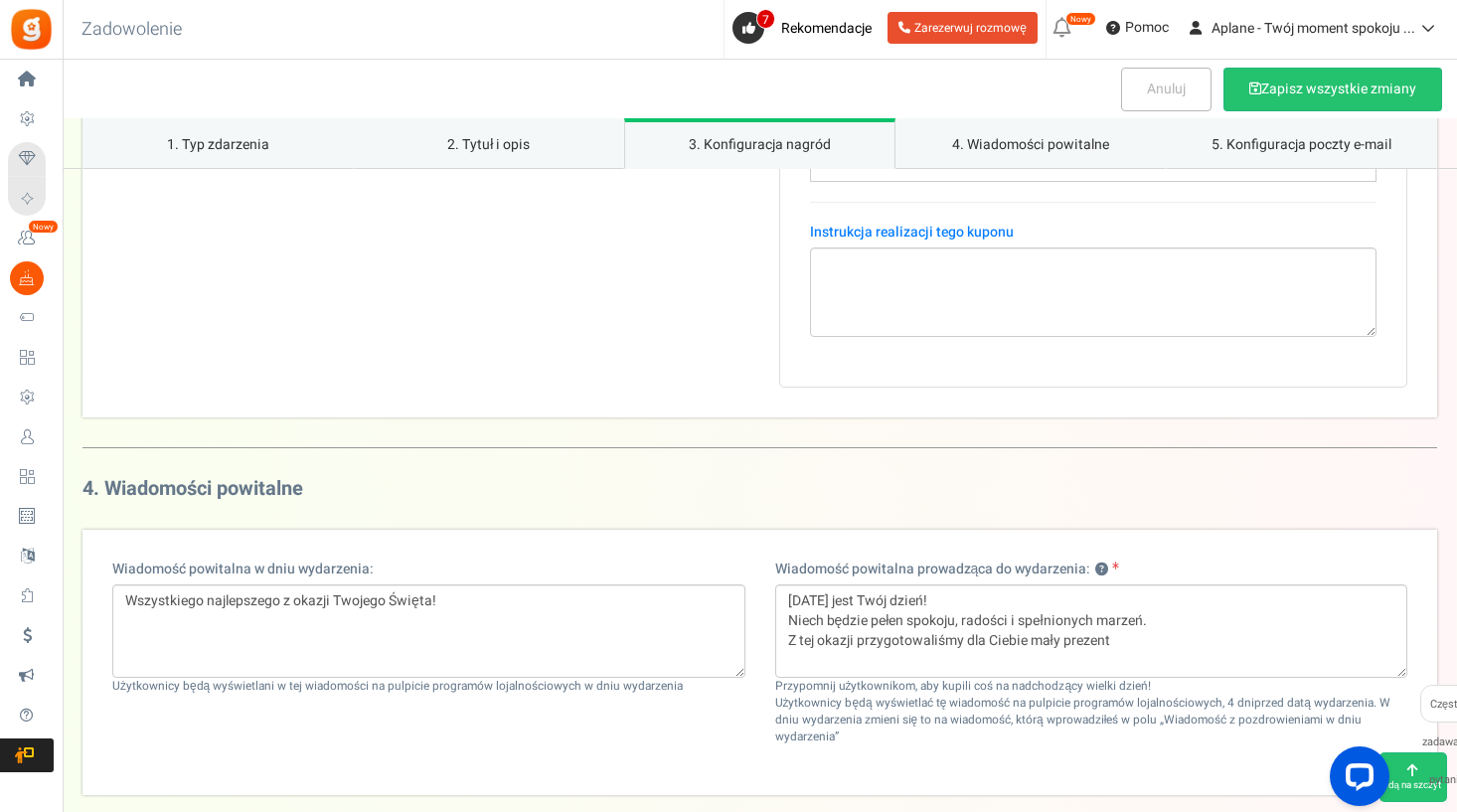 scroll, scrollTop: 2463, scrollLeft: 0, axis: vertical 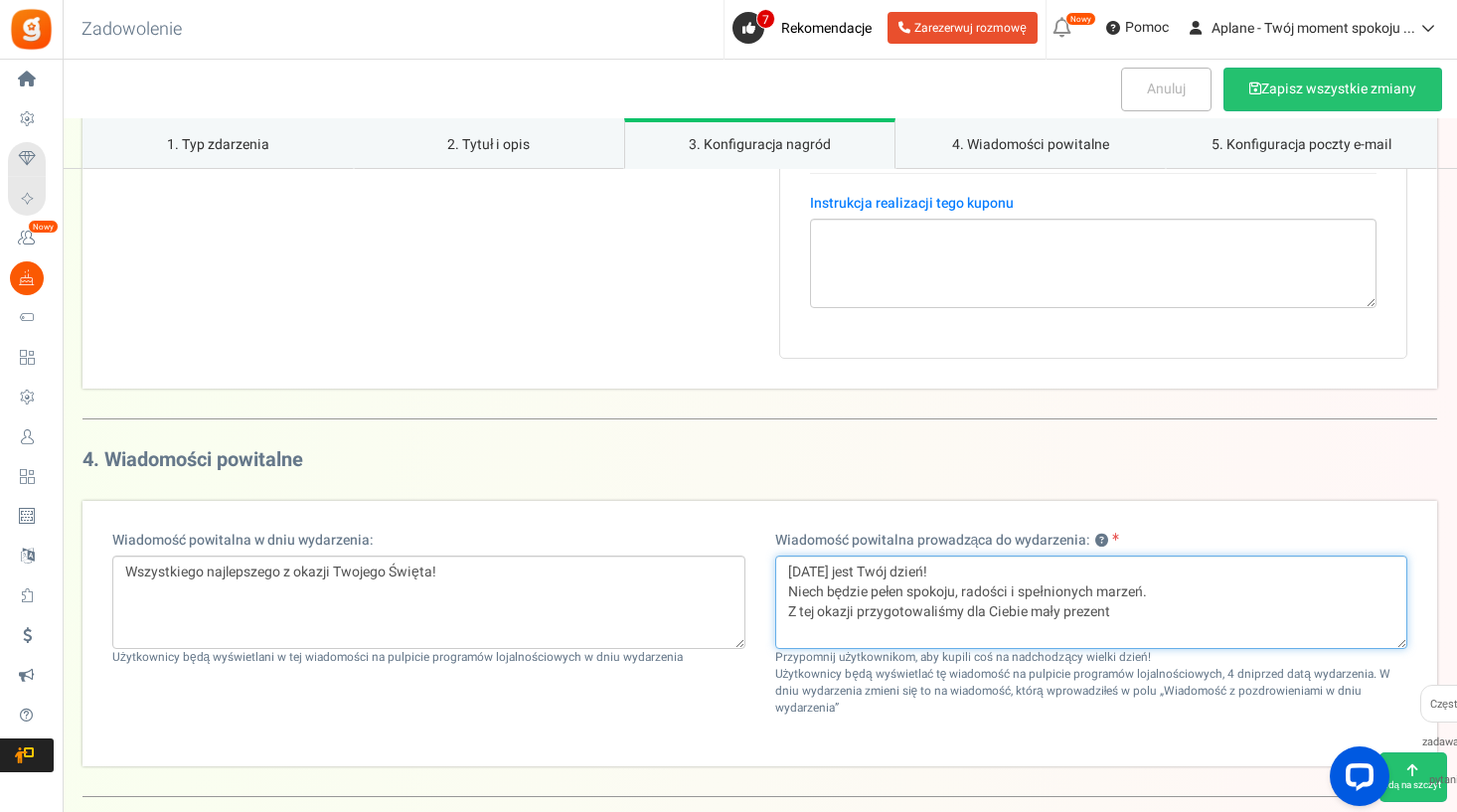 drag, startPoint x: 1065, startPoint y: 595, endPoint x: 796, endPoint y: 552, distance: 272.4151 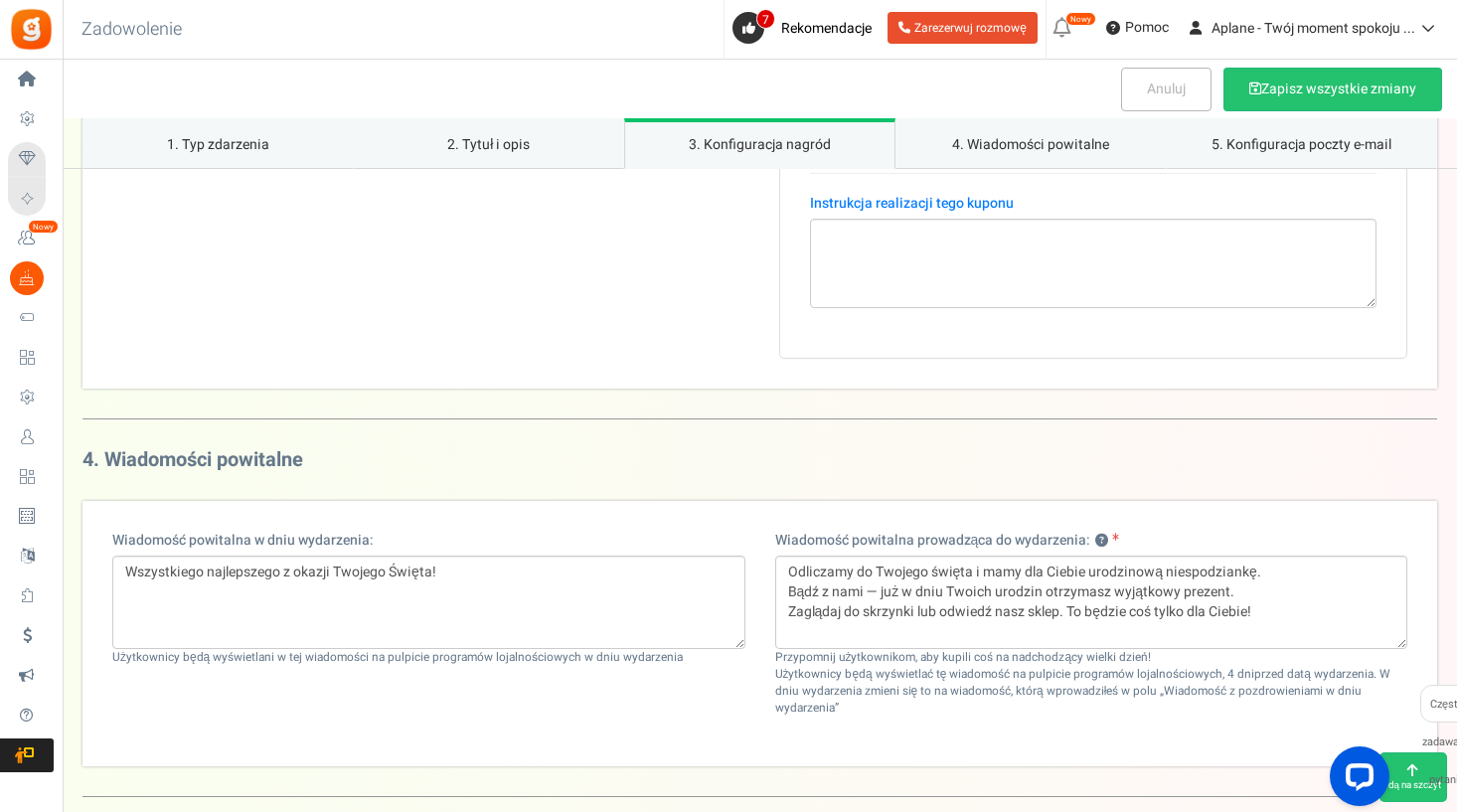 click on "4. Wiadomości powitalne
Wiadomość powitalna w dniu wydarzenia:
Wszystkiego najlepszego z okazji Twojego Święta!
Użytkownicy będą wyświetlani w tej wiadomości na pulpicie programów lojalnościowych w dniu wydarzenia
Wishing email notice type
Przed
Na wydarzeniu
?" at bounding box center [759, 623] 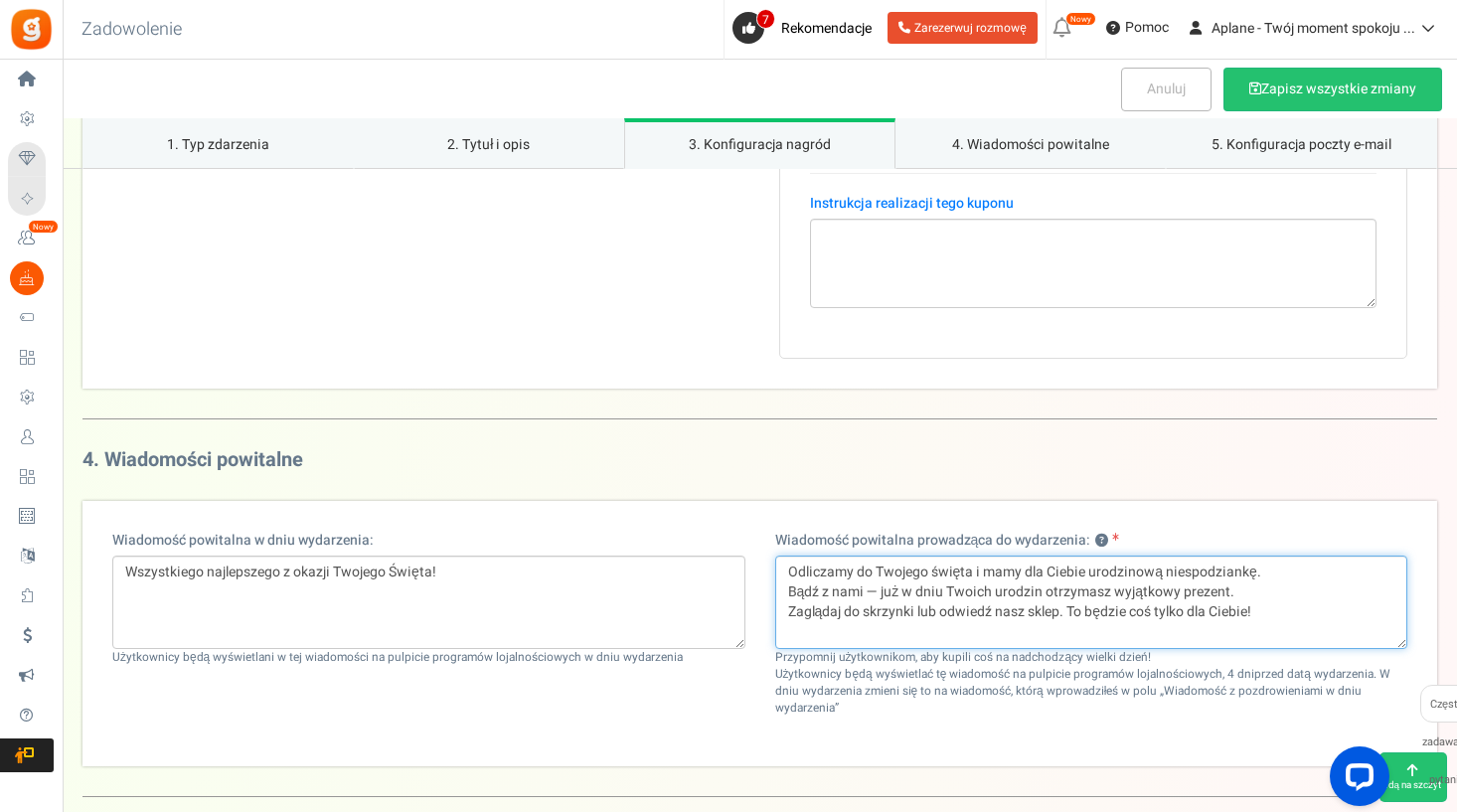 click on "Odliczamy do Twojego święta i mamy dla Ciebie urodzinową niespodziankę.
Bądź z nami — już w dniu Twoich urodzin otrzymasz wyjątkowy prezent.
Zaglądaj do skrzynki lub odwiedź nasz sklep. To będzie coś tylko dla Ciebie!" at bounding box center (1091, 602) 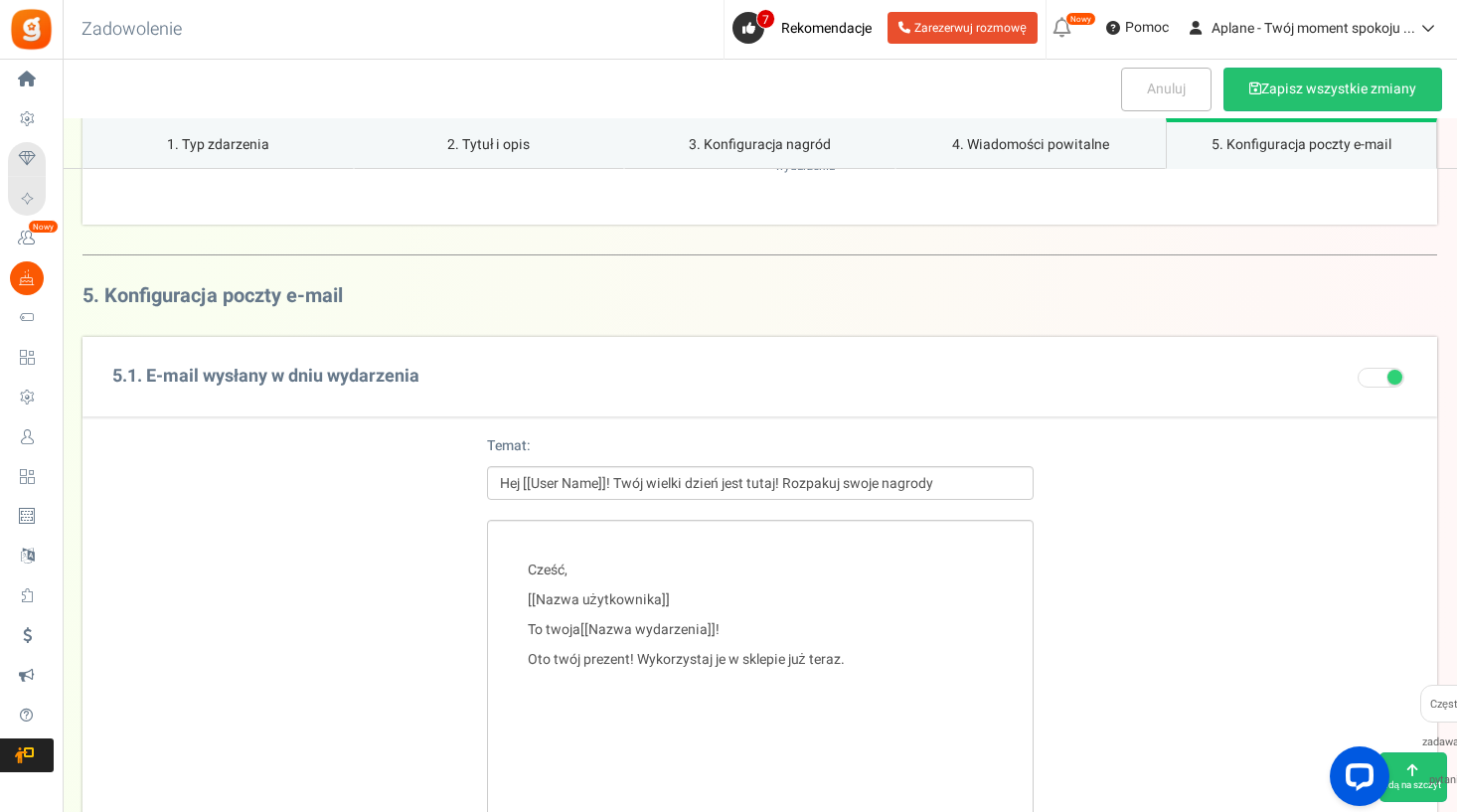 scroll, scrollTop: 3066, scrollLeft: 0, axis: vertical 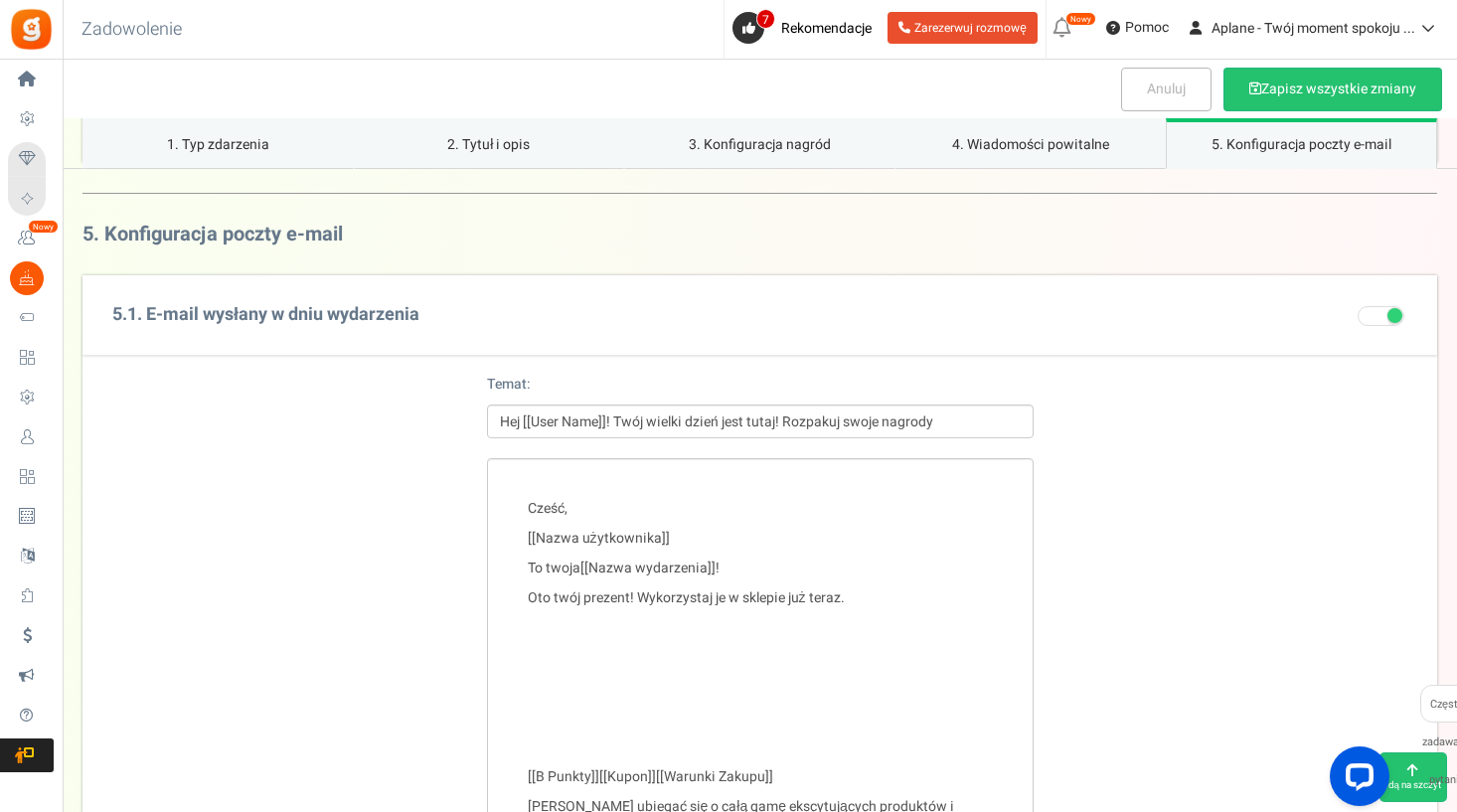 type on "Odliczamy do Twojego święta i mamy dla Ciebie urodzinową niespodziankę. 🎁
Bądź z nami — już w dniu Twoich urodzin otrzymasz wyjątkowy prezent.
Zaglądaj do skrzynki lub odwiedź nasz sklep. To będzie coś tylko dla Ciebie!" 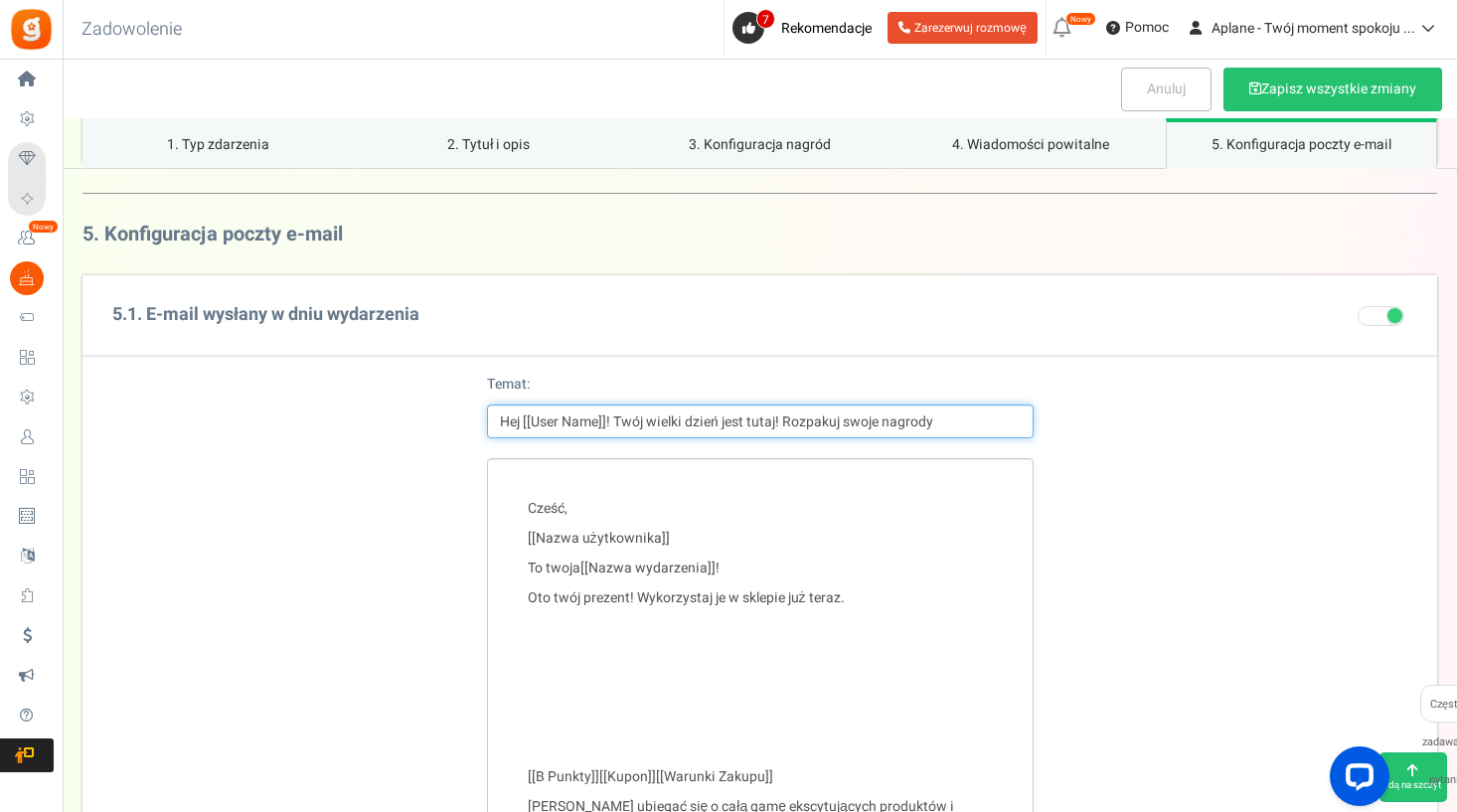 drag, startPoint x: 836, startPoint y: 413, endPoint x: 669, endPoint y: 406, distance: 167.14664 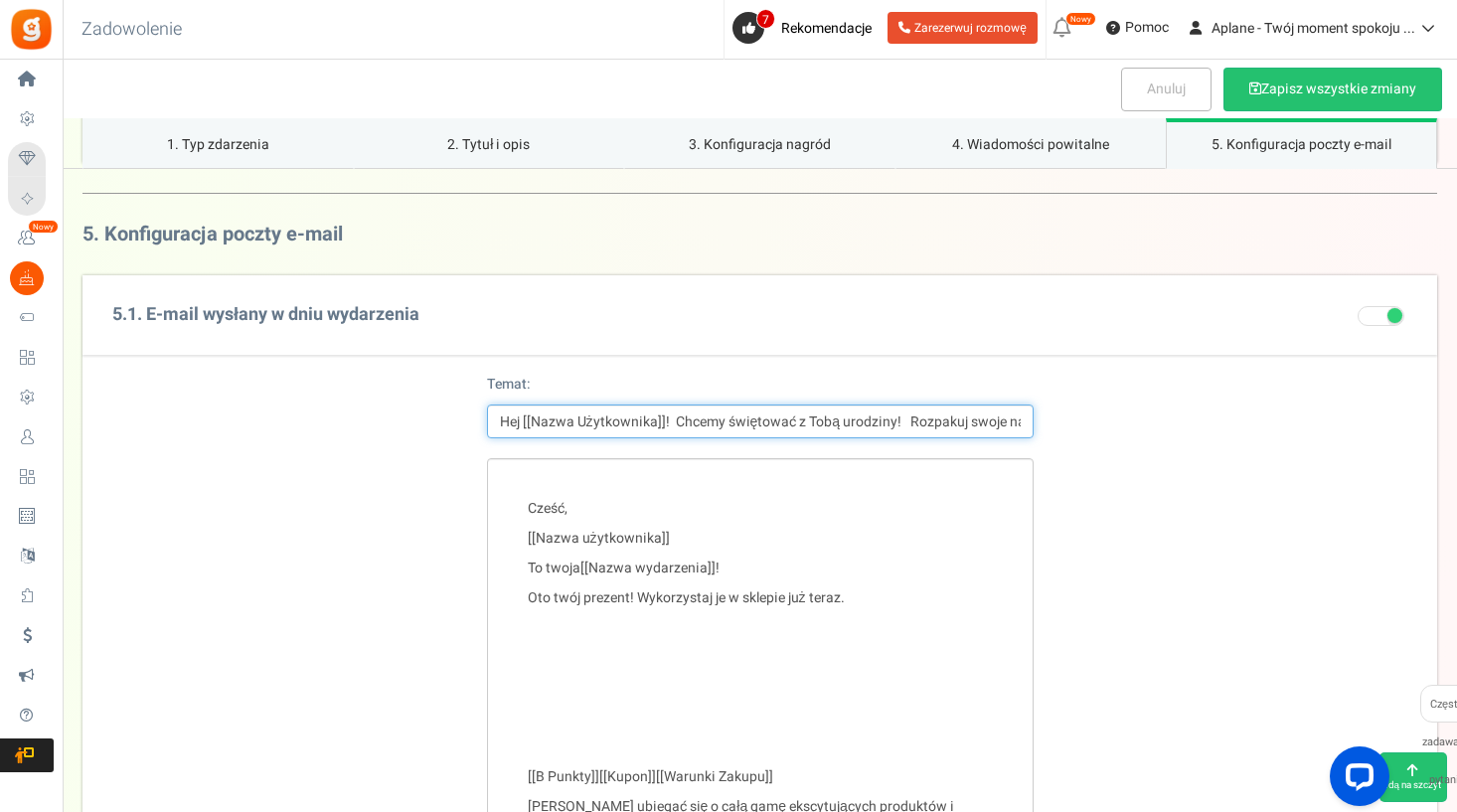 drag, startPoint x: 911, startPoint y: 413, endPoint x: 1155, endPoint y: 416, distance: 244.01844 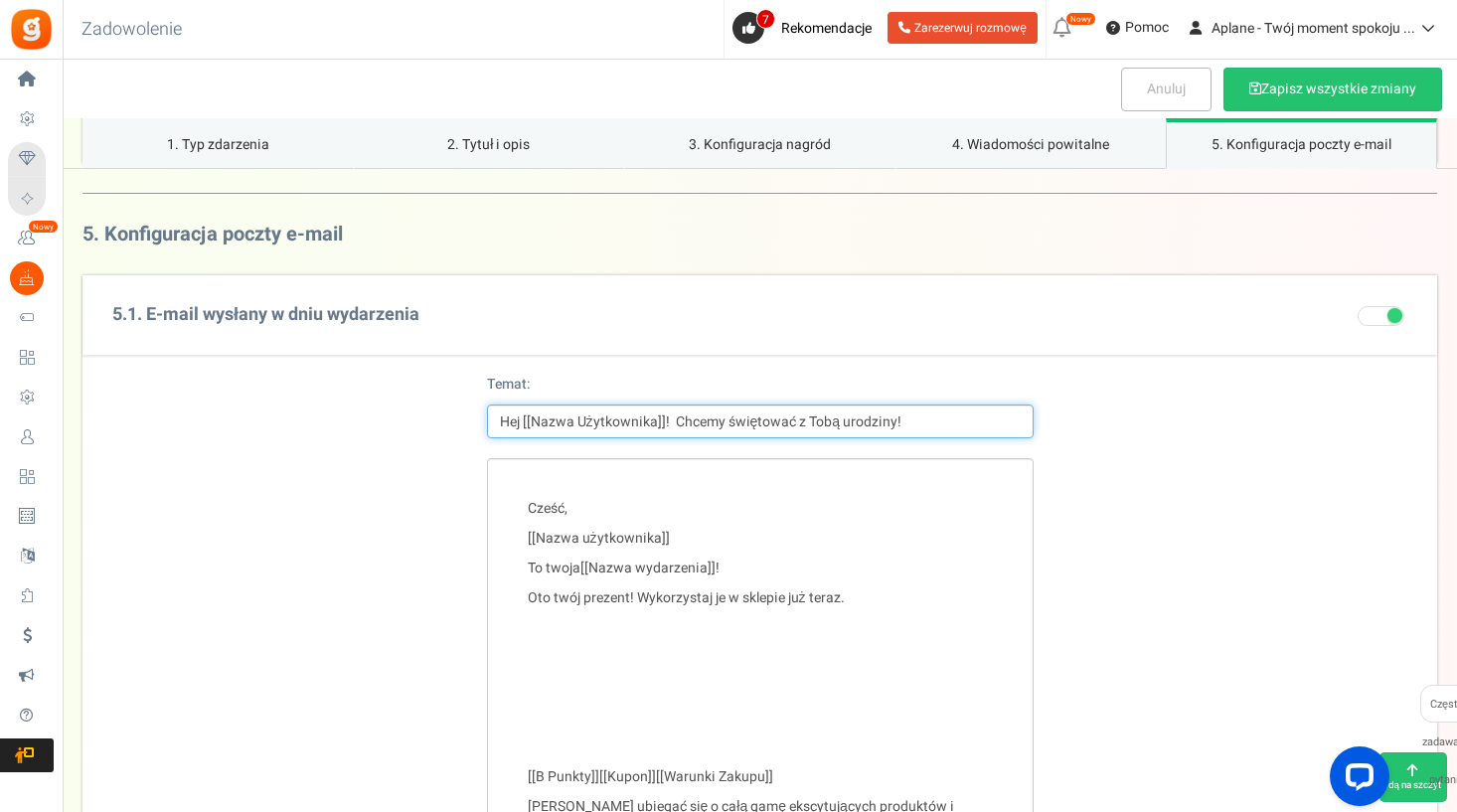 type on "Hej [[Nazwa Użytkownika]]!  Chcemy świętować z Tobą urodziny!" 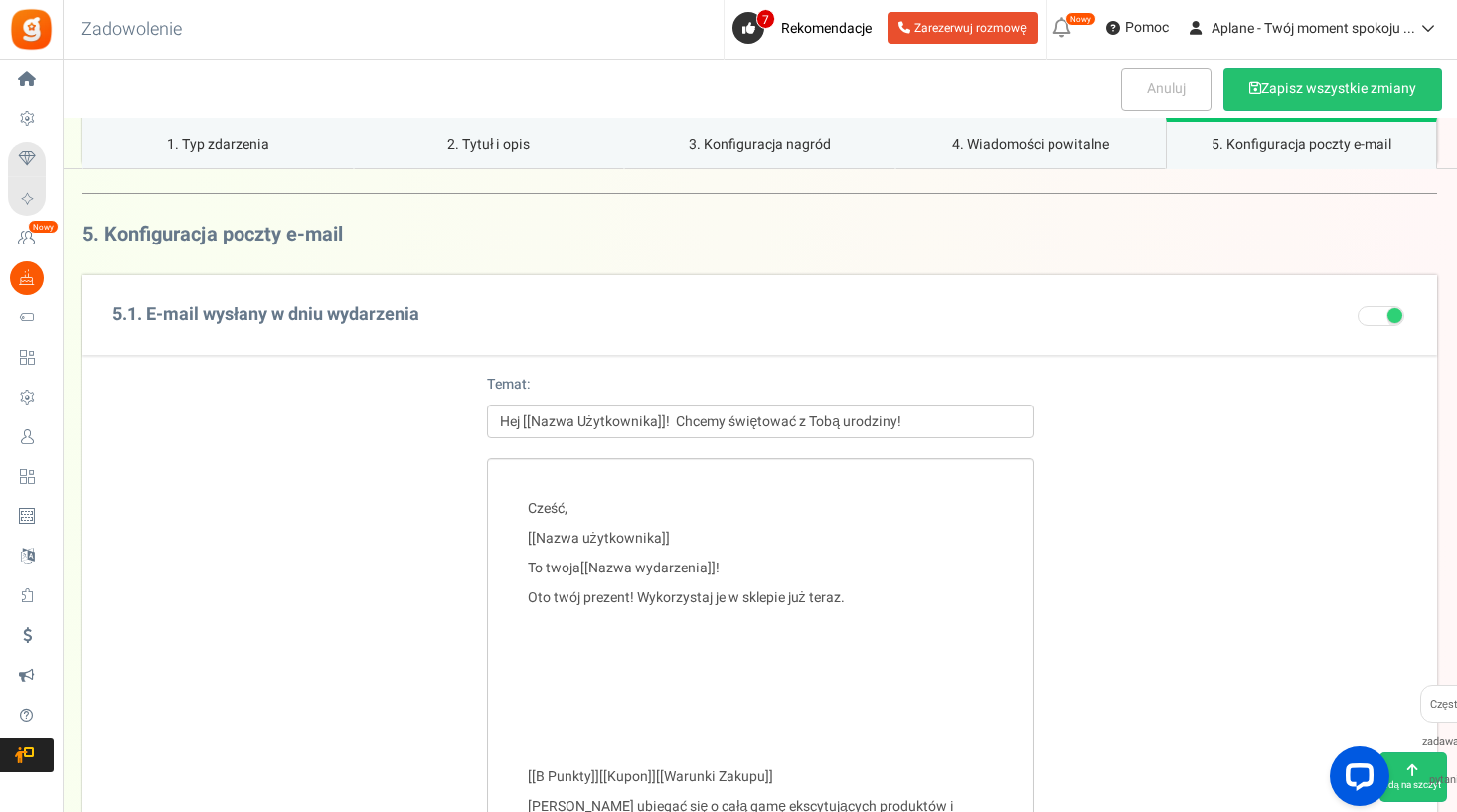 click on "Cześć, [[Nazwa użytkownika]] To twoja  [[Nazwa wydarzenia]] ! Oto twój prezent! Wykorzystaj je w sklepie już teraz. [[B Punkty]] [[Kupon]] [[Warunki Zakupu]] Możesz ubiegać się o całą gamę ekscytujących produktów i nagród. Dodadzą ten mały dodatkowy blask do twojego dnia. Mamy nadzieję, że świetnie się bawisz! [[Nazwa strony]]" at bounding box center (759, 718) 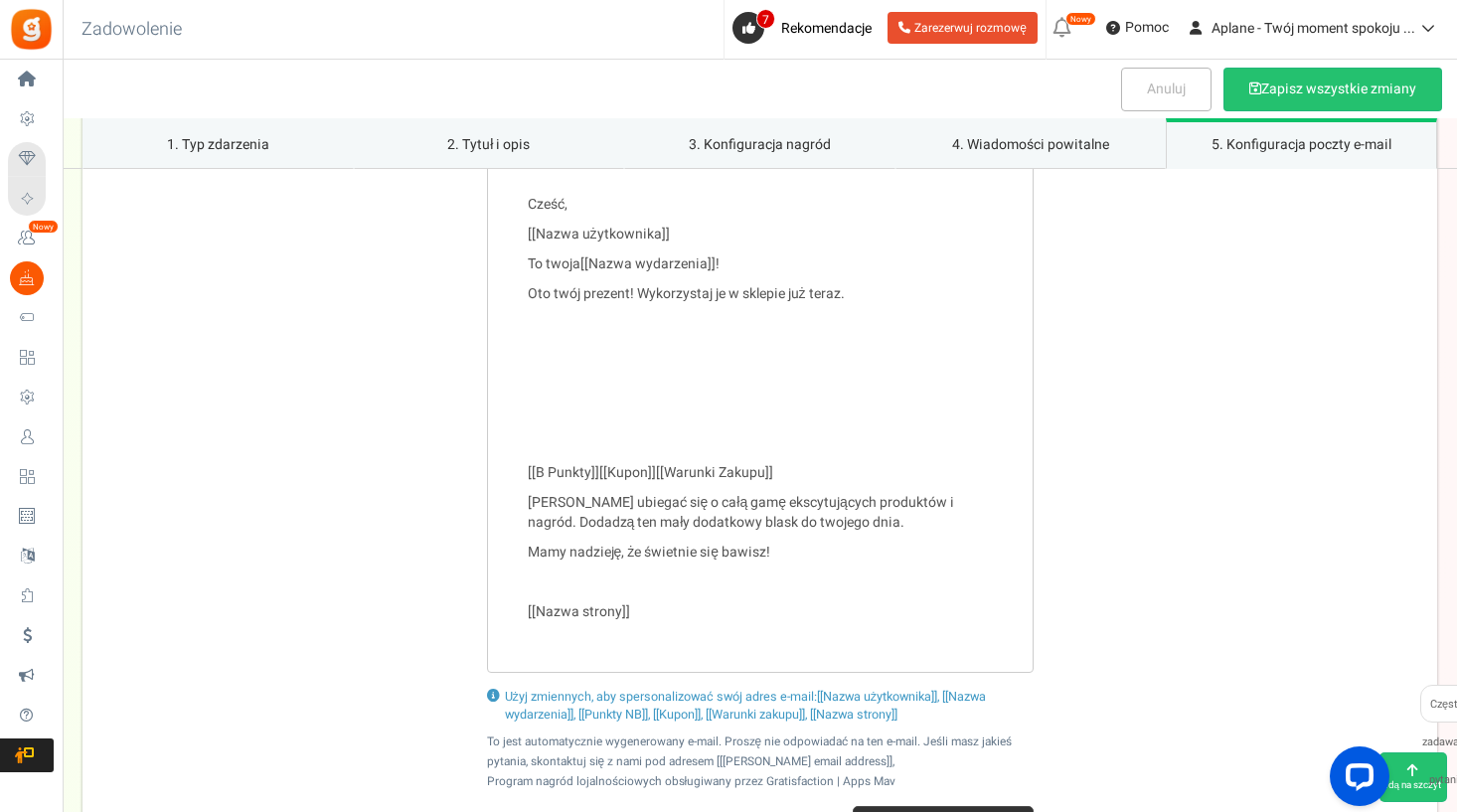 scroll, scrollTop: 3374, scrollLeft: 0, axis: vertical 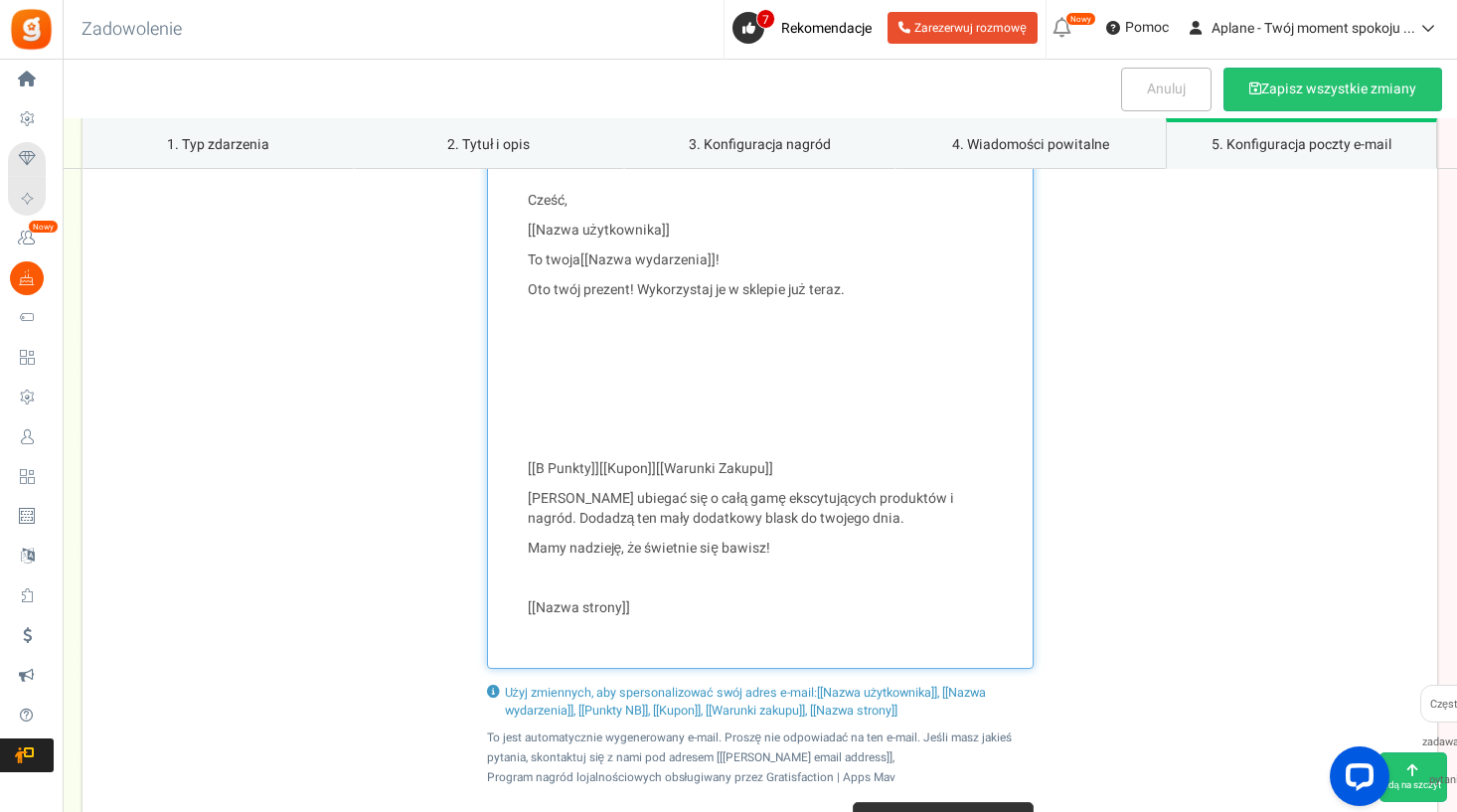 click on "Możesz ubiegać się o całą gamę ekscytujących produktów i nagród. Dodadzą ten mały dodatkowy blask do twojego dnia." at bounding box center [760, 509] 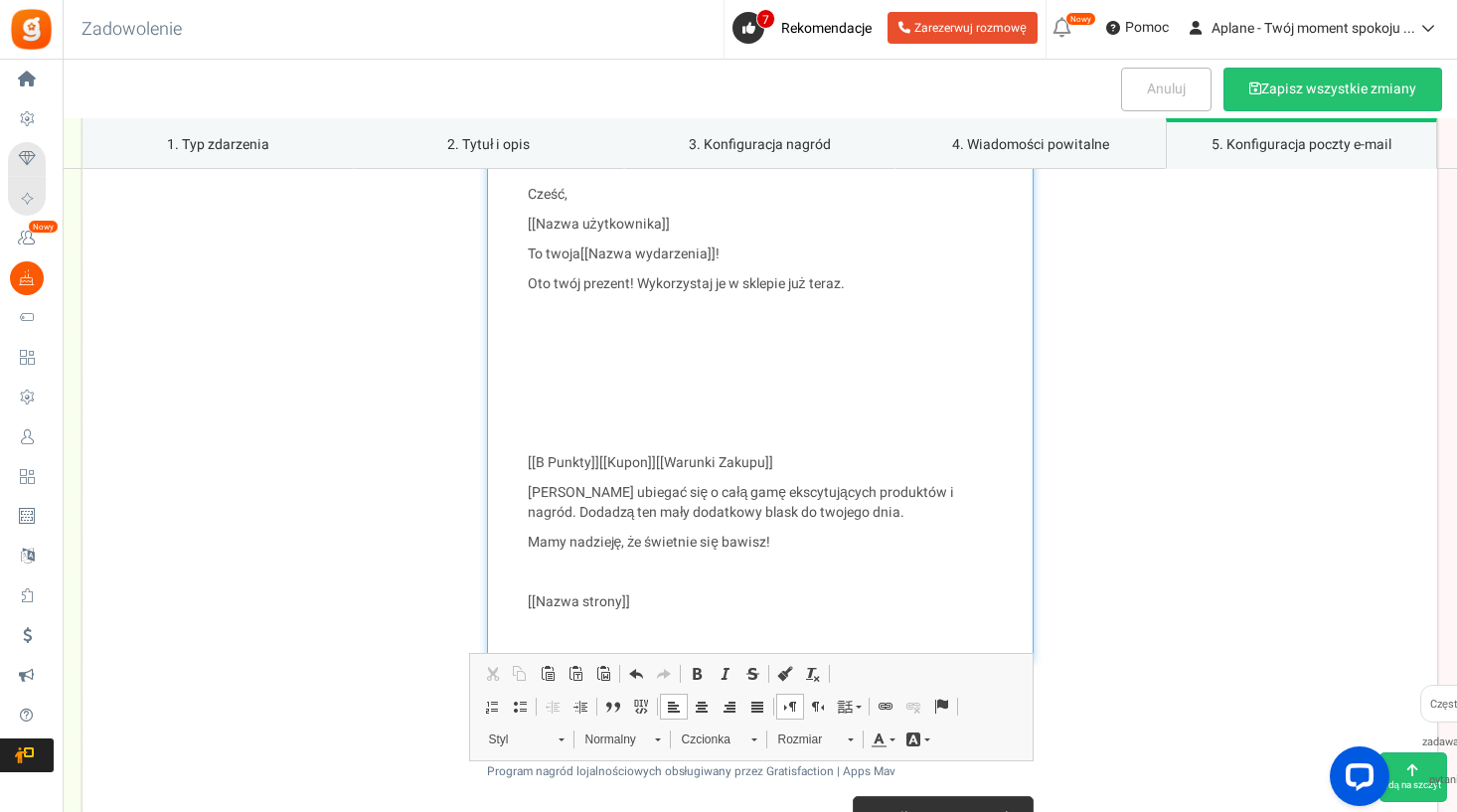 scroll, scrollTop: 3376, scrollLeft: 0, axis: vertical 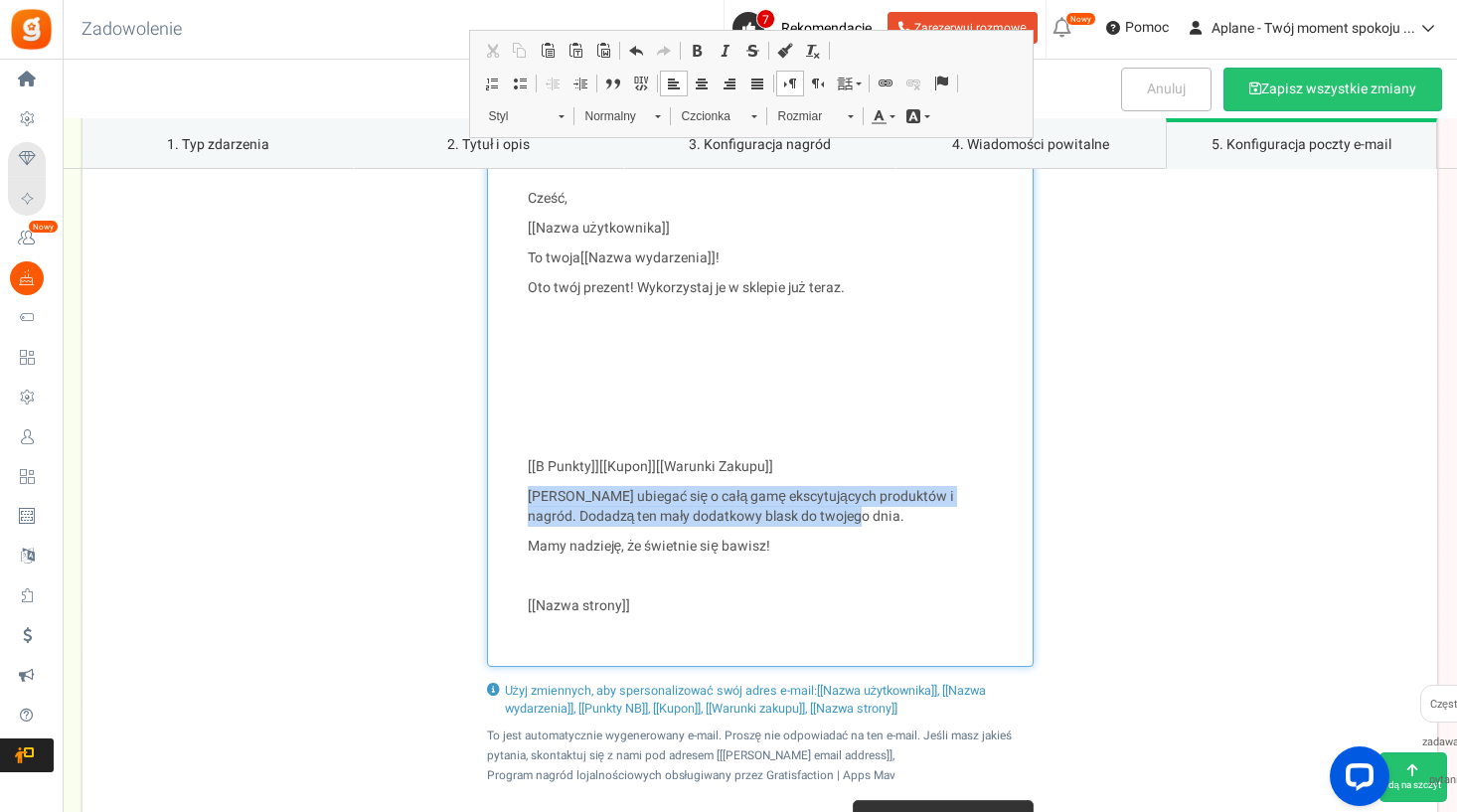 drag, startPoint x: 824, startPoint y: 498, endPoint x: 519, endPoint y: 484, distance: 305.32114 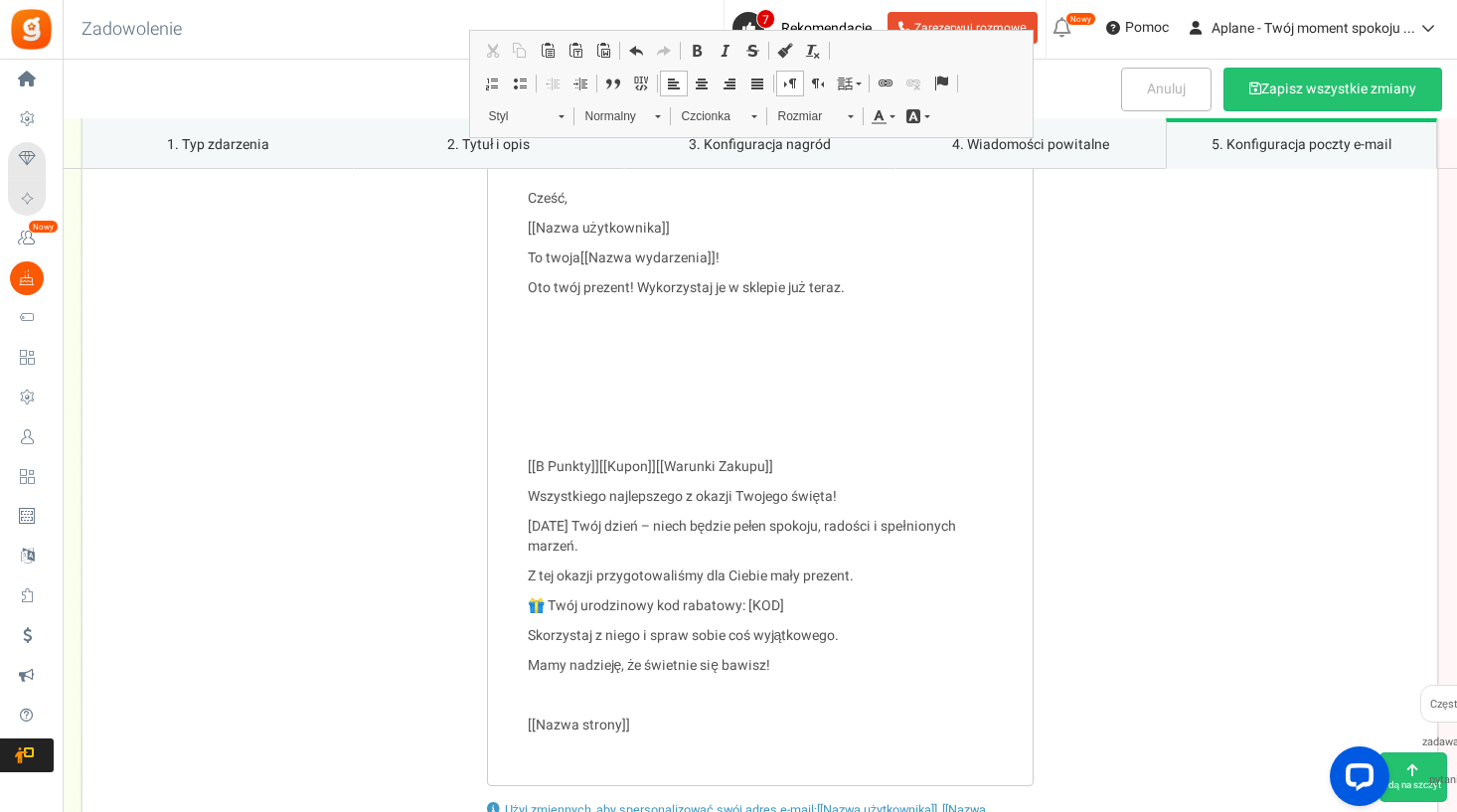 click on "Cześć, [[Nazwa użytkownika]] To twoja  [[Nazwa wydarzenia]] ! Oto twój prezent! Wykorzystaj je w sklepie już teraz. [[B Punkty]] [[Kupon]] [[Warunki Zakupu]] Wszystkiego najlepszego z okazji Twojego święta! Dziś Twój dzień – niech będzie pełen spokoju, radości i spełnionych marzeń. Z tej okazji przygotowaliśmy dla Ciebie mały prezent. 🎁 Twój urodzinowy kod rabatowy: [KOD] Skorzystaj z niego i spraw sobie coś wyjątkowego. Mamy nadzieję, że świetnie się bawisz! [[Nazwa strony]]" at bounding box center [759, 467] 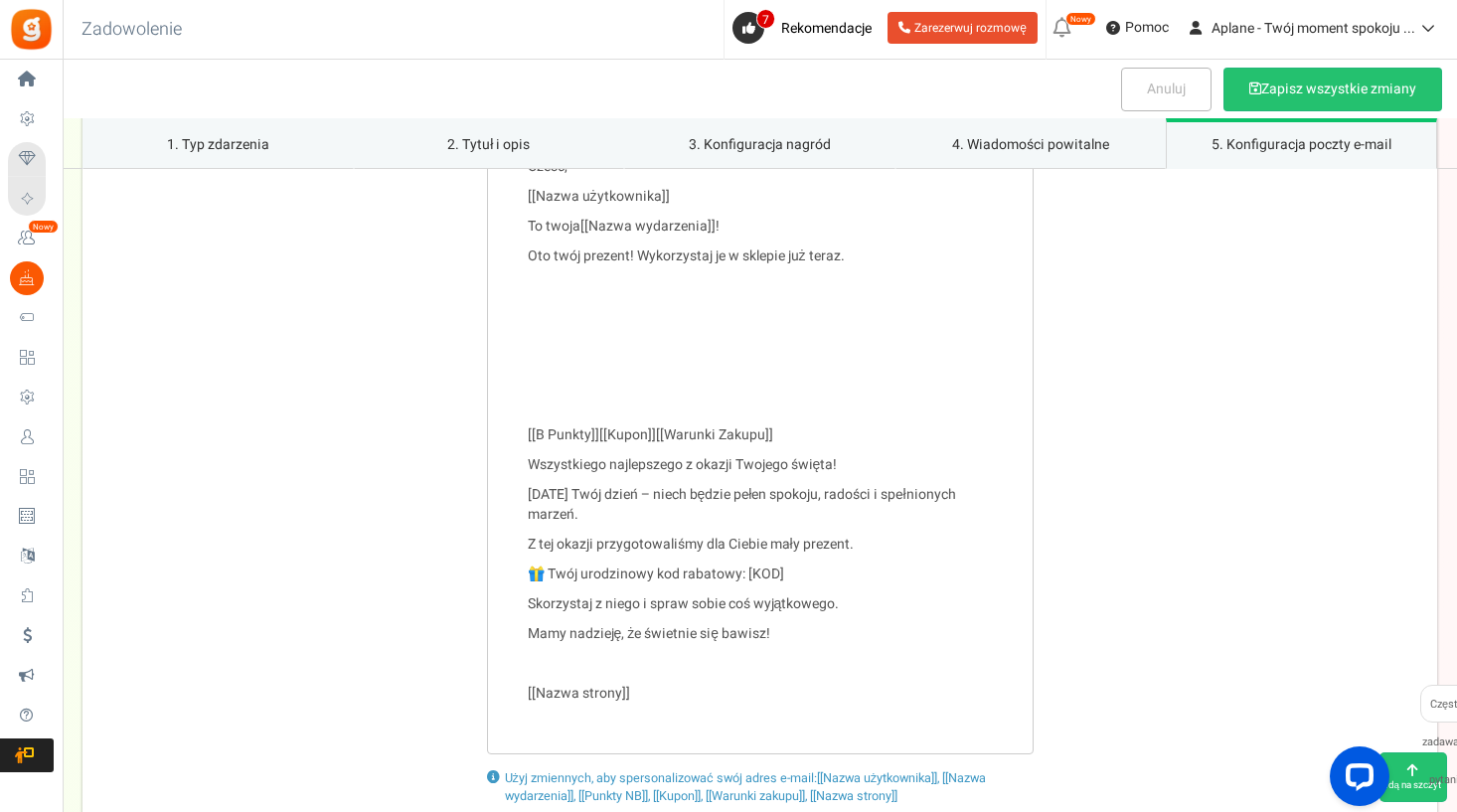 scroll, scrollTop: 3372, scrollLeft: 0, axis: vertical 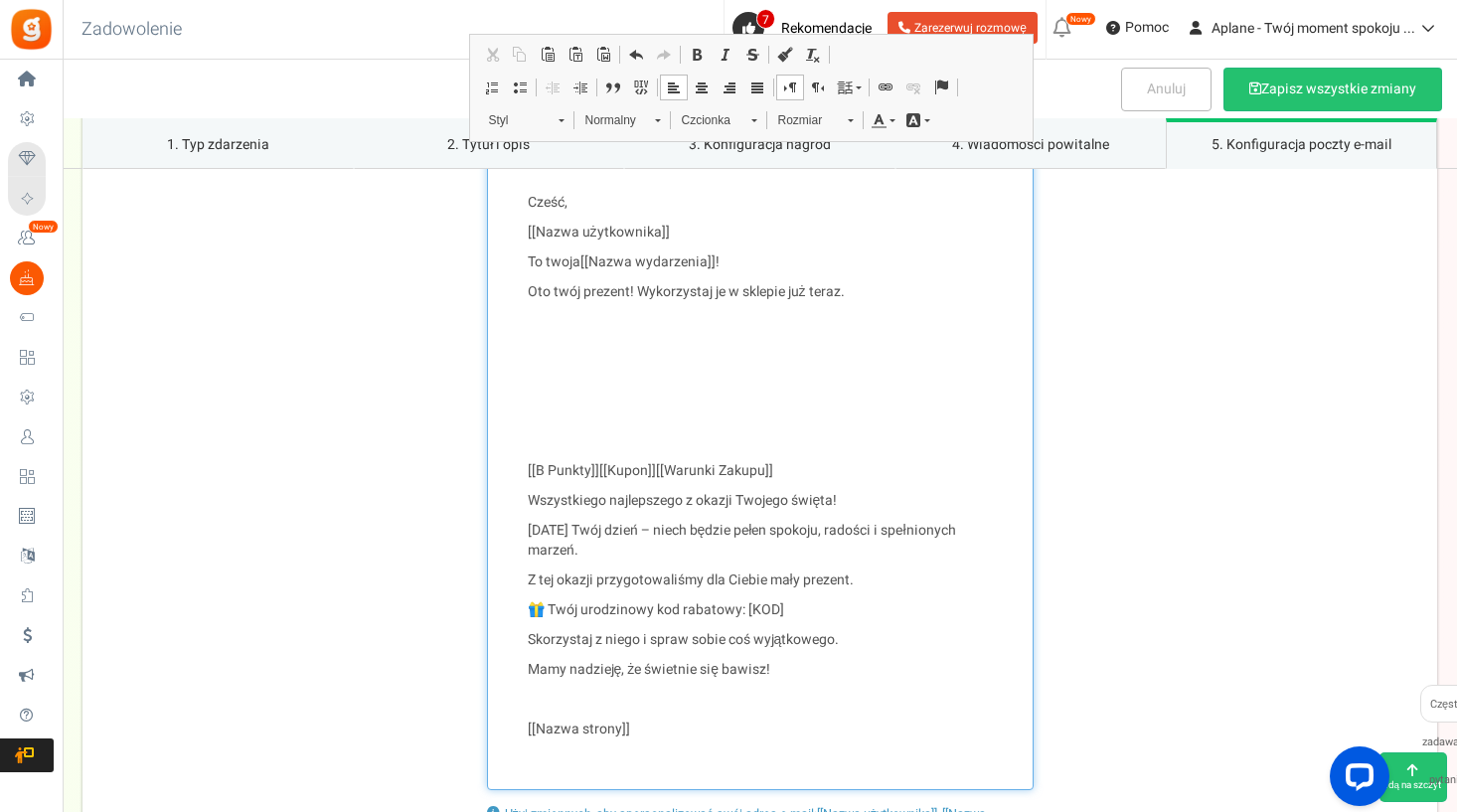 click on "Oto twój prezent! Wykorzystaj je w sklepie już teraz." at bounding box center [760, 292] 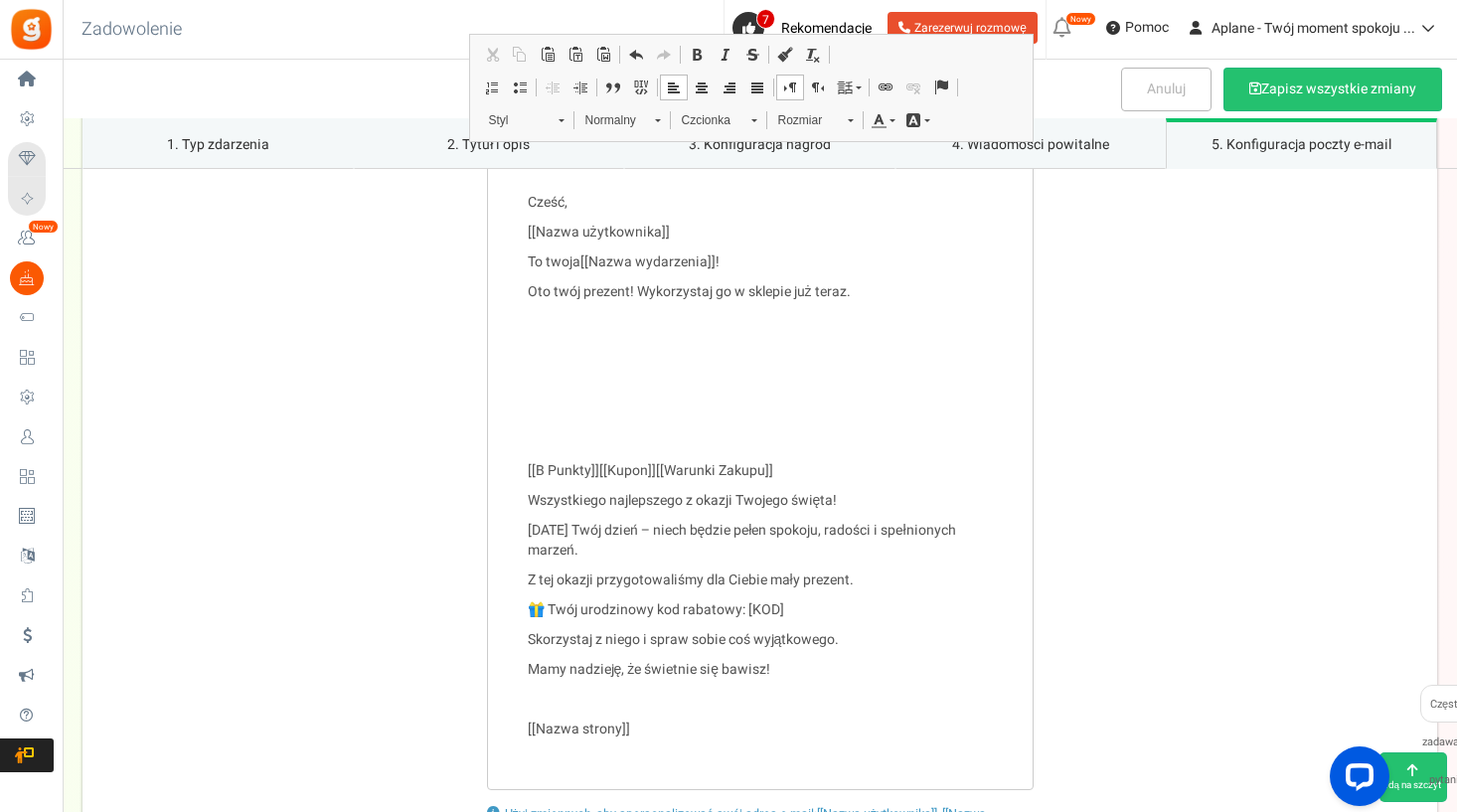 click on "Cześć, [[Nazwa użytkownika]] To twoja  [[Nazwa wydarzenia]] ! Oto twój prezent! Wykorzystaj go w sklepie już teraz. [[B Punkty]] [[Kupon]] [[Warunki Zakupu]] Wszystkiego najlepszego z okazji Twojego święta! Dziś Twój dzień – niech będzie pełen spokoju, radości i spełnionych marzeń. Z tej okazji przygotowaliśmy dla Ciebie mały prezent. 🎁 Twój urodzinowy kod rabatowy: [KOD] Skorzystaj z niego i spraw sobie coś wyjątkowego. Mamy nadzieję, że świetnie się bawisz! [[Nazwa strony]]" at bounding box center (759, 471) 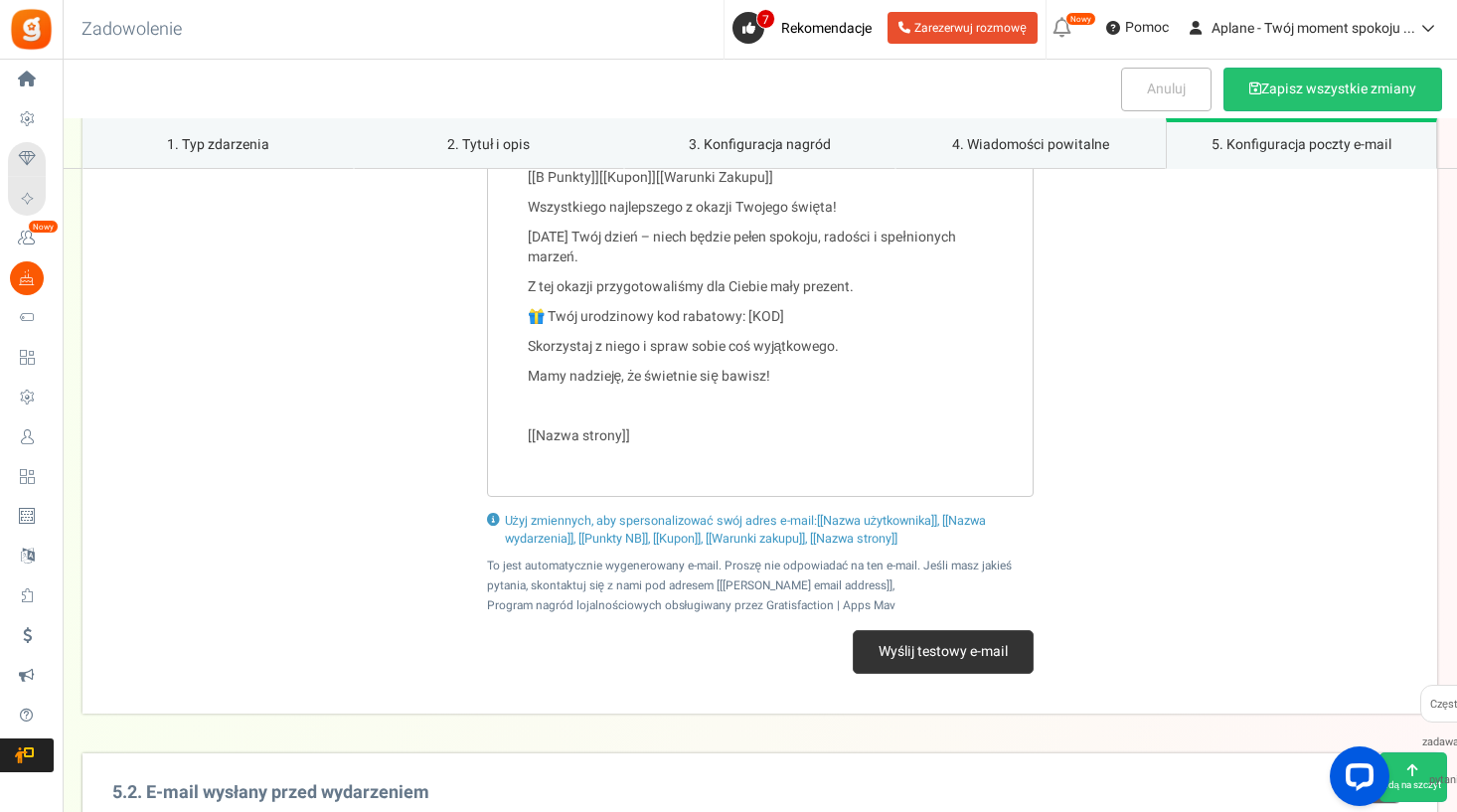 scroll, scrollTop: 3676, scrollLeft: 0, axis: vertical 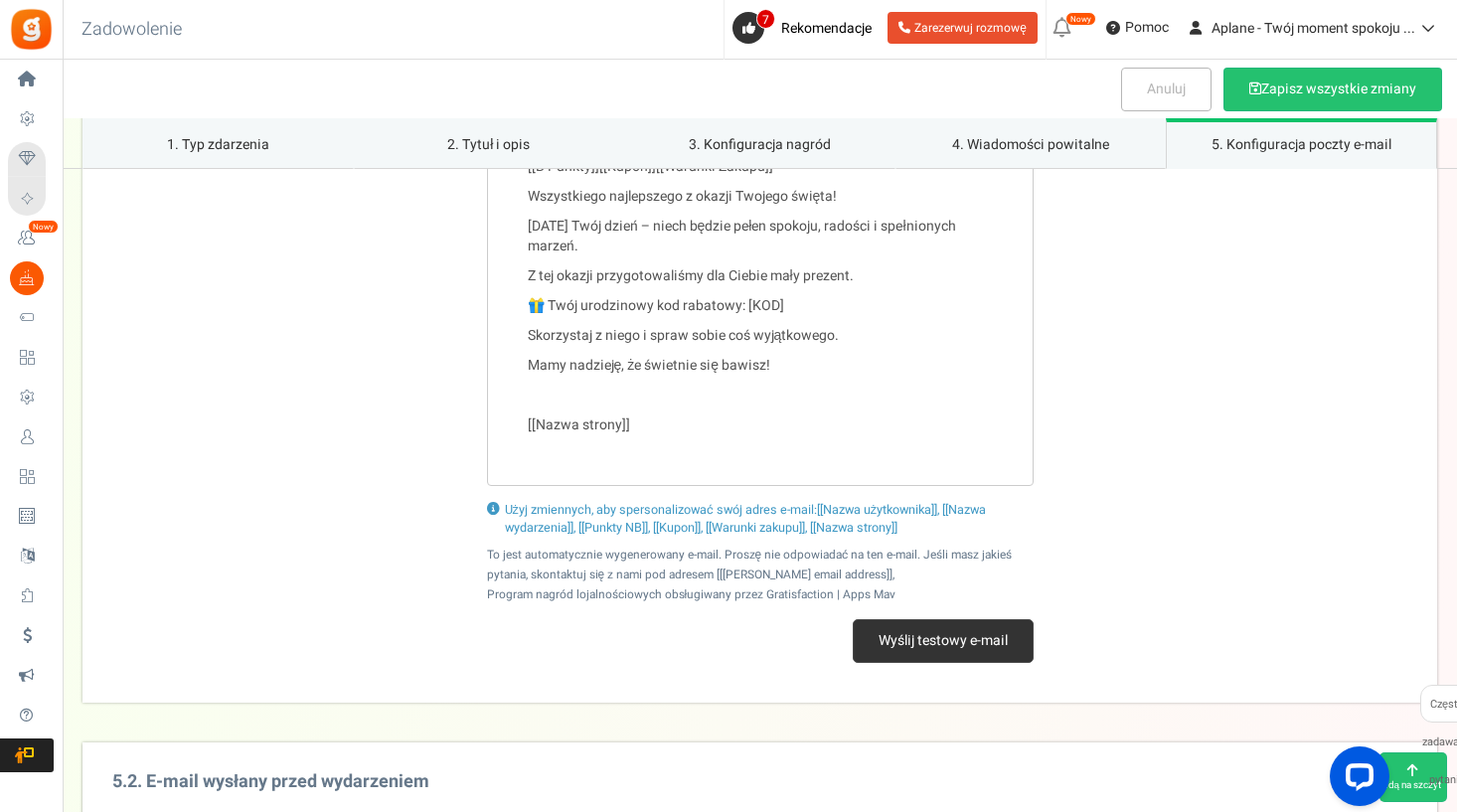 click on "Wyślij testowy e-mail" at bounding box center (943, 641) 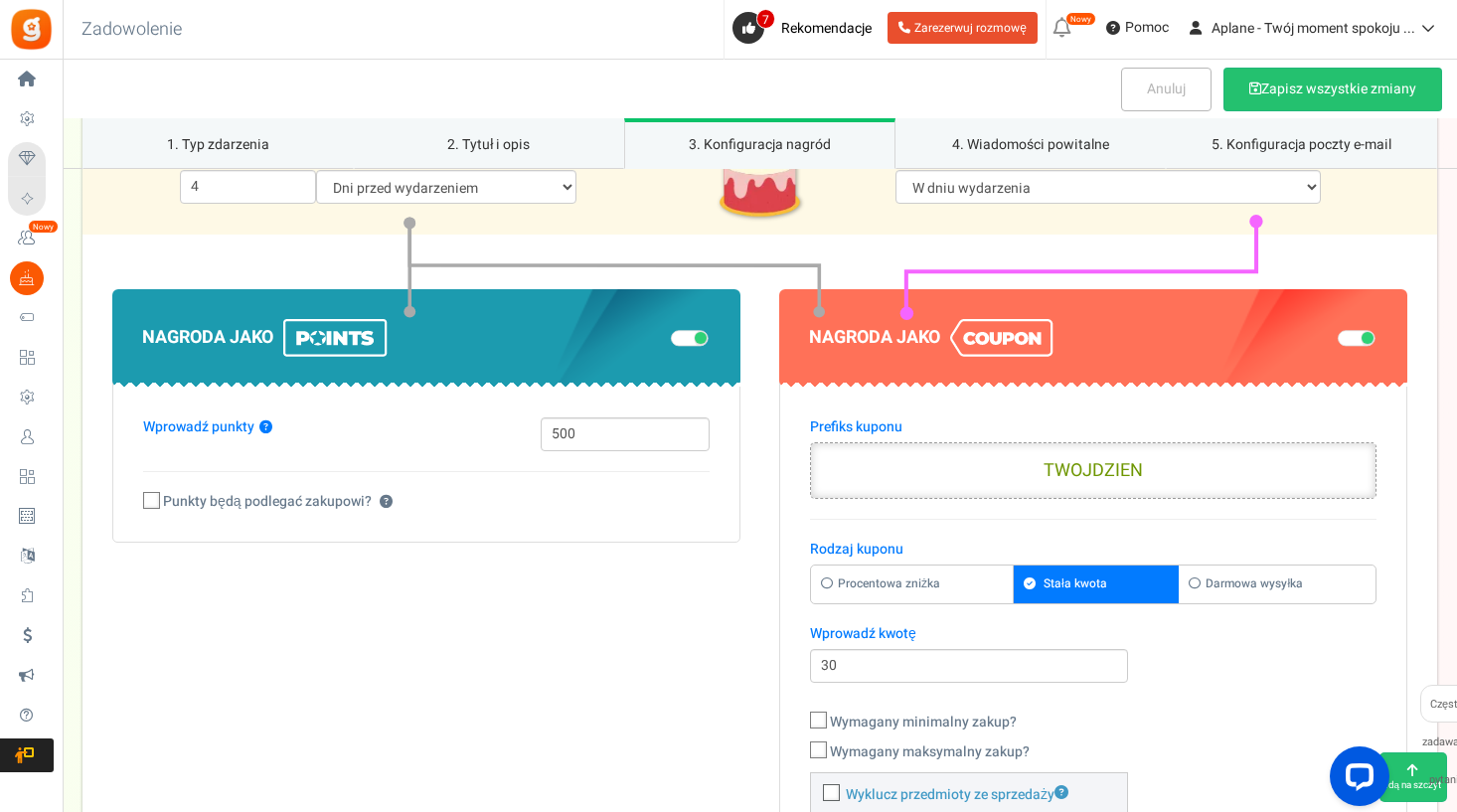 scroll, scrollTop: 1442, scrollLeft: 0, axis: vertical 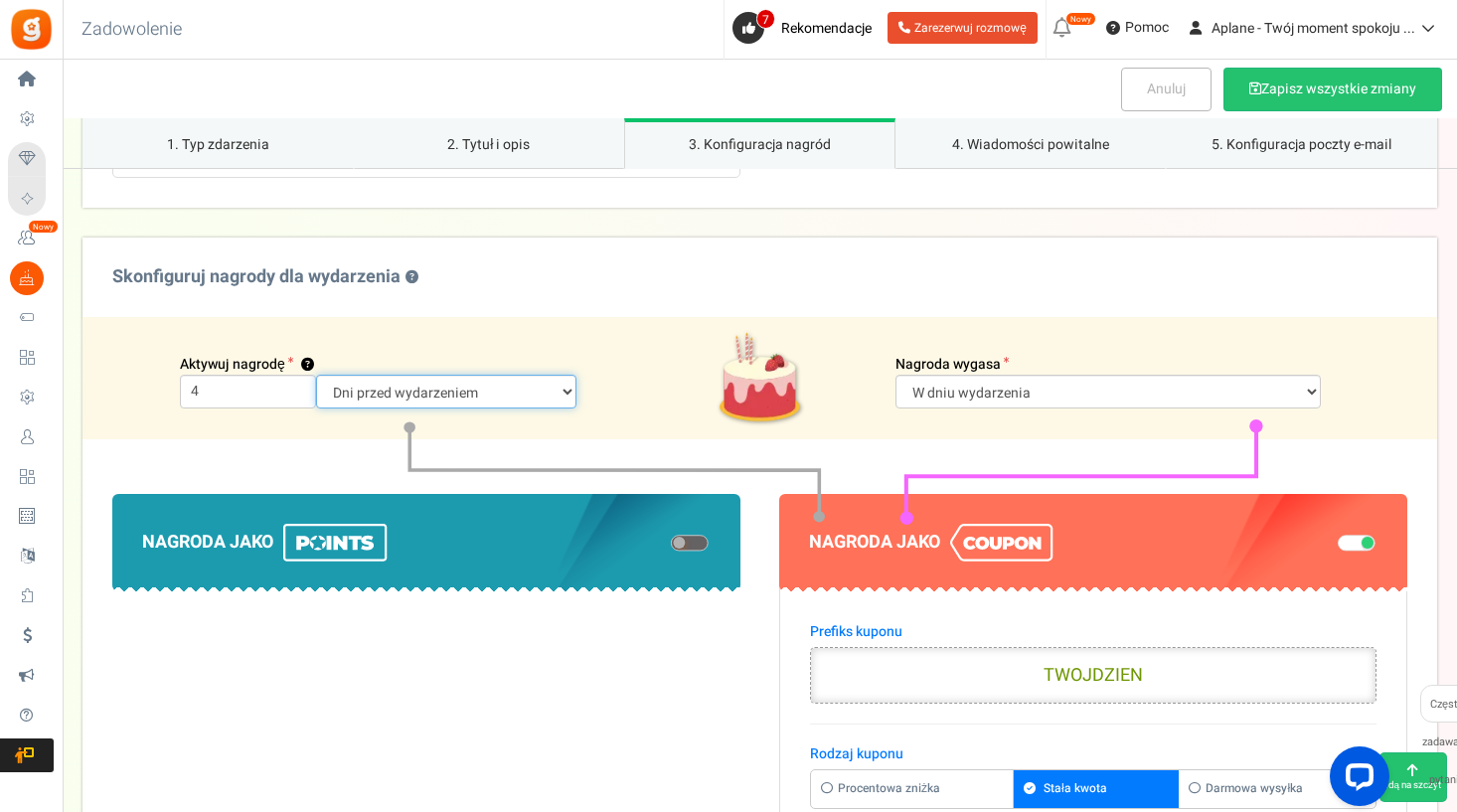 select on "1" 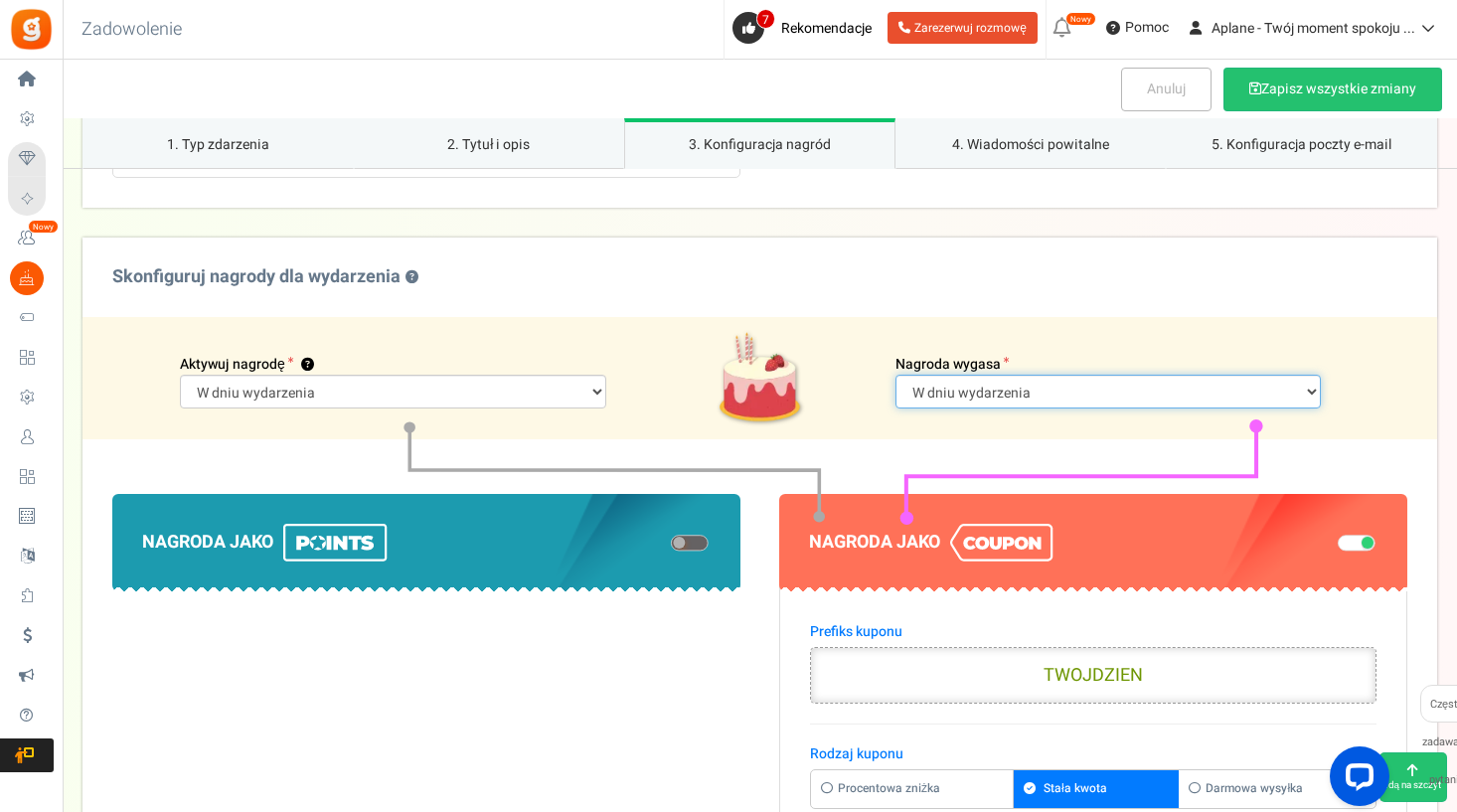 select on "2" 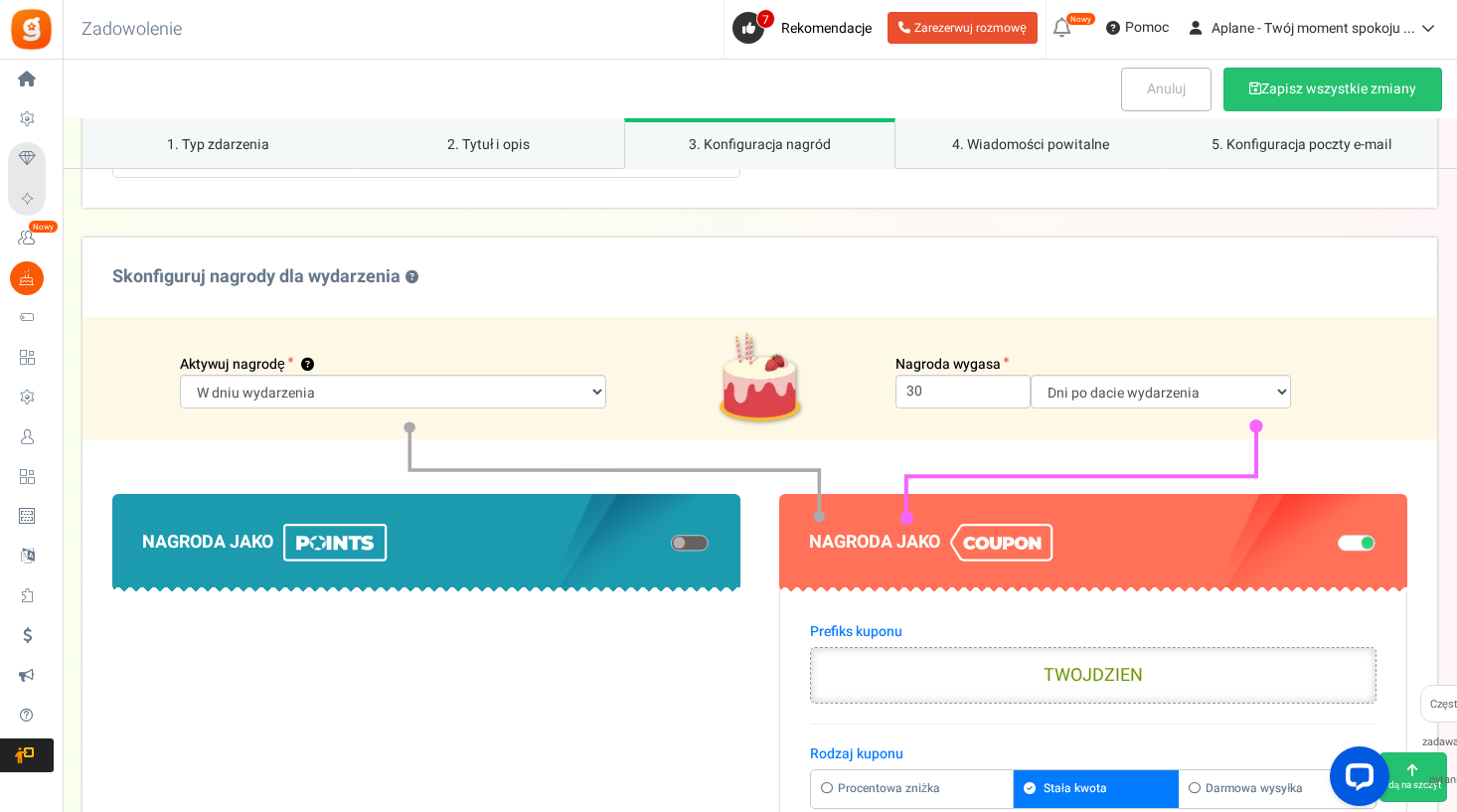 click on "Nagroda wygasa" at bounding box center (1144, 365) 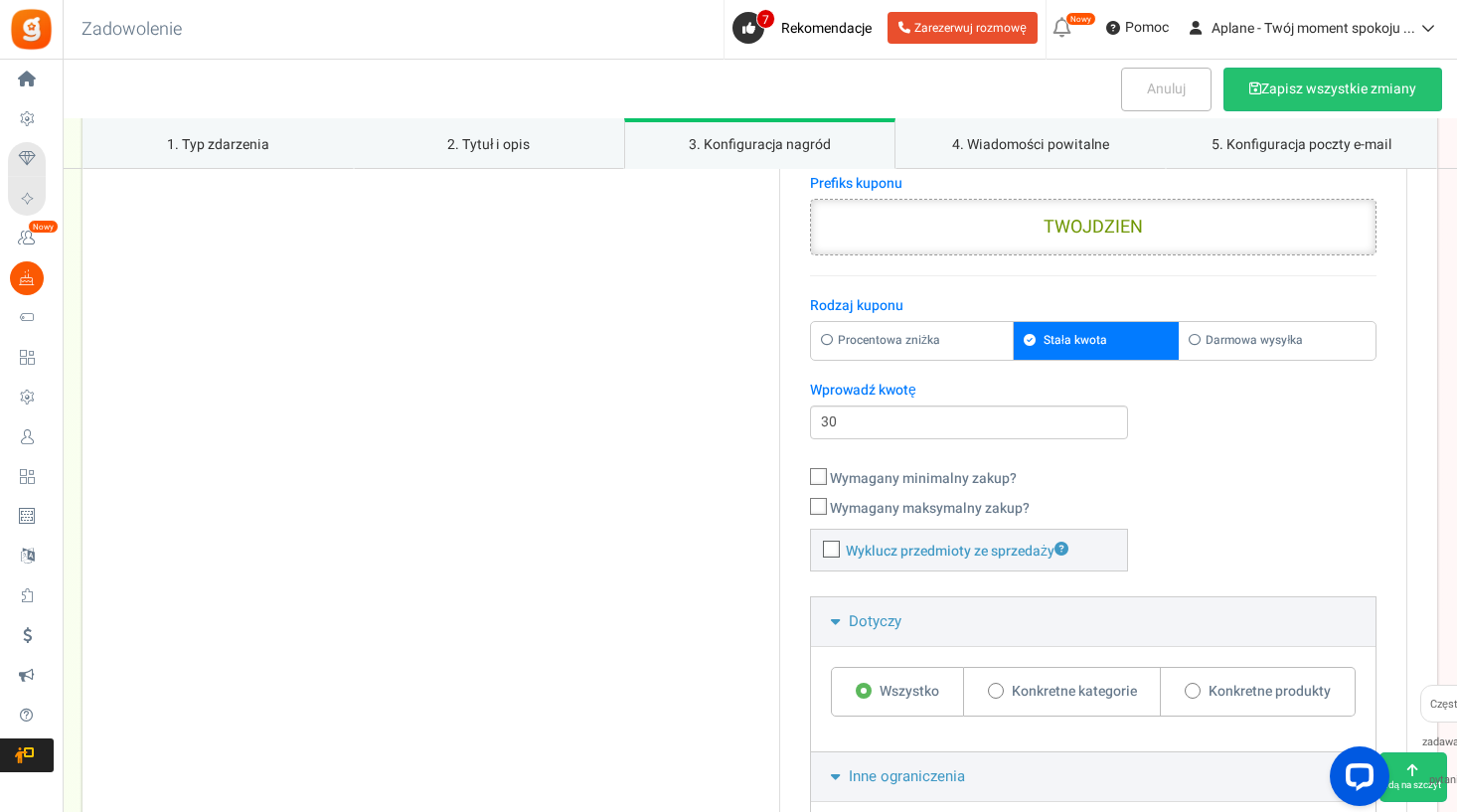 scroll, scrollTop: 1687, scrollLeft: 0, axis: vertical 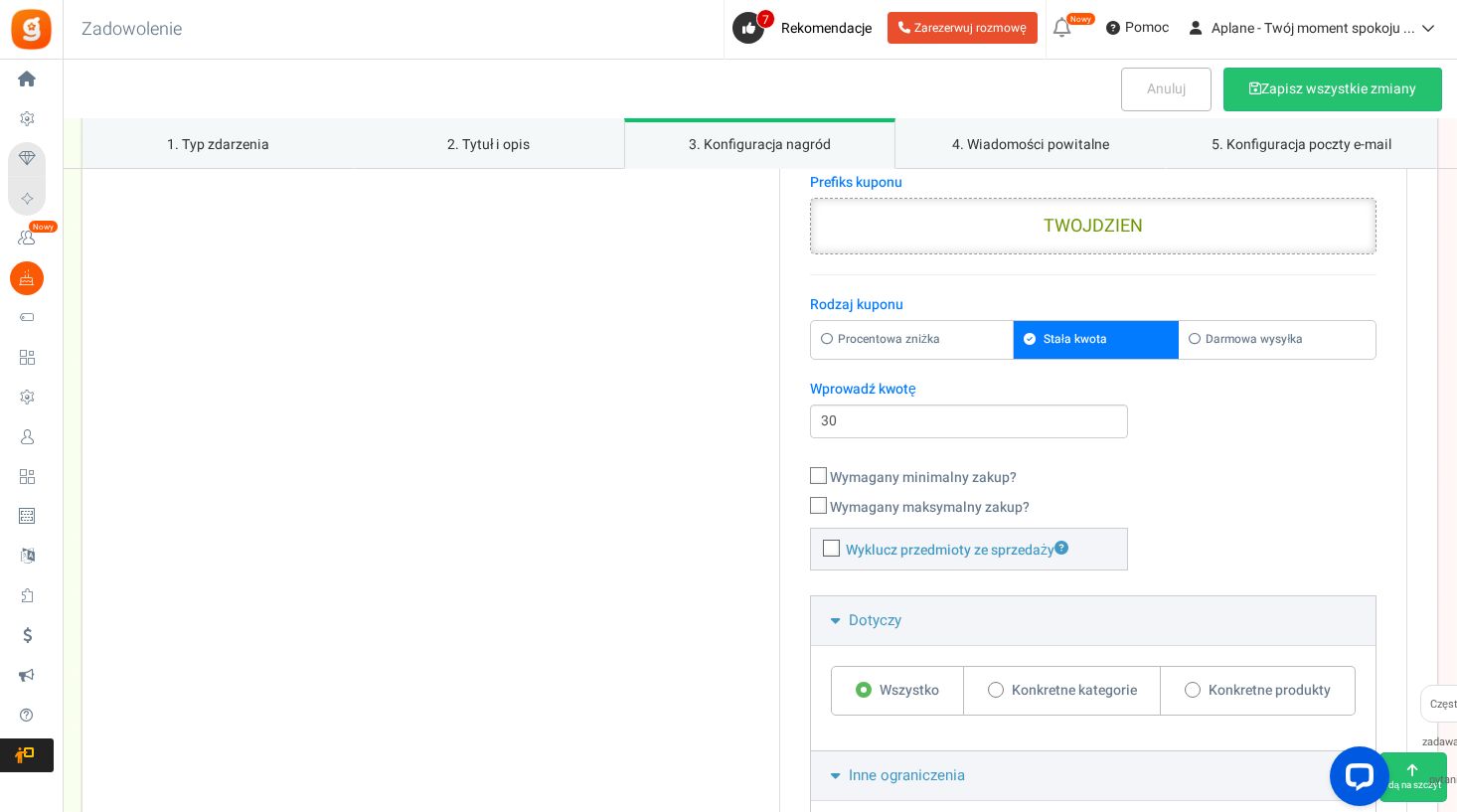 click on "Zapisz wszystkie zmiany" at bounding box center [1333, 89] 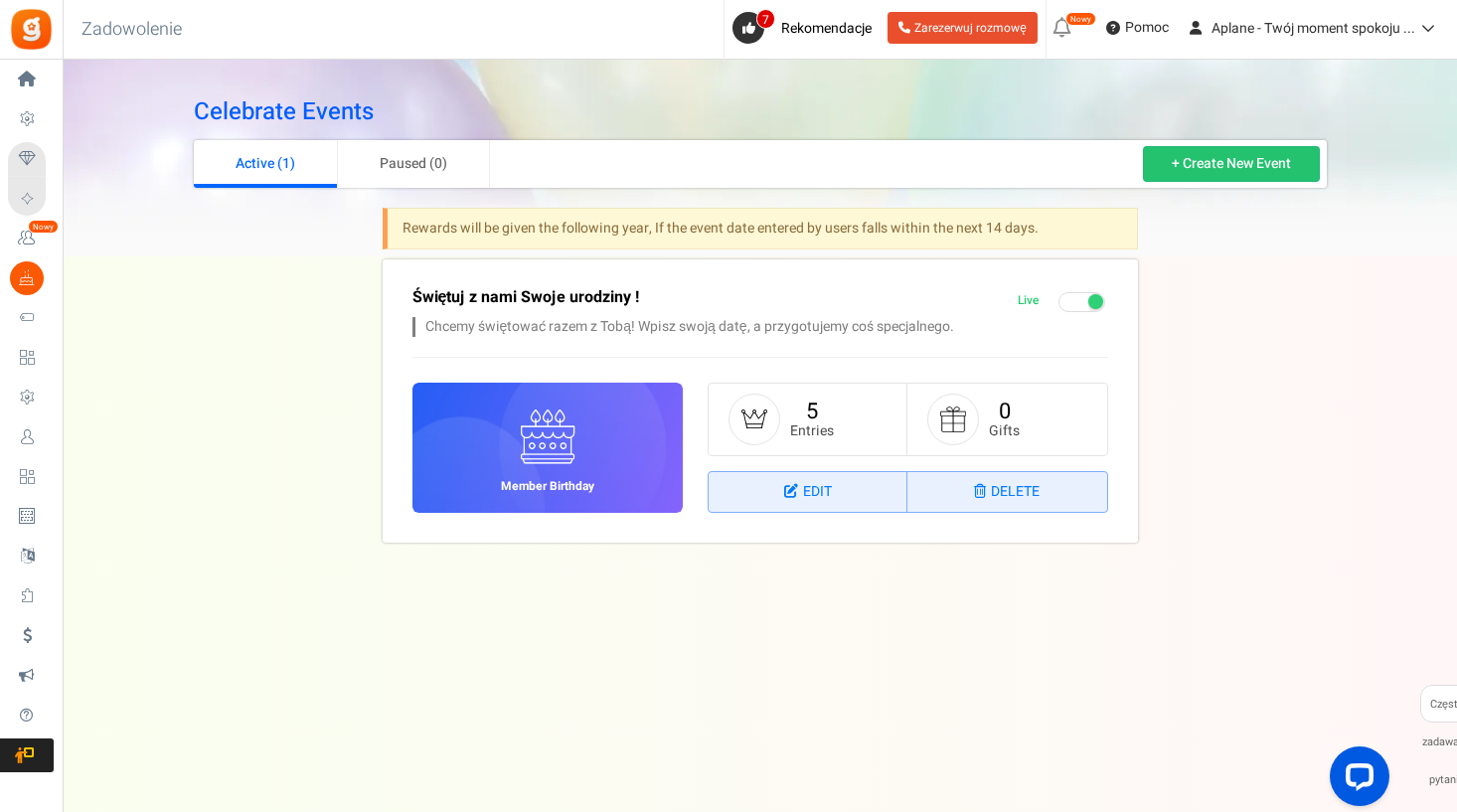 scroll, scrollTop: 0, scrollLeft: 0, axis: both 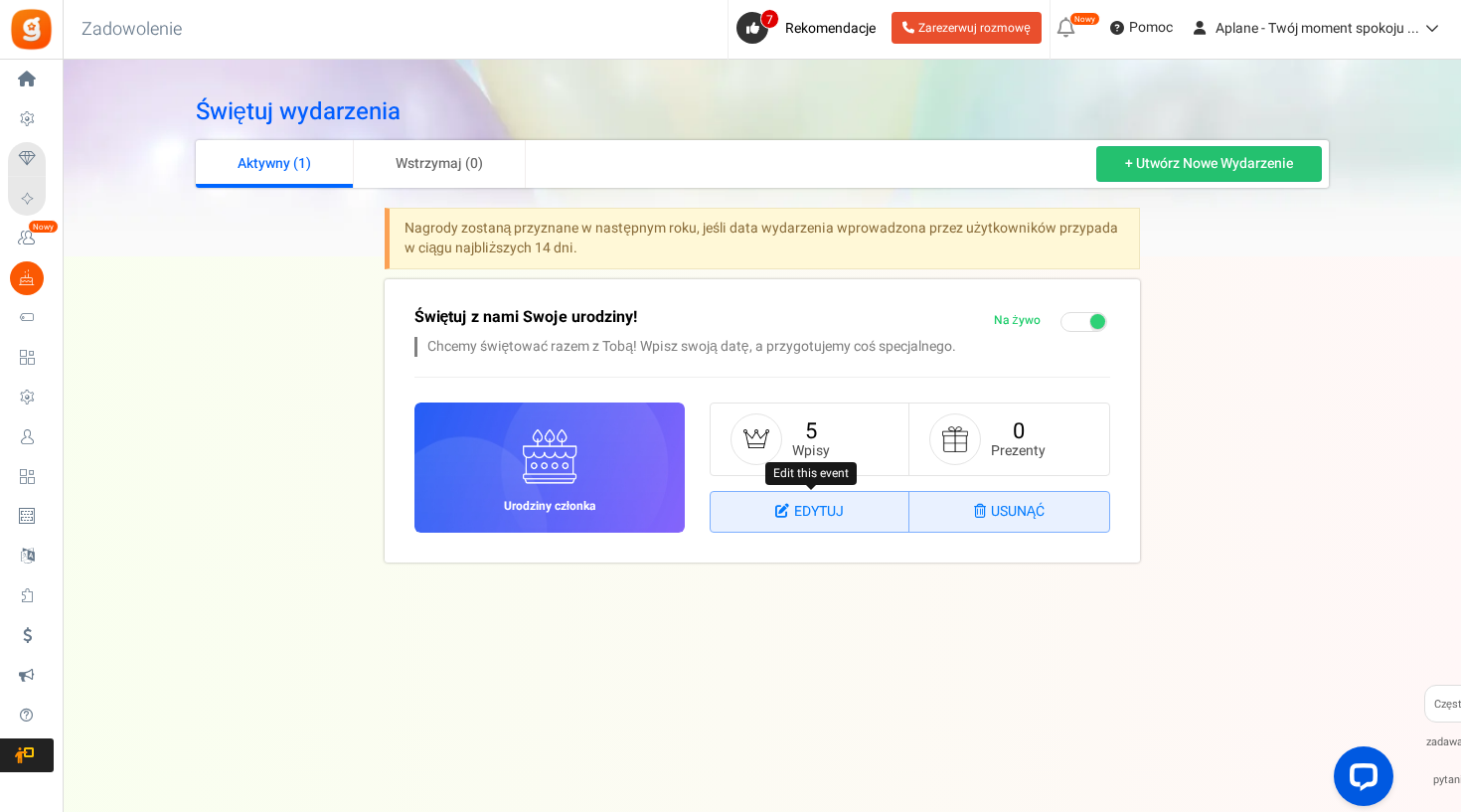 click on "EDYTUJ" at bounding box center [810, 512] 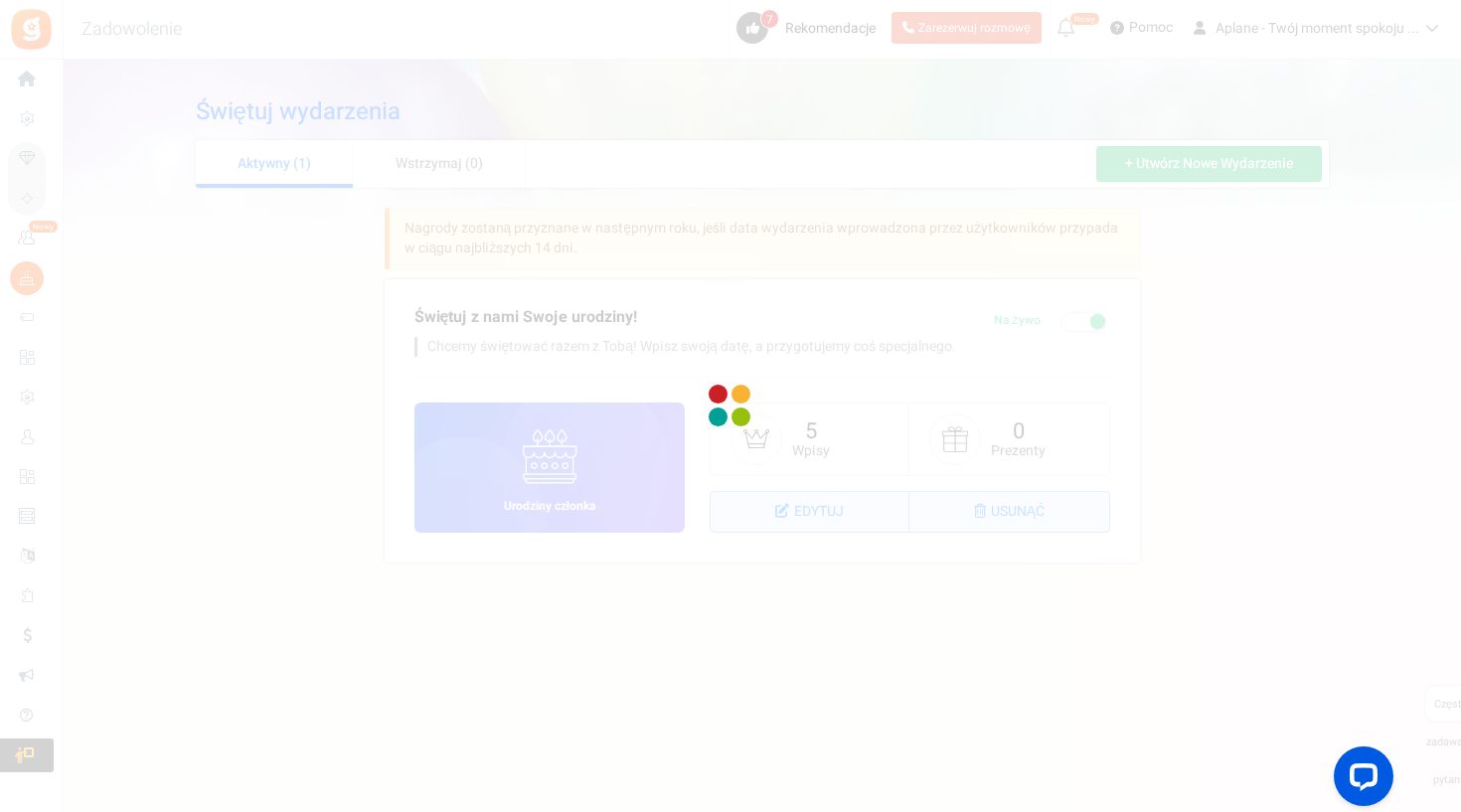 select on "1" 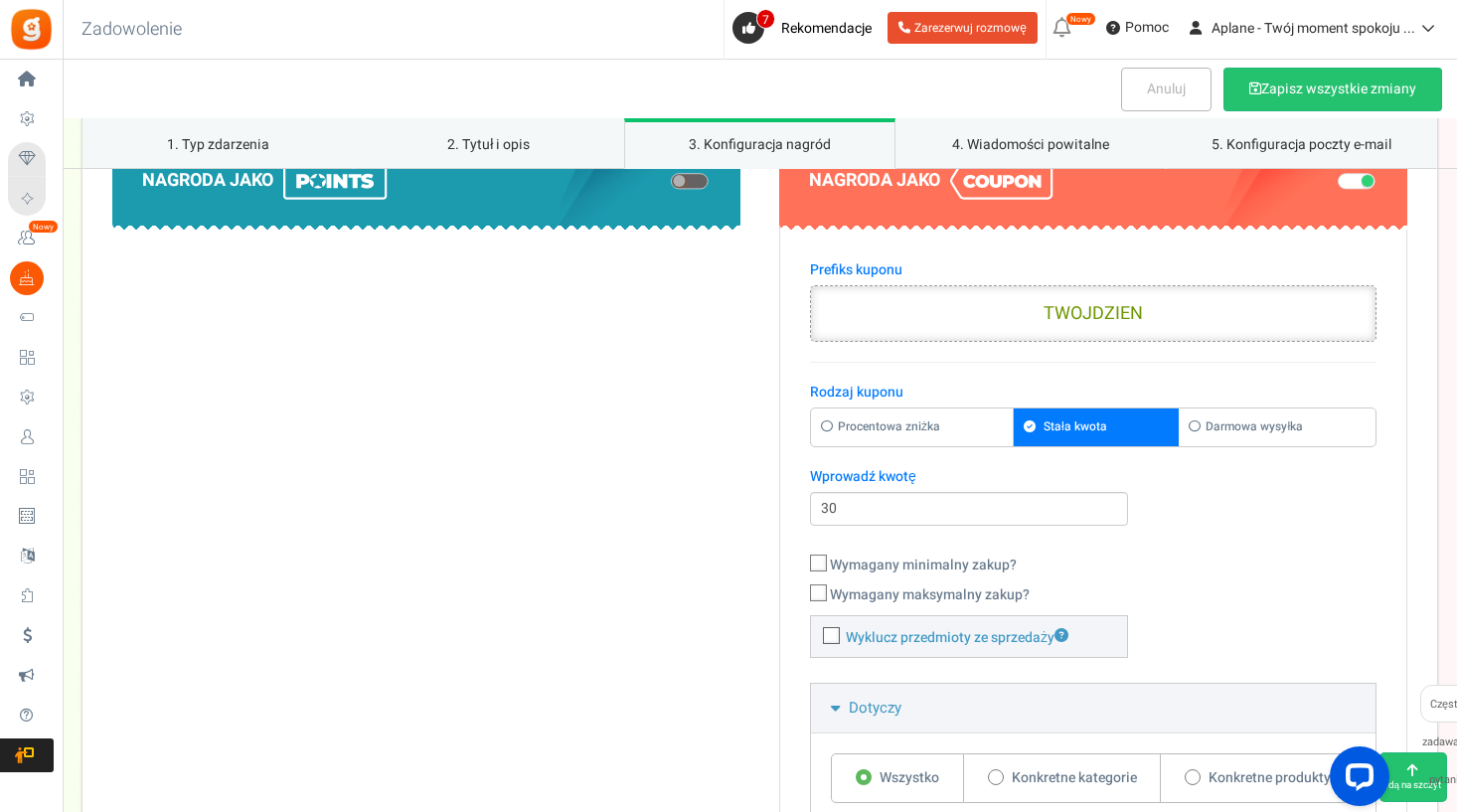scroll, scrollTop: 1602, scrollLeft: 0, axis: vertical 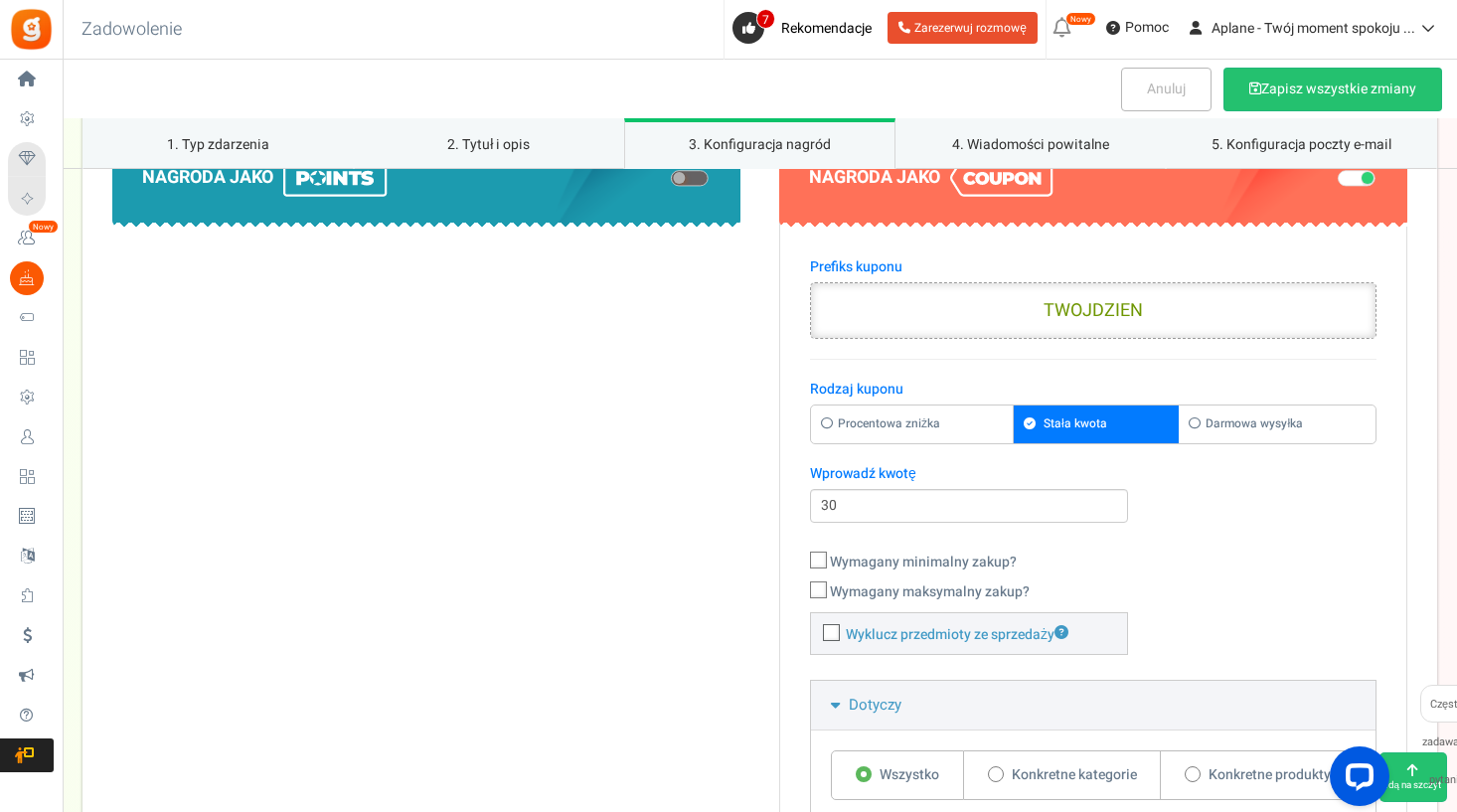 click on "TWOJDZIEN" at bounding box center [1093, 311] 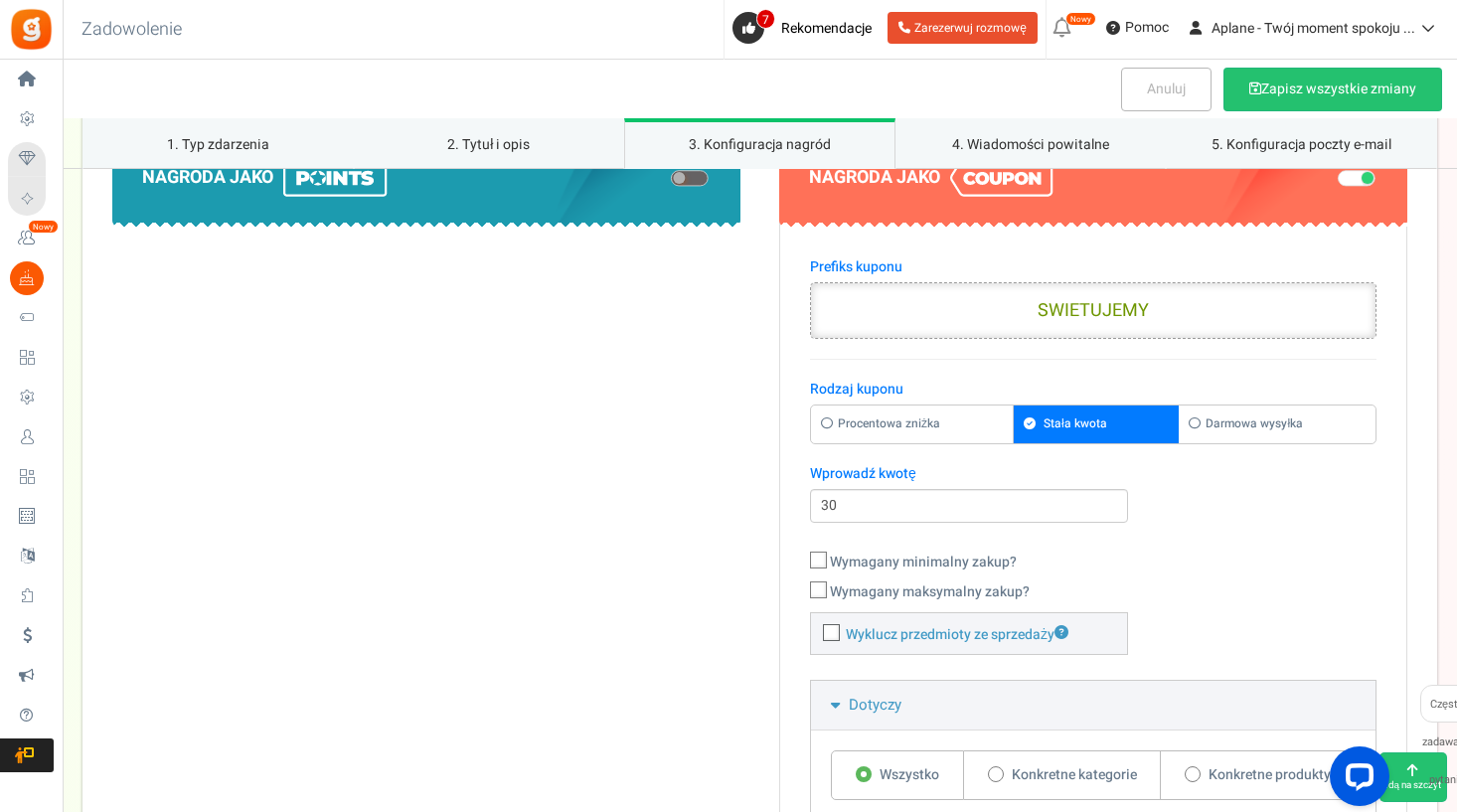 type on "SWIETUJEMY" 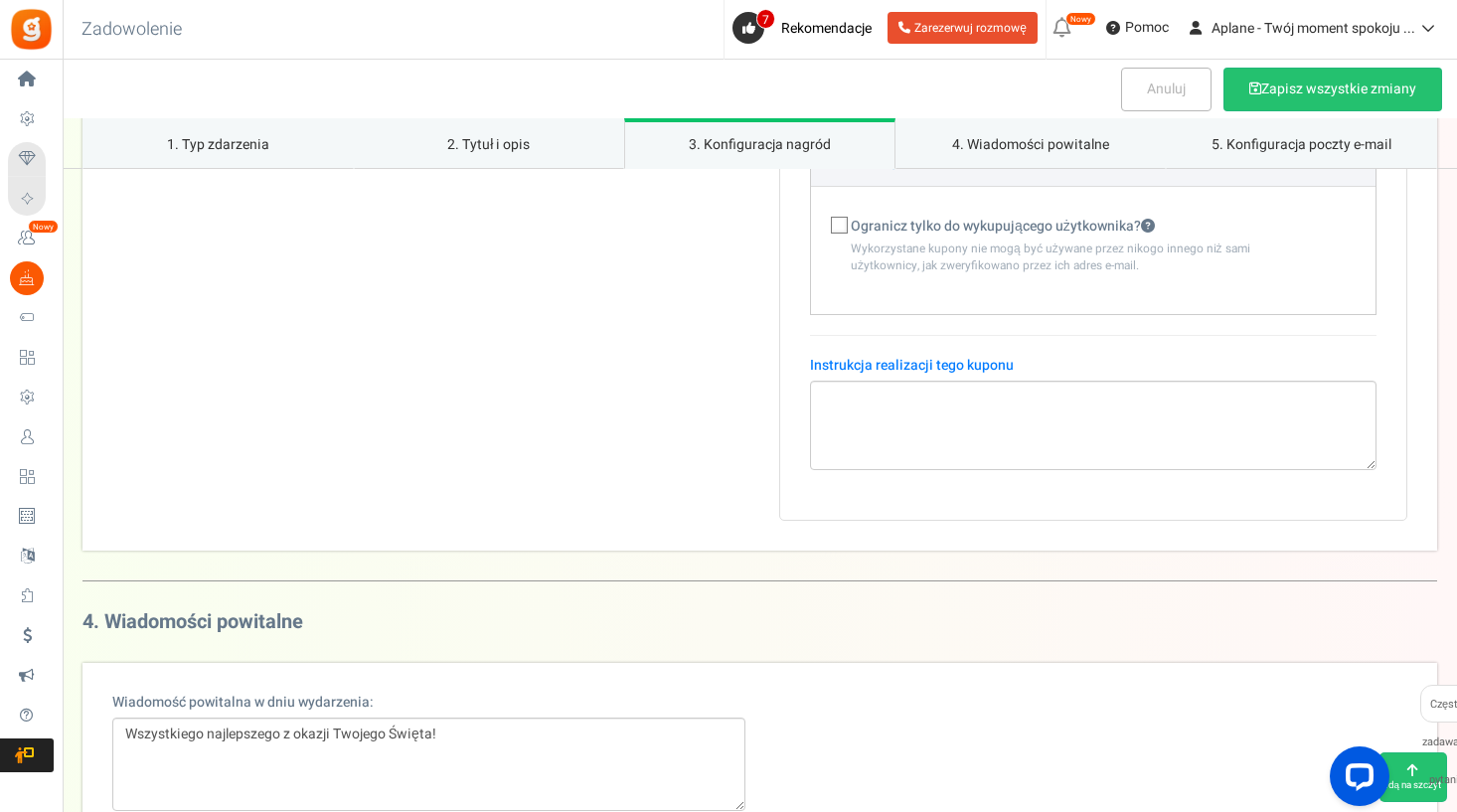 scroll, scrollTop: 2299, scrollLeft: 0, axis: vertical 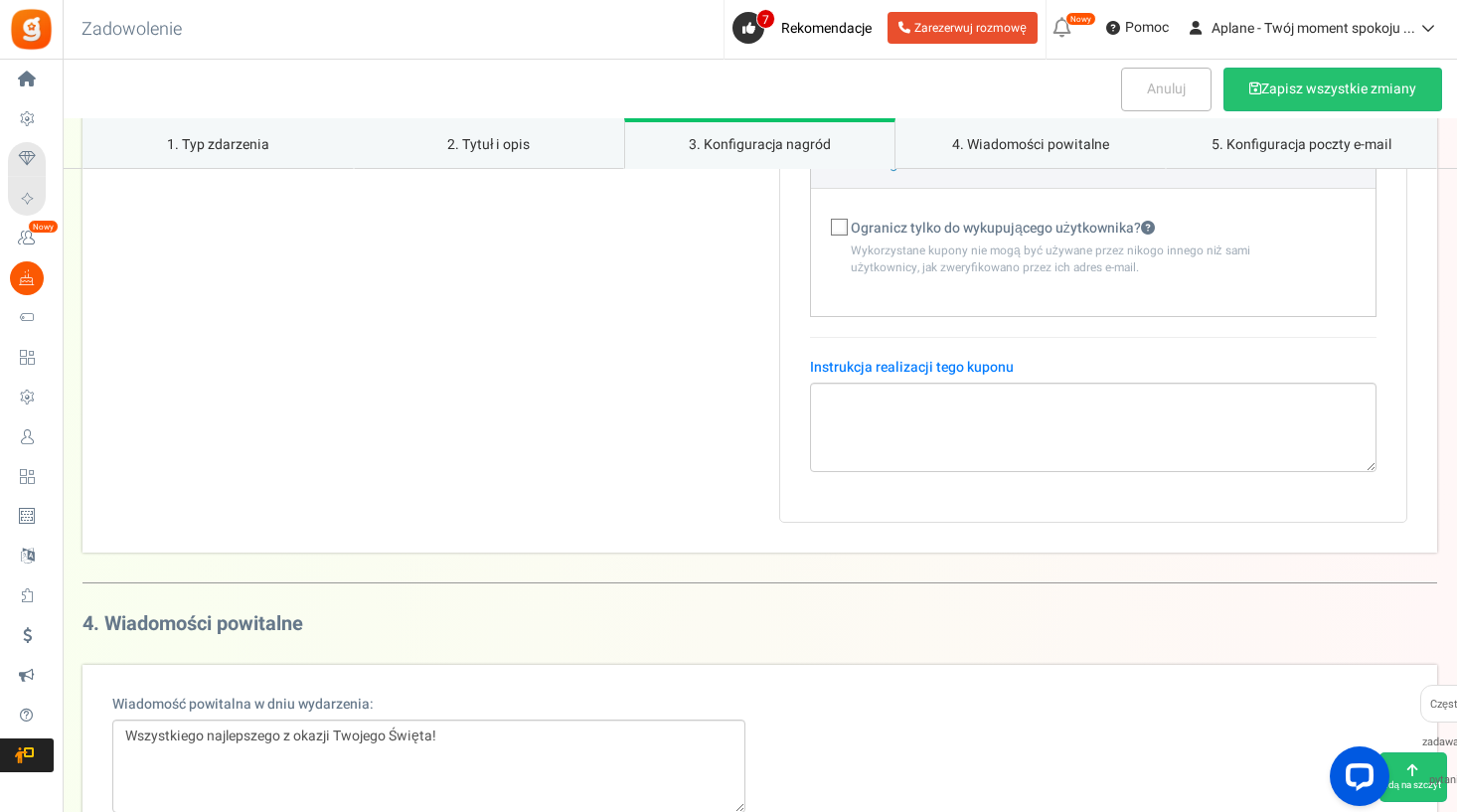 click at bounding box center [840, 228] 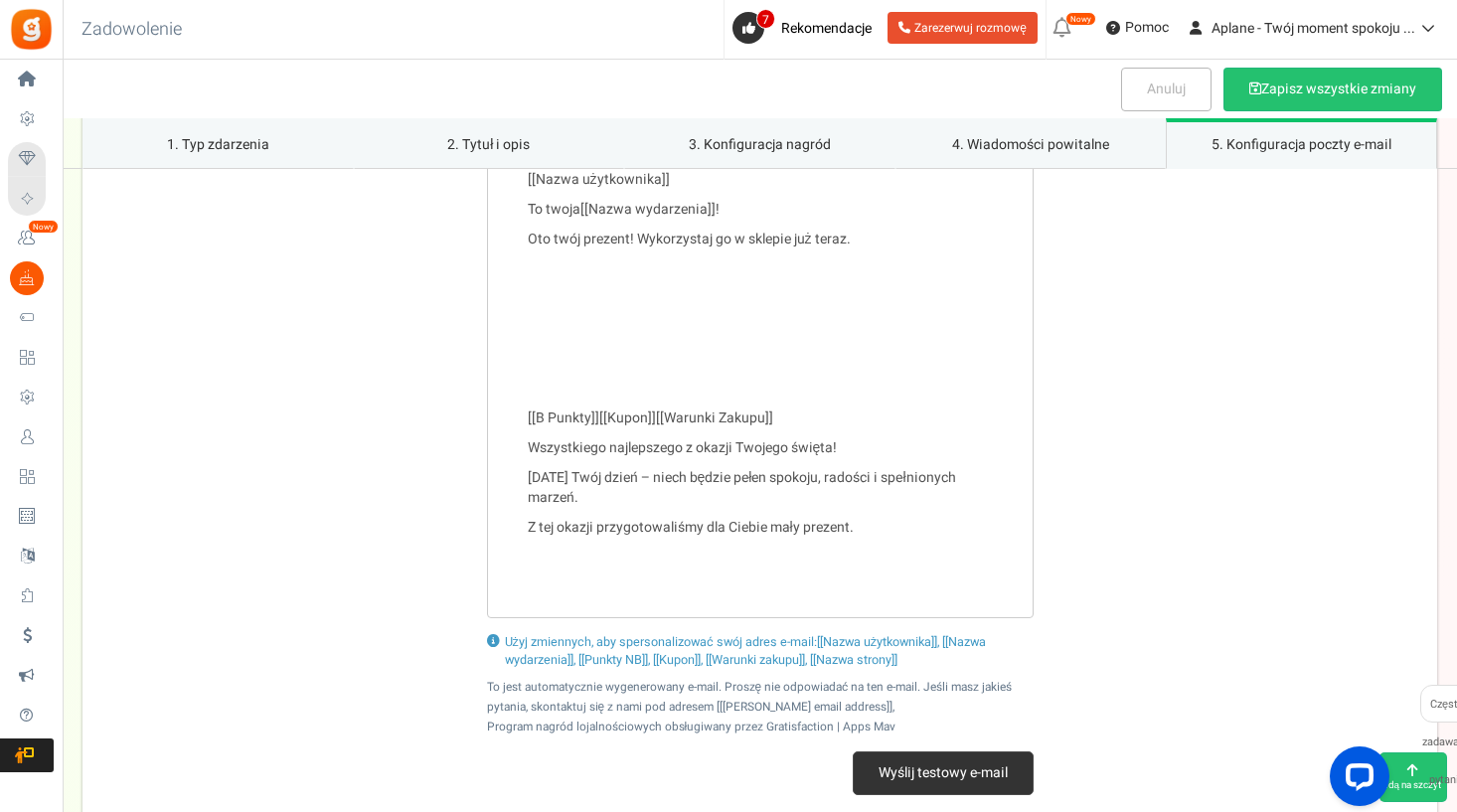 scroll, scrollTop: 3357, scrollLeft: 0, axis: vertical 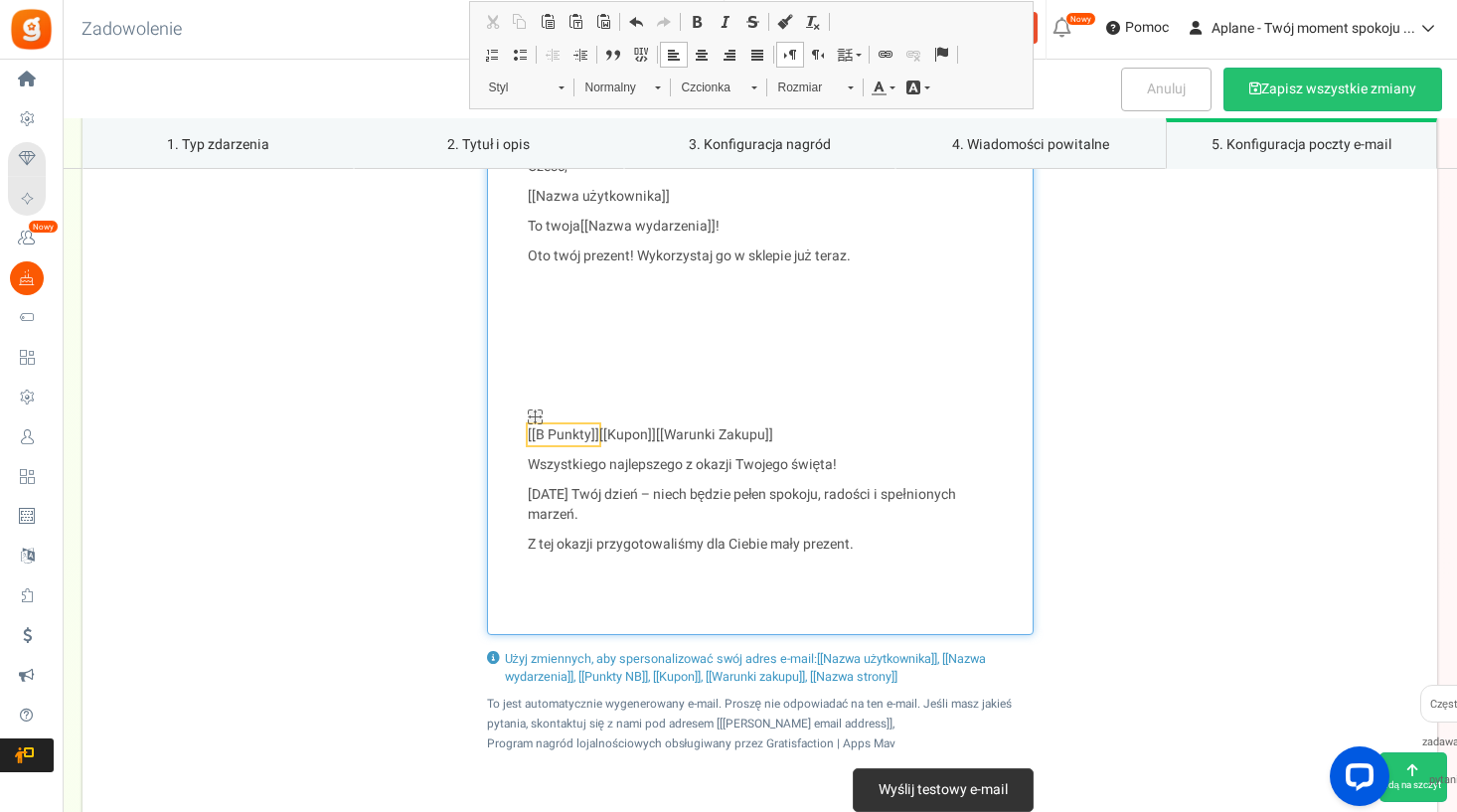 drag, startPoint x: 523, startPoint y: 421, endPoint x: 593, endPoint y: 424, distance: 70.064256 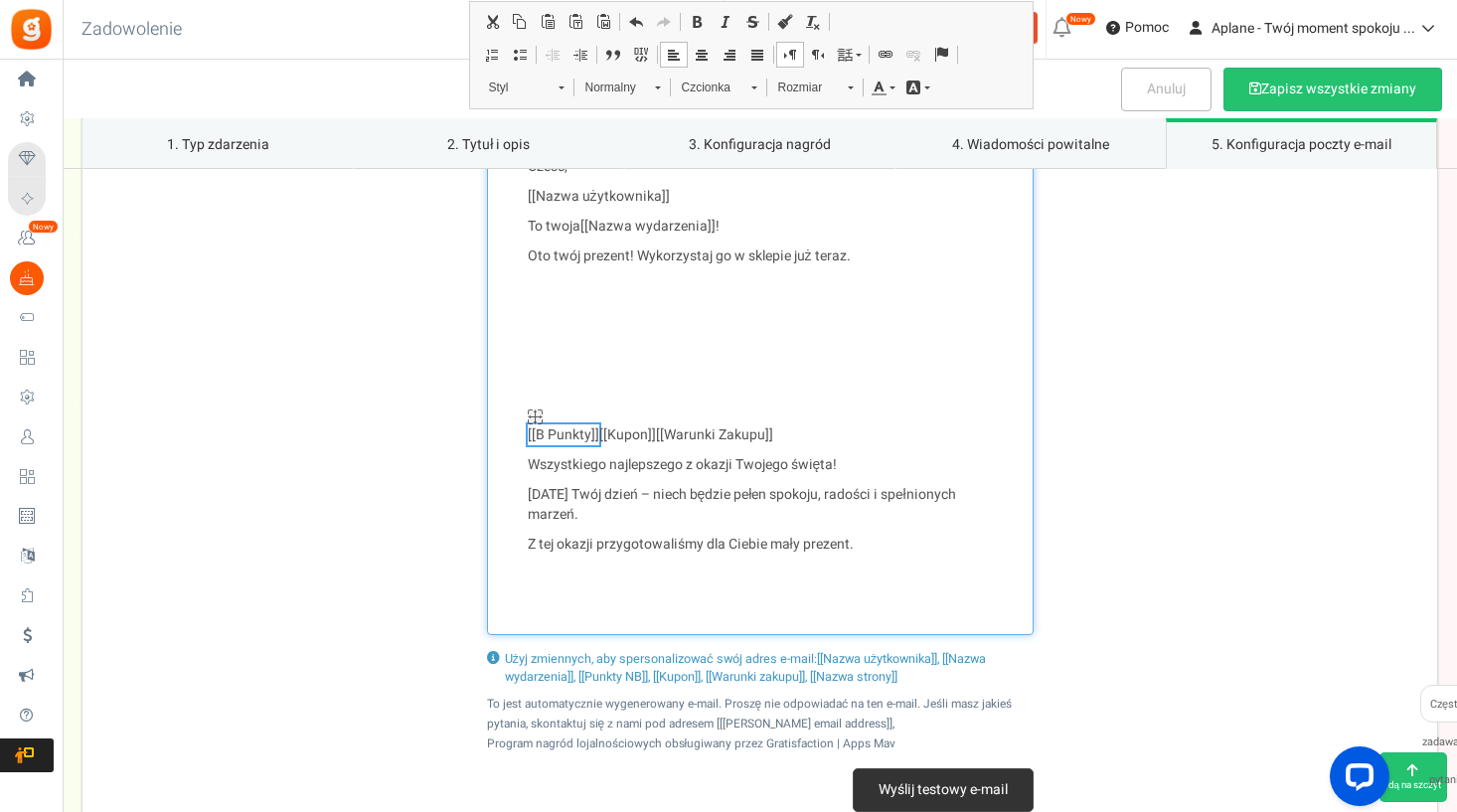 click on "[[B Punkty]]" at bounding box center [564, 434] 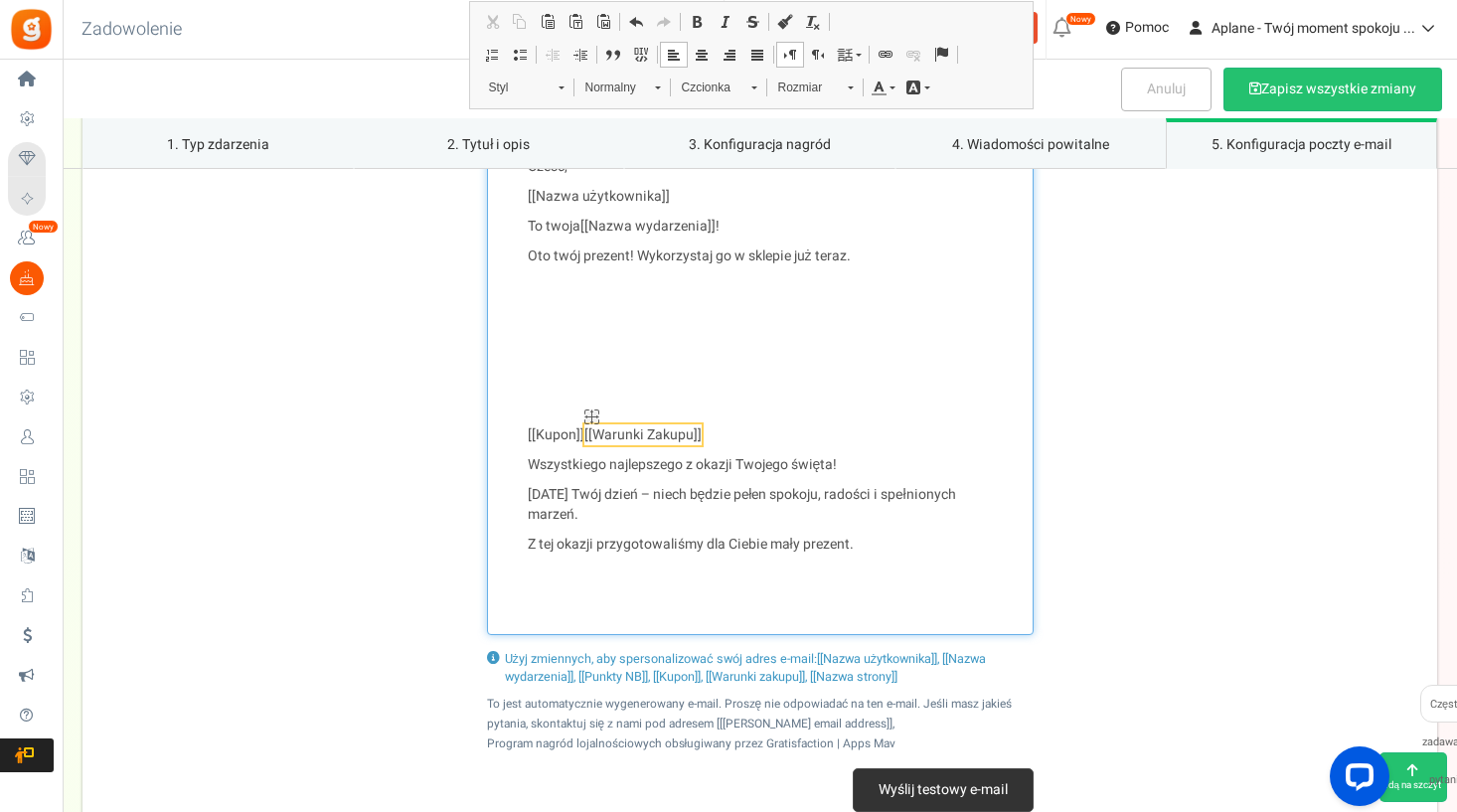 click on "[[Warunki Zakupu]]" at bounding box center (643, 434) 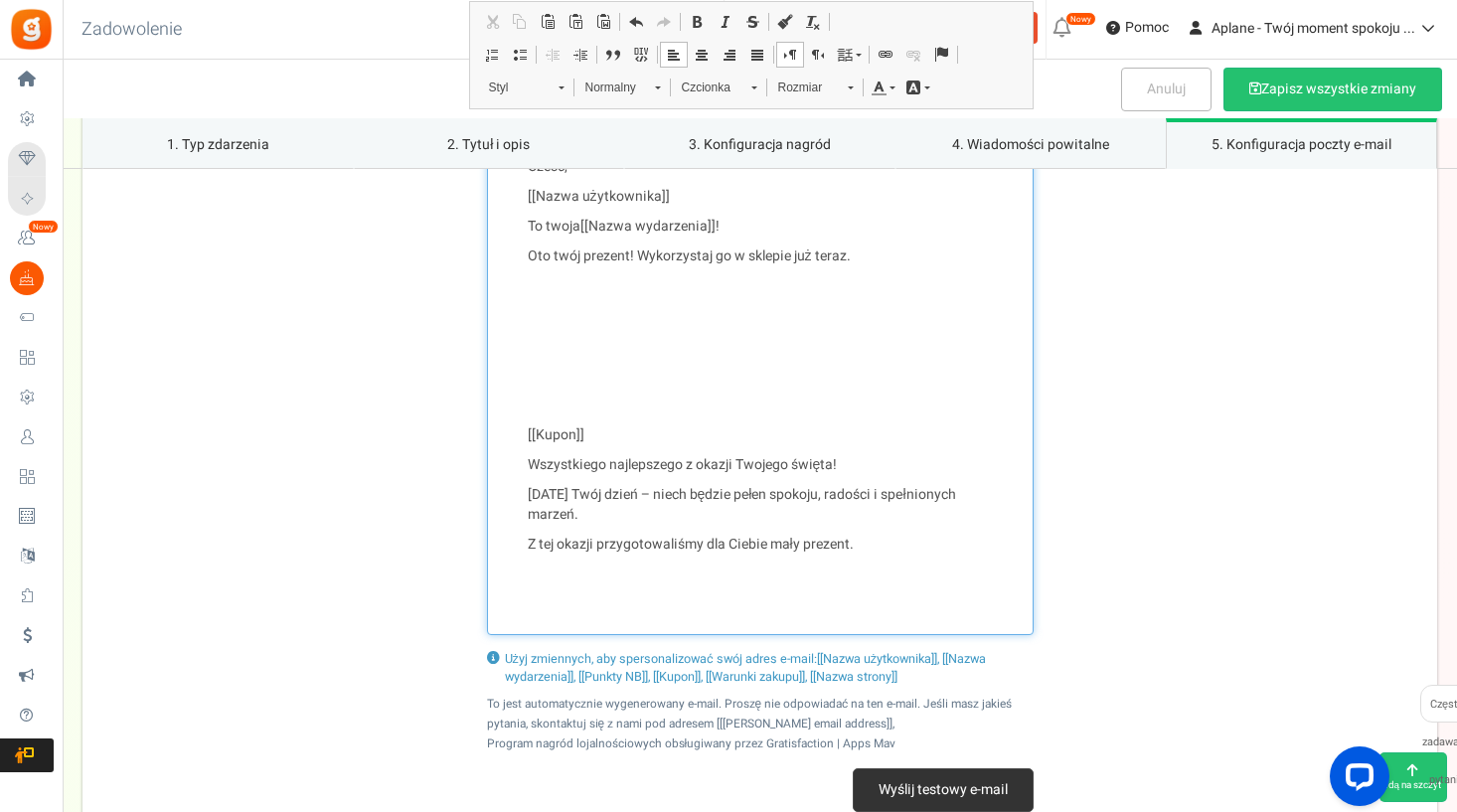 click on "[[Kupon]] ​​​​​​​" at bounding box center [760, 435] 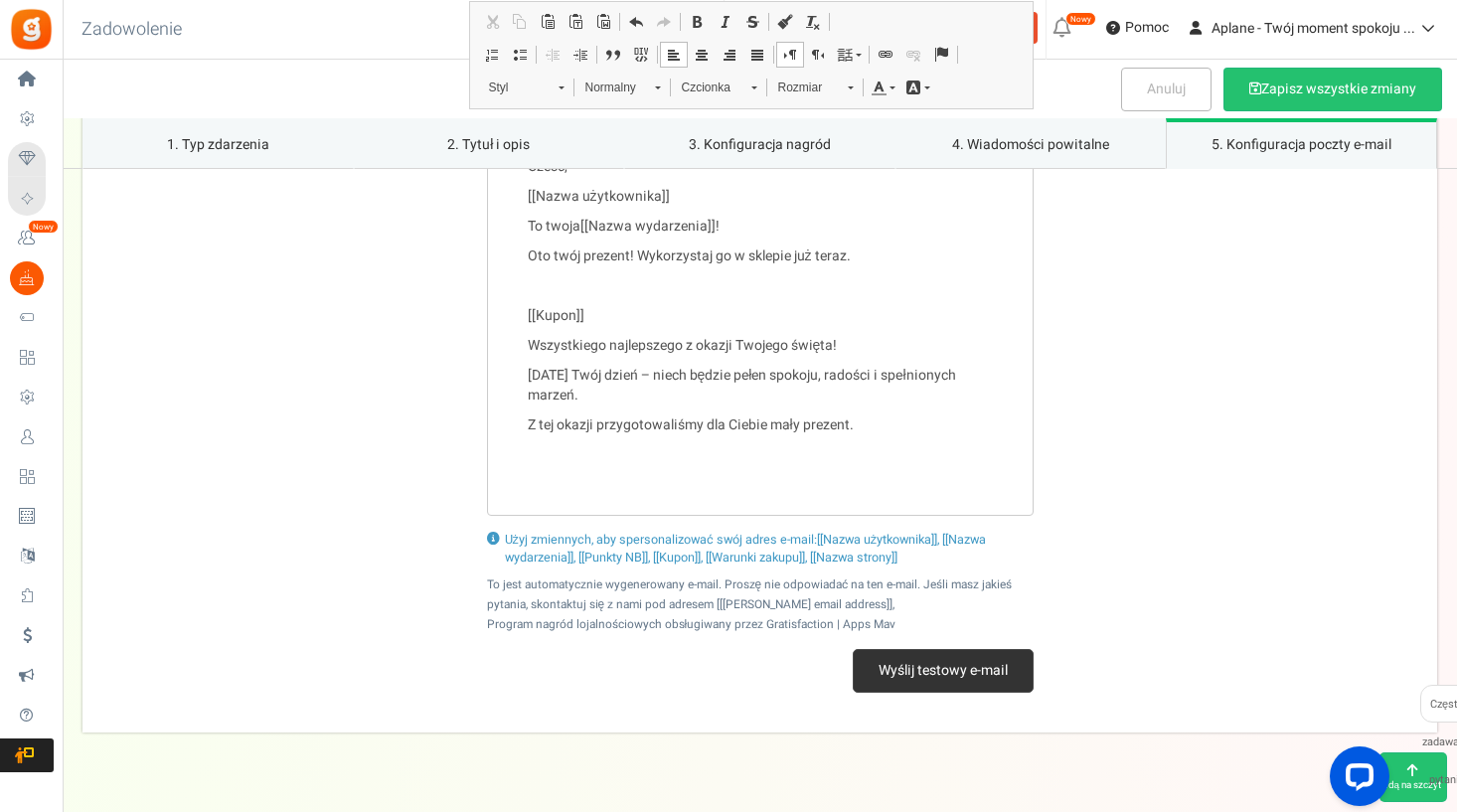 click on "Cześć, [[Nazwa użytkownika]] To twoja  [[Nazwa wydarzenia]] ! Oto twój prezent! Wykorzystaj go w sklepie już teraz. [[Kupon]] Wszystkiego najlepszego z okazji Twojego święta! Dziś Twój dzień – niech będzie pełen spokoju, radości i spełnionych marzeń. Z tej okazji przygotowaliśmy dla Ciebie mały prezent." at bounding box center [759, 316] 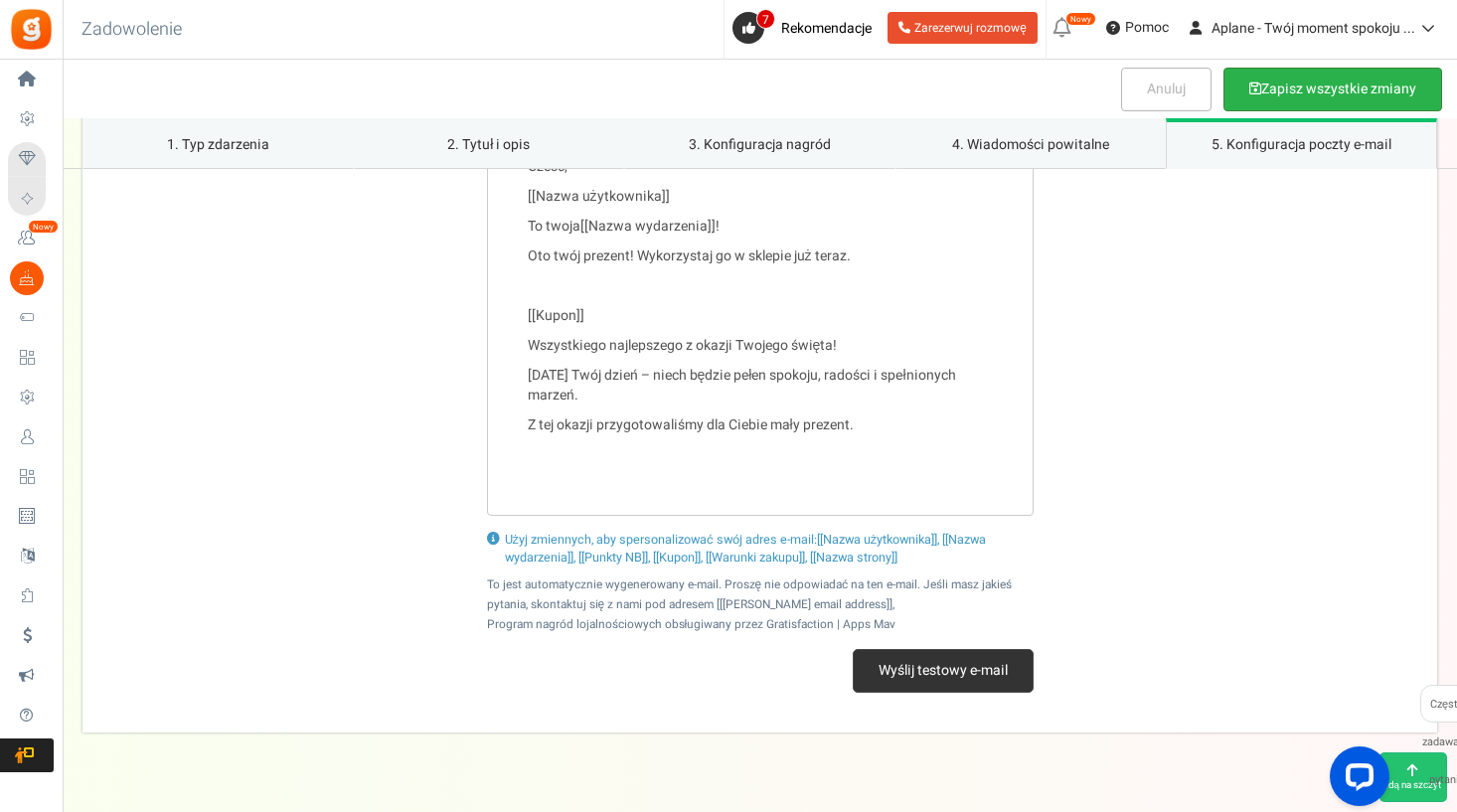 click on "Zapisz wszystkie zmiany" at bounding box center (1333, 89) 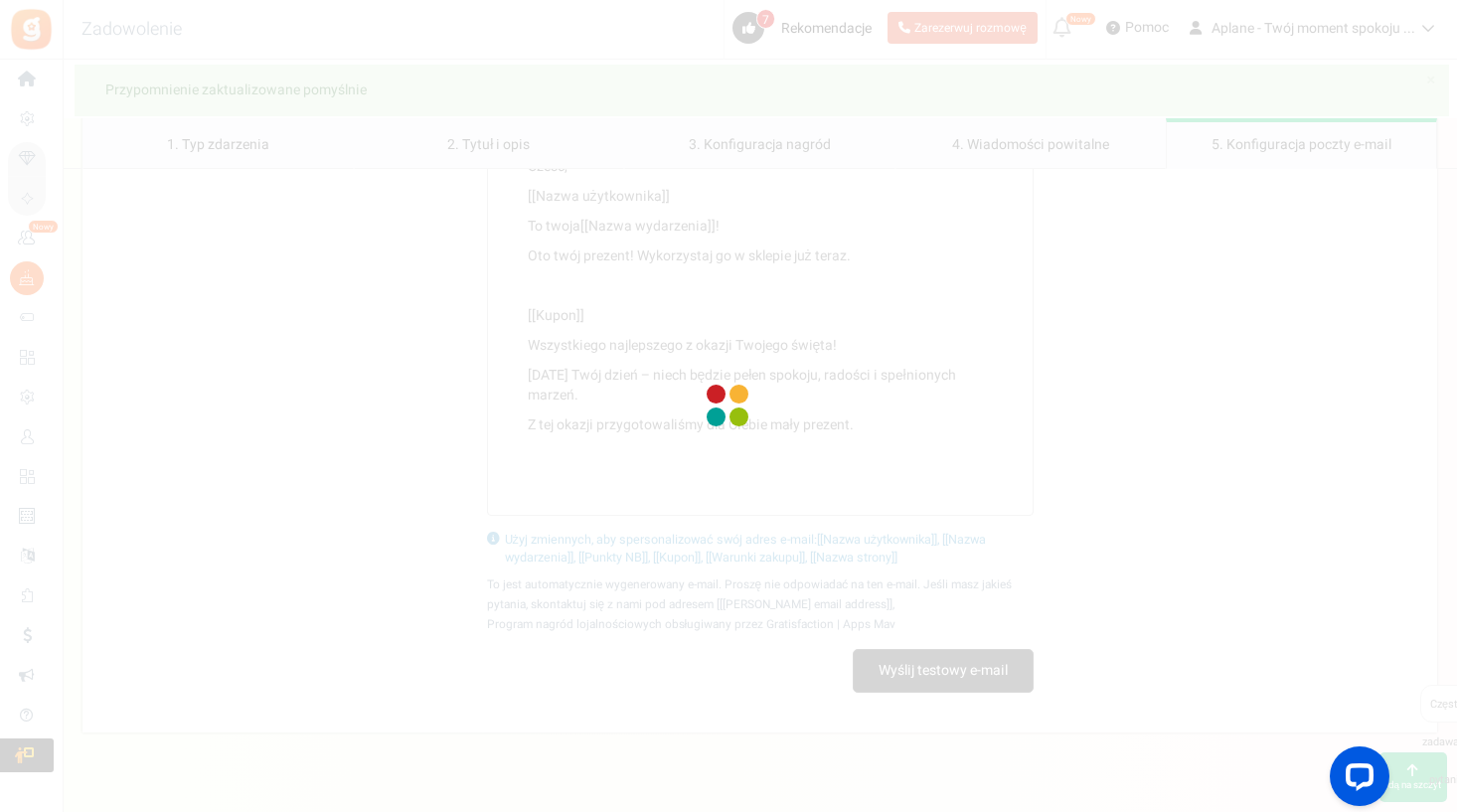 scroll, scrollTop: 0, scrollLeft: 0, axis: both 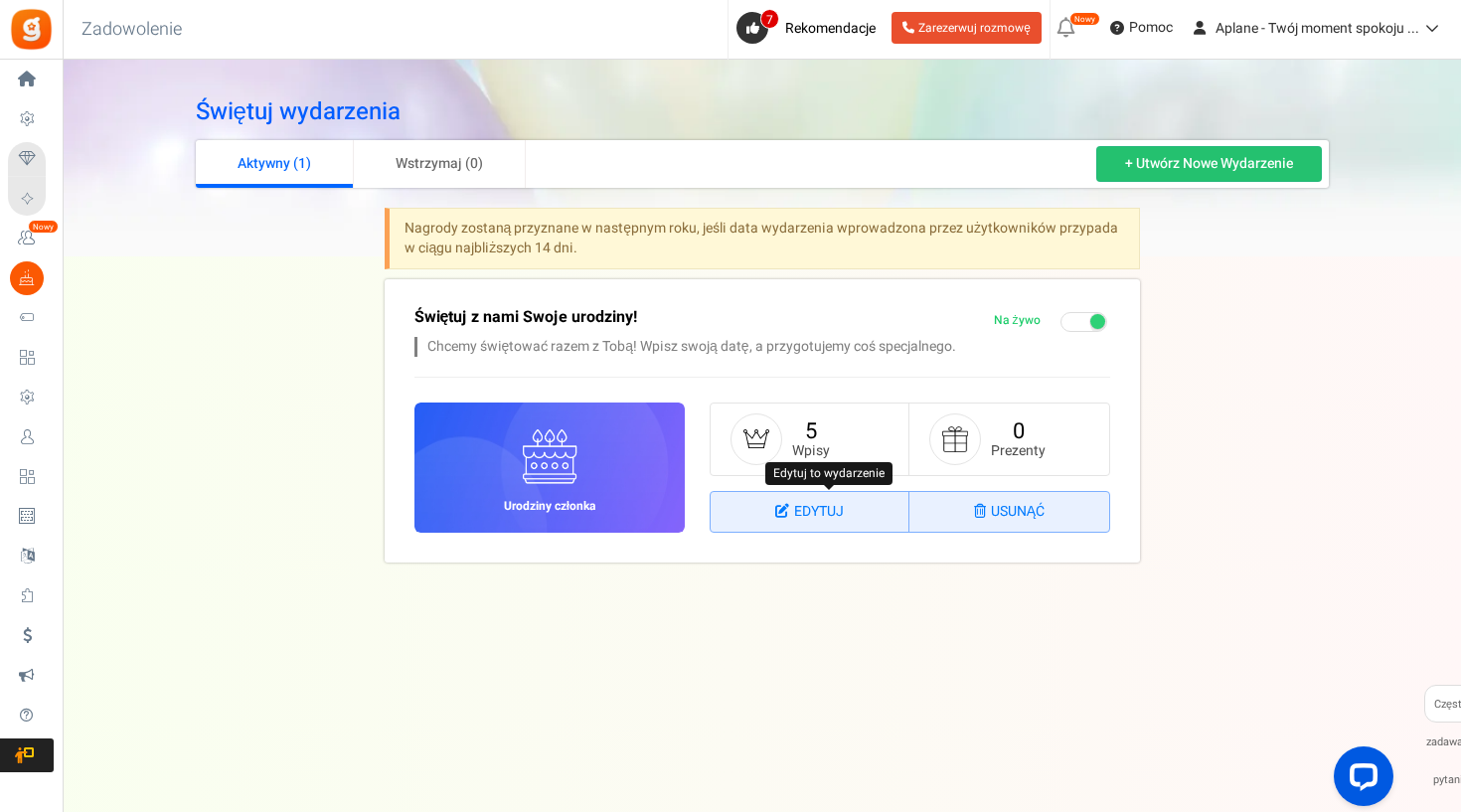 click on "EDYTUJ" at bounding box center [810, 512] 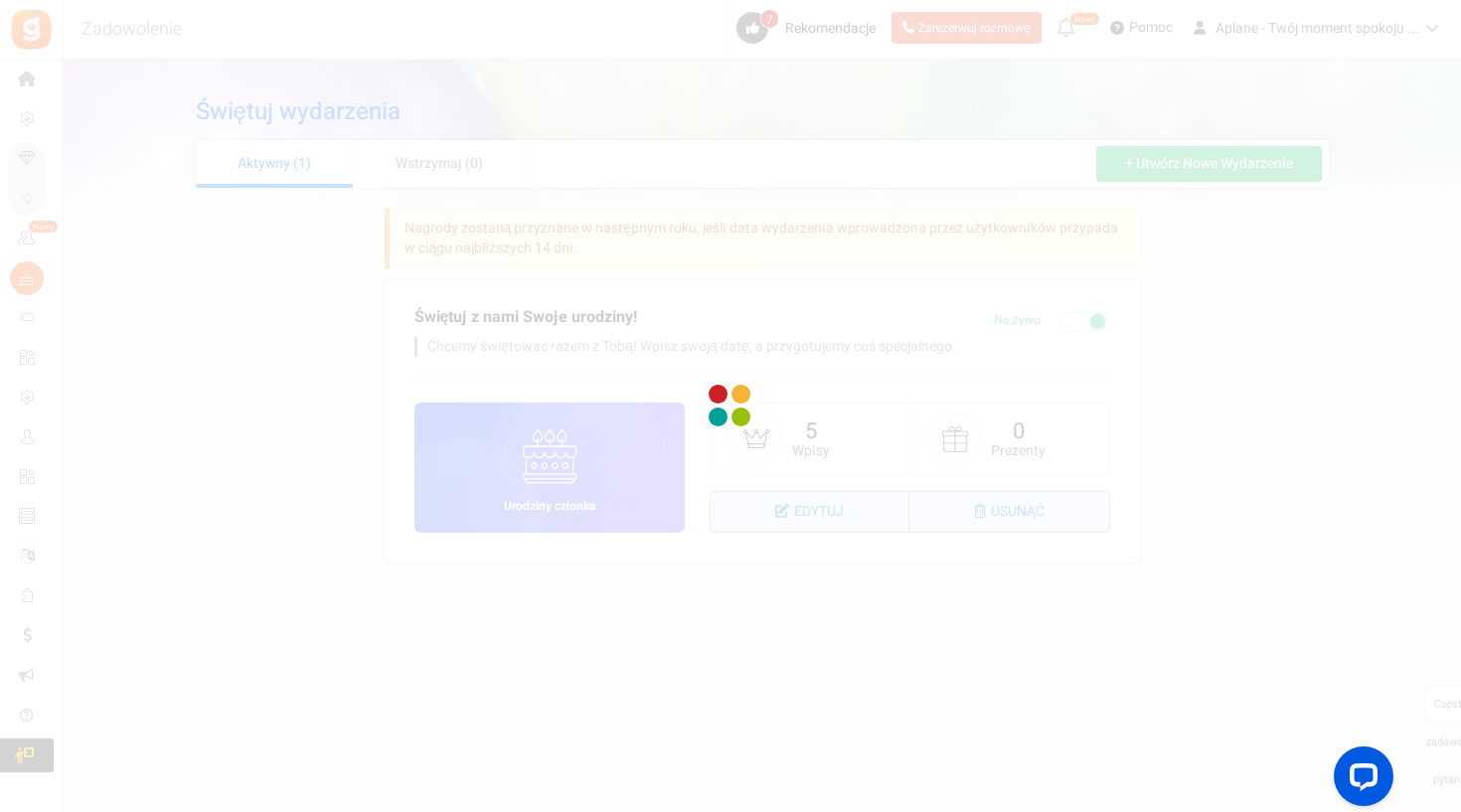 select on "1" 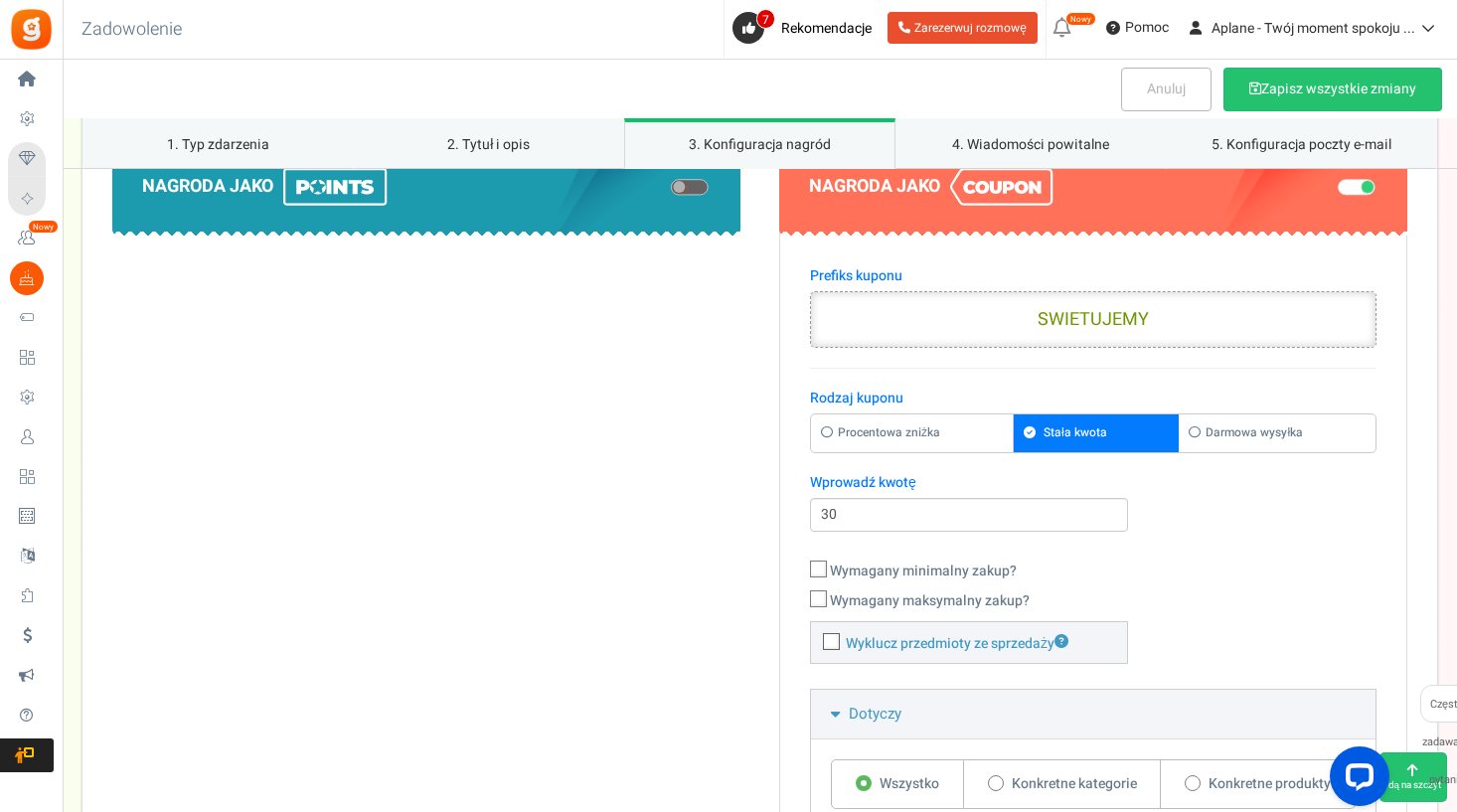scroll, scrollTop: 1587, scrollLeft: 0, axis: vertical 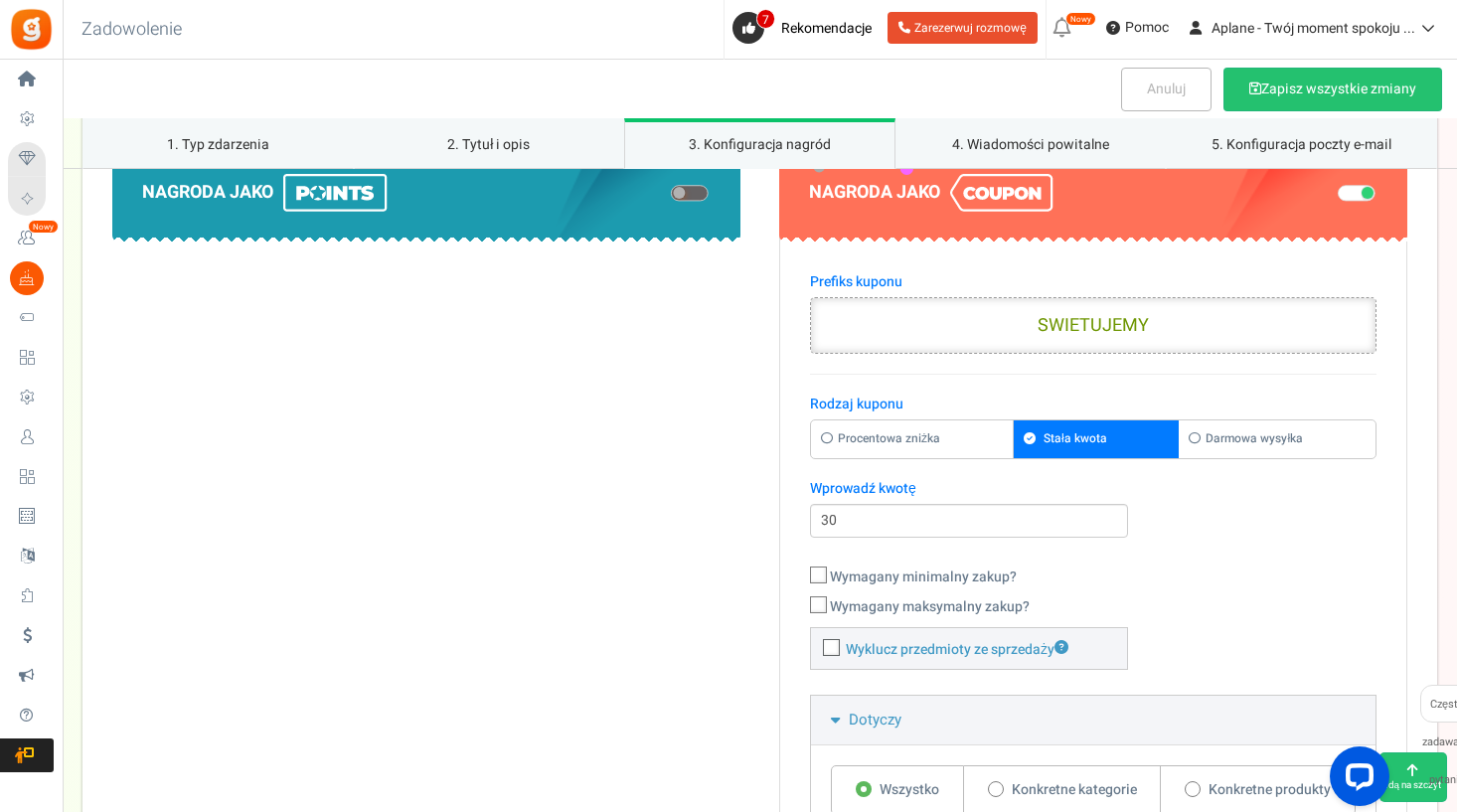 click on "SWIETUJEMY" at bounding box center (1093, 326) 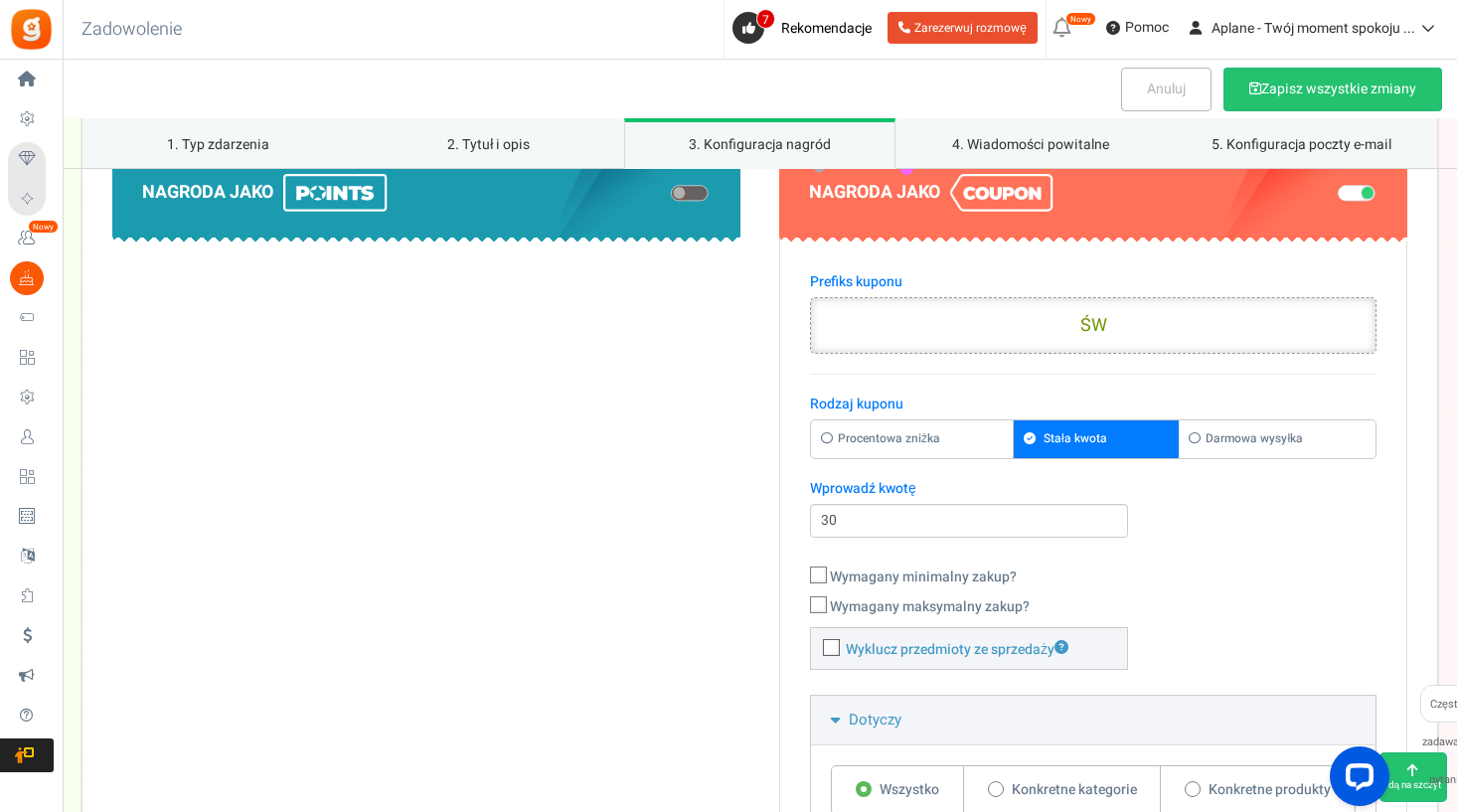 type on "Ś" 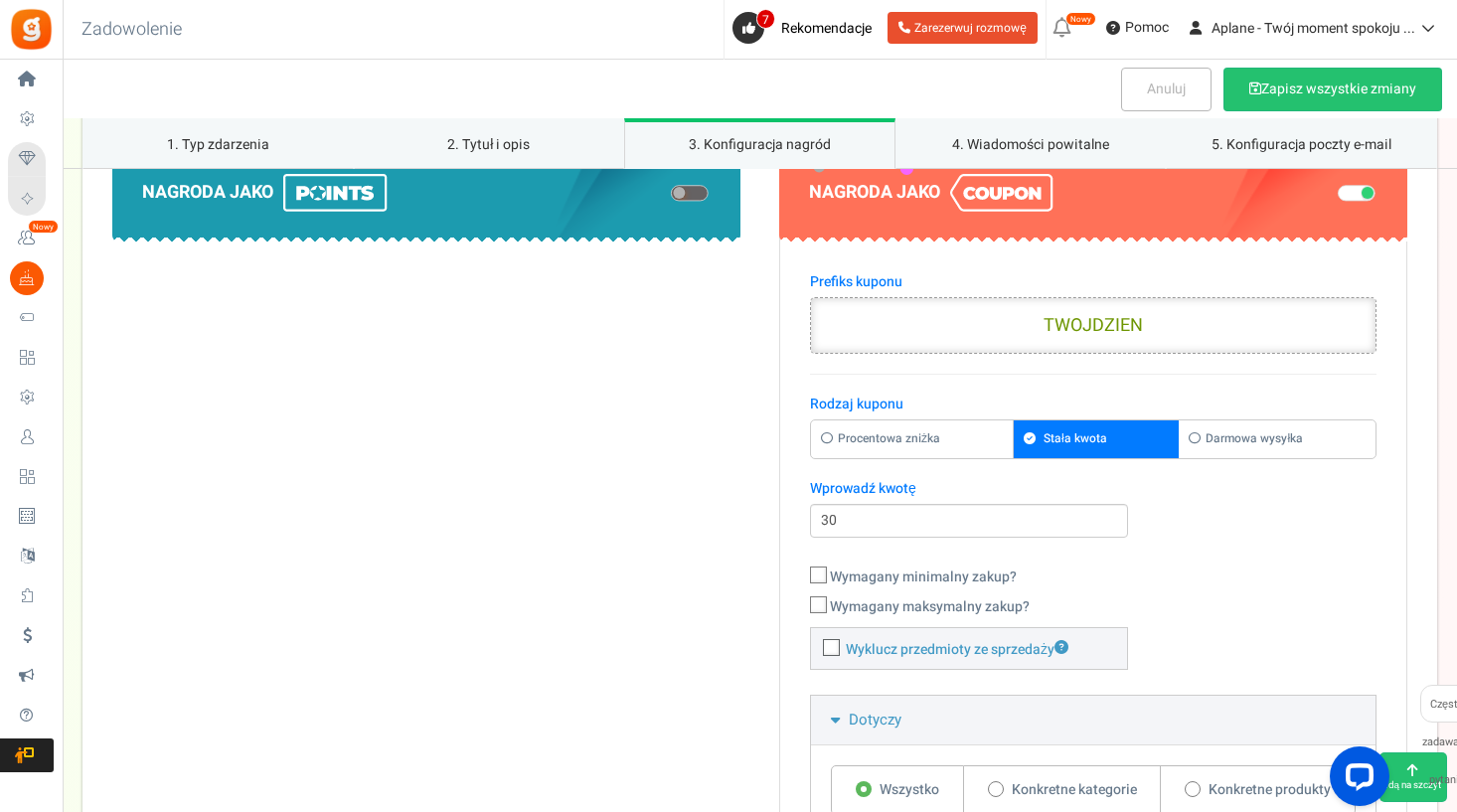 type on "TWOJDZIEN" 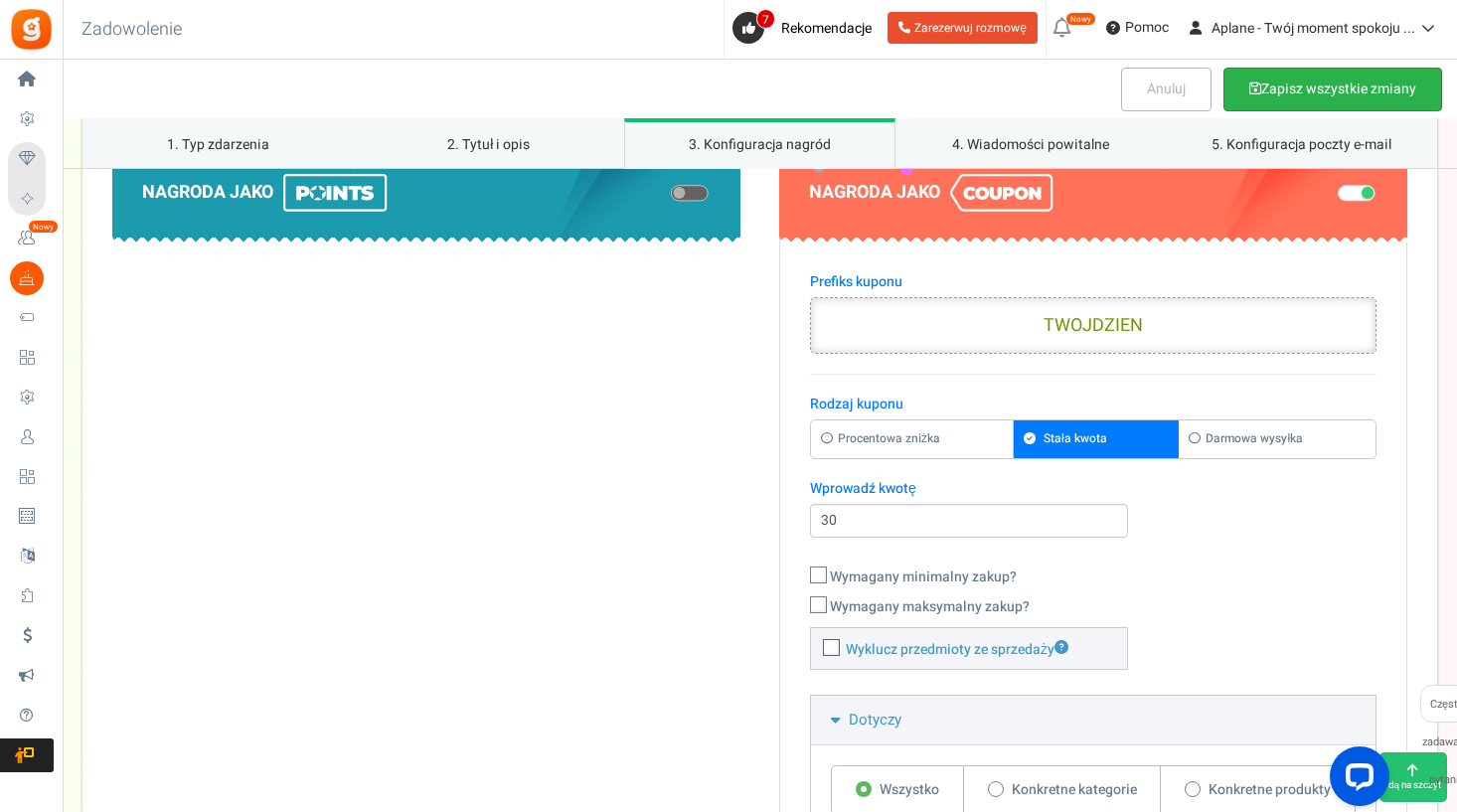click on "Zapisz wszystkie zmiany" at bounding box center [1333, 89] 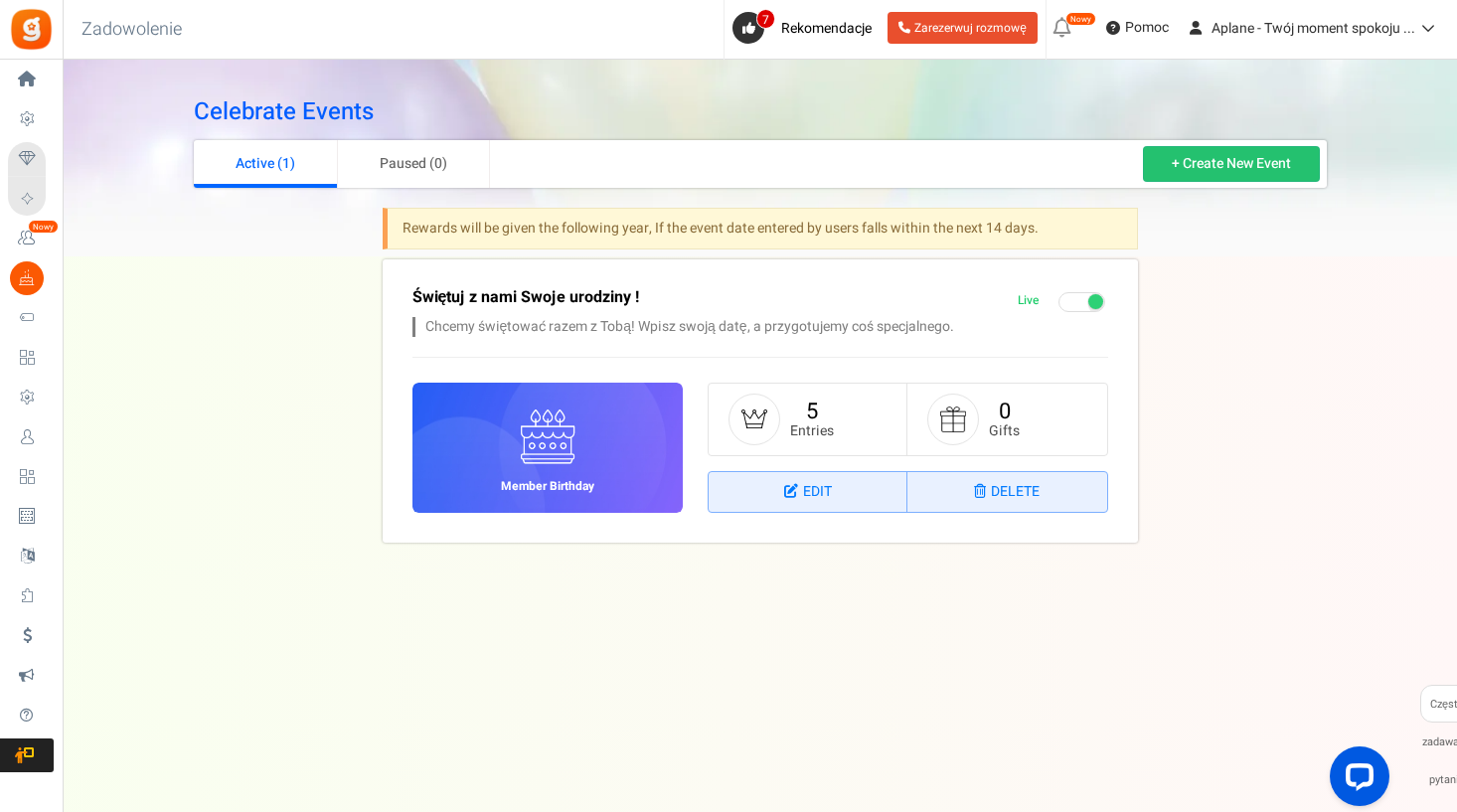 scroll, scrollTop: 0, scrollLeft: 0, axis: both 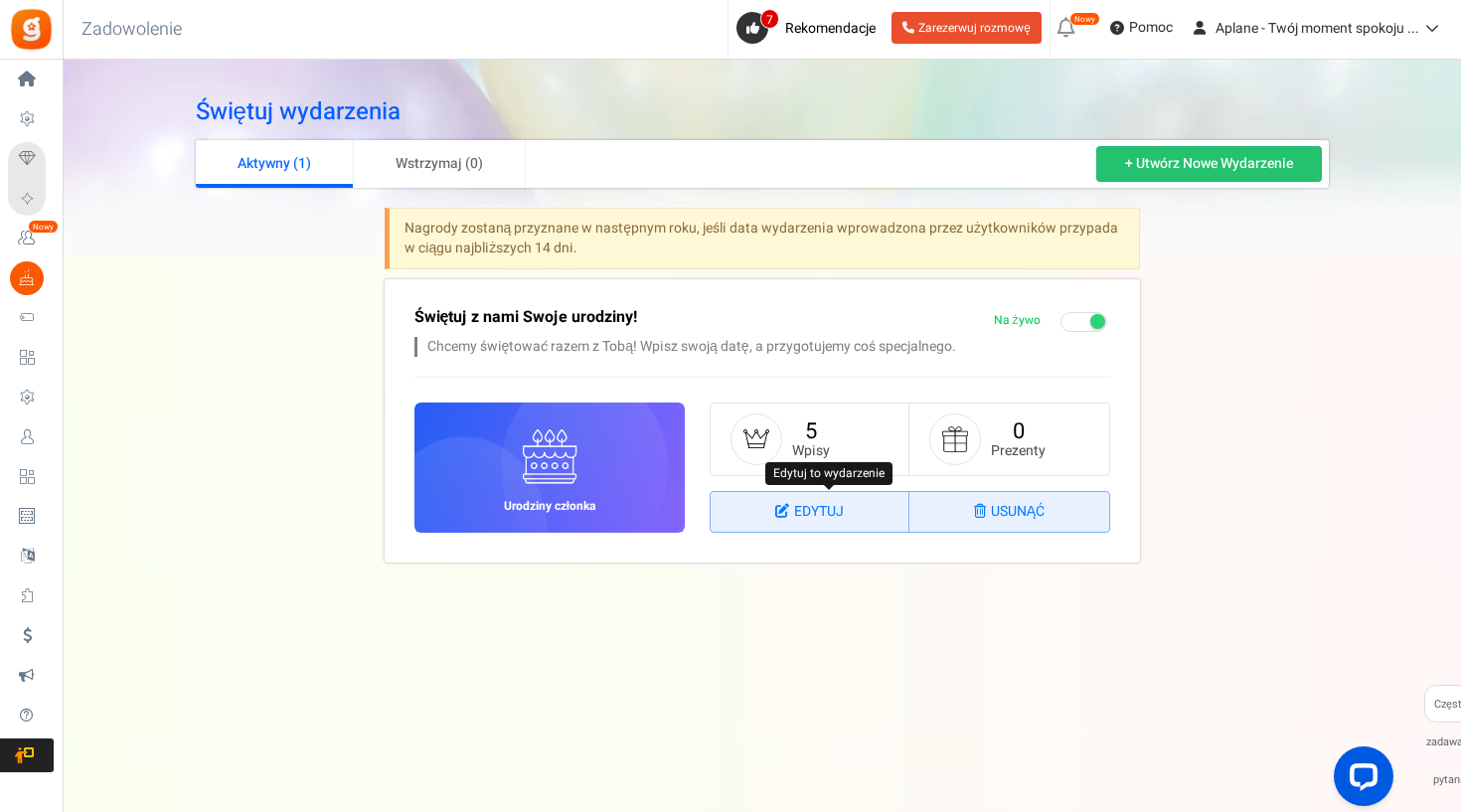 click on "EDYTUJ" at bounding box center [810, 512] 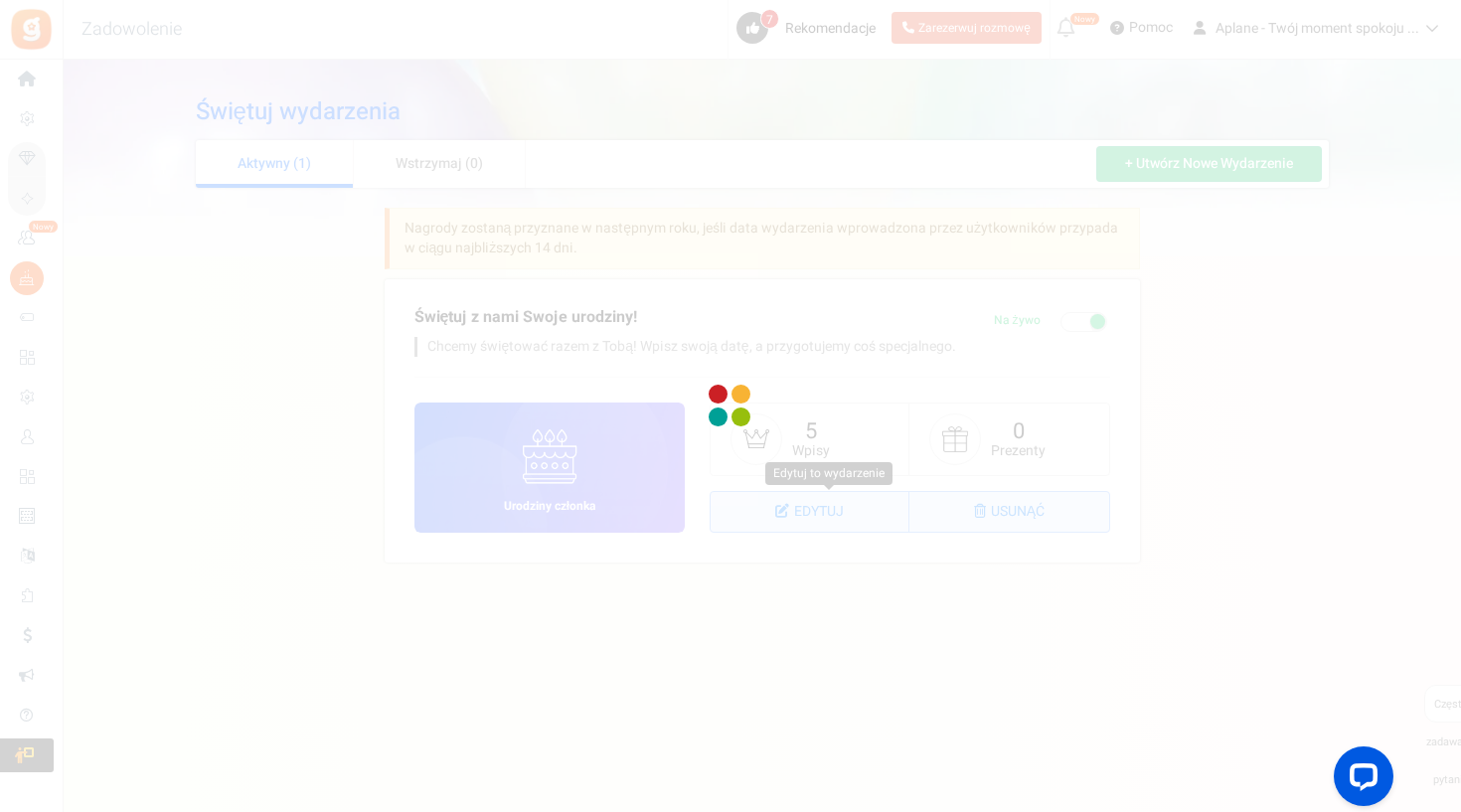 select on "1" 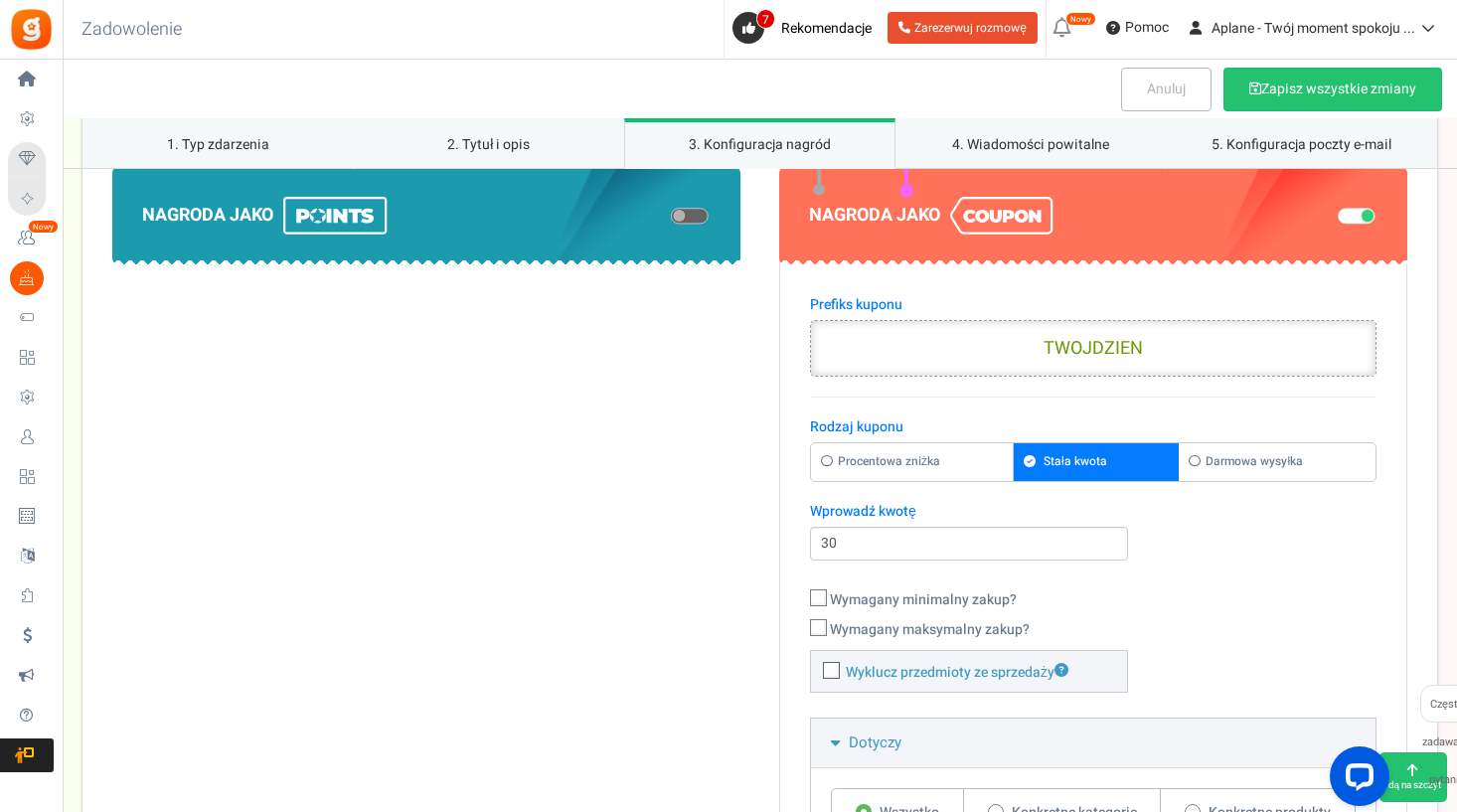 scroll, scrollTop: 1559, scrollLeft: 0, axis: vertical 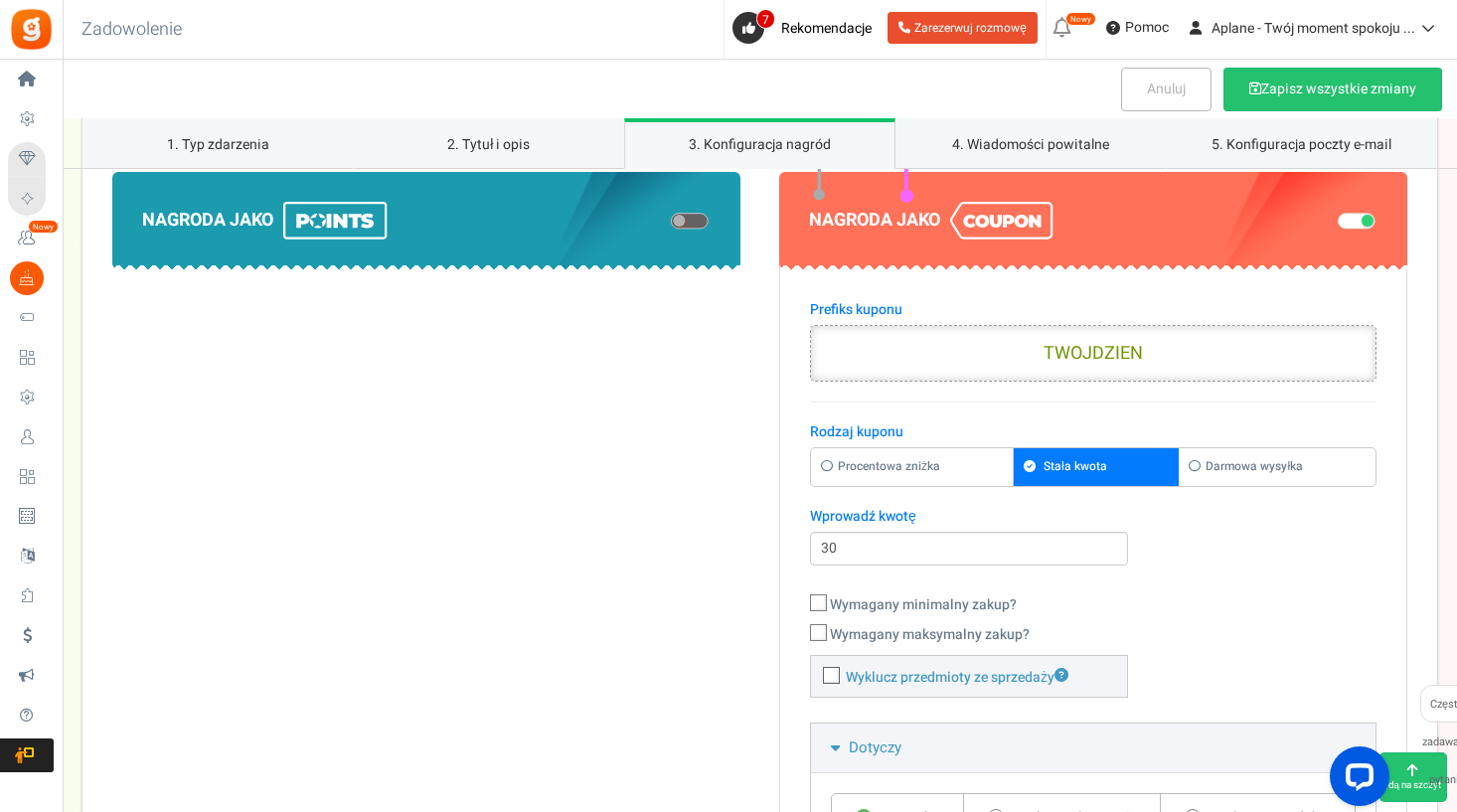 click on "Prefiks kuponu" at bounding box center [856, 310] 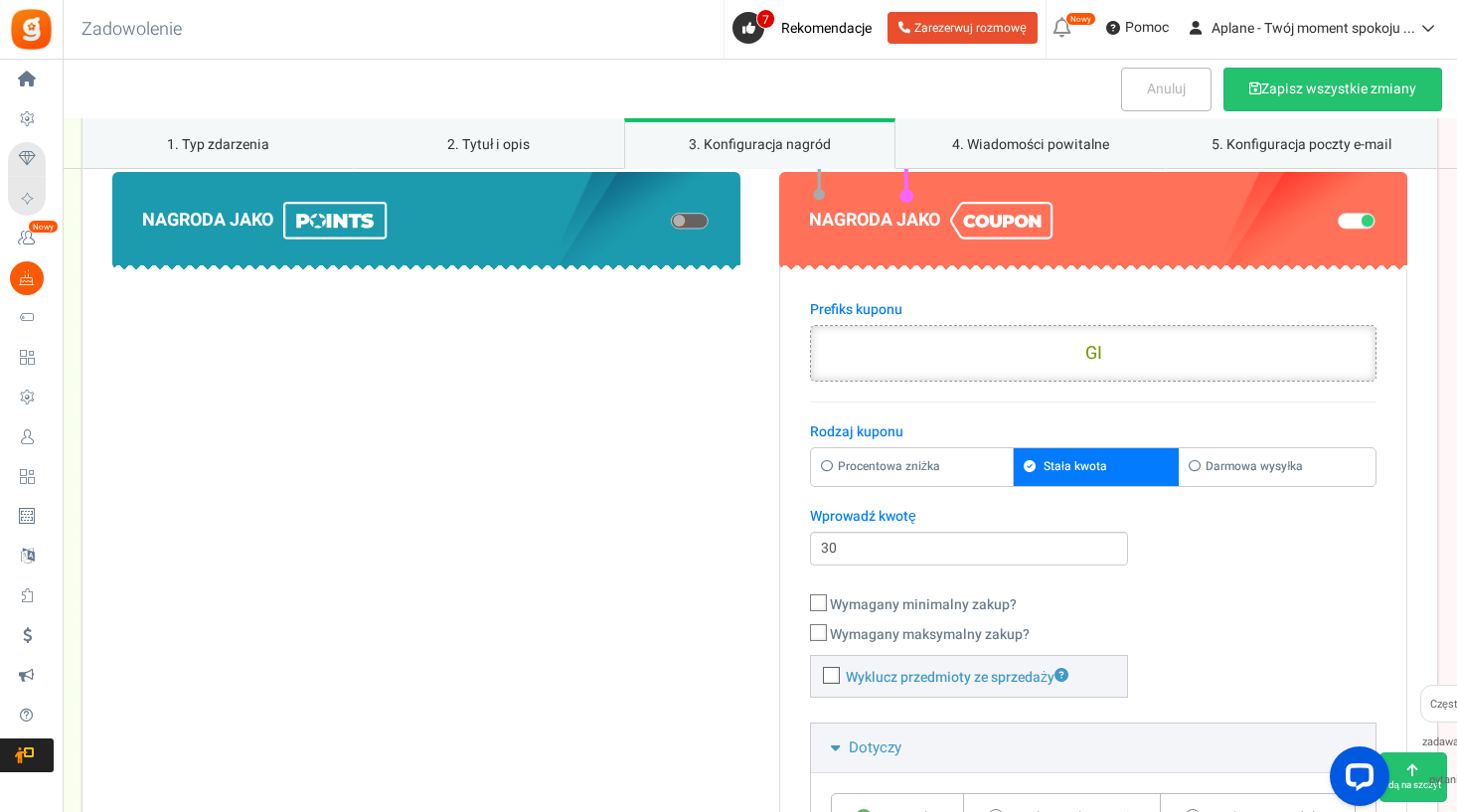 type on "G" 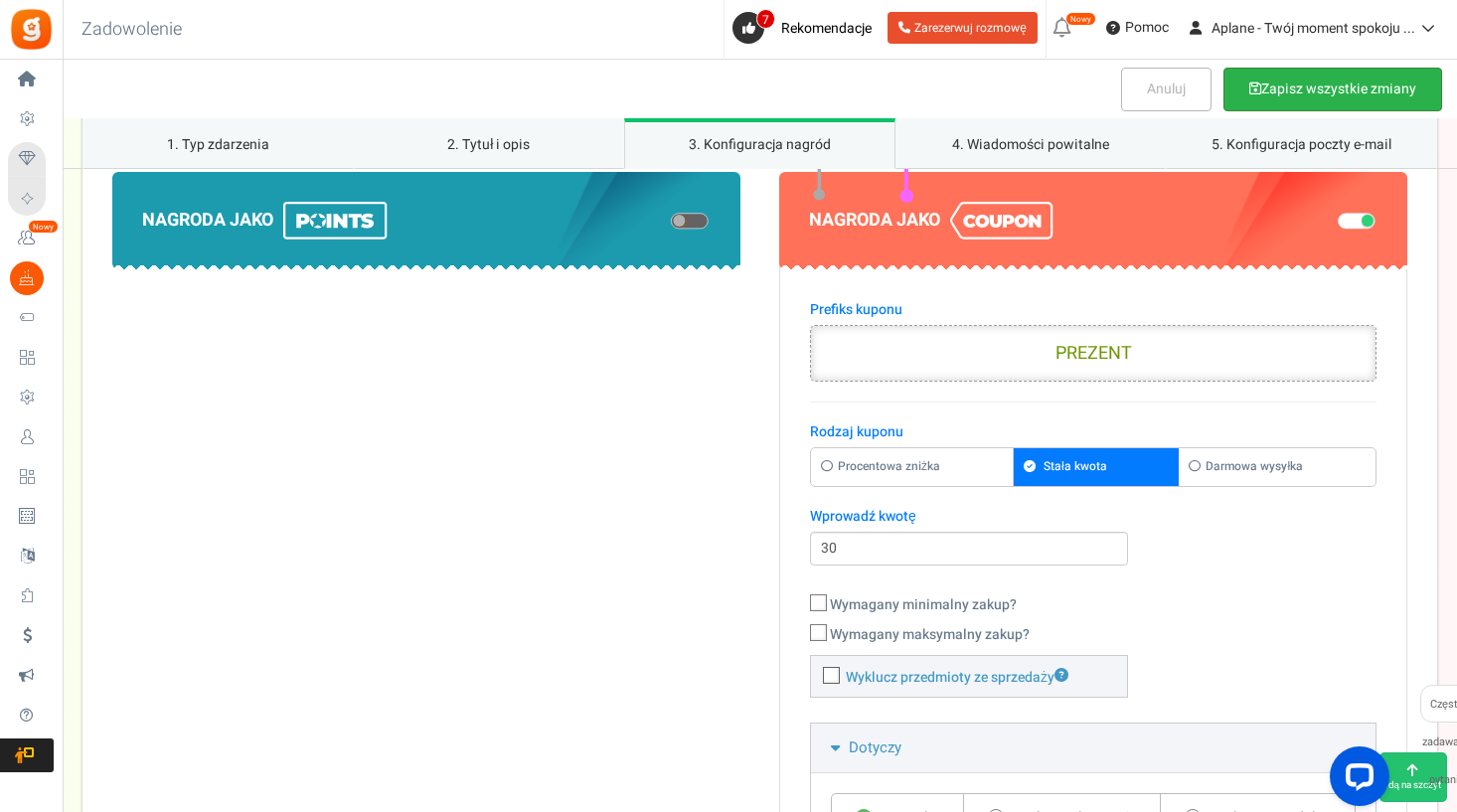 type on "PREZENT" 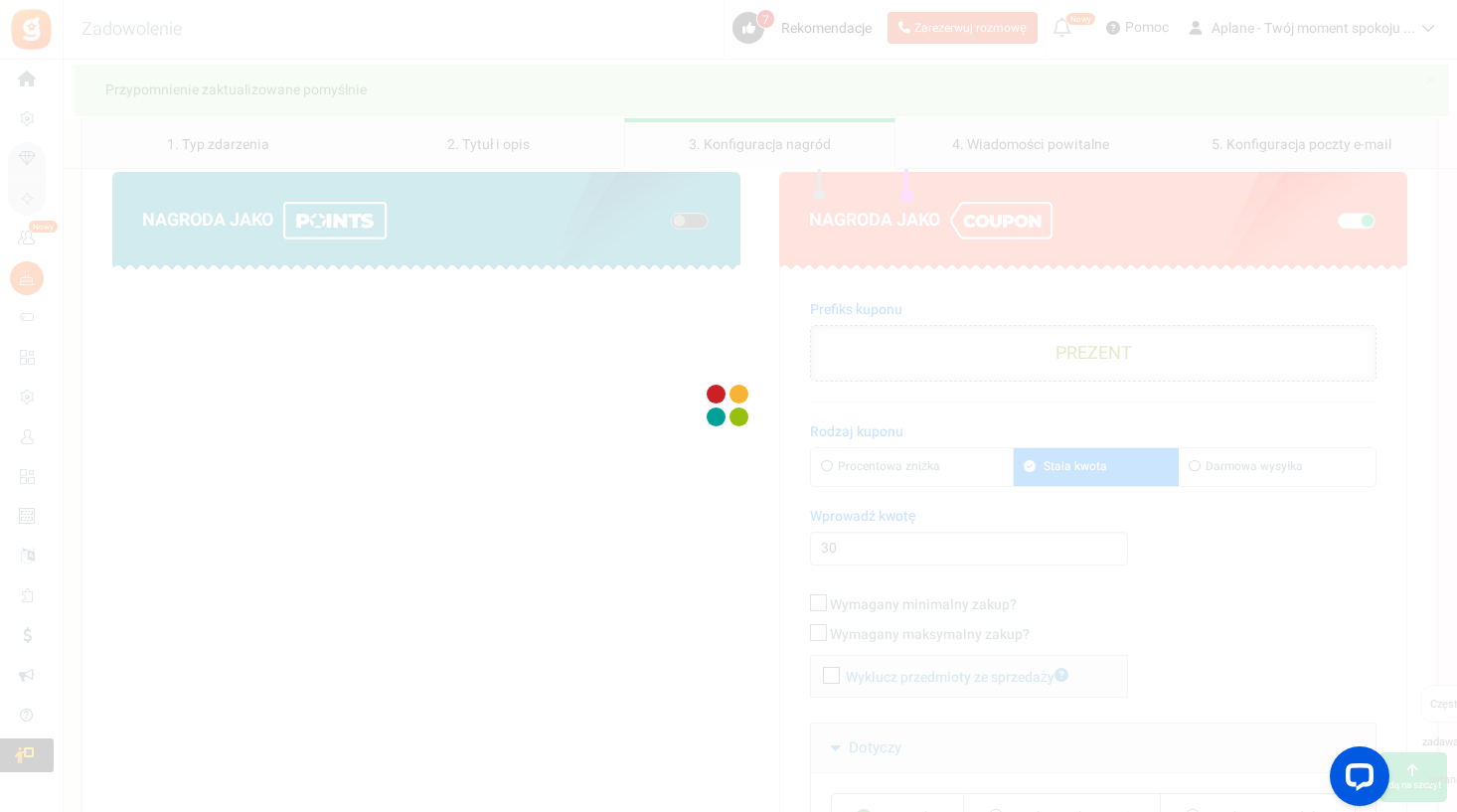 scroll, scrollTop: 0, scrollLeft: 0, axis: both 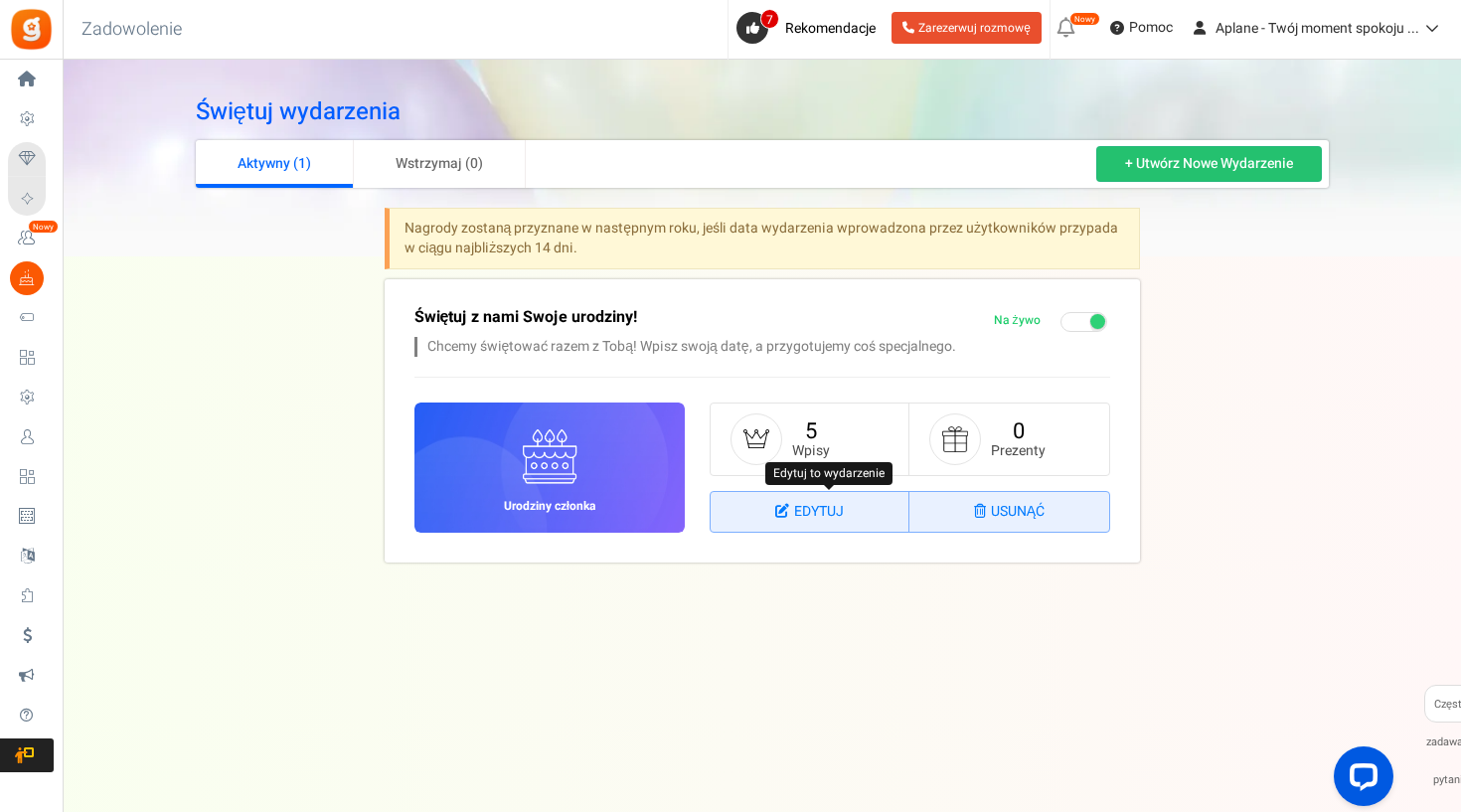 click on "EDYTUJ" at bounding box center (810, 512) 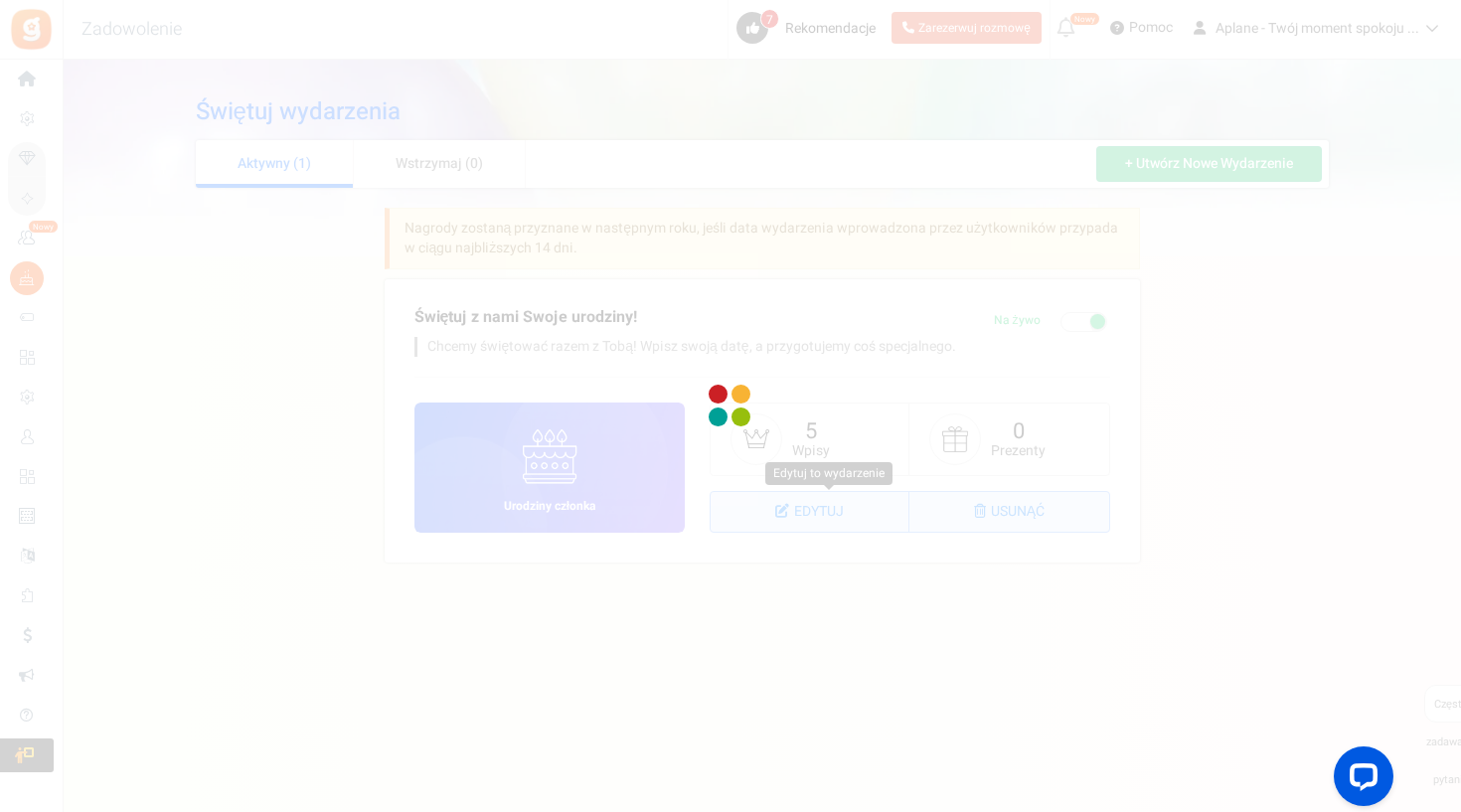 select on "1" 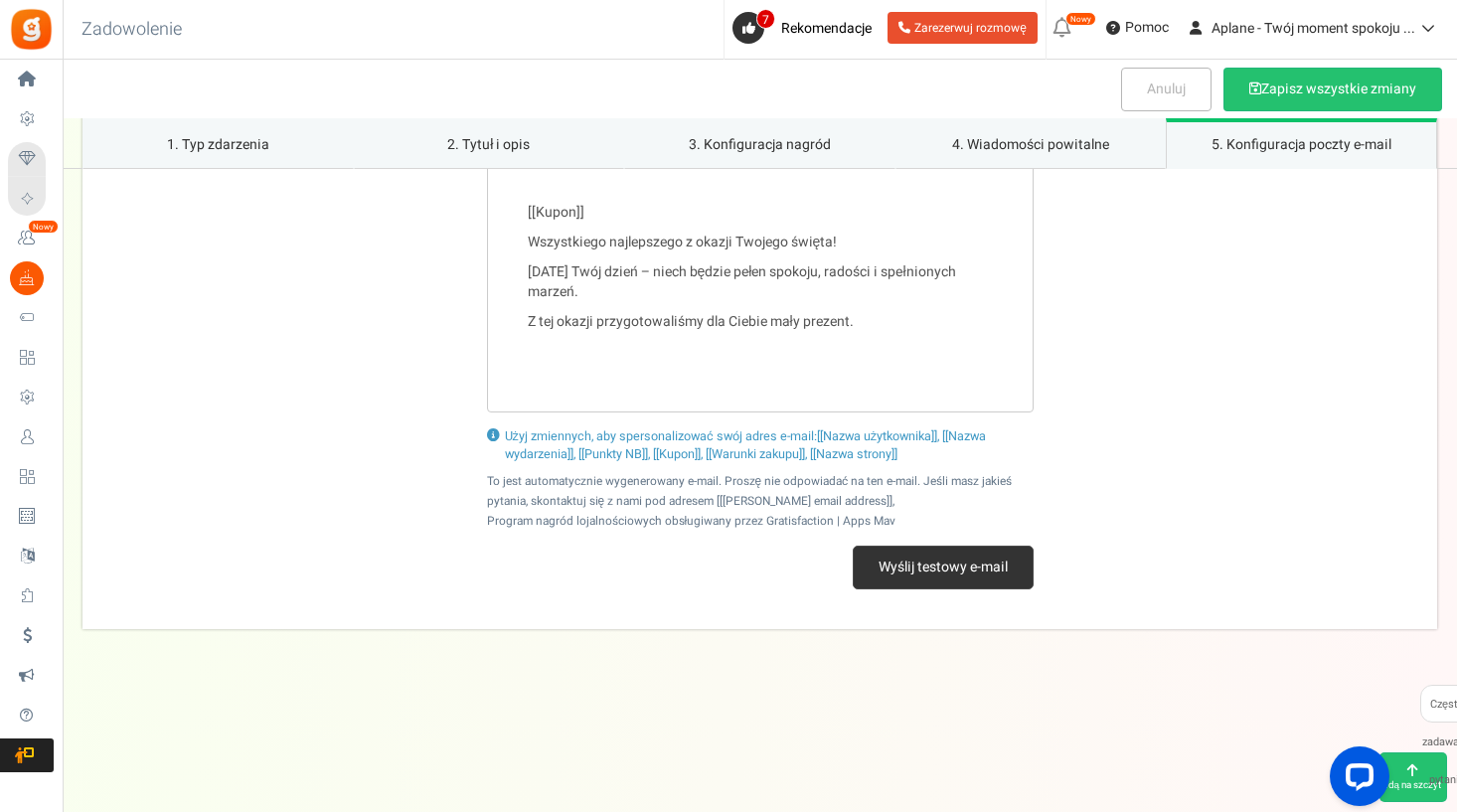 scroll, scrollTop: 3459, scrollLeft: 0, axis: vertical 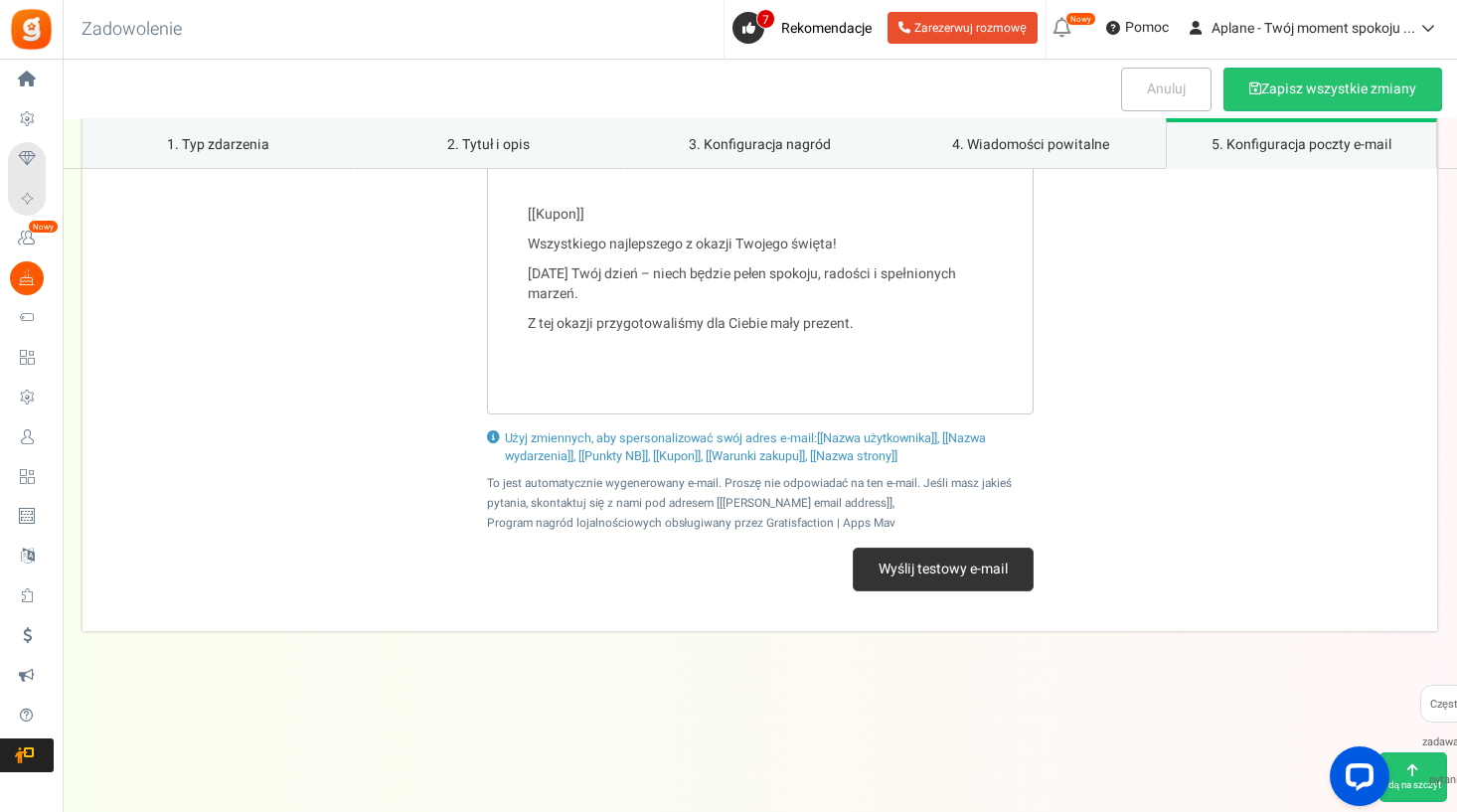 click on "Wyślij testowy e-mail" at bounding box center (943, 569) 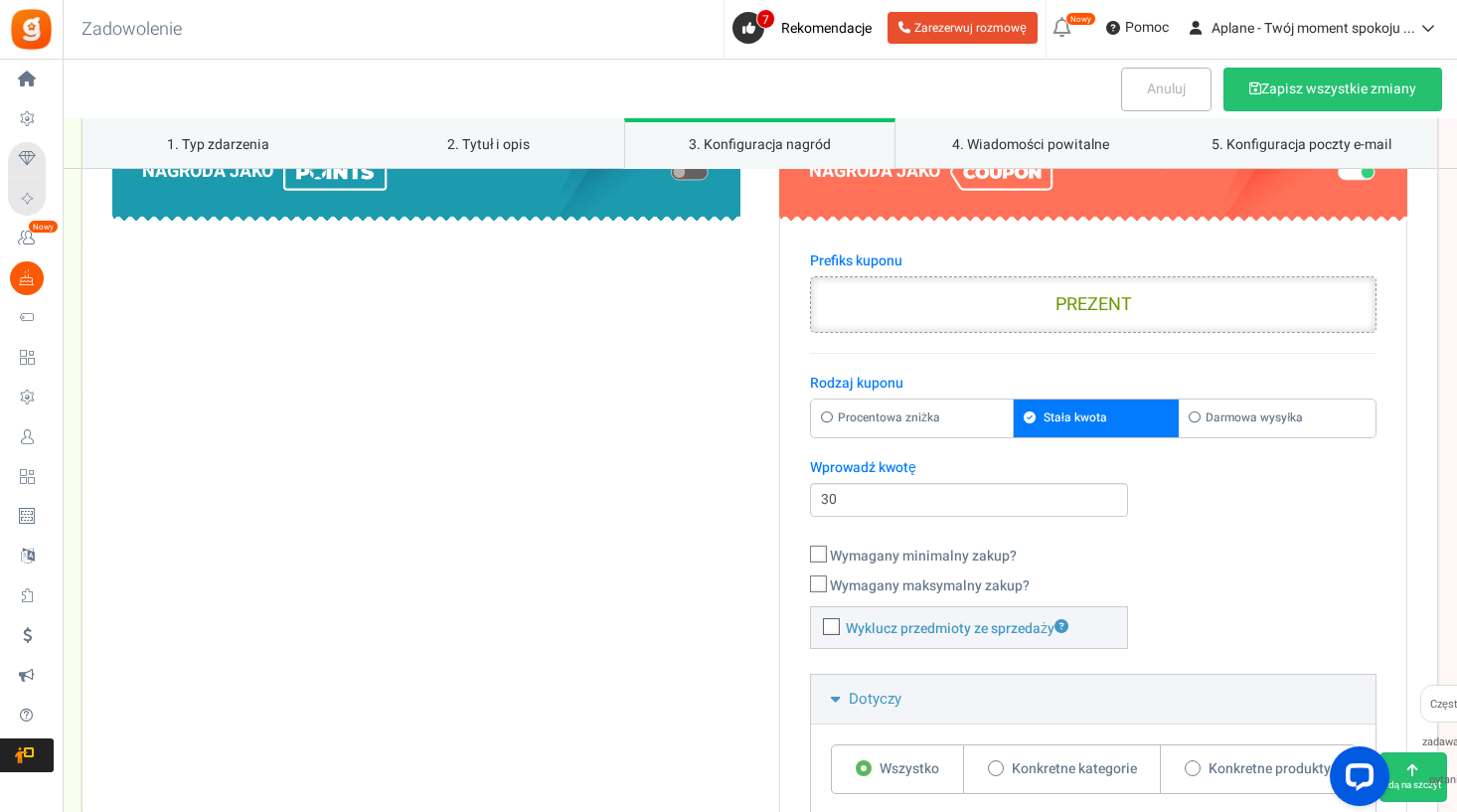 scroll, scrollTop: 1592, scrollLeft: 1, axis: both 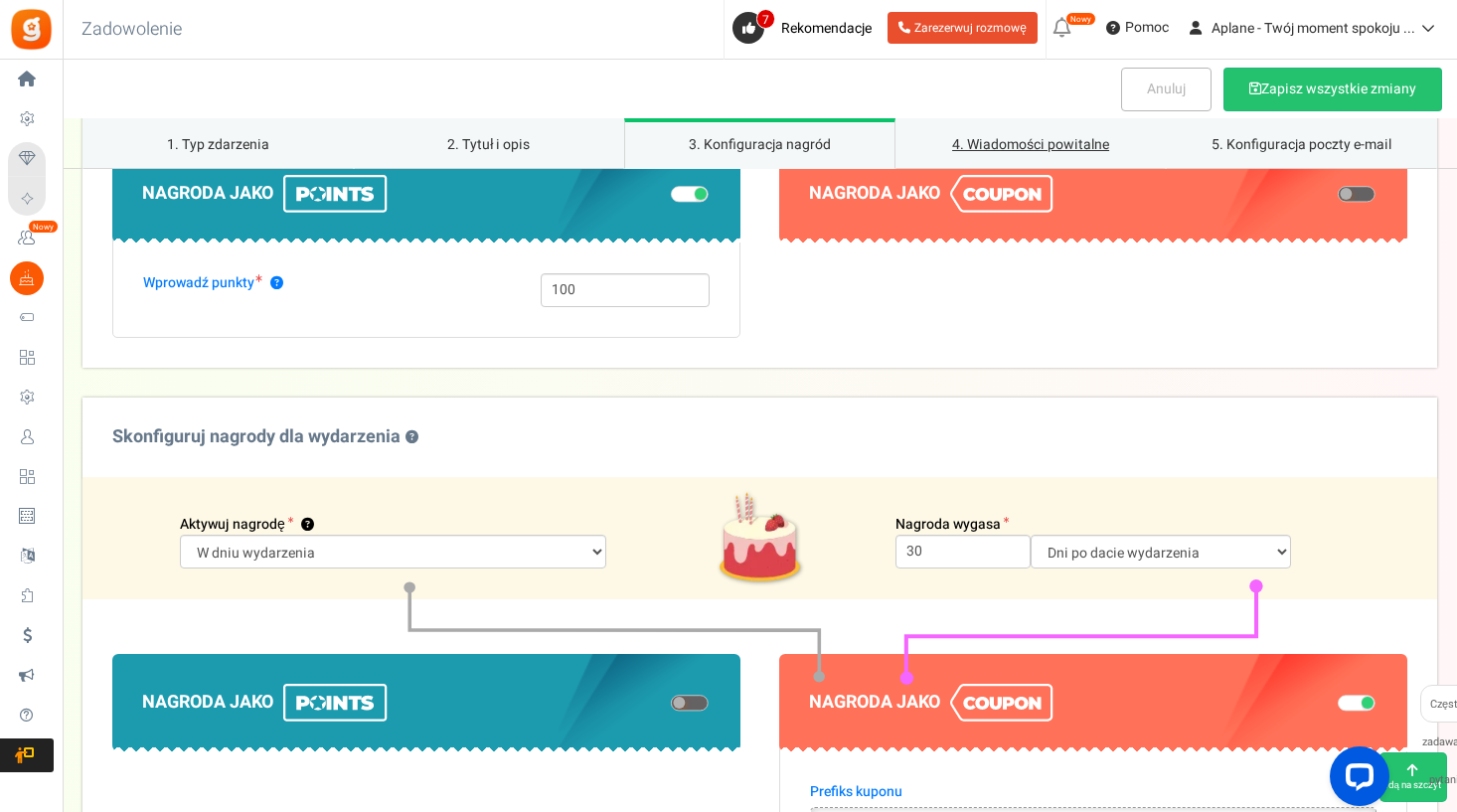 click on "4. Wiadomości powitalne" at bounding box center (1031, 143) 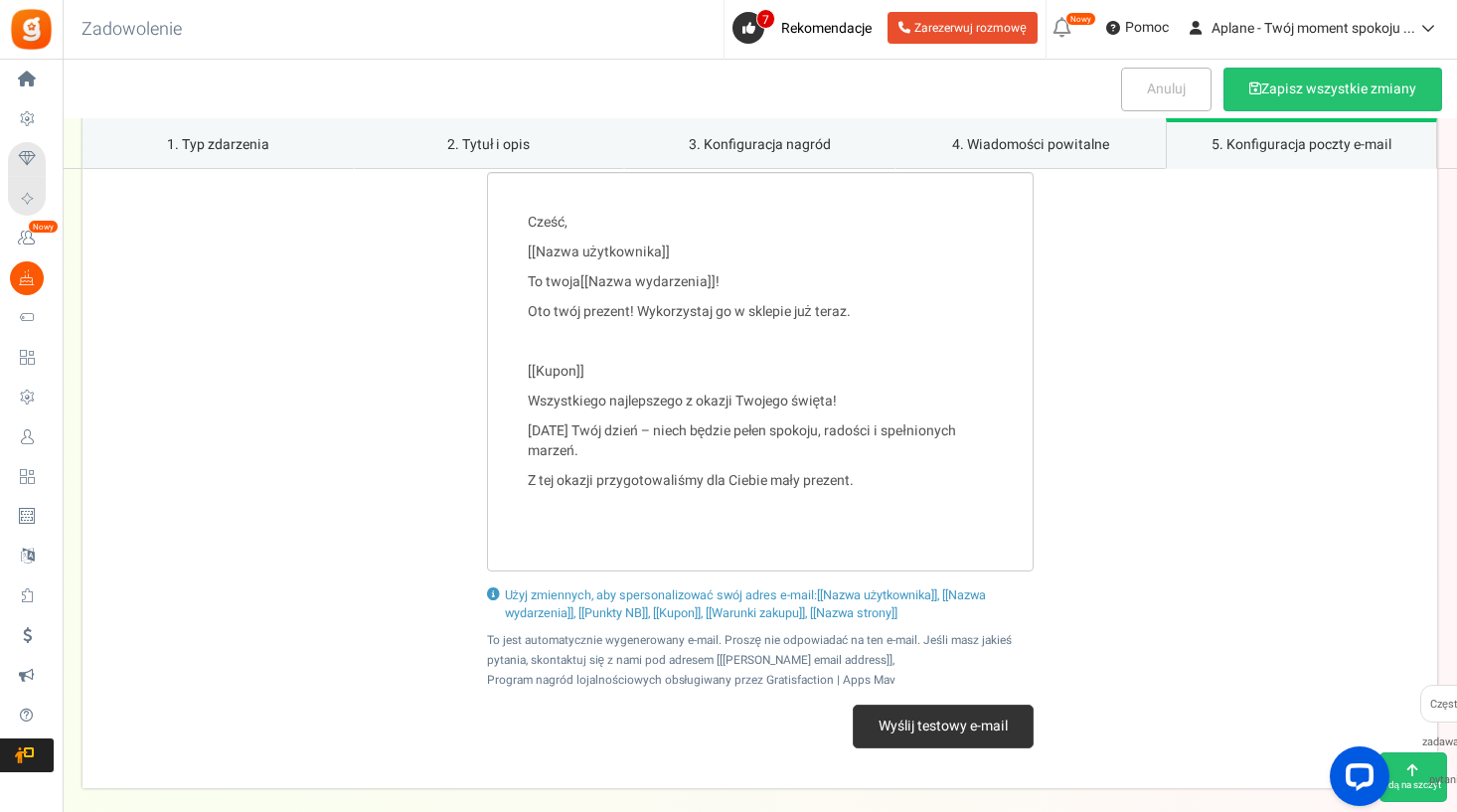 scroll, scrollTop: 3306, scrollLeft: 0, axis: vertical 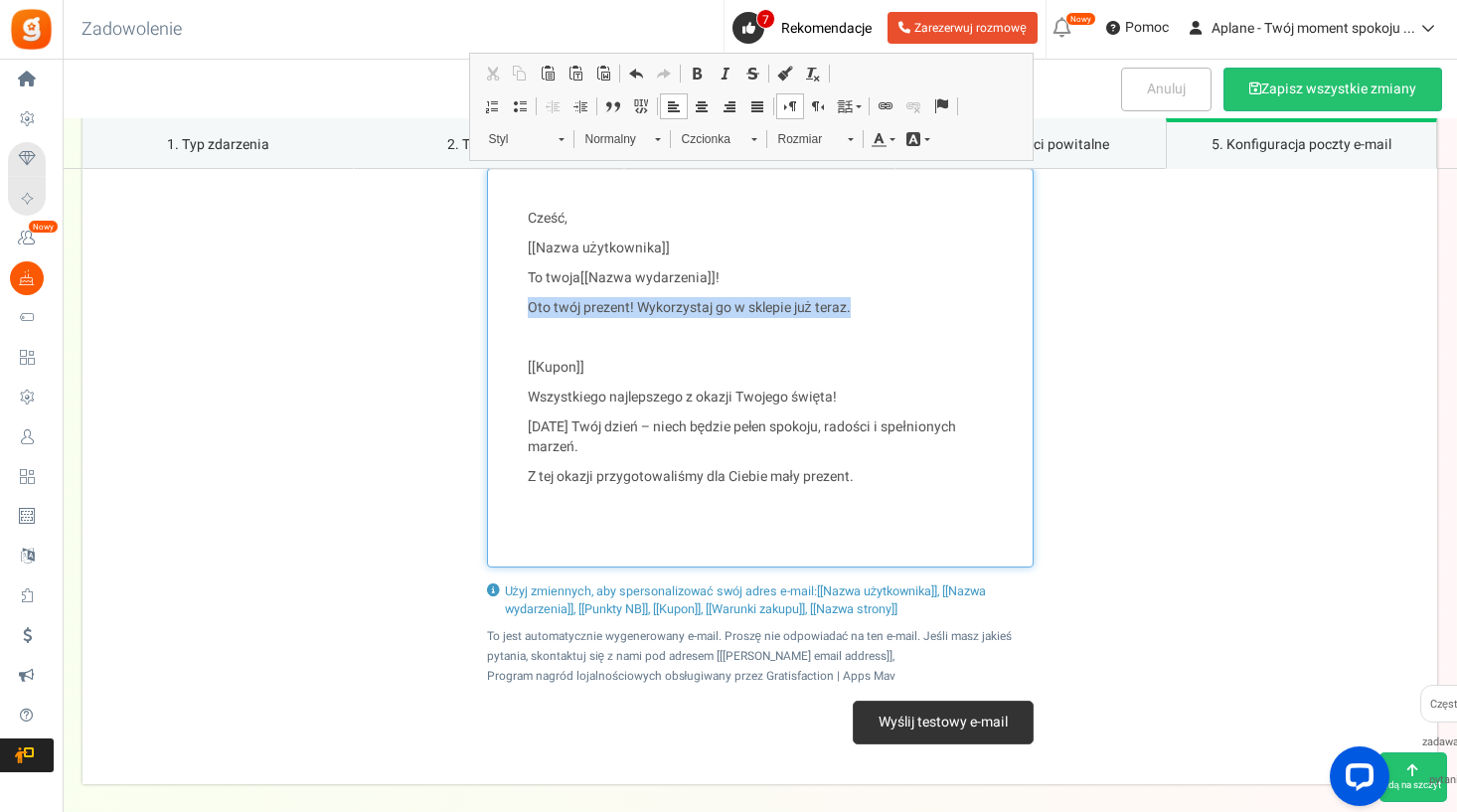 drag, startPoint x: 864, startPoint y: 306, endPoint x: 524, endPoint y: 293, distance: 340.24844 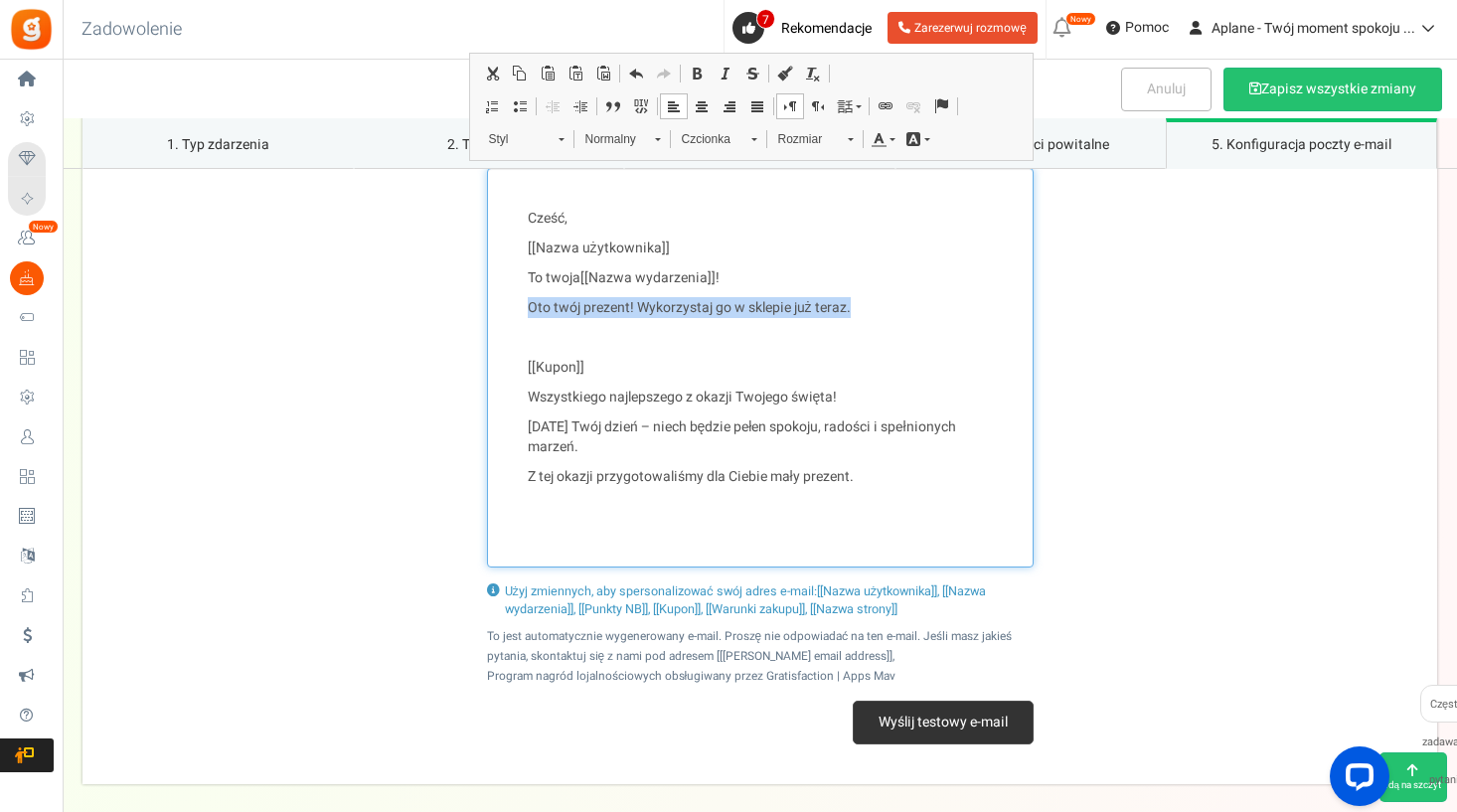 type 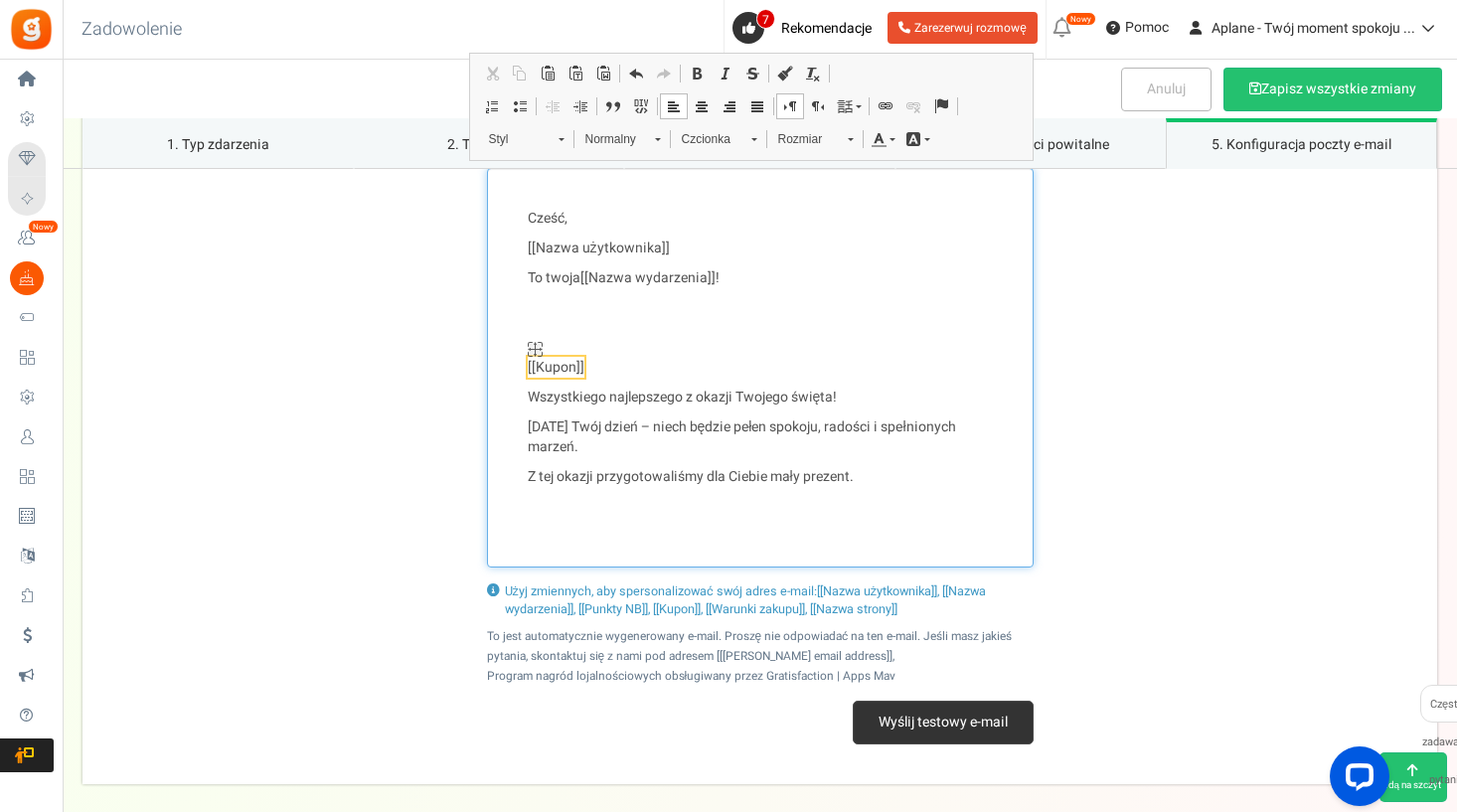 click on "[[Kupon]]" at bounding box center [556, 367] 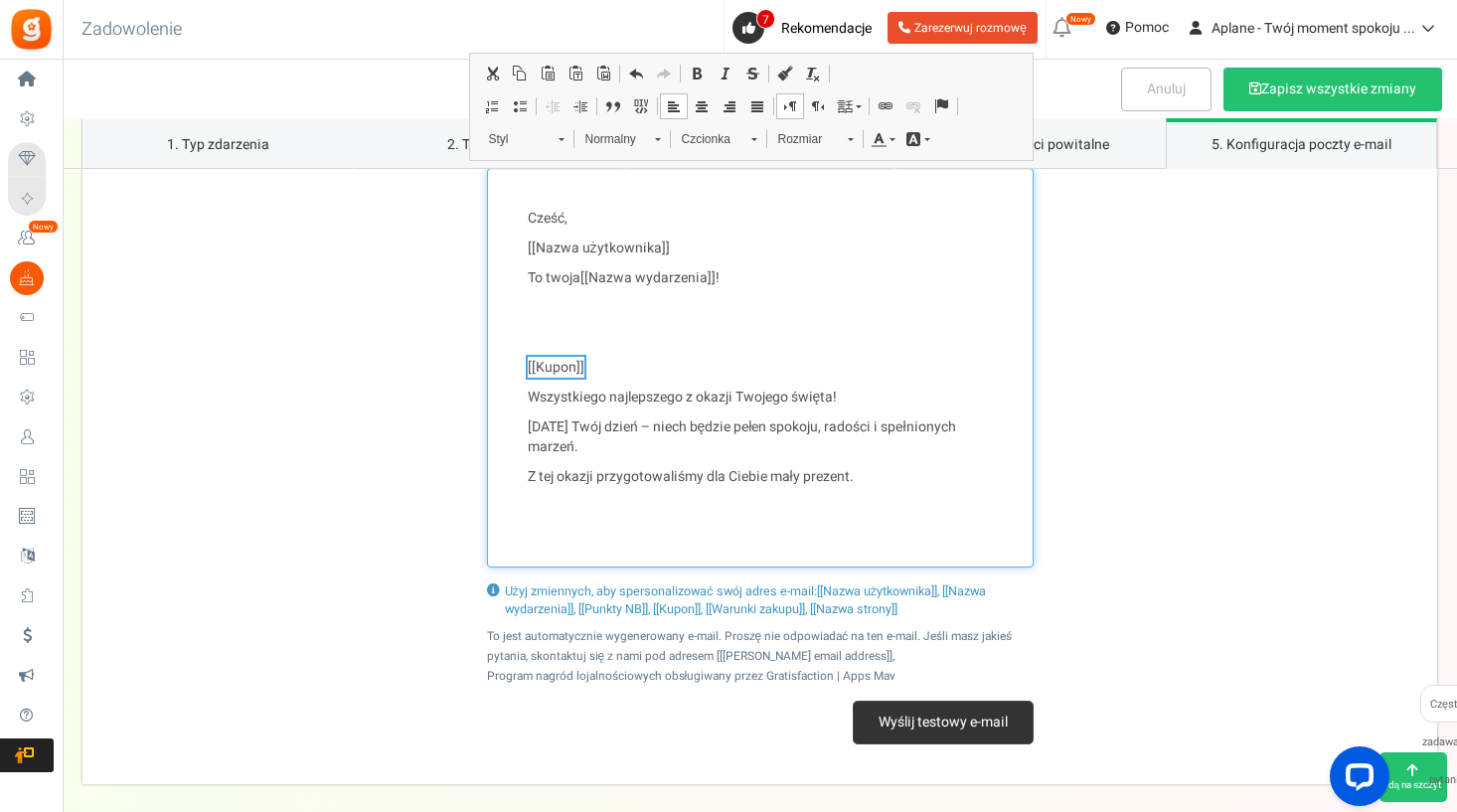 drag, startPoint x: 546, startPoint y: 360, endPoint x: 552, endPoint y: 406, distance: 46.389654 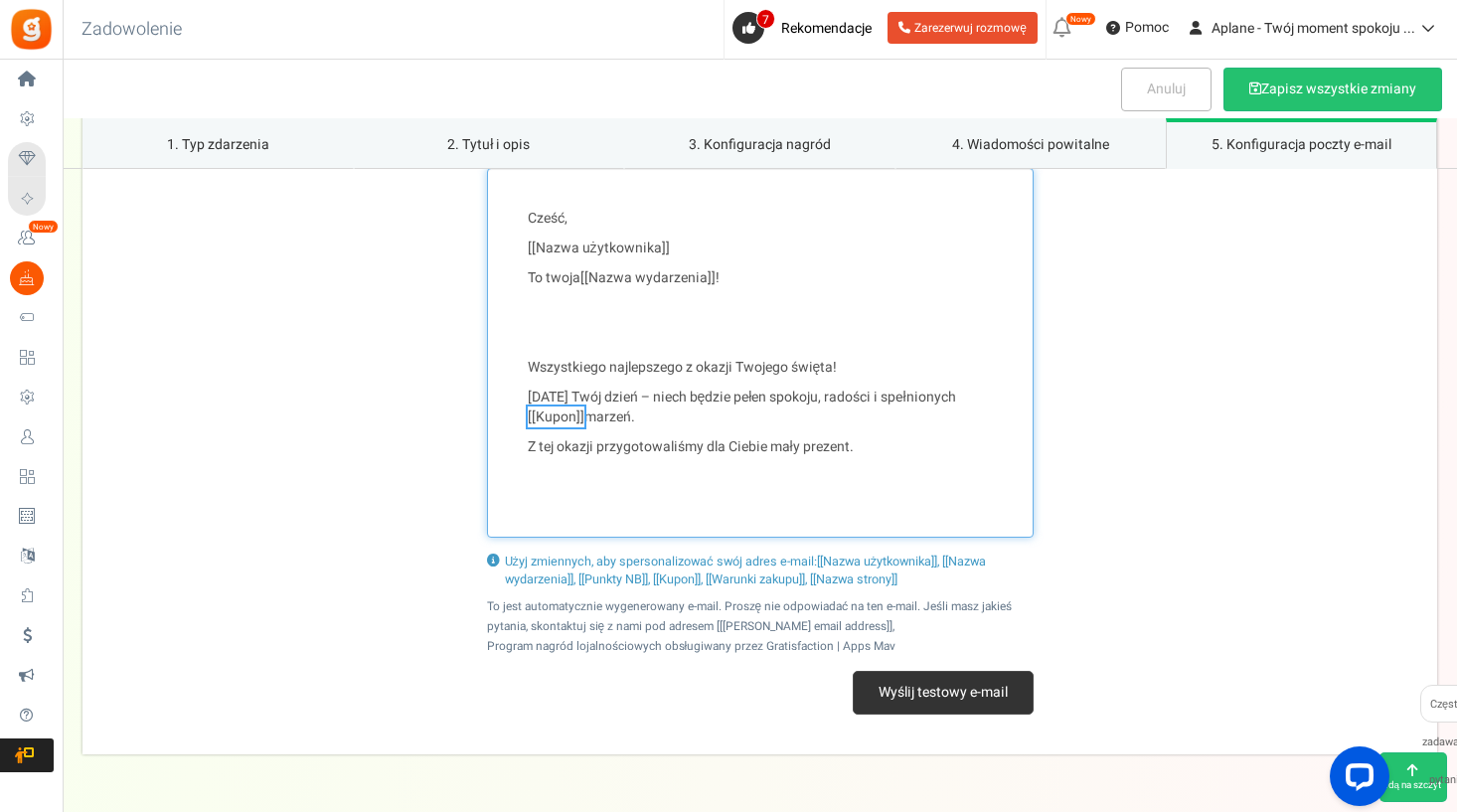 click on "Cześć, [[Nazwa użytkownika]] To twoja  [[Nazwa wydarzenia]] ! Wszystkiego najlepszego z okazji Twojego święta! Dziś Twój dzień – niech będzie pełen spokoju, radości i spełnionych  [[Kupon]] marzeń. Z tej okazji przygotowaliśmy dla Ciebie mały prezent." at bounding box center (760, 353) 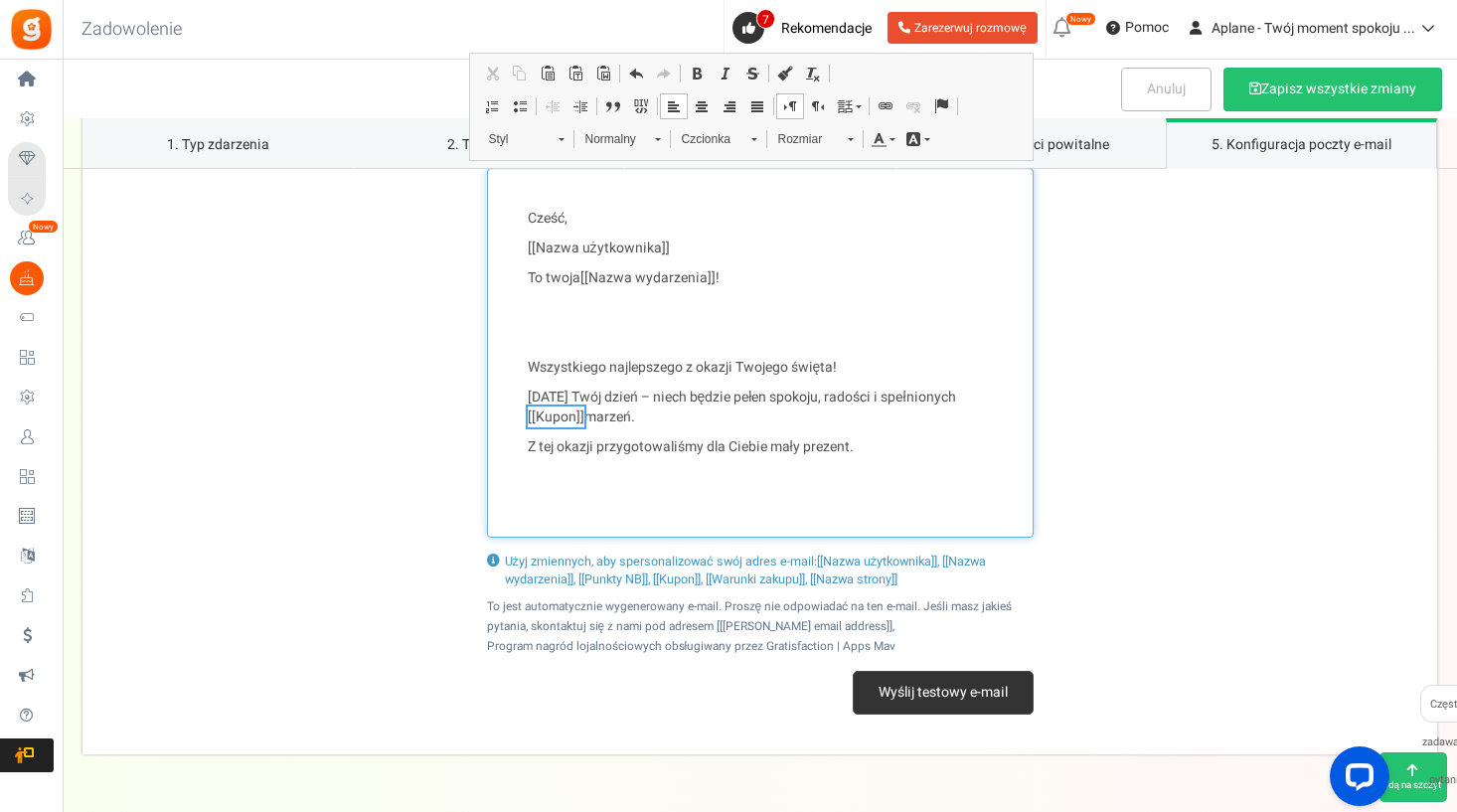 click on "Wszystkiego najlepszego z okazji Twojego święta!" at bounding box center (760, 368) 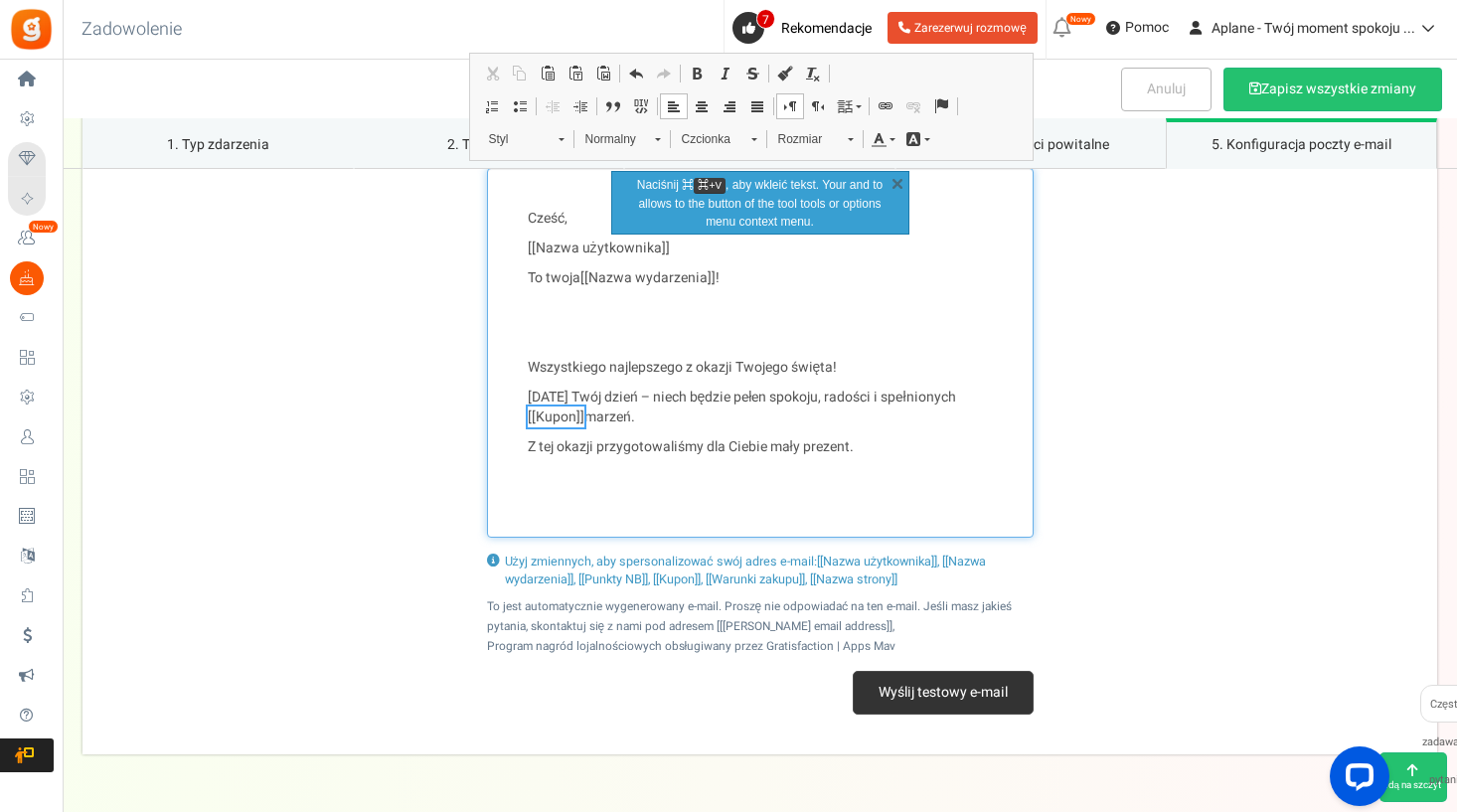 click on "Cześć, [[Nazwa użytkownika]] To twoja  [[Nazwa wydarzenia]] ! Wszystkiego najlepszego z okazji Twojego święta! Dziś Twój dzień – niech będzie pełen spokoju, radości i spełnionych  [[Kupon]] marzeń. Z tej okazji przygotowaliśmy dla Ciebie mały prezent." at bounding box center (760, 353) 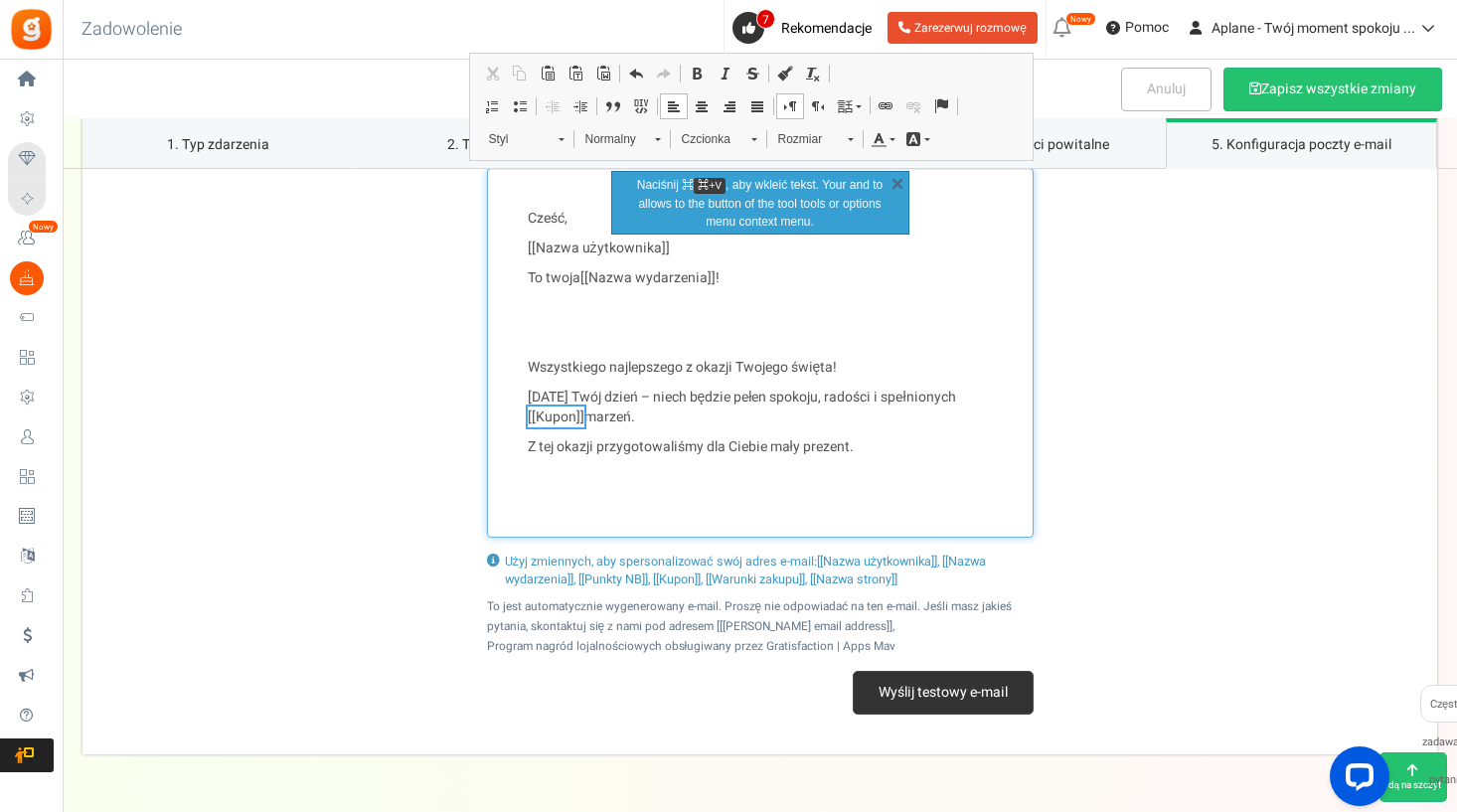 click at bounding box center [845, 106] 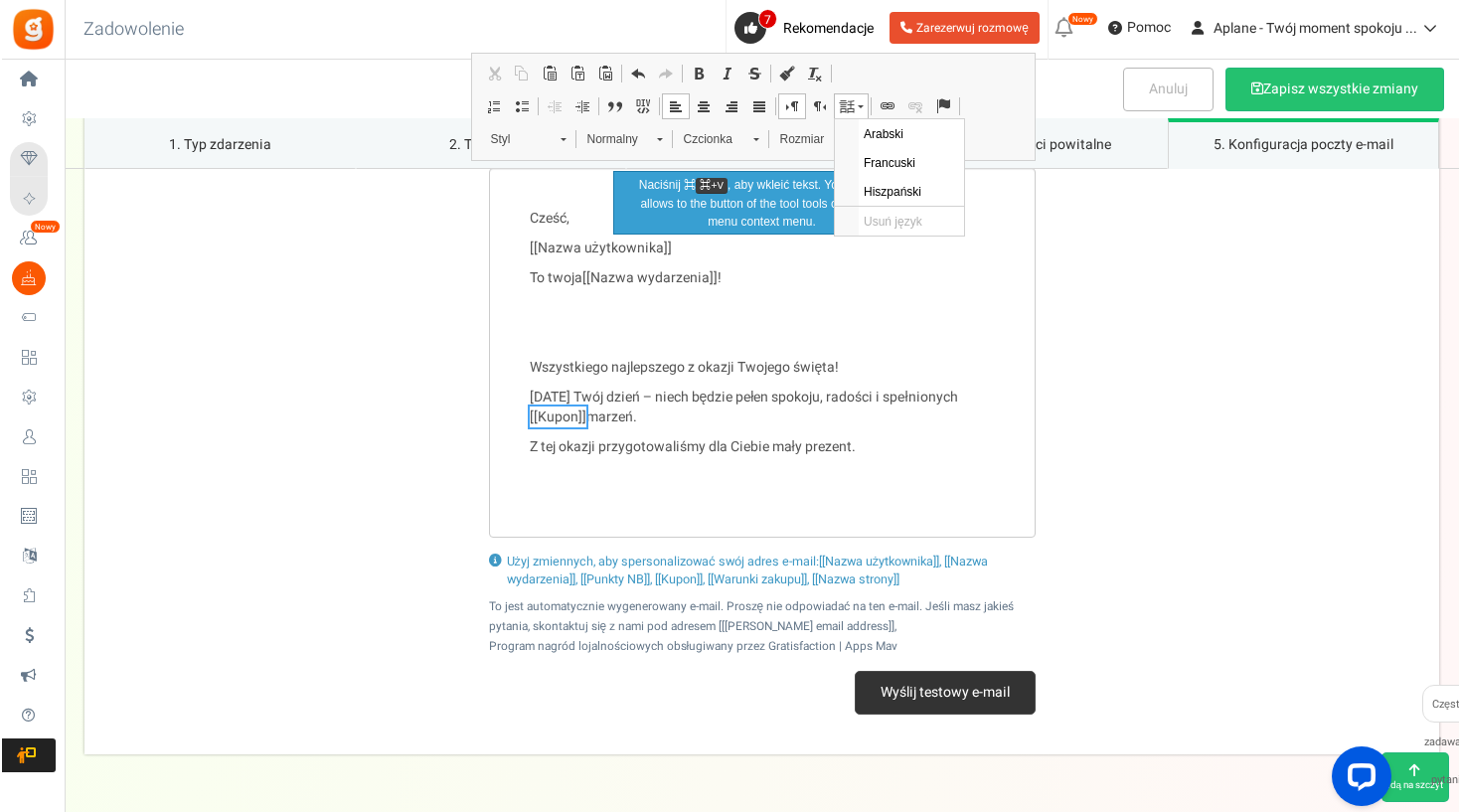 scroll, scrollTop: 0, scrollLeft: 0, axis: both 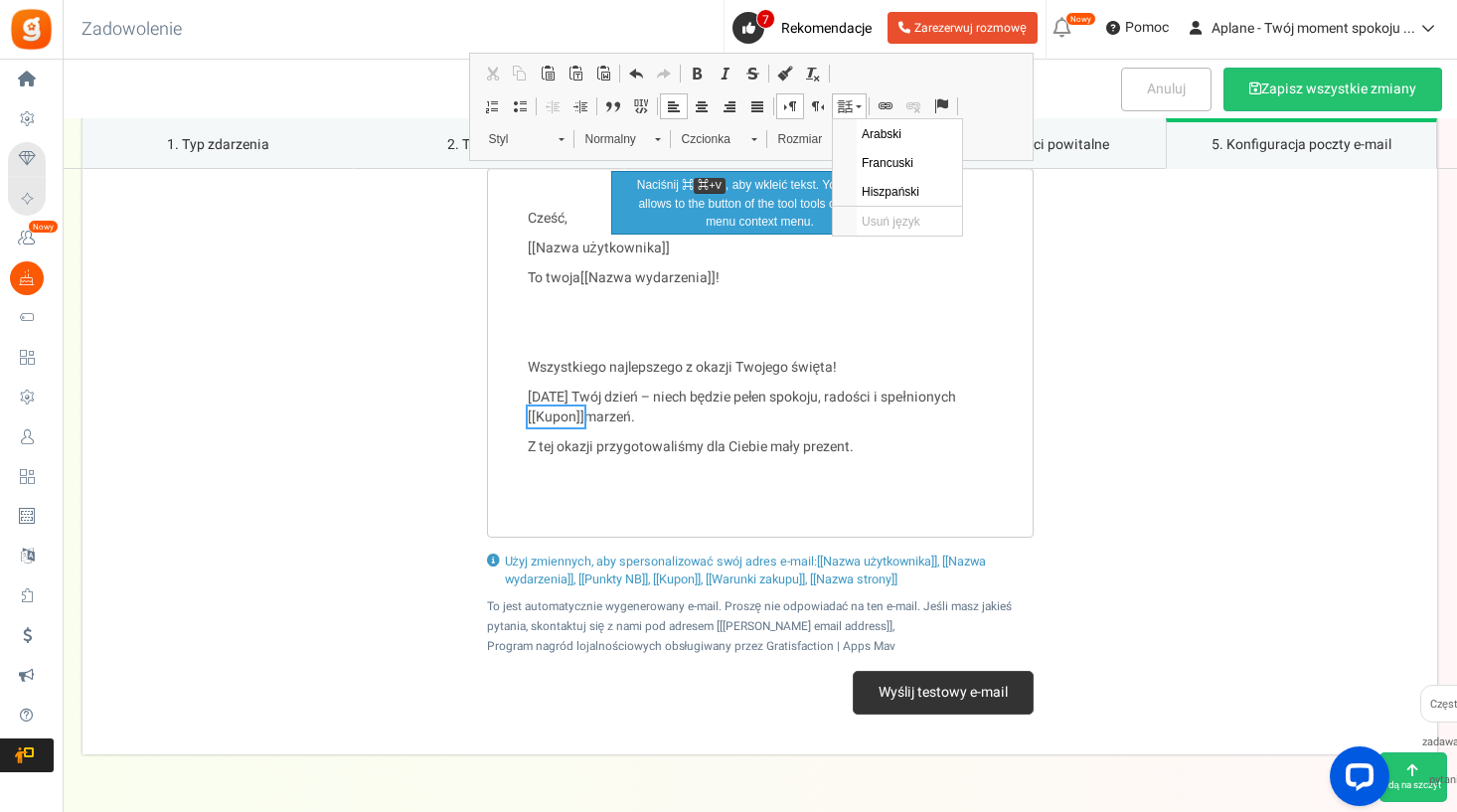 click at bounding box center (886, 106) 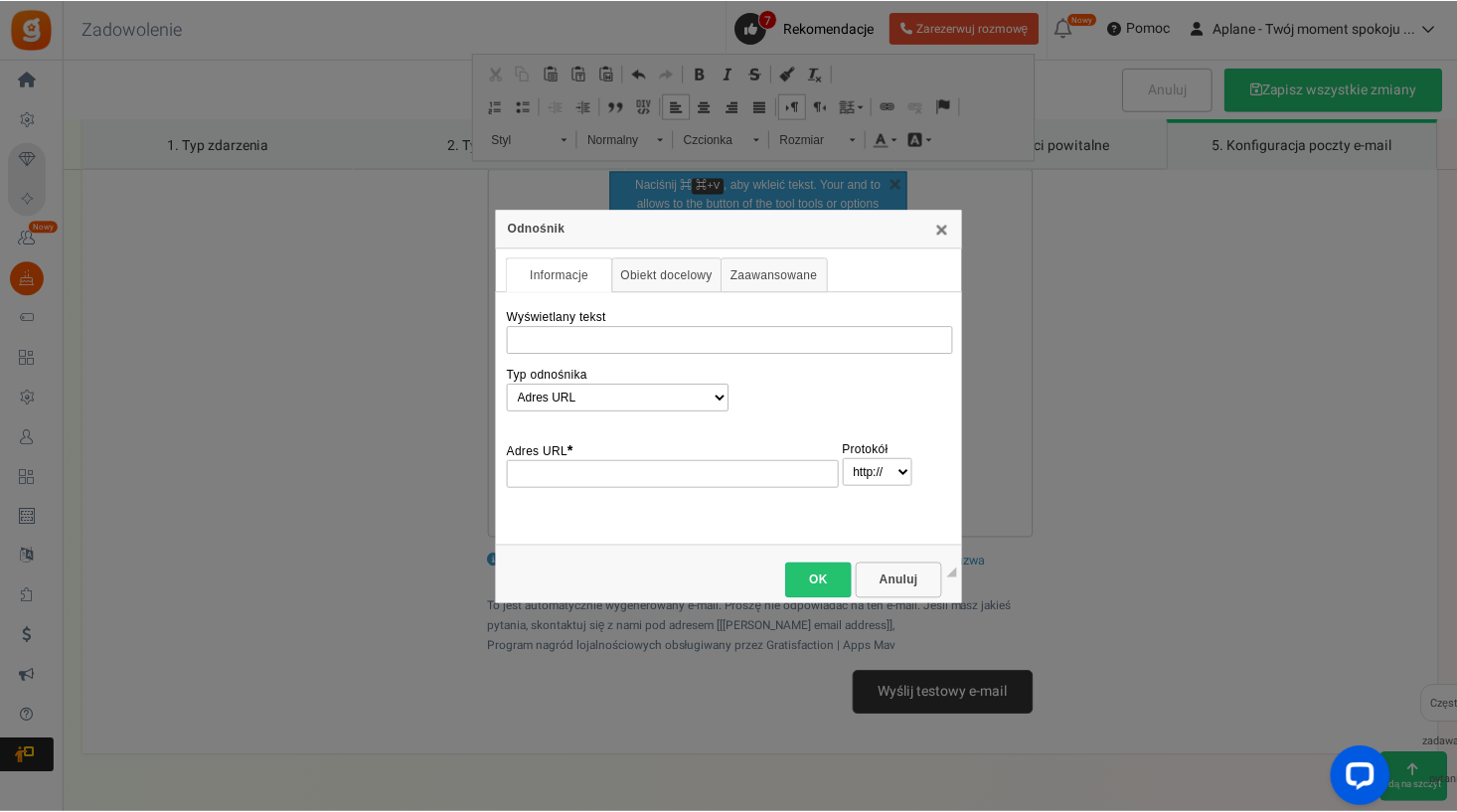scroll, scrollTop: 0, scrollLeft: 0, axis: both 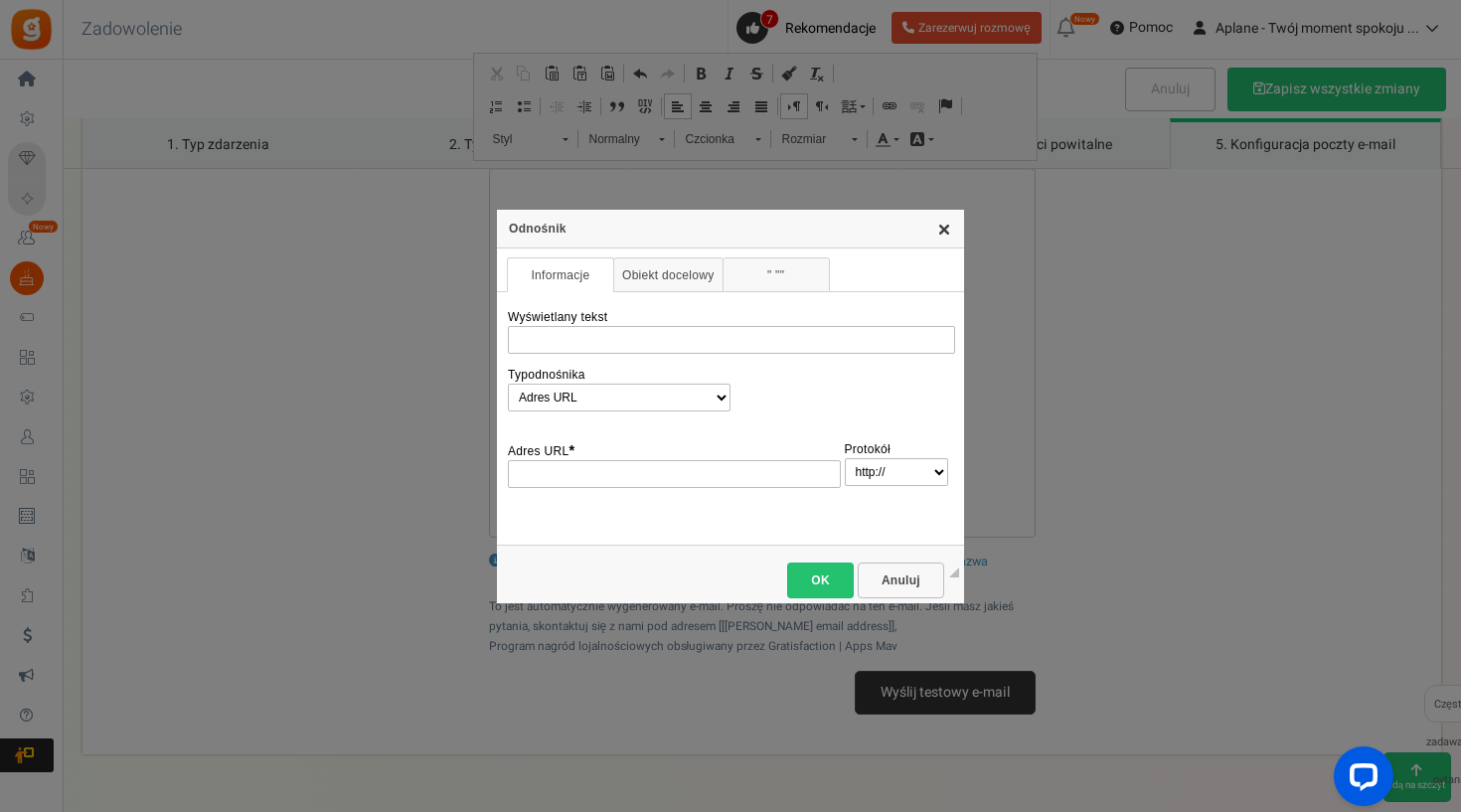 click on "X" at bounding box center (944, 229) 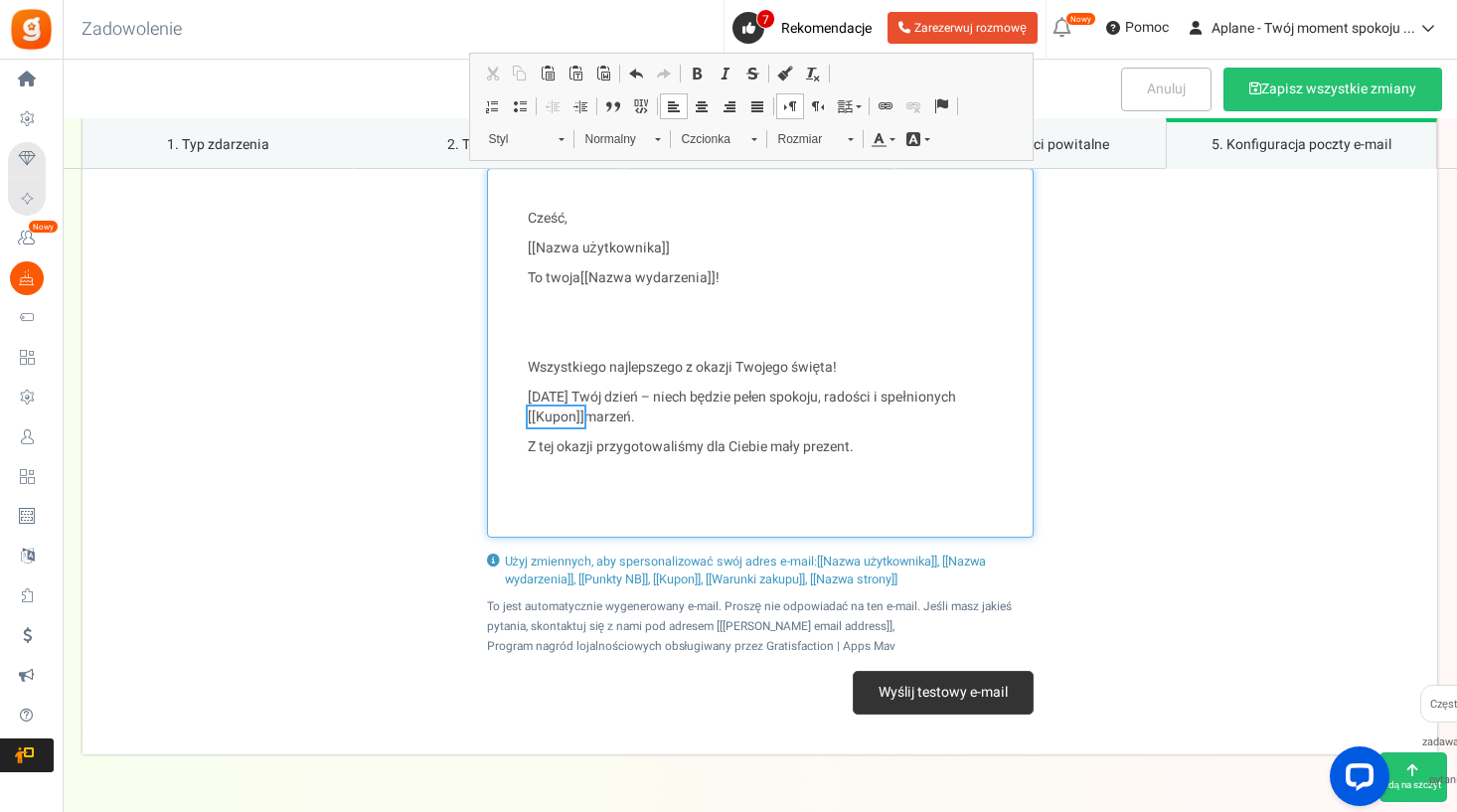 click at bounding box center (760, 308) 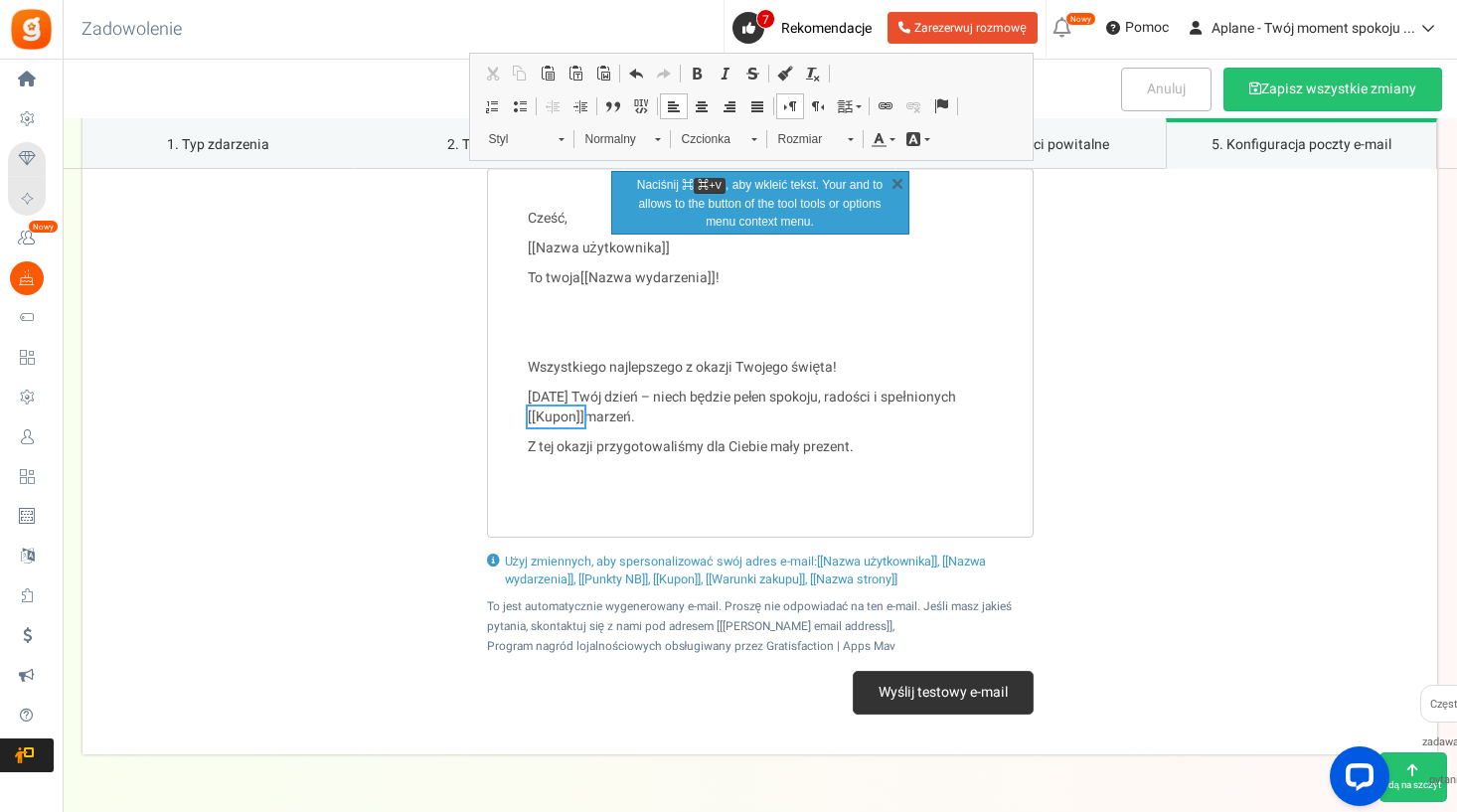 click on "Cześć, [[Nazwa użytkownika]] To twoja  [[Nazwa wydarzenia]] ! Wszystkiego najlepszego z okazji Twojego święta! Dziś Twój dzień – niech będzie pełen spokoju, radości i spełnionych  [[Kupon]] marzeń. Z tej okazji przygotowaliśmy dla Ciebie mały prezent." at bounding box center (759, 353) 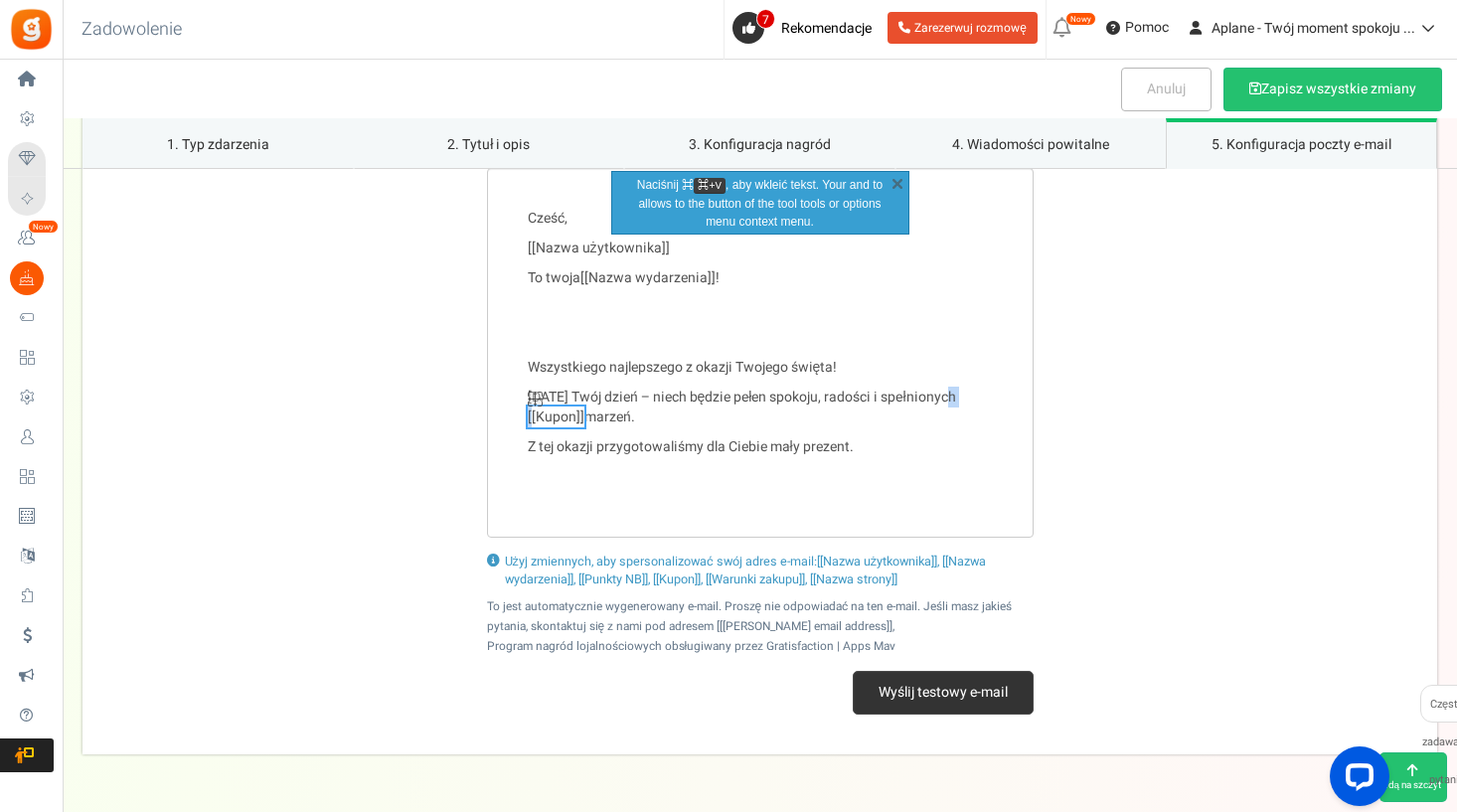 click on "[[Kupon]]" at bounding box center (556, 416) 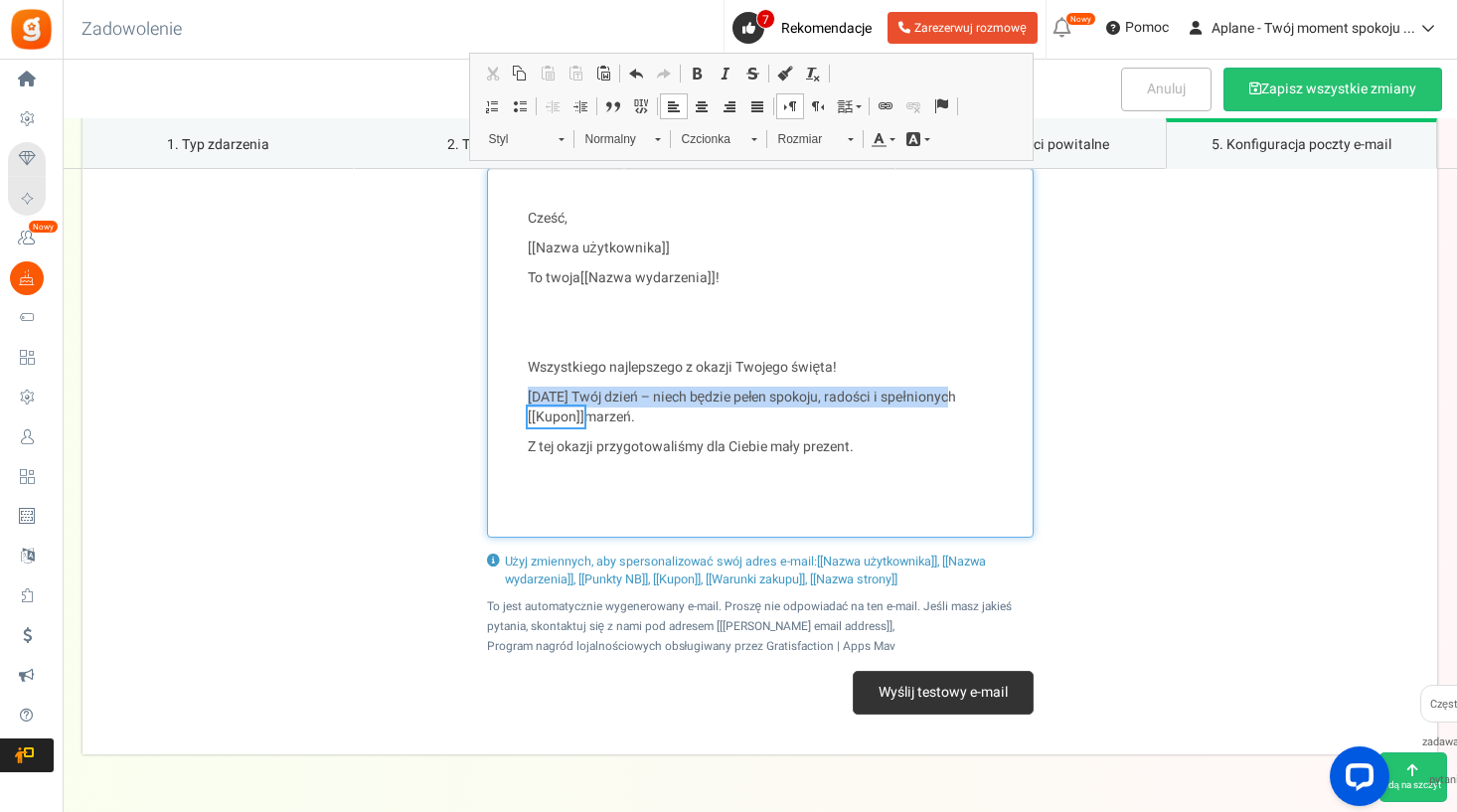 drag, startPoint x: 534, startPoint y: 392, endPoint x: 550, endPoint y: 448, distance: 58.24088 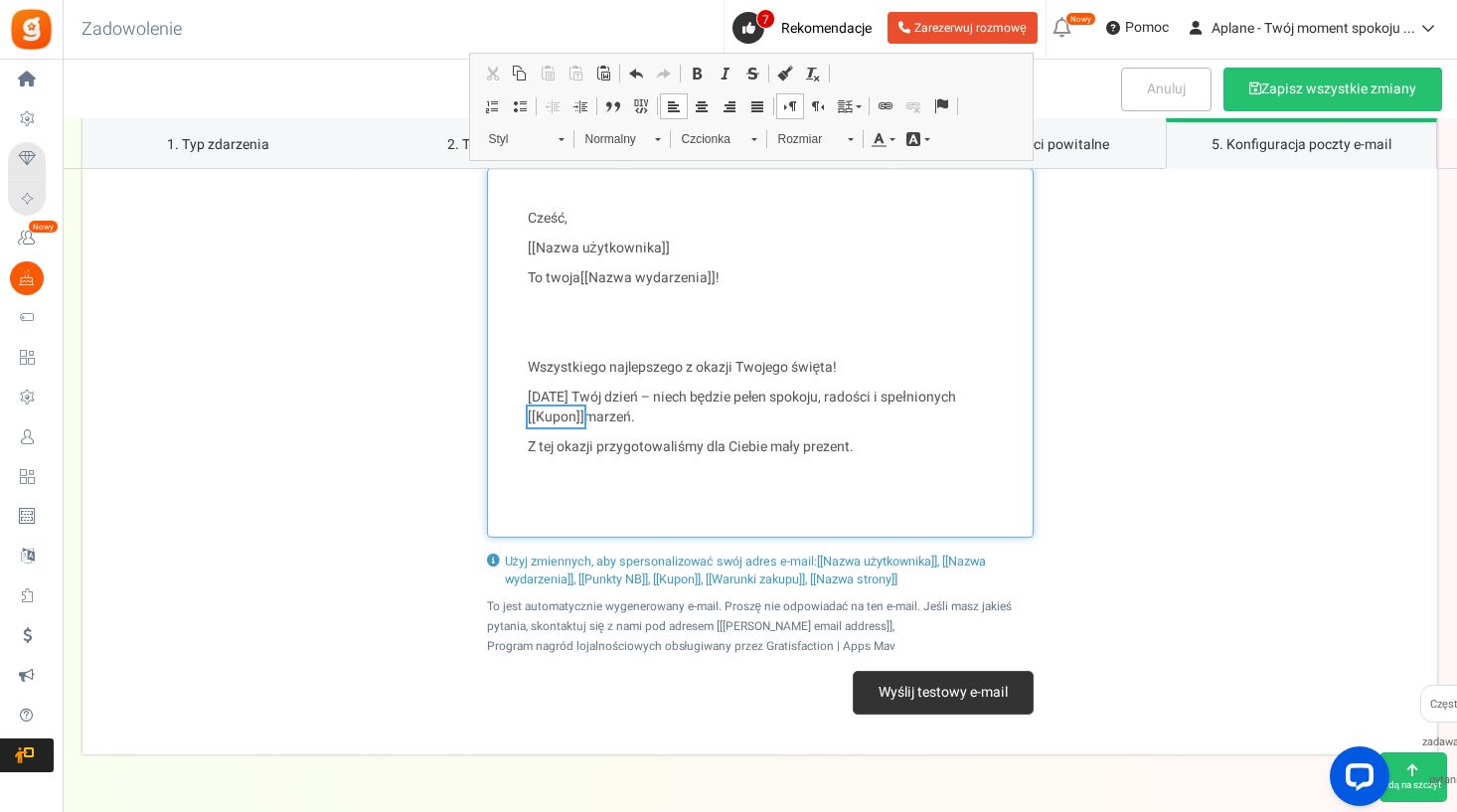 click at bounding box center [760, 477] 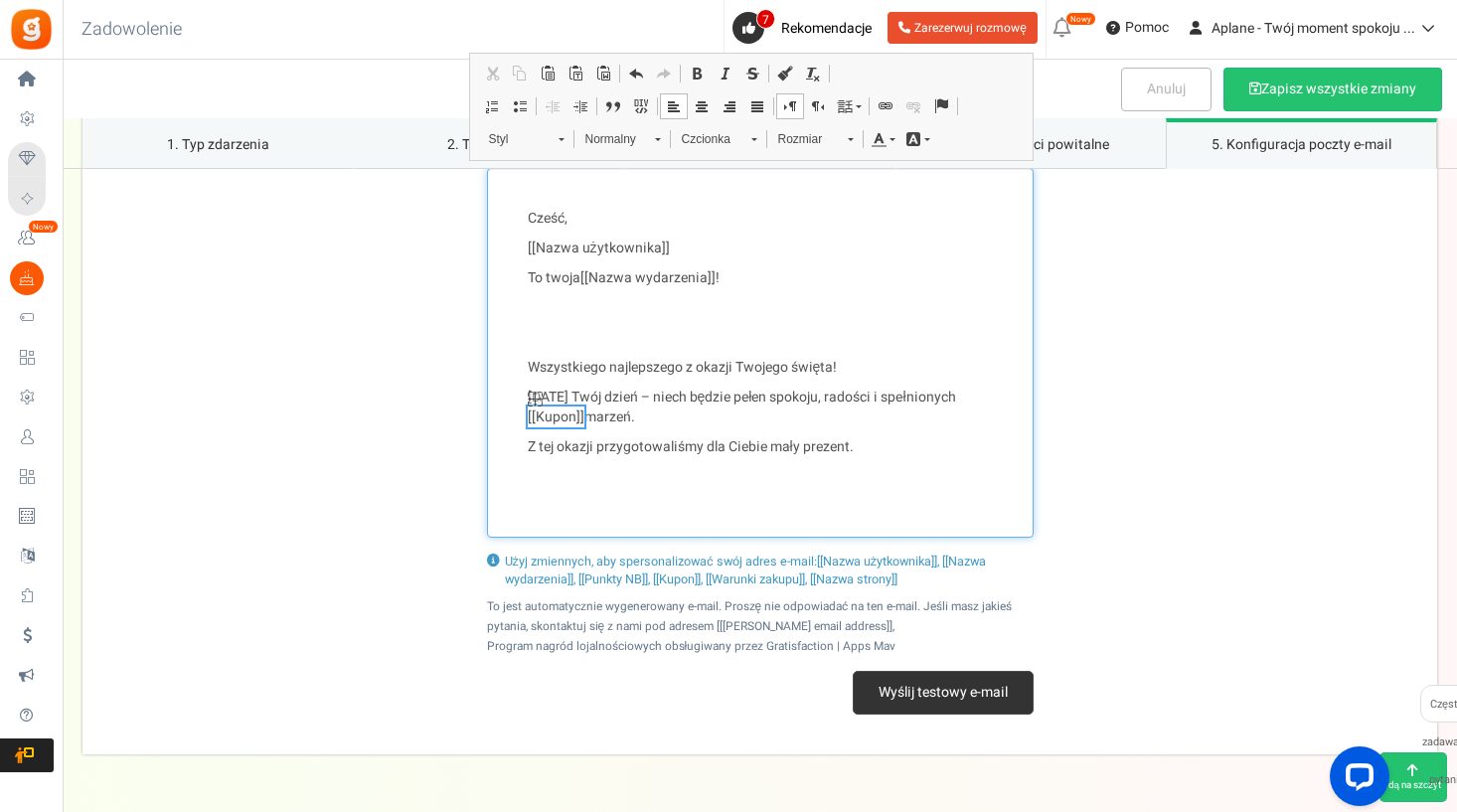 click on "Dziś Twój dzień – niech będzie pełen spokoju, radości i spełnionych  [[Kupon]] marzeń." at bounding box center [760, 407] 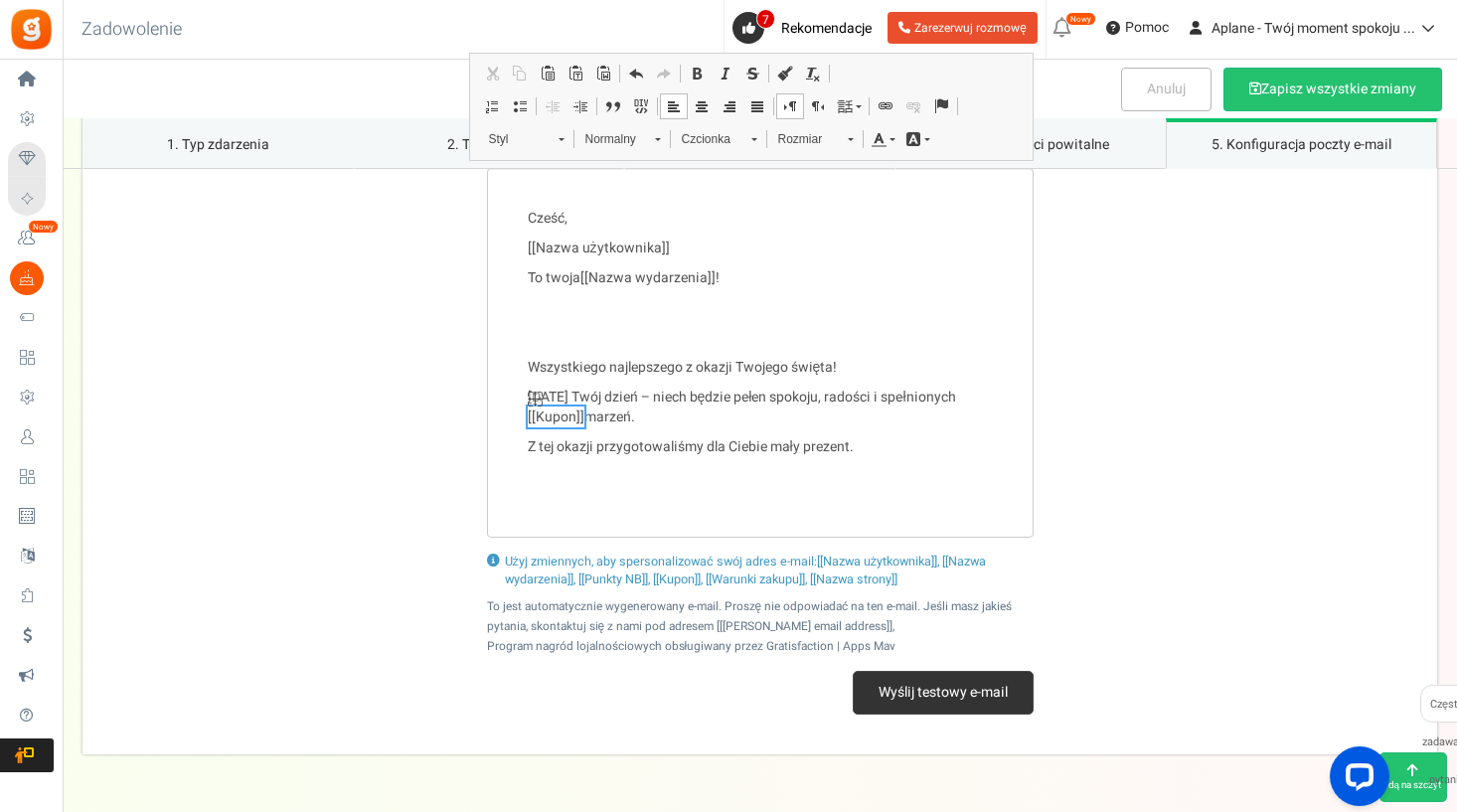 click on "[[Kupon]]" at bounding box center [556, 416] 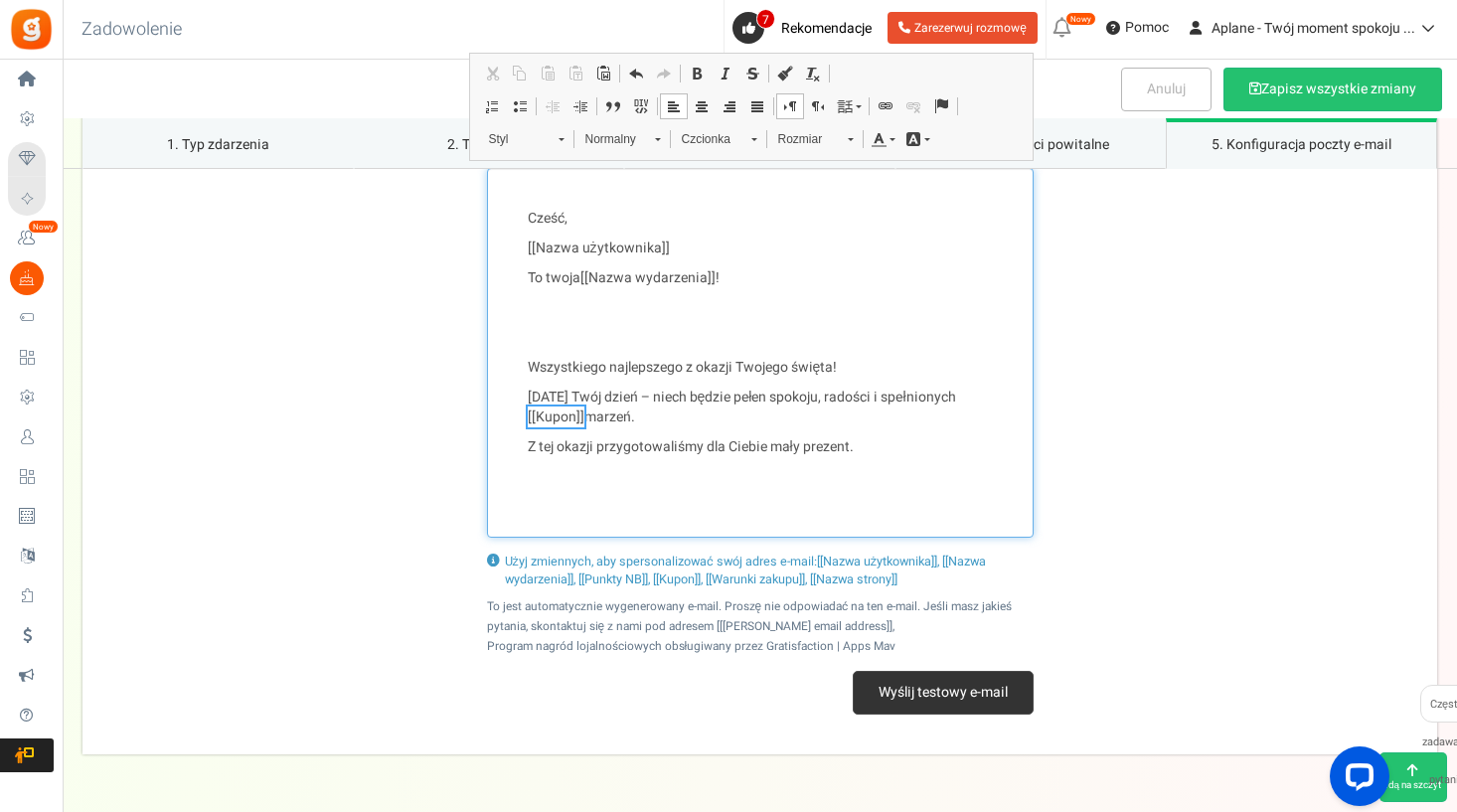 click on "Cześć, [[Nazwa użytkownika]] To twoja  [[Nazwa wydarzenia]] ! Wszystkiego najlepszego z okazji Twojego święta! Dziś Twój dzień – niech będzie pełen spokoju, radości i spełnionych  [[Kupon]] marzeń. Z tej okazji przygotowaliśmy dla Ciebie mały prezent." at bounding box center [760, 353] 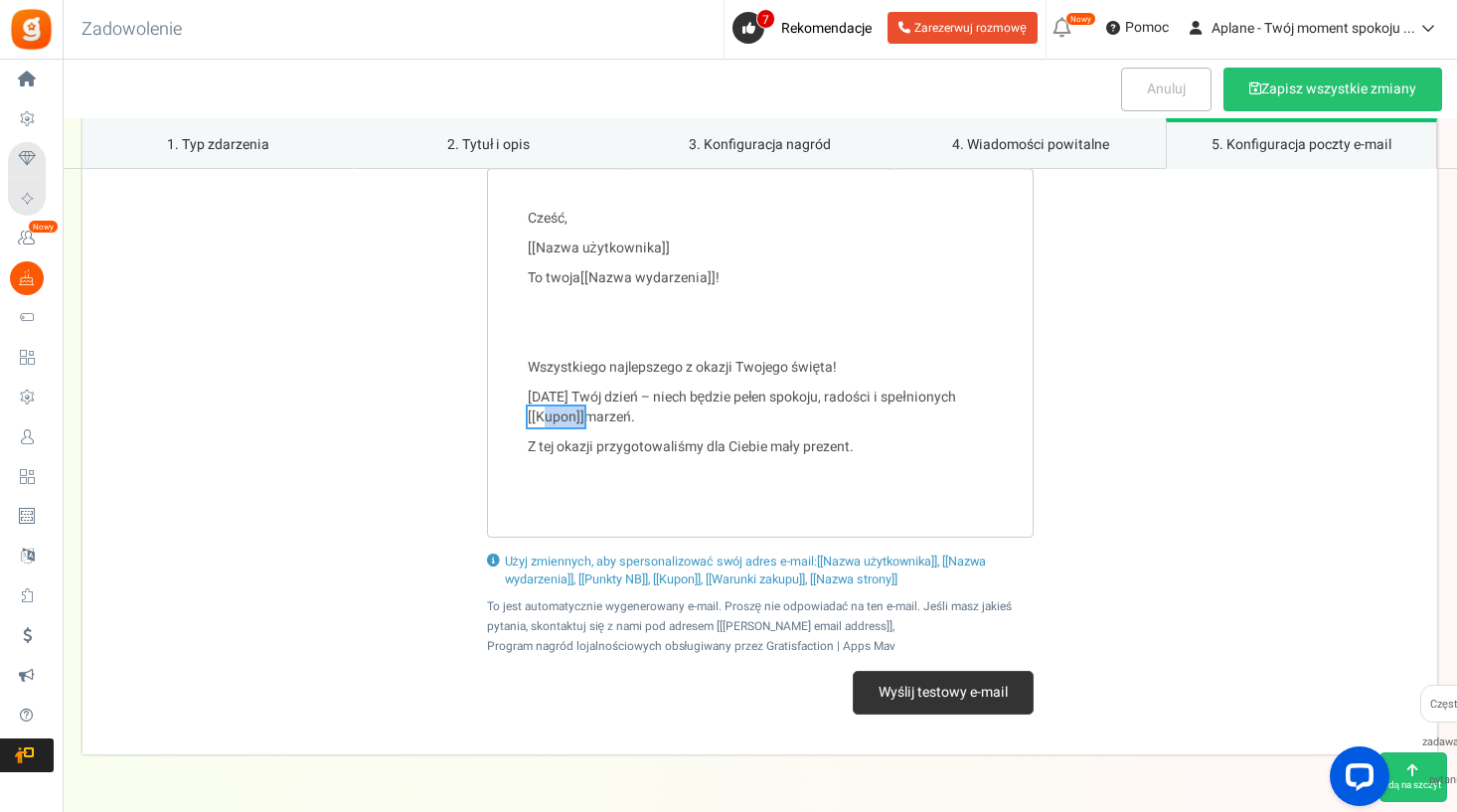 drag, startPoint x: 542, startPoint y: 410, endPoint x: 541, endPoint y: 446, distance: 36.013886 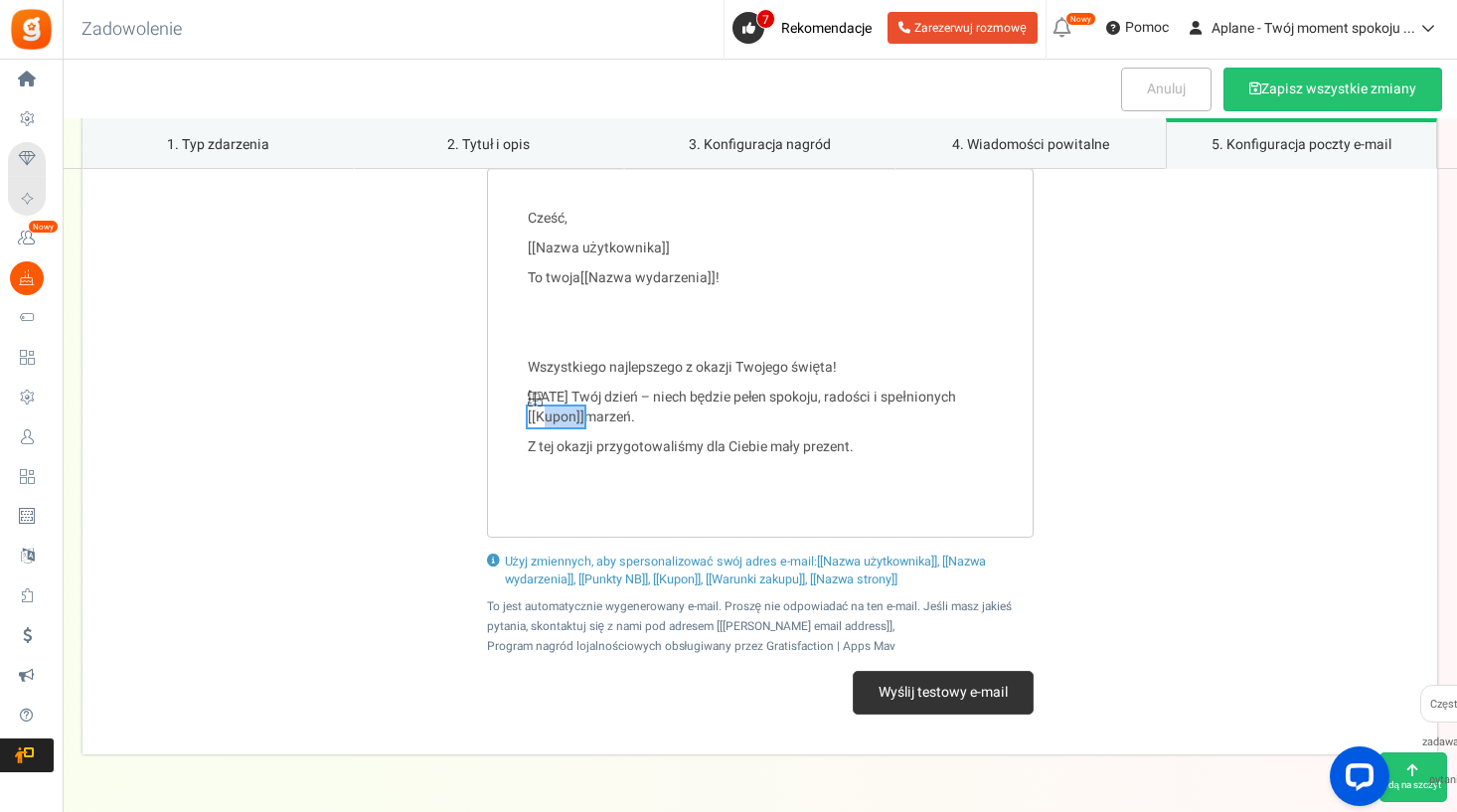 click on "[[Kupon]]" at bounding box center [556, 416] 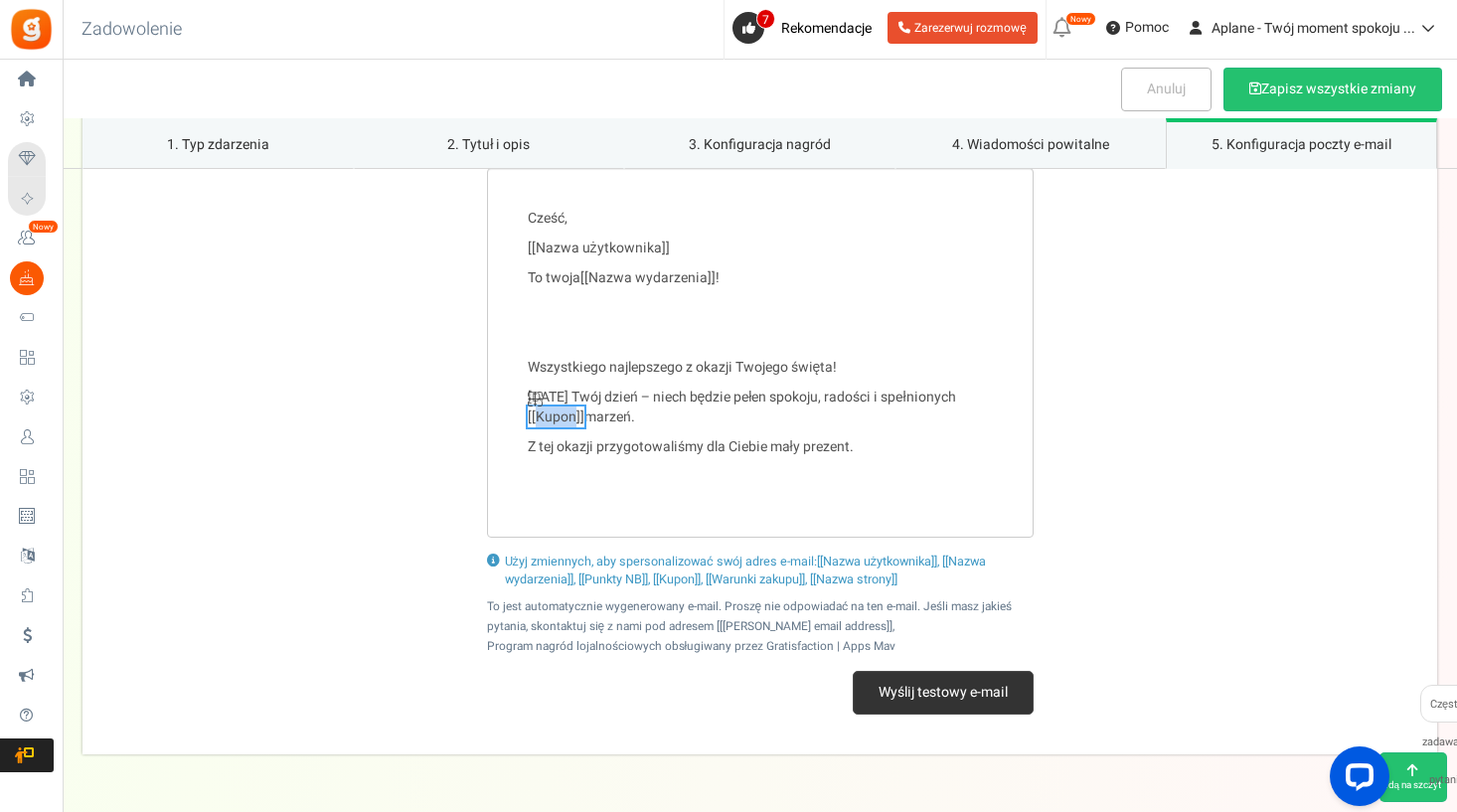 click on "[[Kupon]]" at bounding box center (556, 416) 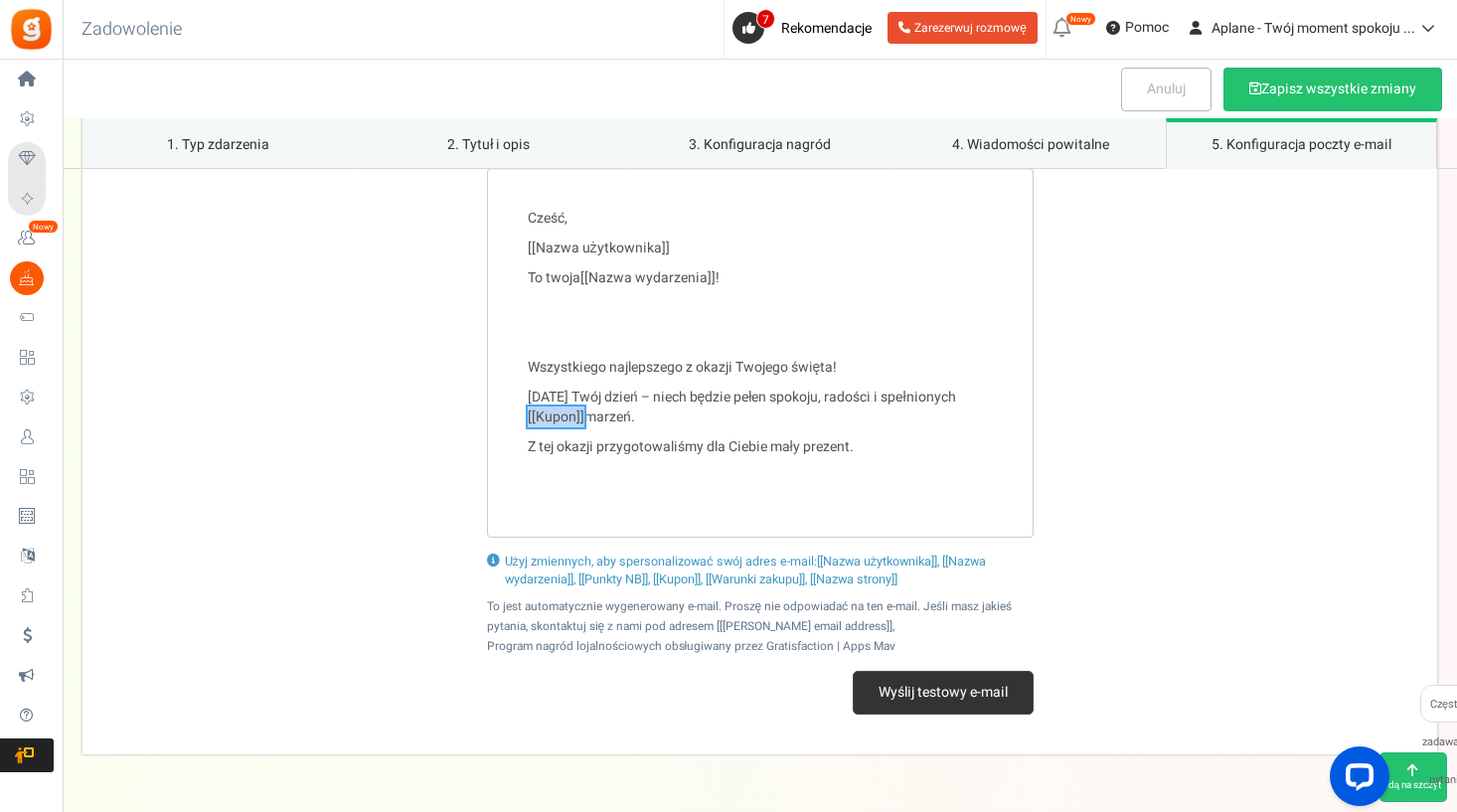 drag, startPoint x: 550, startPoint y: 409, endPoint x: 543, endPoint y: 490, distance: 81.3019 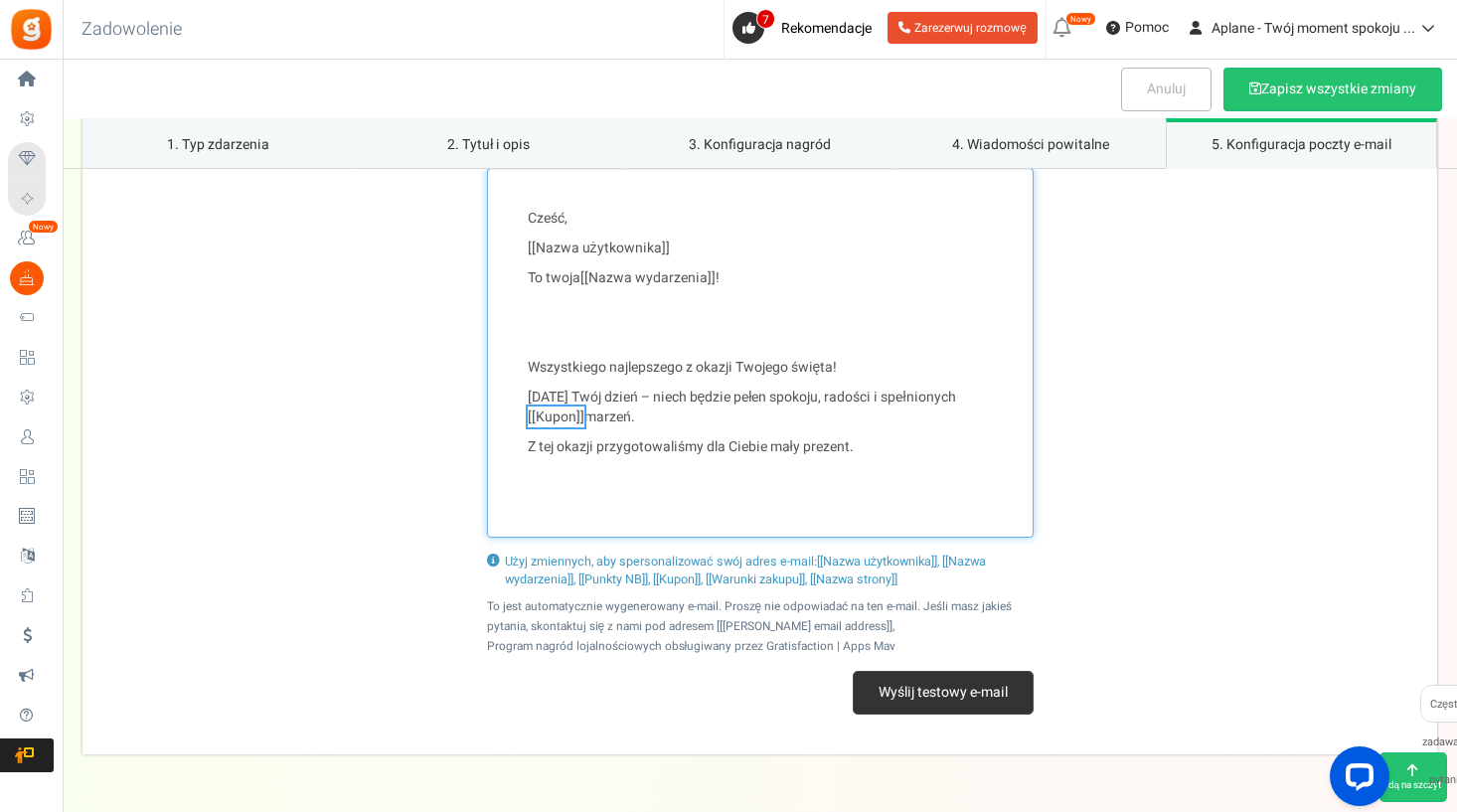 click on "Cześć, [[Nazwa użytkownika]] To twoja  [[Nazwa wydarzenia]] ! Wszystkiego najlepszego z okazji Twojego święta! Dziś Twój dzień – niech będzie pełen spokoju, radości i spełnionych  [[Kupon]] marzeń. Z tej okazji przygotowaliśmy dla Ciebie mały prezent." at bounding box center (760, 353) 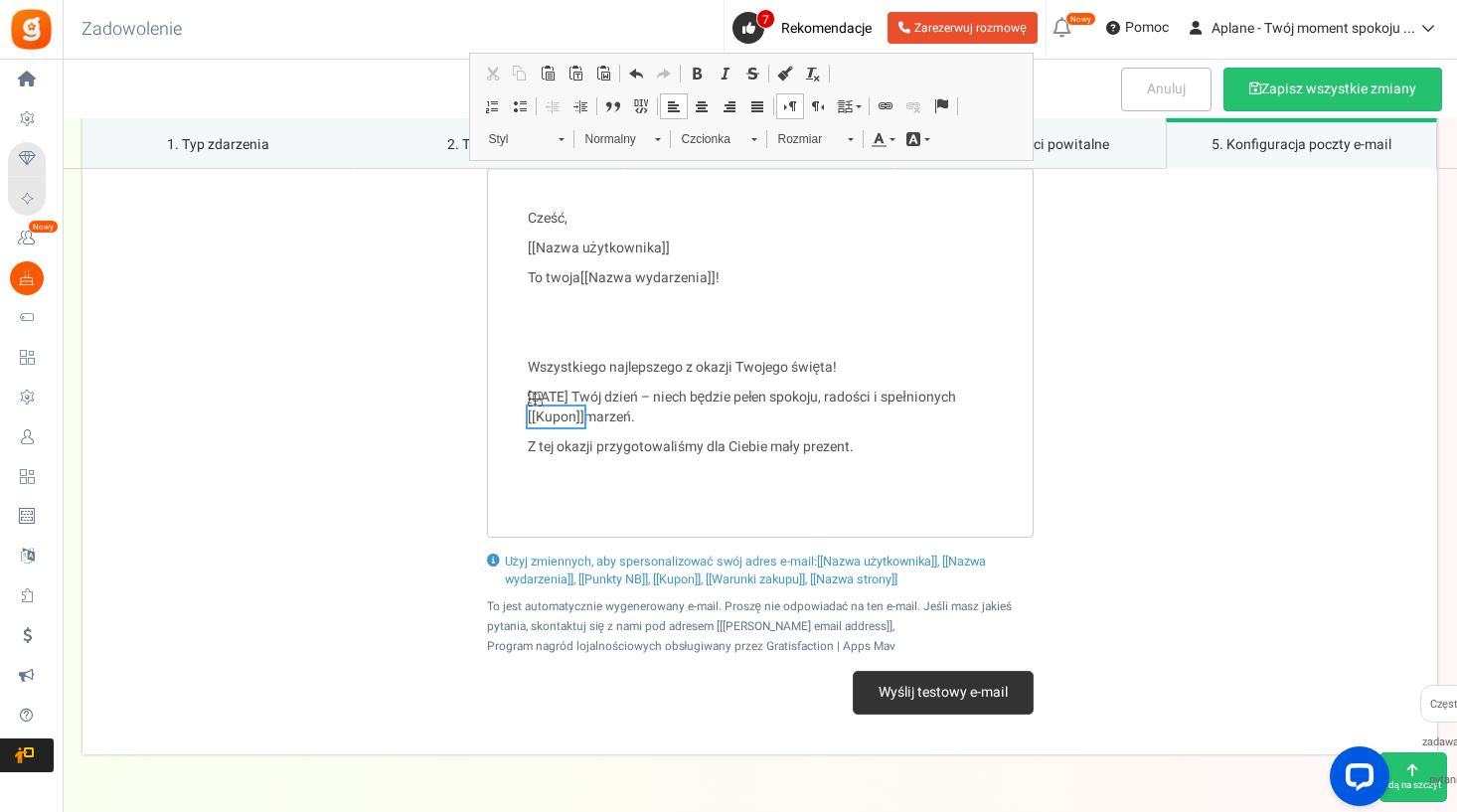 click on "[[Kupon]]" at bounding box center [556, 416] 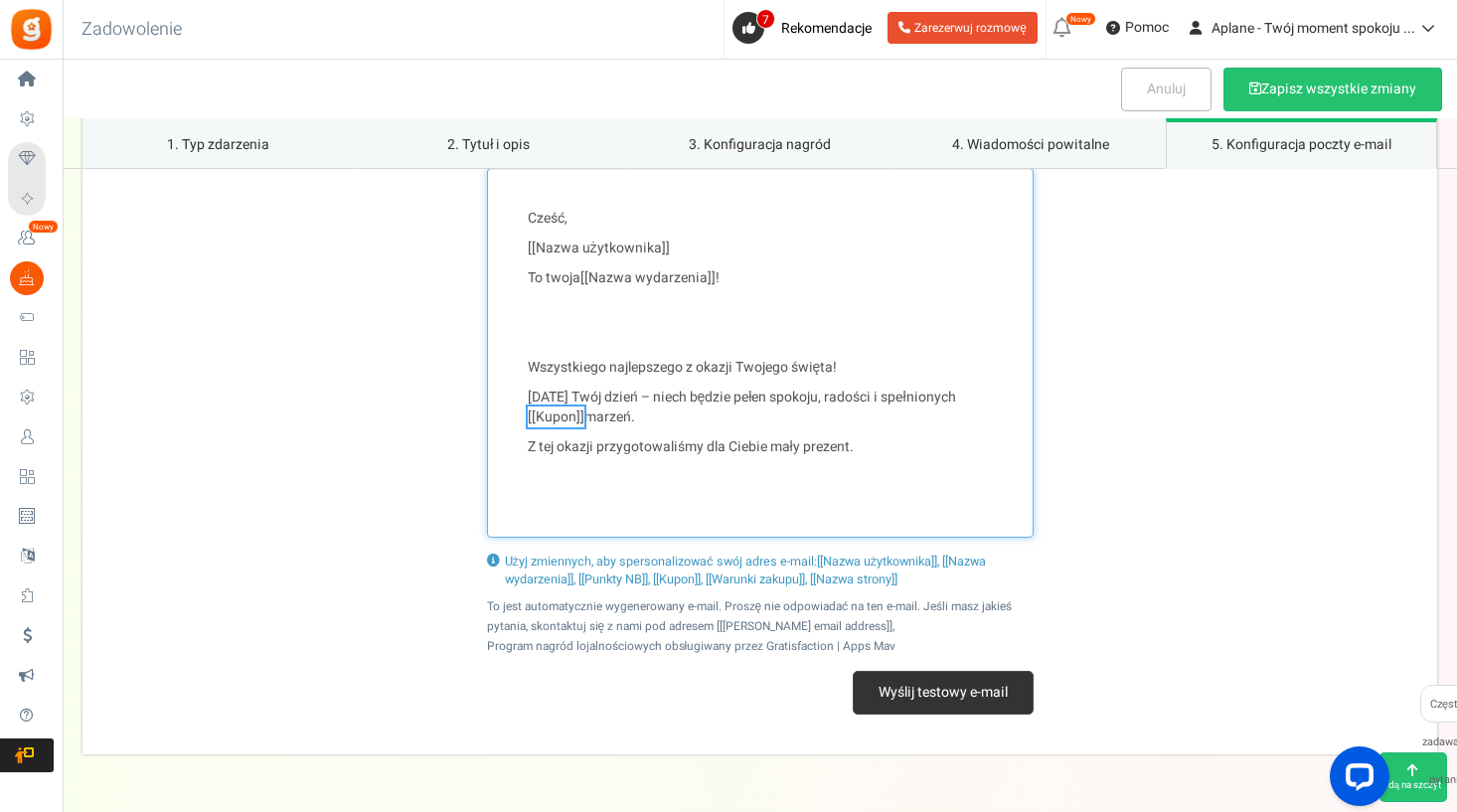 click on "Cześć, [[Nazwa użytkownika]] To twoja  [[Nazwa wydarzenia]] ! Wszystkiego najlepszego z okazji Twojego święta! Dziś Twój dzień – niech będzie pełen spokoju, radości i spełnionych  [[Kupon]] marzeń. Z tej okazji przygotowaliśmy dla Ciebie mały prezent." at bounding box center (760, 353) 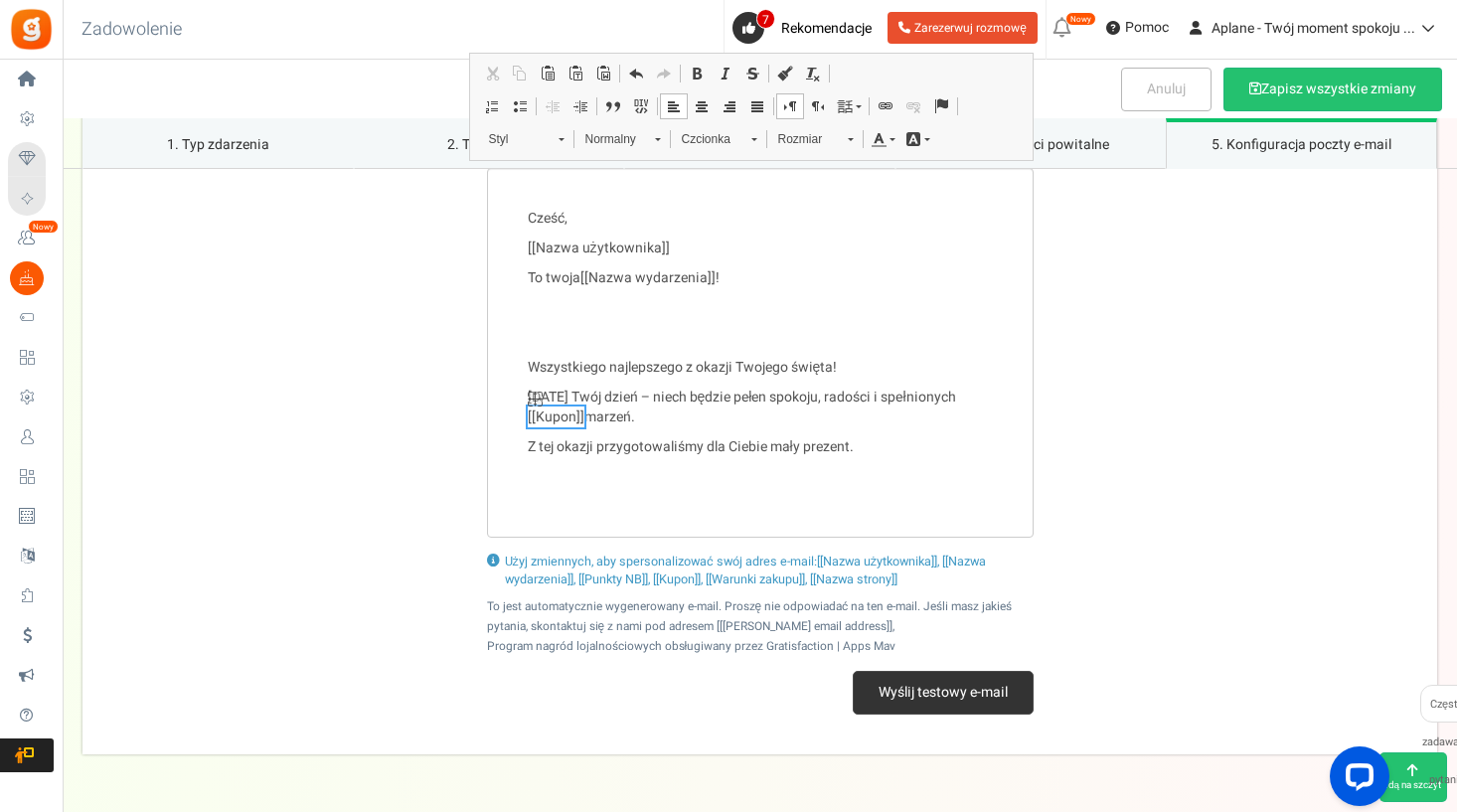 click on "[[Kupon]]" at bounding box center [556, 416] 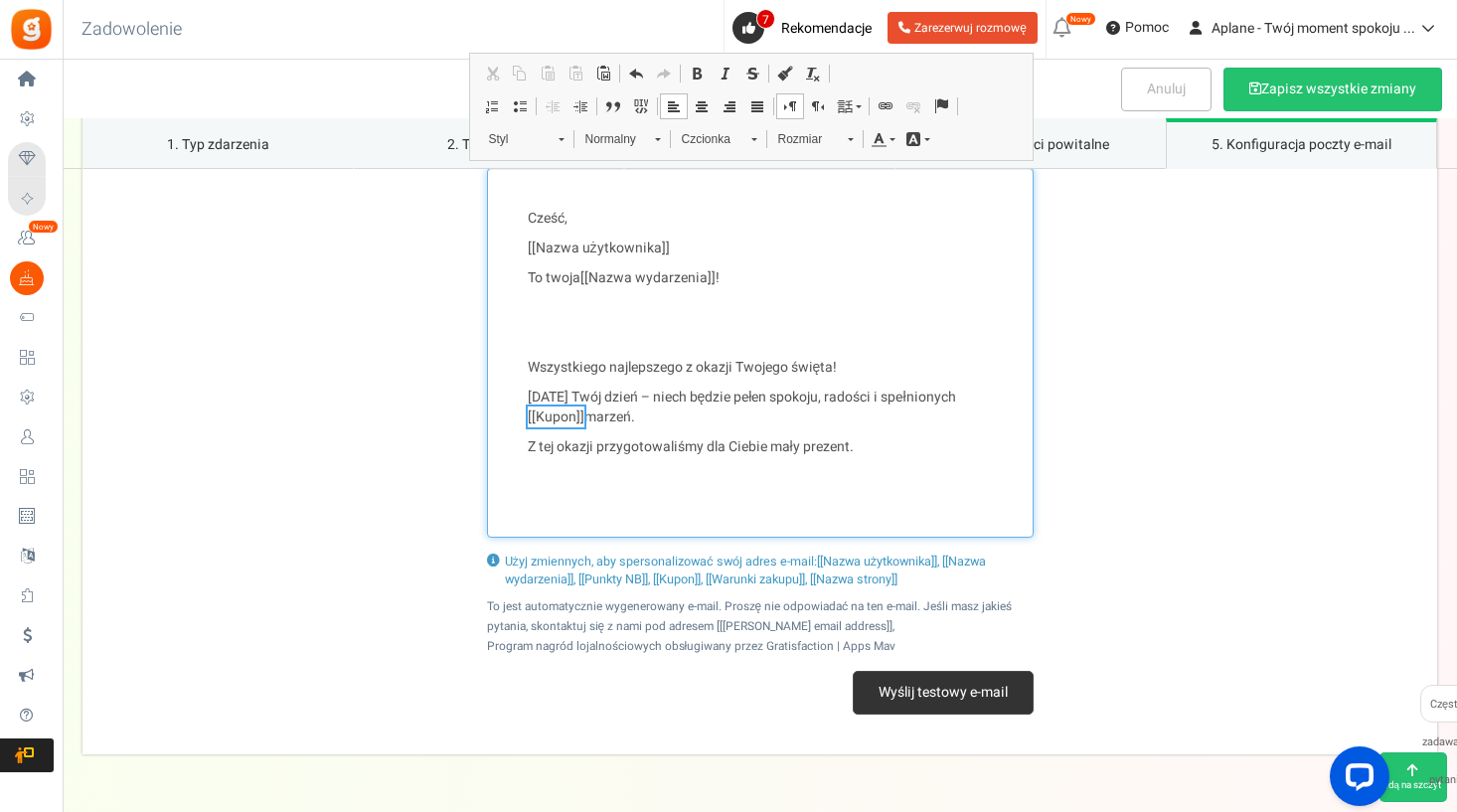 click on "Cześć, [[Nazwa użytkownika]] To twoja  [[Nazwa wydarzenia]] ! Wszystkiego najlepszego z okazji Twojego święta! Dziś Twój dzień – niech będzie pełen spokoju, radości i spełnionych  [[Kupon]] marzeń. Z tej okazji przygotowaliśmy dla Ciebie mały prezent." at bounding box center [760, 353] 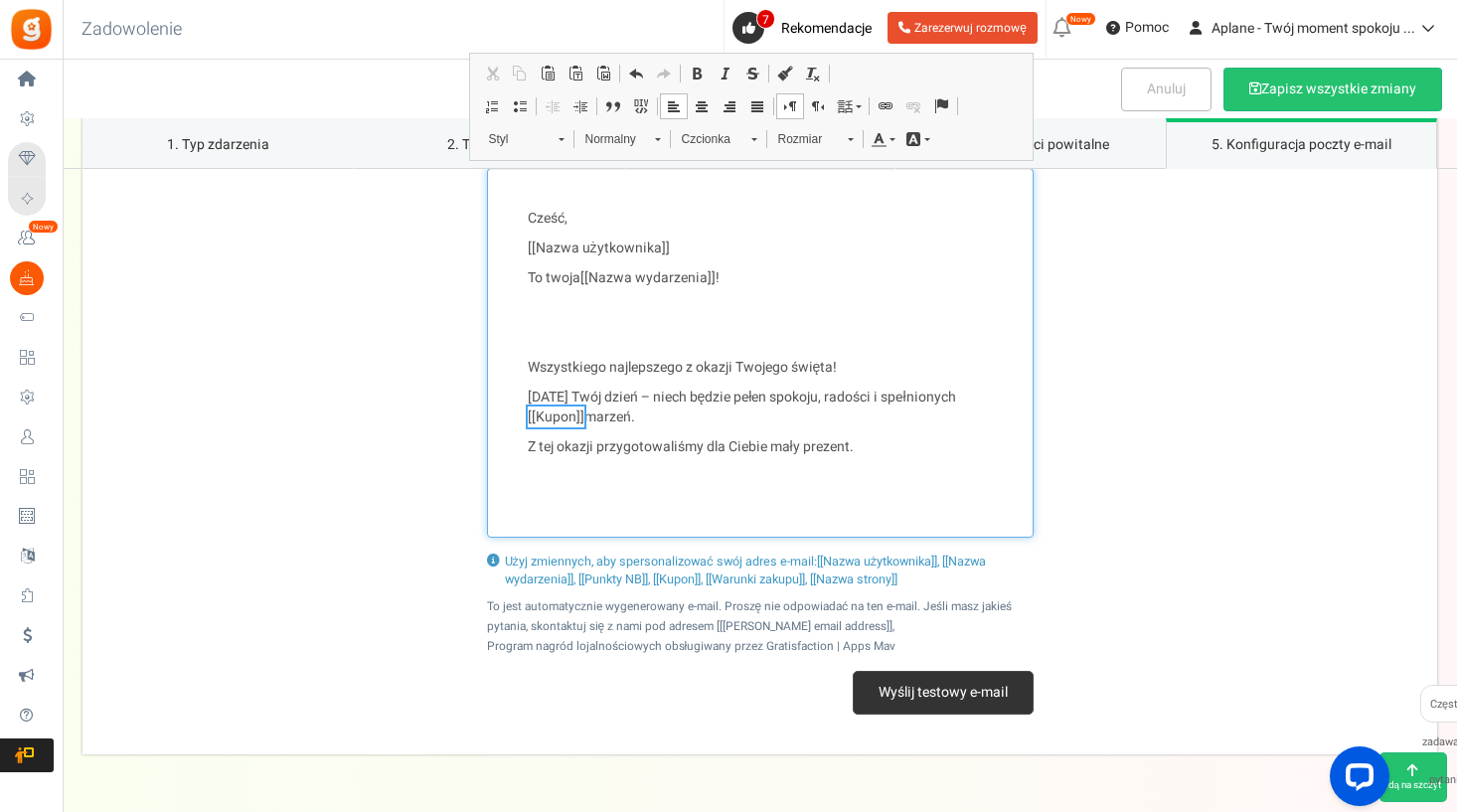 click on "Cześć, [[Nazwa użytkownika]] To twoja  [[Nazwa wydarzenia]] ! Wszystkiego najlepszego z okazji Twojego święta! Dziś Twój dzień – niech będzie pełen spokoju, radości i spełnionych  [[Kupon]] marzeń. Z tej okazji przygotowaliśmy dla Ciebie mały prezent." at bounding box center (760, 353) 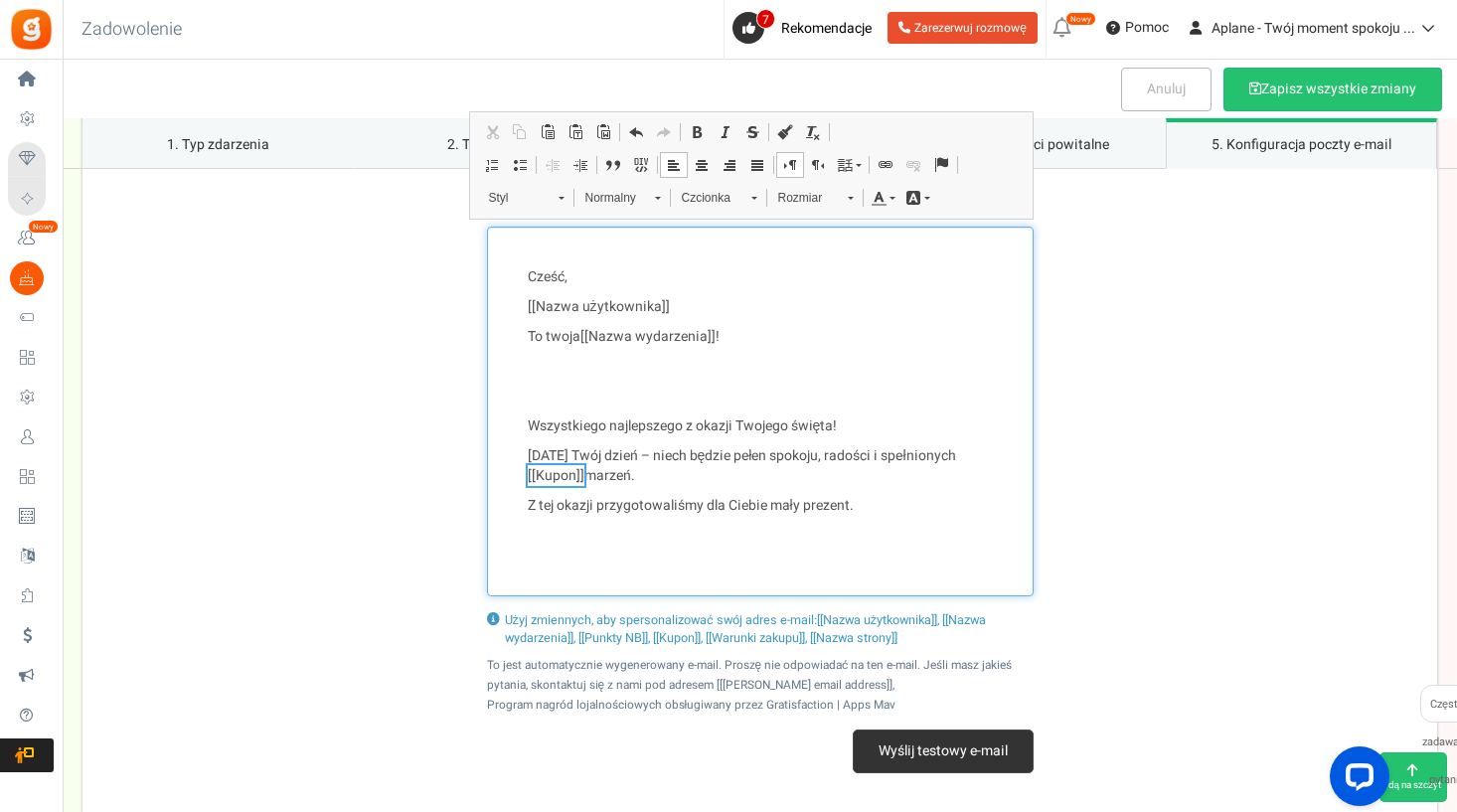 scroll, scrollTop: 3246, scrollLeft: 0, axis: vertical 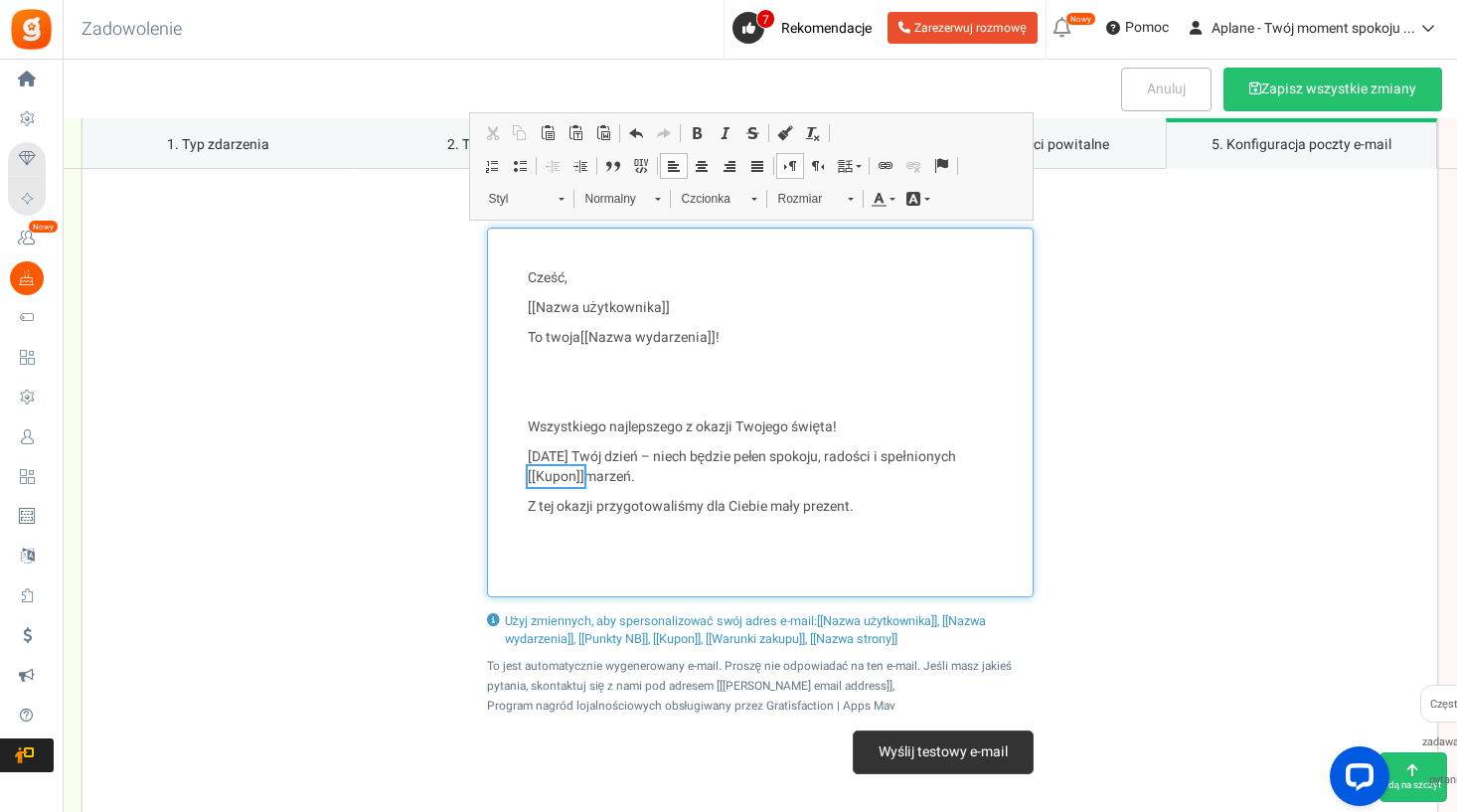 click at bounding box center (636, 133) 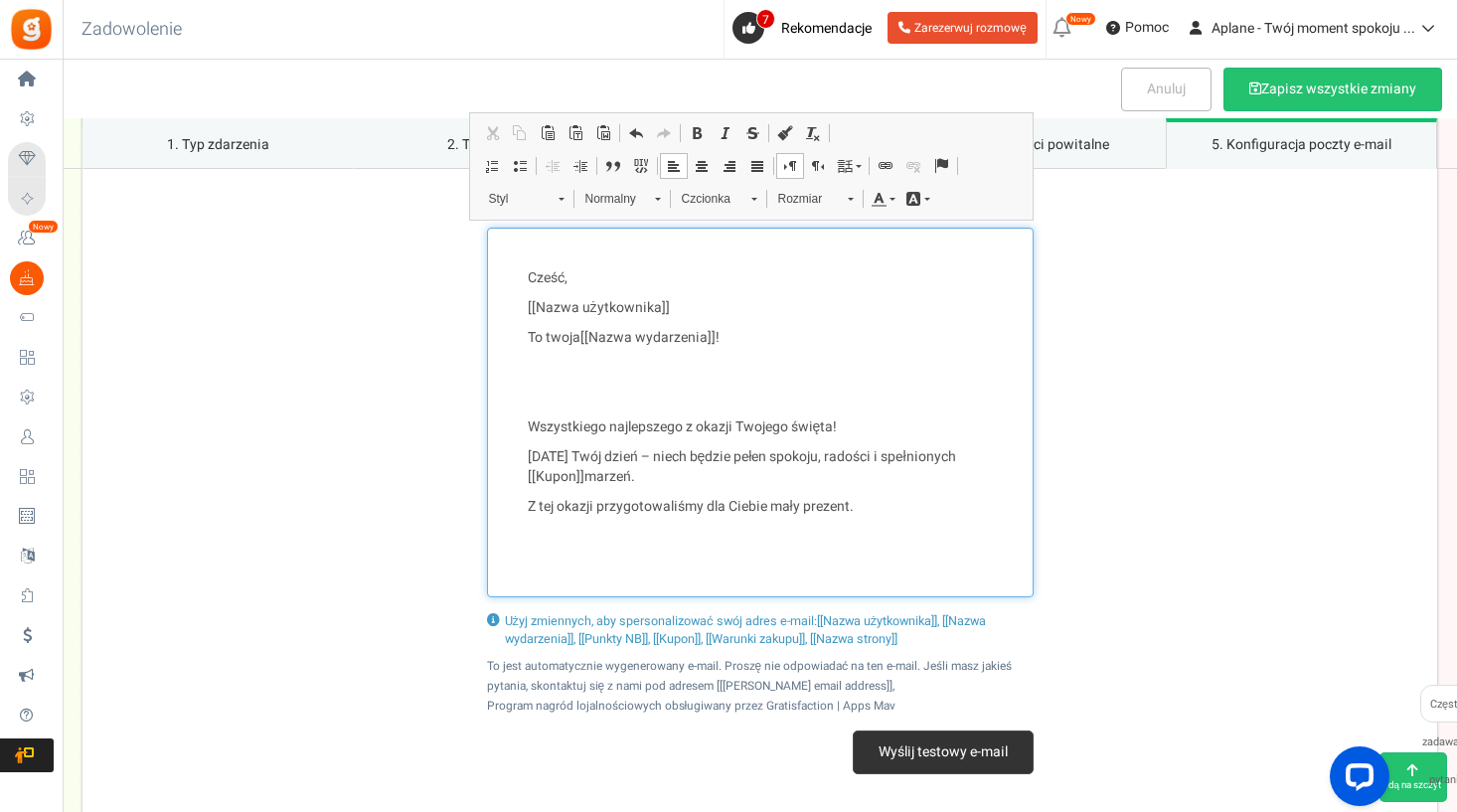 click at bounding box center [636, 133] 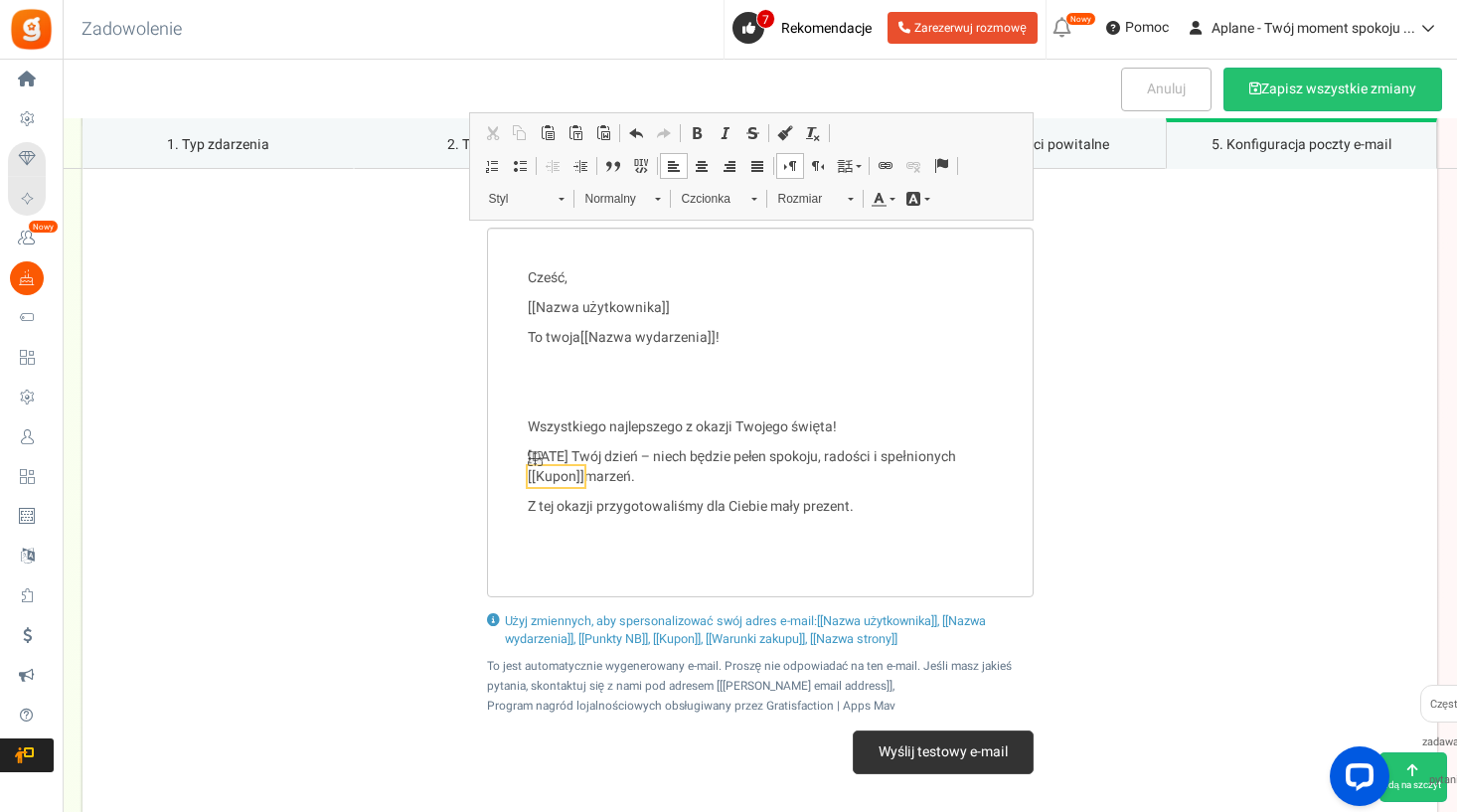 click on "[[Kupon]]" at bounding box center (556, 476) 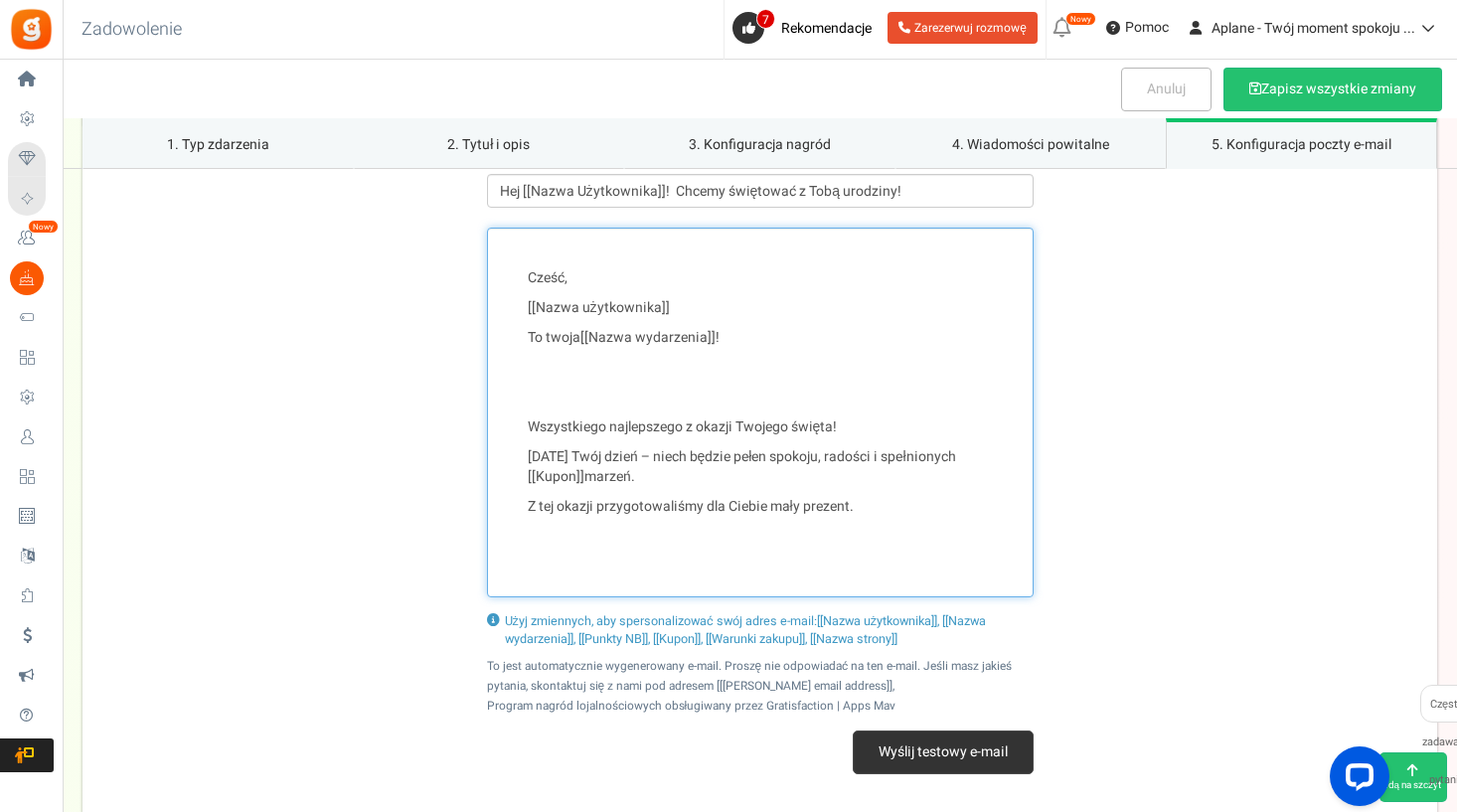 click at bounding box center [760, 537] 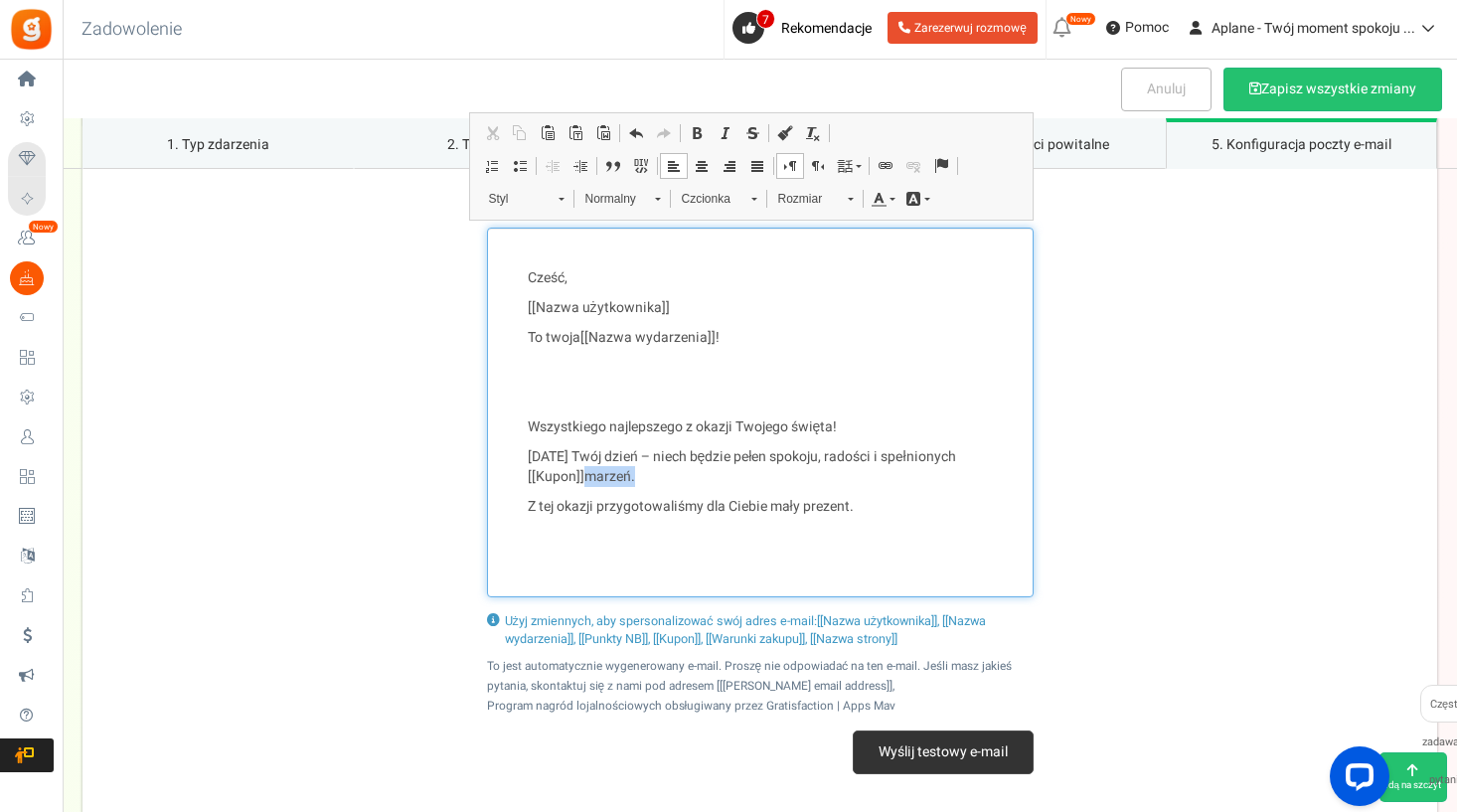 drag, startPoint x: 583, startPoint y: 470, endPoint x: 666, endPoint y: 474, distance: 83.09633 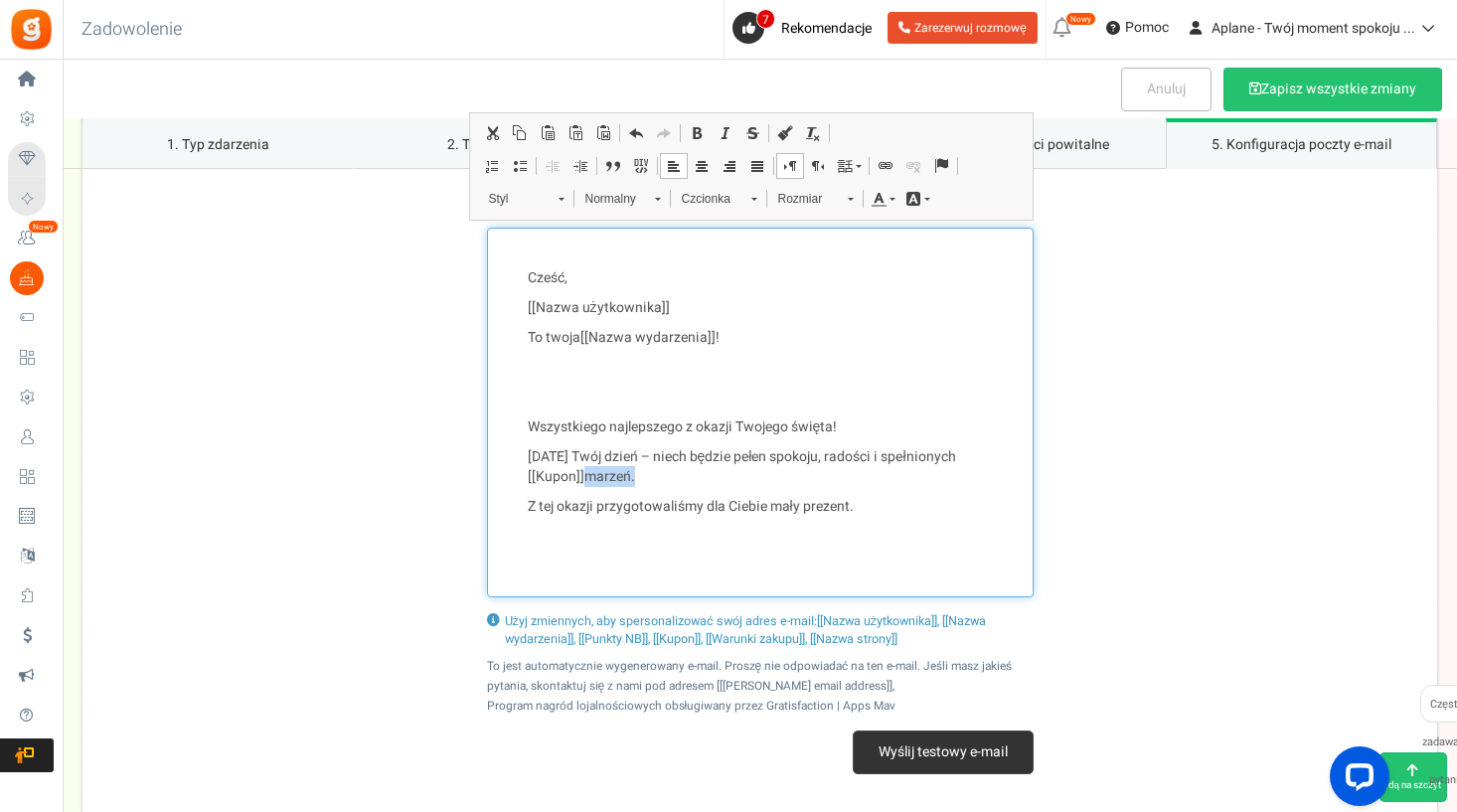 copy on "marzeń." 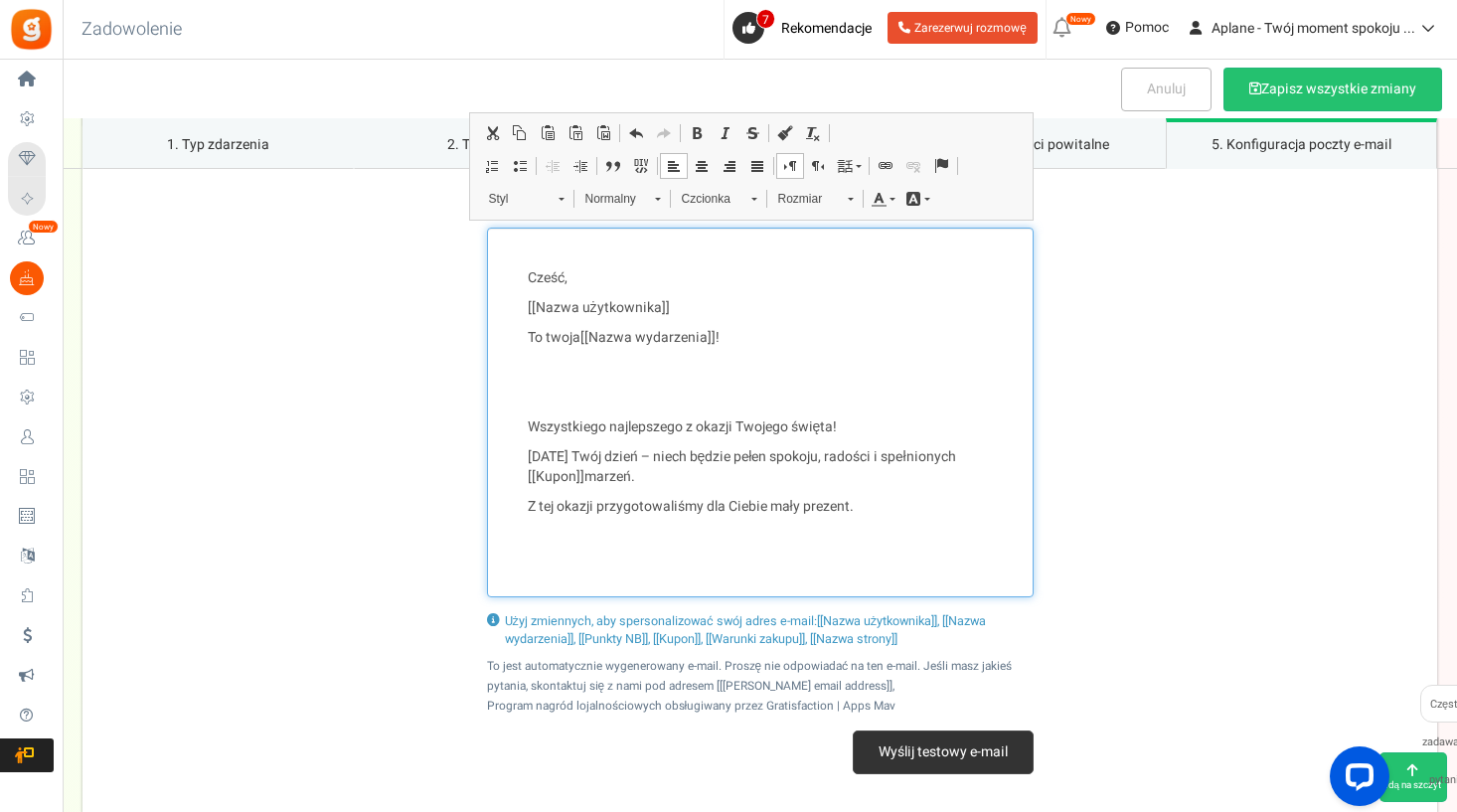 click on "Dziś Twój dzień – niech będzie pełen spokoju, radości i spełnionych  [[Kupon]] marzeń." at bounding box center [760, 467] 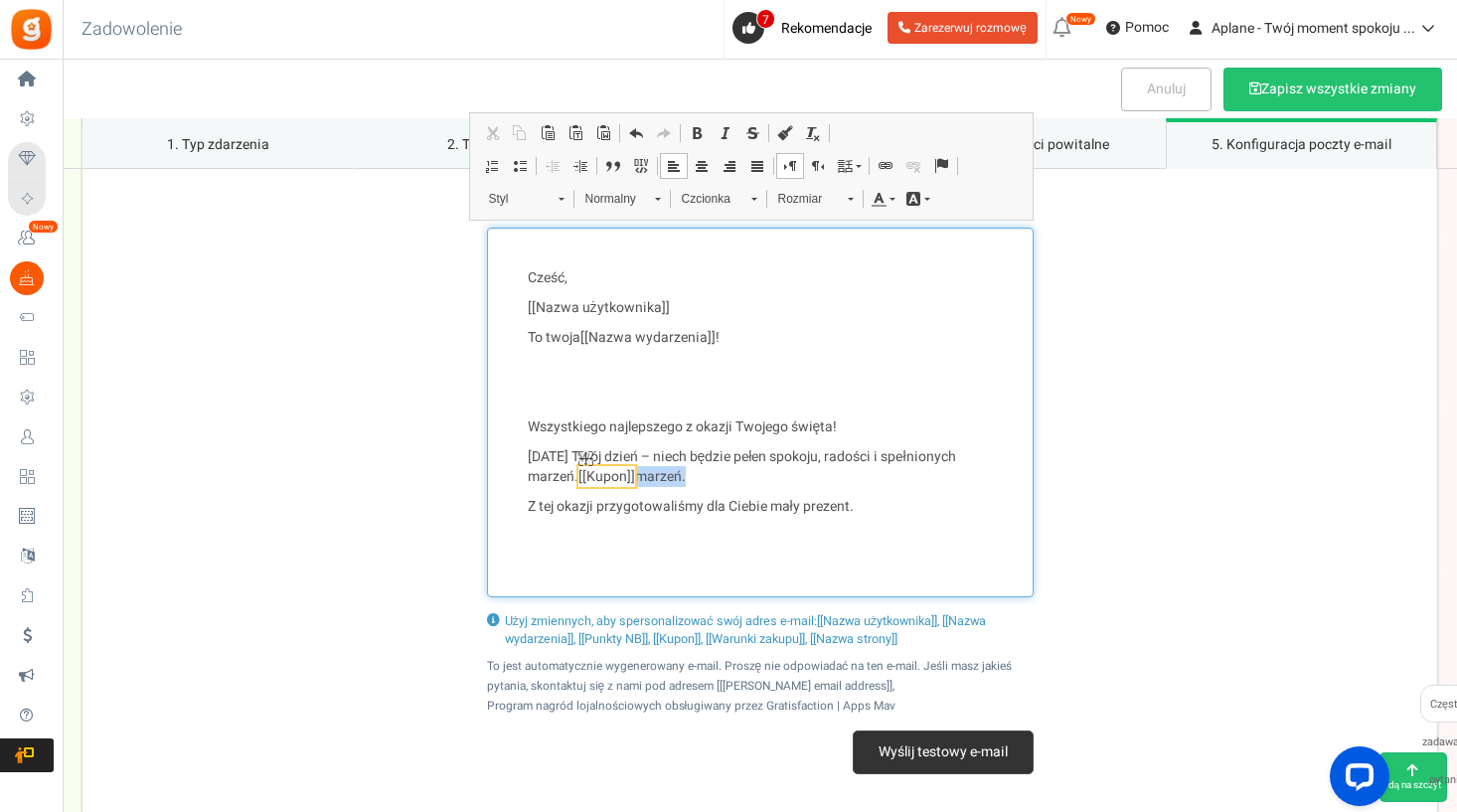 drag, startPoint x: 705, startPoint y: 472, endPoint x: 635, endPoint y: 473, distance: 70.00714 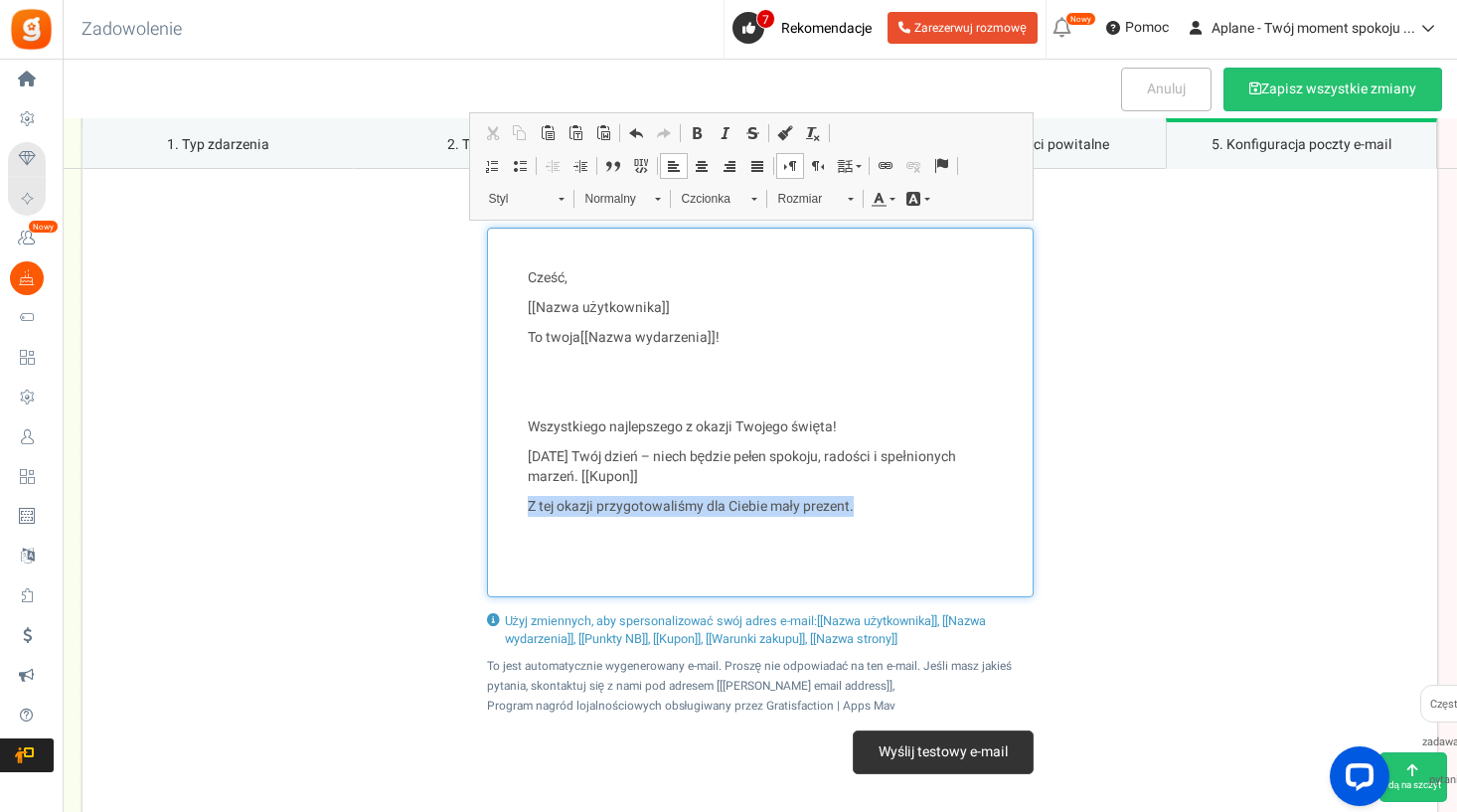 drag, startPoint x: 525, startPoint y: 501, endPoint x: 874, endPoint y: 503, distance: 349.0057 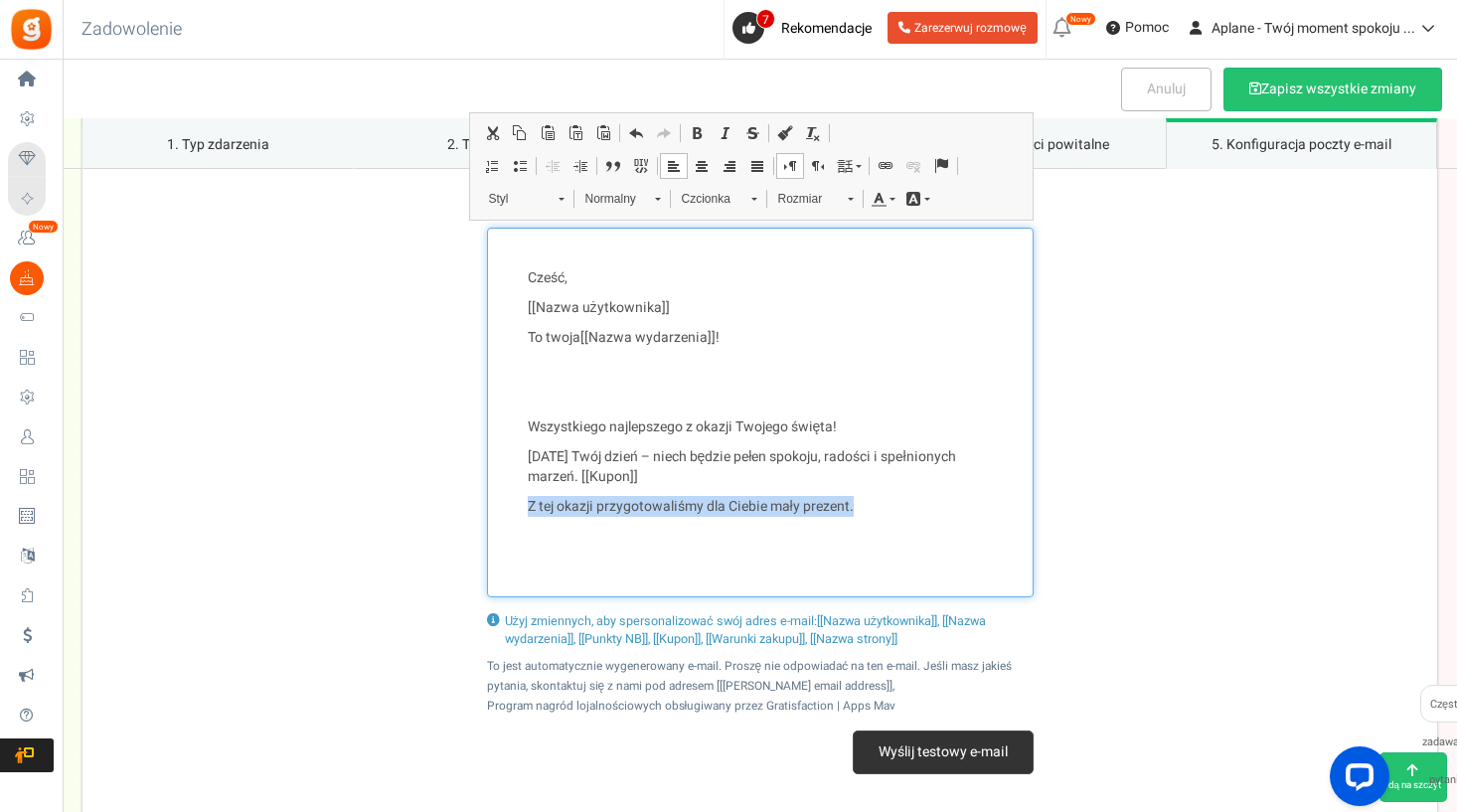 copy on "Z tej okazji przygotowaliśmy dla Ciebie mały prezent." 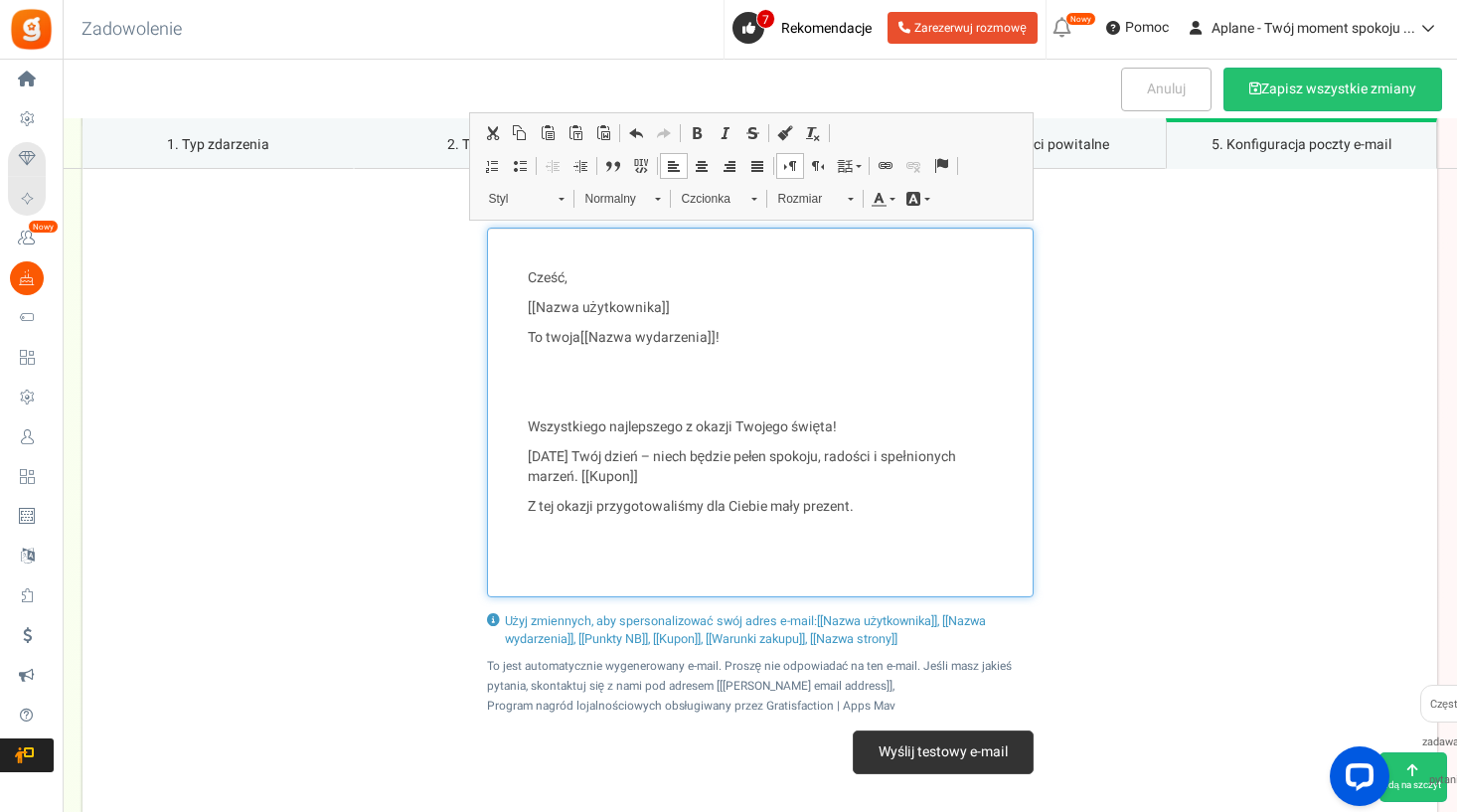 click on "Dziś Twój dzień – niech będzie pełen spokoju, radości i spełnionych marzeń.   [[Kupon]]" at bounding box center [760, 467] 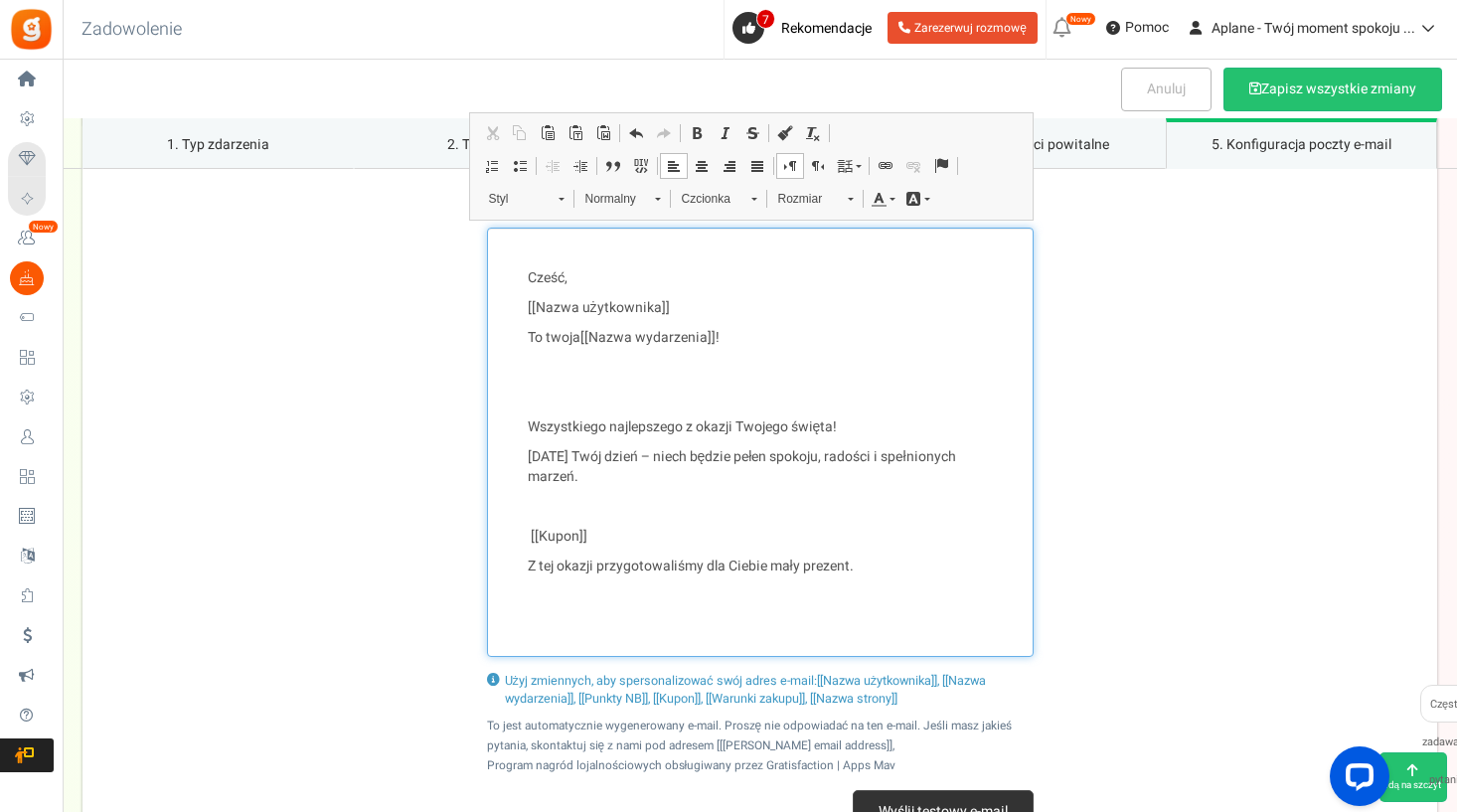 click at bounding box center (760, 507) 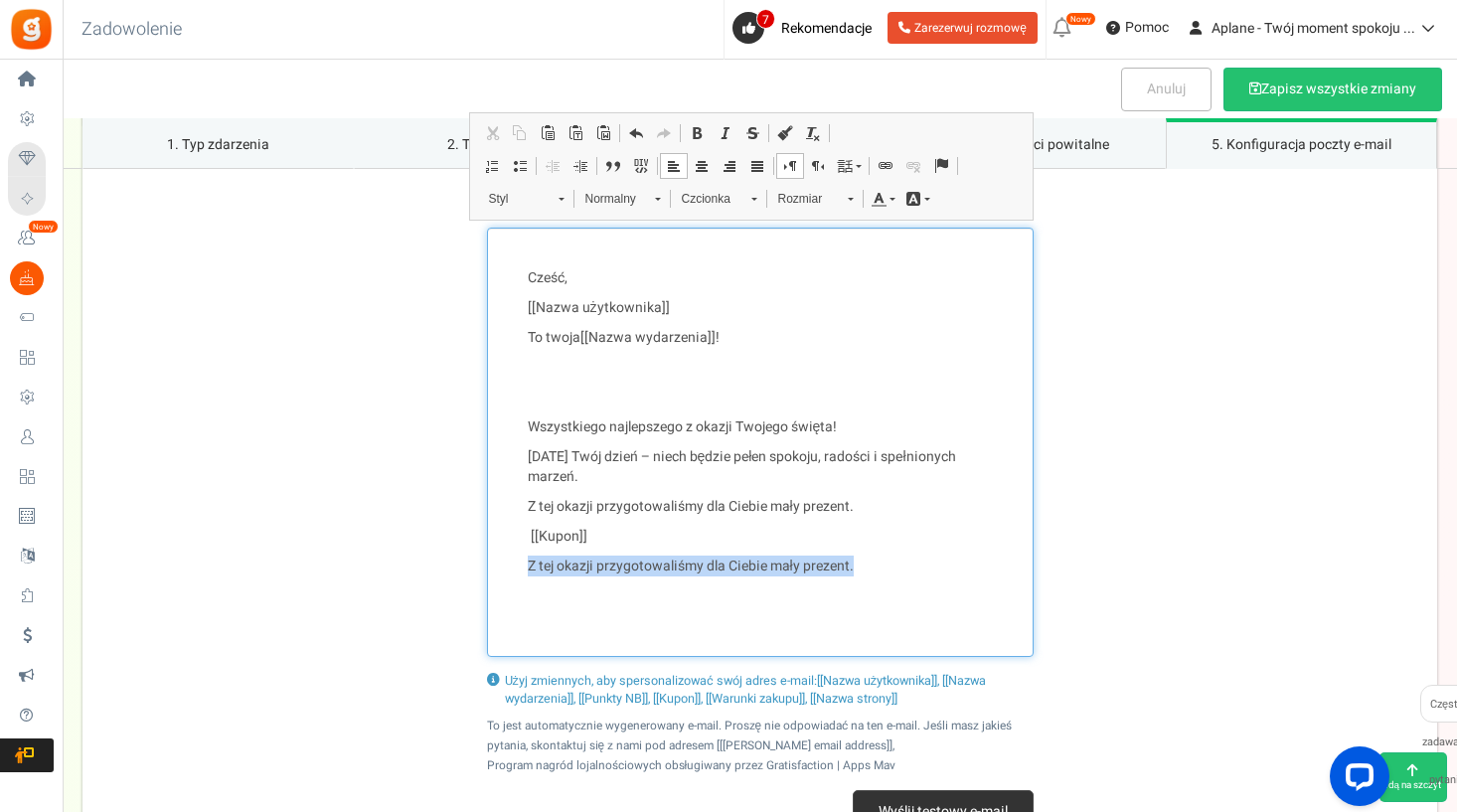 drag, startPoint x: 882, startPoint y: 568, endPoint x: 512, endPoint y: 557, distance: 370.1635 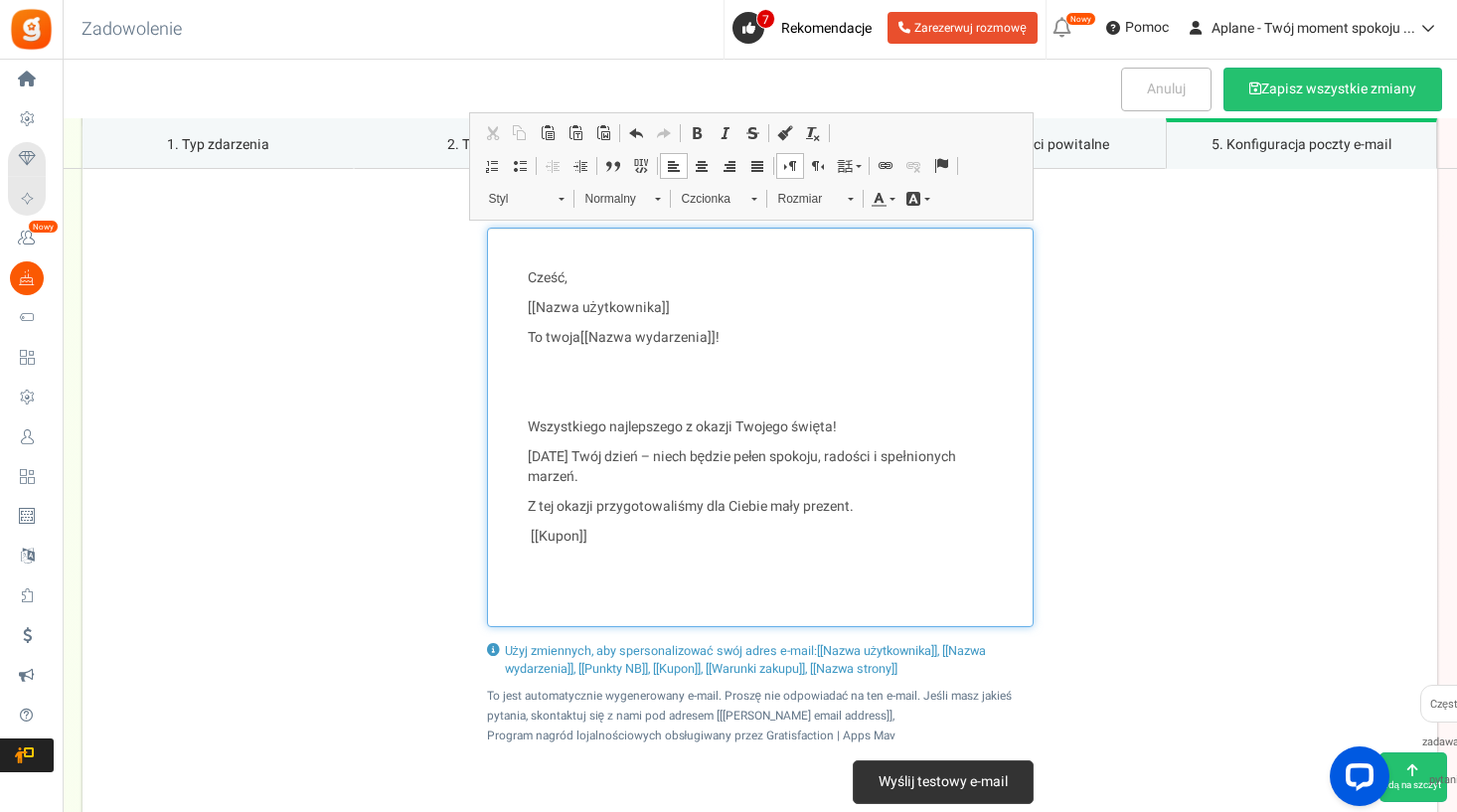 click on "Cześć, [[Nazwa użytkownika]] To twoja  [[Nazwa wydarzenia]] ! Wszystkiego najlepszego z okazji Twojego święta! Dziś Twój dzień – niech będzie pełen spokoju, radości i spełnionych marzeń. Z tej okazji przygotowaliśmy dla Ciebie mały prezent.   [[Kupon]] ​​​​​​​" at bounding box center (760, 427) 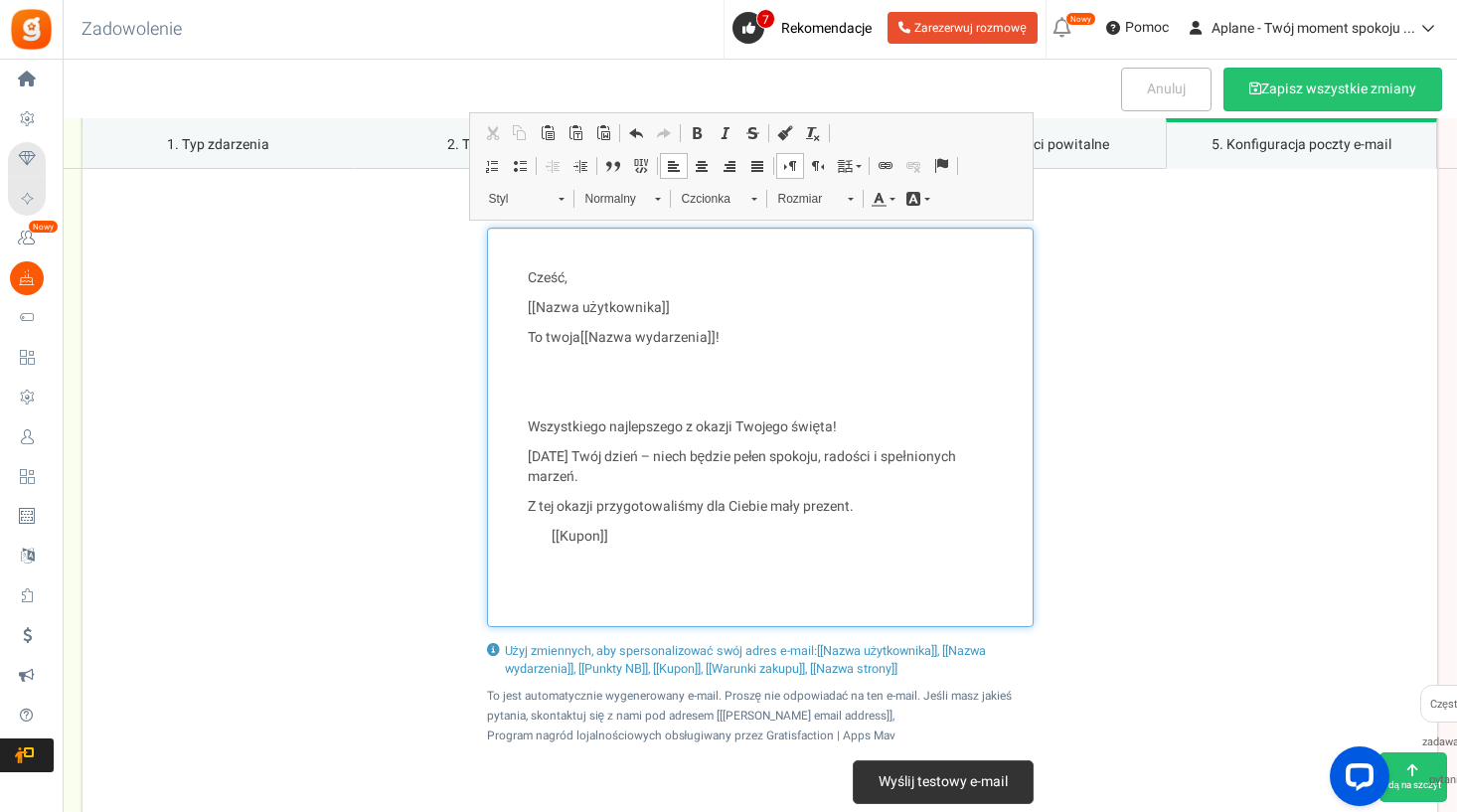 click on "Wyjustuj" at bounding box center [757, 166] 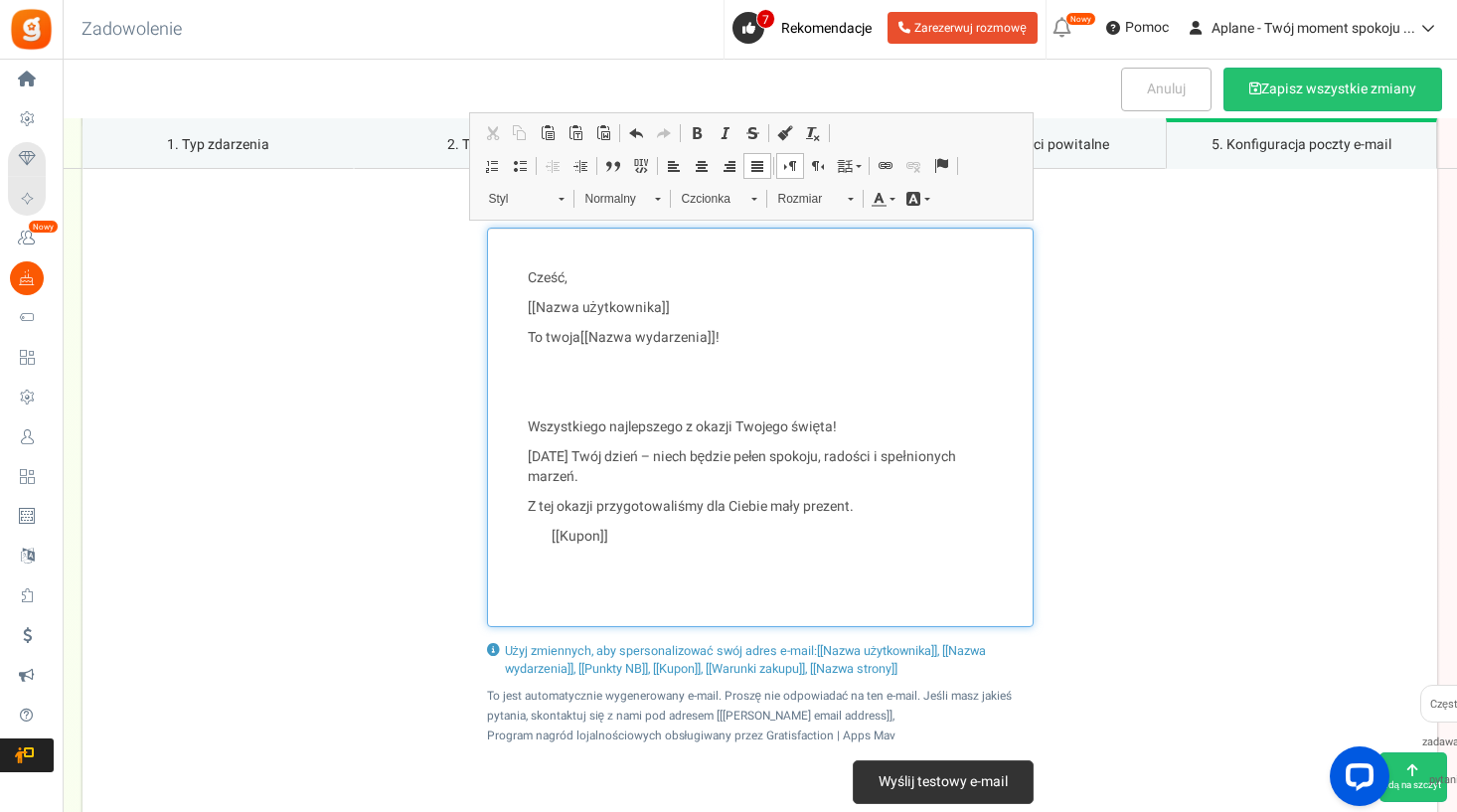 click at bounding box center [702, 166] 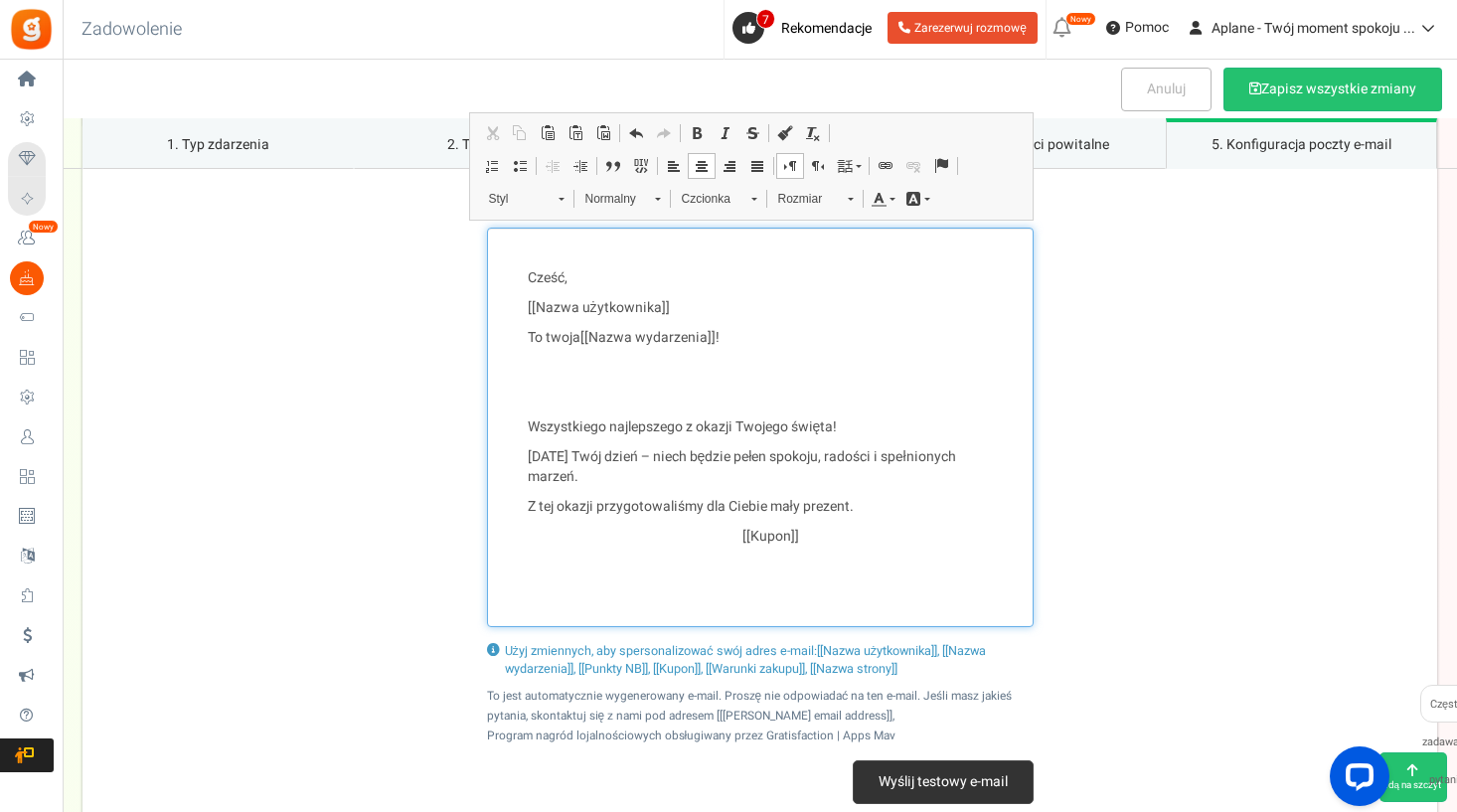 click on "[[Kupon]]" at bounding box center (760, 537) 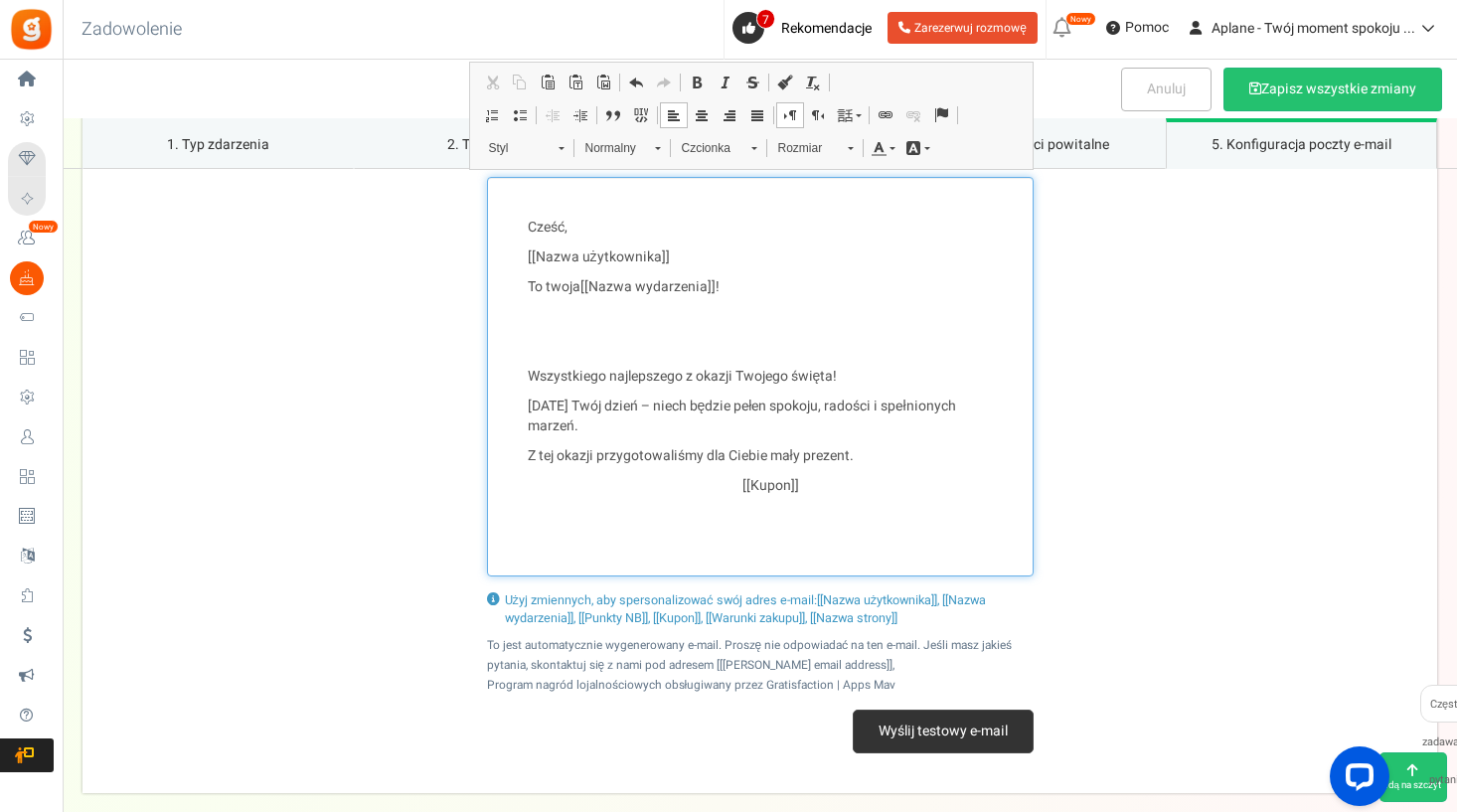 scroll, scrollTop: 3298, scrollLeft: 0, axis: vertical 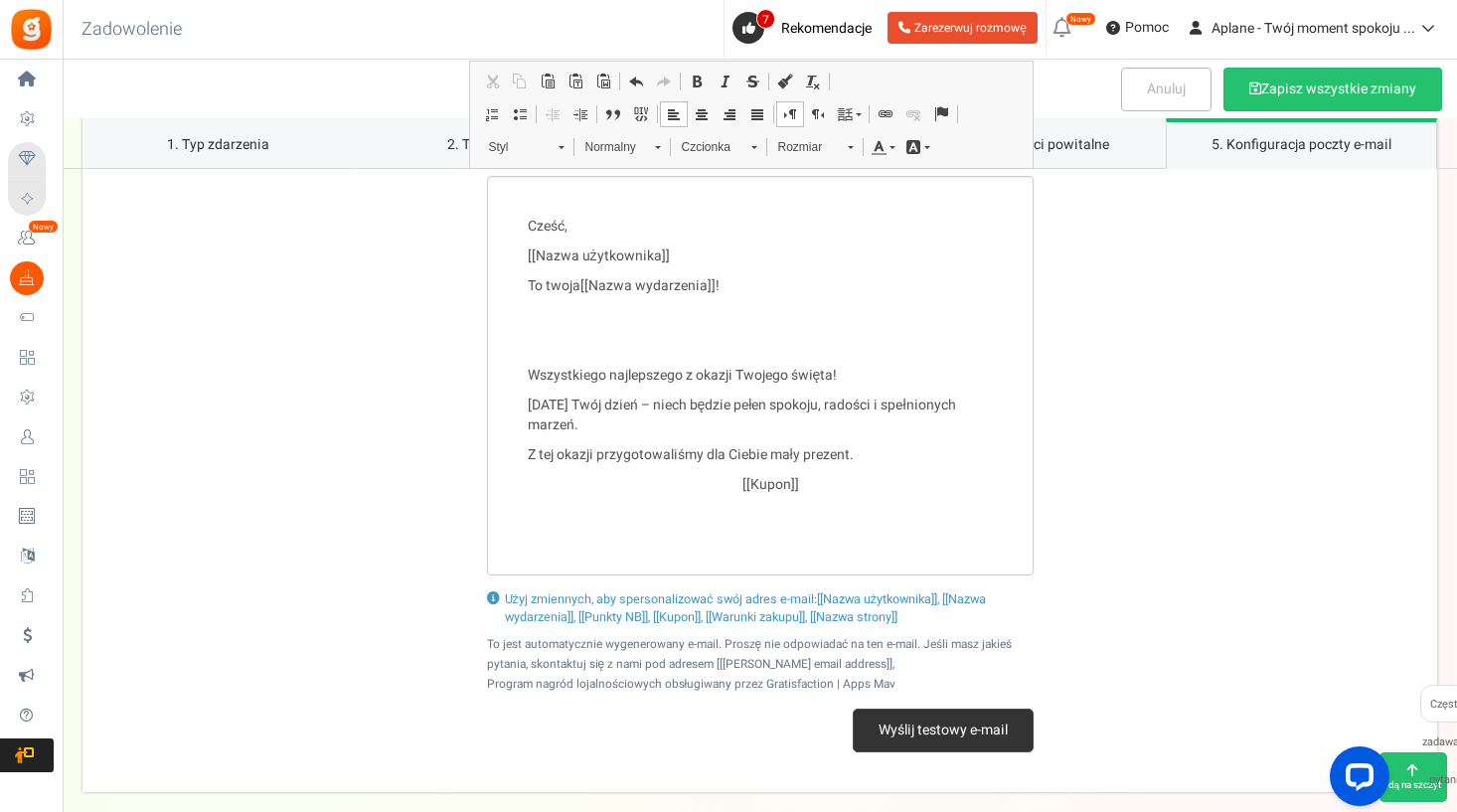 click on "Wyślij testowy e-mail" at bounding box center (943, 731) 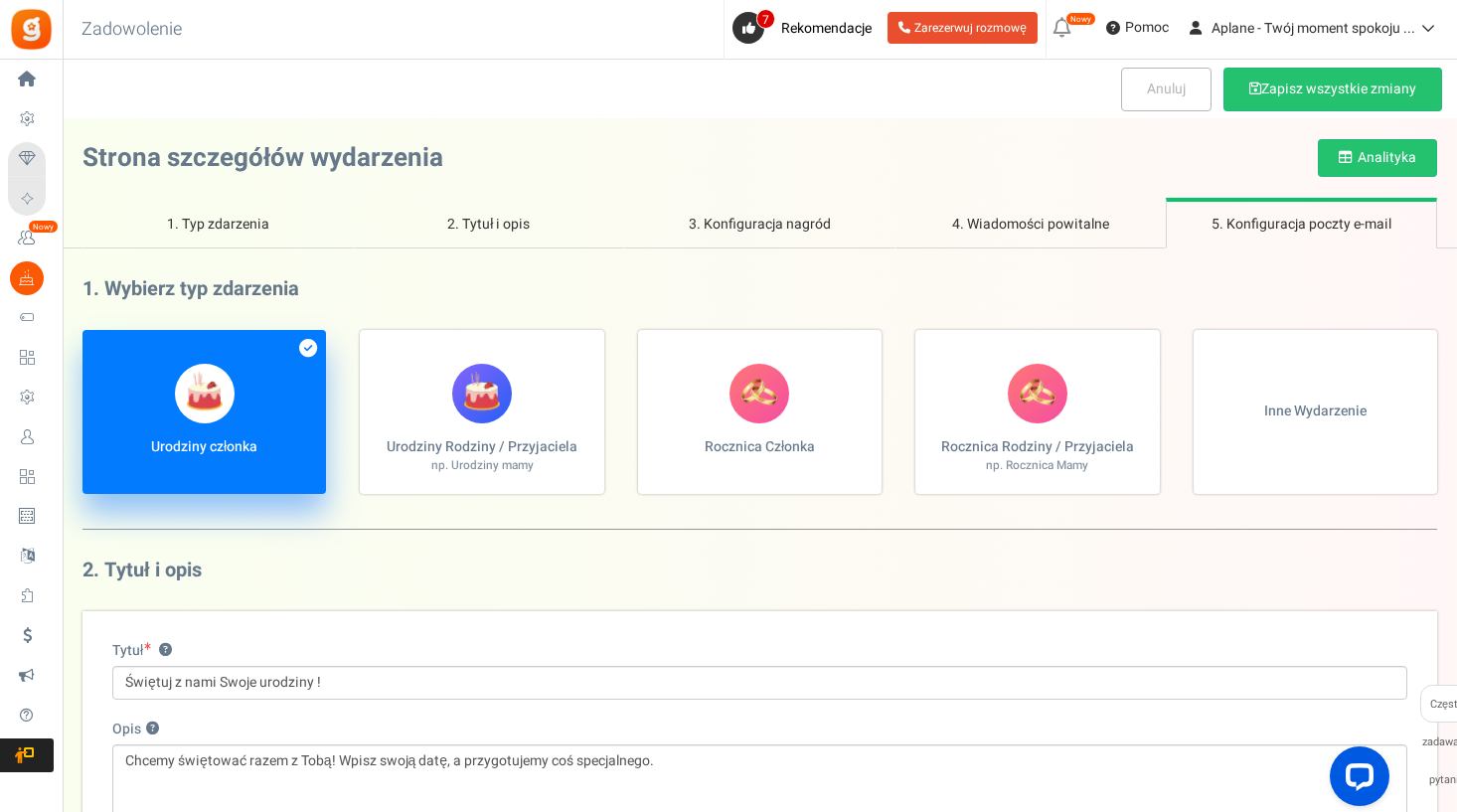 scroll, scrollTop: 0, scrollLeft: 0, axis: both 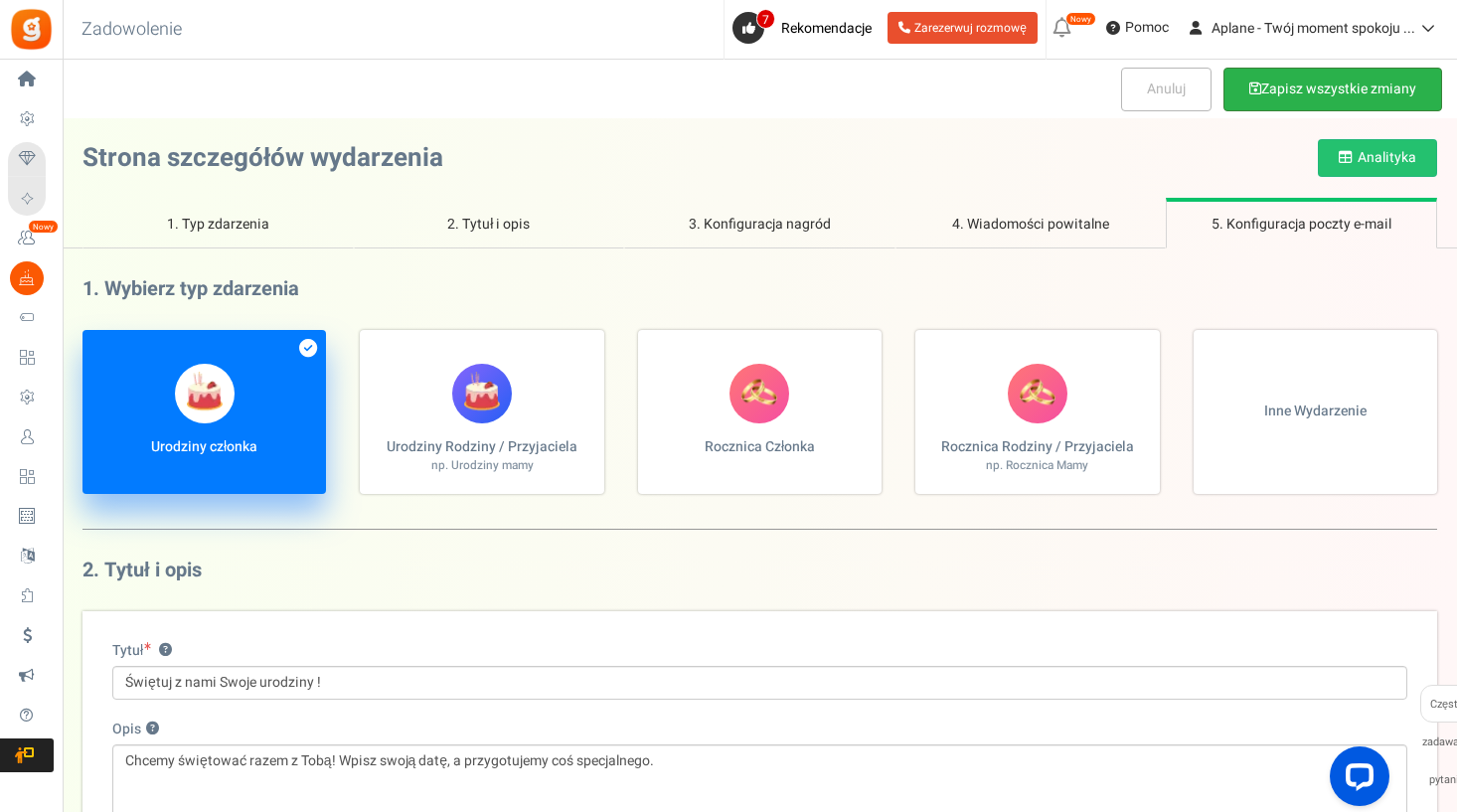 click on "Zapisz wszystkie zmiany" at bounding box center (1333, 89) 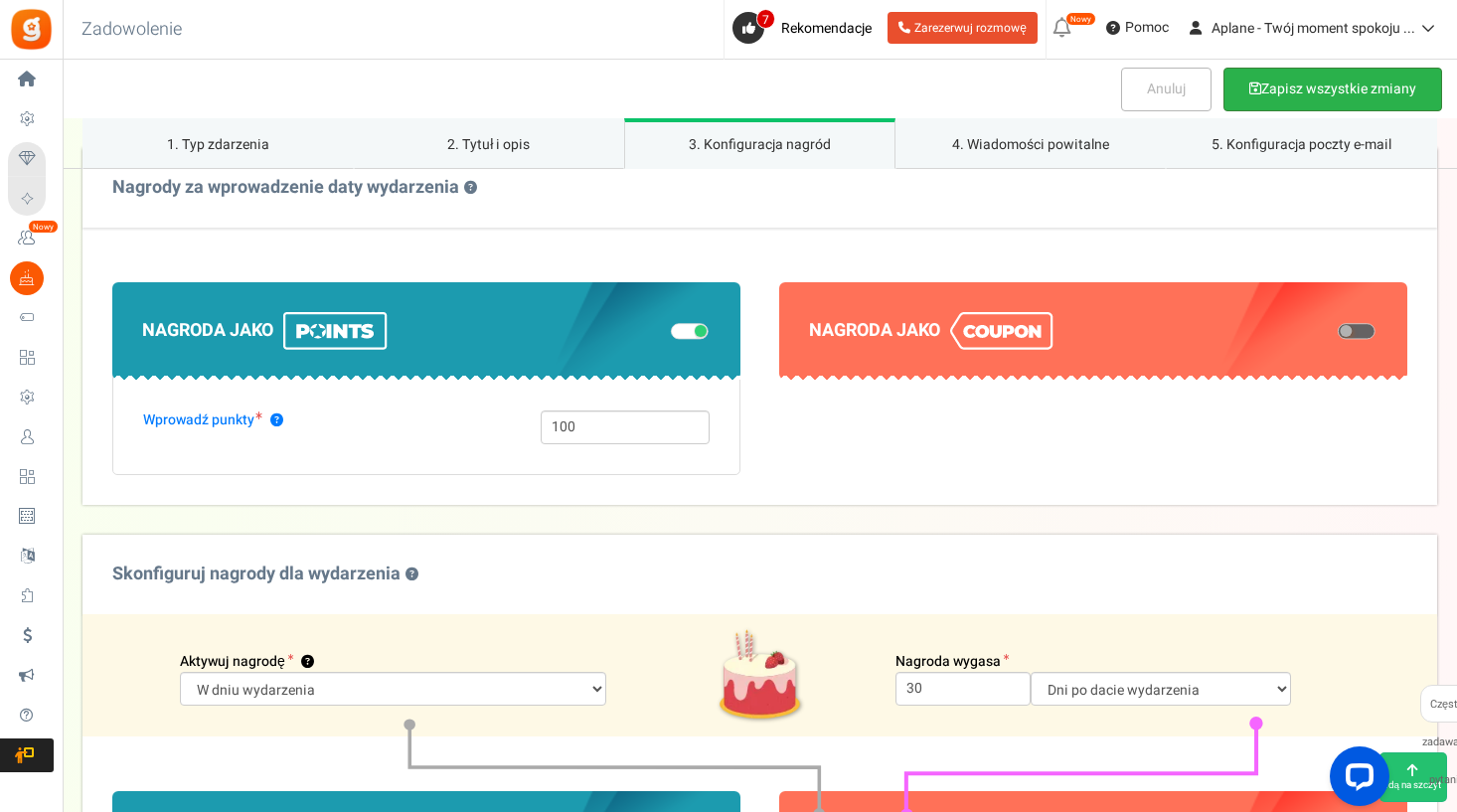 scroll, scrollTop: 971, scrollLeft: 0, axis: vertical 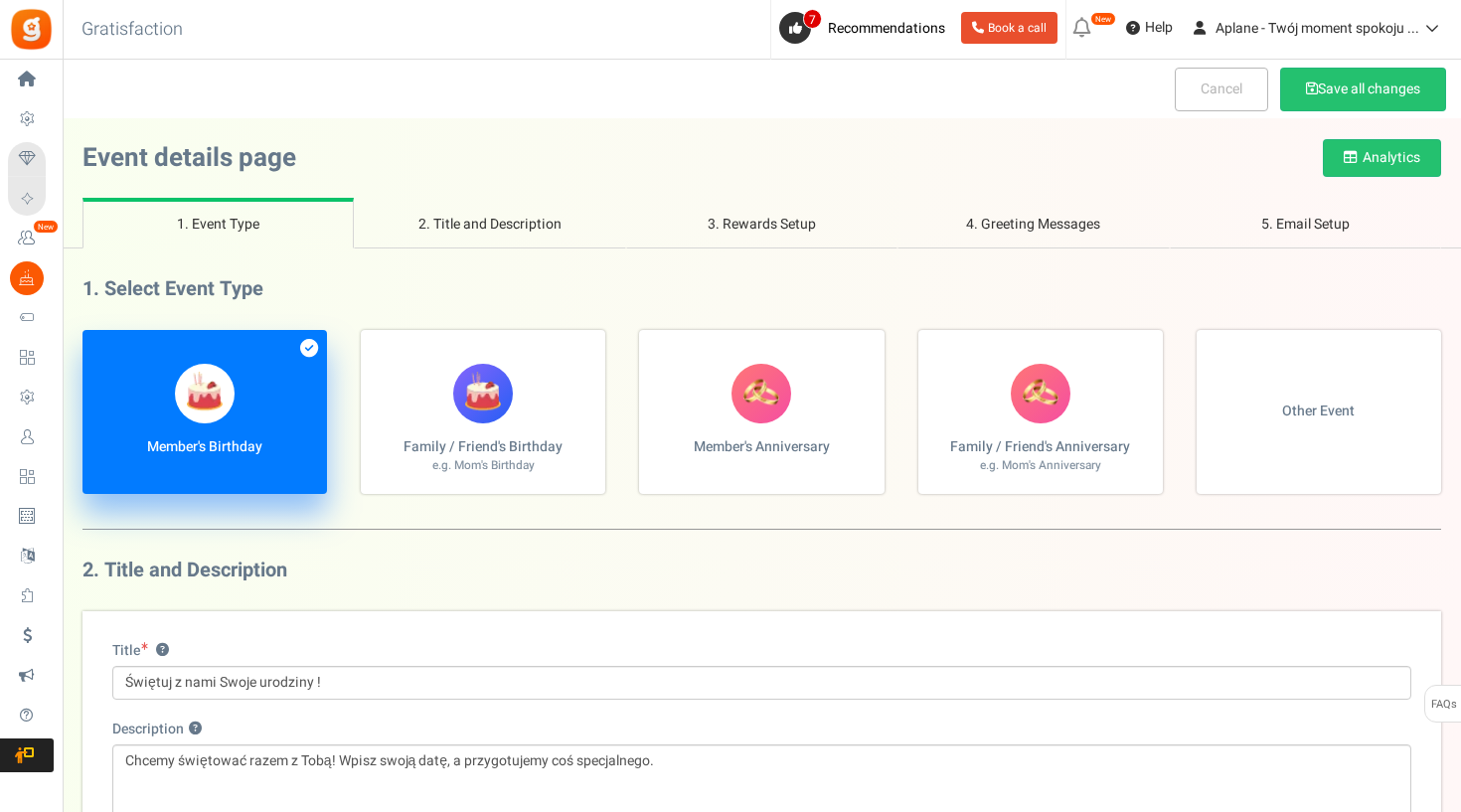 select on "1" 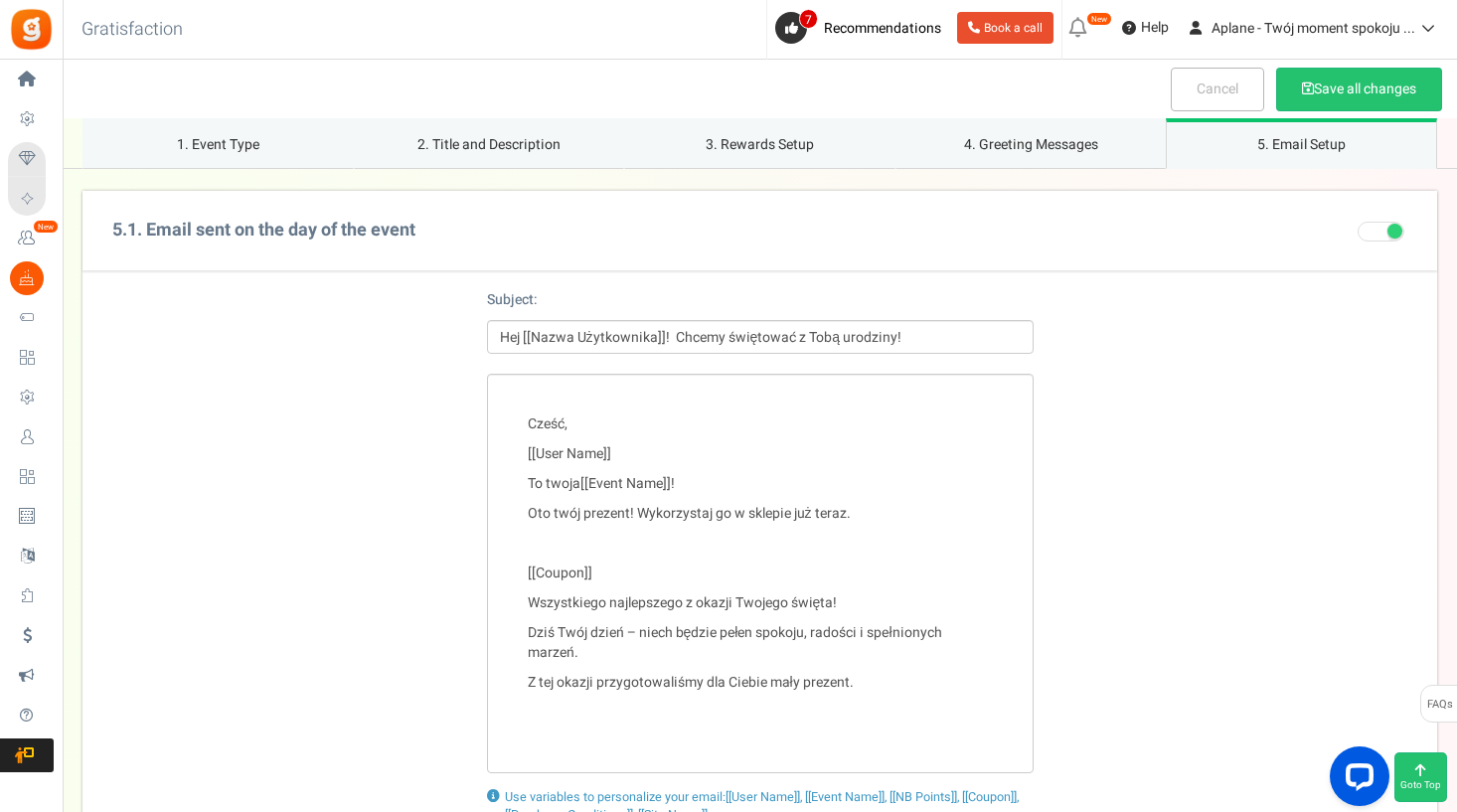 scroll, scrollTop: 3106, scrollLeft: 0, axis: vertical 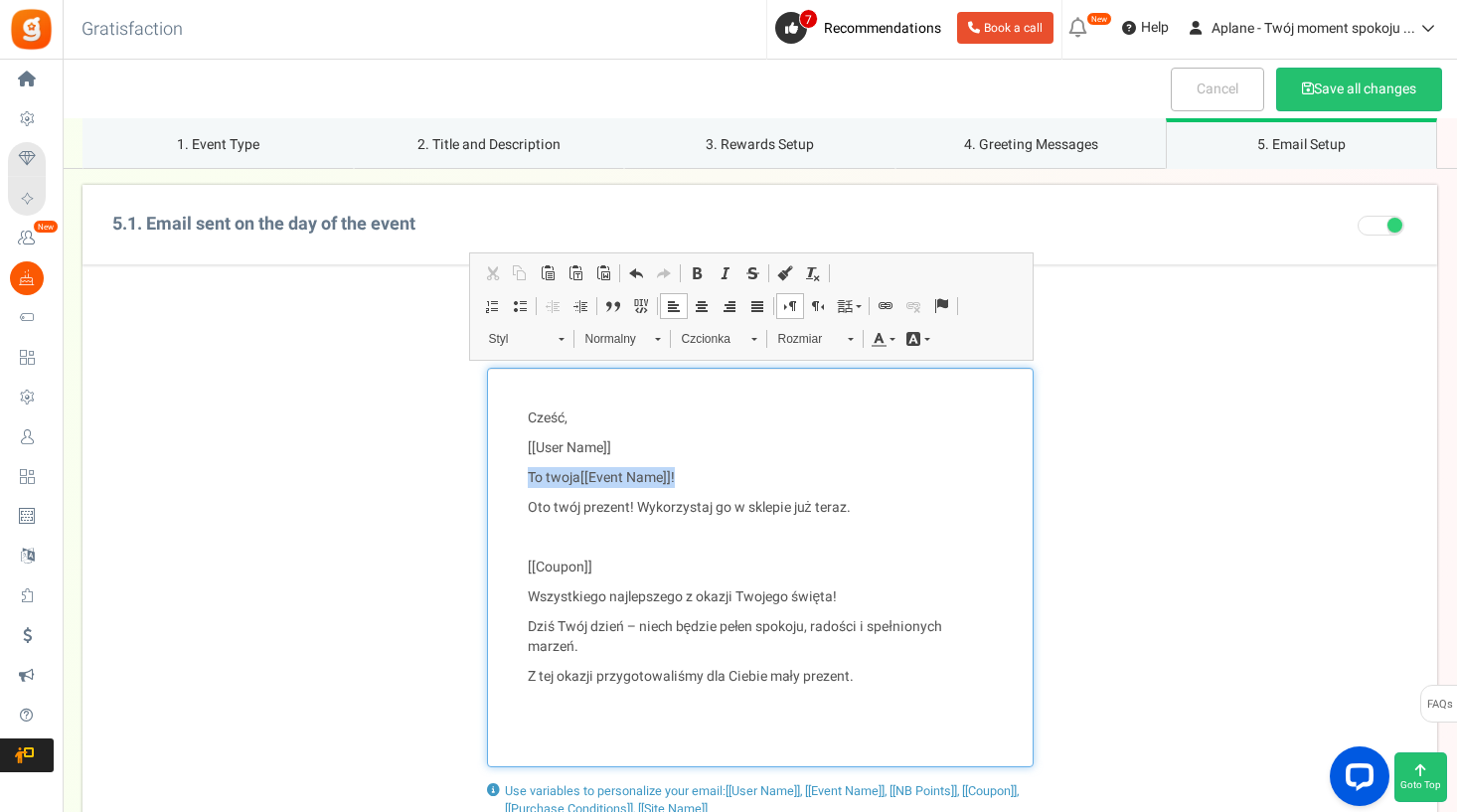drag, startPoint x: 695, startPoint y: 468, endPoint x: 527, endPoint y: 467, distance: 168.00298 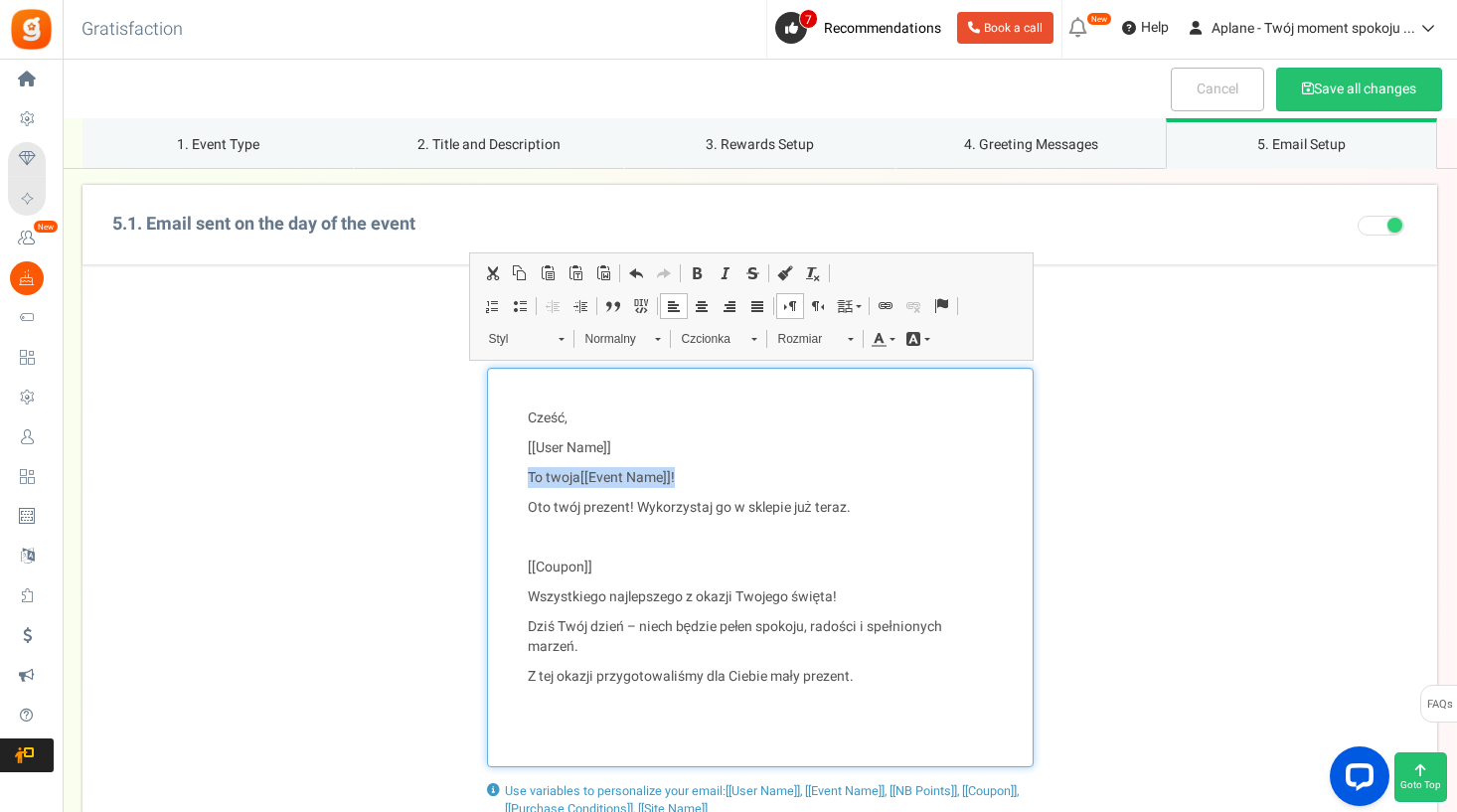 type 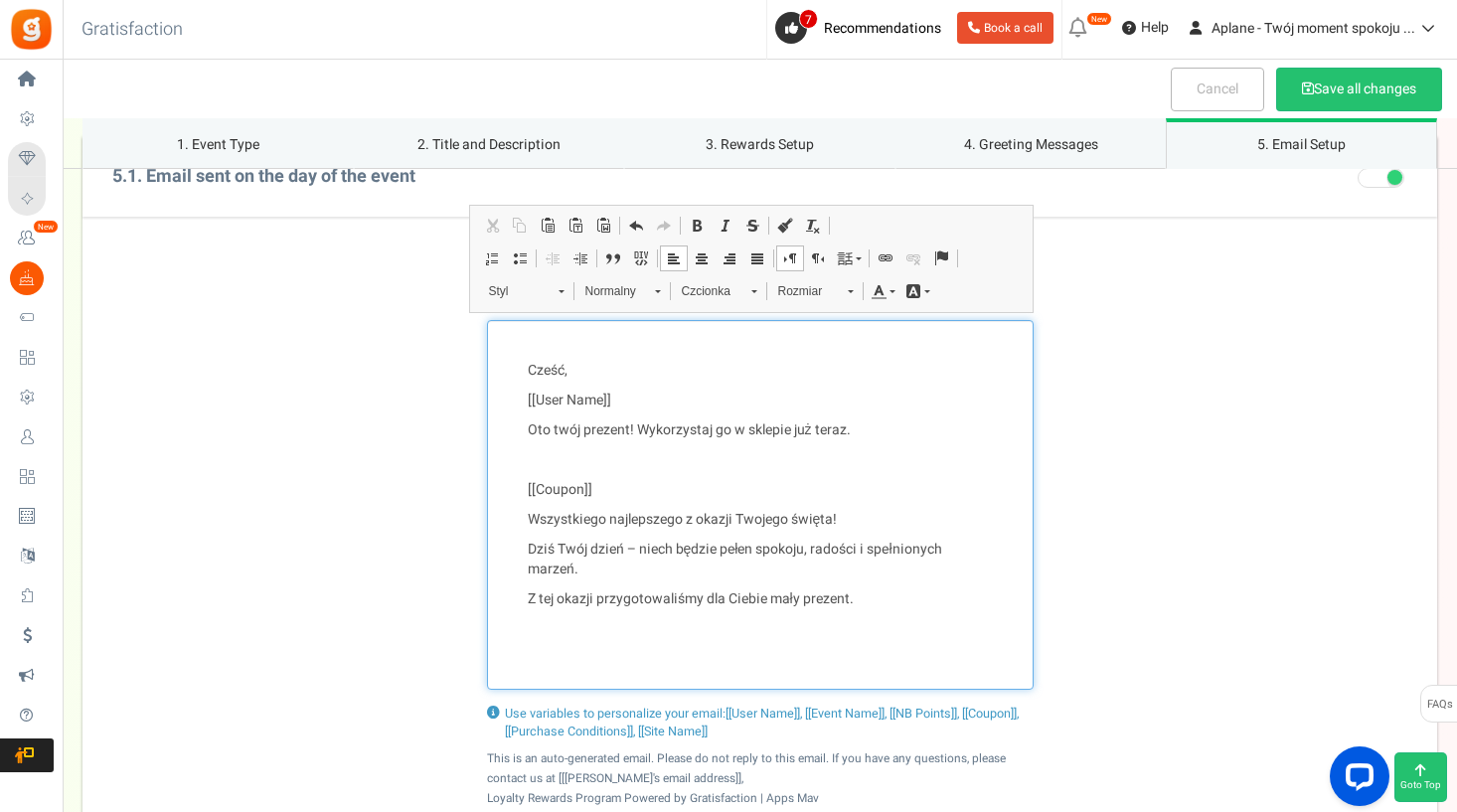 scroll, scrollTop: 3157, scrollLeft: 0, axis: vertical 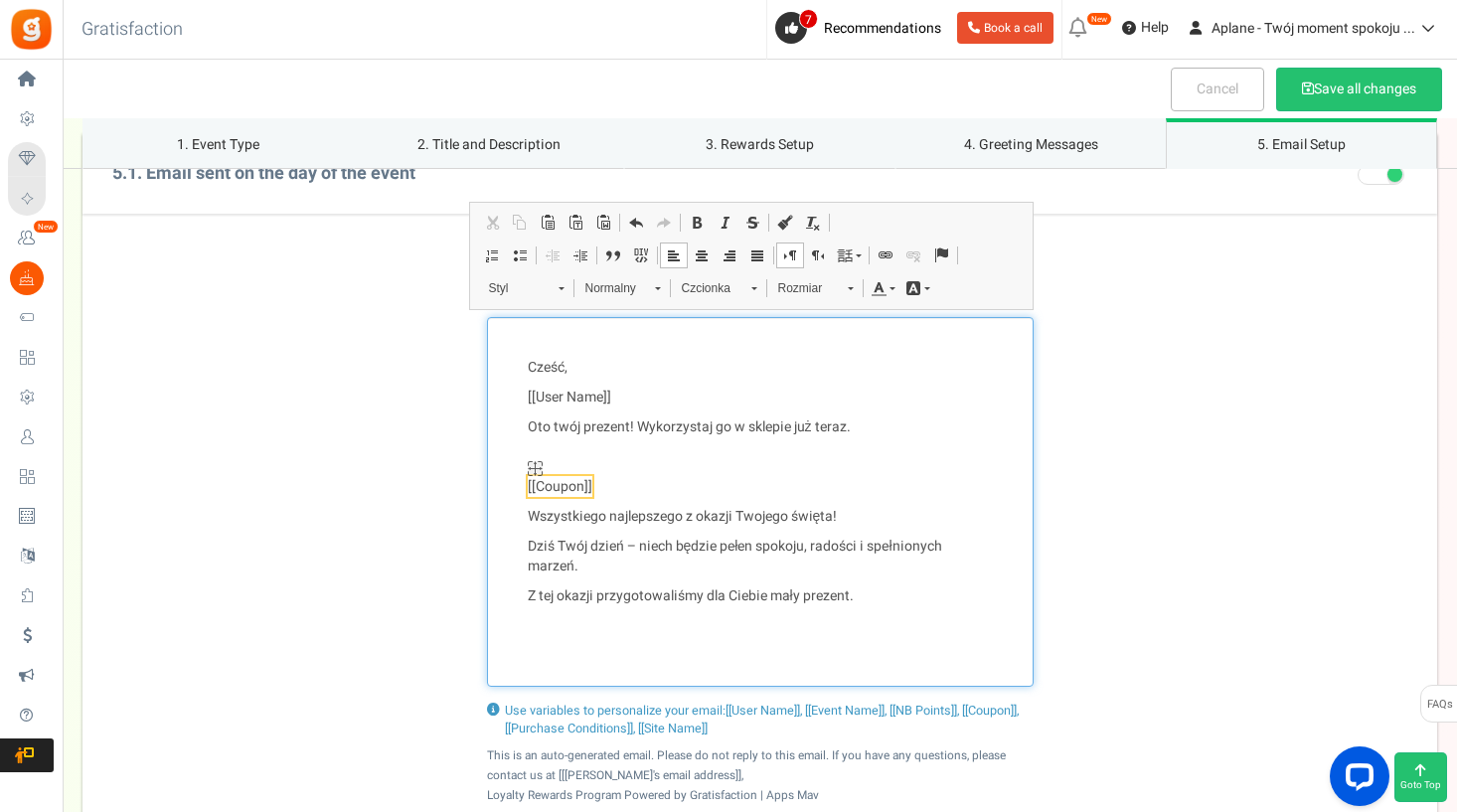 click on "[[Coupon]]" at bounding box center (560, 486) 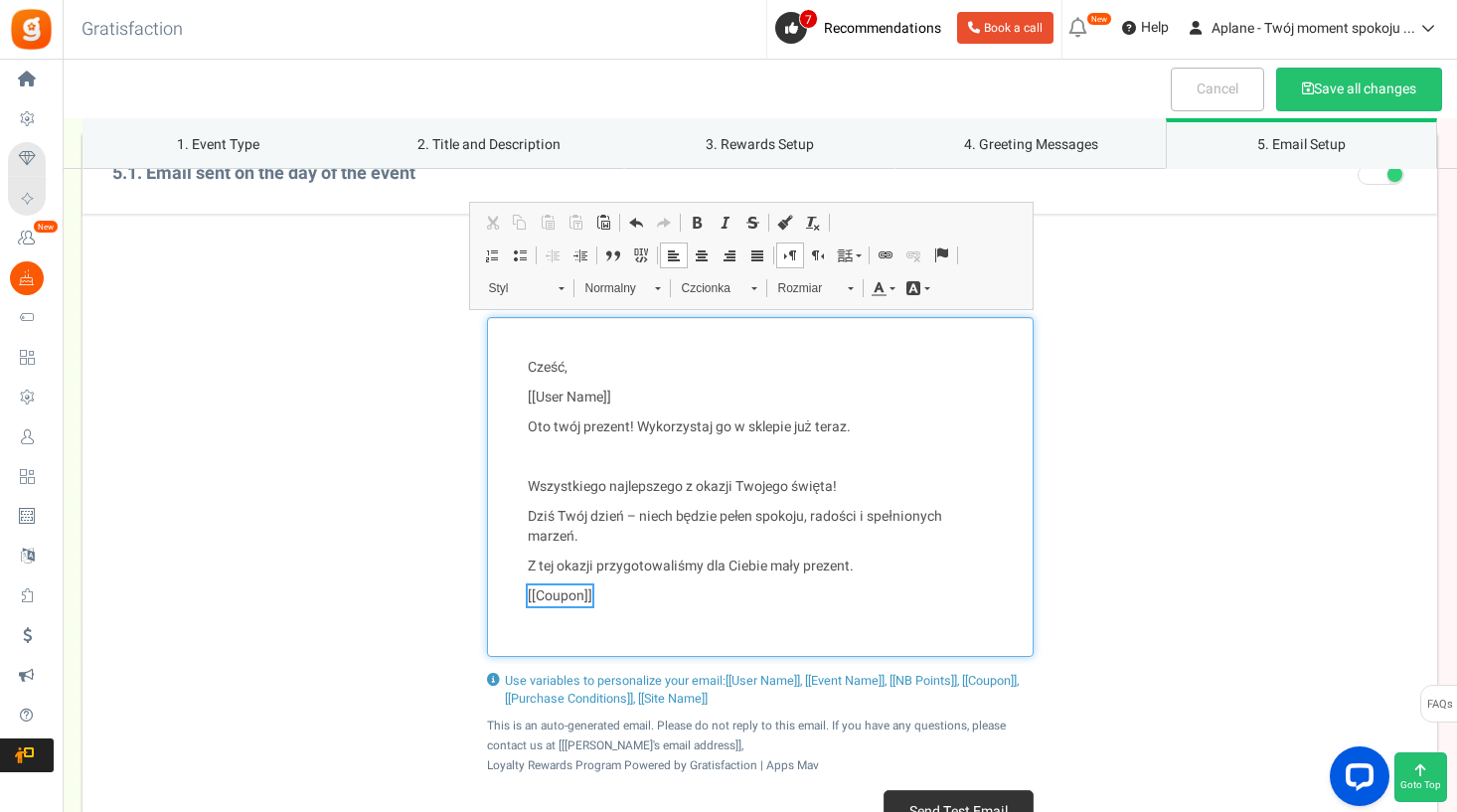 click on "Cześć, [[User Name]] Oto twój prezent! Wykorzystaj go w sklepie już teraz. Wszystkiego najlepszego z okazji Twojego święta! Dziś Twój dzień – niech będzie pełen spokoju, radości i spełnionych marzeń. Z tej okazji przygotowaliśmy dla Ciebie [PERSON_NAME] prezent. [[Coupon]] ​​​​​​​" at bounding box center (760, 487) 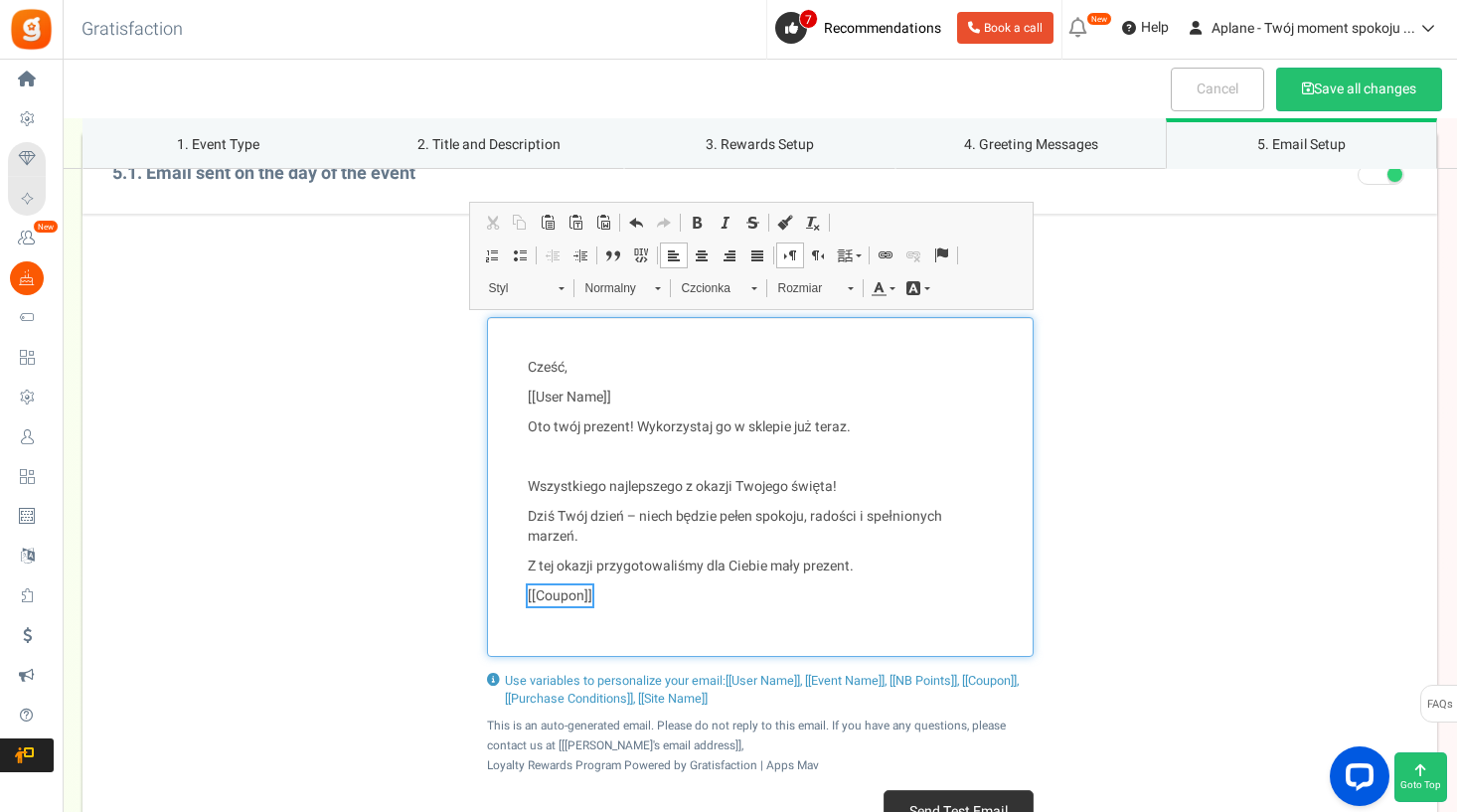 click on "[[Coupon]]" at bounding box center [760, 596] 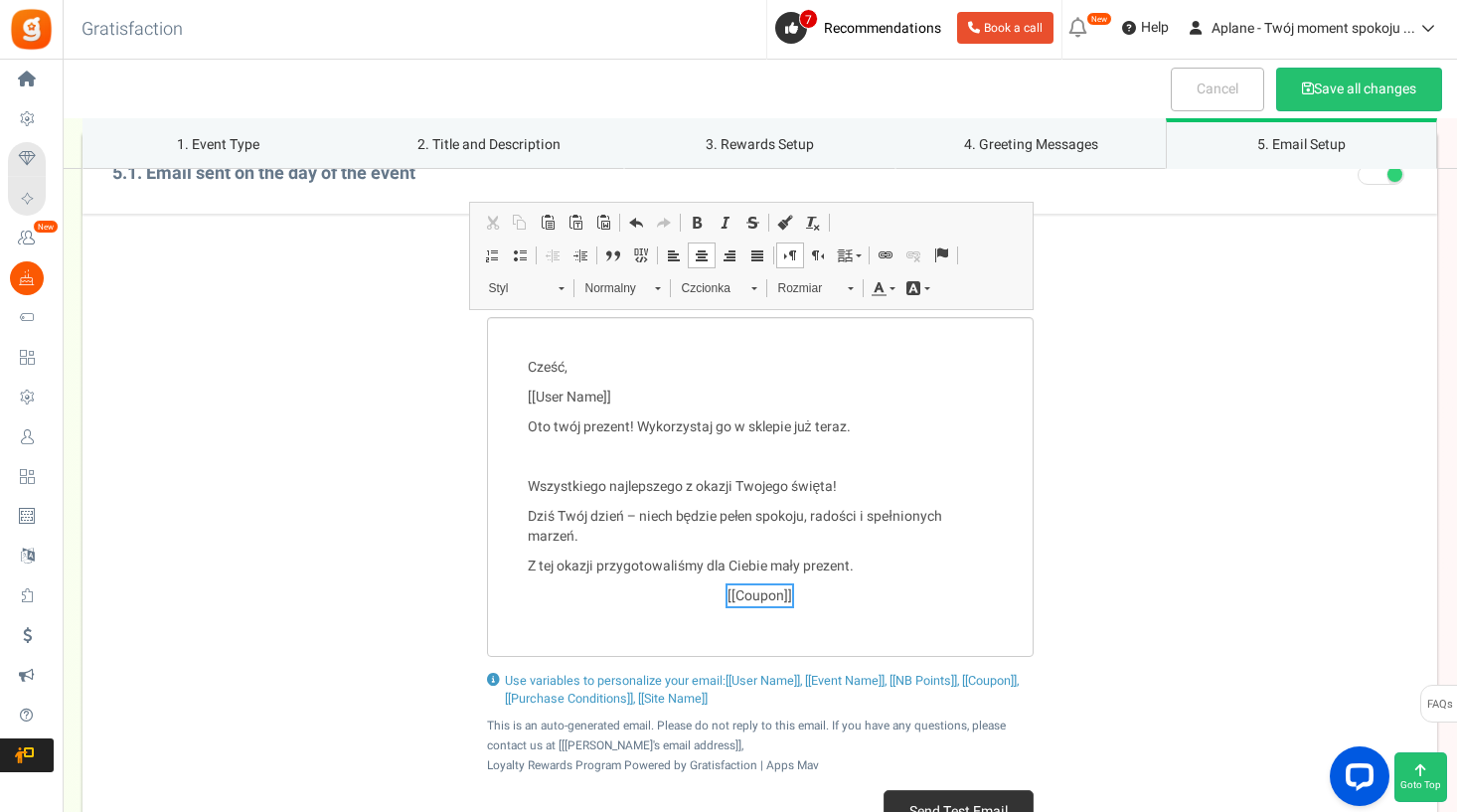 click on "Cześć, [[User Name]] Oto twój prezent! Wykorzystaj go w sklepie już teraz. Wszystkiego najlepszego z okazji Twojego święta! Dziś Twój dzień – niech będzie pełen spokoju, radości i spełnionych marzeń. Z tej okazji przygotowaliśmy dla Ciebie [PERSON_NAME] prezent. [[Coupon]] ​​​​​​​" at bounding box center [759, 487] 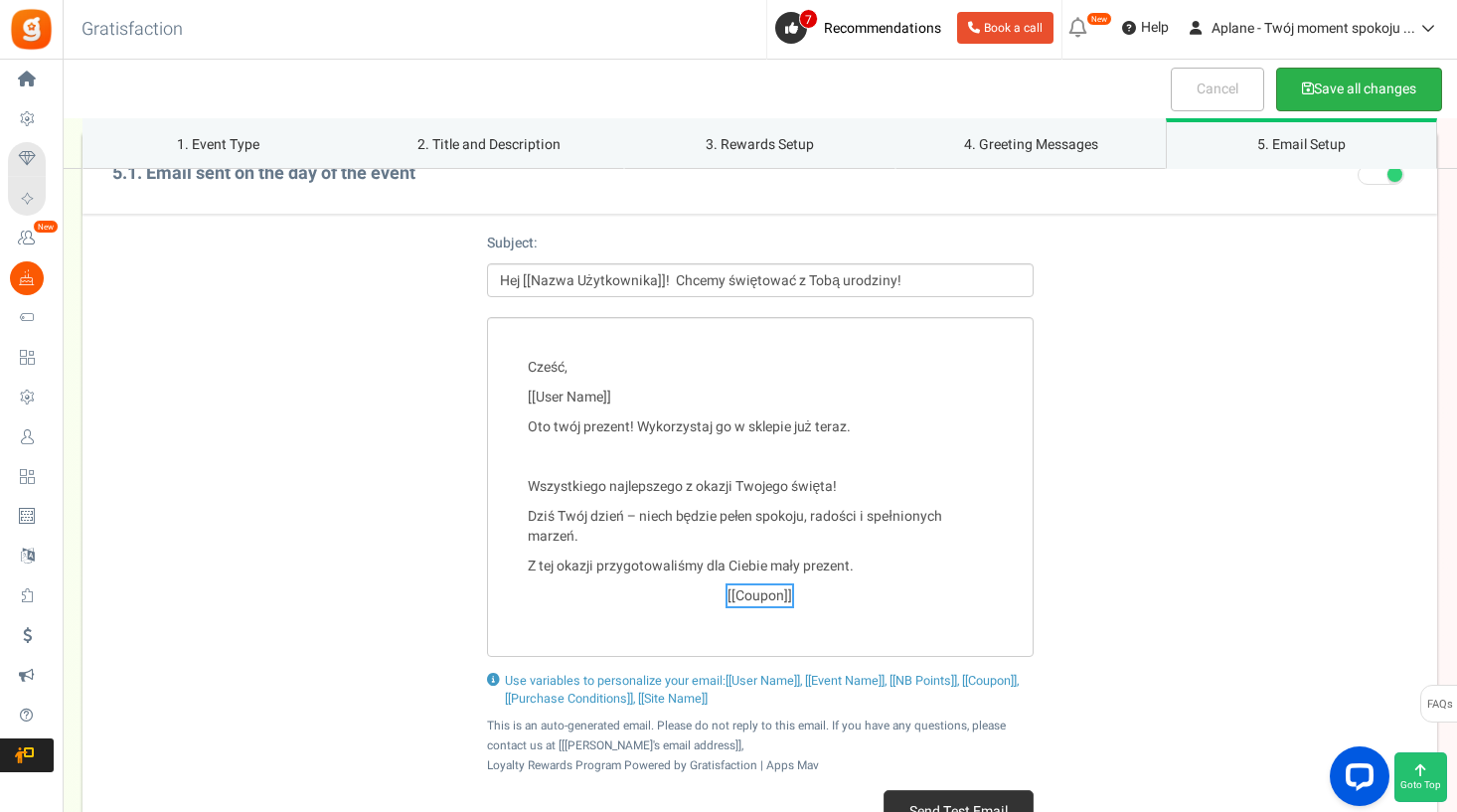click on "Save all changes" at bounding box center [1359, 89] 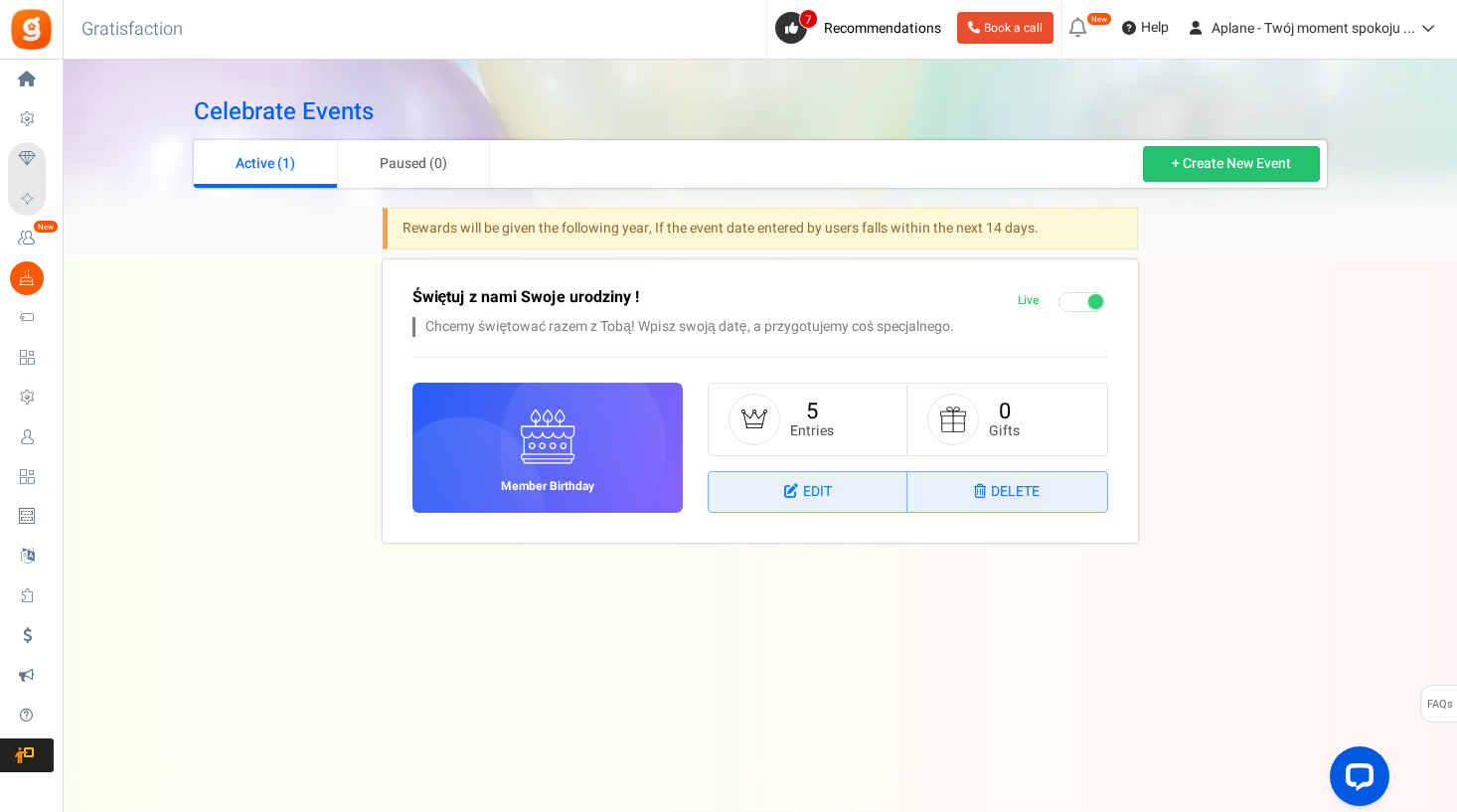 scroll, scrollTop: 0, scrollLeft: 0, axis: both 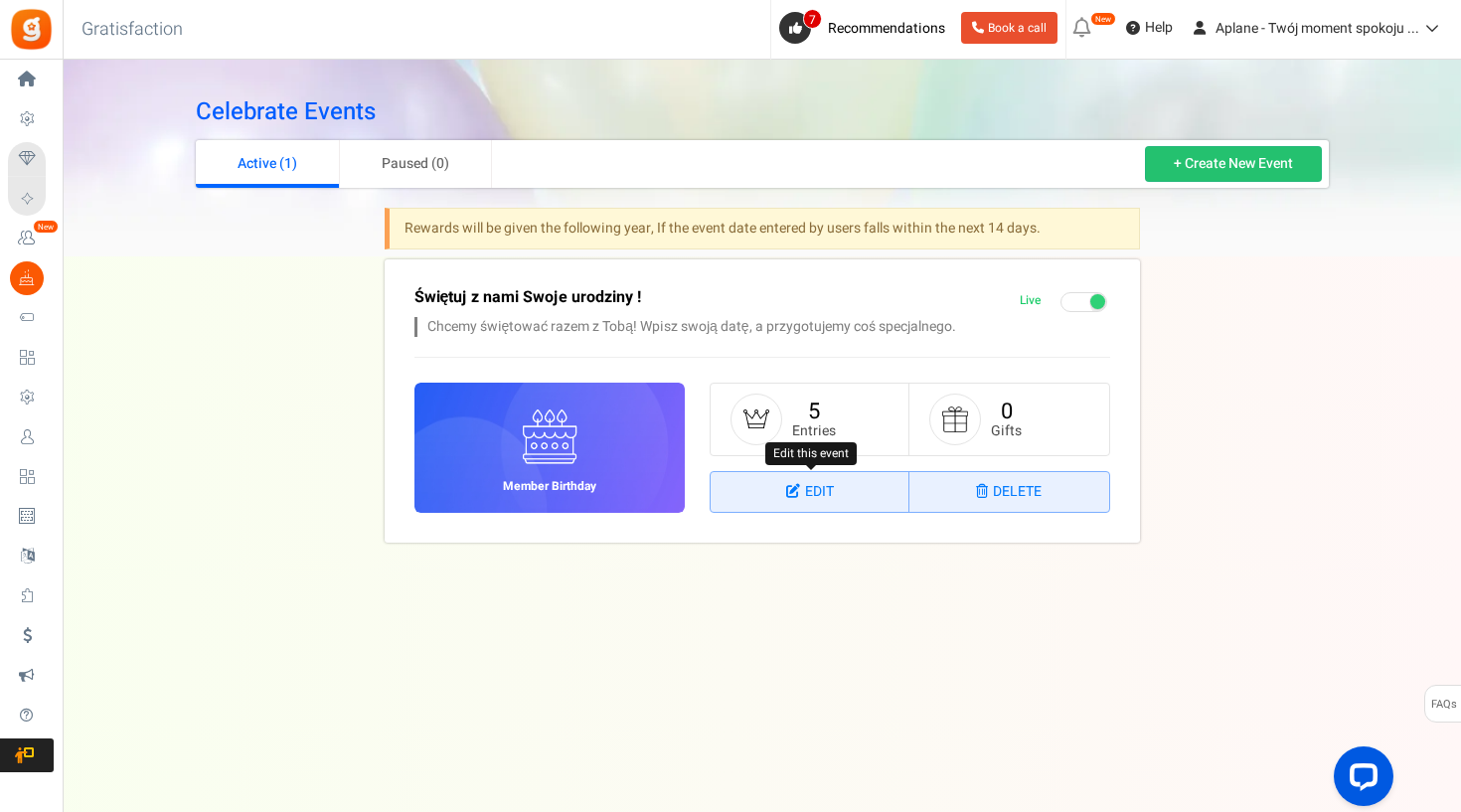 click at bounding box center (795, 491) 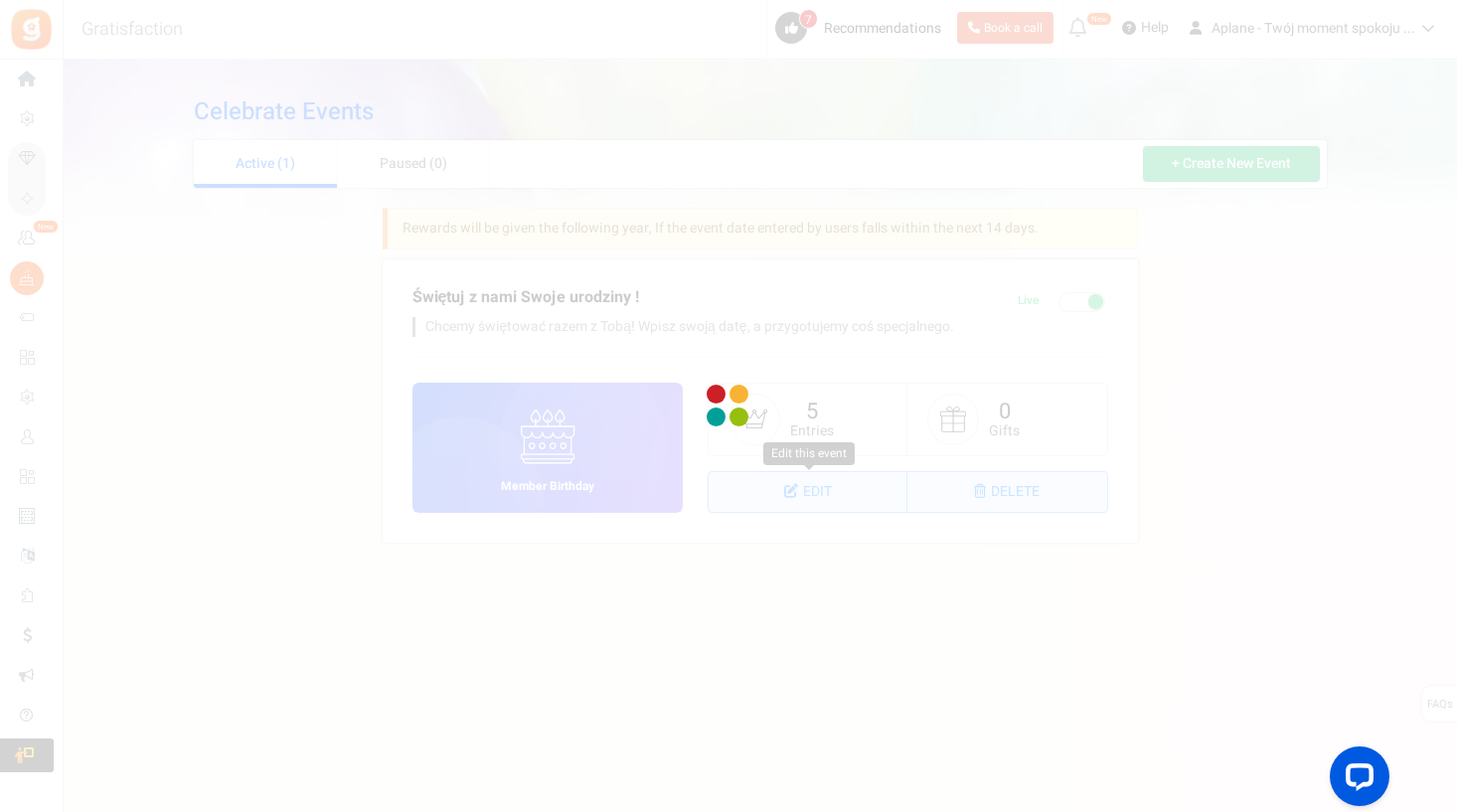 select on "1" 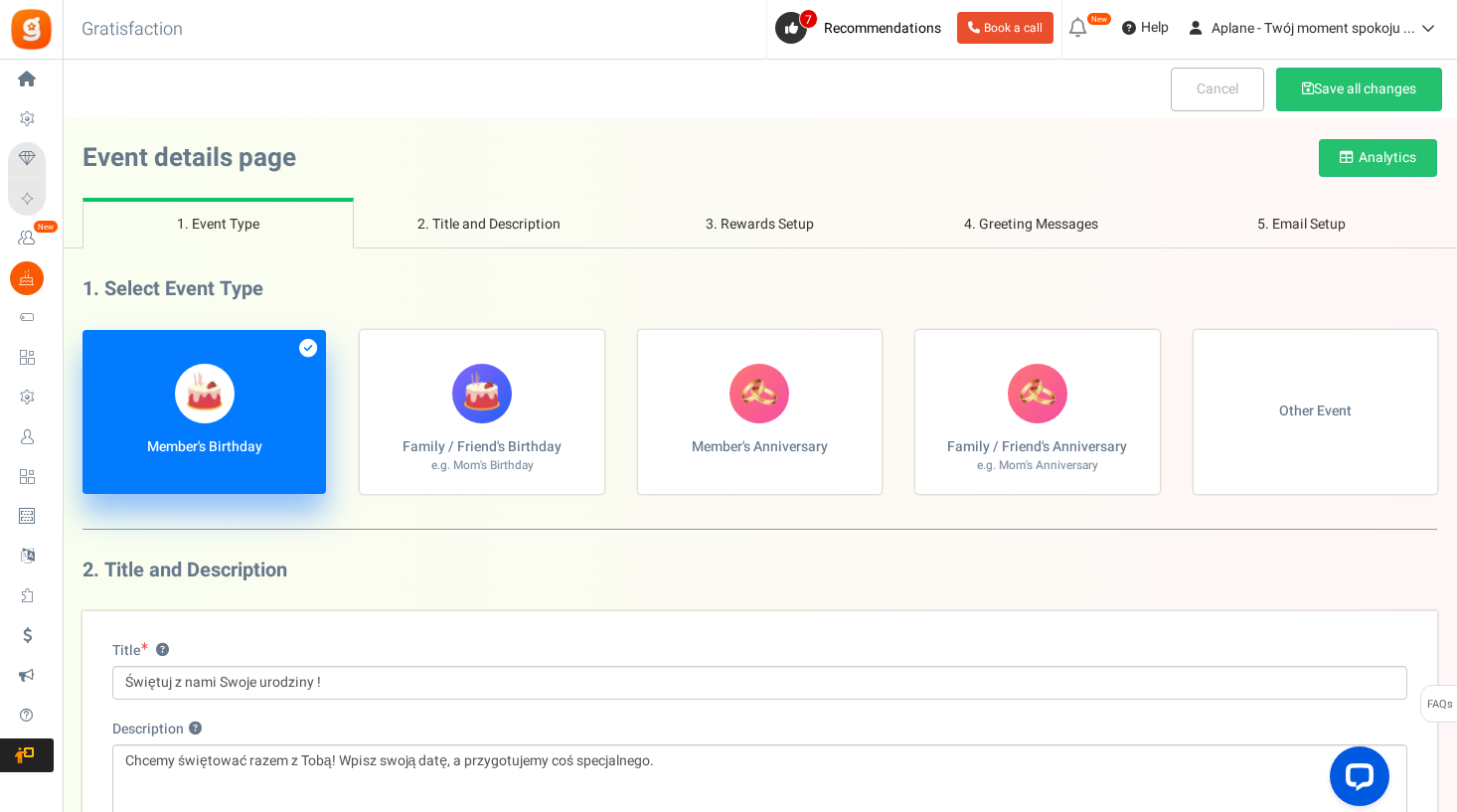 click on "Family / Friend's Birthday  [PERSON_NAME]'s Birthday" at bounding box center [481, 411] 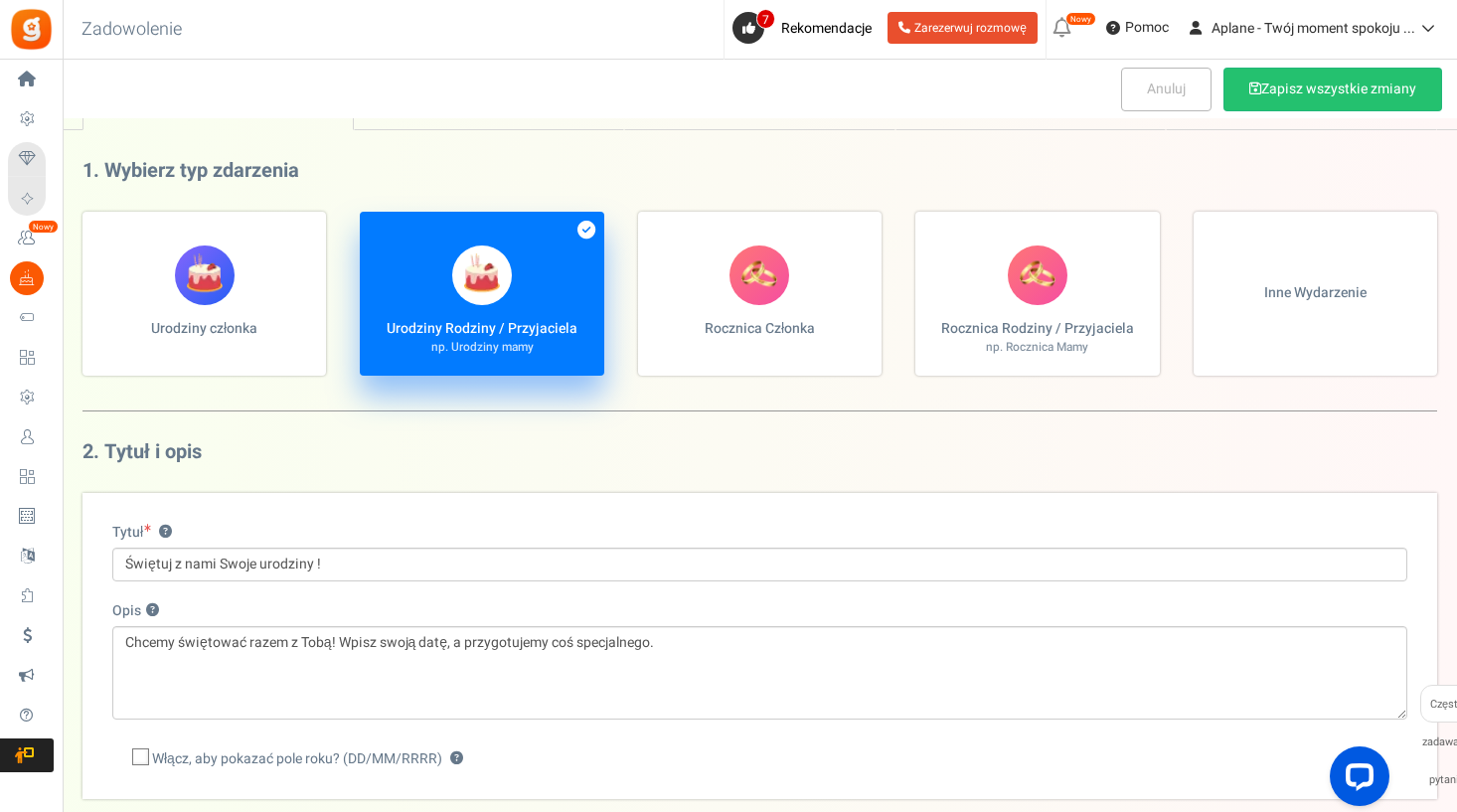 scroll, scrollTop: 121, scrollLeft: 0, axis: vertical 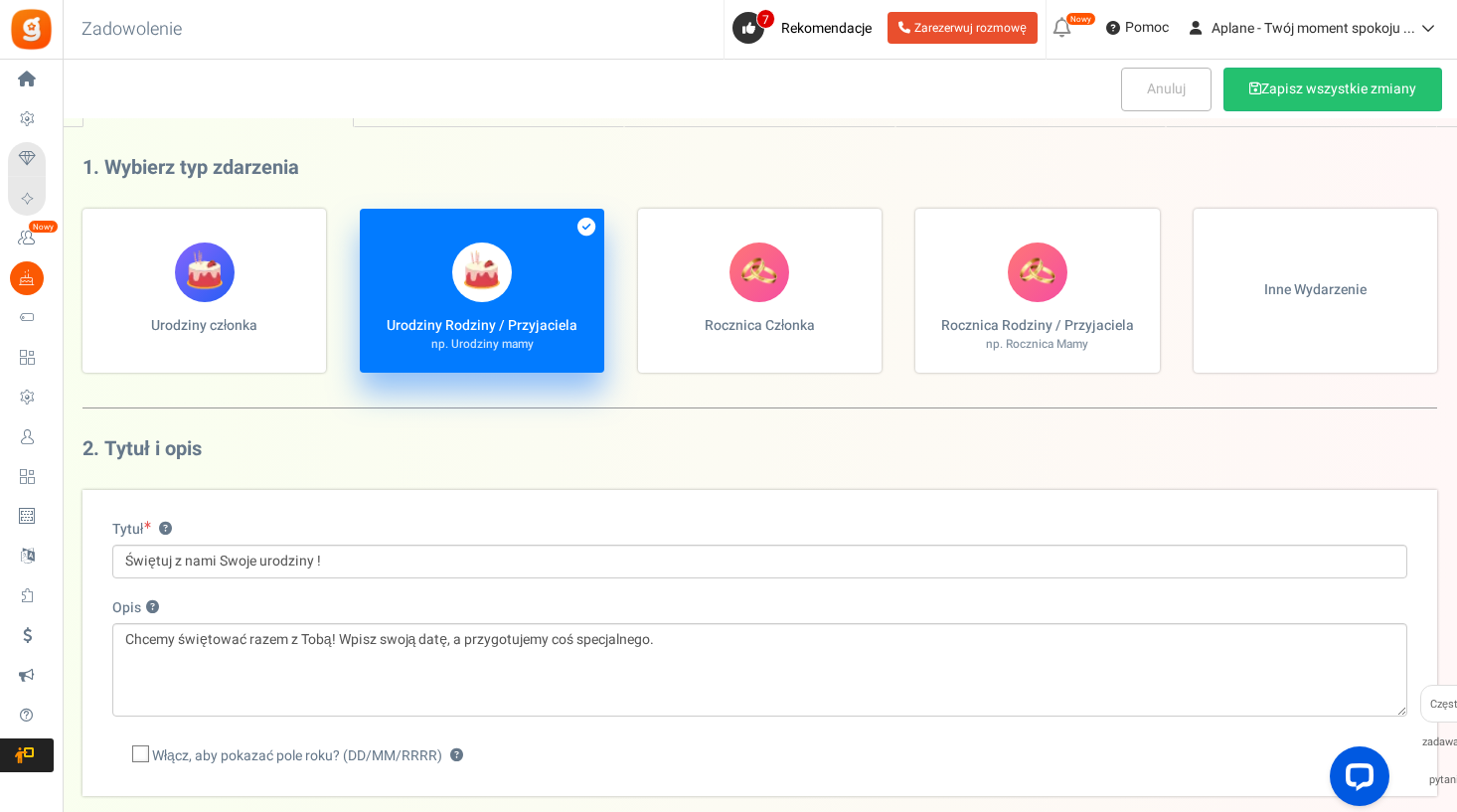 click on "Inne Wydarzenie" at bounding box center [1315, 290] 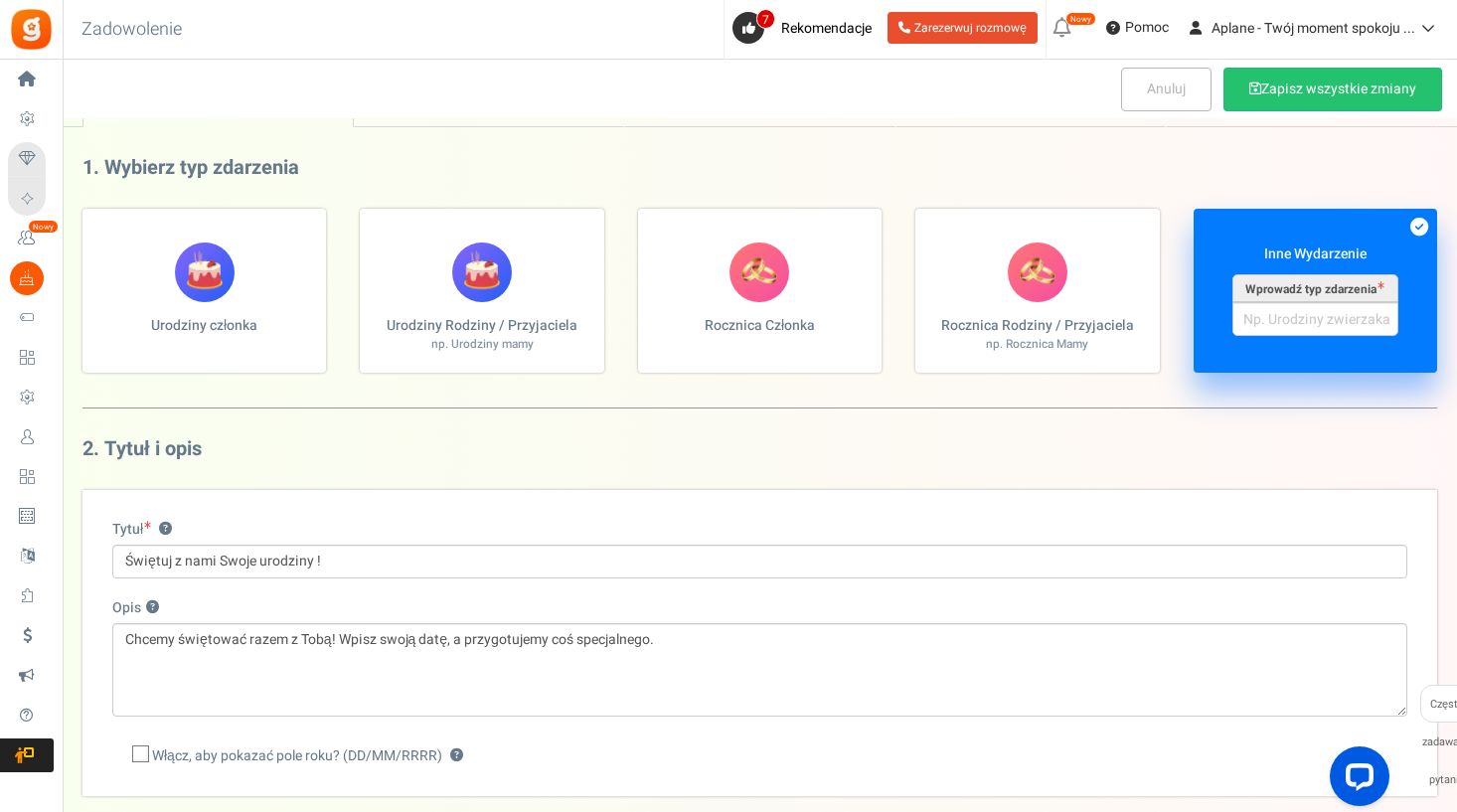 click on "Inne Wydarzenie" at bounding box center (1315, 254) 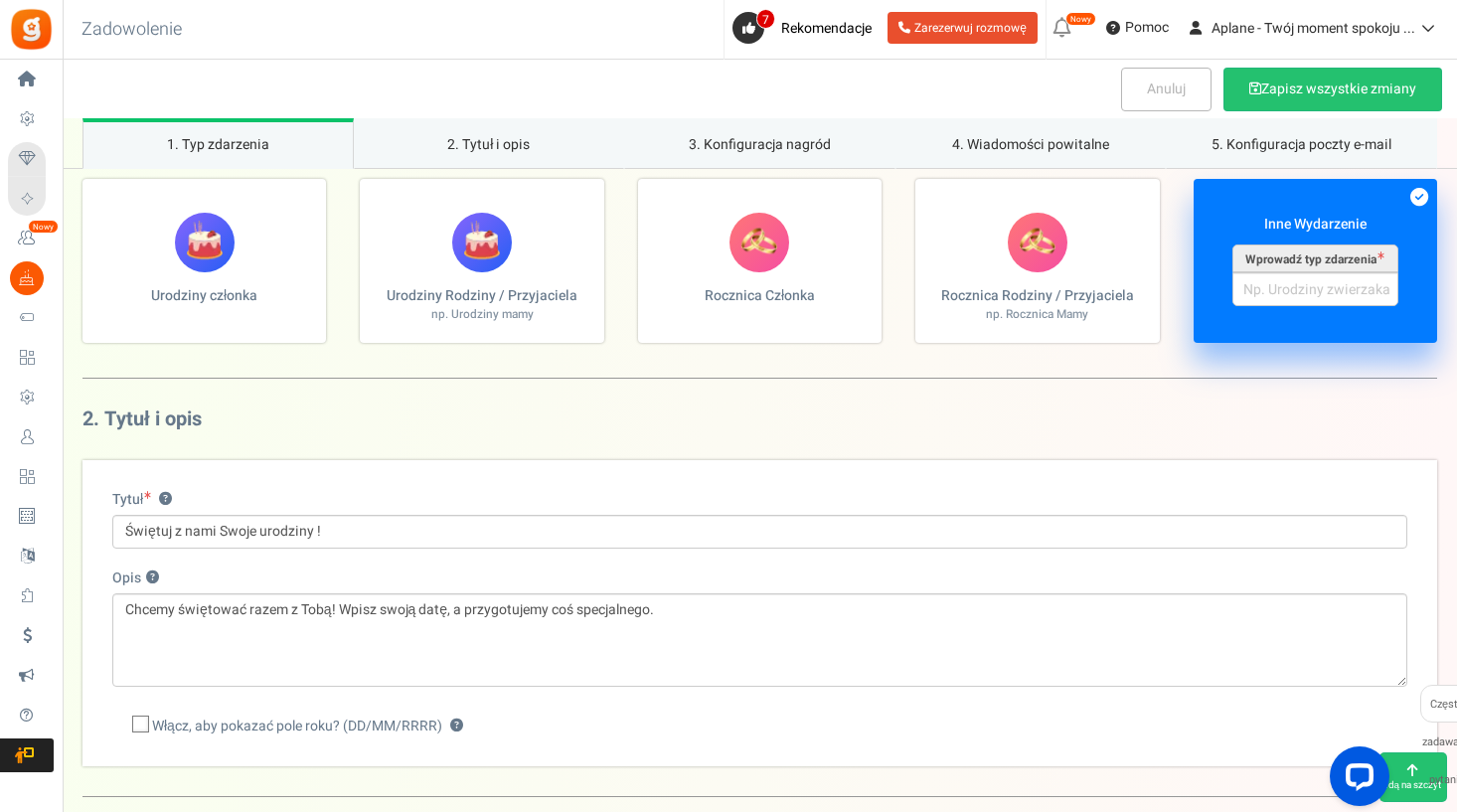 scroll, scrollTop: 147, scrollLeft: 0, axis: vertical 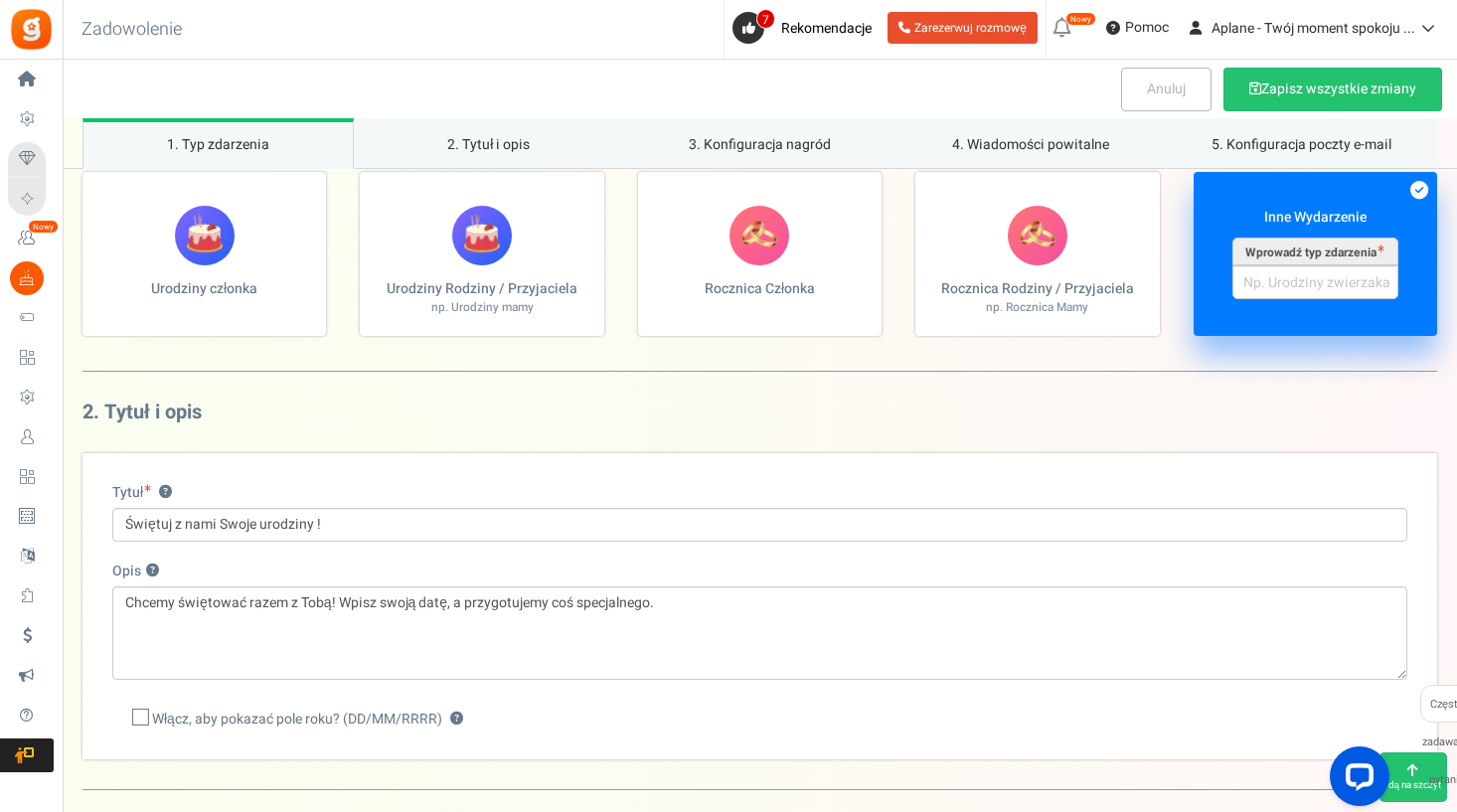 click on "Urodziny członka" at bounding box center (204, 253) 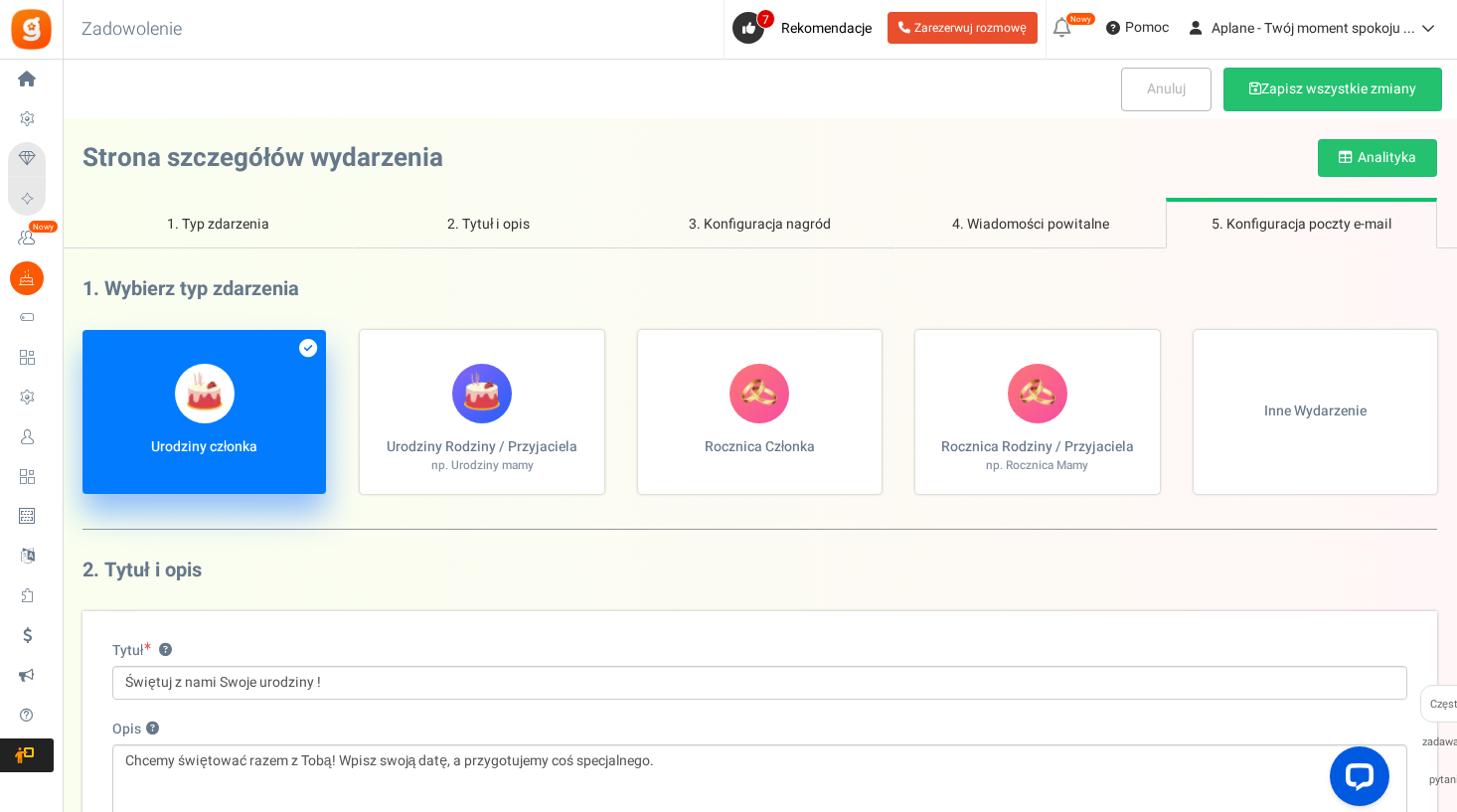 scroll, scrollTop: 0, scrollLeft: 0, axis: both 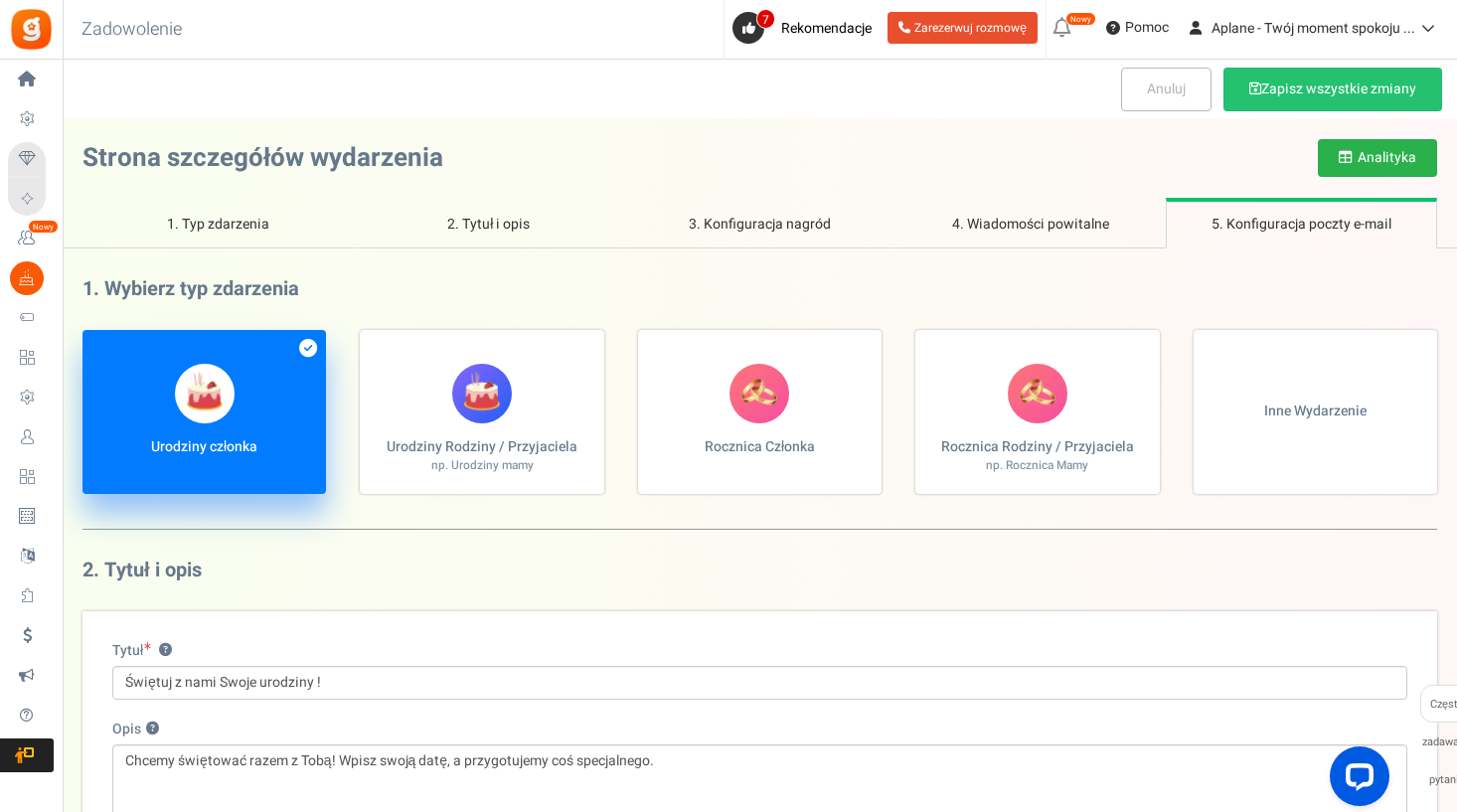 click on "Analityka" at bounding box center [1377, 158] 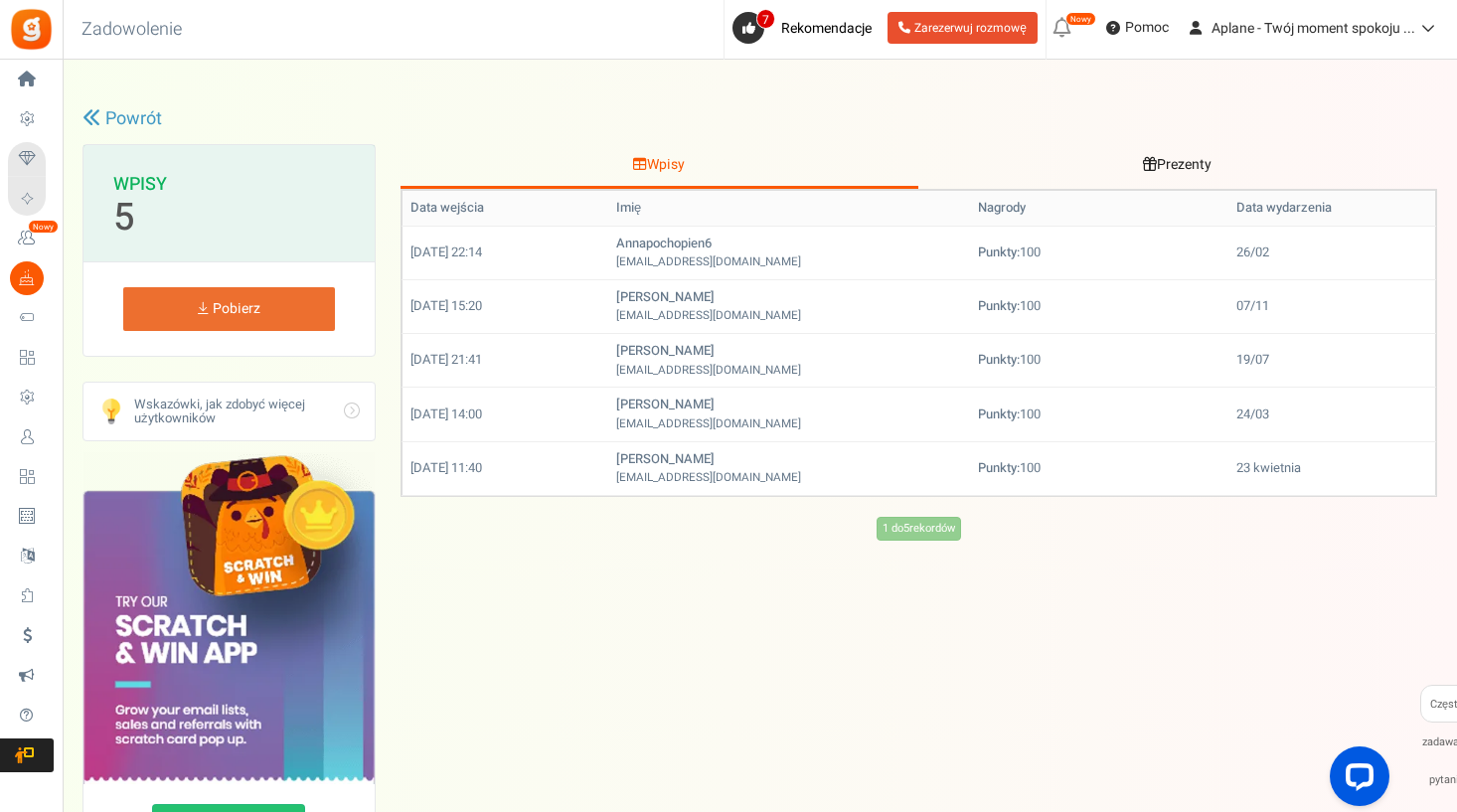 click on "Idź" at bounding box center (229, 411) 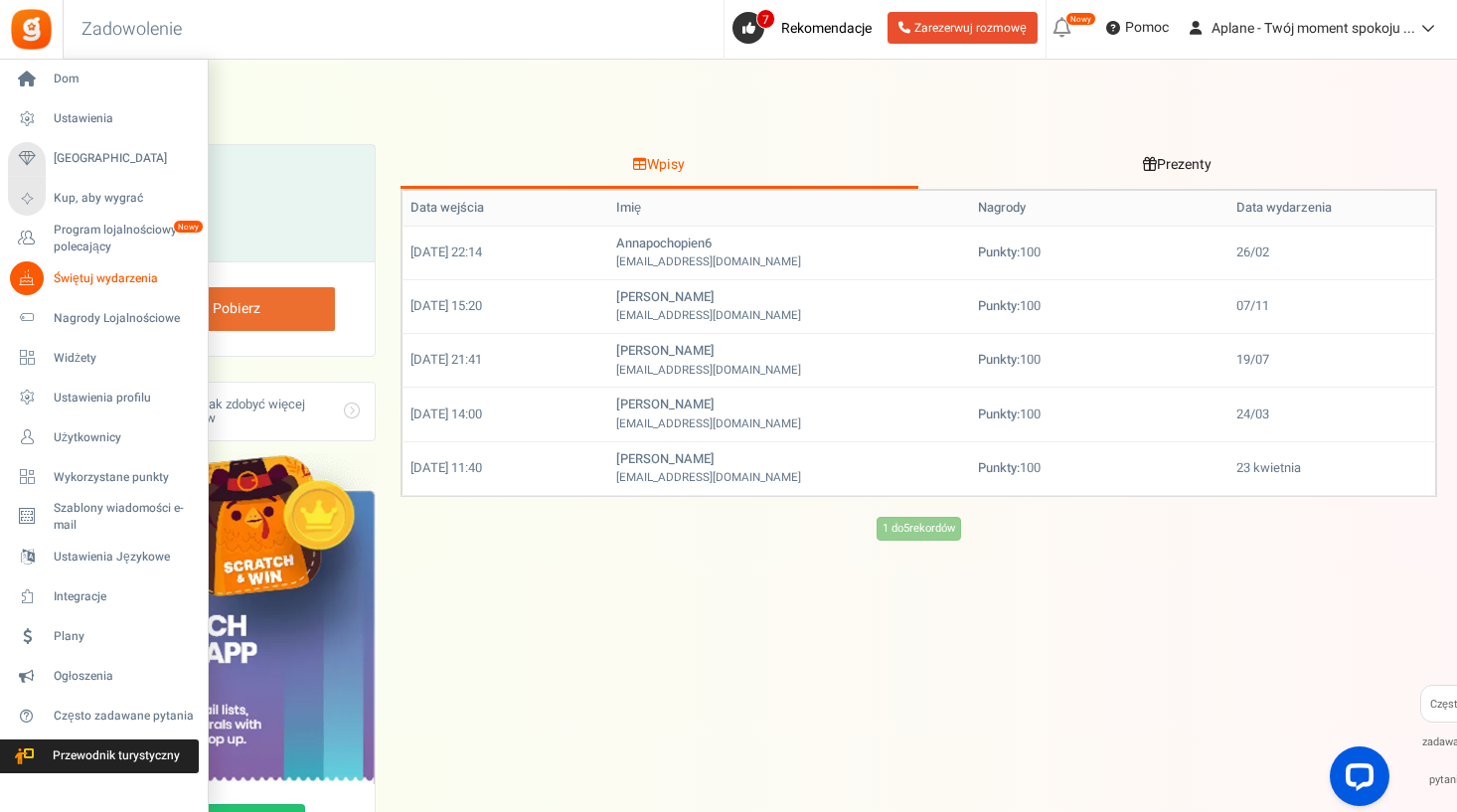 click on "Świętuj wydarzenia" at bounding box center [123, 278] 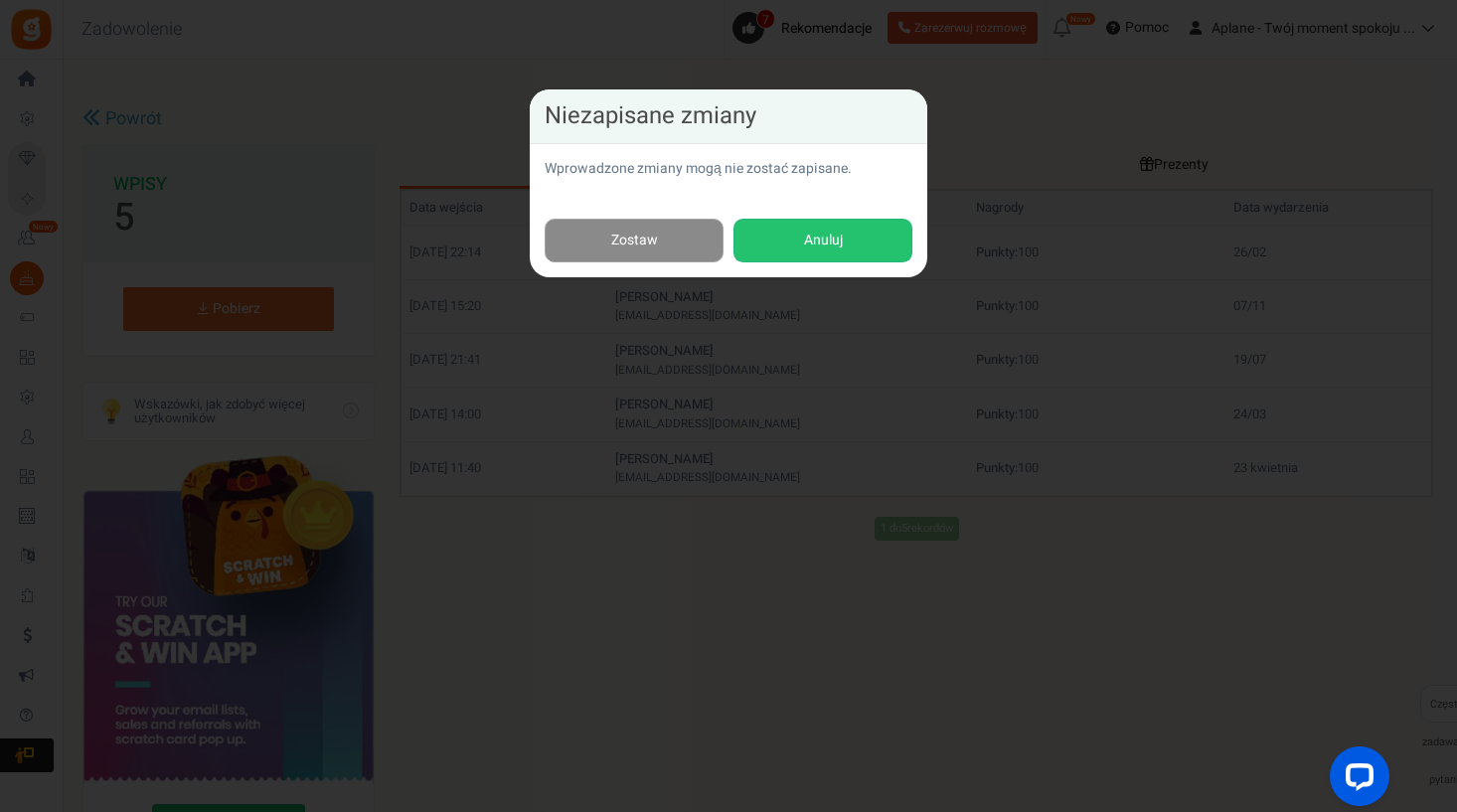 click on "Zostaw" at bounding box center (634, 241) 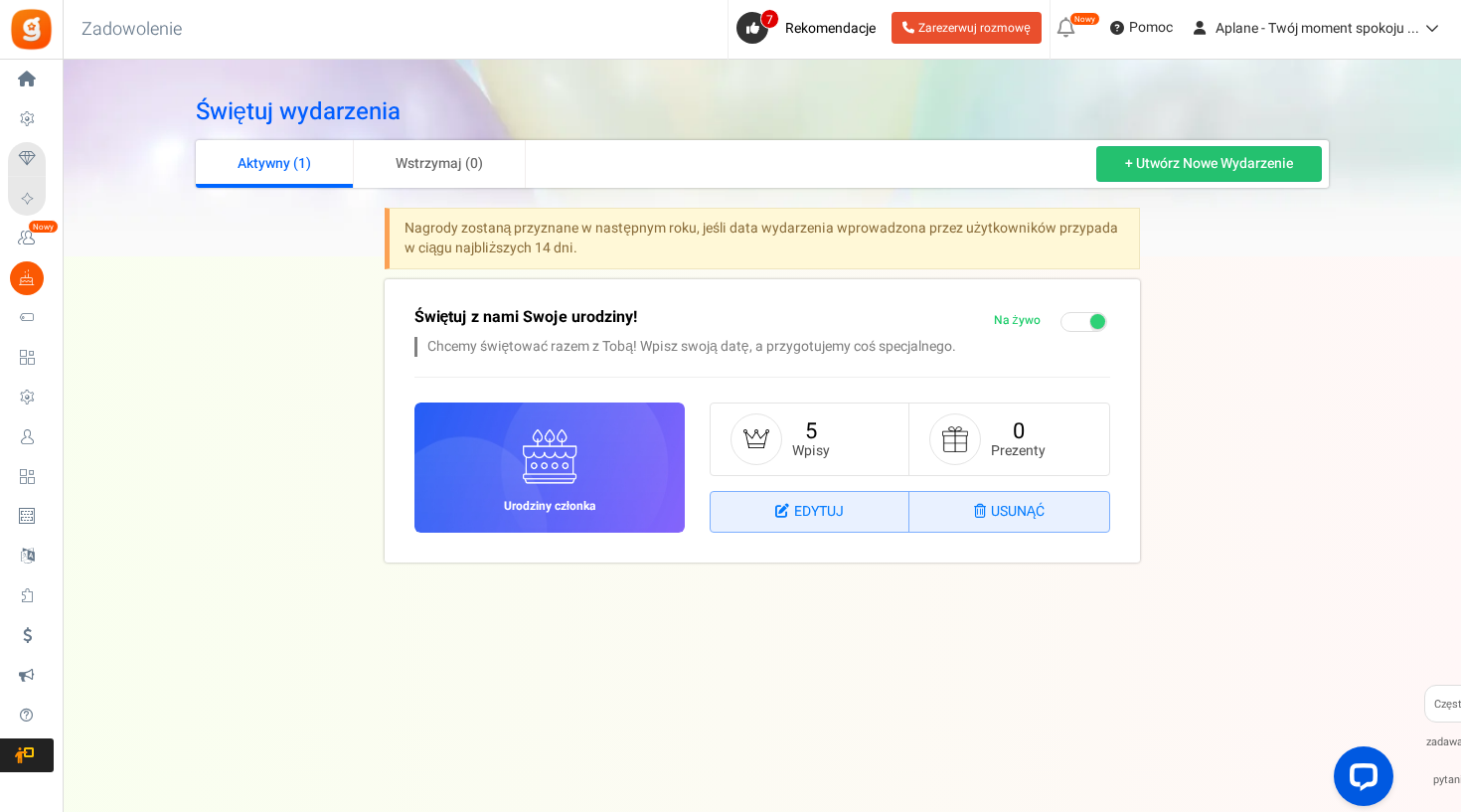 click on "Nagrody zostaną przyznane w następnym roku, jeśli data wydarzenia wprowadzona przez użytkowników przypada w ciągu najbliższych 14 dni." at bounding box center (762, 239) 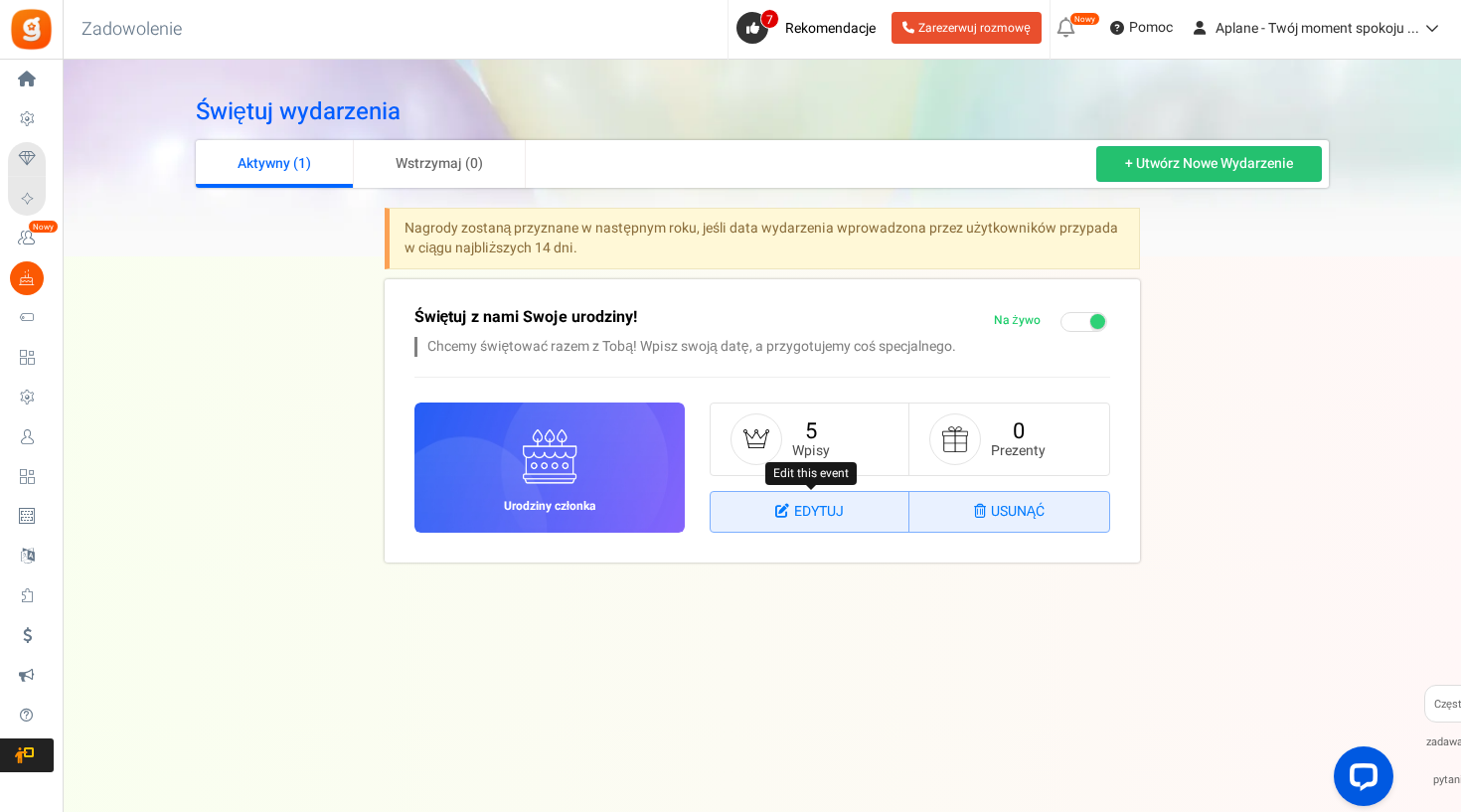 click on "EDYTUJ" at bounding box center [810, 512] 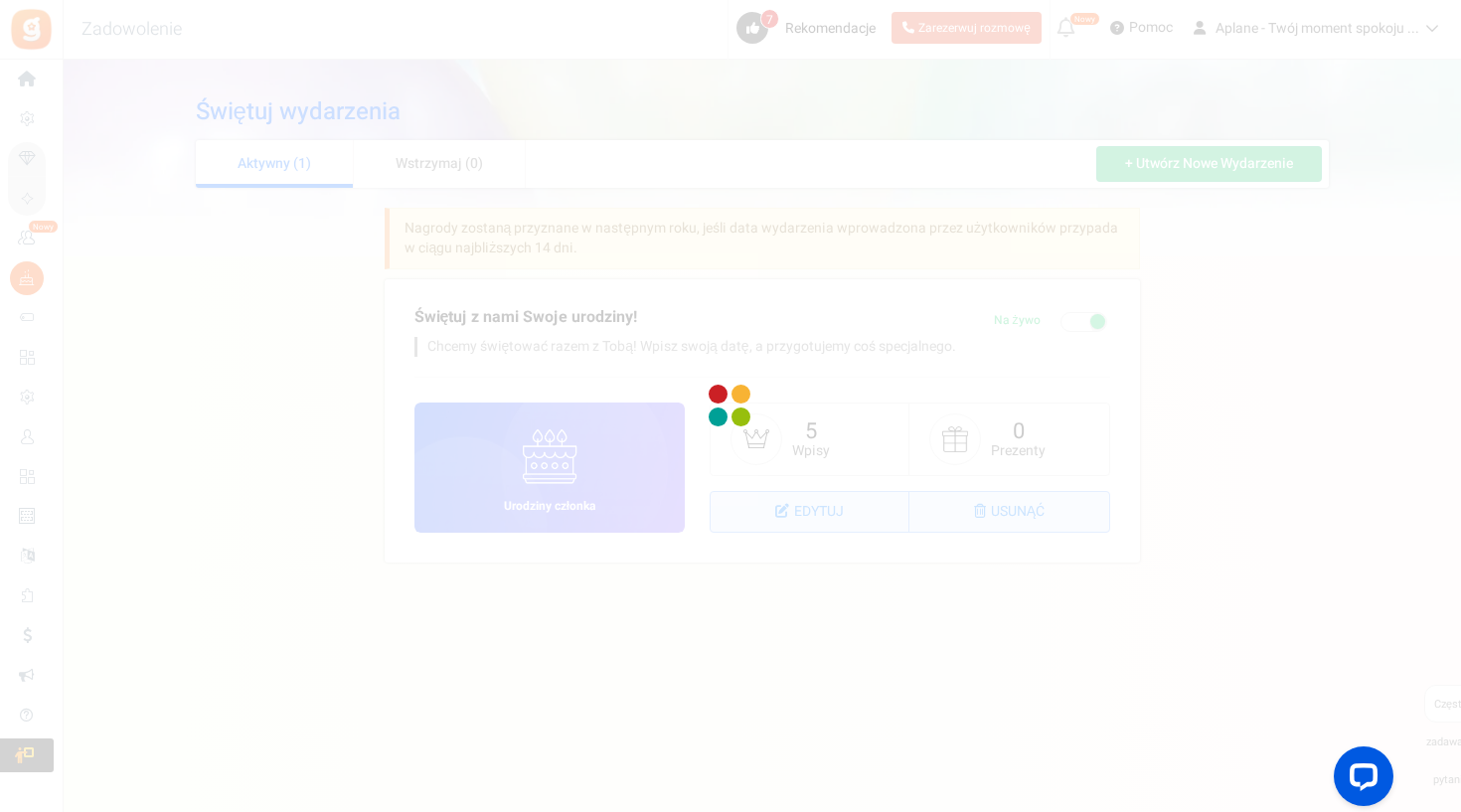 select on "1" 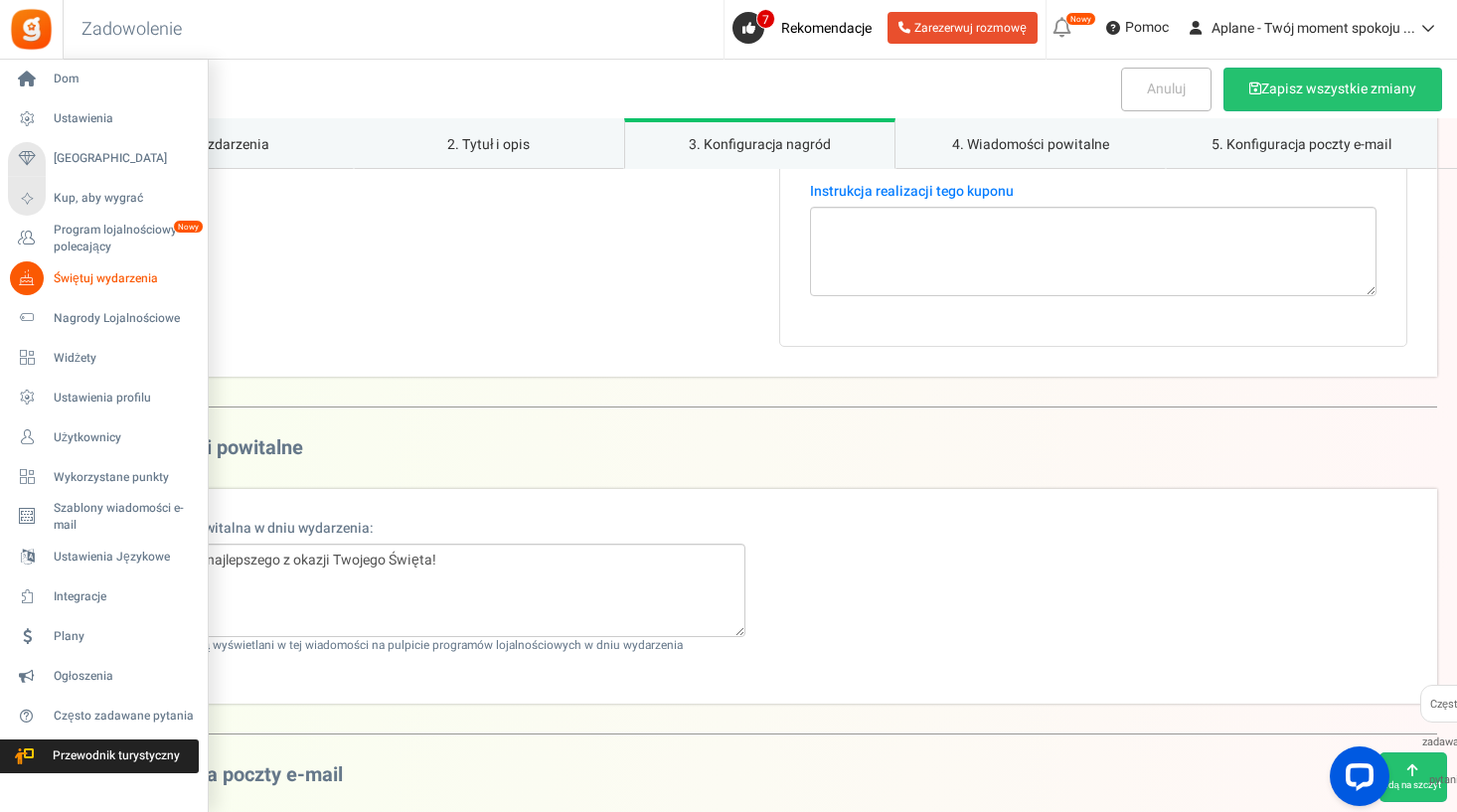 scroll, scrollTop: 2466, scrollLeft: 0, axis: vertical 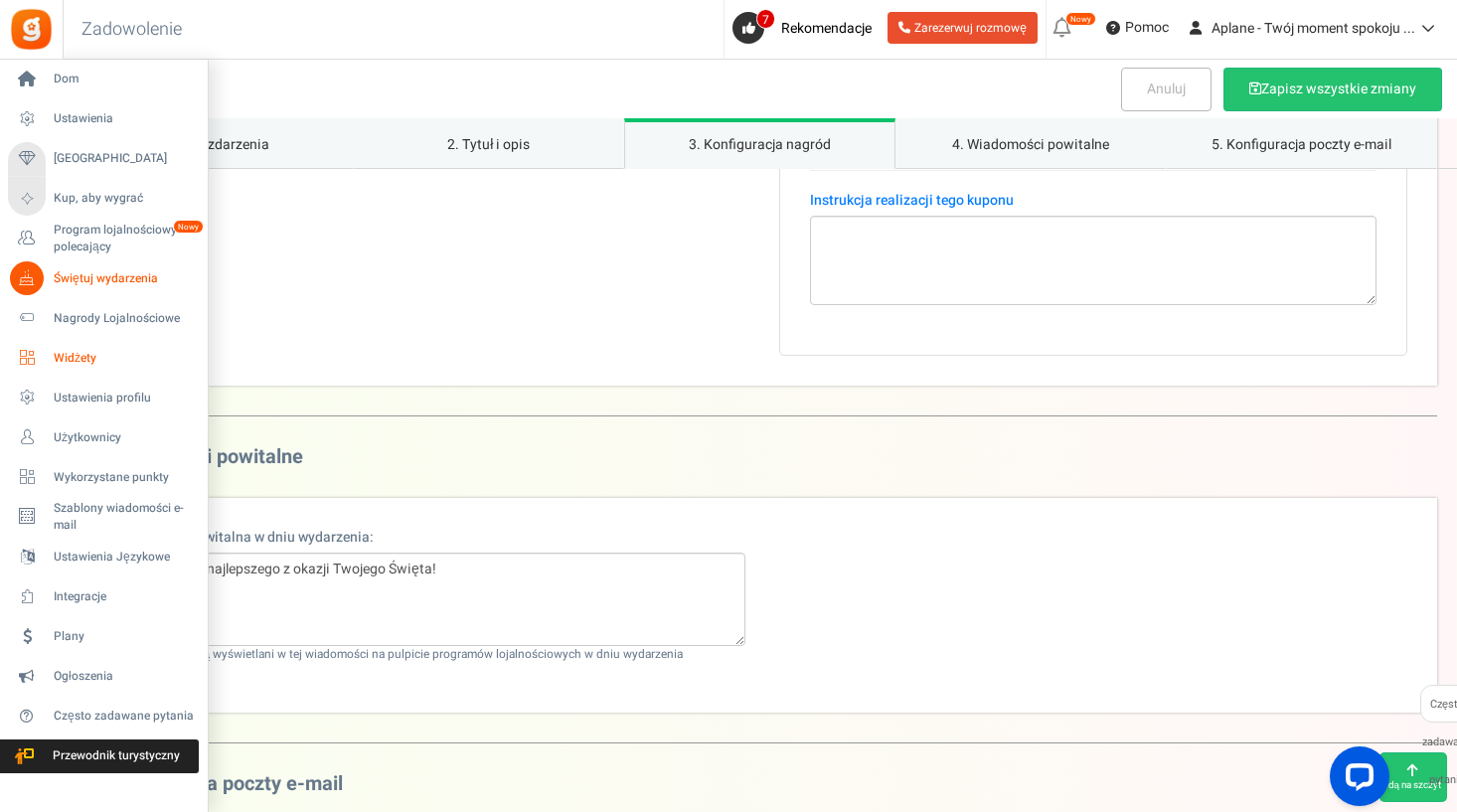click on "Widżety" at bounding box center [123, 358] 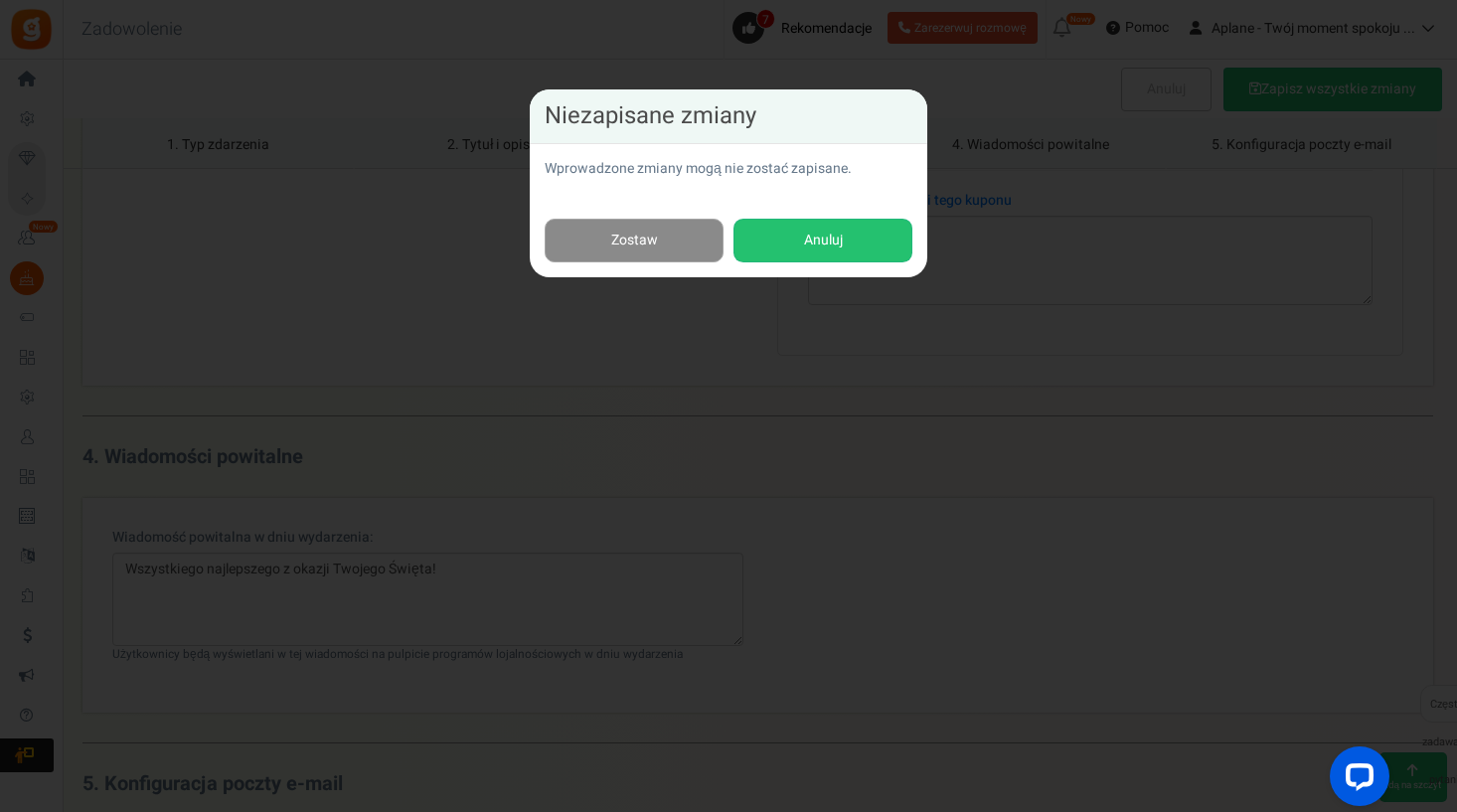 click on "Zostaw" at bounding box center (634, 241) 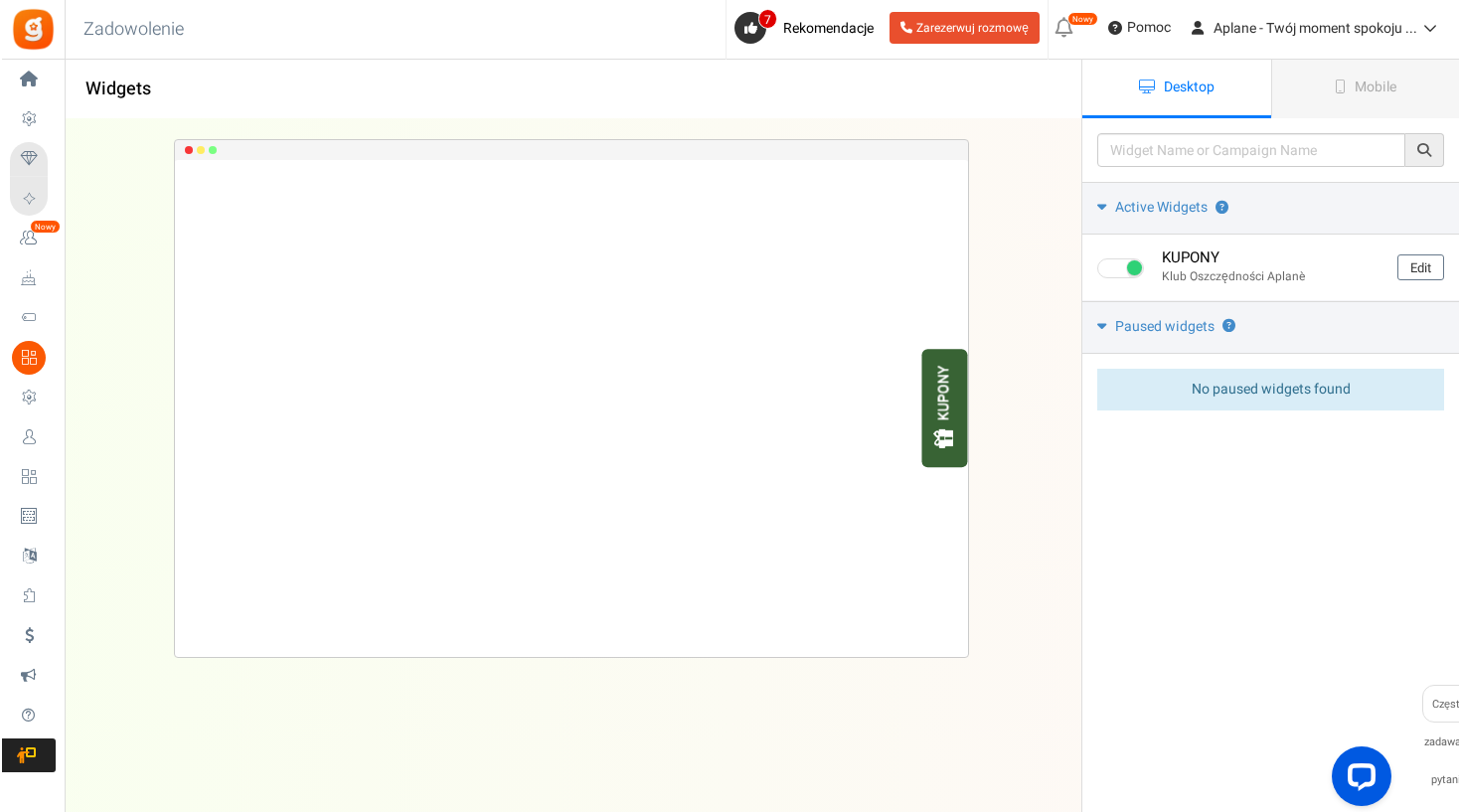 scroll, scrollTop: 0, scrollLeft: 0, axis: both 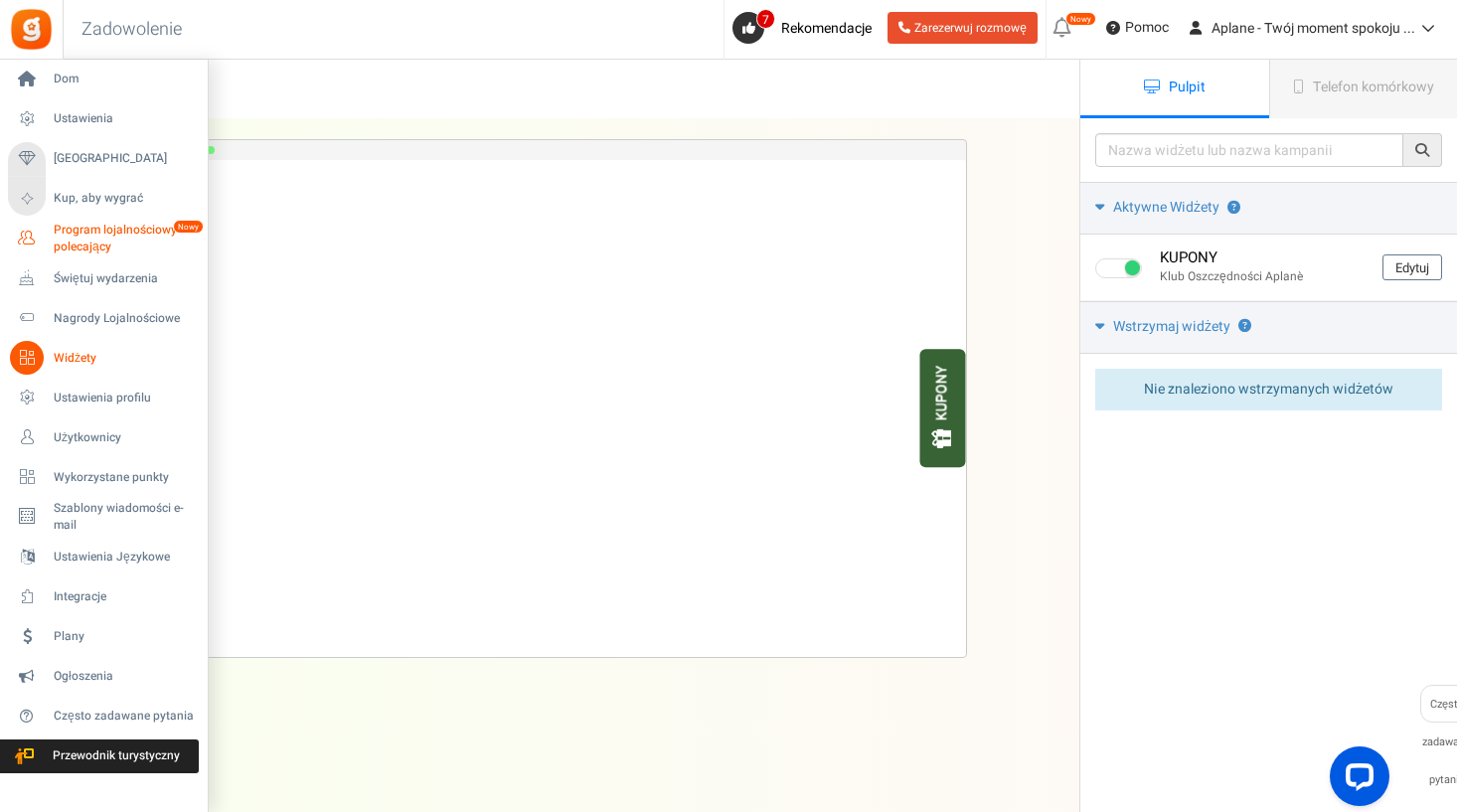 click on "Program lojalnościowy i polecający" at bounding box center [126, 239] 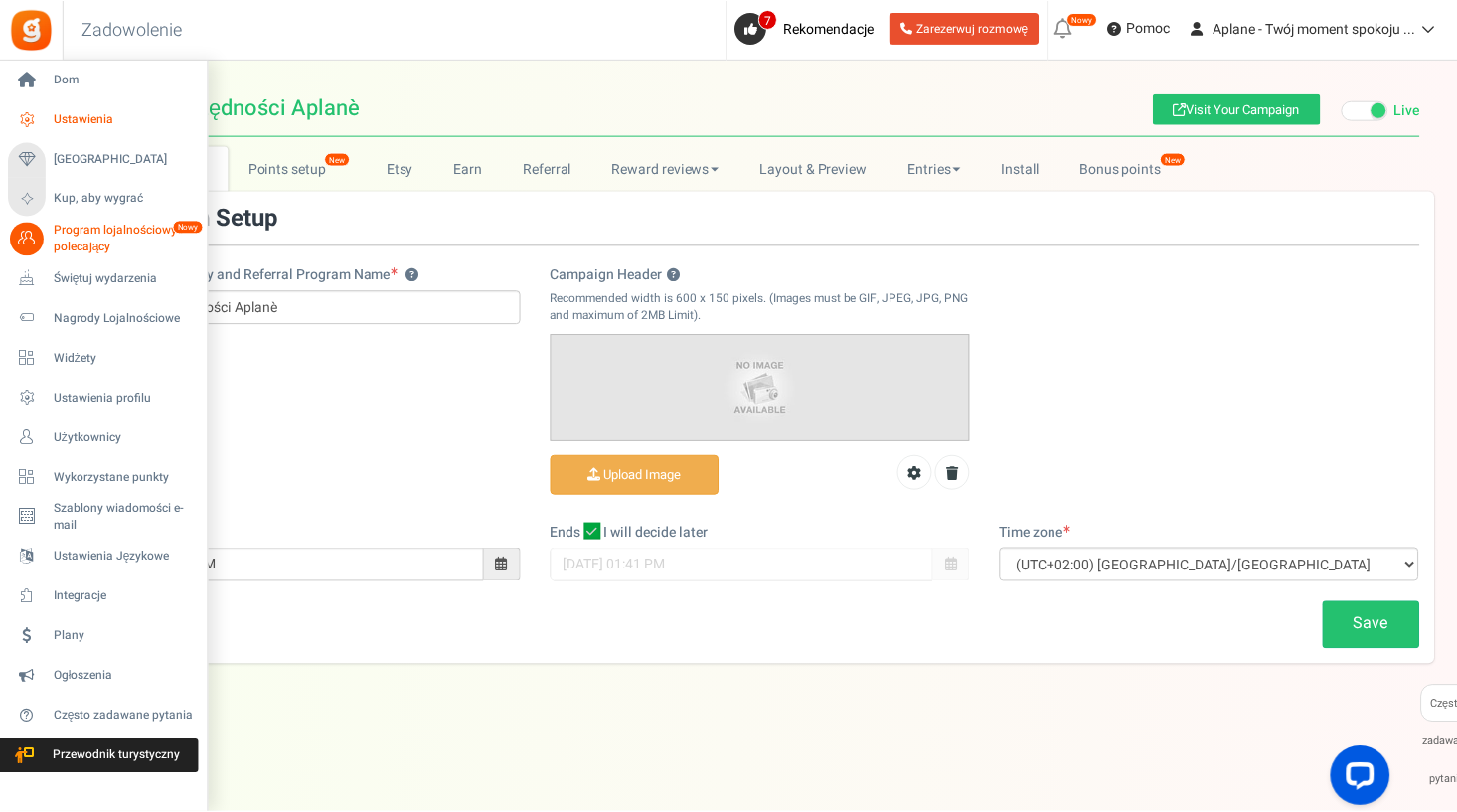 scroll, scrollTop: 0, scrollLeft: 0, axis: both 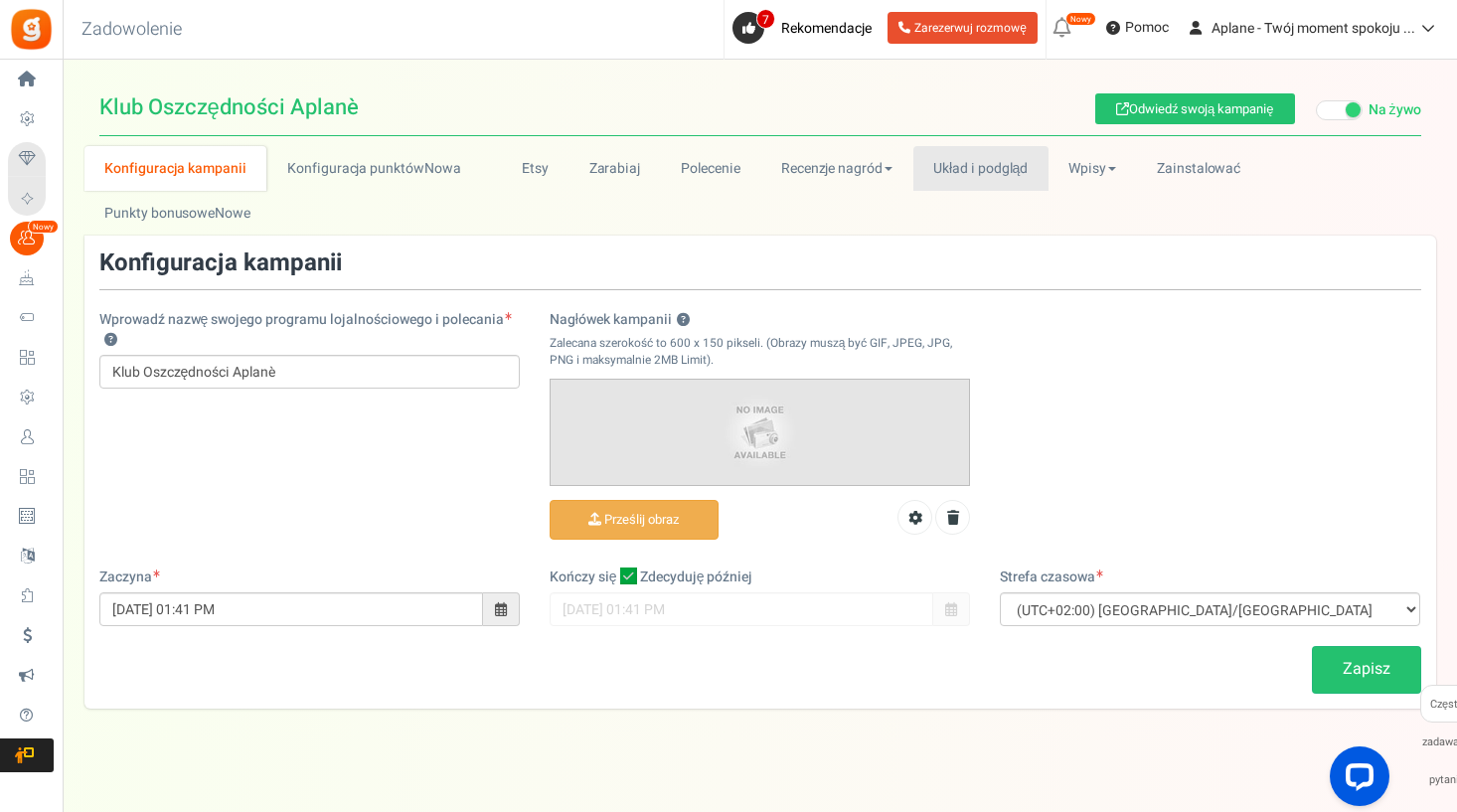 click on "Układ i podgląd" at bounding box center [981, 168] 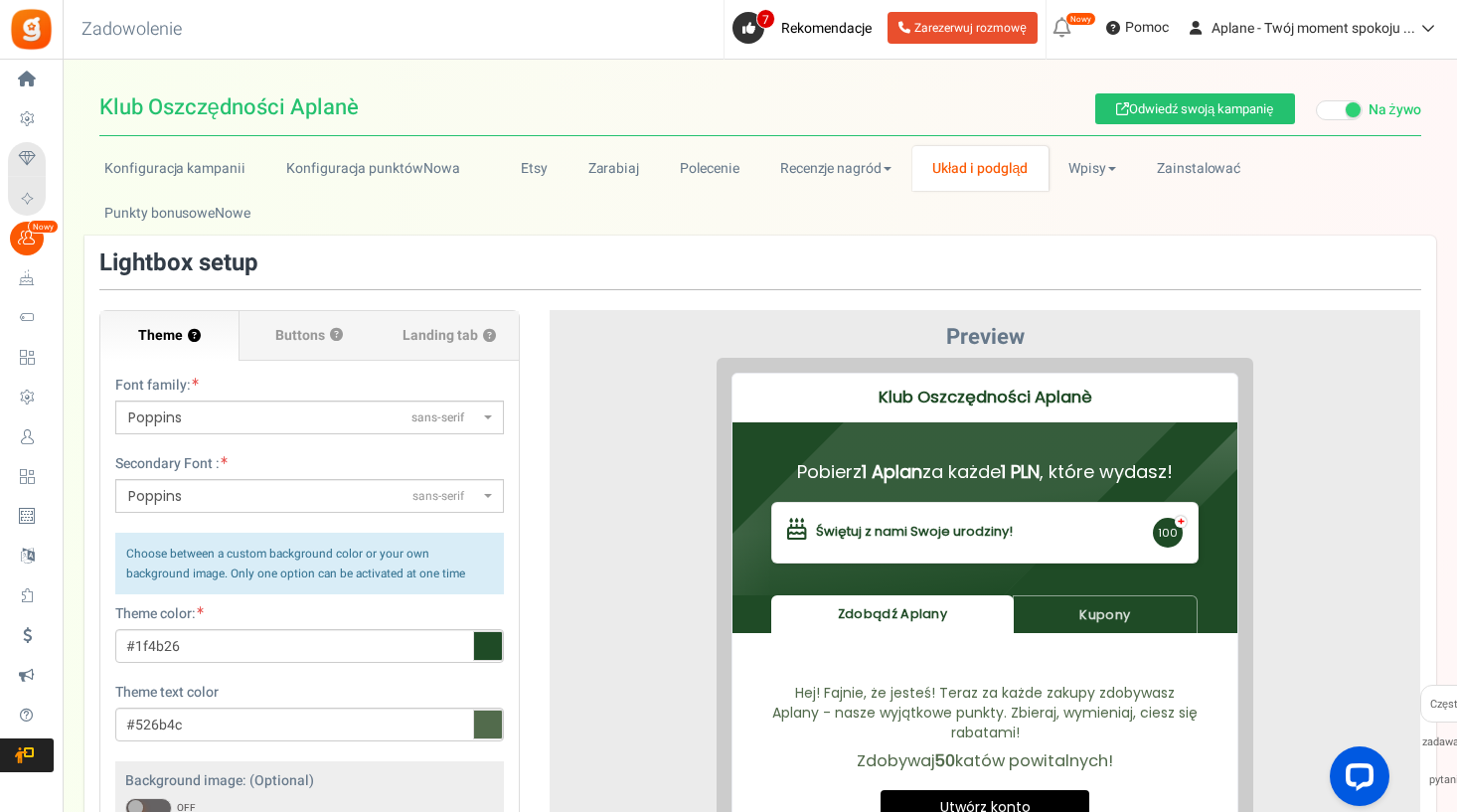 scroll, scrollTop: 329, scrollLeft: 0, axis: vertical 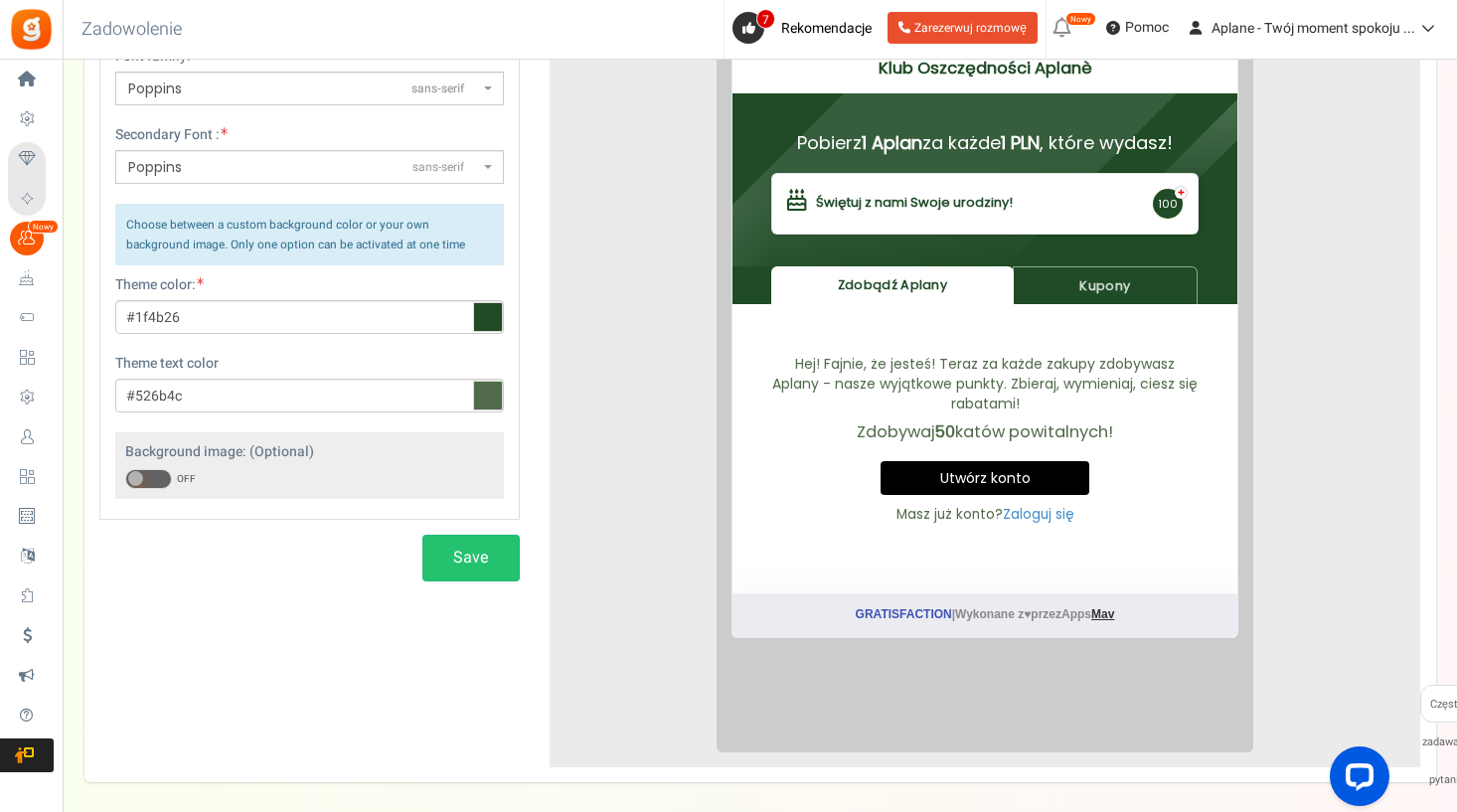 click on "Hej! Fajnie, że jesteś! Teraz za każde zakupy zdobywasz Aplany - nasze wyjątkowe punkty. Zbieraj, wymieniaj, ciesz się rabatami!" at bounding box center [970, 368] 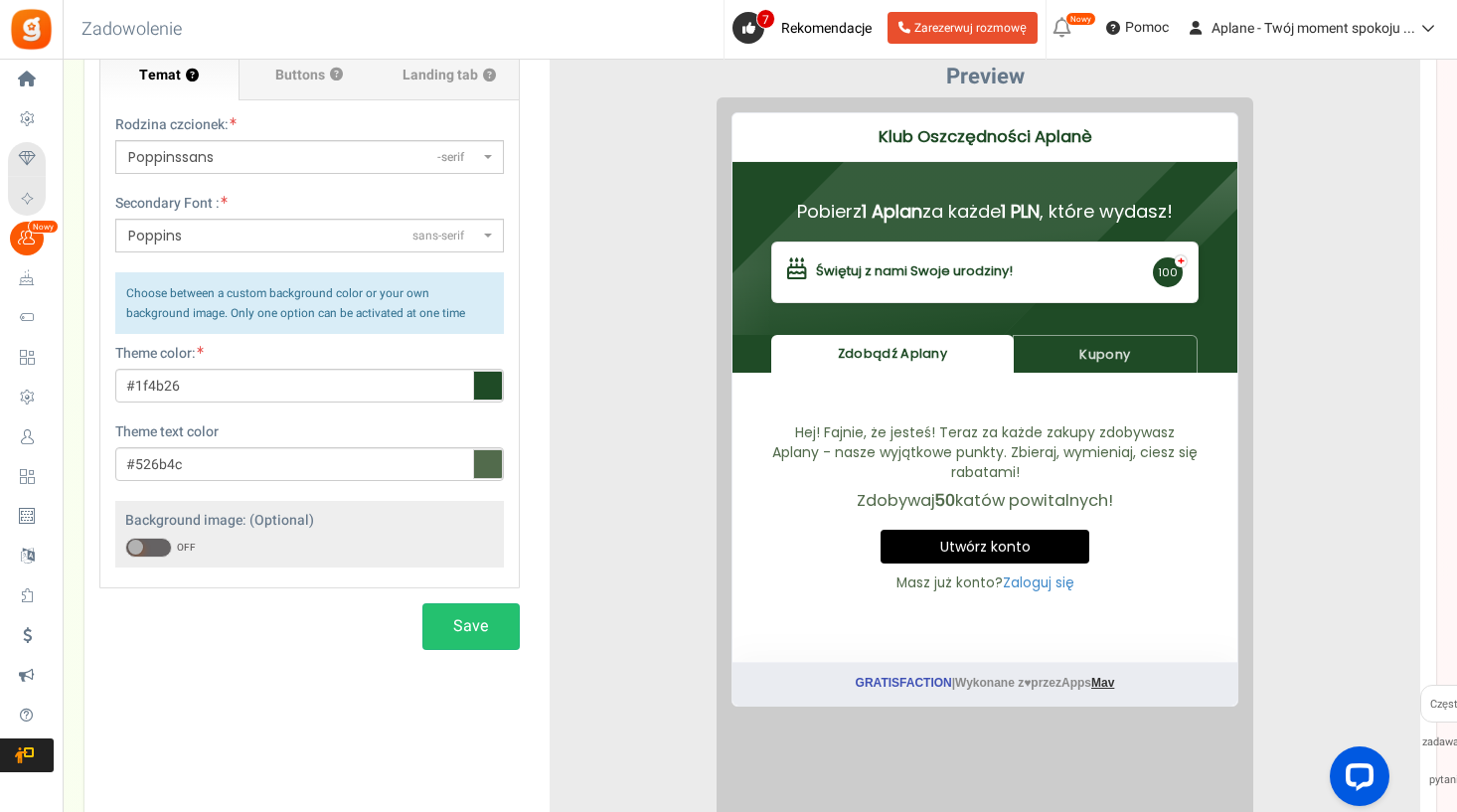 scroll, scrollTop: 220, scrollLeft: 0, axis: vertical 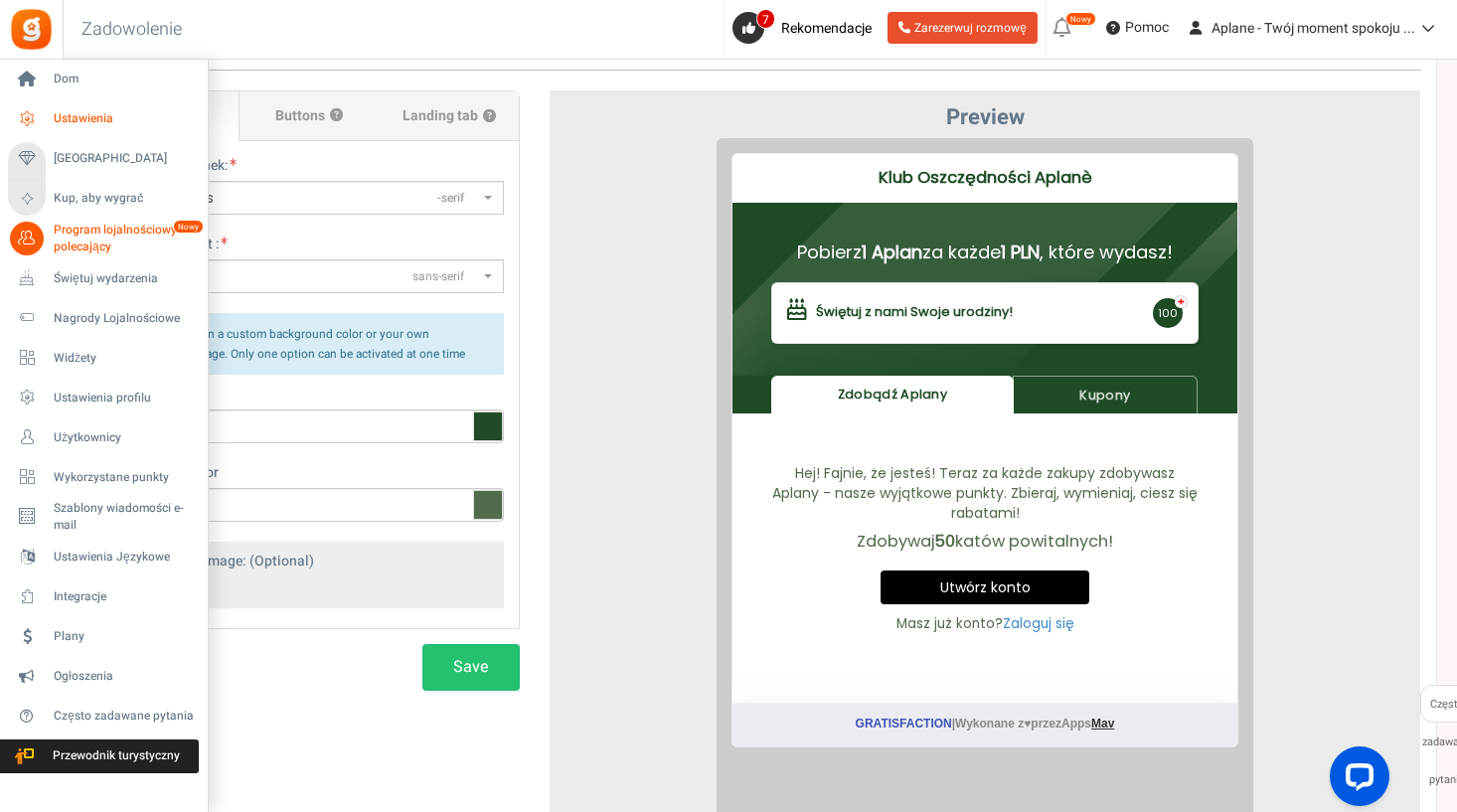 click on "Ustawienia" at bounding box center [123, 118] 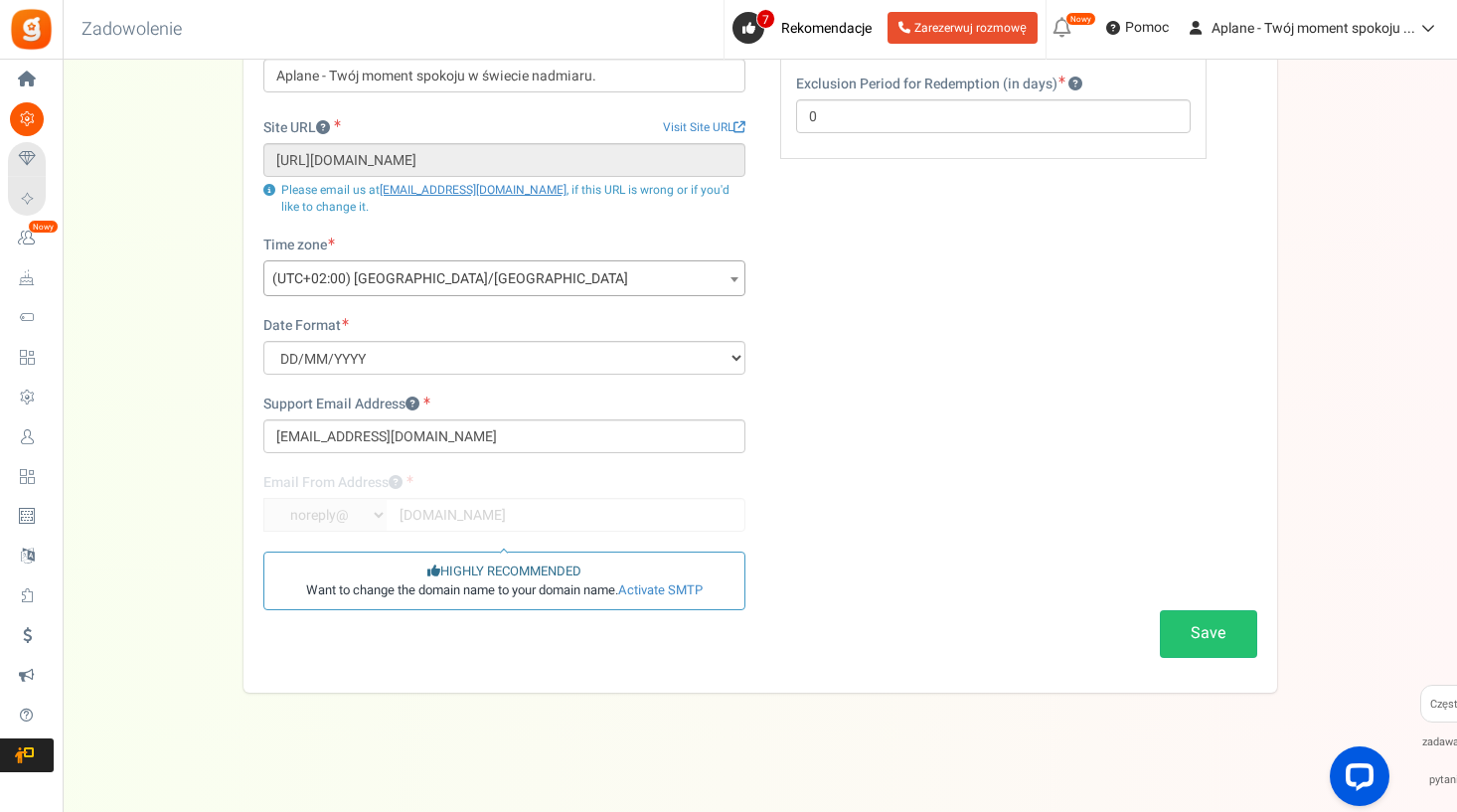 scroll, scrollTop: 177, scrollLeft: 0, axis: vertical 